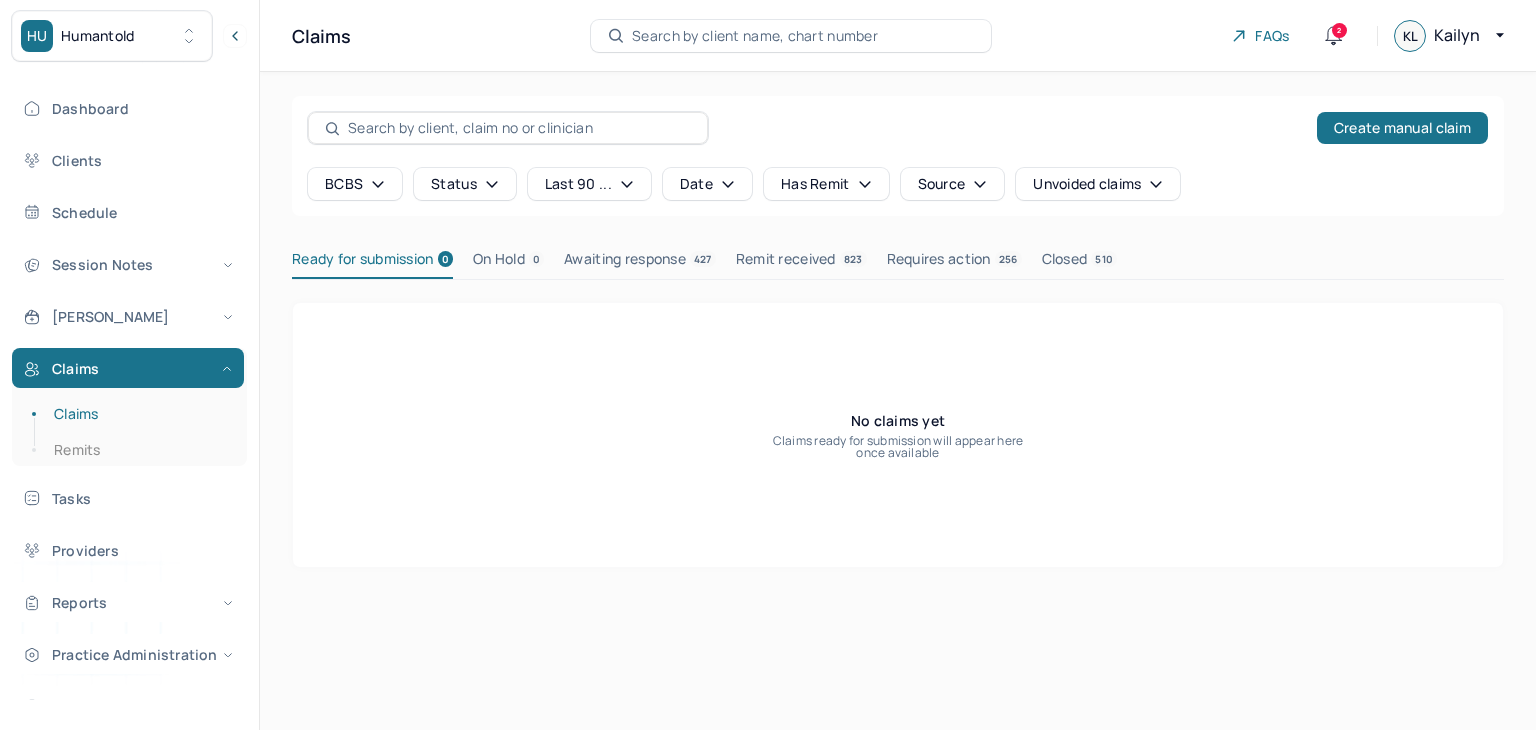 scroll, scrollTop: 0, scrollLeft: 0, axis: both 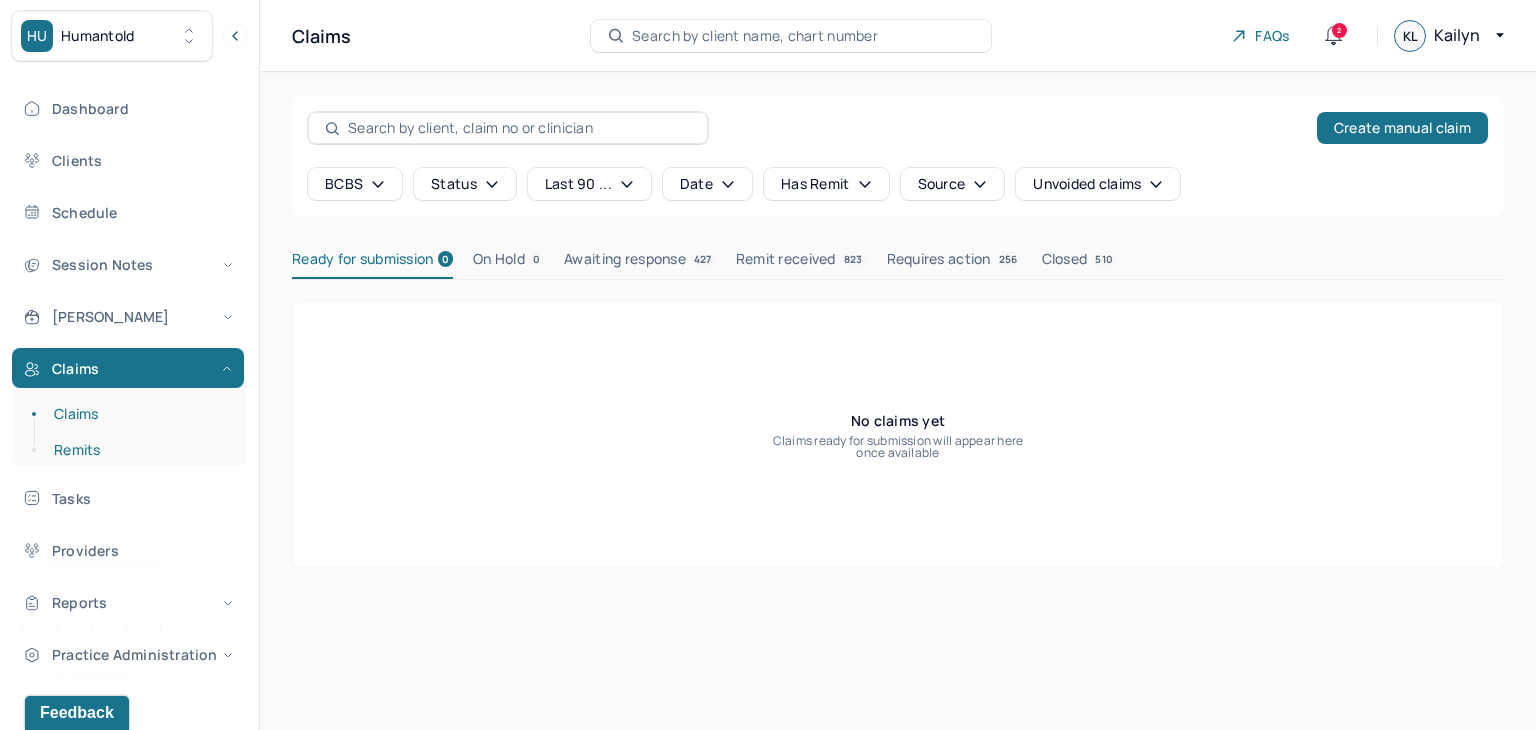 click on "Remits" at bounding box center (139, 450) 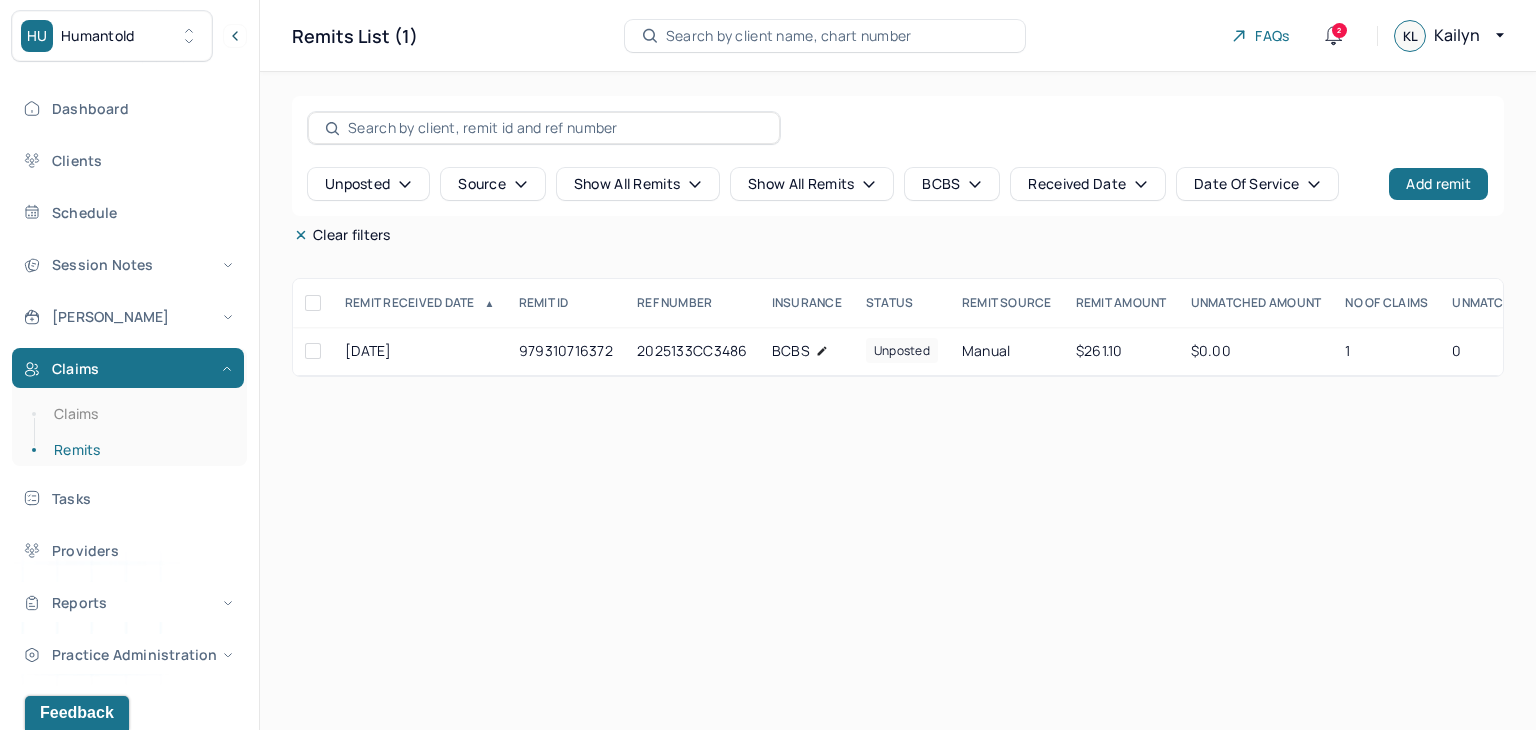 click on "Search by client name, chart number" at bounding box center (789, 36) 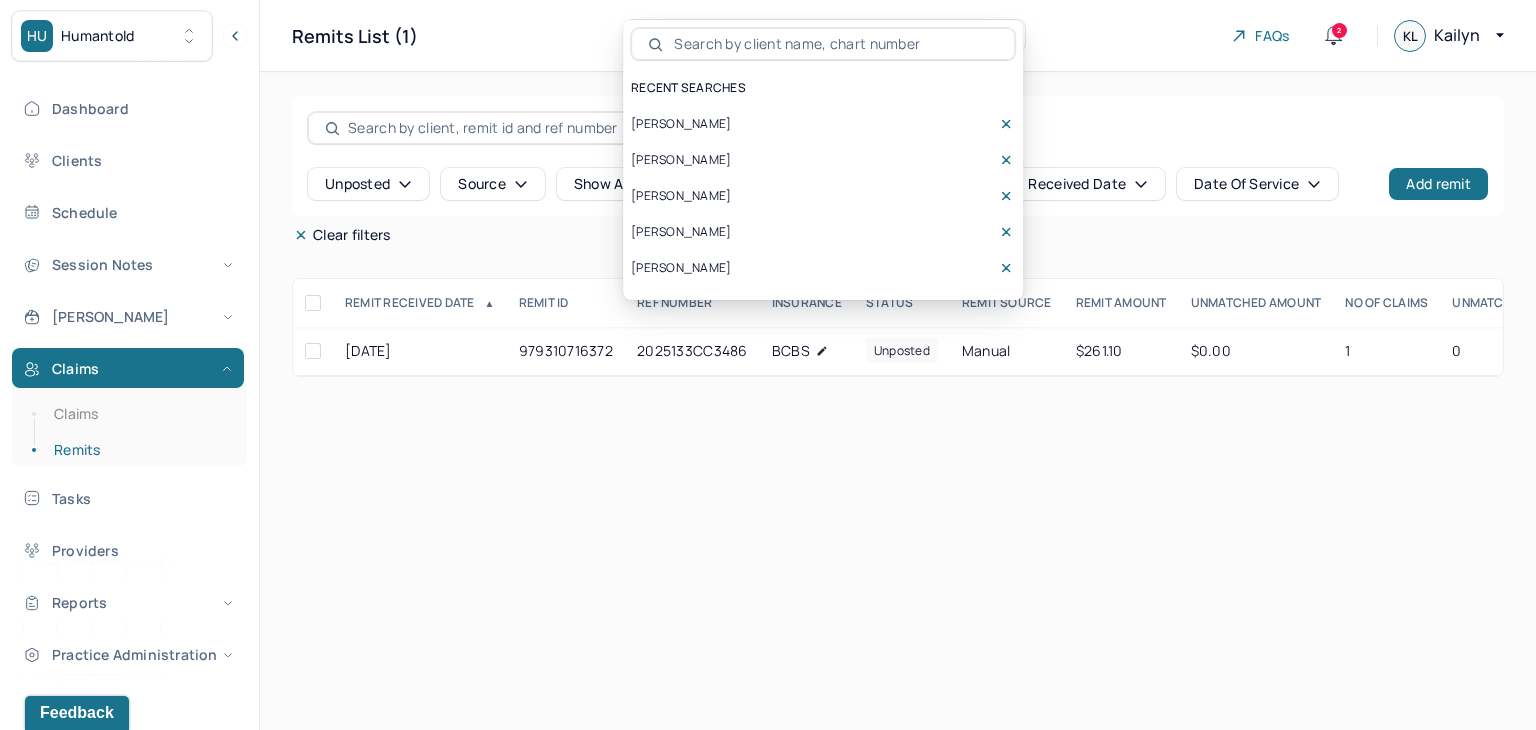 drag, startPoint x: 776, startPoint y: 31, endPoint x: 741, endPoint y: 48, distance: 38.910152 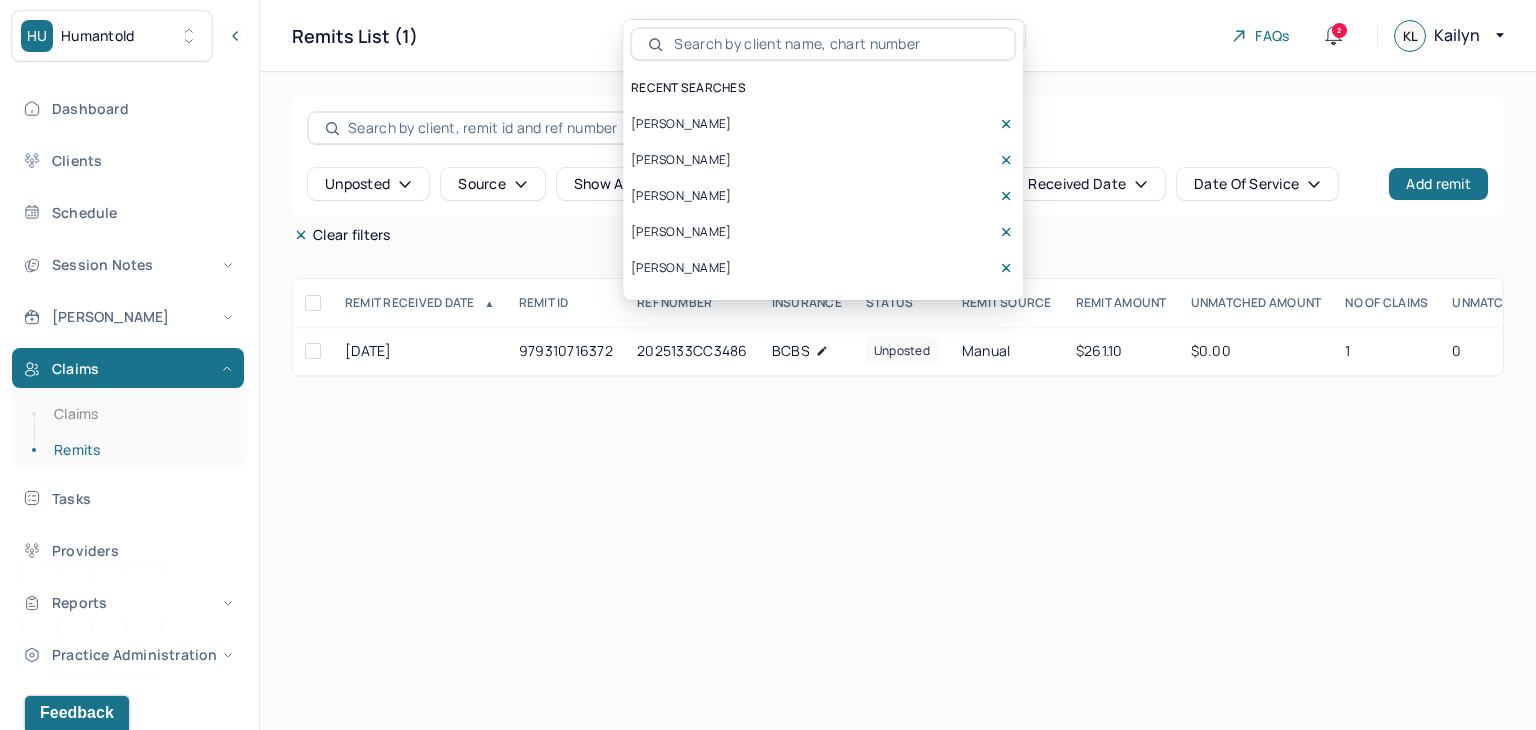 paste on "EMHU270" 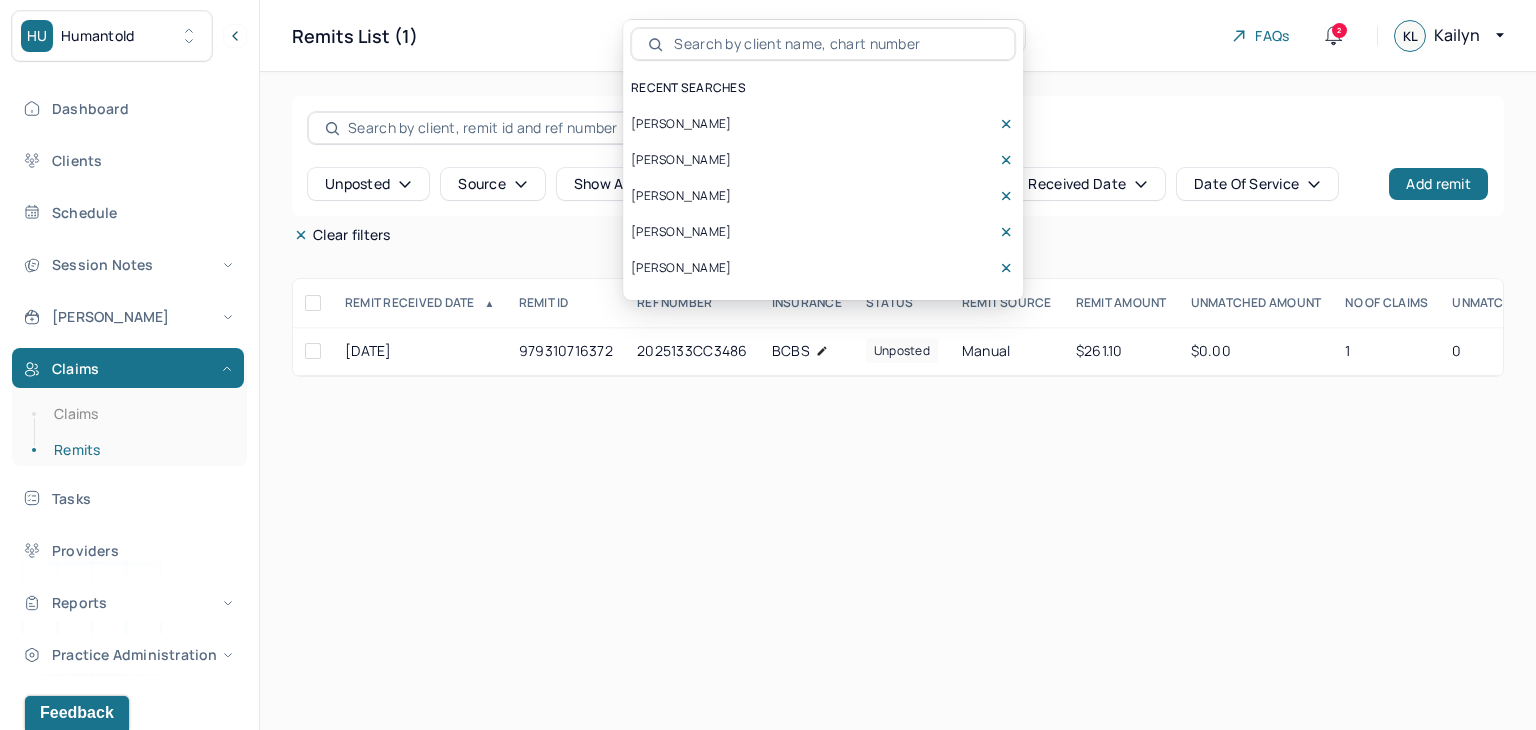 type on "EMHU270" 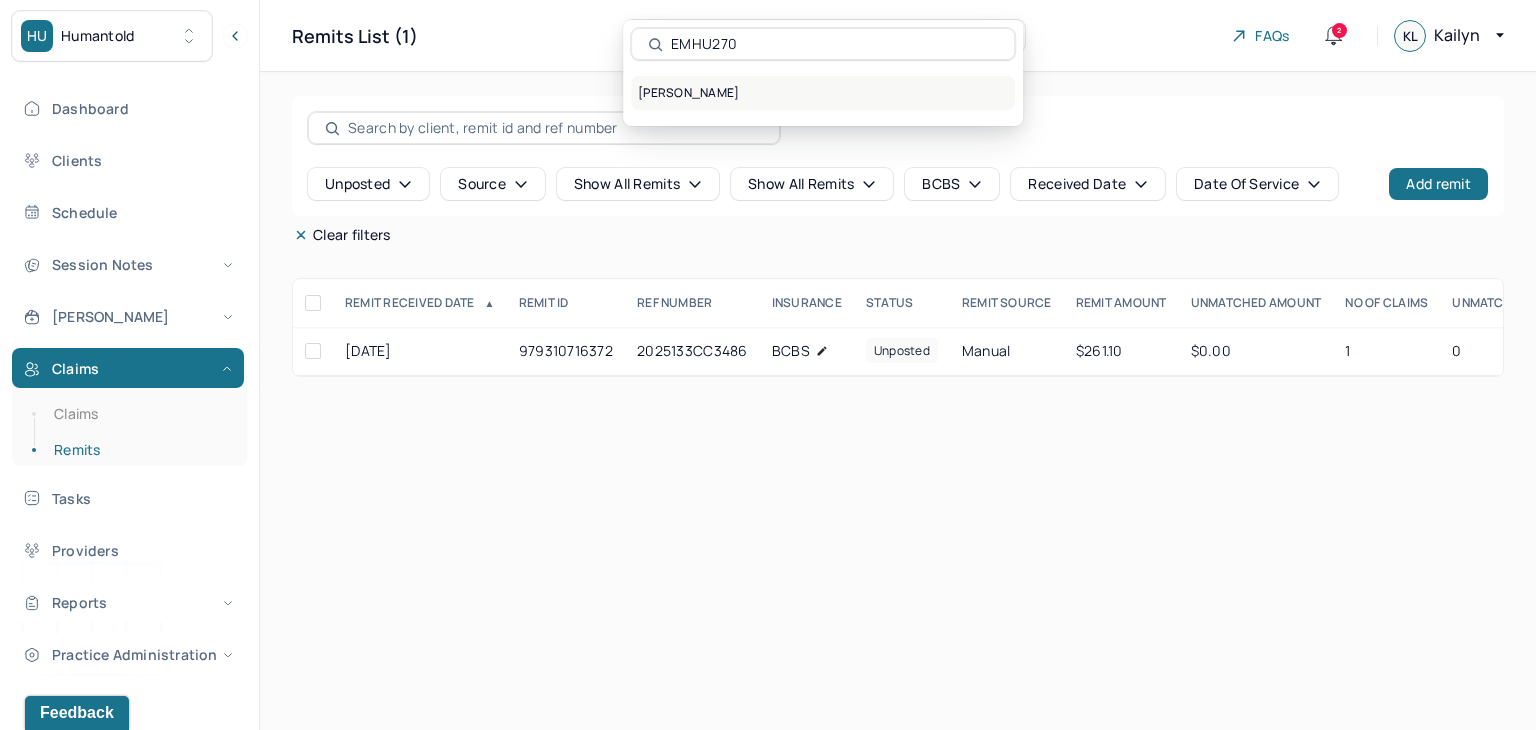 click on "[PERSON_NAME]" at bounding box center [823, 93] 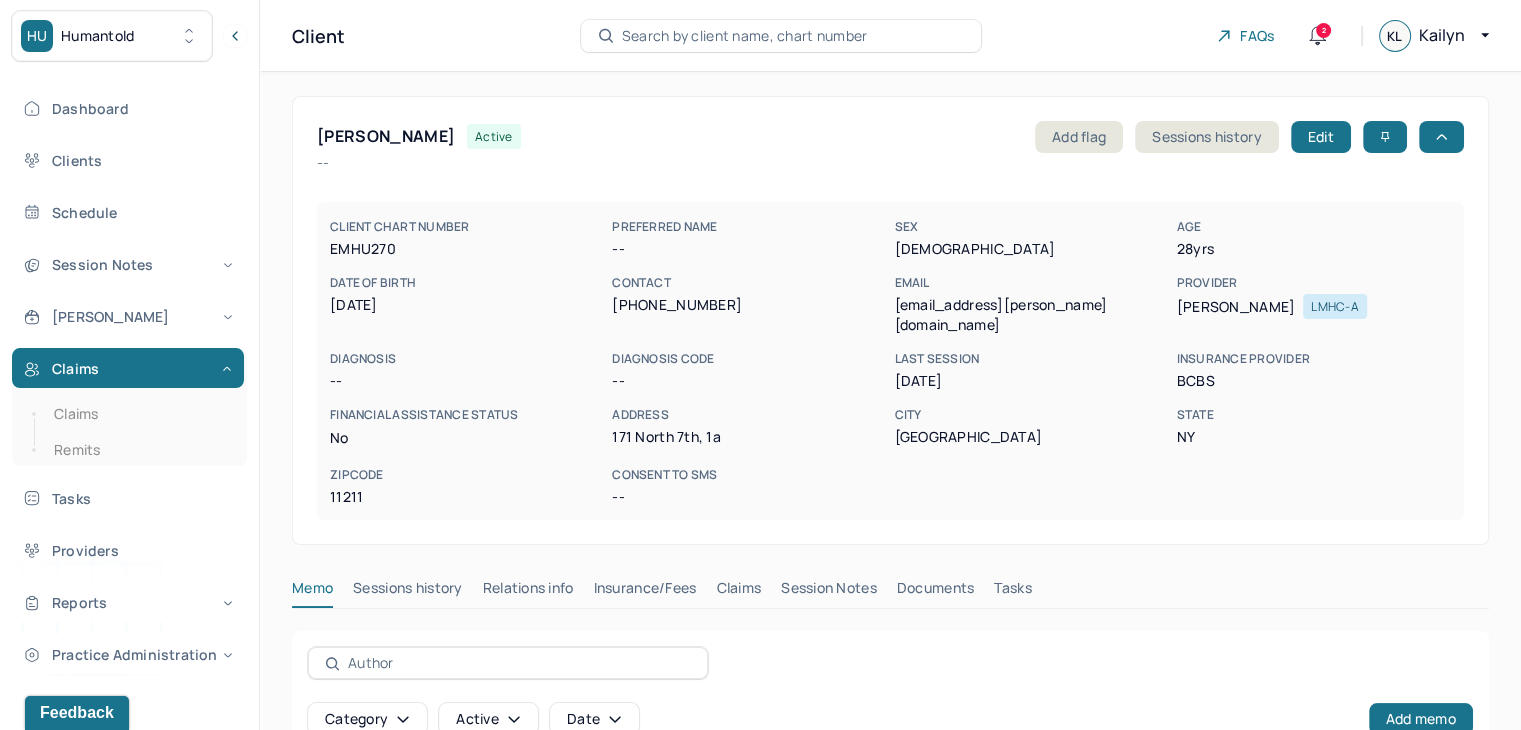 click on "Claims" at bounding box center (738, 592) 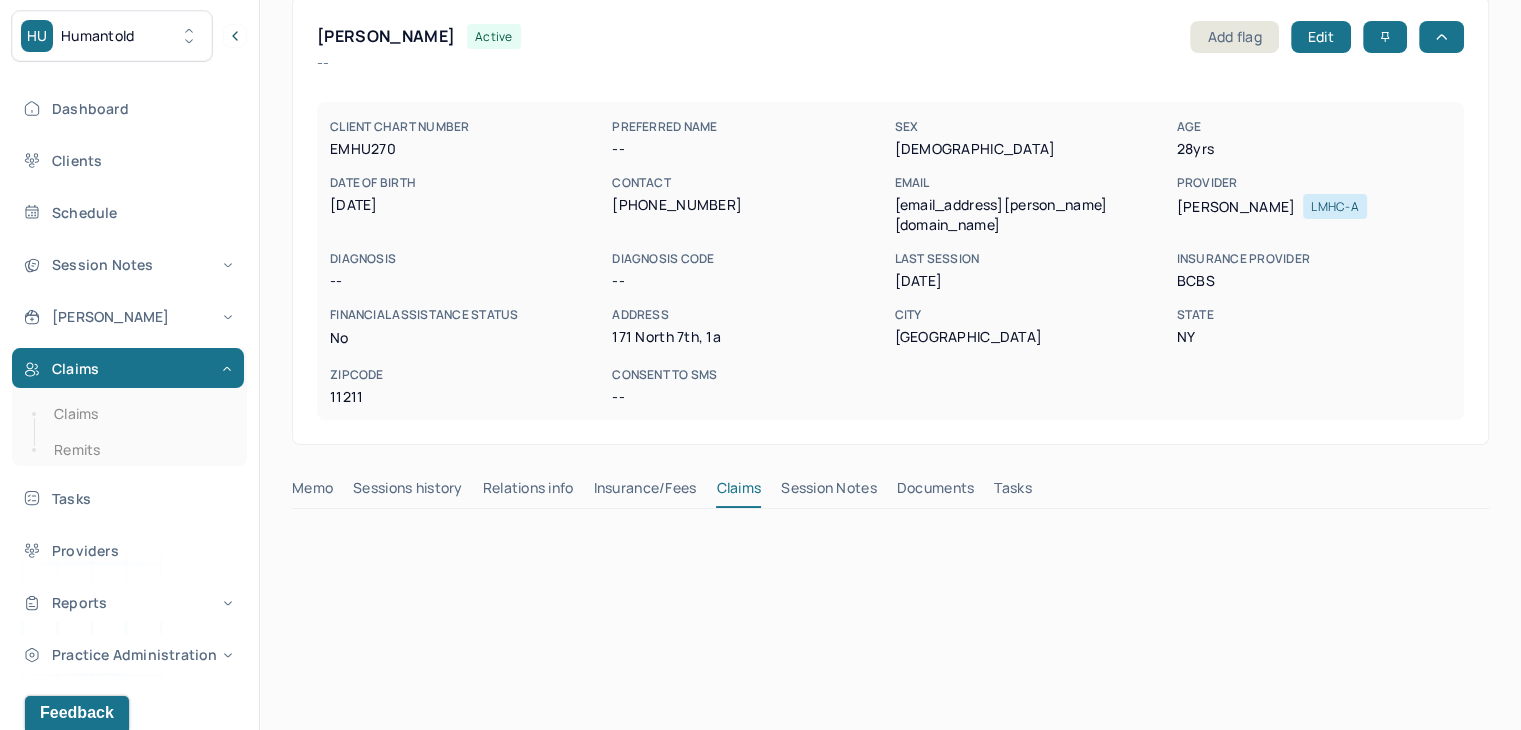 scroll, scrollTop: 0, scrollLeft: 0, axis: both 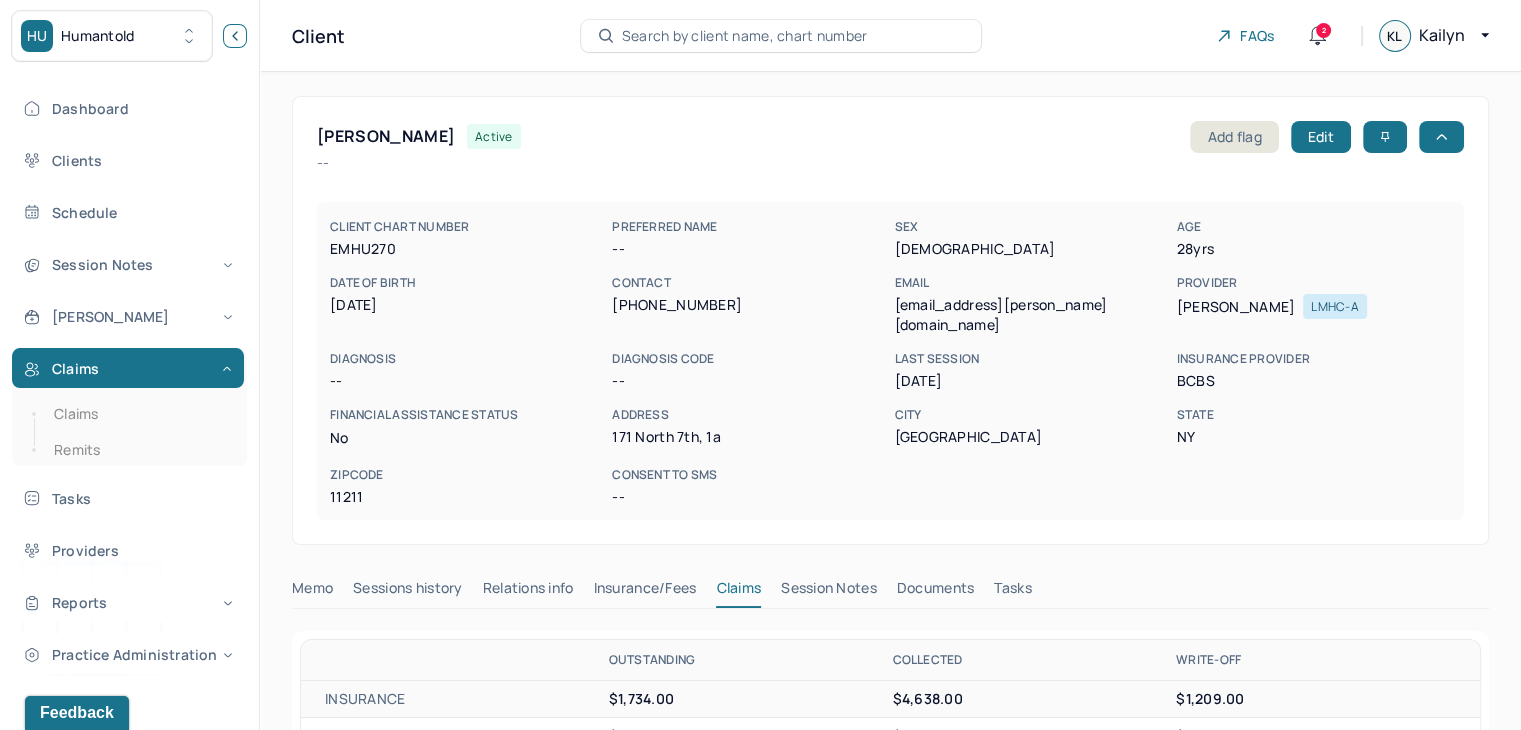 click at bounding box center [235, 36] 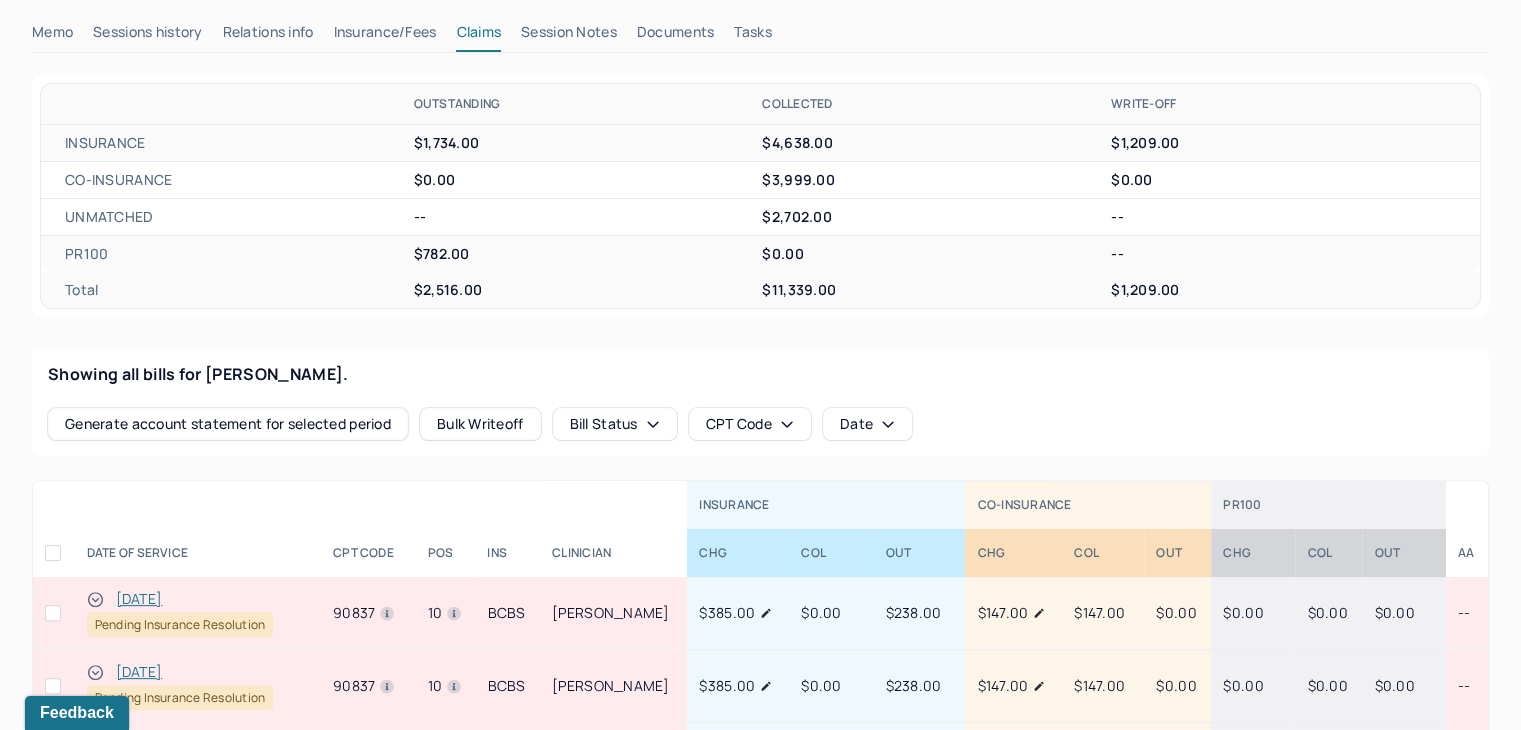 scroll, scrollTop: 600, scrollLeft: 0, axis: vertical 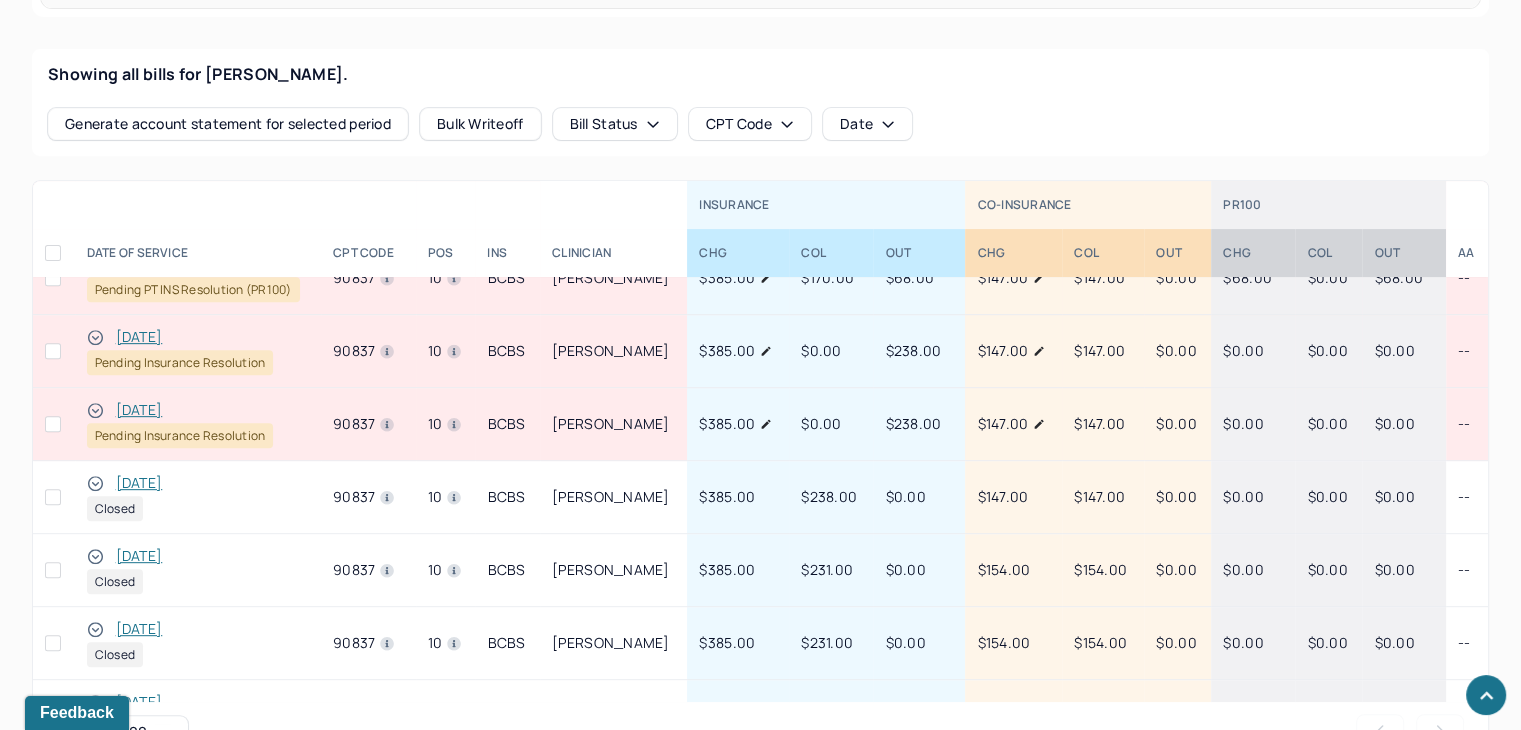 click on "[DATE]" at bounding box center (139, 410) 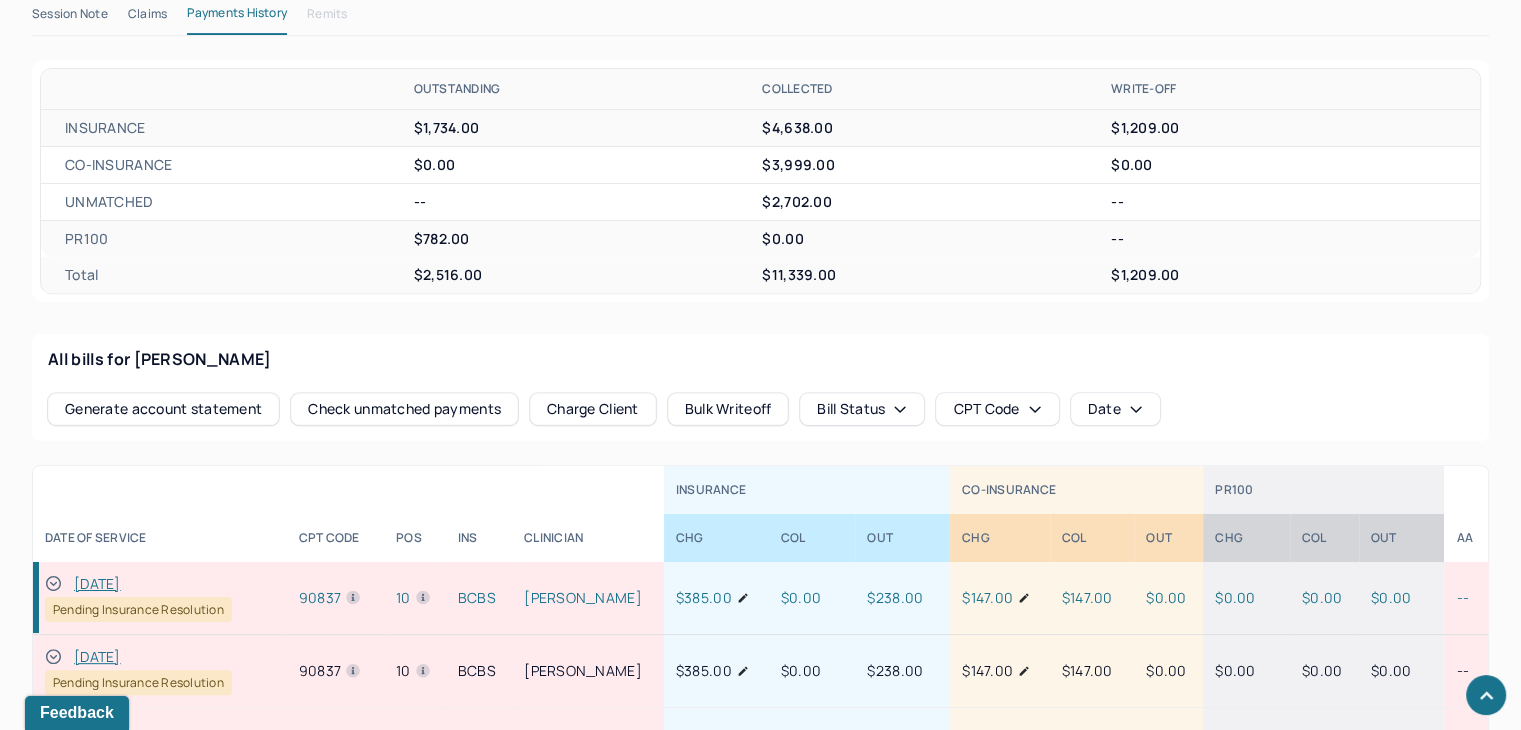 scroll, scrollTop: 500, scrollLeft: 0, axis: vertical 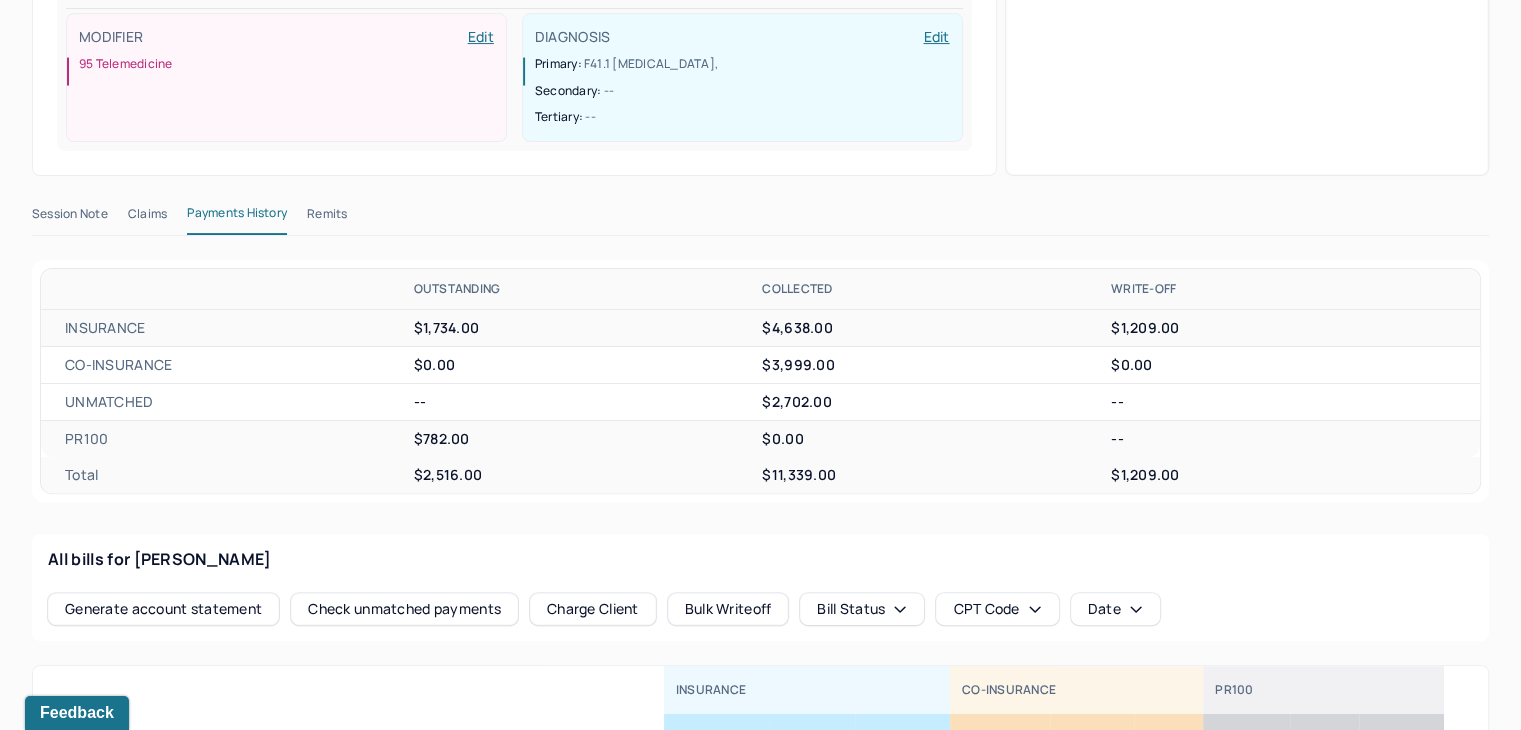 click on "Claims" at bounding box center [147, 218] 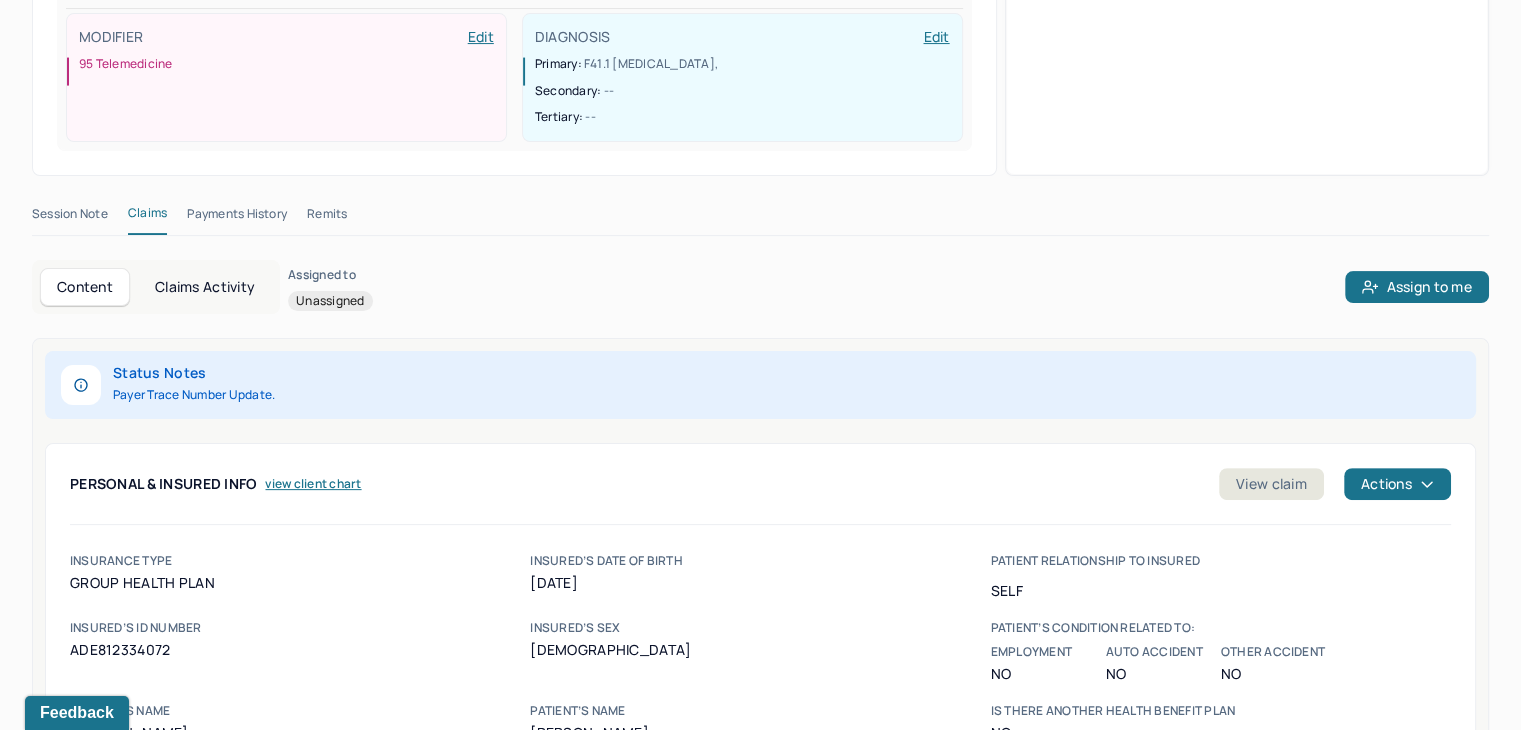 click on "Remits" at bounding box center (327, 218) 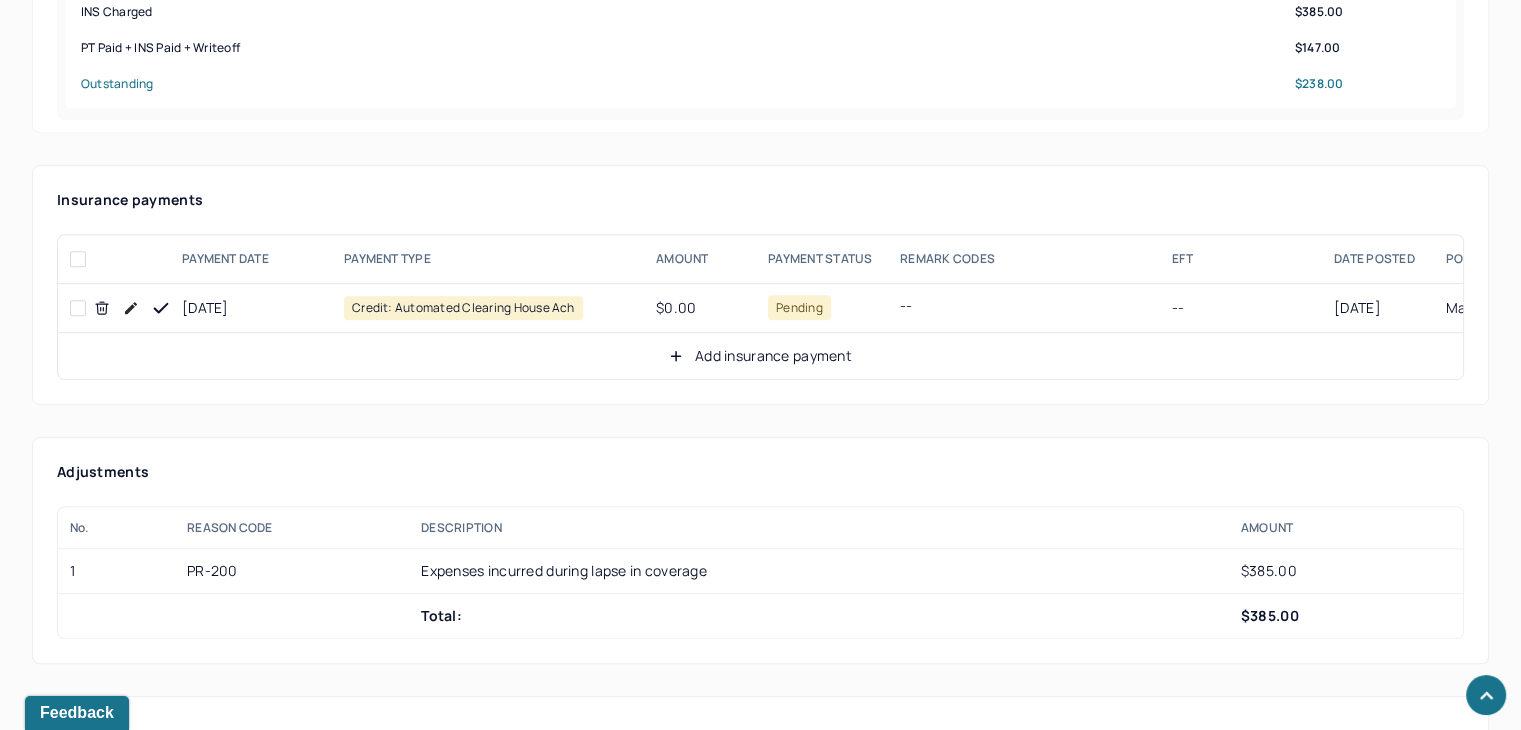 scroll, scrollTop: 1301, scrollLeft: 0, axis: vertical 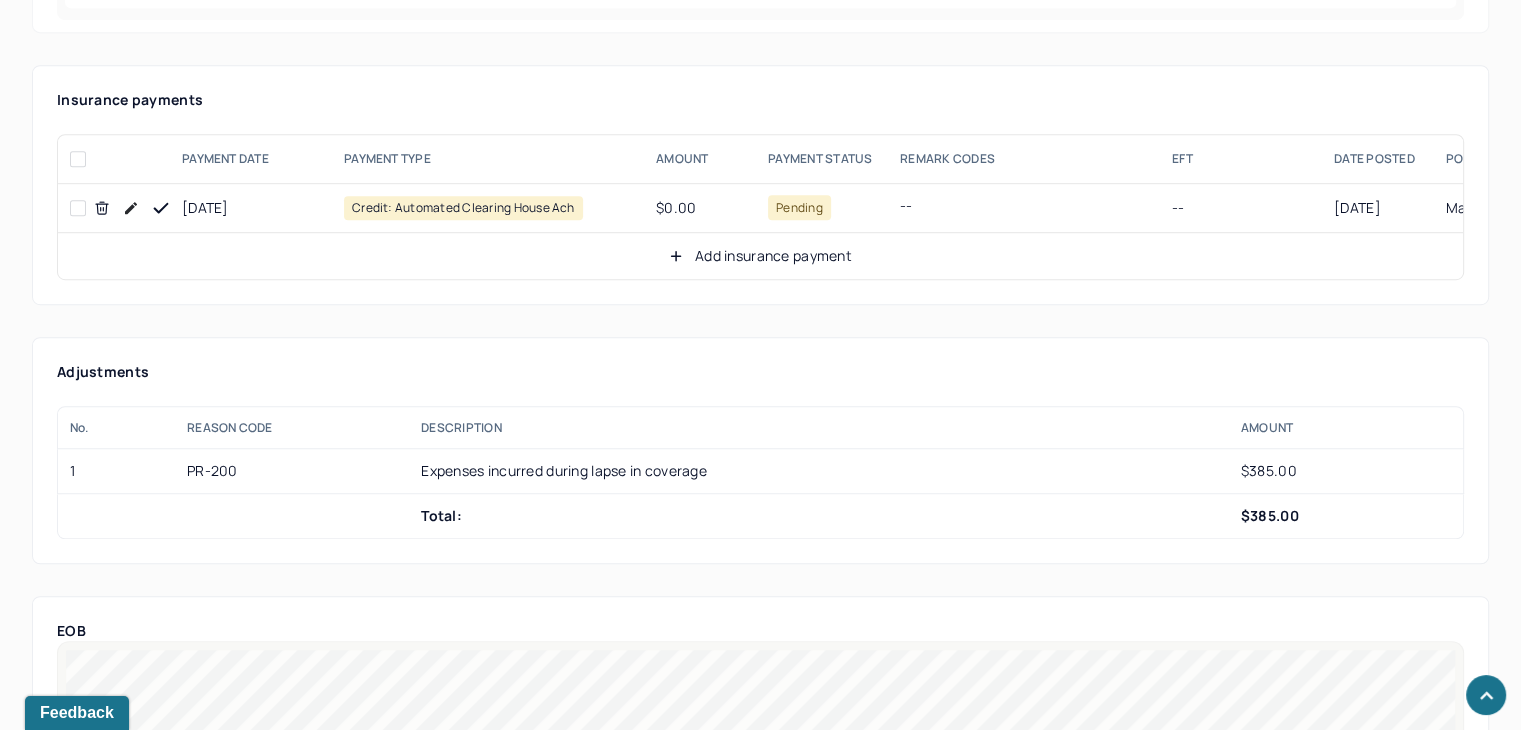 click 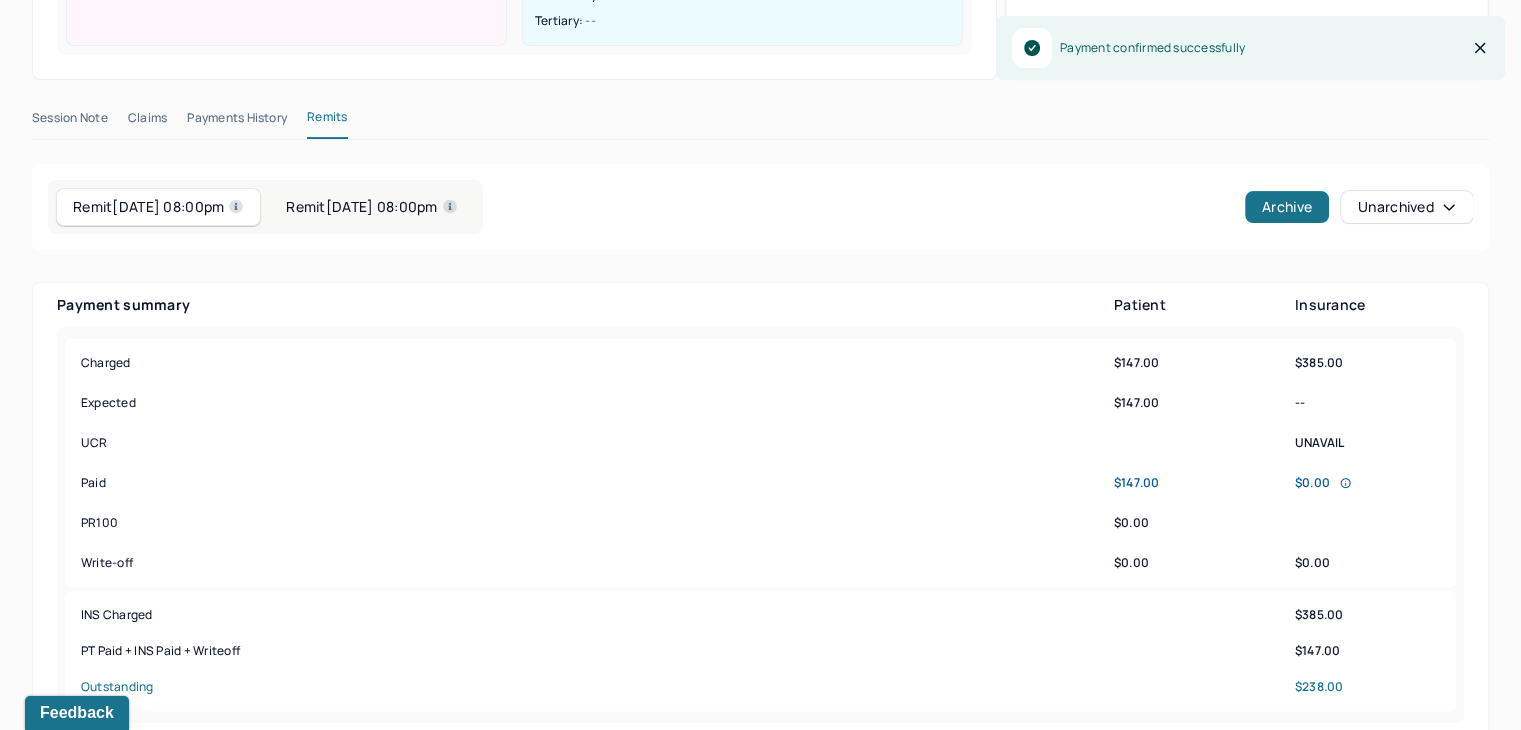 scroll, scrollTop: 501, scrollLeft: 0, axis: vertical 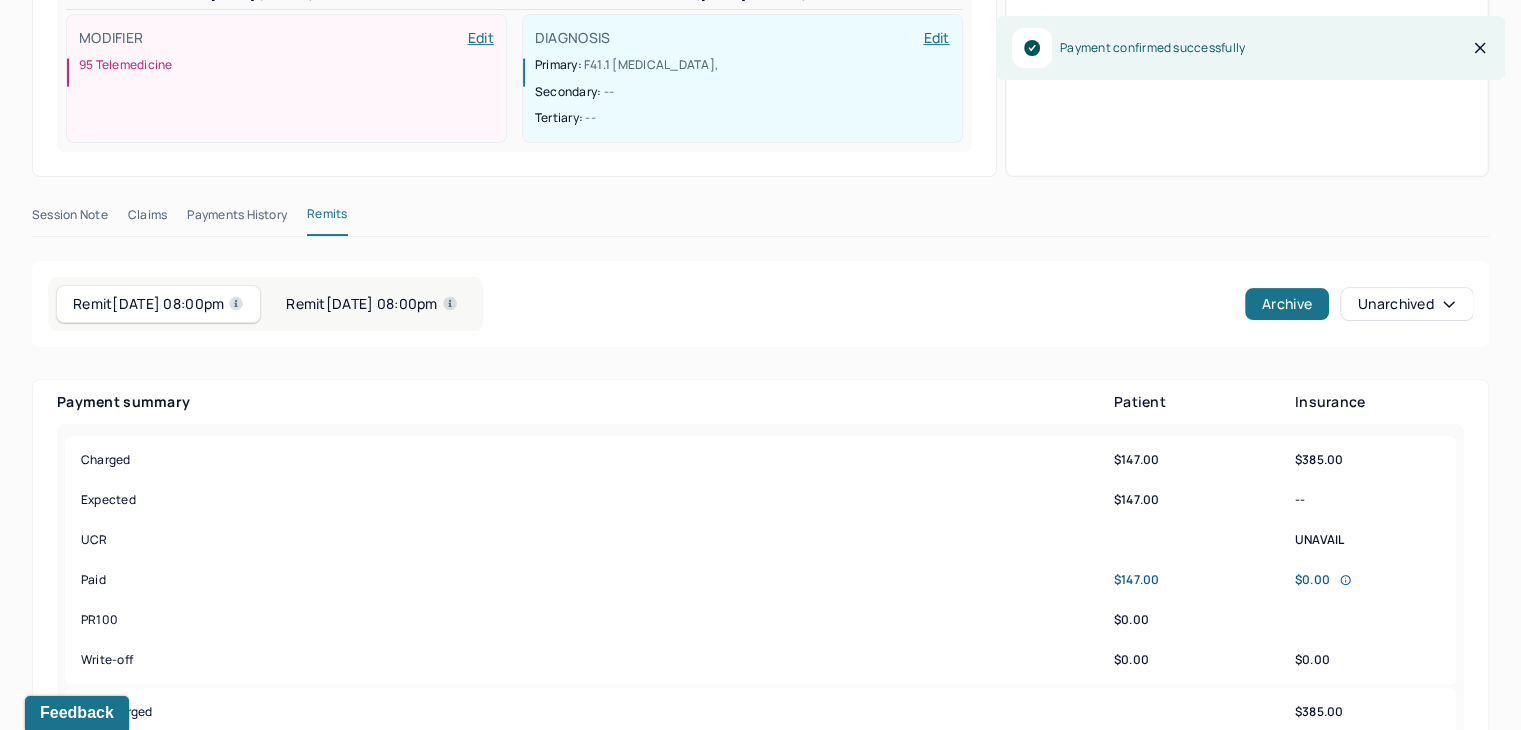 click on "Remit [DATE] 08:00pm" at bounding box center (371, 304) 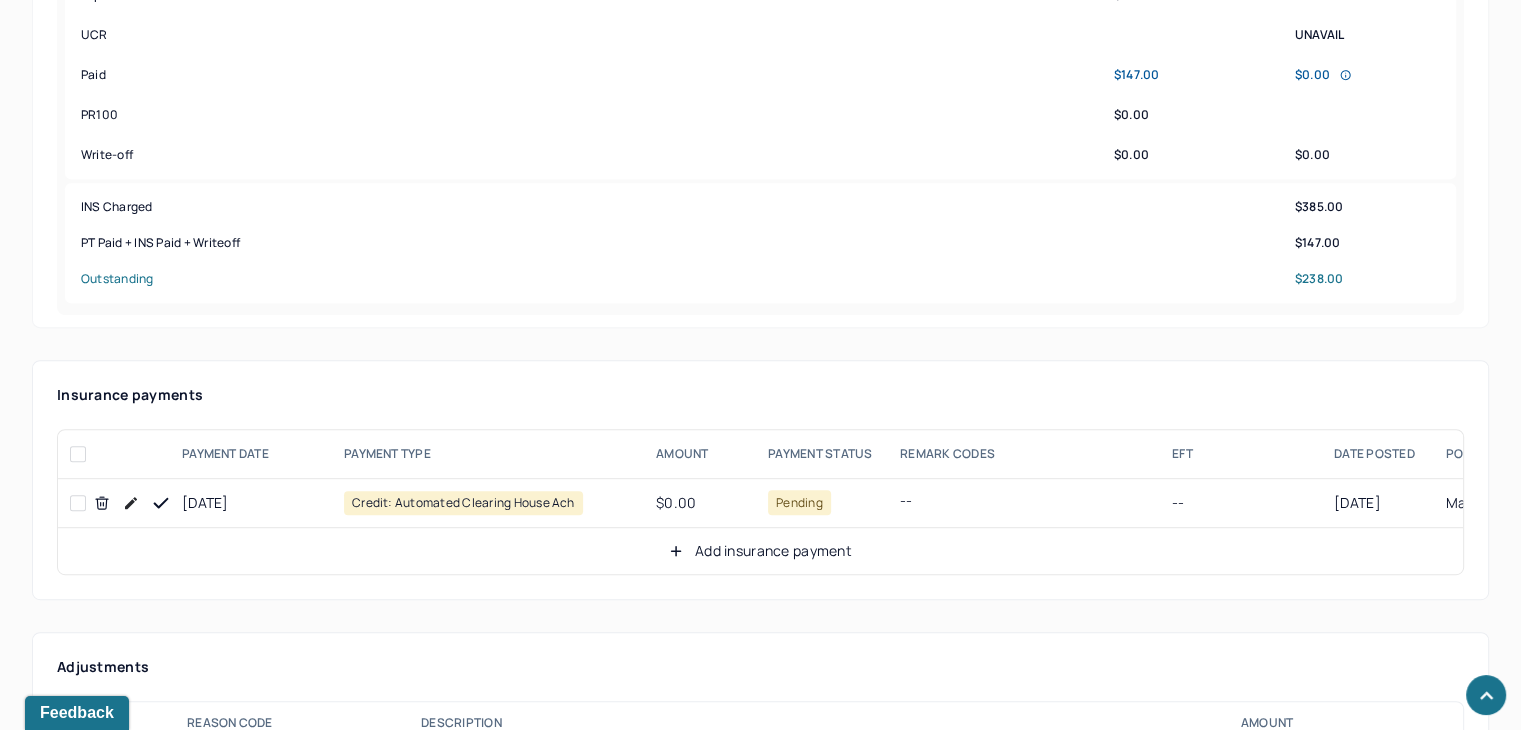 scroll, scrollTop: 1201, scrollLeft: 0, axis: vertical 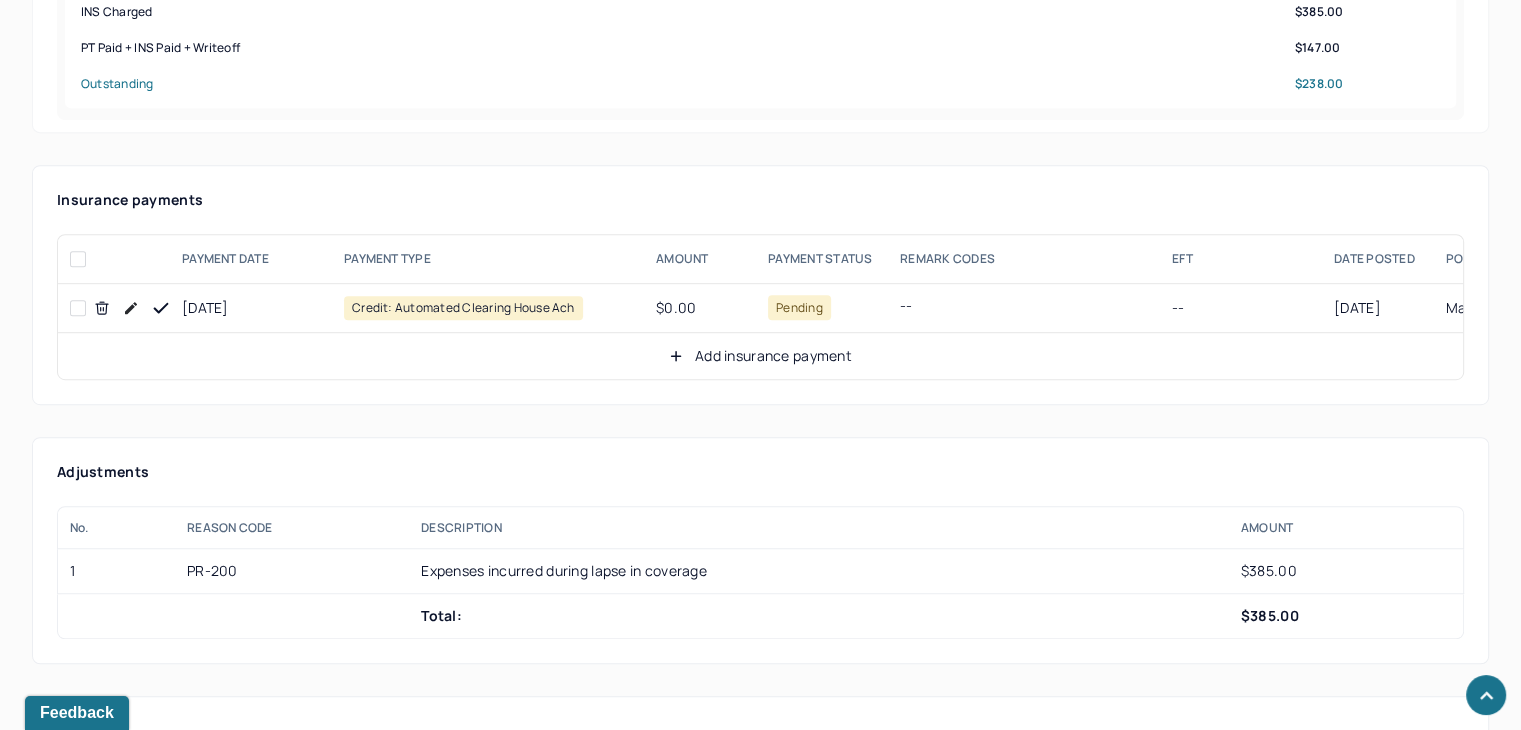 click 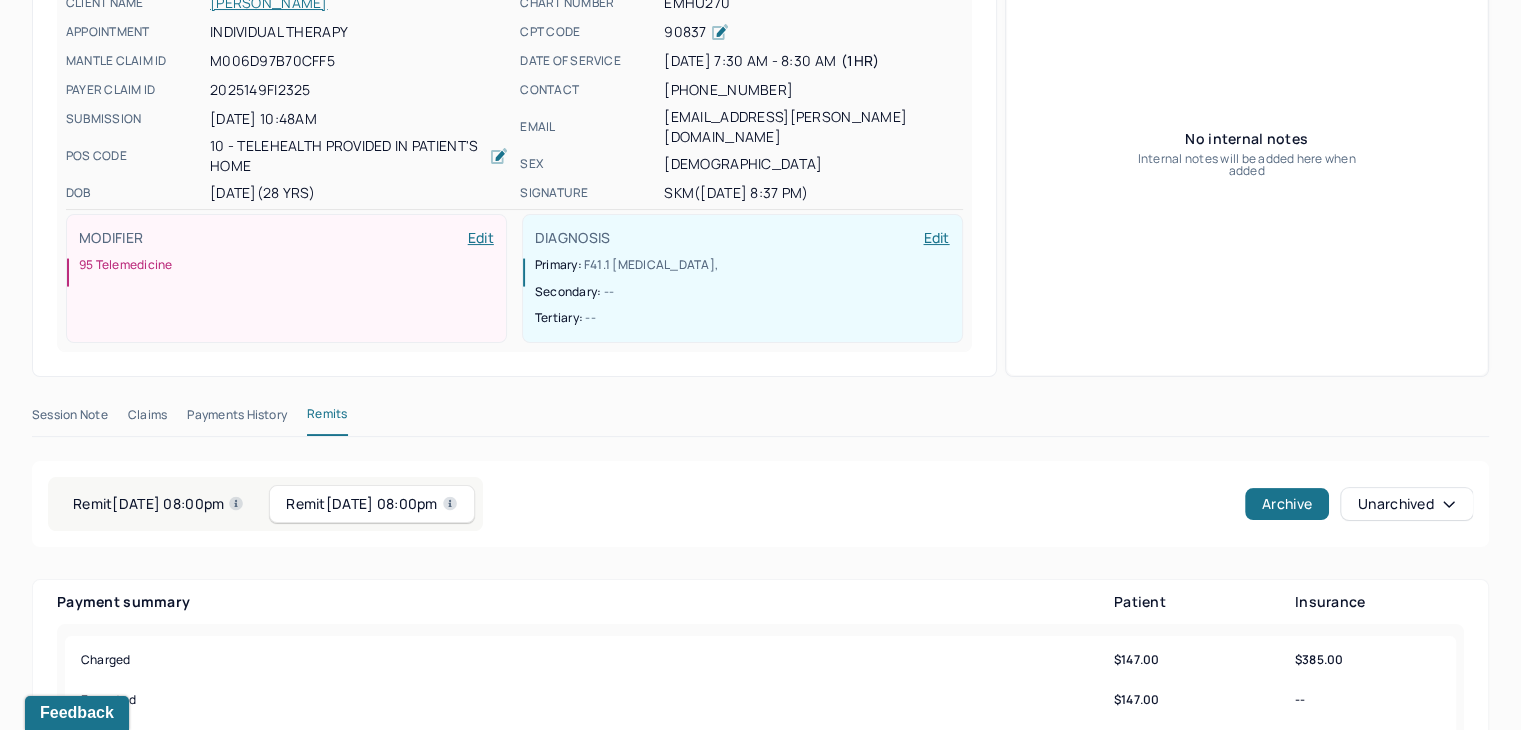 scroll, scrollTop: 0, scrollLeft: 0, axis: both 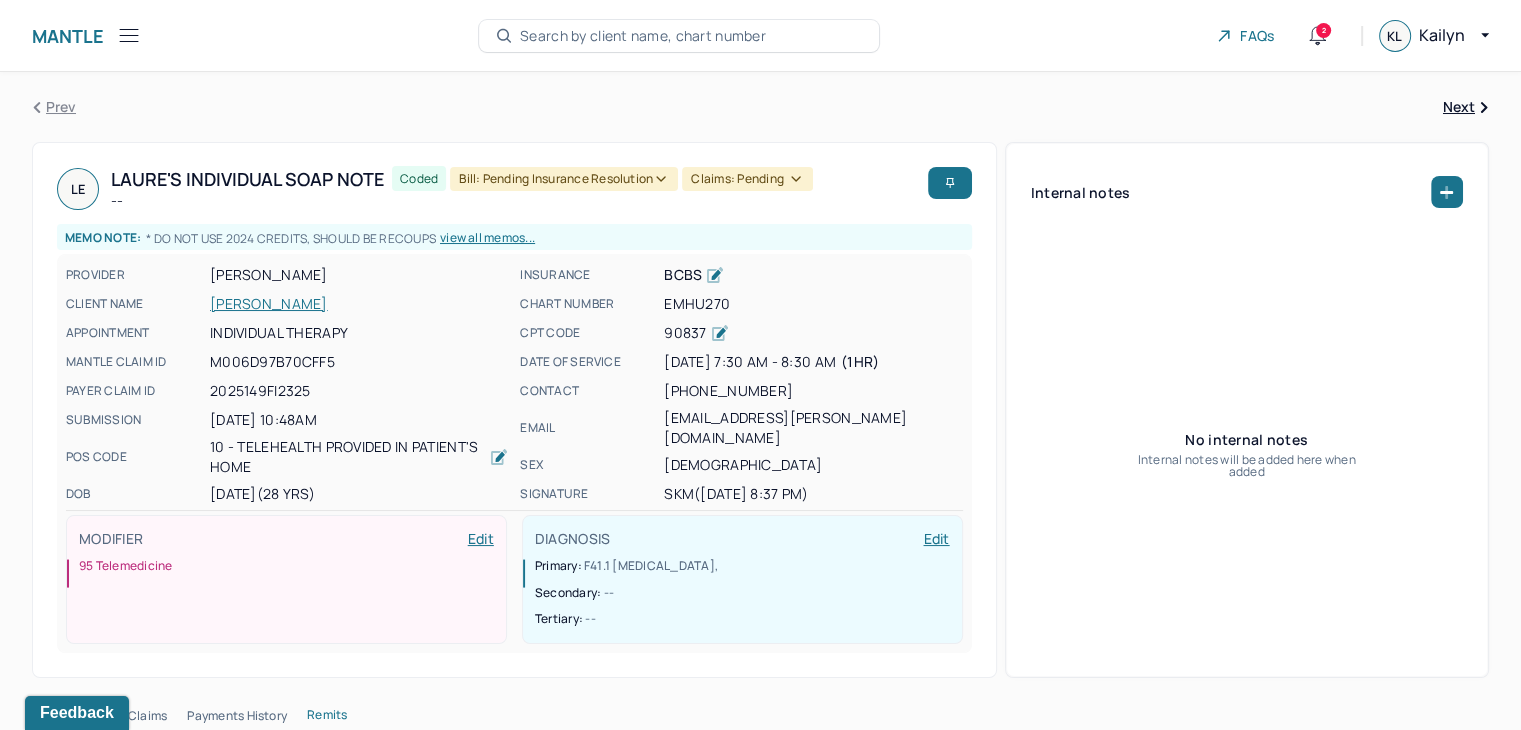 click on "[PERSON_NAME]" at bounding box center (359, 304) 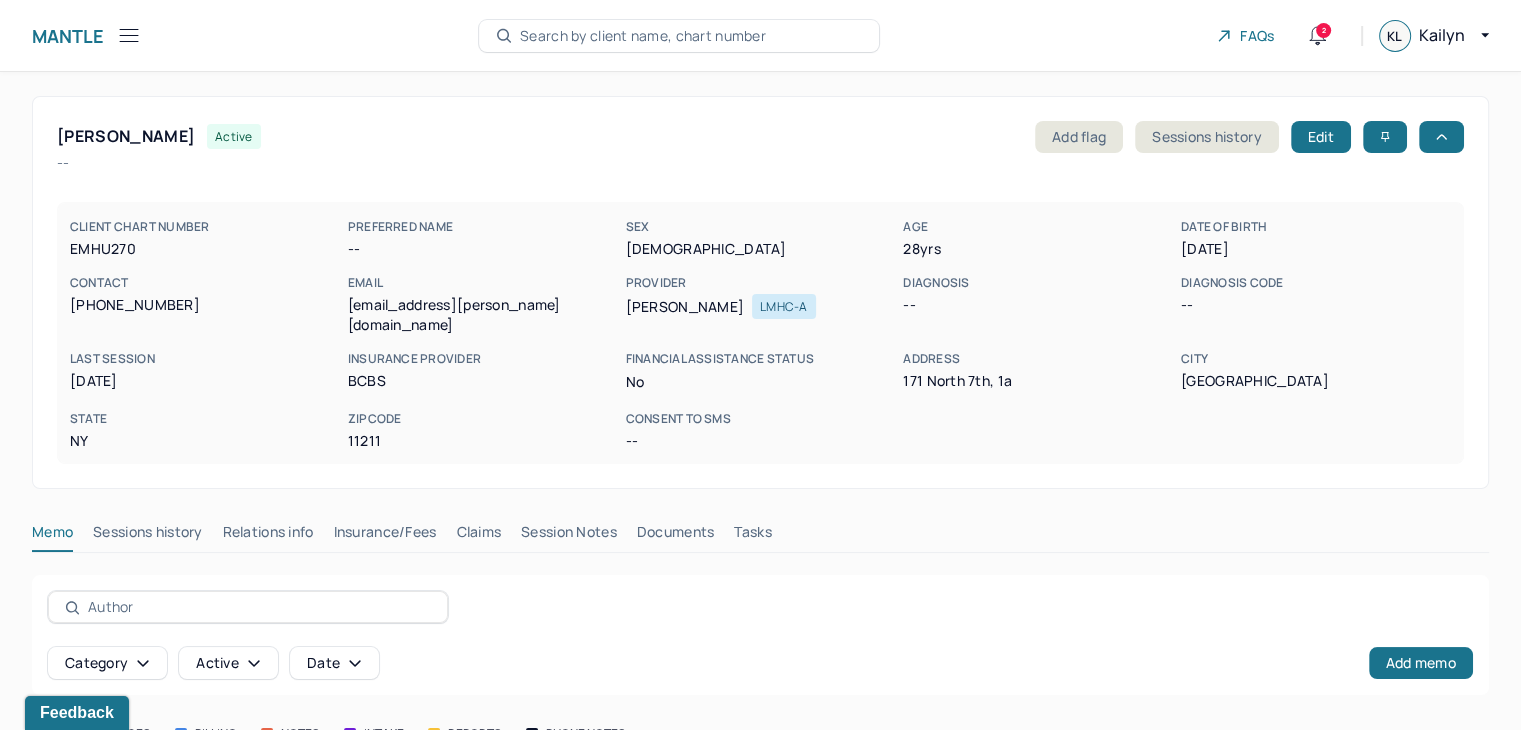 click on "Claims" at bounding box center [478, 536] 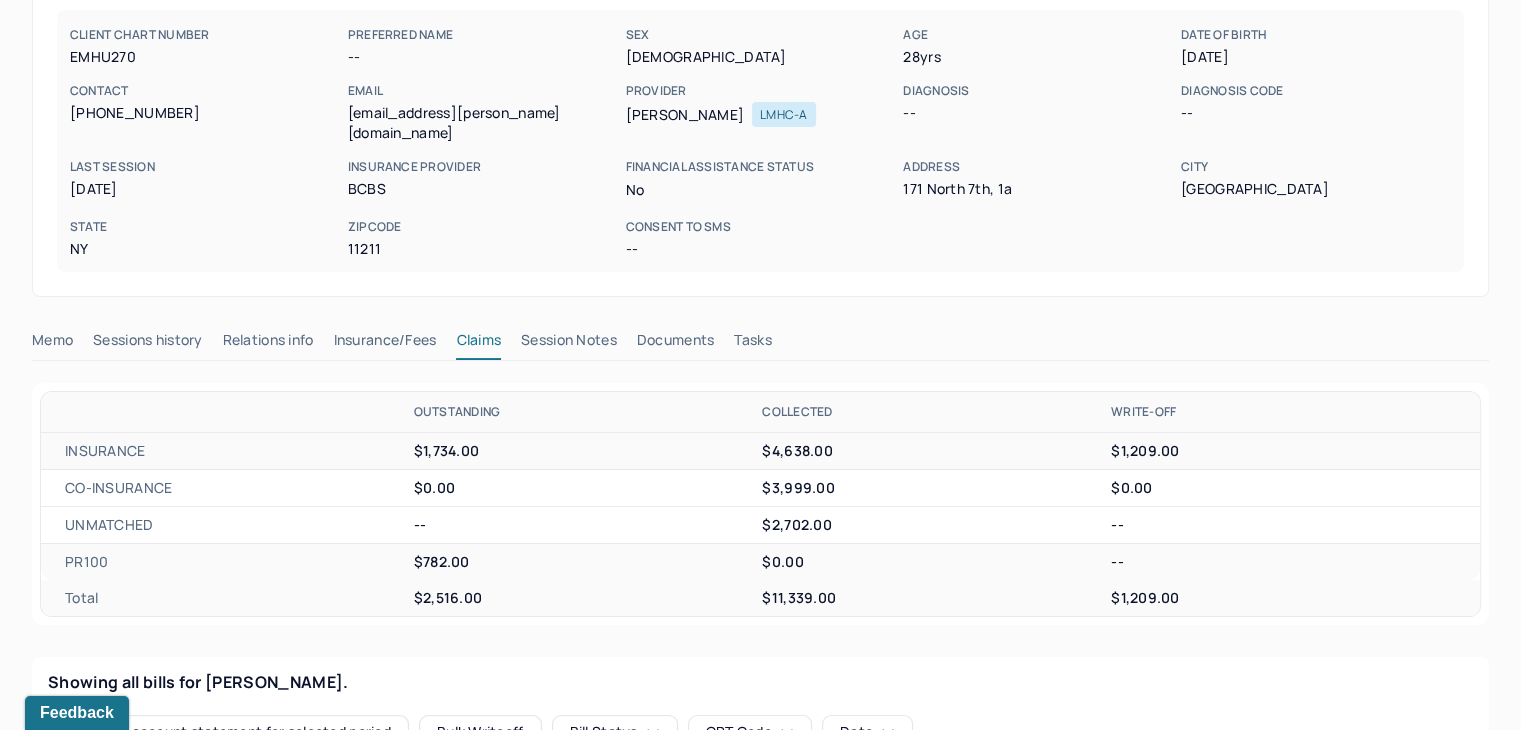 scroll, scrollTop: 500, scrollLeft: 0, axis: vertical 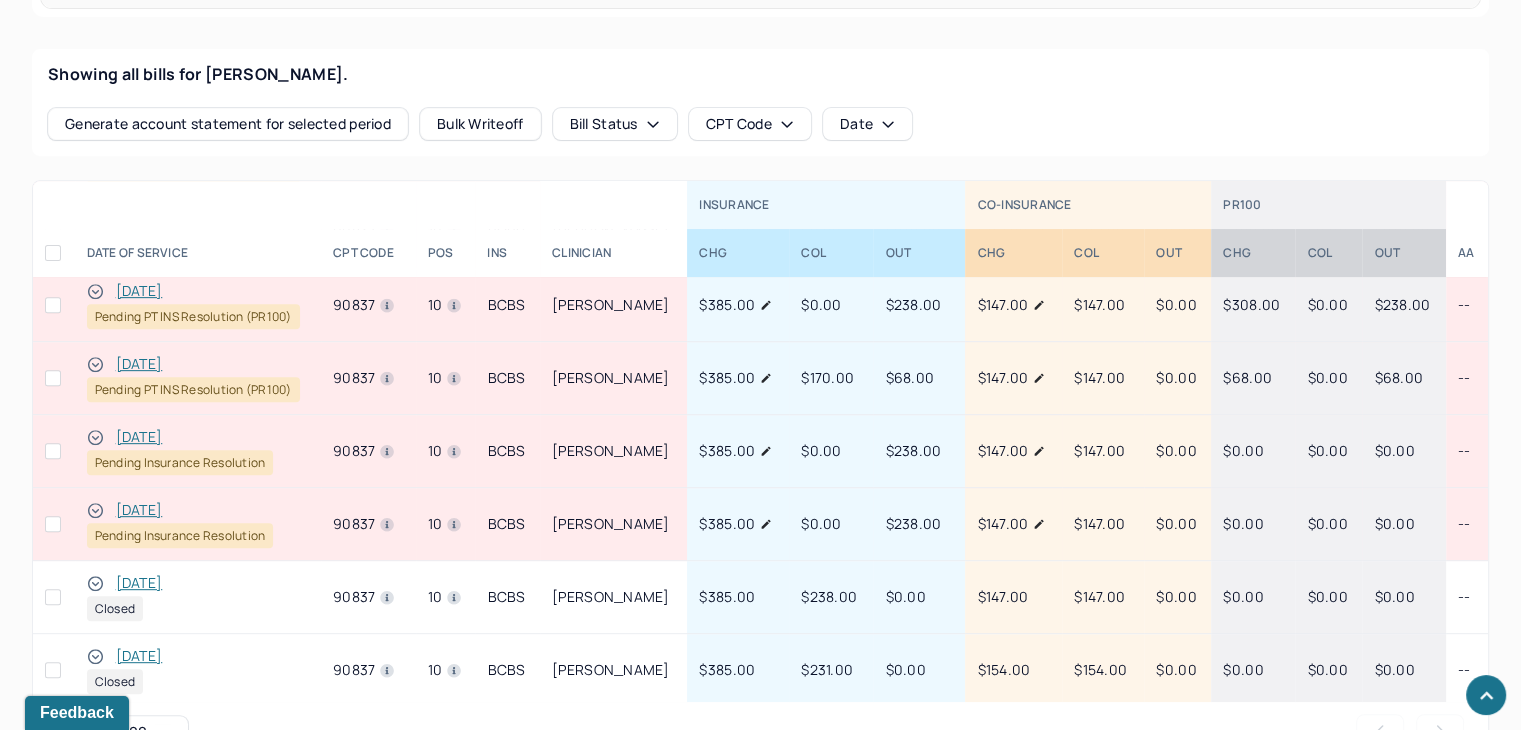 click on "[DATE]" at bounding box center (139, 437) 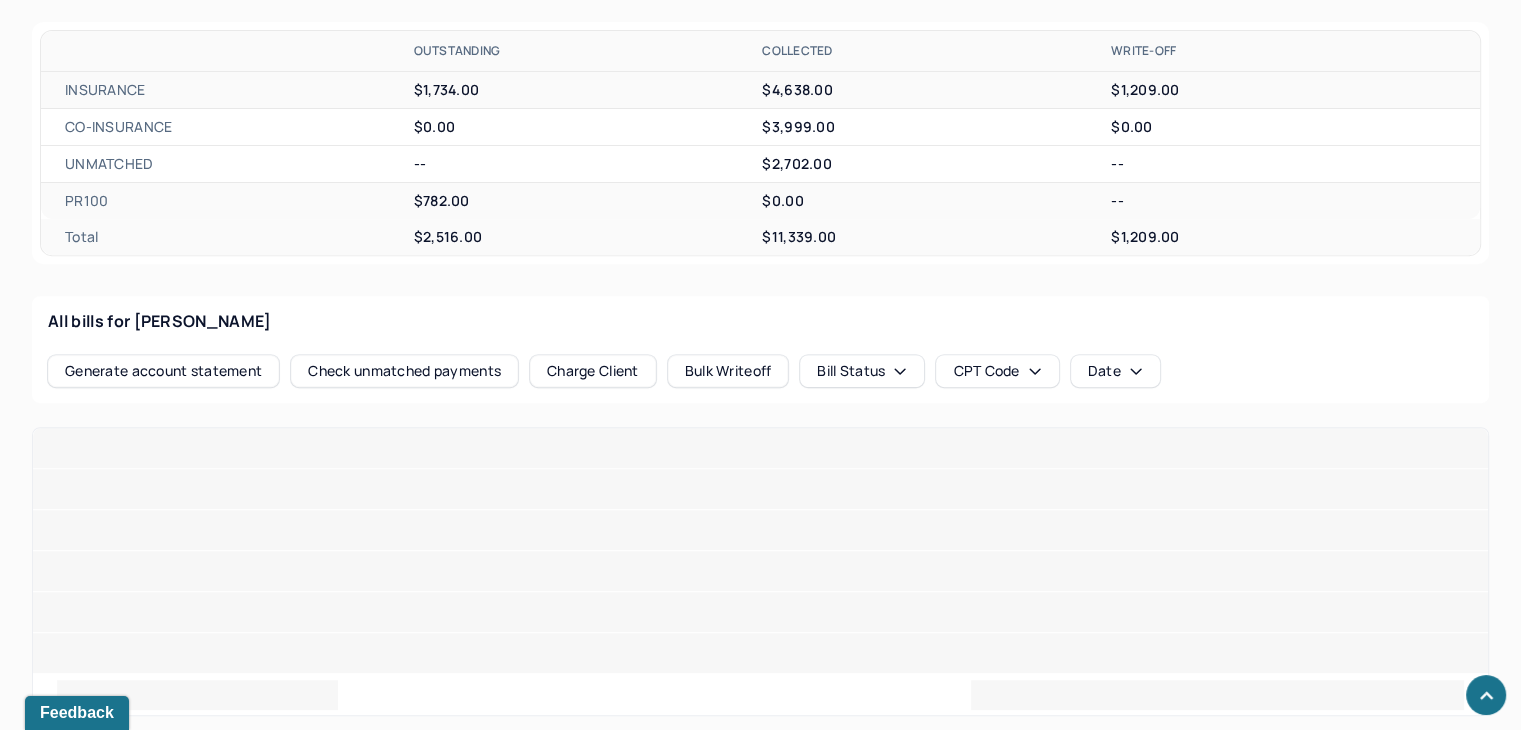 scroll, scrollTop: 445, scrollLeft: 0, axis: vertical 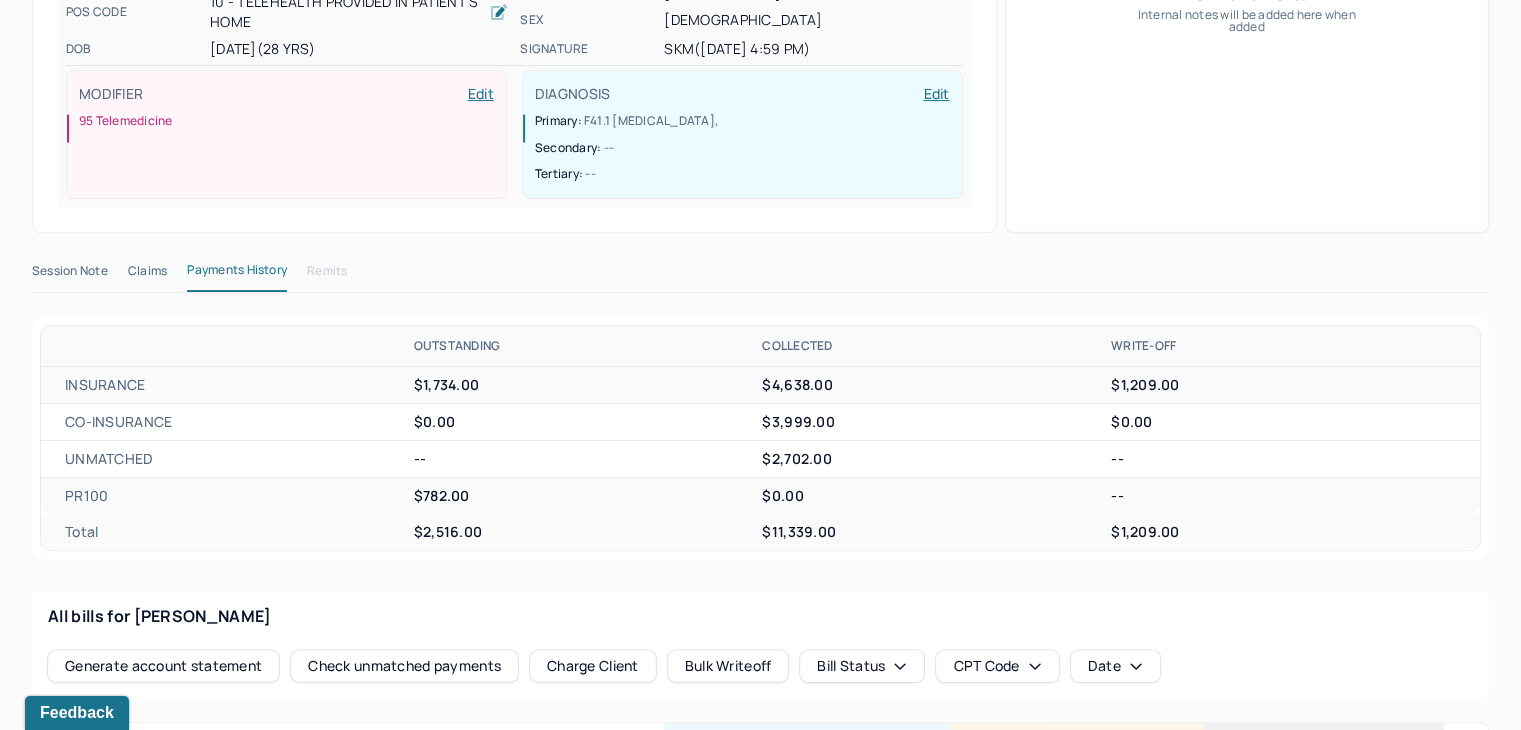 click on "Claims" at bounding box center (147, 275) 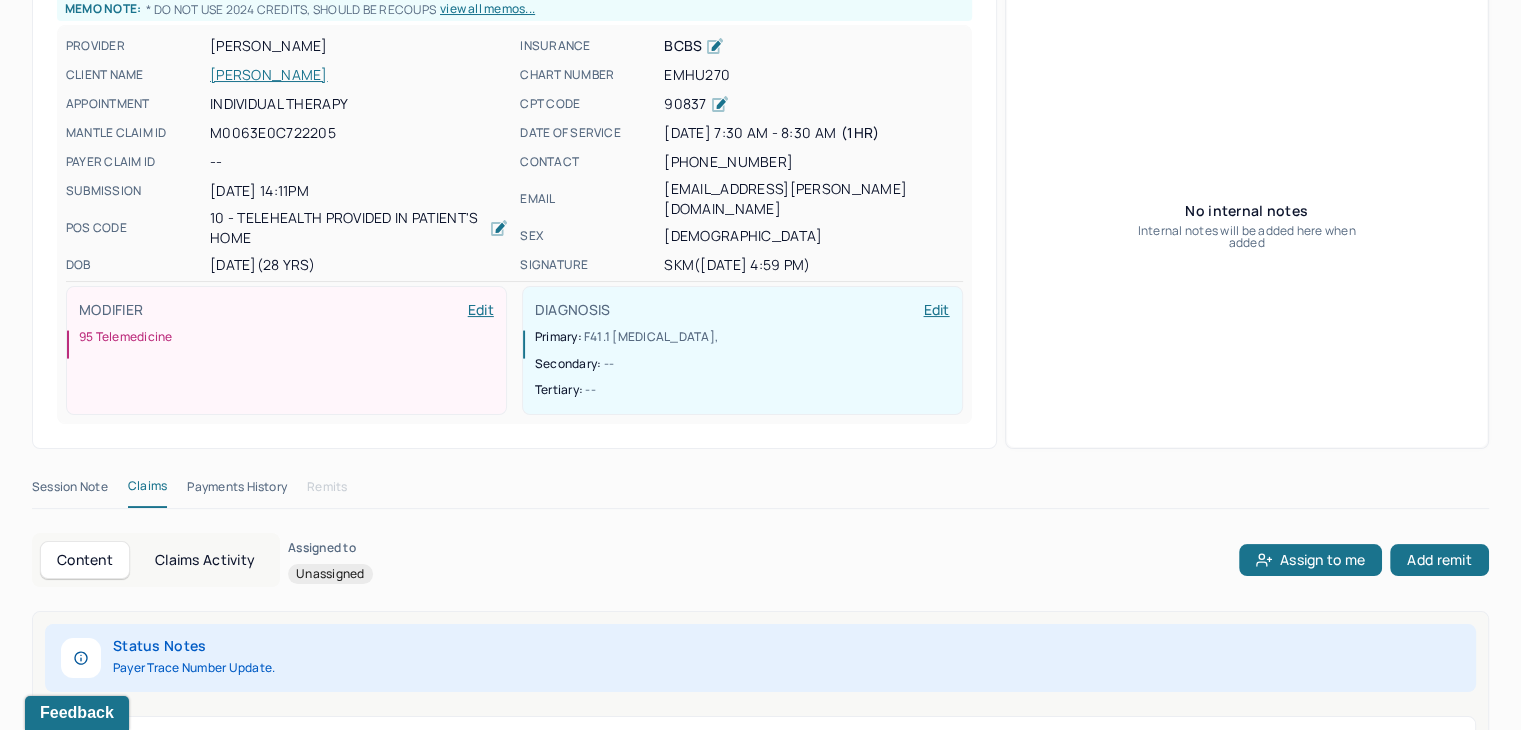 scroll, scrollTop: 345, scrollLeft: 0, axis: vertical 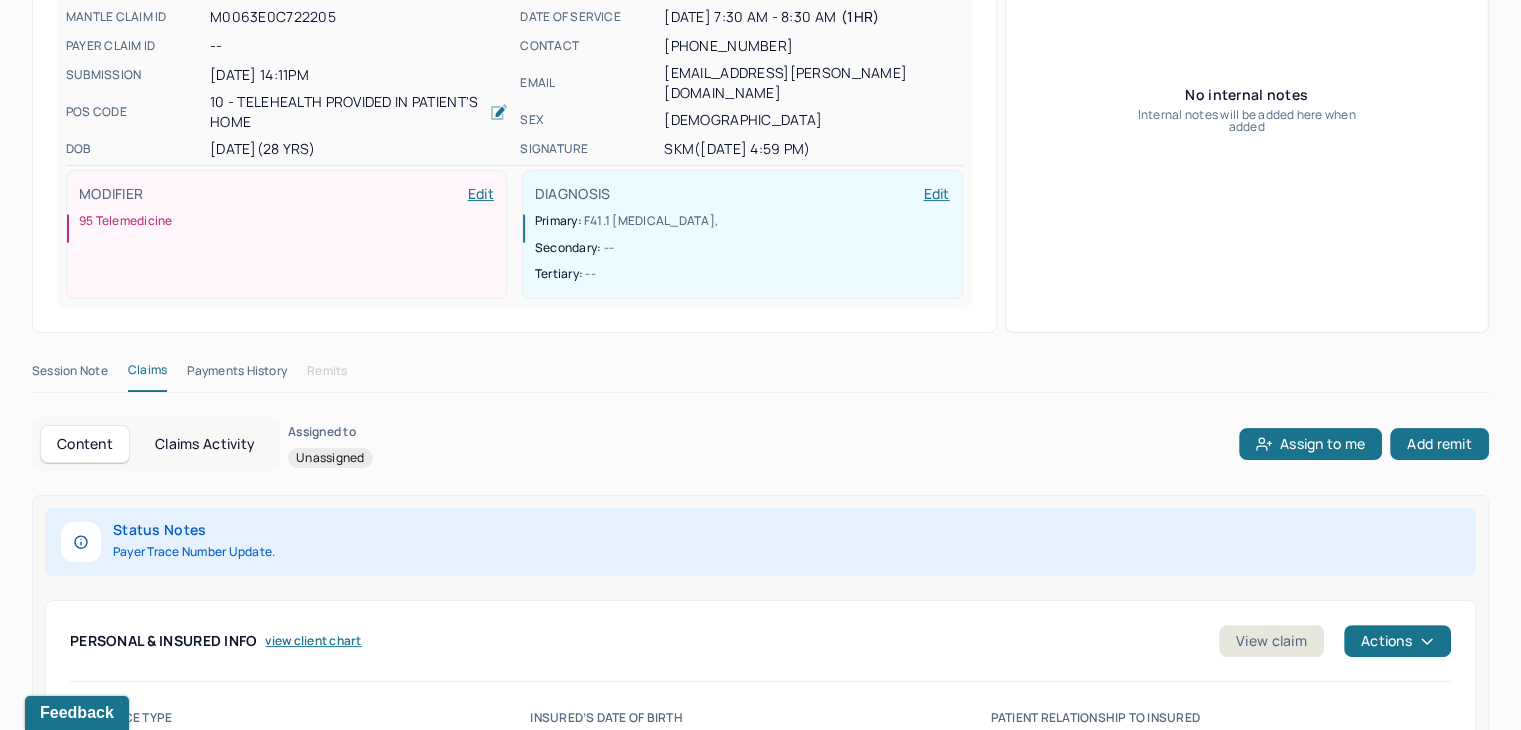click on "Claims Activity" at bounding box center (205, 444) 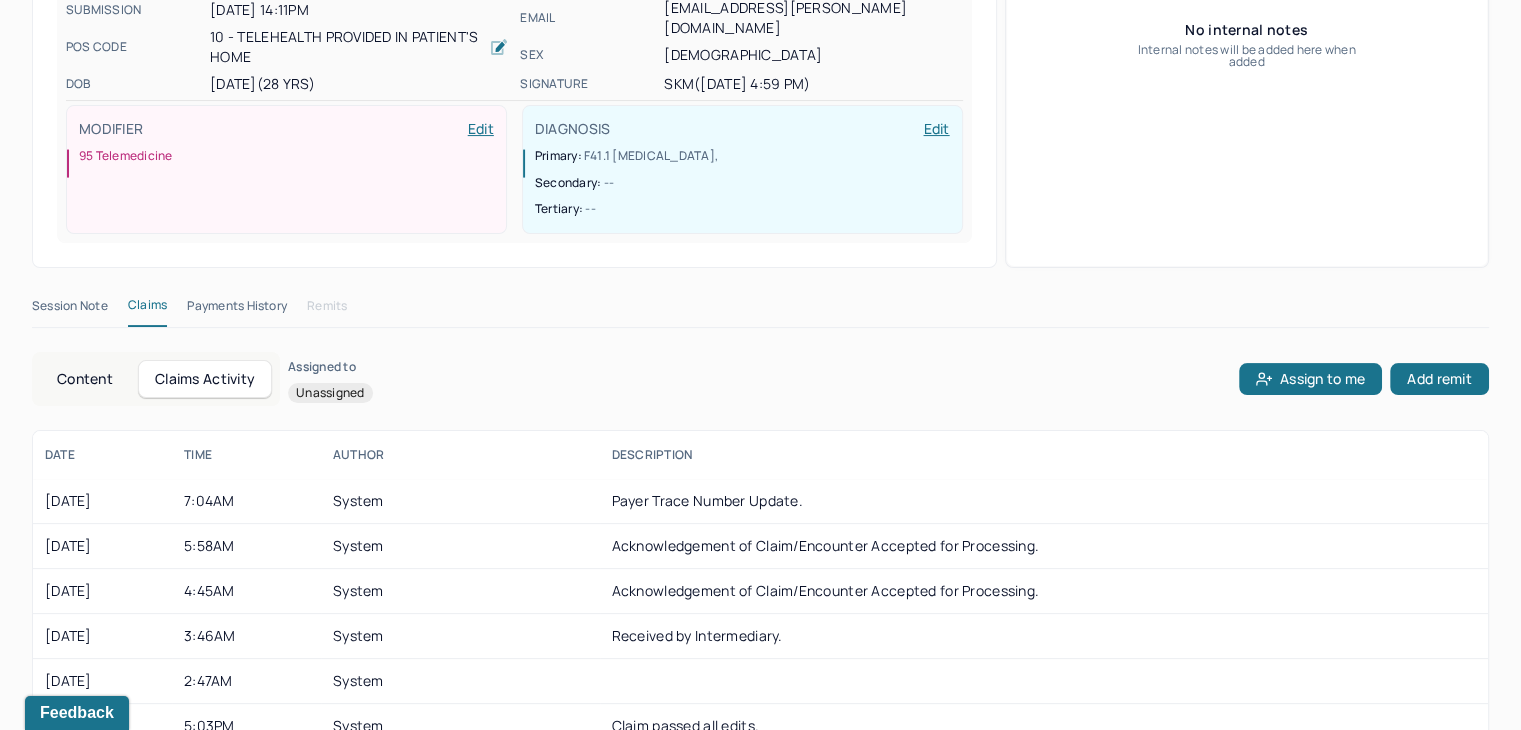 scroll, scrollTop: 445, scrollLeft: 0, axis: vertical 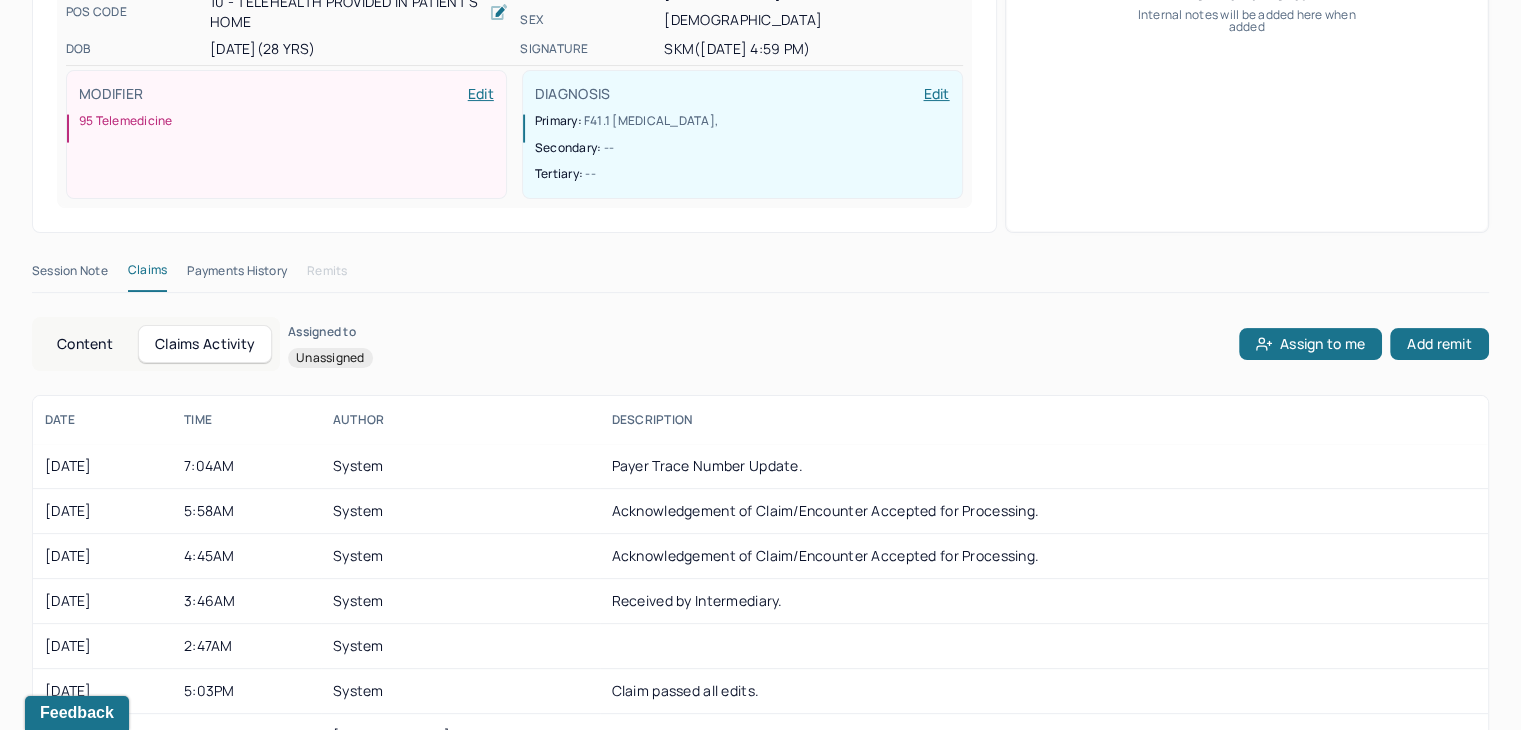 click on "Content" at bounding box center [85, 344] 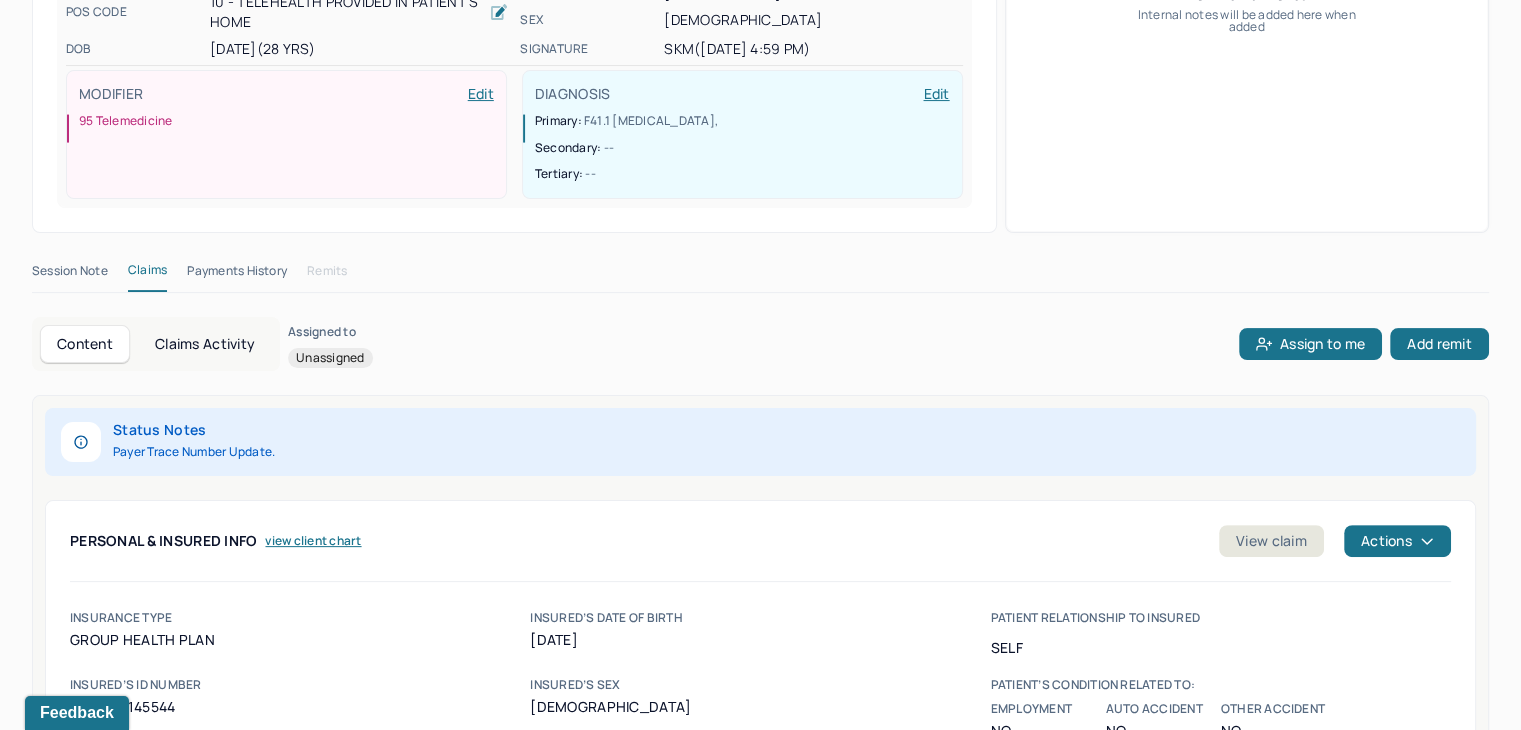 click on "Claims Activity" at bounding box center (205, 344) 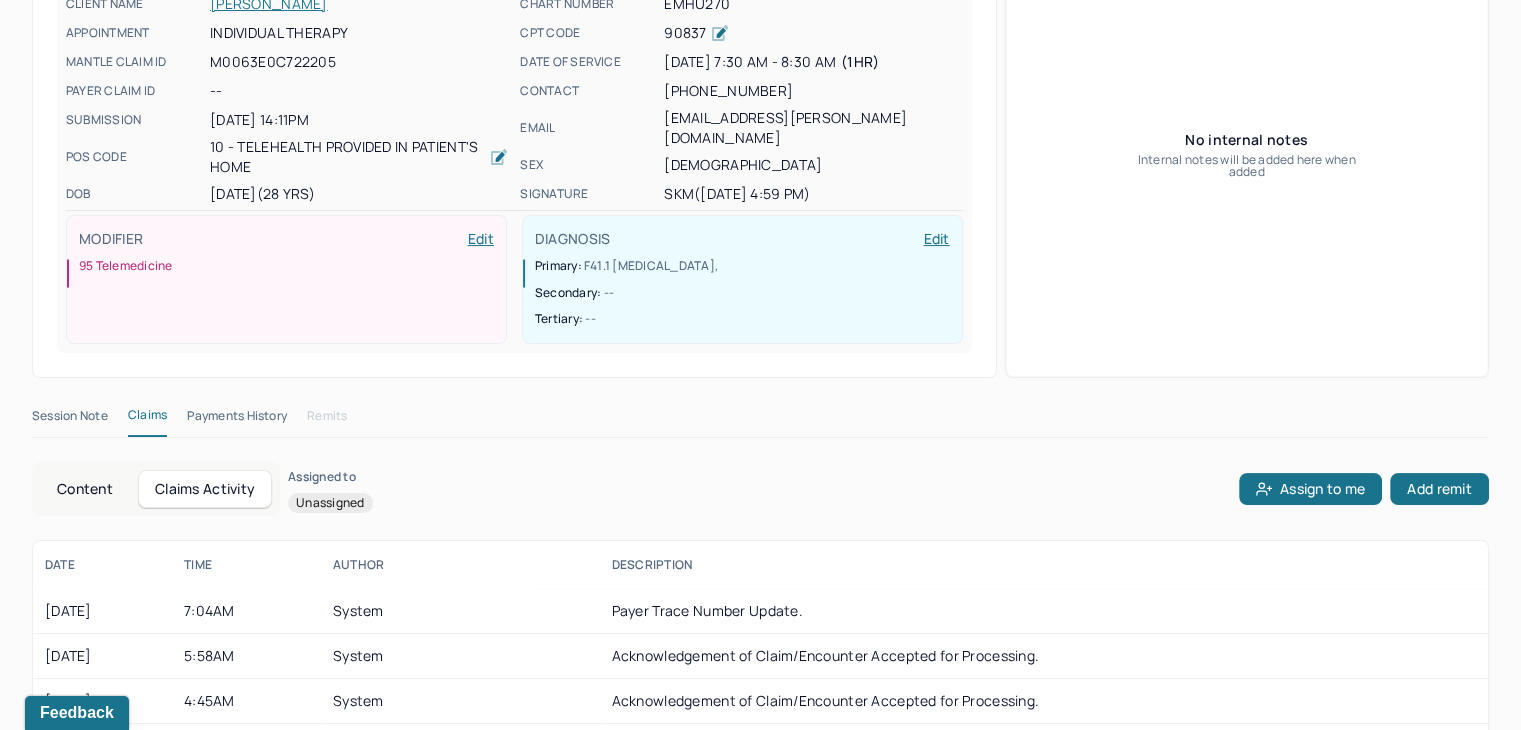 scroll, scrollTop: 45, scrollLeft: 0, axis: vertical 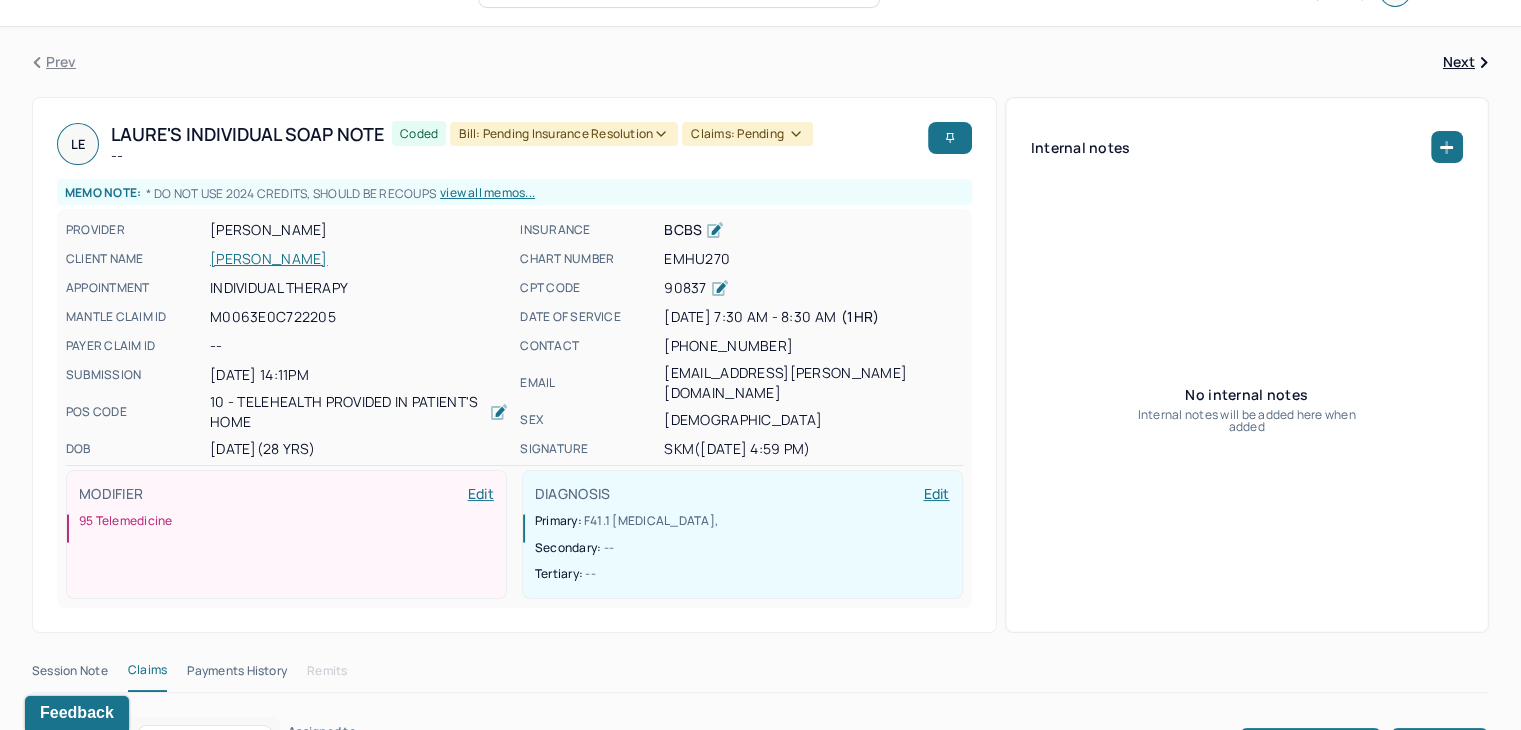 click on "[PERSON_NAME]" at bounding box center (359, 259) 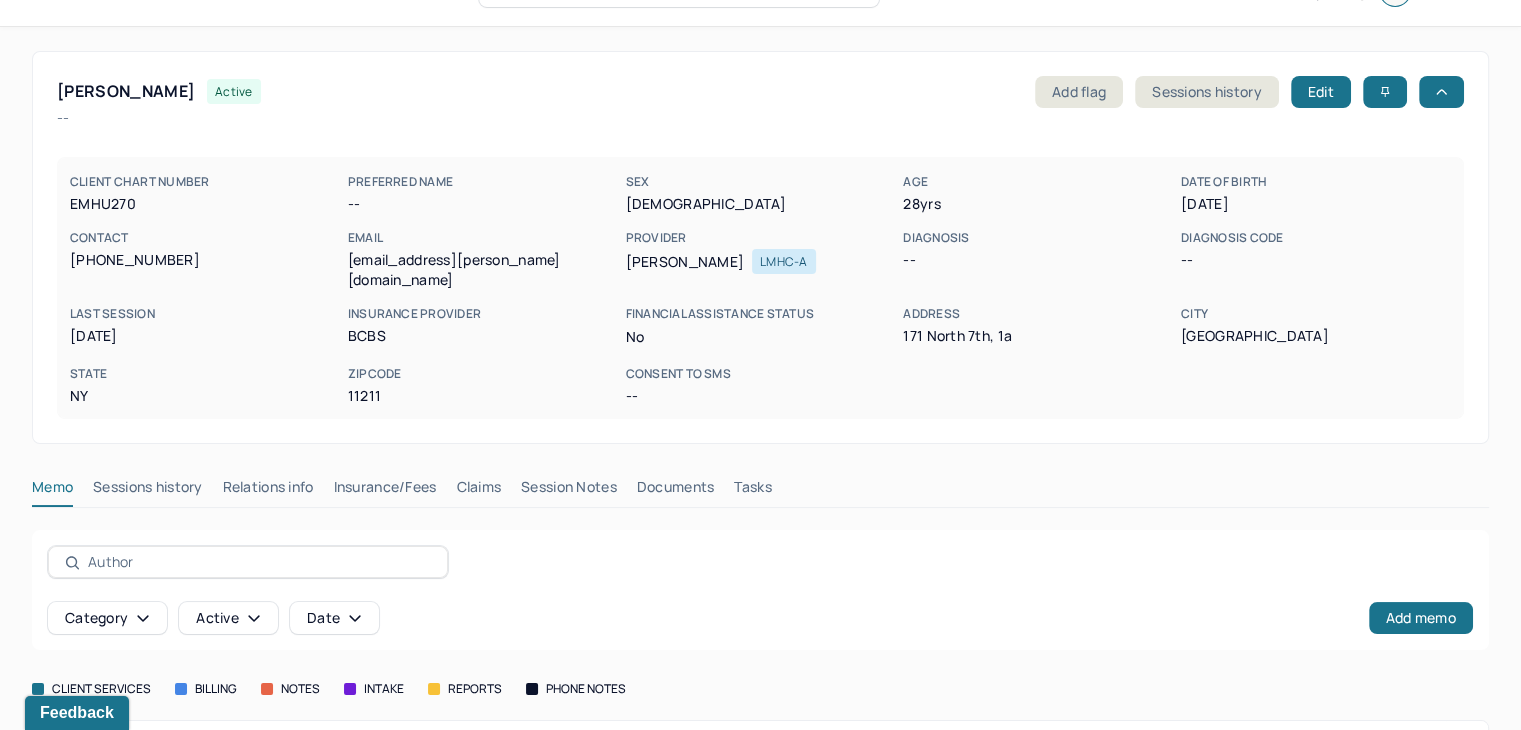 click on "Claims" at bounding box center (478, 491) 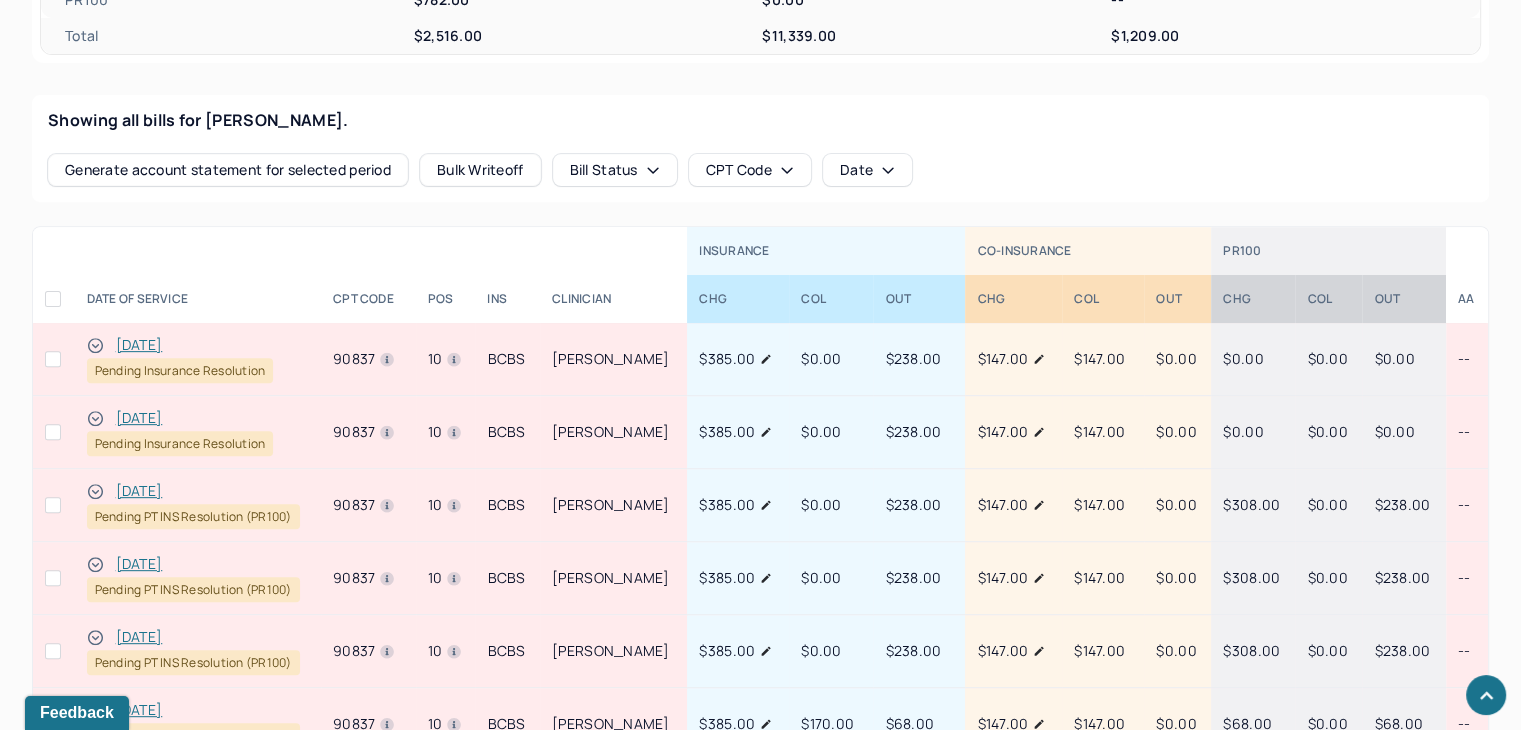 scroll, scrollTop: 845, scrollLeft: 0, axis: vertical 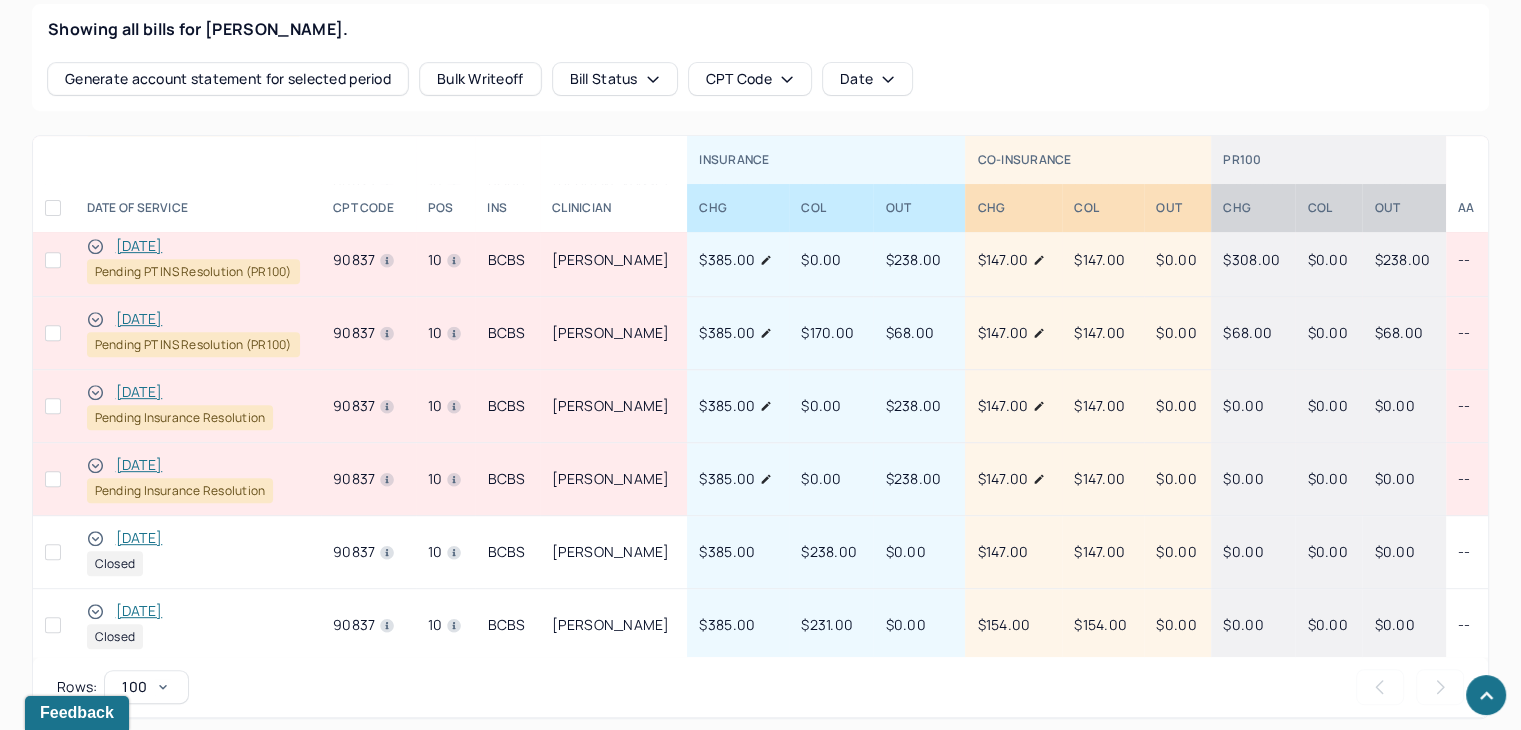 click on "[DATE]" at bounding box center (139, 319) 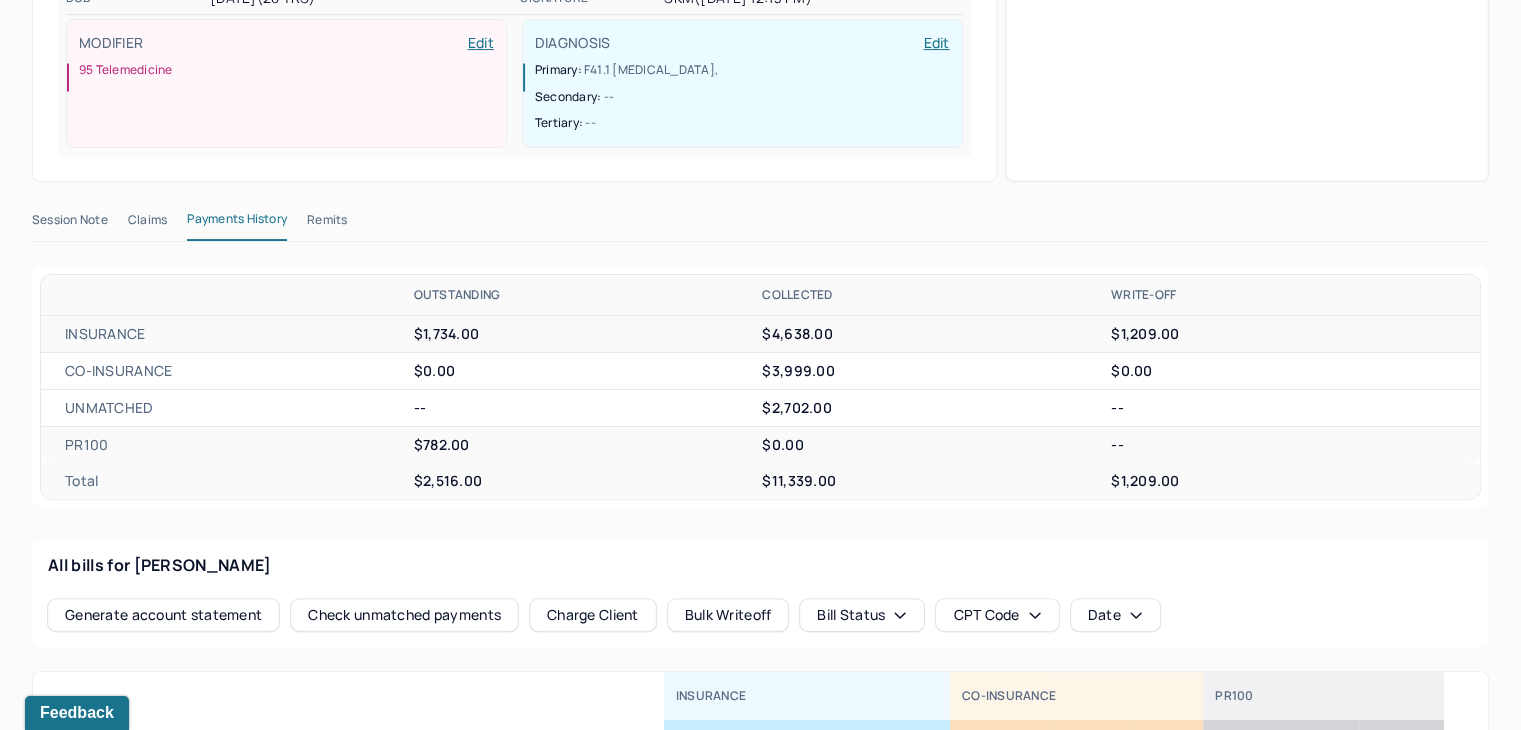 scroll, scrollTop: 445, scrollLeft: 0, axis: vertical 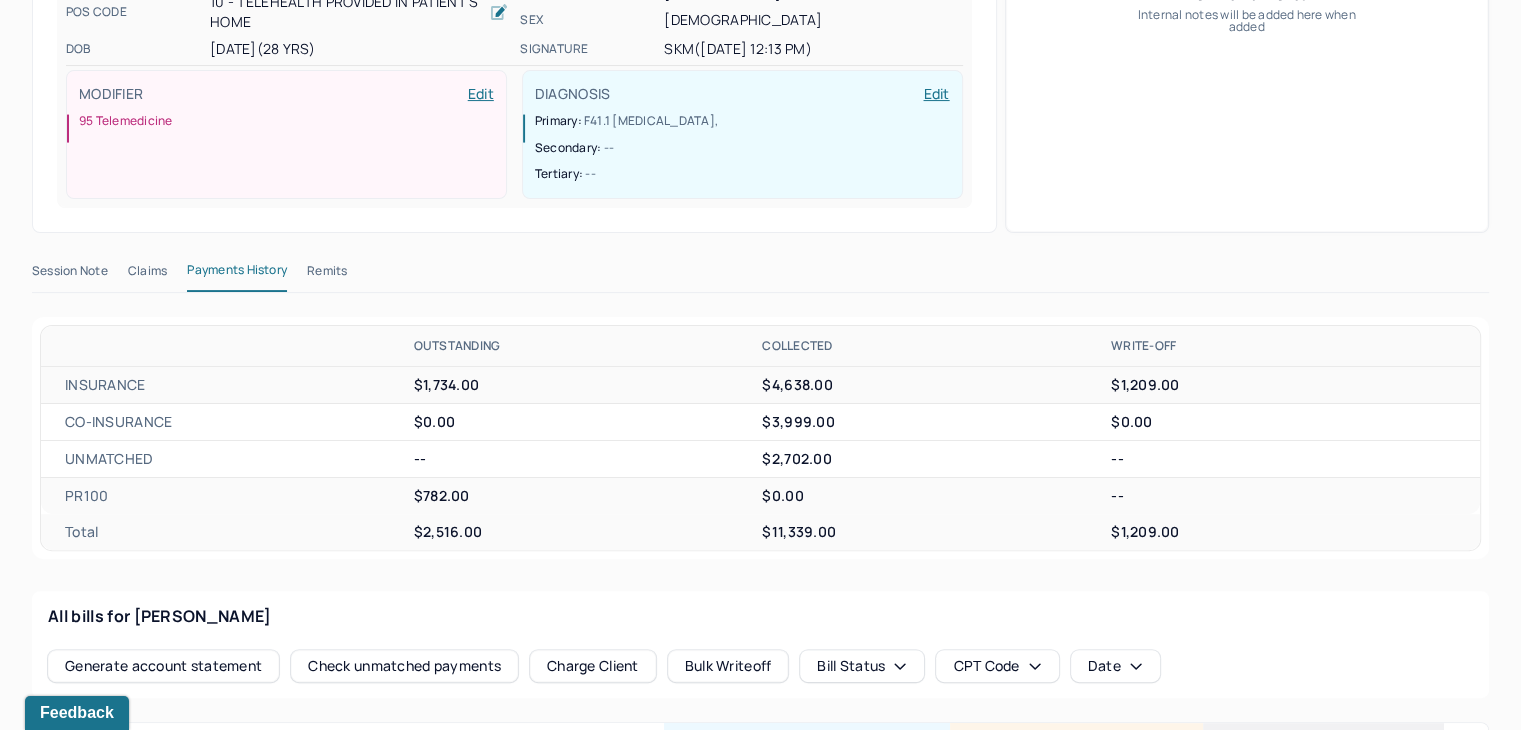 click on "Claims" at bounding box center (147, 275) 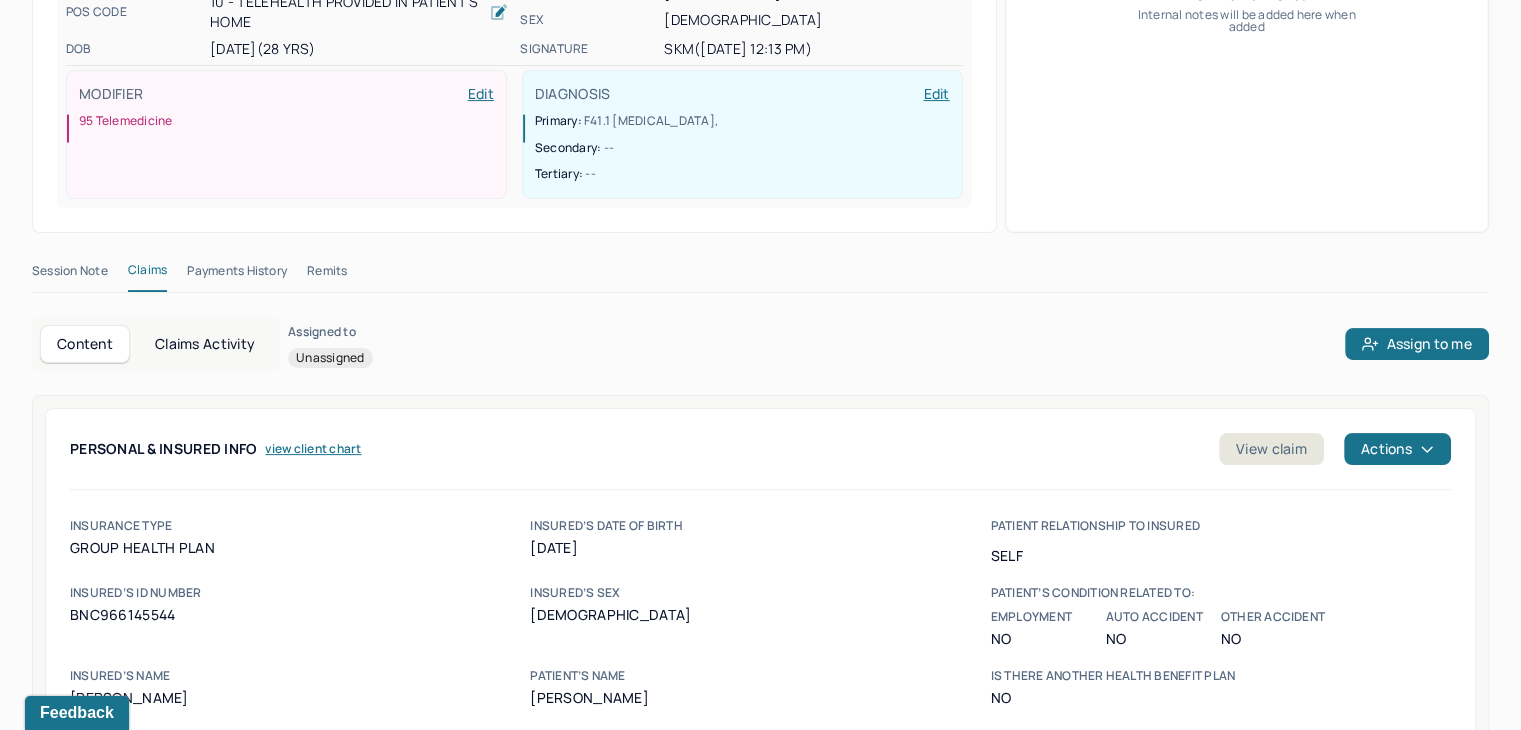 scroll, scrollTop: 545, scrollLeft: 0, axis: vertical 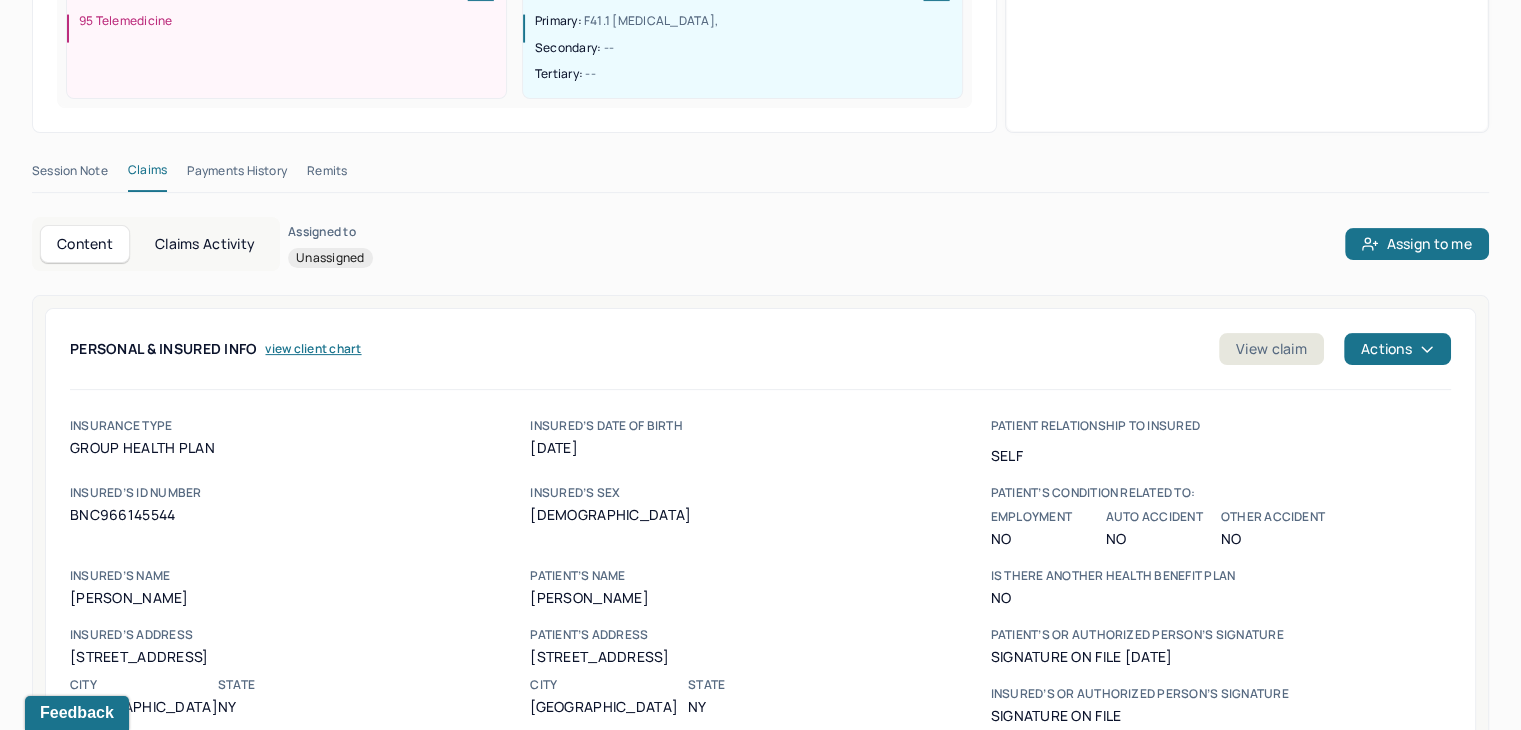 click on "BNC966145544" at bounding box center [300, 515] 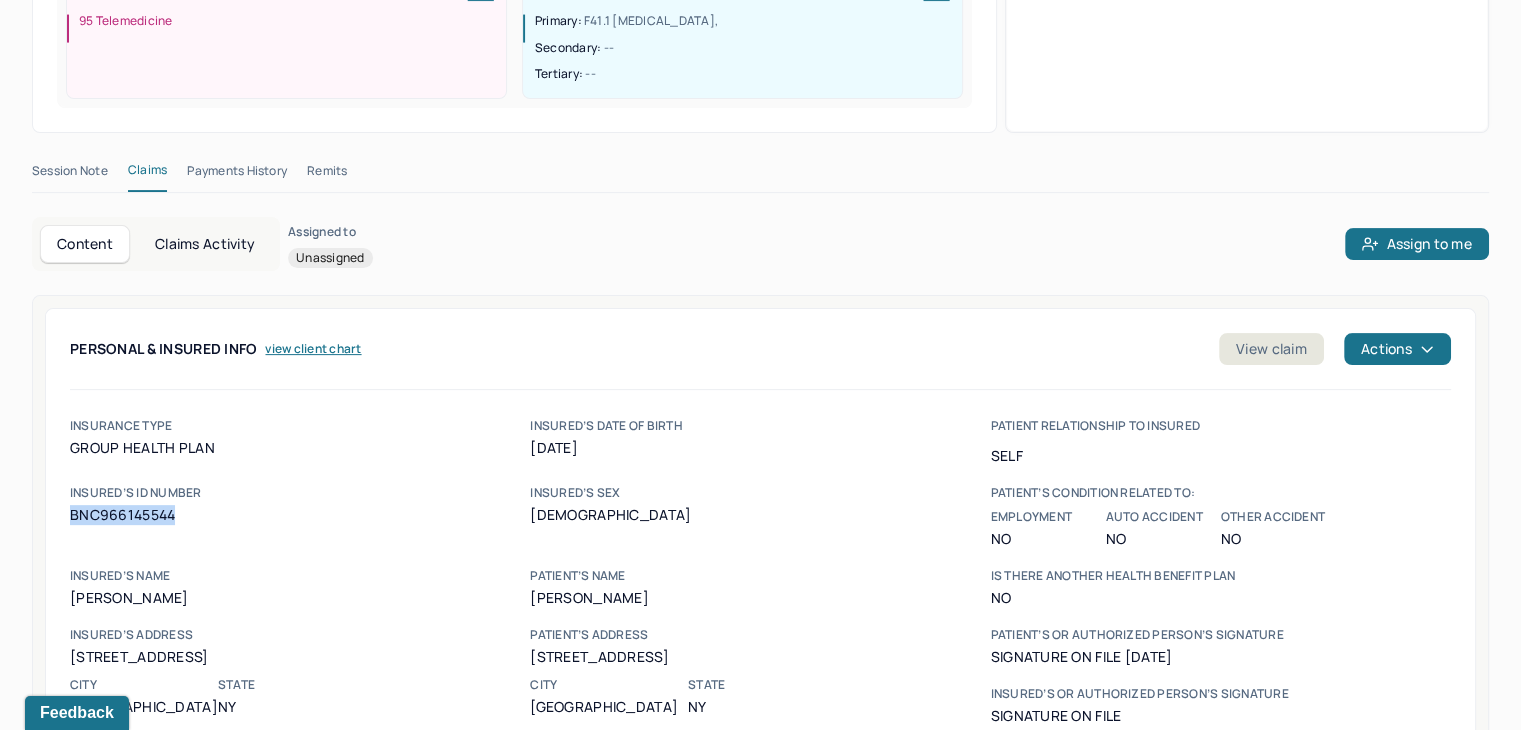 click on "BNC966145544" at bounding box center (300, 515) 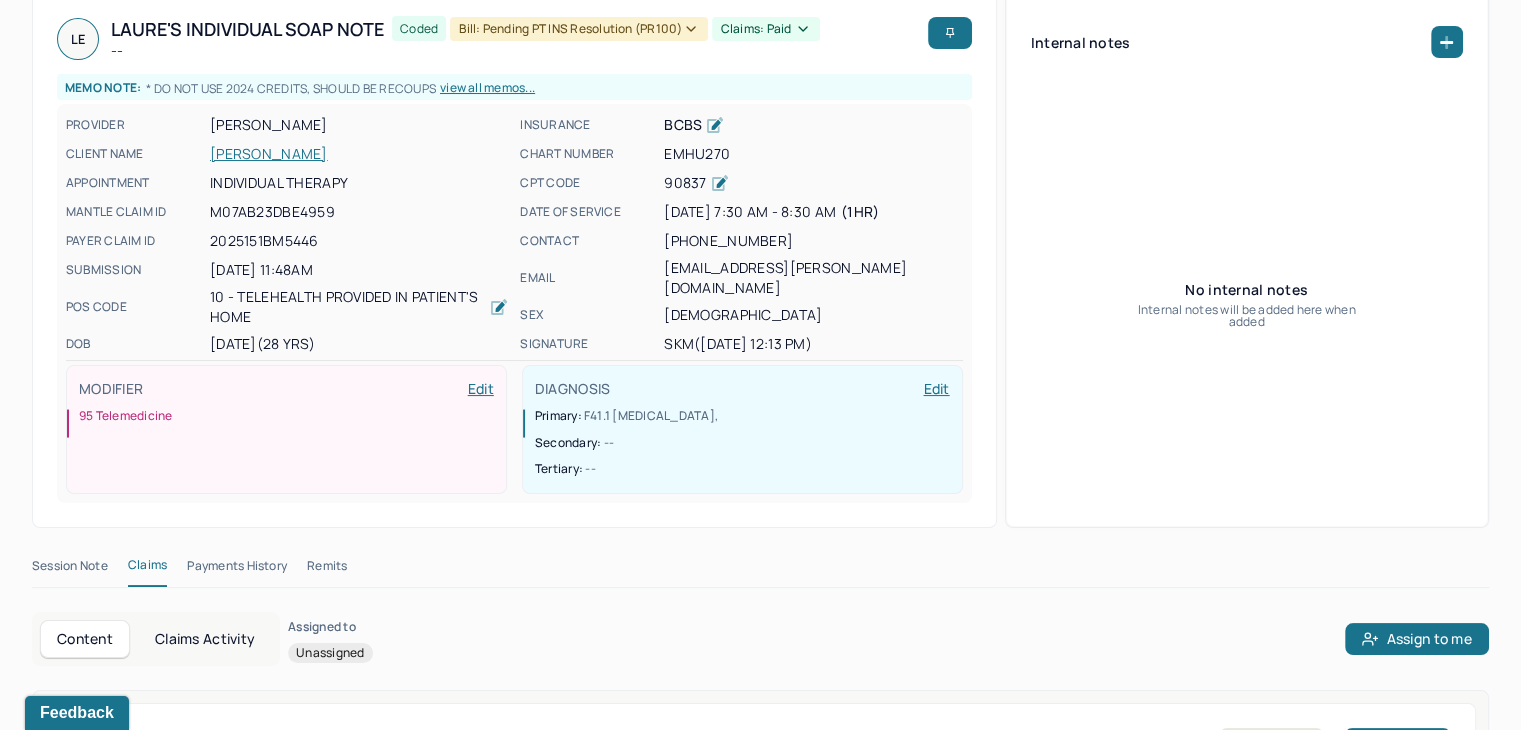 scroll, scrollTop: 45, scrollLeft: 0, axis: vertical 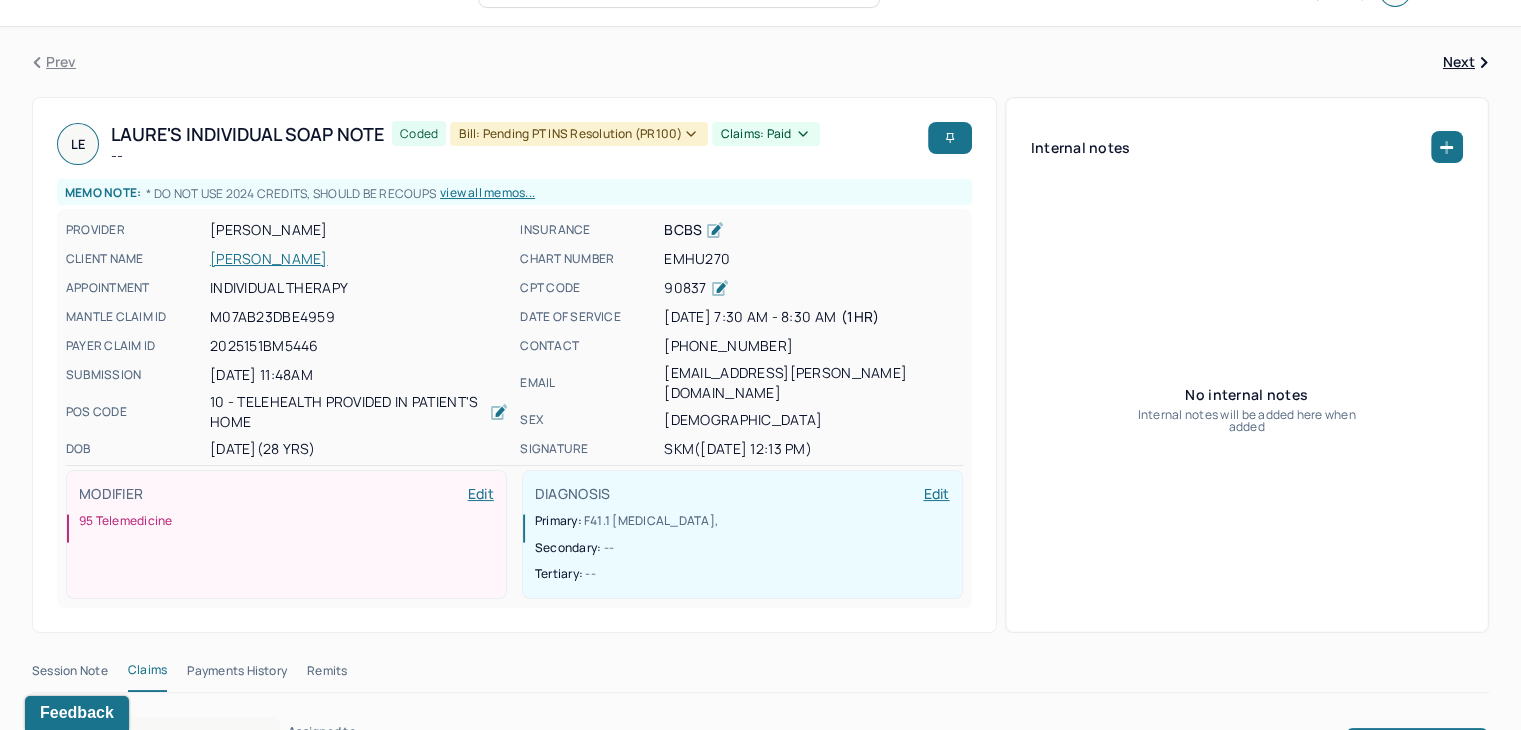 click on "[PERSON_NAME]" at bounding box center [359, 259] 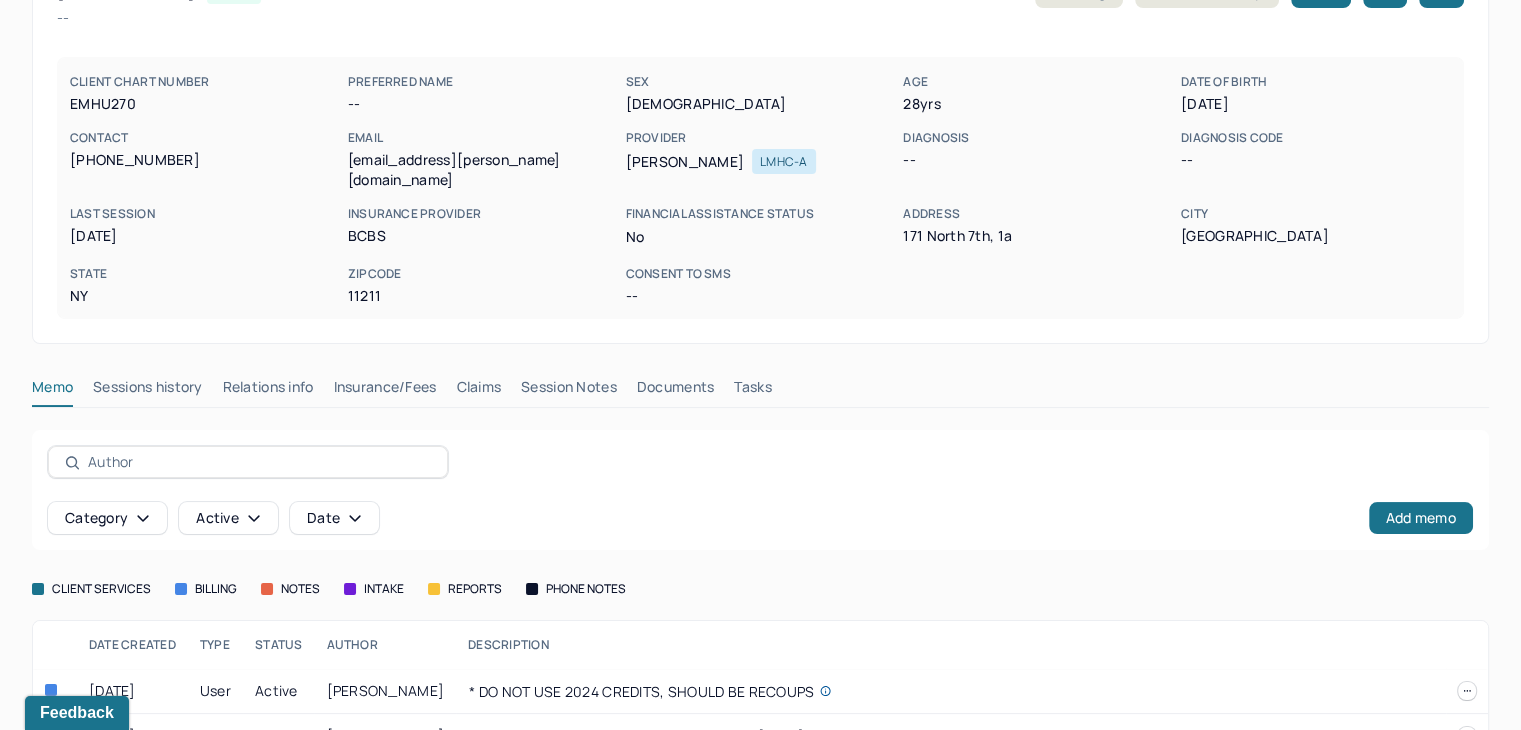 click on "Claims" at bounding box center [478, 391] 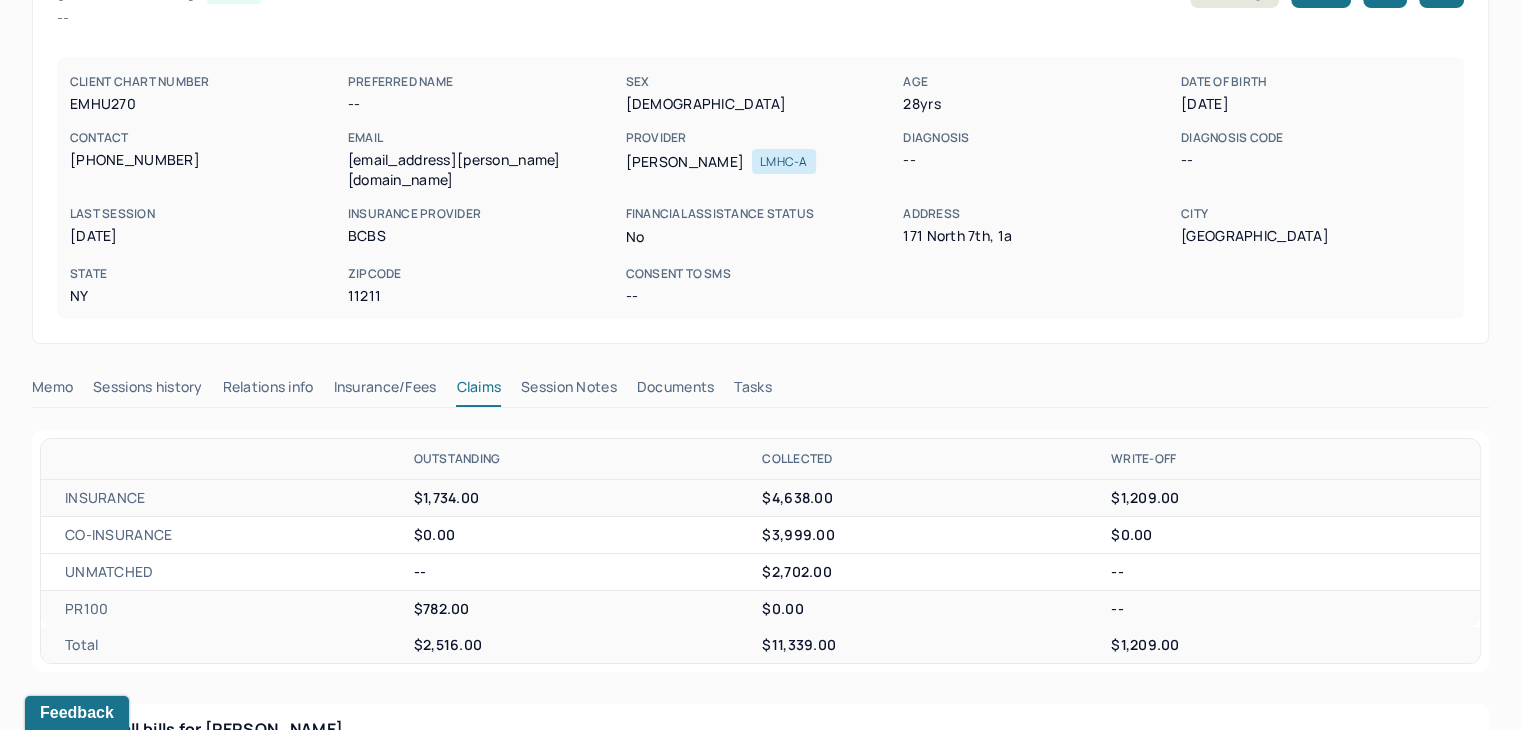 scroll, scrollTop: 745, scrollLeft: 0, axis: vertical 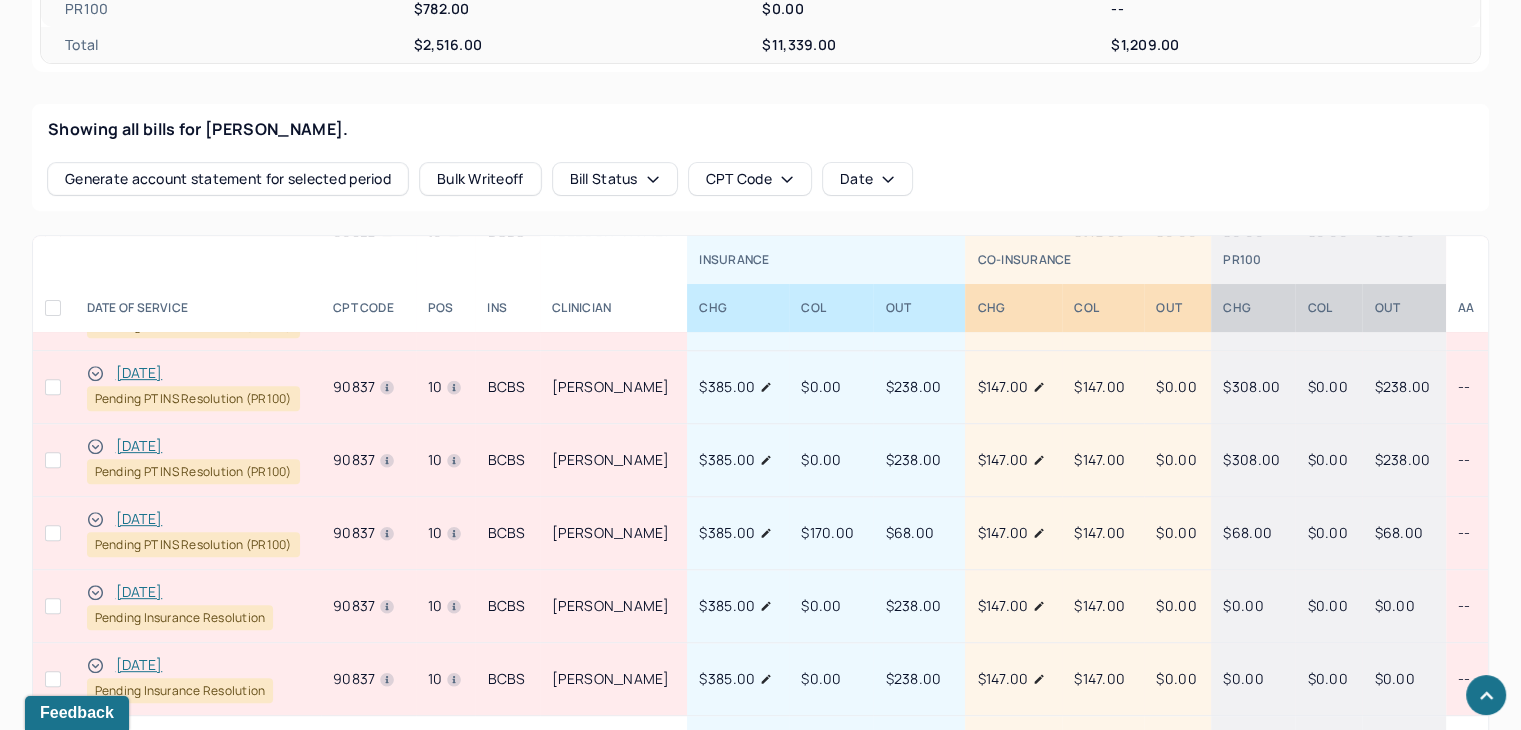 click on "[DATE]" at bounding box center (139, 665) 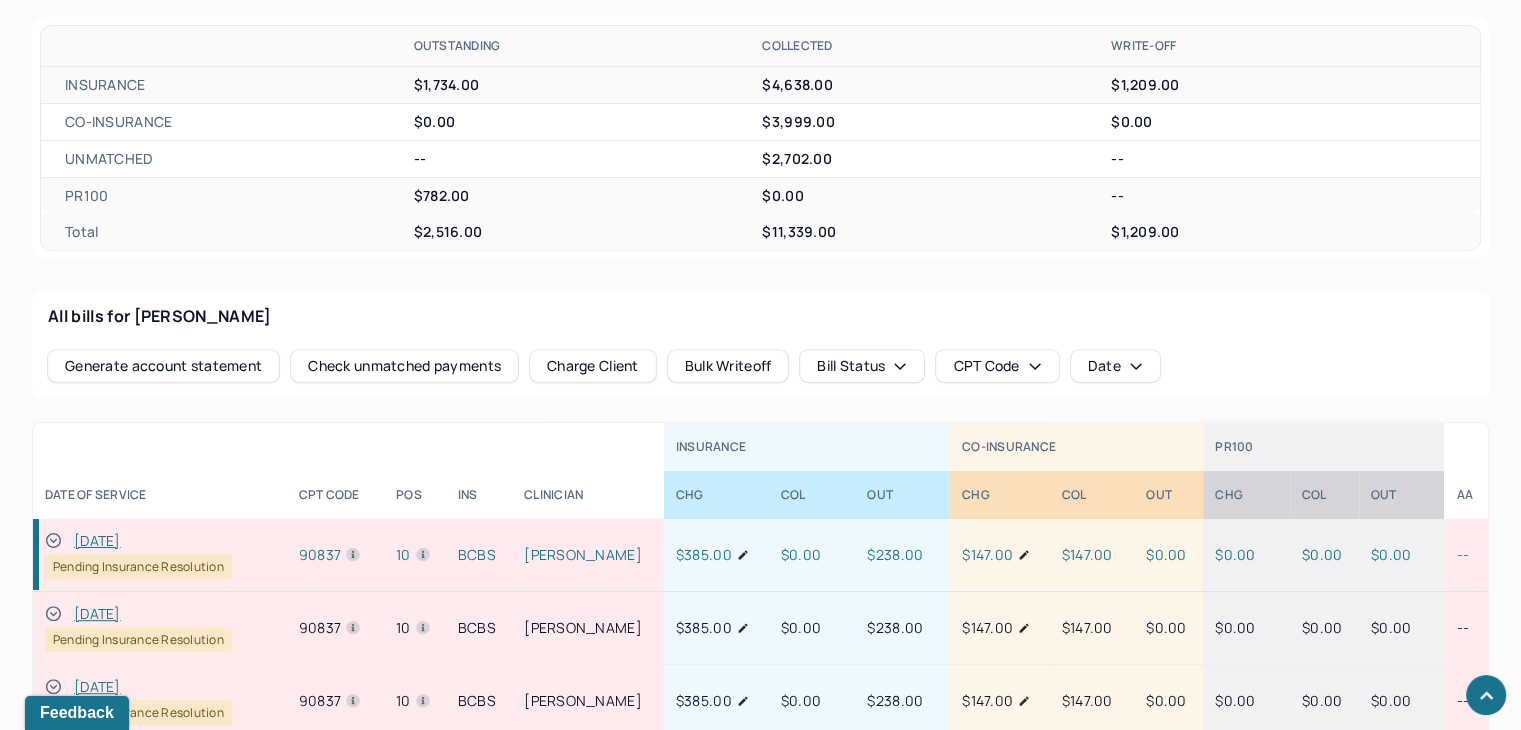 scroll, scrollTop: 445, scrollLeft: 0, axis: vertical 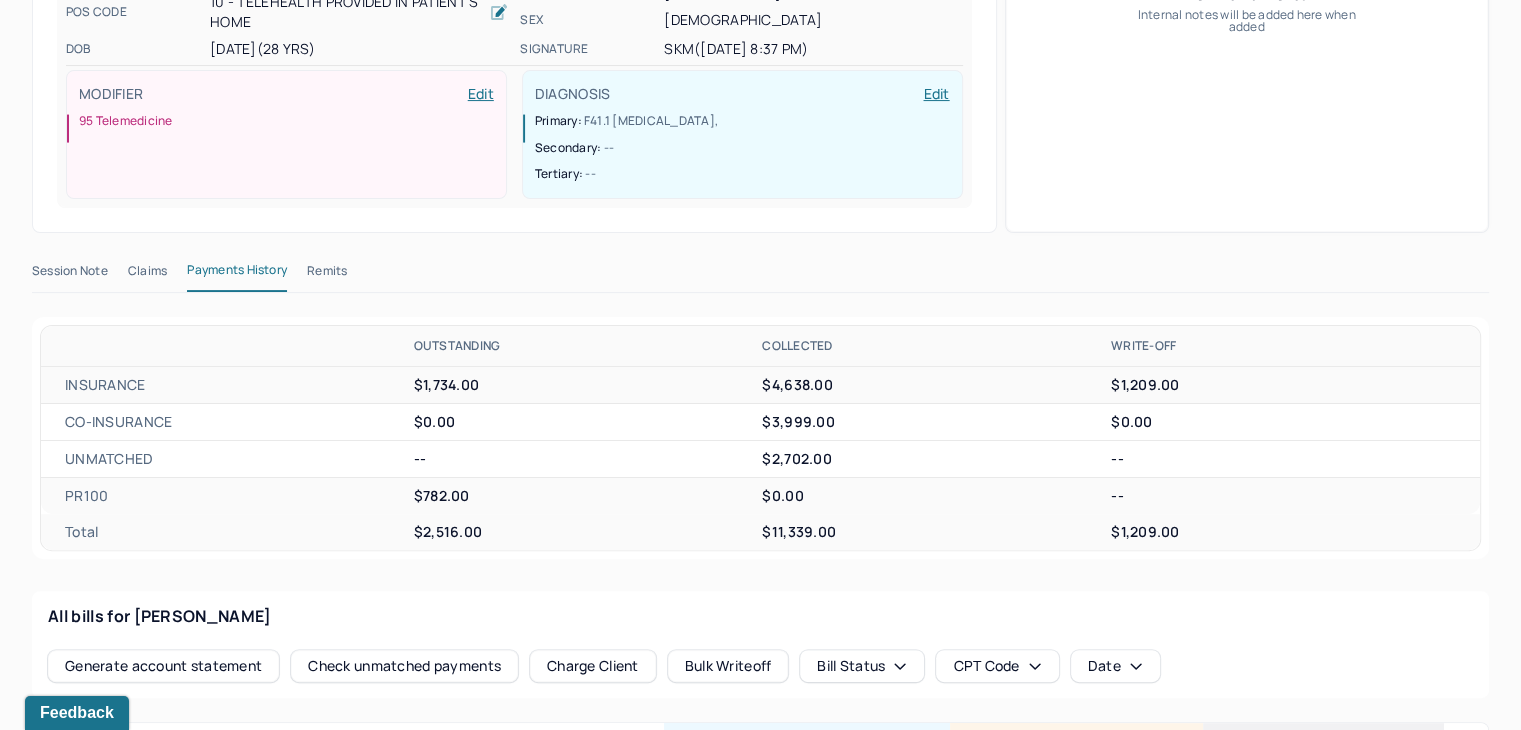 click on "Claims" at bounding box center [147, 275] 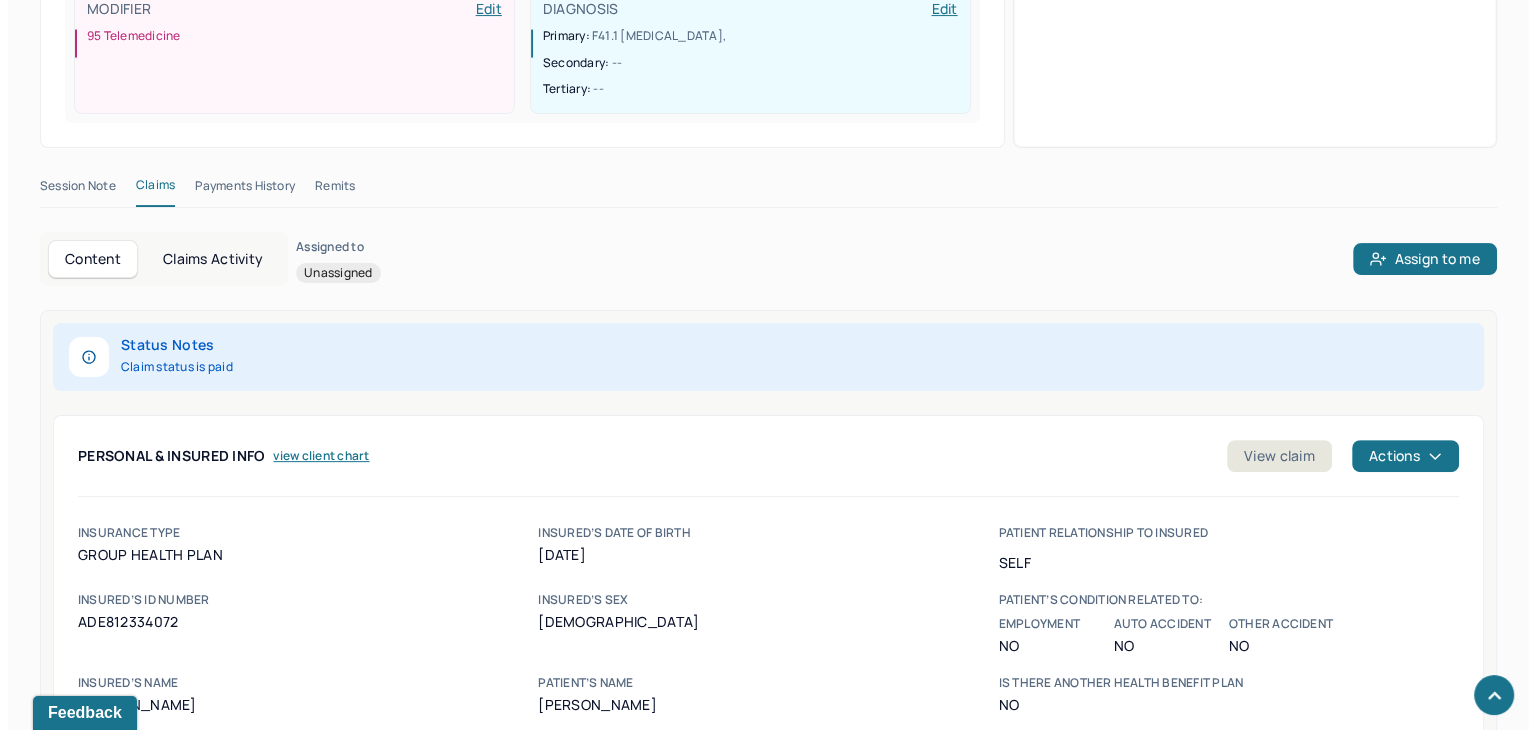 scroll, scrollTop: 645, scrollLeft: 0, axis: vertical 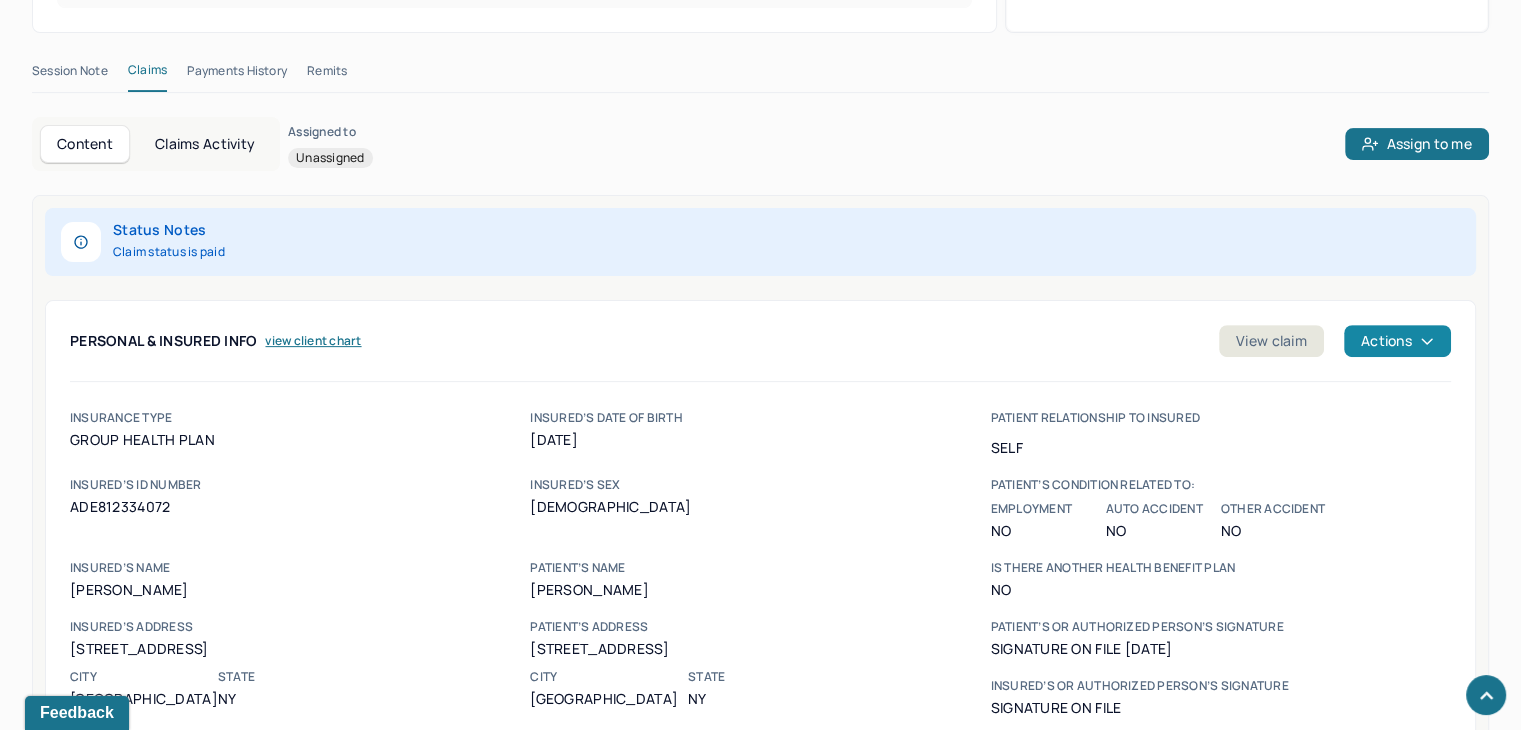 click on "Actions" at bounding box center [1397, 341] 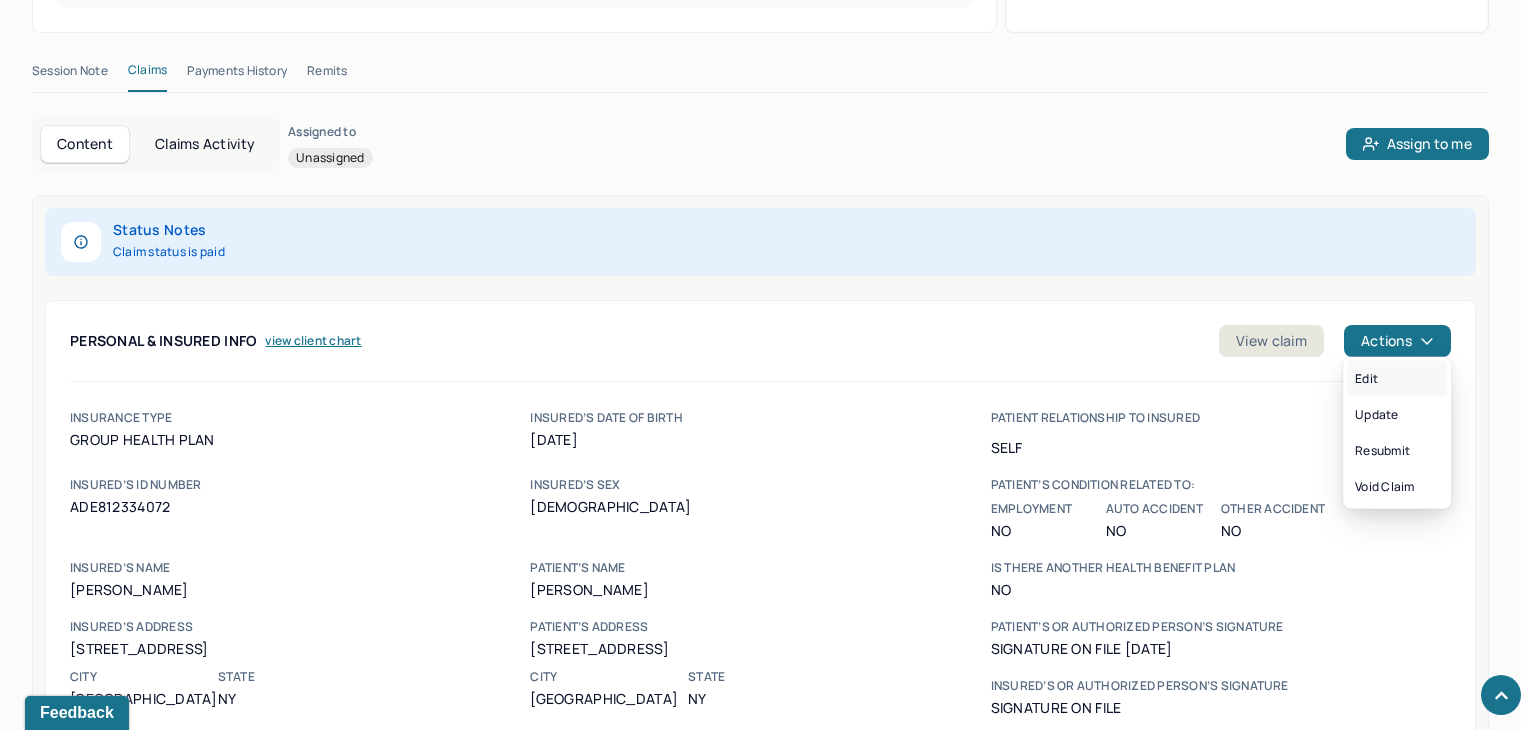 click on "Edit" at bounding box center [1397, 379] 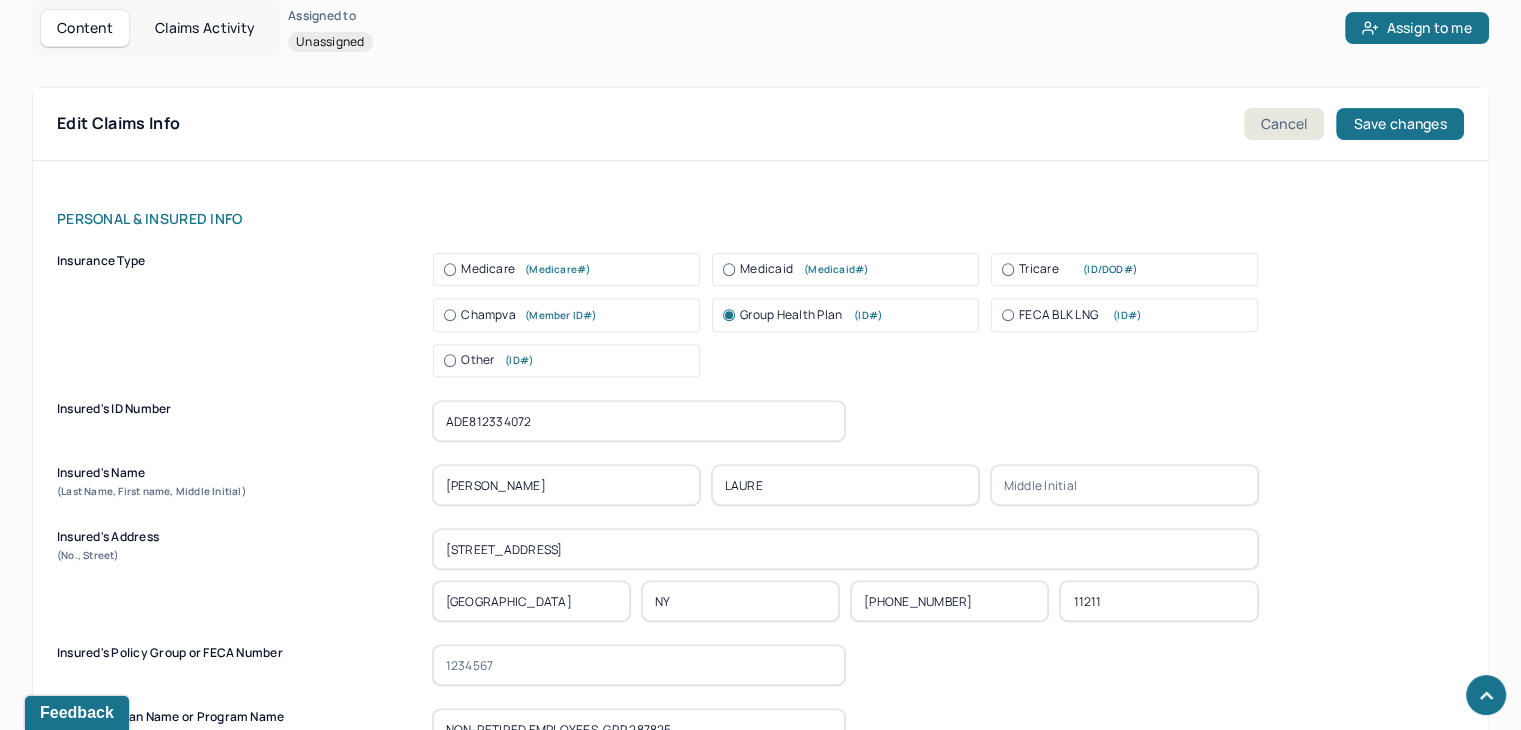 scroll, scrollTop: 763, scrollLeft: 0, axis: vertical 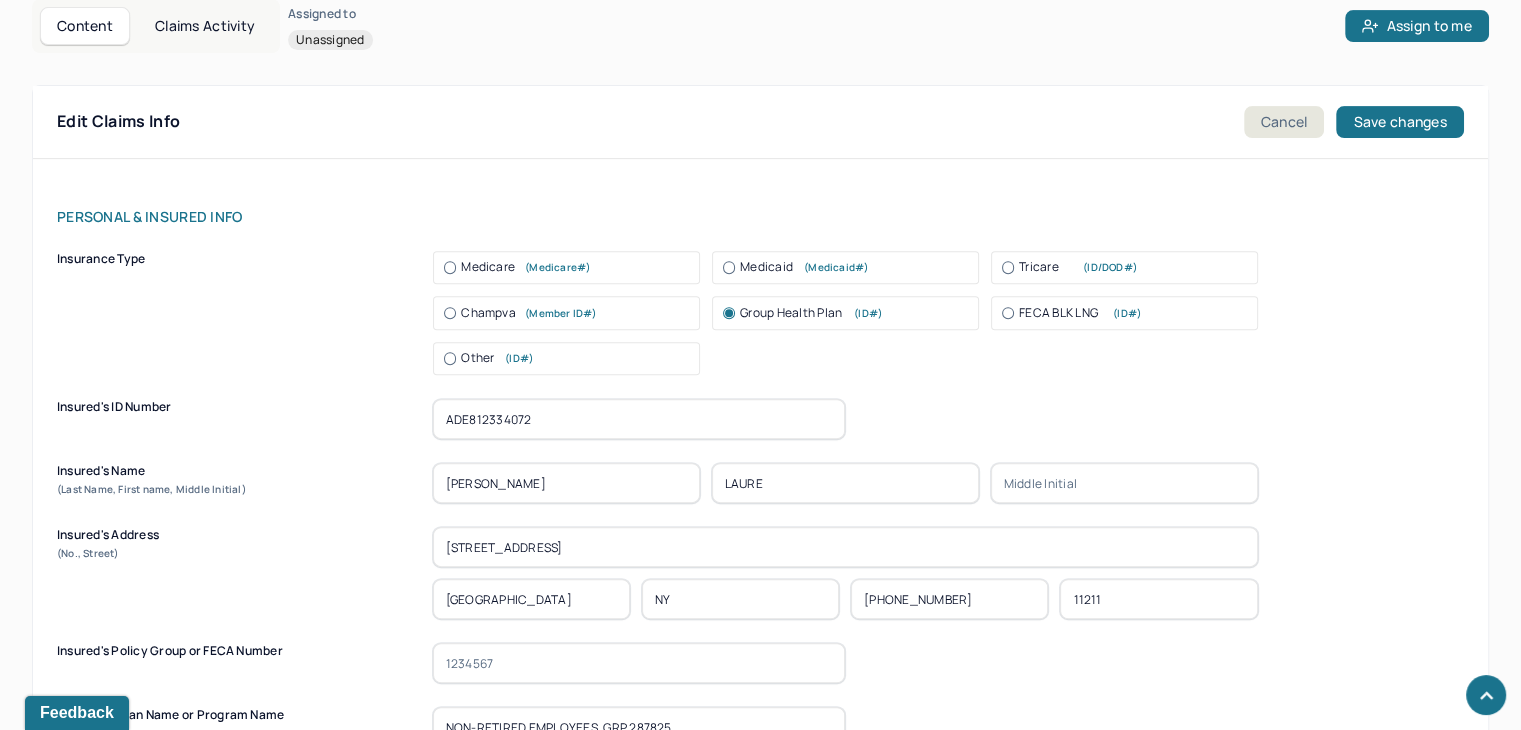 drag, startPoint x: 571, startPoint y: 417, endPoint x: 339, endPoint y: 406, distance: 232.26064 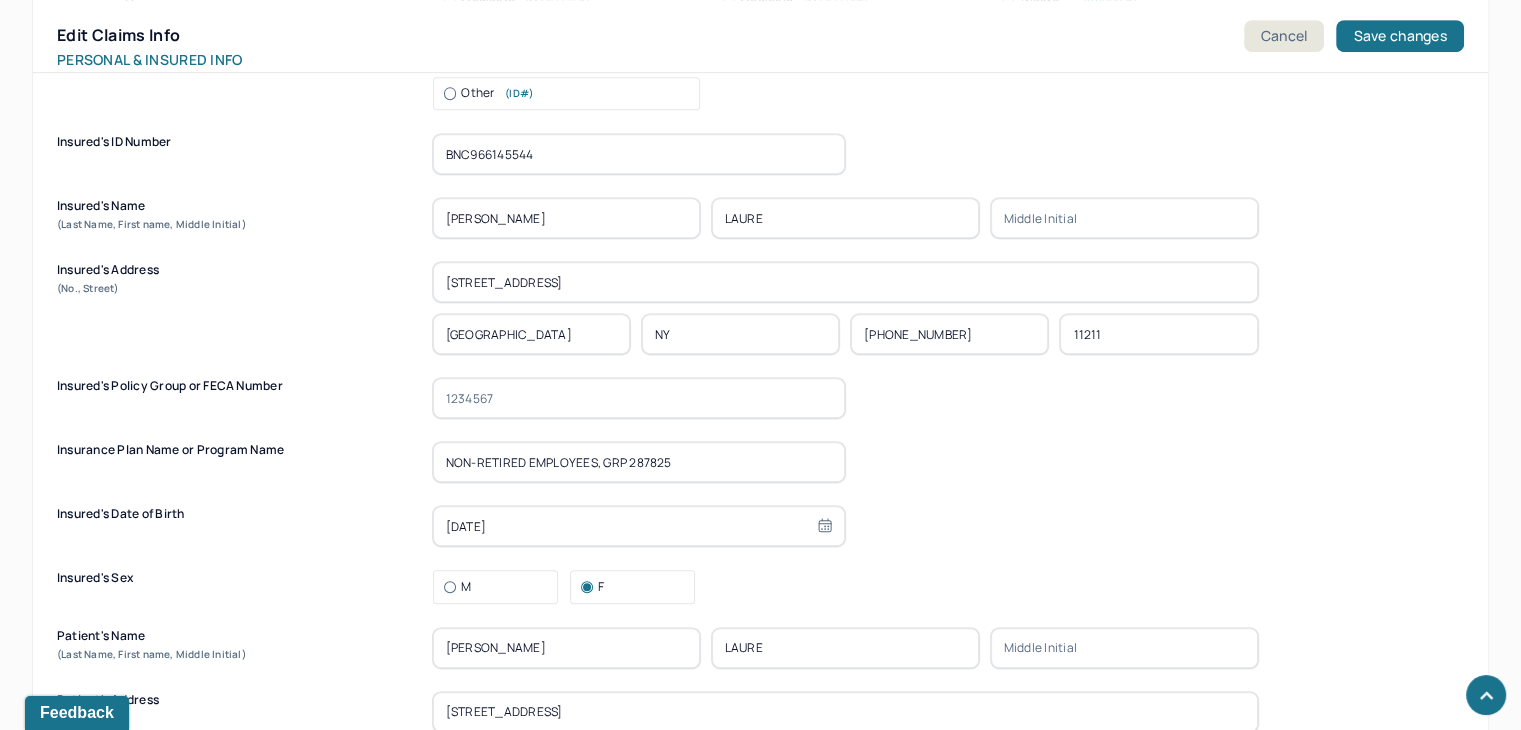 scroll, scrollTop: 1063, scrollLeft: 0, axis: vertical 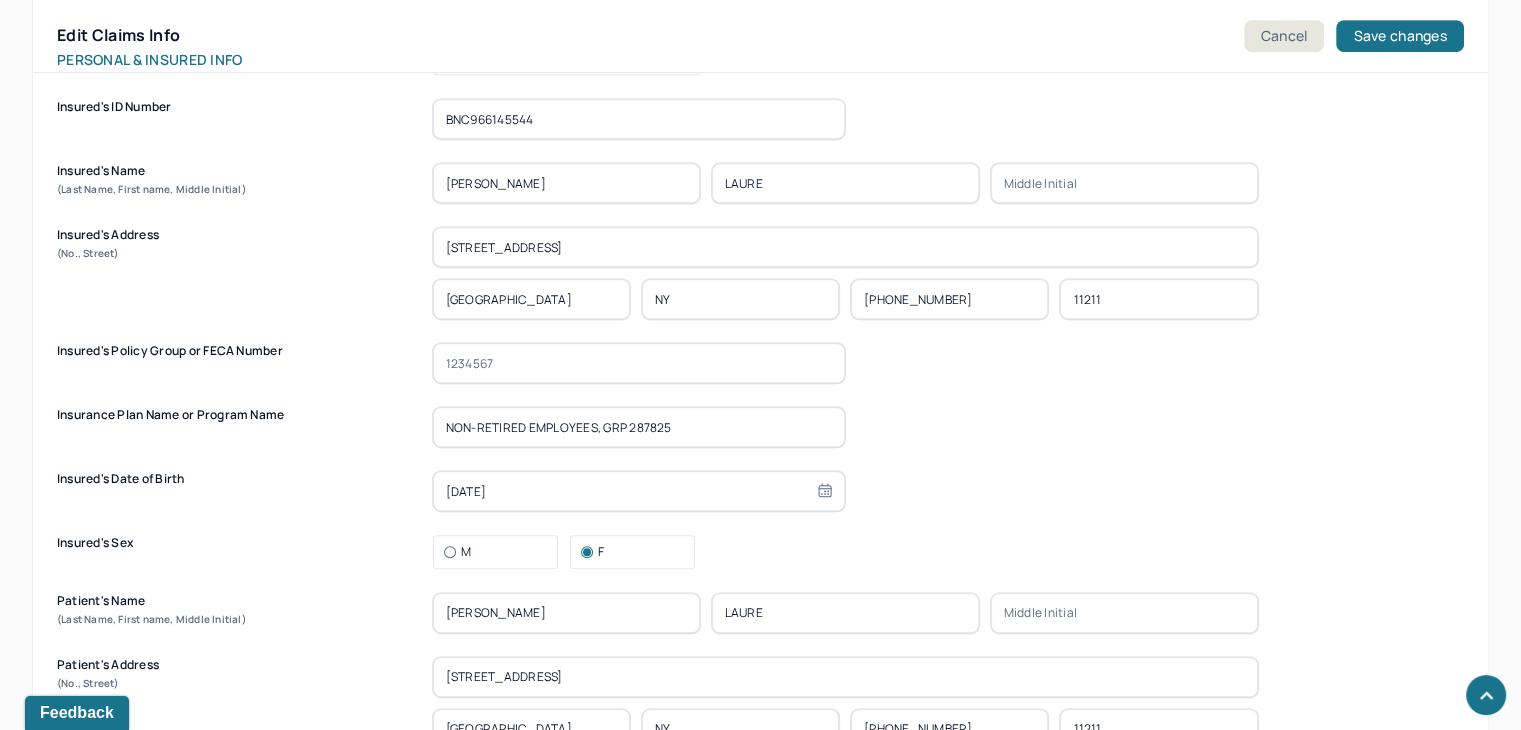 type on "BNC966145544" 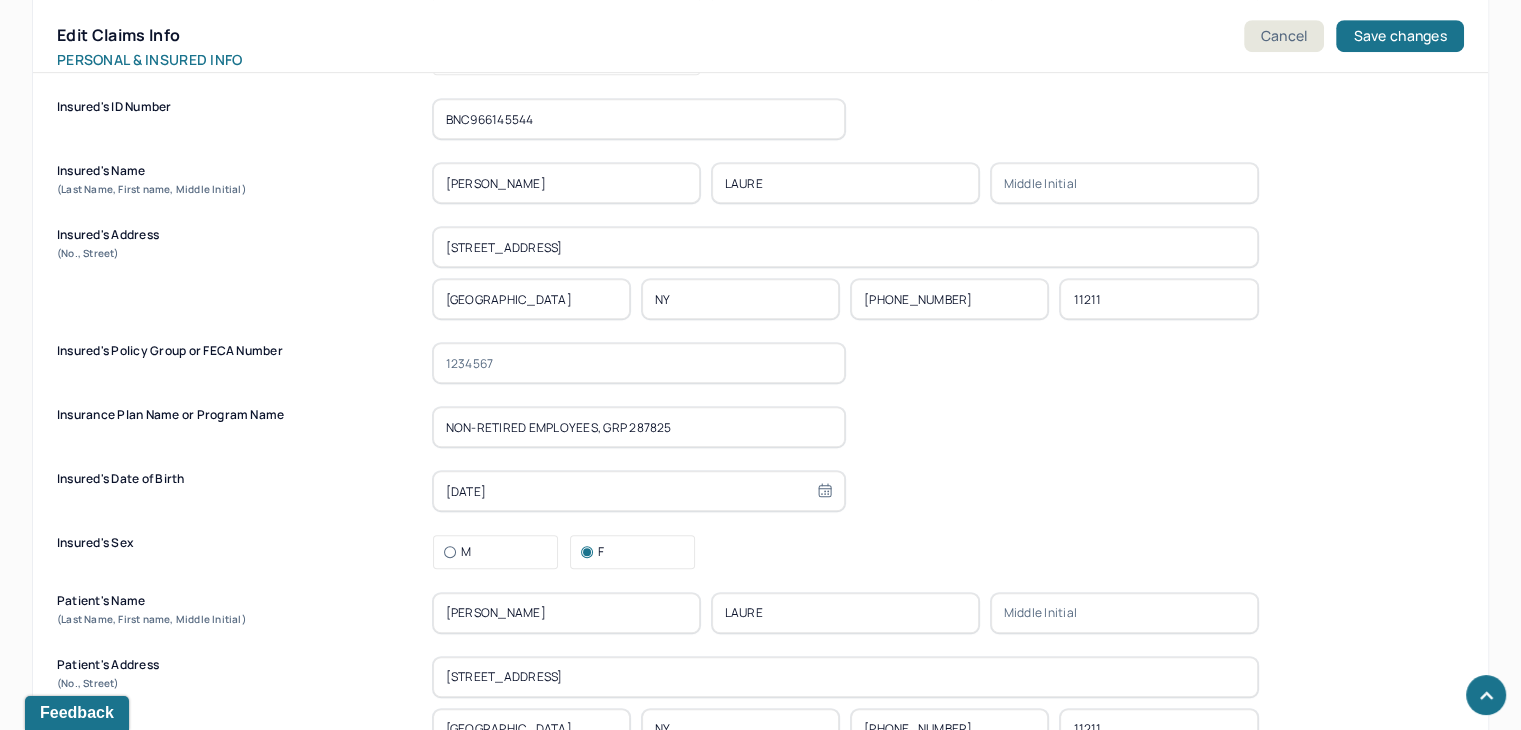 drag, startPoint x: 730, startPoint y: 426, endPoint x: 360, endPoint y: 425, distance: 370.00134 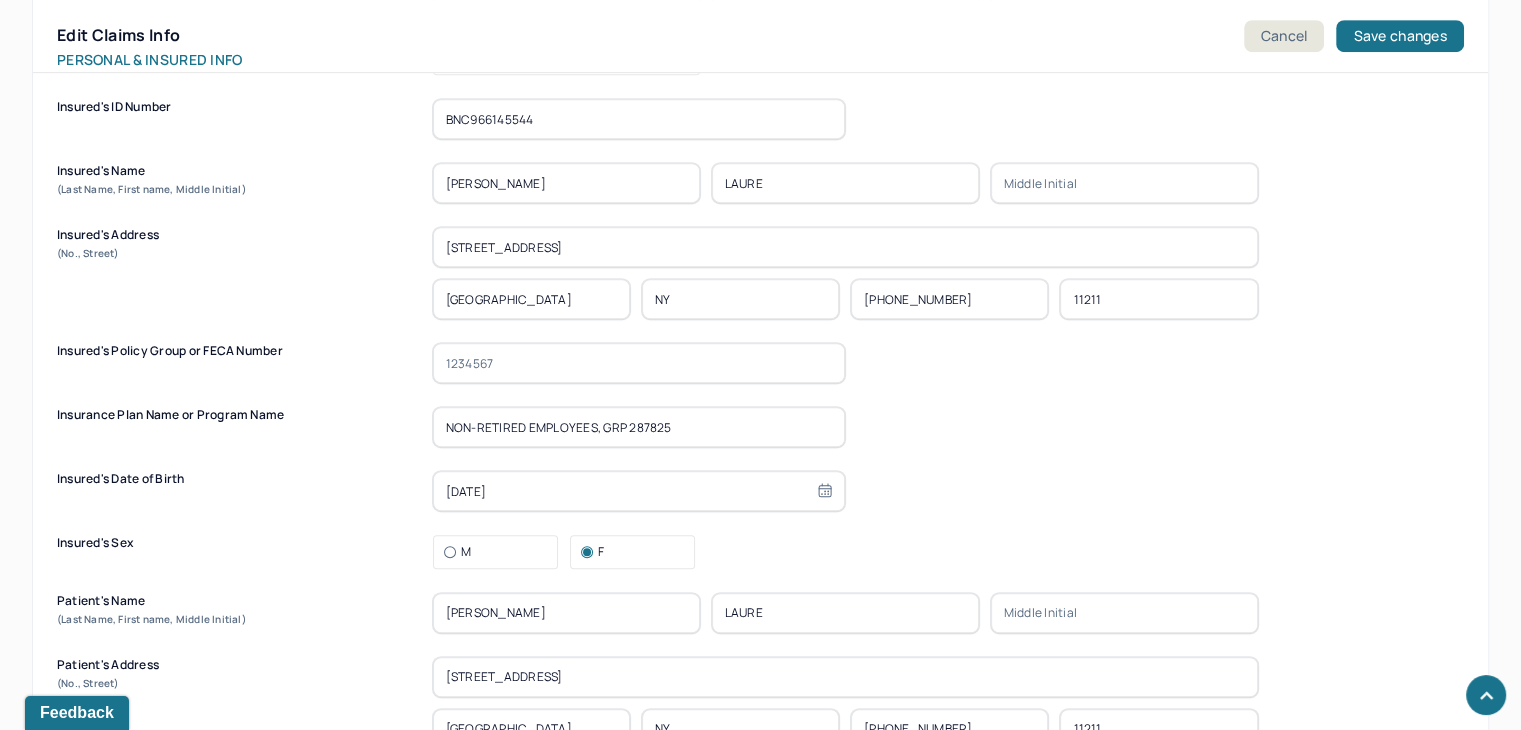 paste on "[PERSON_NAME] & COMPANY" 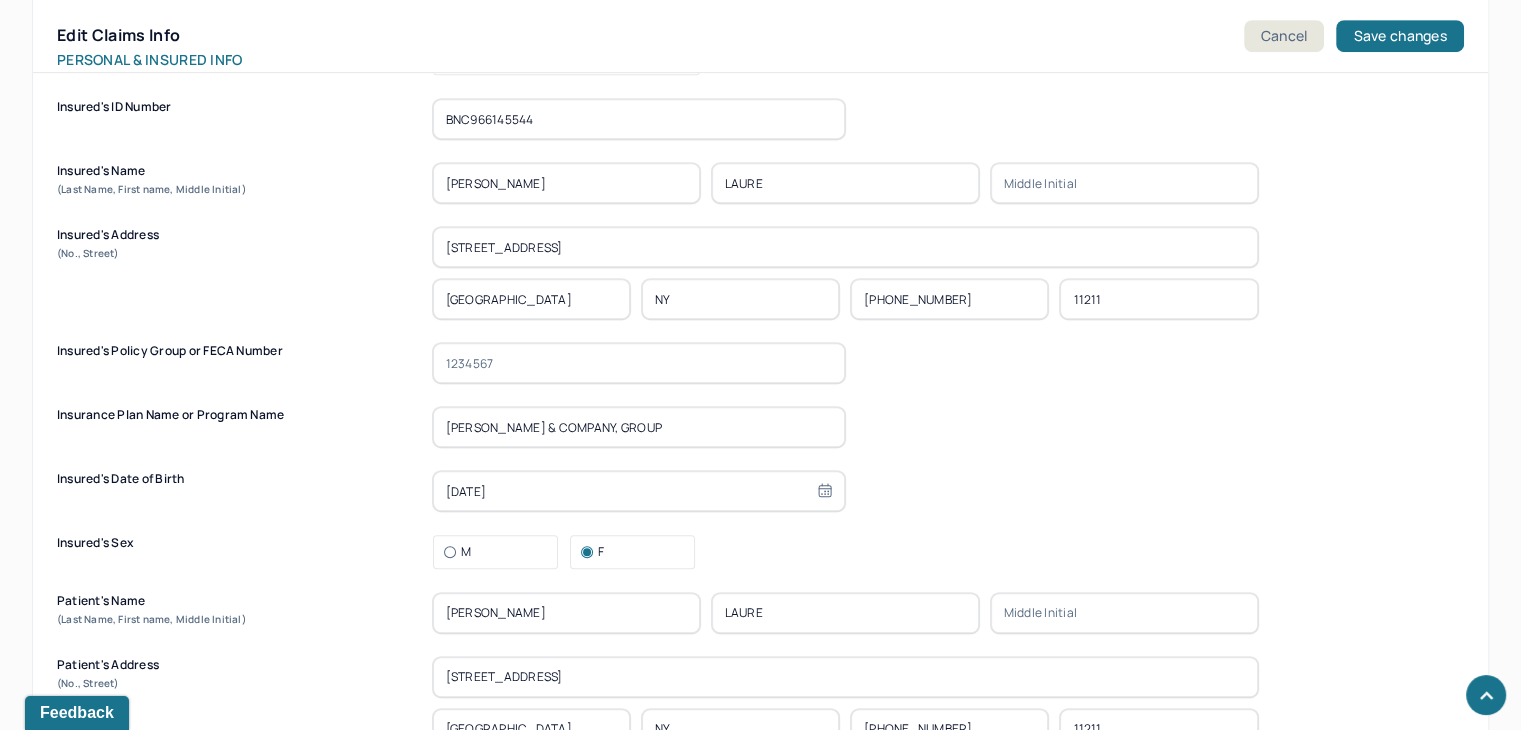 click on "[PERSON_NAME] & COMPANY, GROUP" at bounding box center [639, 427] 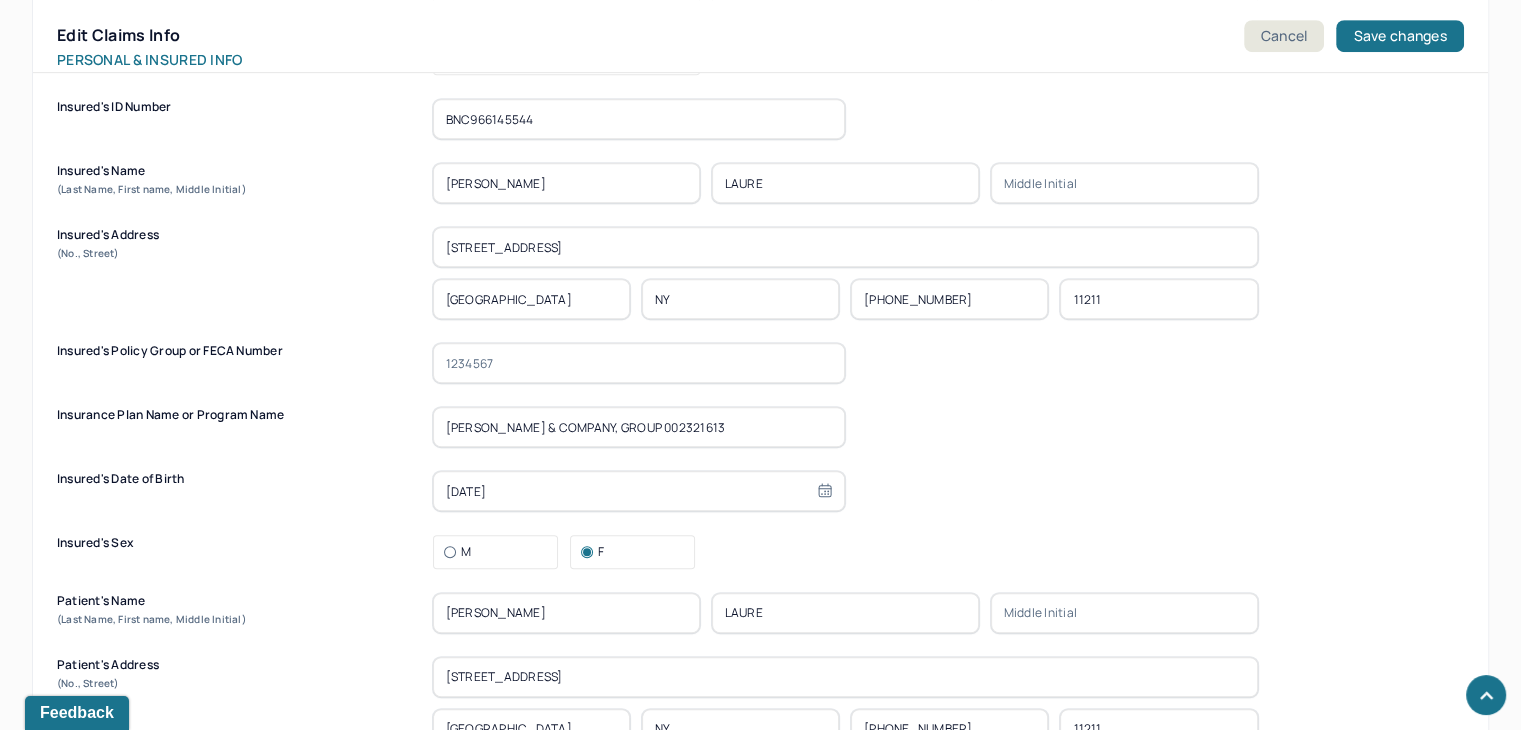 drag, startPoint x: 675, startPoint y: 430, endPoint x: 346, endPoint y: 430, distance: 329 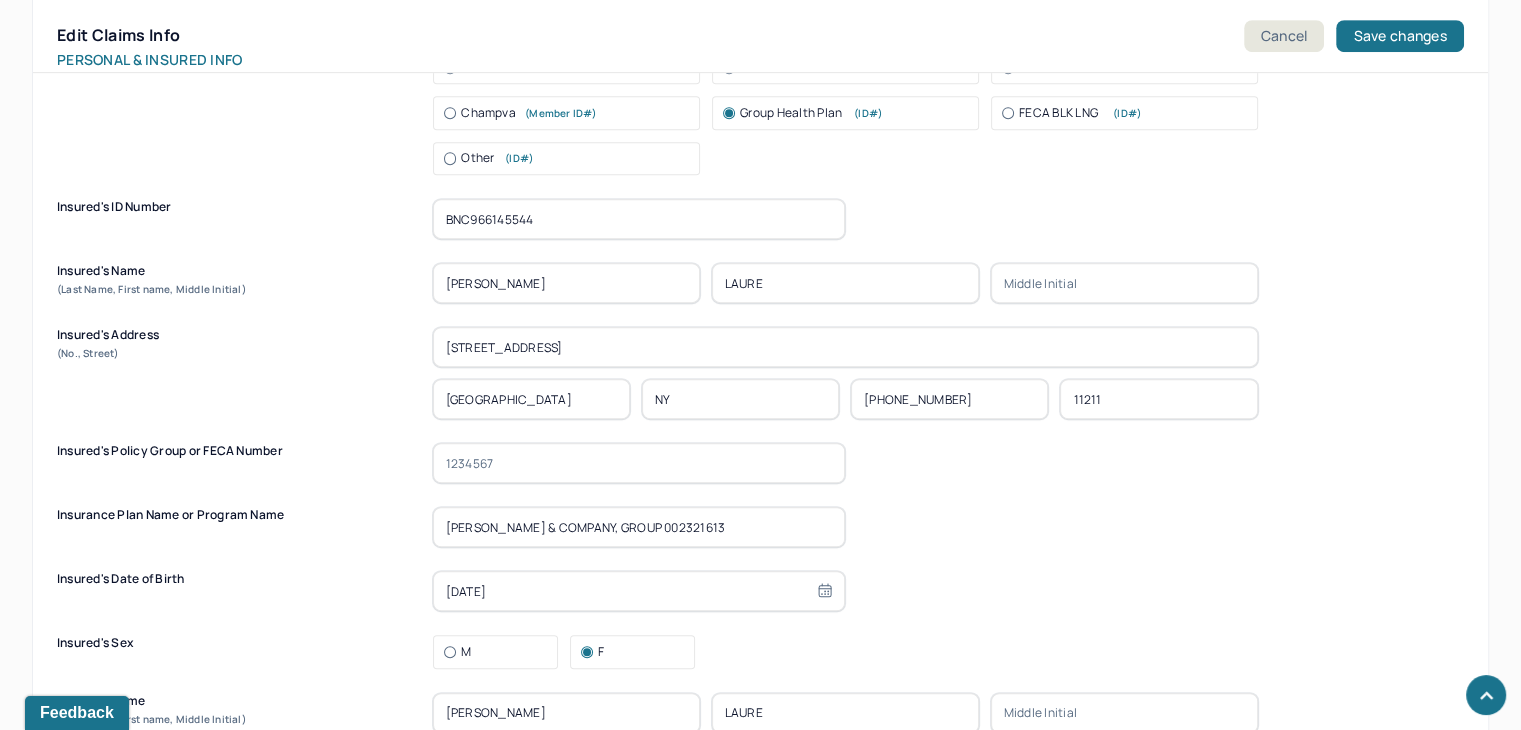 scroll, scrollTop: 1063, scrollLeft: 0, axis: vertical 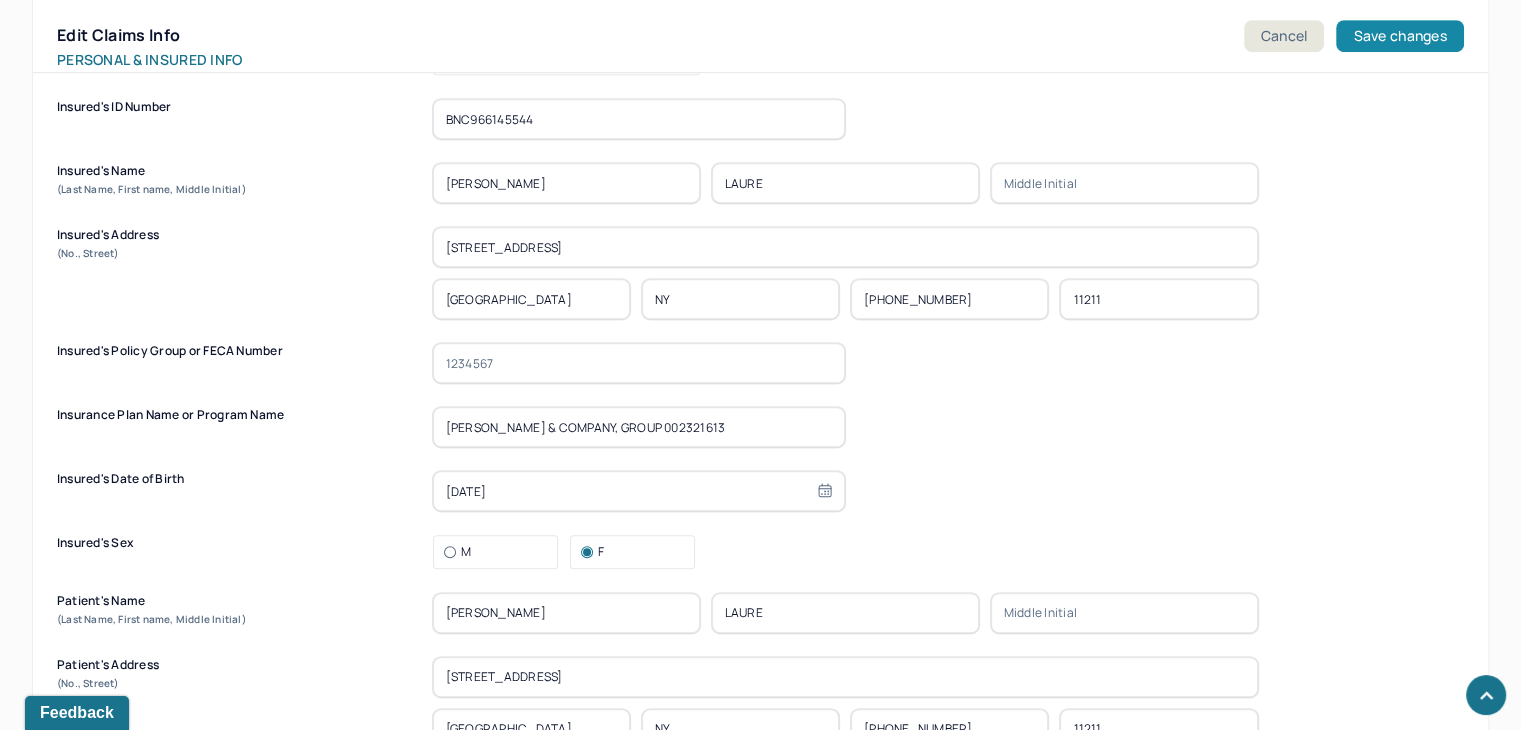 type on "[PERSON_NAME] & COMPANY, GROUP 002321613" 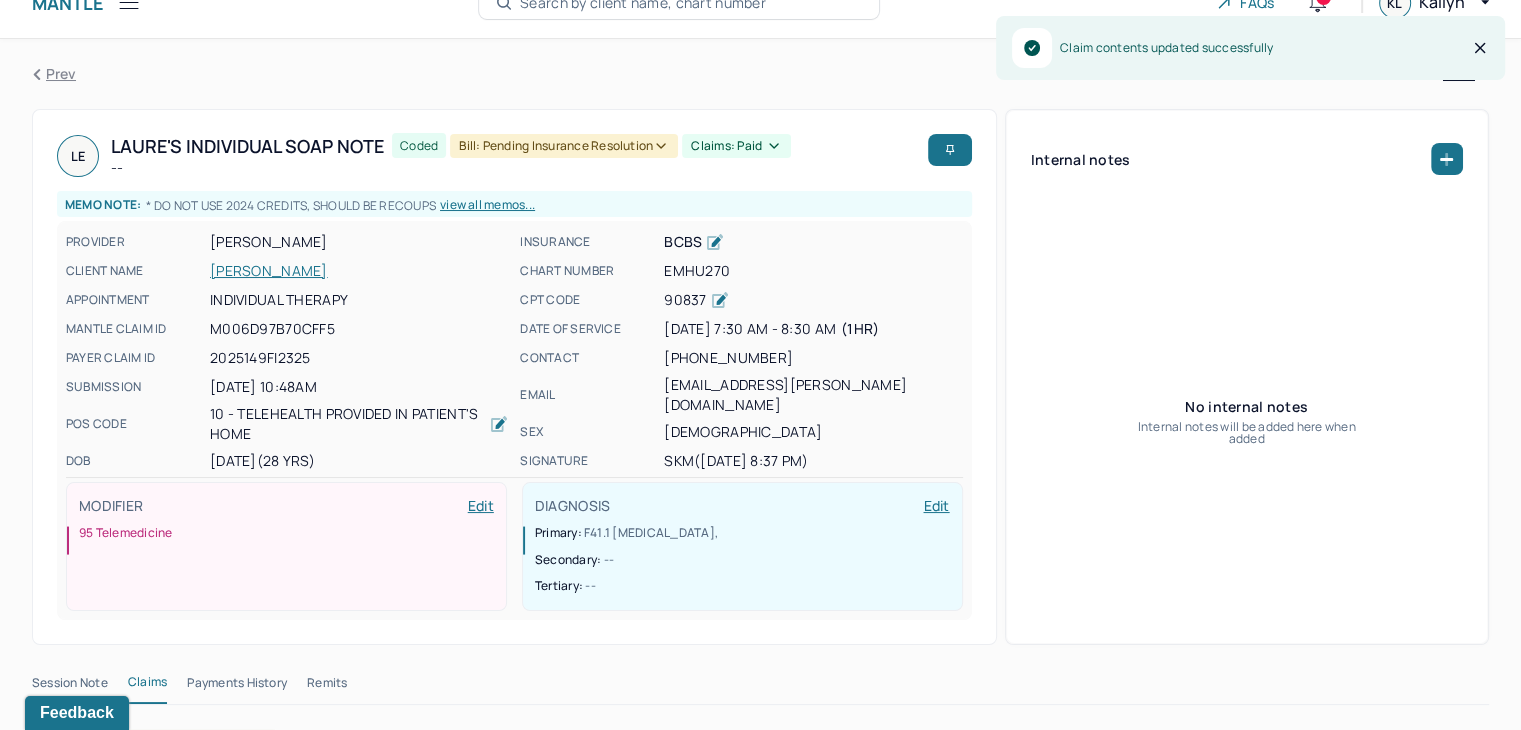 scroll, scrollTop: 0, scrollLeft: 0, axis: both 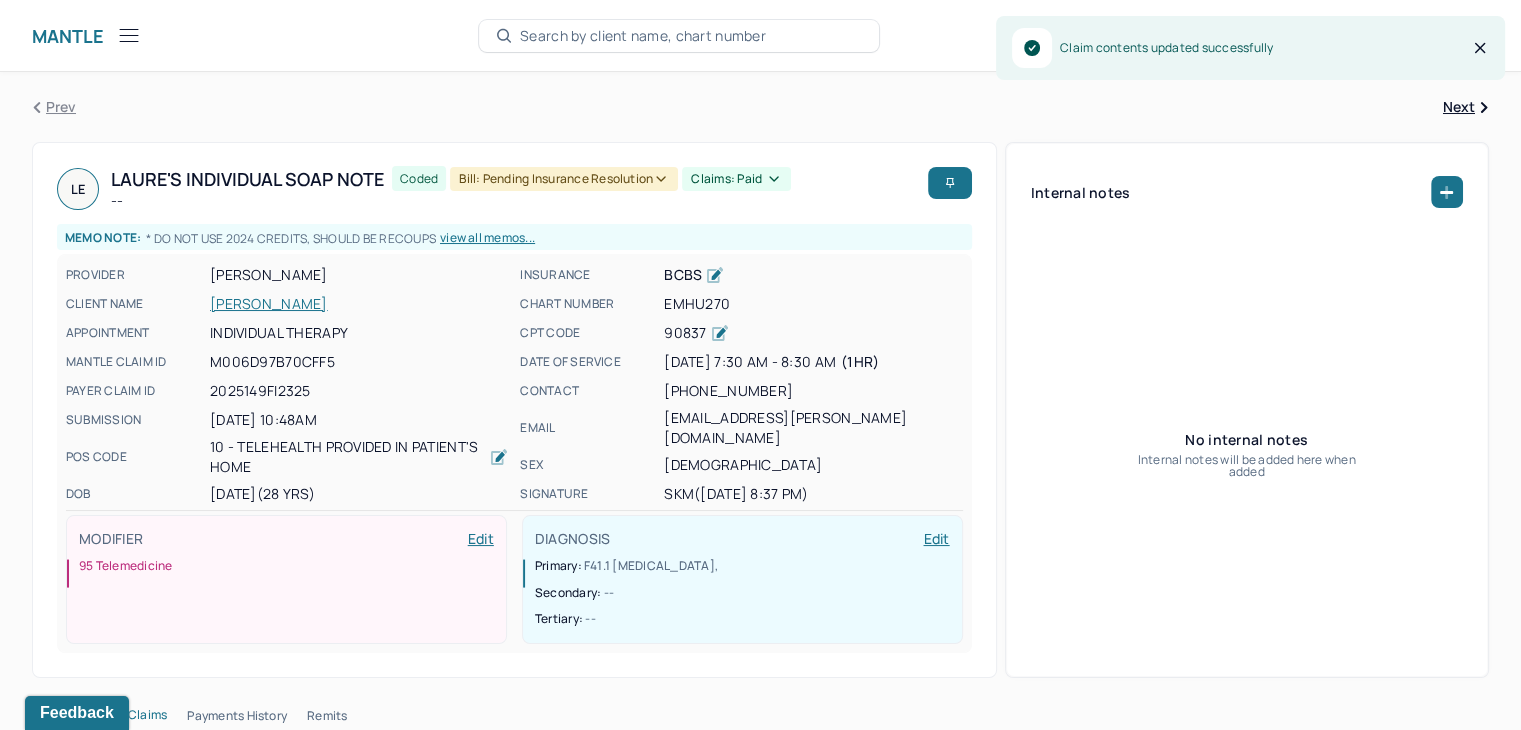 click on "[PERSON_NAME]" at bounding box center [359, 304] 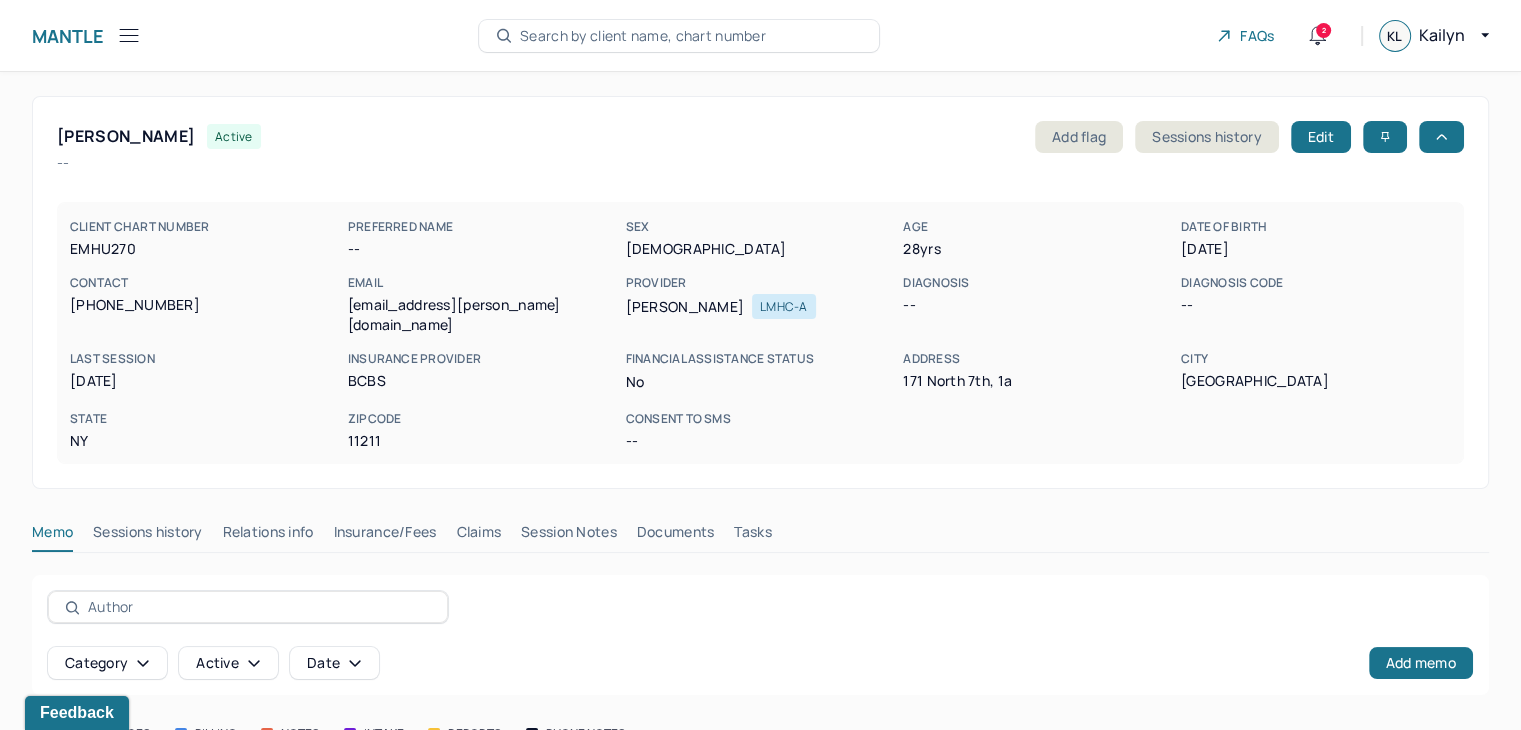 click on "[PERSON_NAME] active   Add flag     Sessions history     Edit               -- CLIENT CHART NUMBER EMHU270 PREFERRED NAME -- SEX [DEMOGRAPHIC_DATA] AGE [DEMOGRAPHIC_DATA]  yrs DATE OF BIRTH [DEMOGRAPHIC_DATA]  CONTACT [PHONE_NUMBER] EMAIL [EMAIL_ADDRESS][PERSON_NAME][DOMAIN_NAME] PROVIDER [PERSON_NAME] LMHC-A DIAGNOSIS -- DIAGNOSIS CODE -- LAST SESSION [DATE] insurance provider BCBS FINANCIAL ASSISTANCE STATUS no Address [STREET_ADDRESS][US_STATE] Consent to Sms --   Memo     Sessions history     Relations info     Insurance/Fees     Claims     Session Notes     Documents     Tasks     Category     active     Date     Add memo   client services billing notes intake reports phone notes Date created Type Status Author Description [DATE] user active [PERSON_NAME] * DO NOT USE 2024 CREDITS, SHOULD BE RECOUPS         [DATE] user active [PERSON_NAME]  NEW INSURANCE BCBS FEE IS $147TBD EFF [DATE]         [DATE] user active [PERSON_NAME] BCBS TERMED [DATE] - SELF PAY EFF [DATE] $237         [DATE] user active" at bounding box center [760, 595] 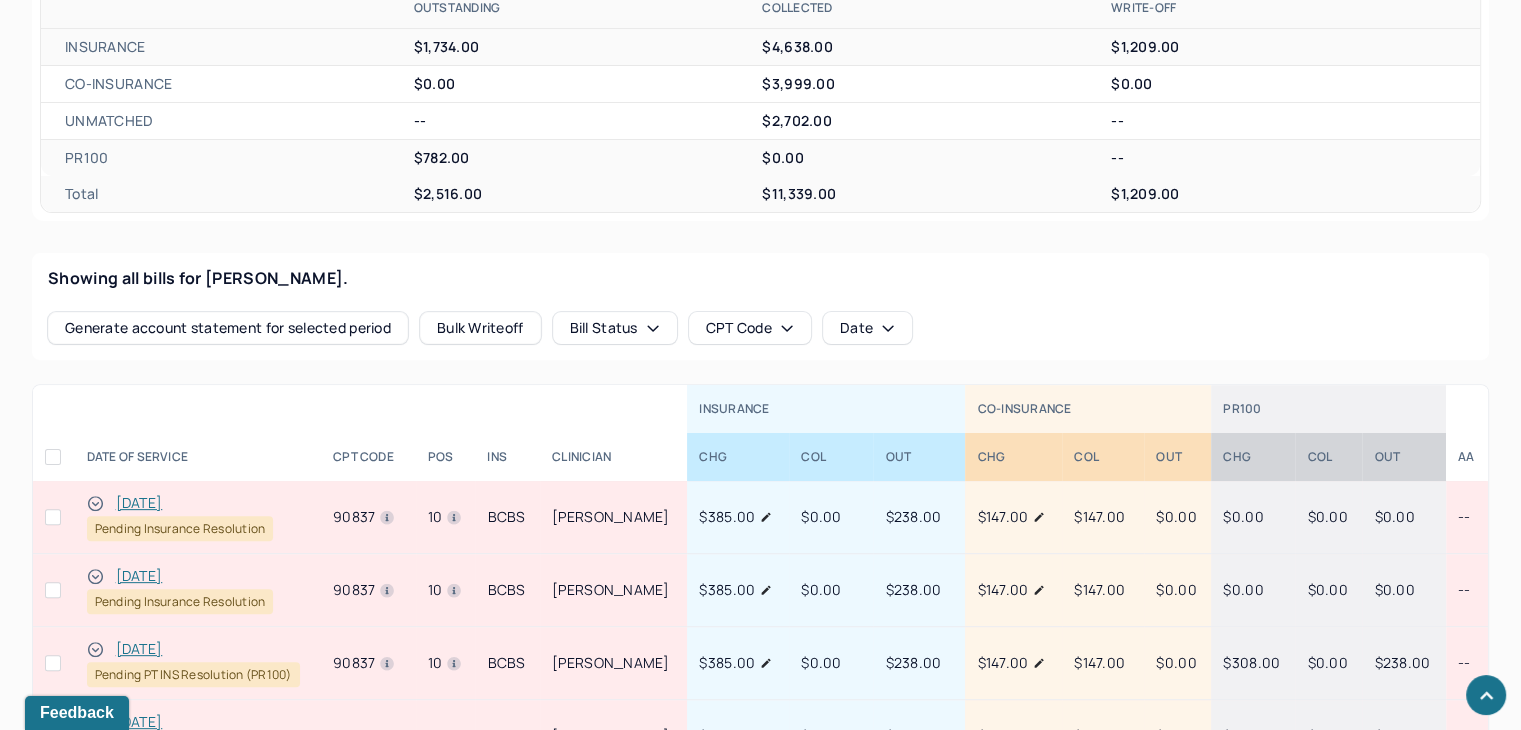 scroll, scrollTop: 700, scrollLeft: 0, axis: vertical 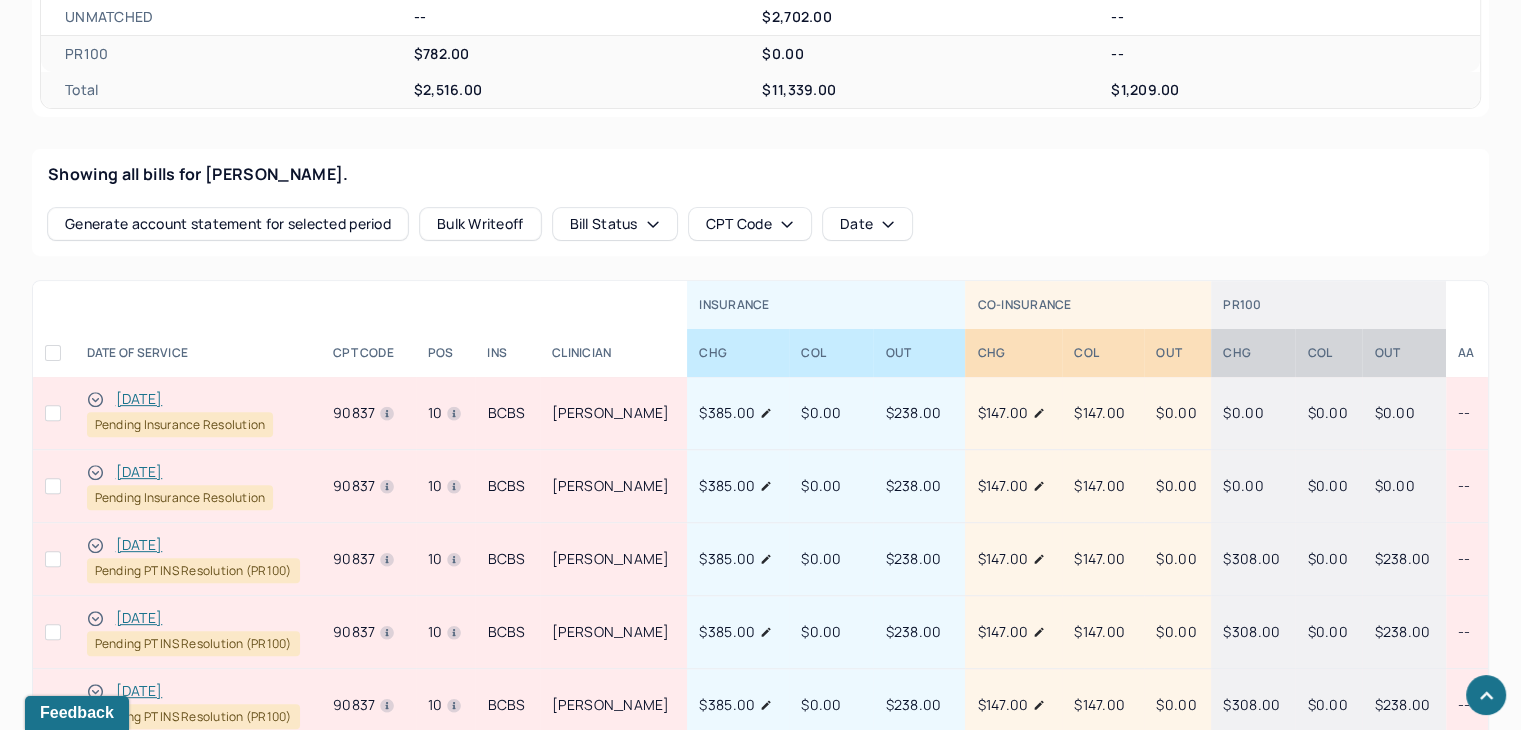 click on "[DATE]" at bounding box center [139, 545] 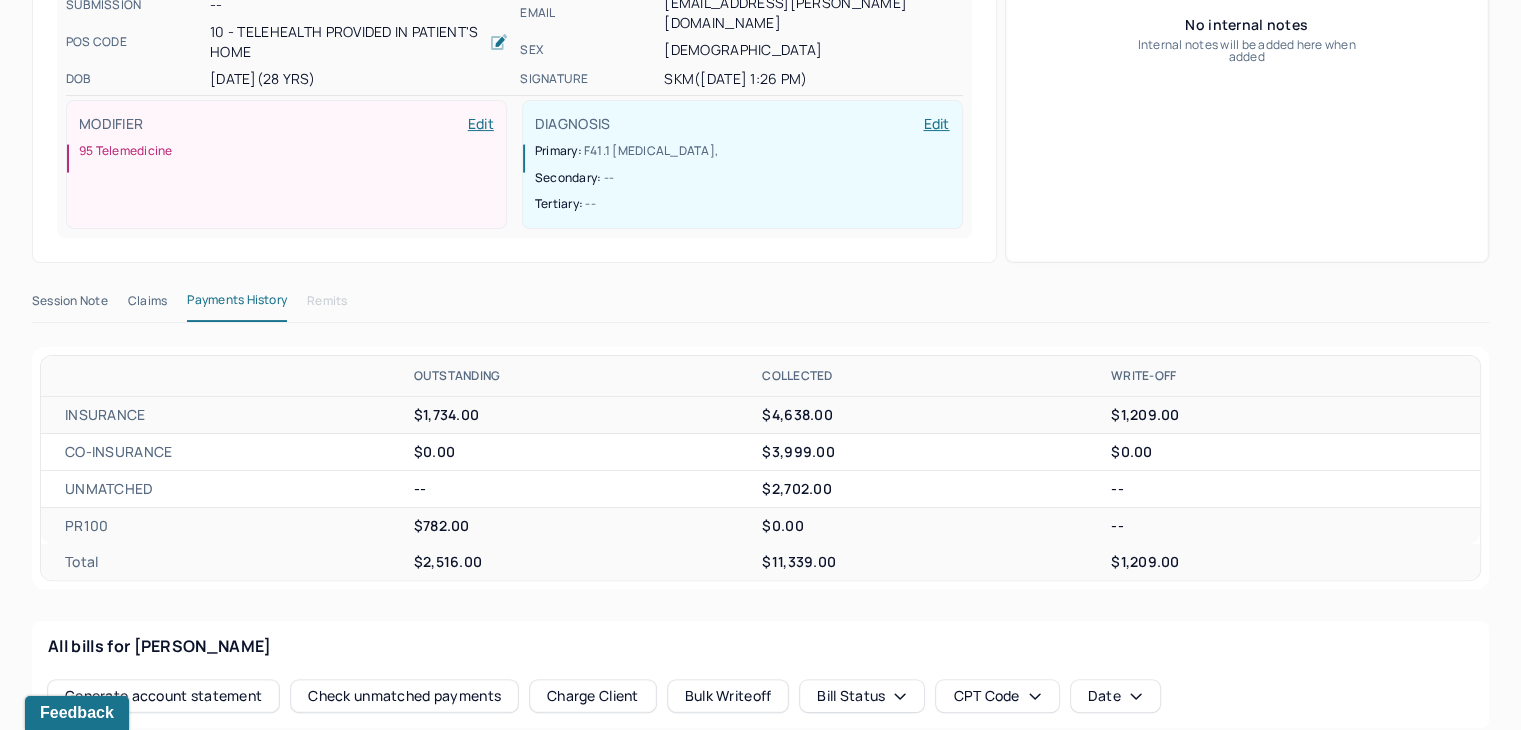 scroll, scrollTop: 400, scrollLeft: 0, axis: vertical 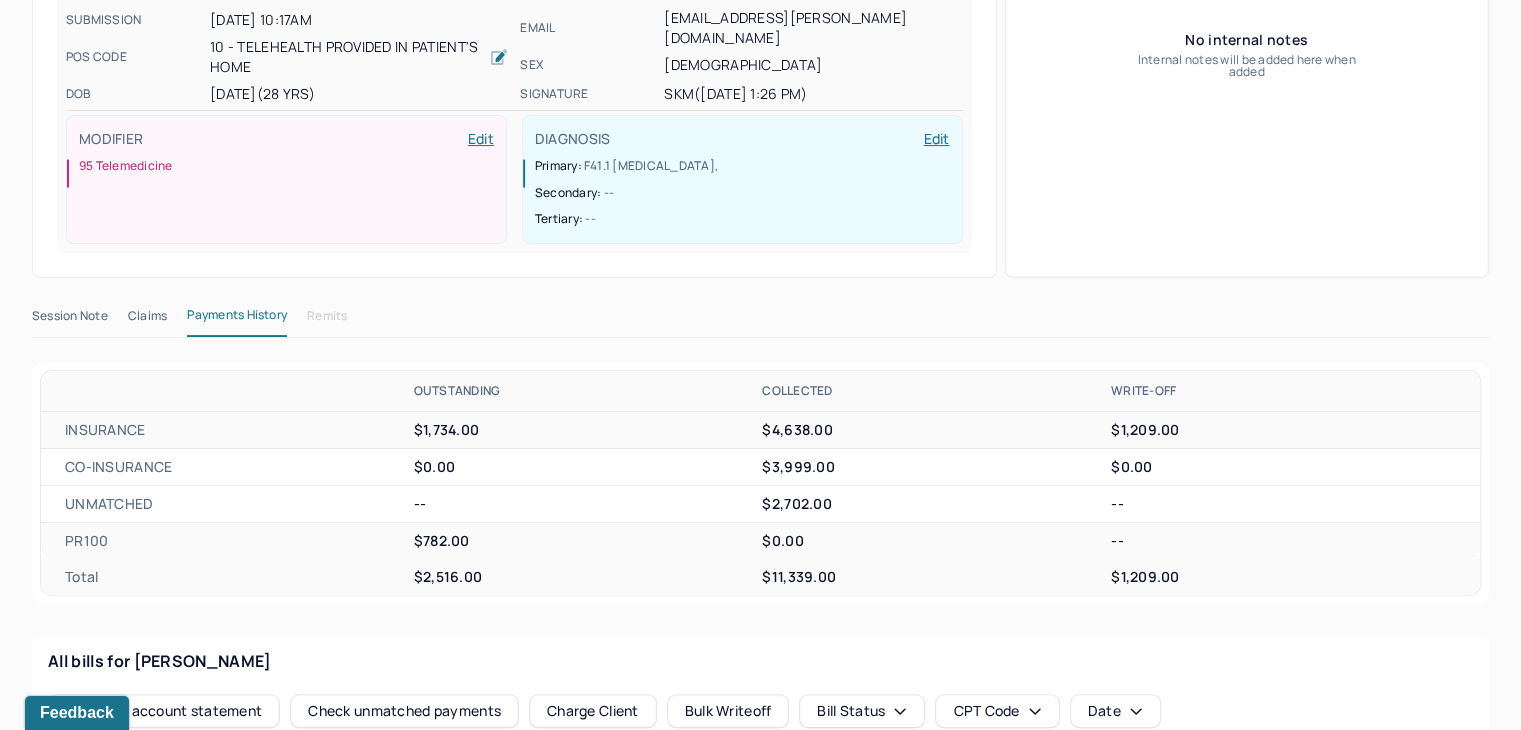 click on "Claims" at bounding box center [147, 320] 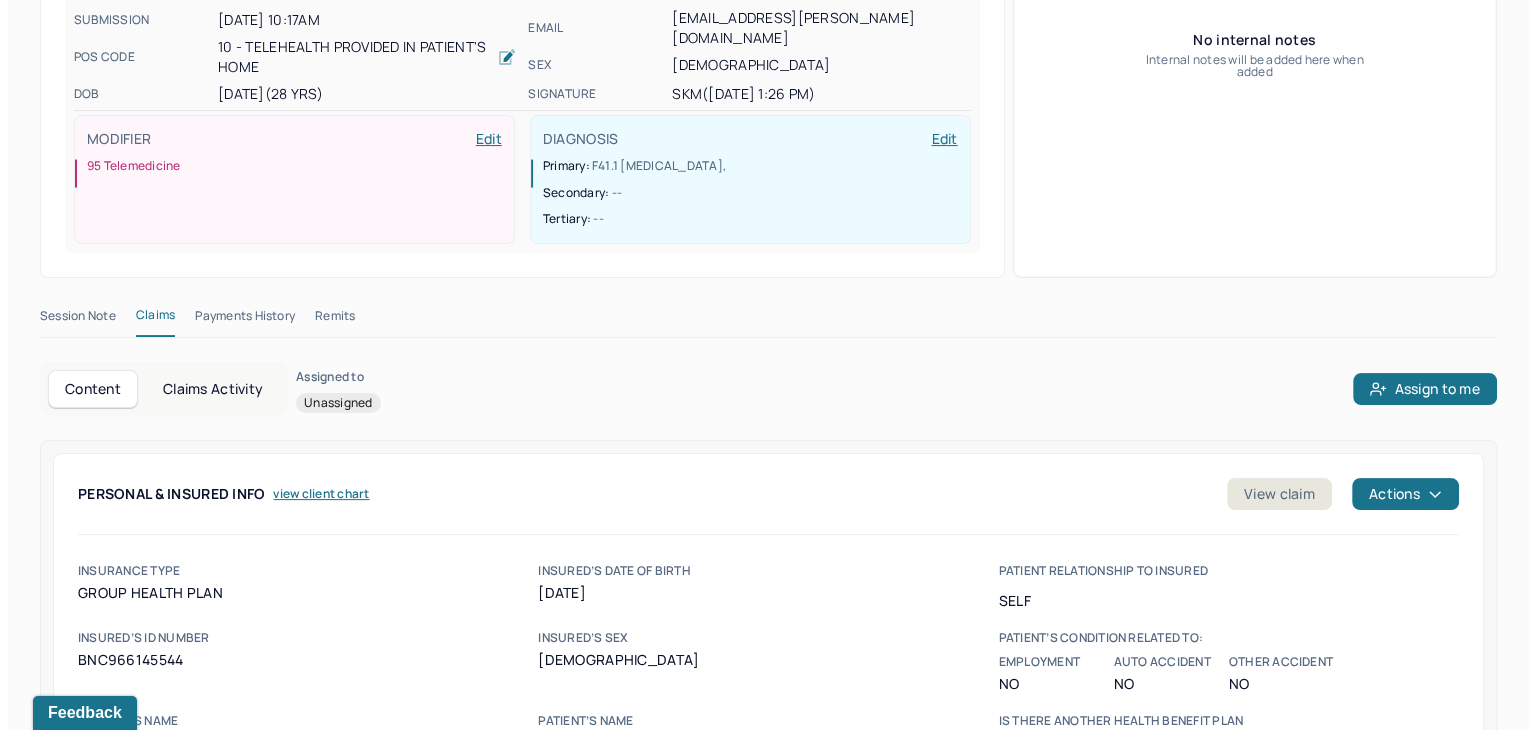 scroll, scrollTop: 800, scrollLeft: 0, axis: vertical 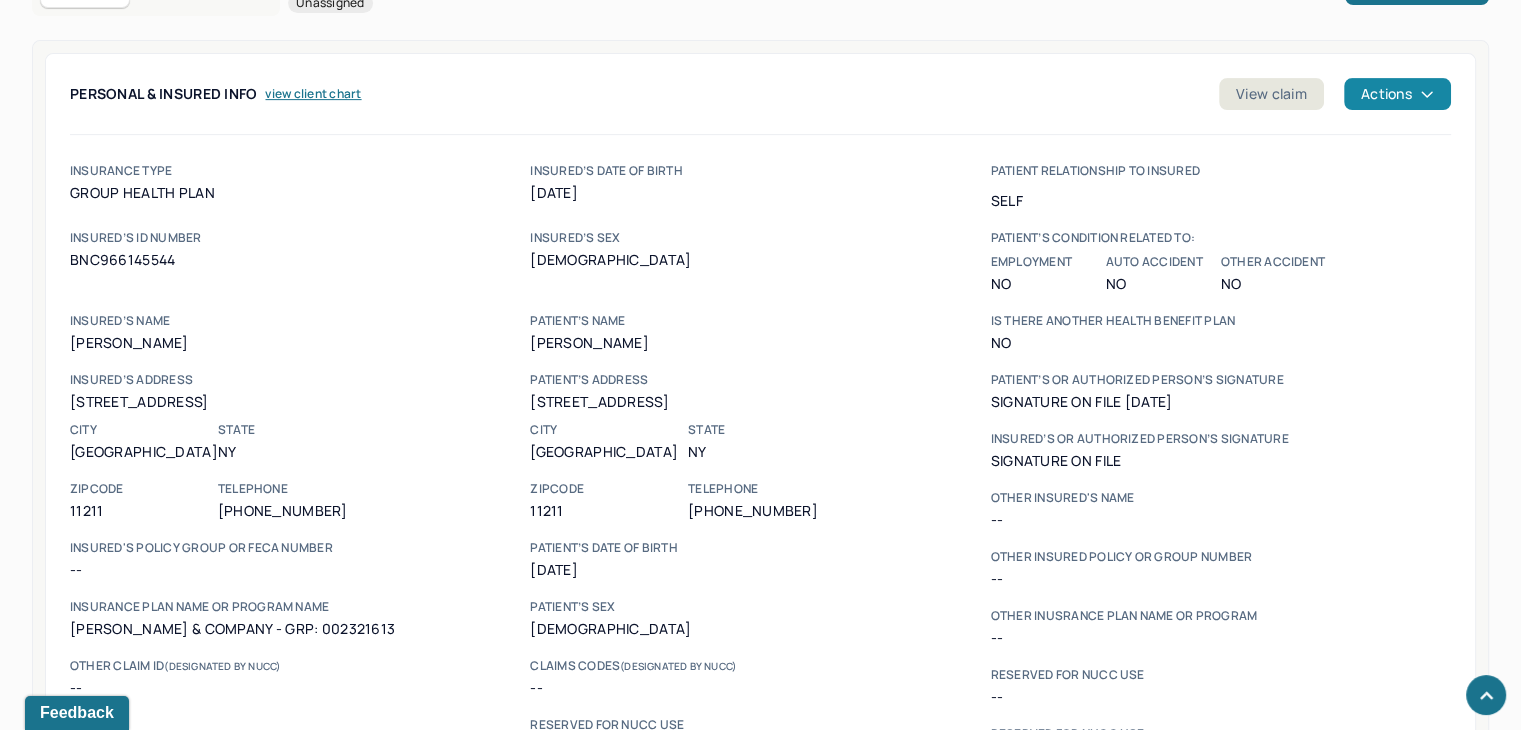 click on "Actions" at bounding box center (1397, 94) 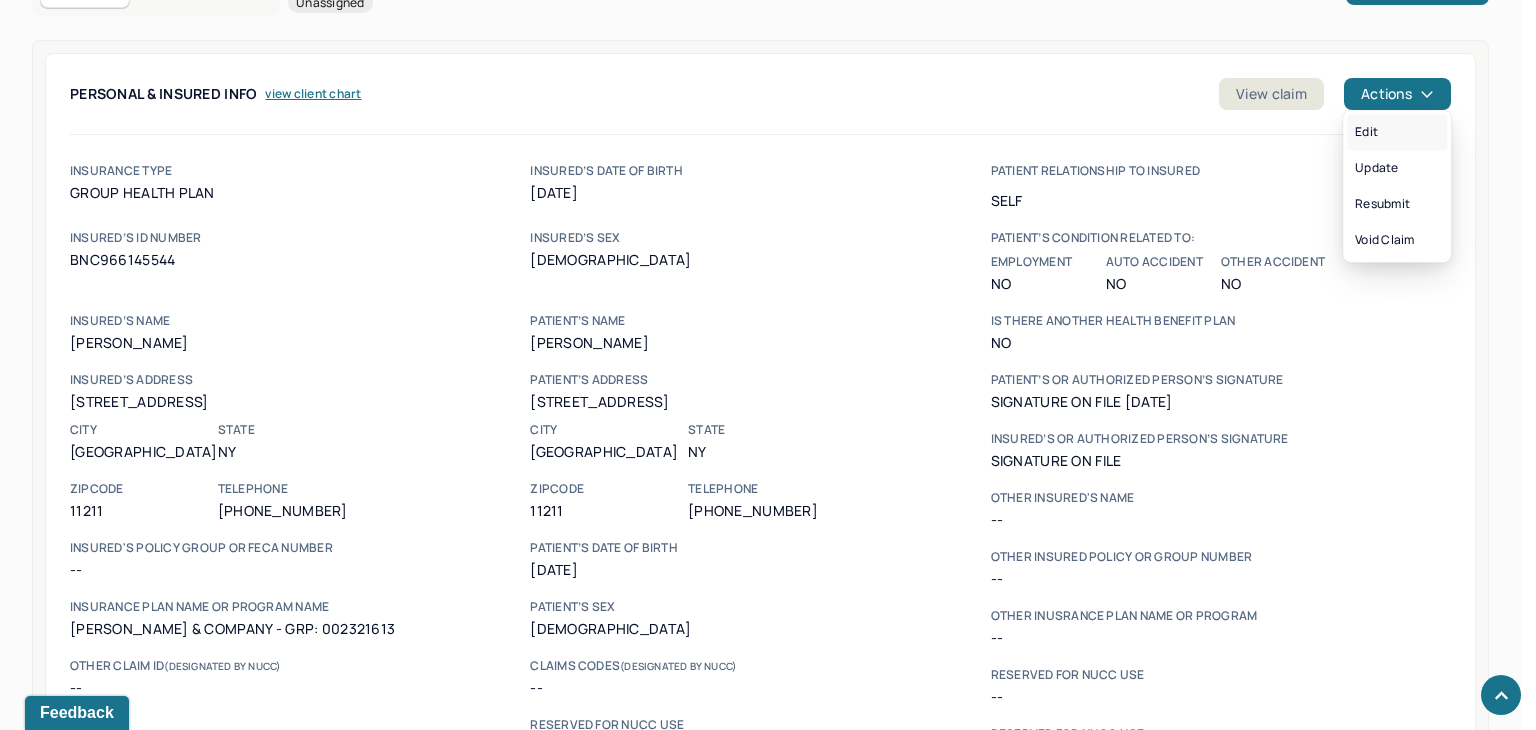 click on "Edit" at bounding box center [1397, 132] 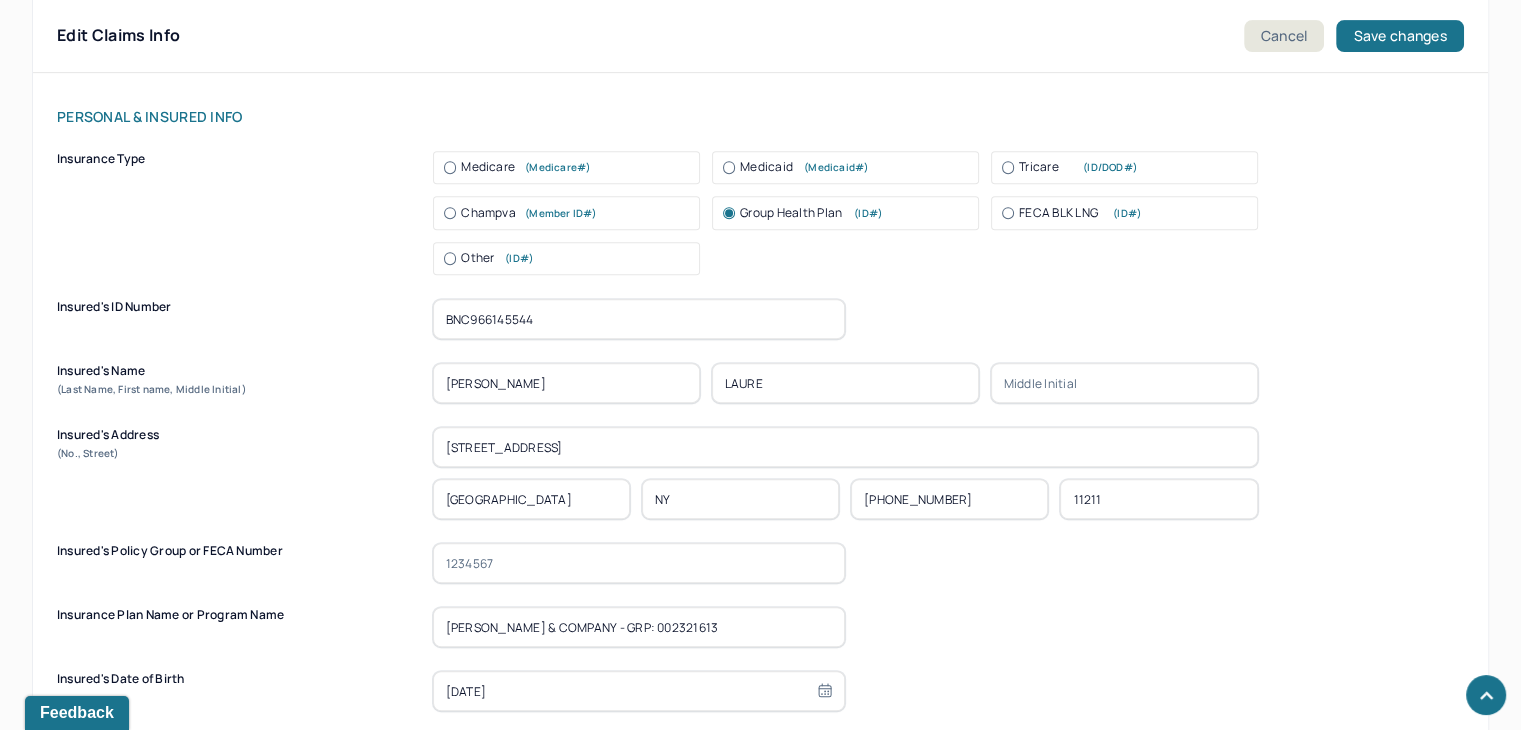 scroll, scrollTop: 963, scrollLeft: 0, axis: vertical 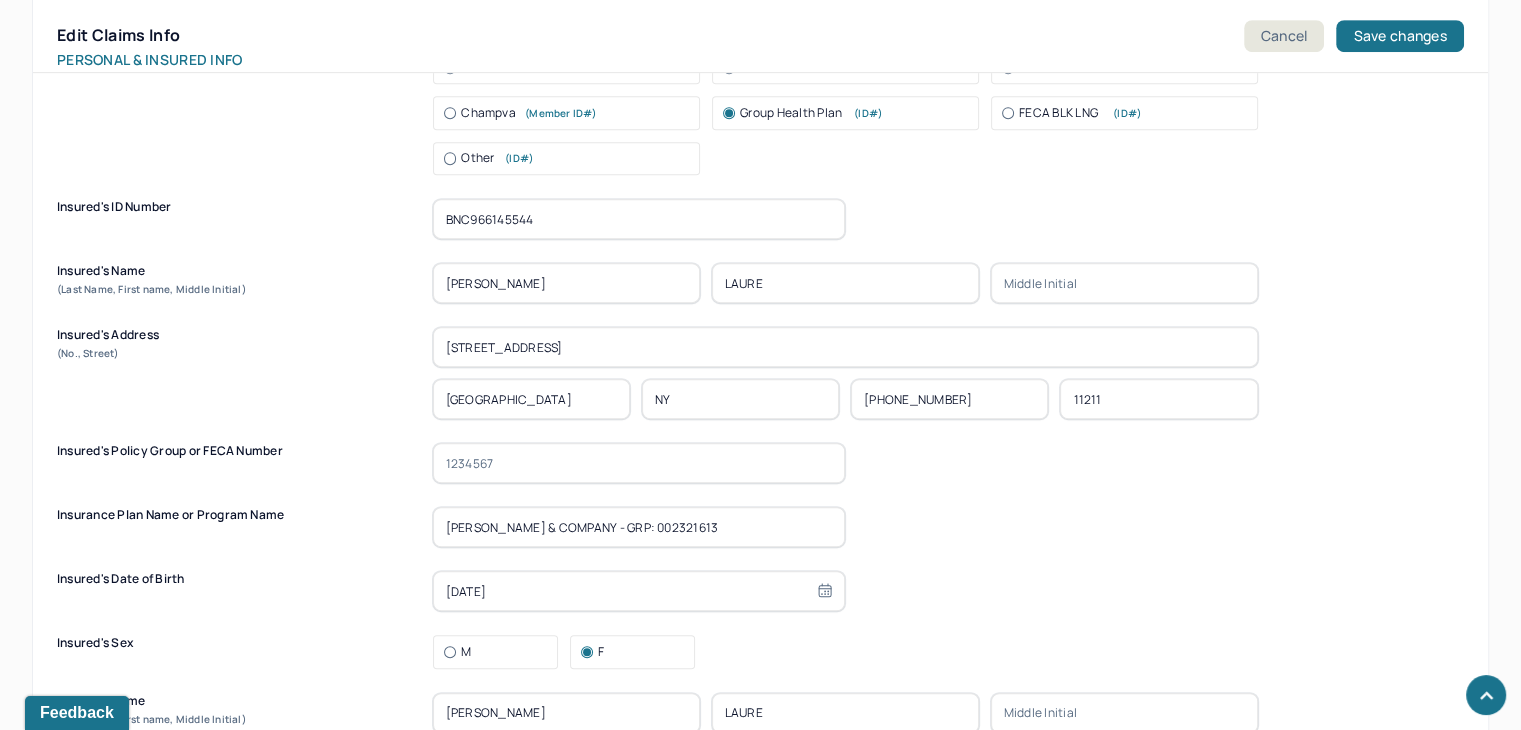 drag, startPoint x: 685, startPoint y: 523, endPoint x: 288, endPoint y: 507, distance: 397.3223 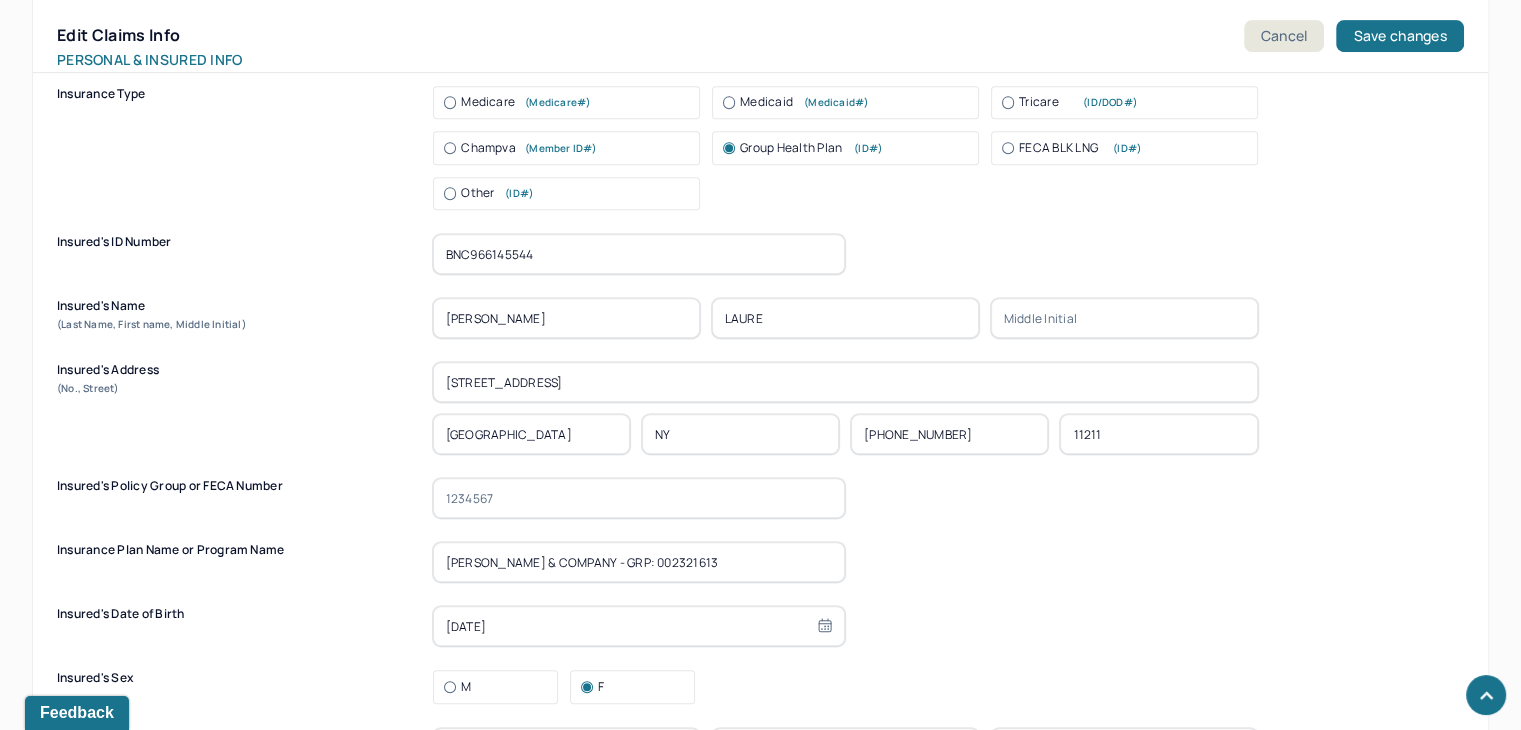scroll, scrollTop: 763, scrollLeft: 0, axis: vertical 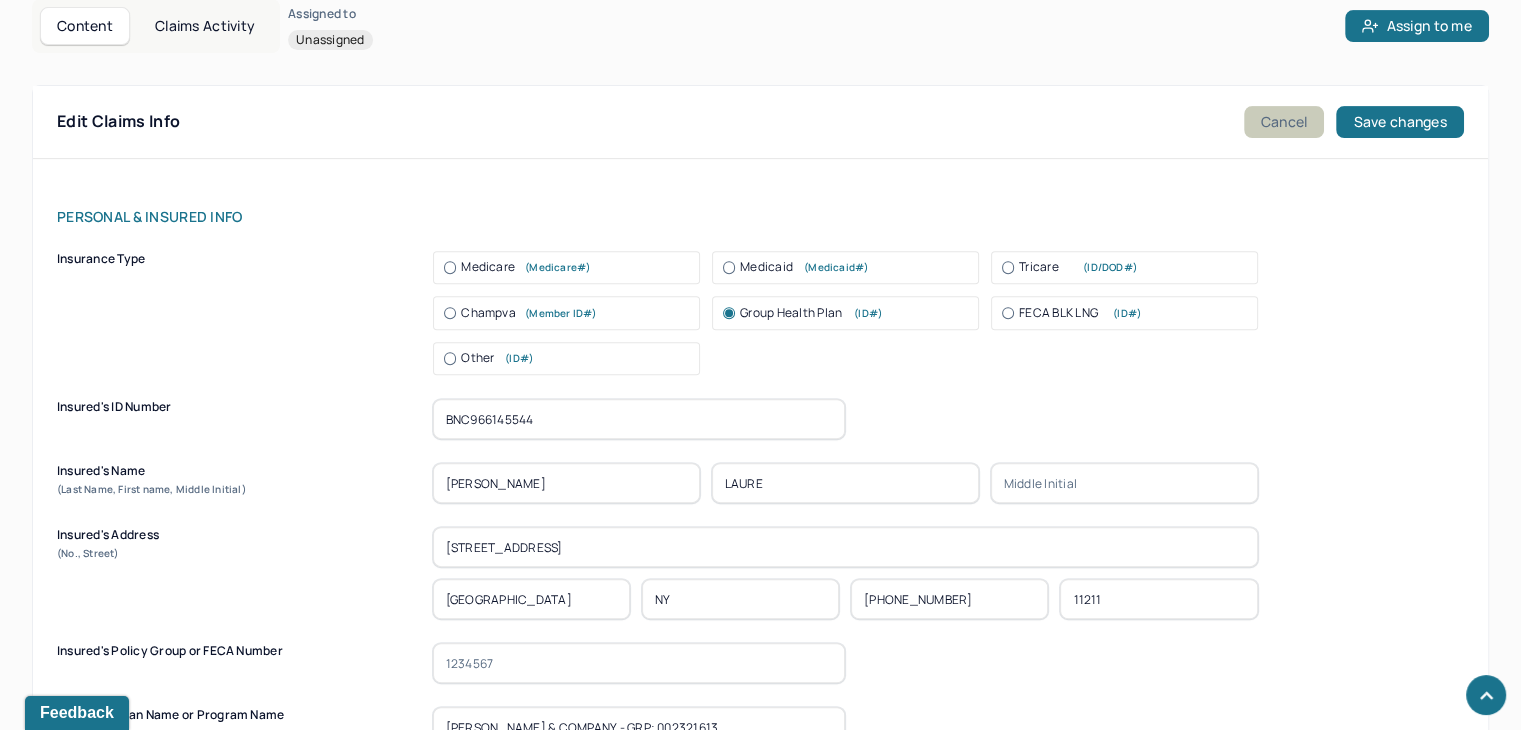click on "Cancel" at bounding box center [1284, 122] 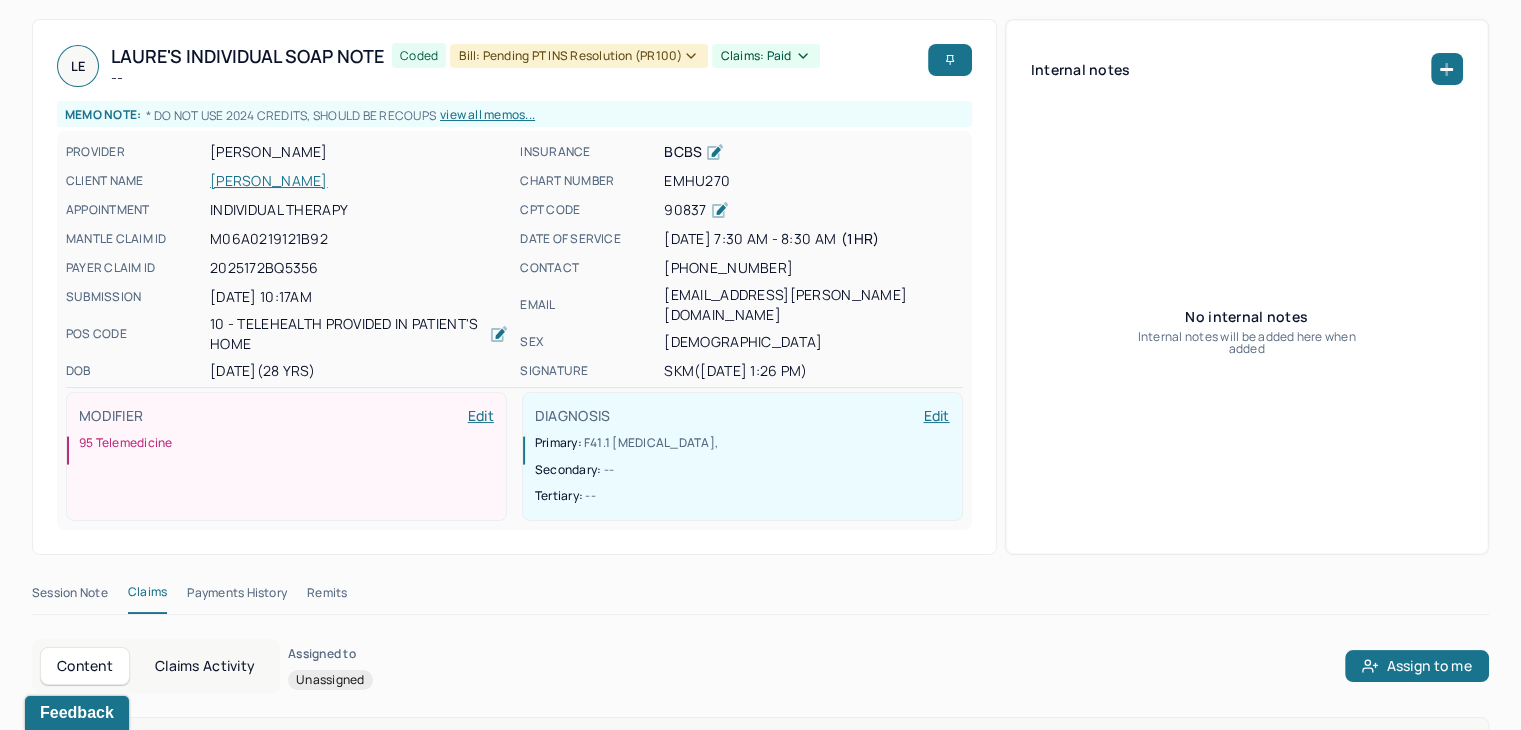 scroll, scrollTop: 0, scrollLeft: 0, axis: both 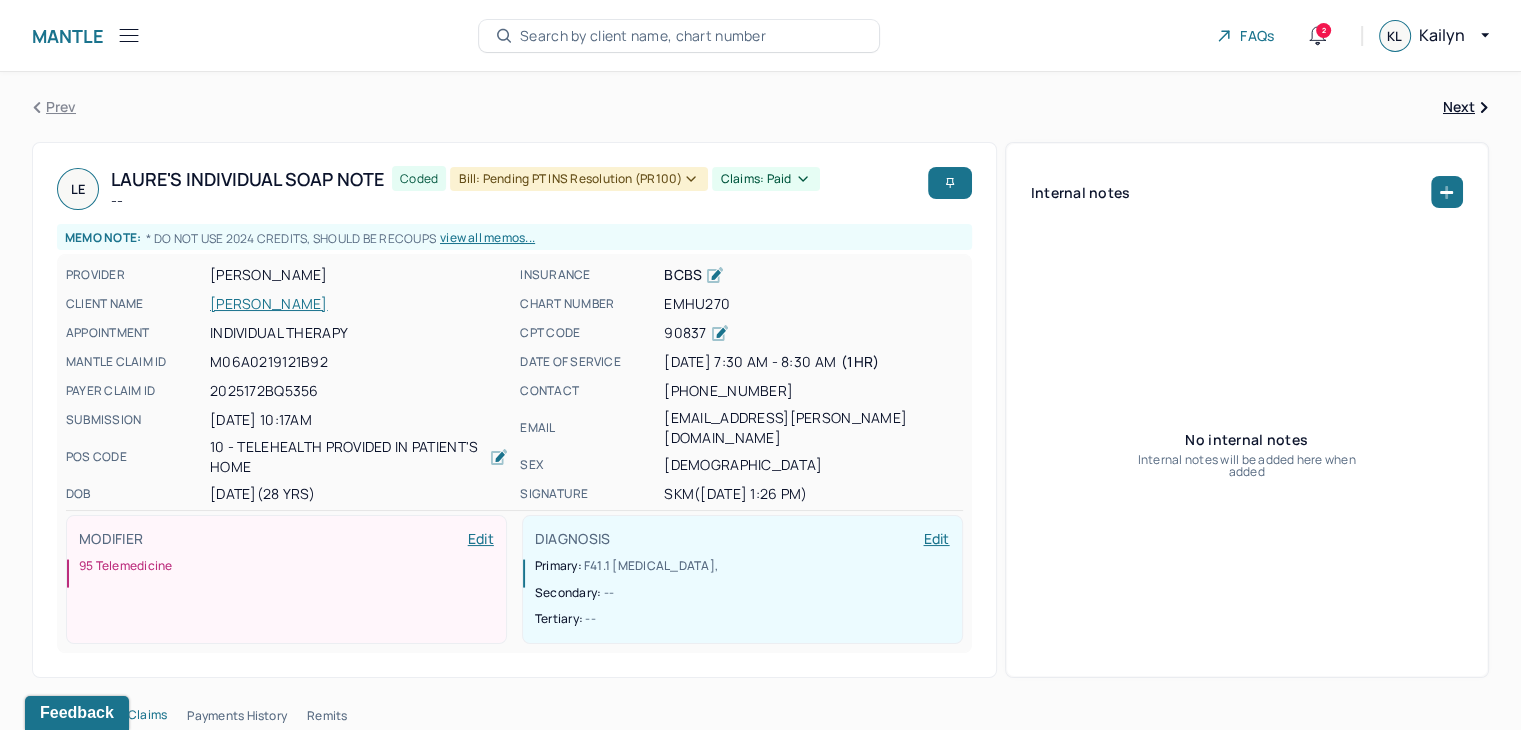 click on "[PERSON_NAME]" at bounding box center [359, 304] 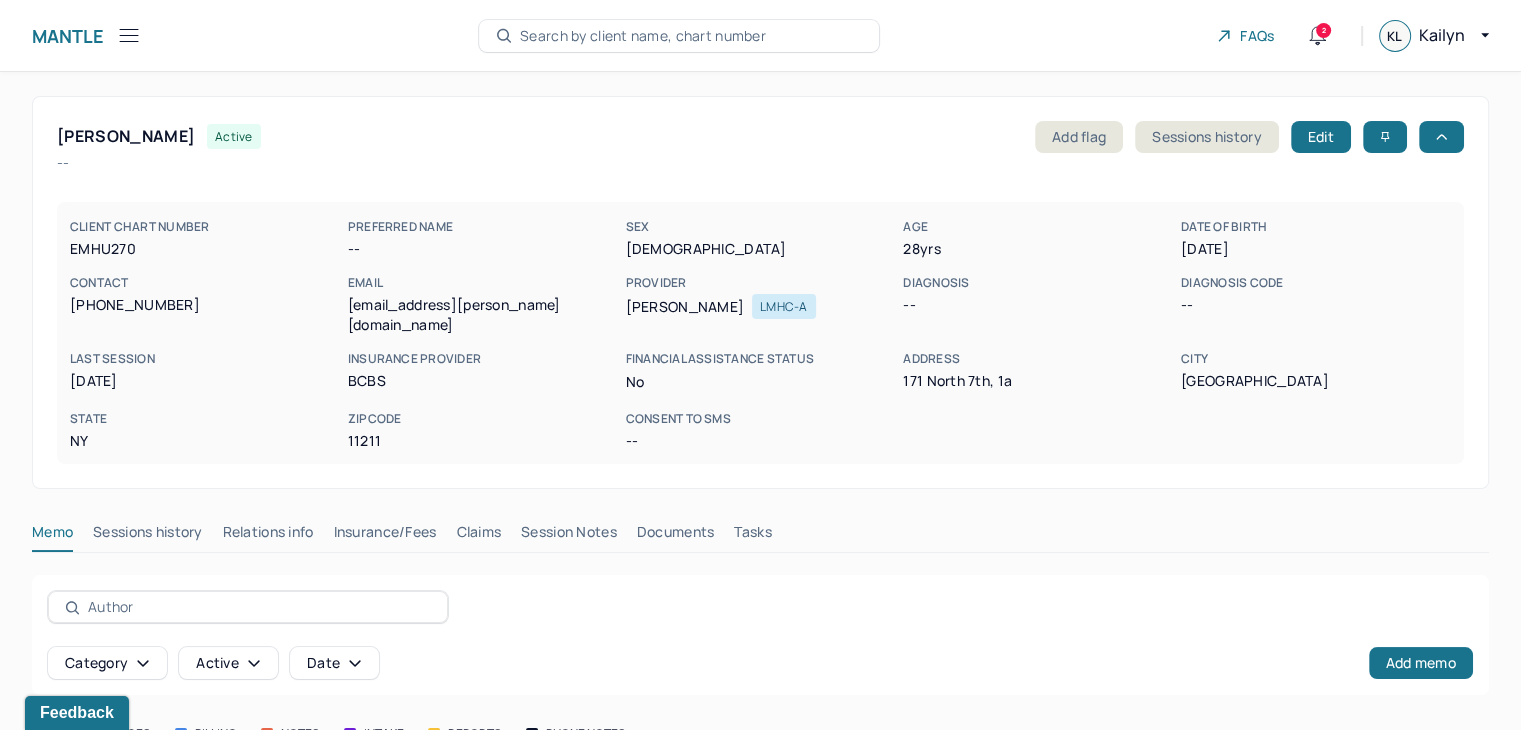 click on "Claims" at bounding box center [478, 536] 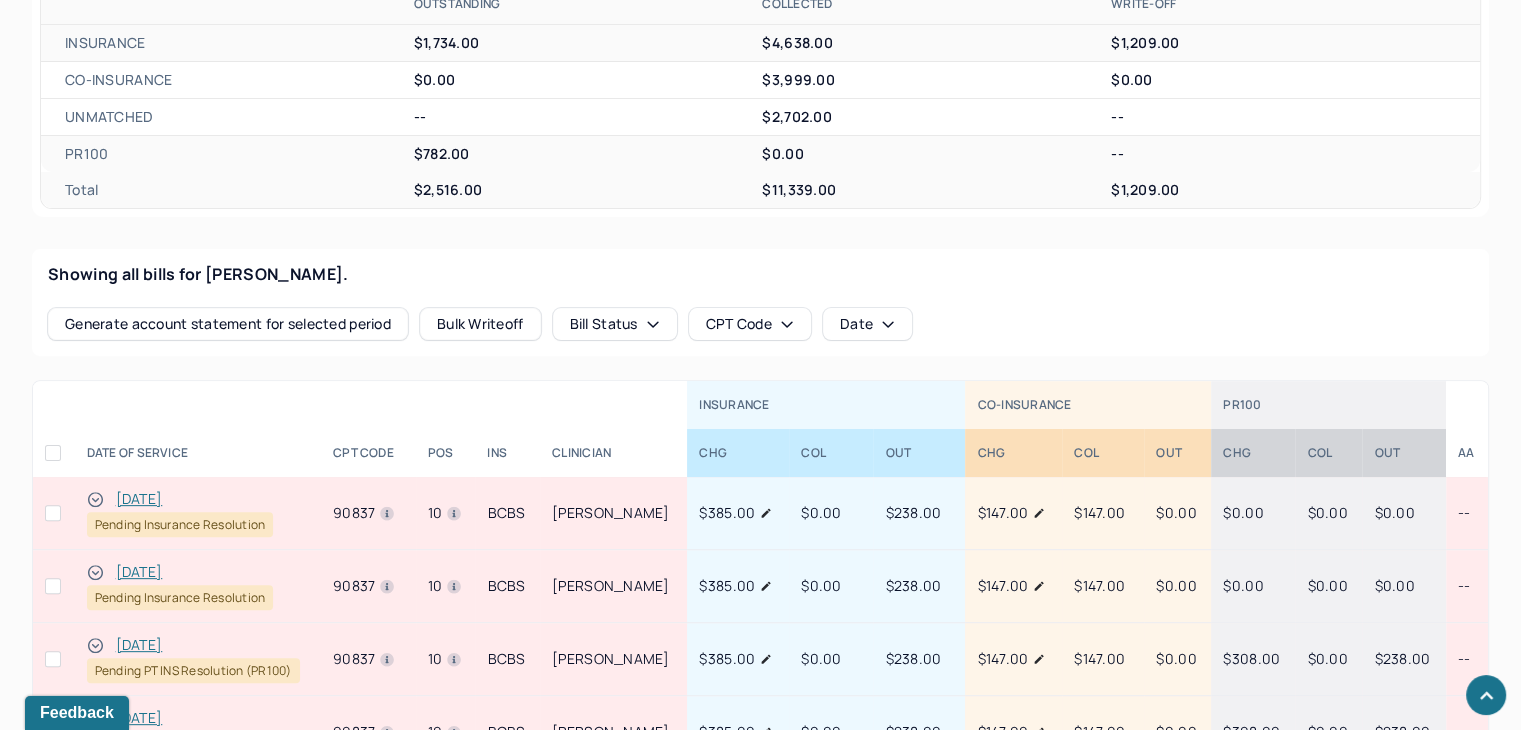 scroll, scrollTop: 1000, scrollLeft: 0, axis: vertical 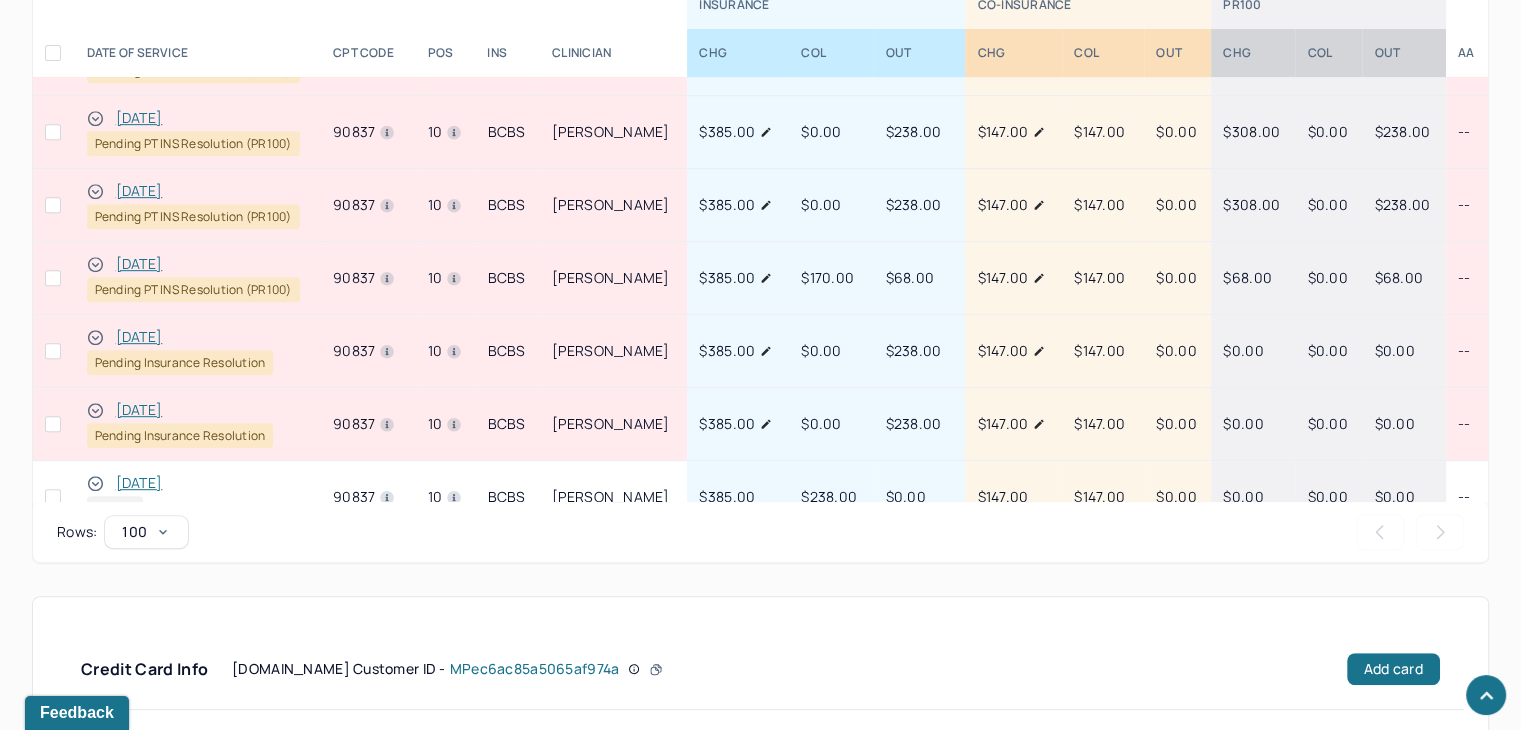 click on "[DATE]" at bounding box center (139, 410) 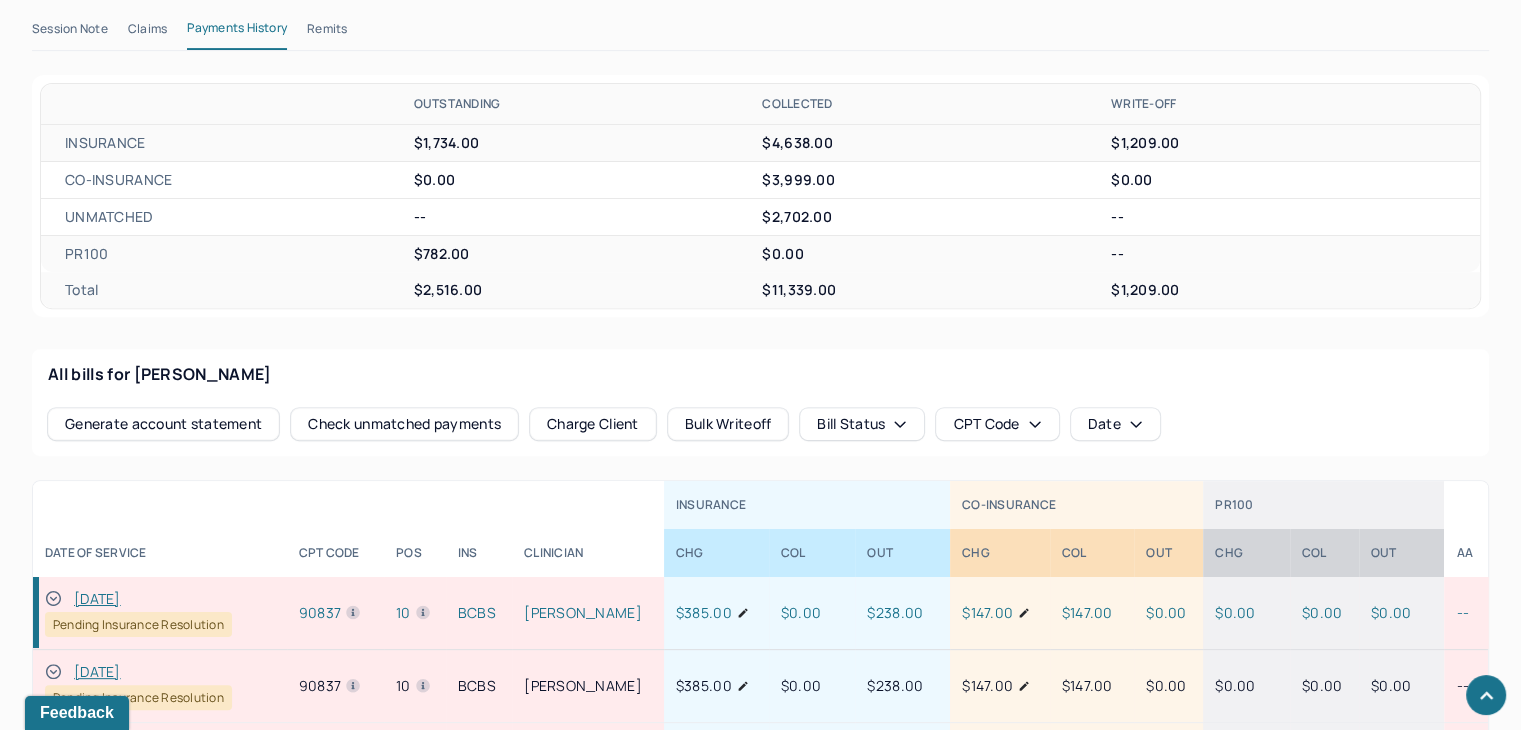 scroll, scrollTop: 600, scrollLeft: 0, axis: vertical 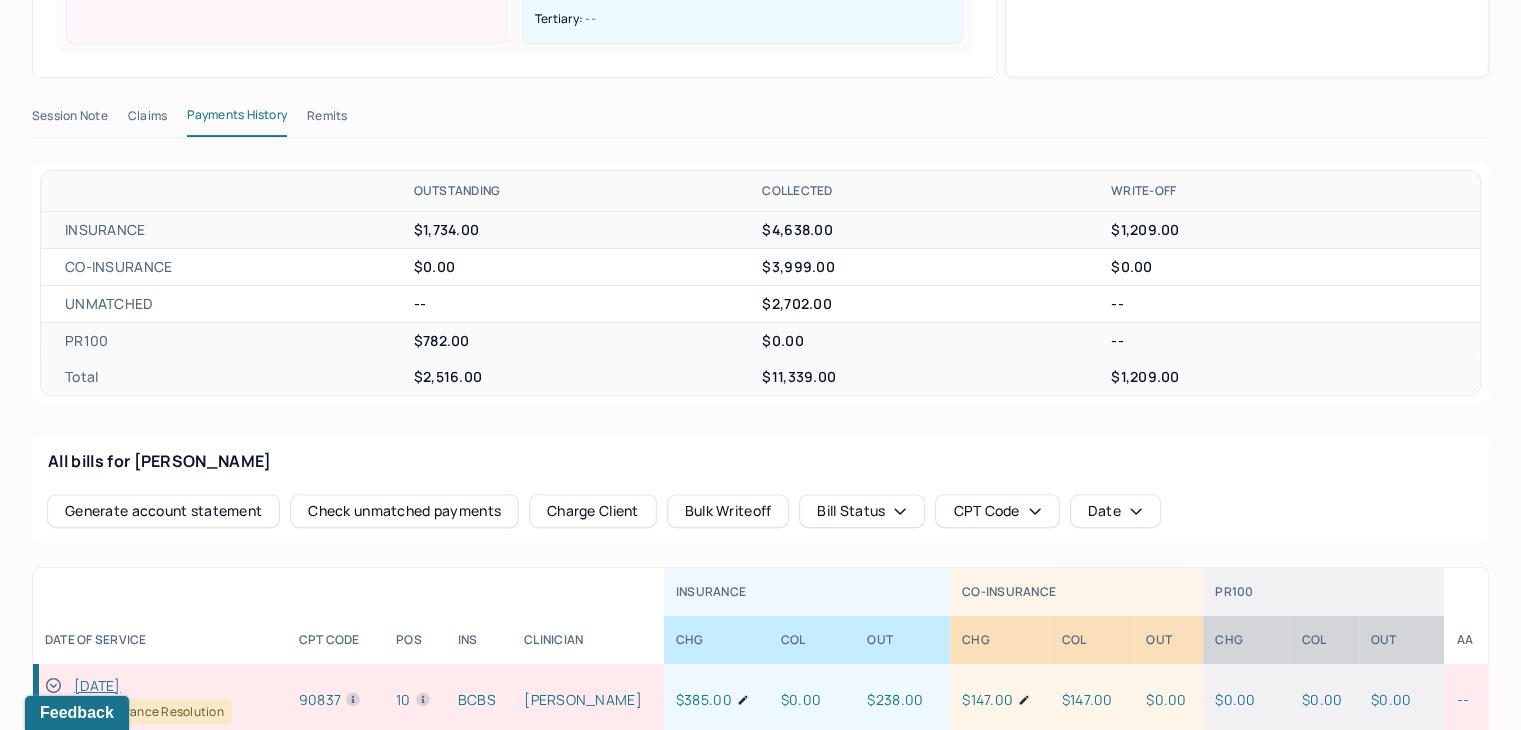 click on "Claims" at bounding box center (147, 120) 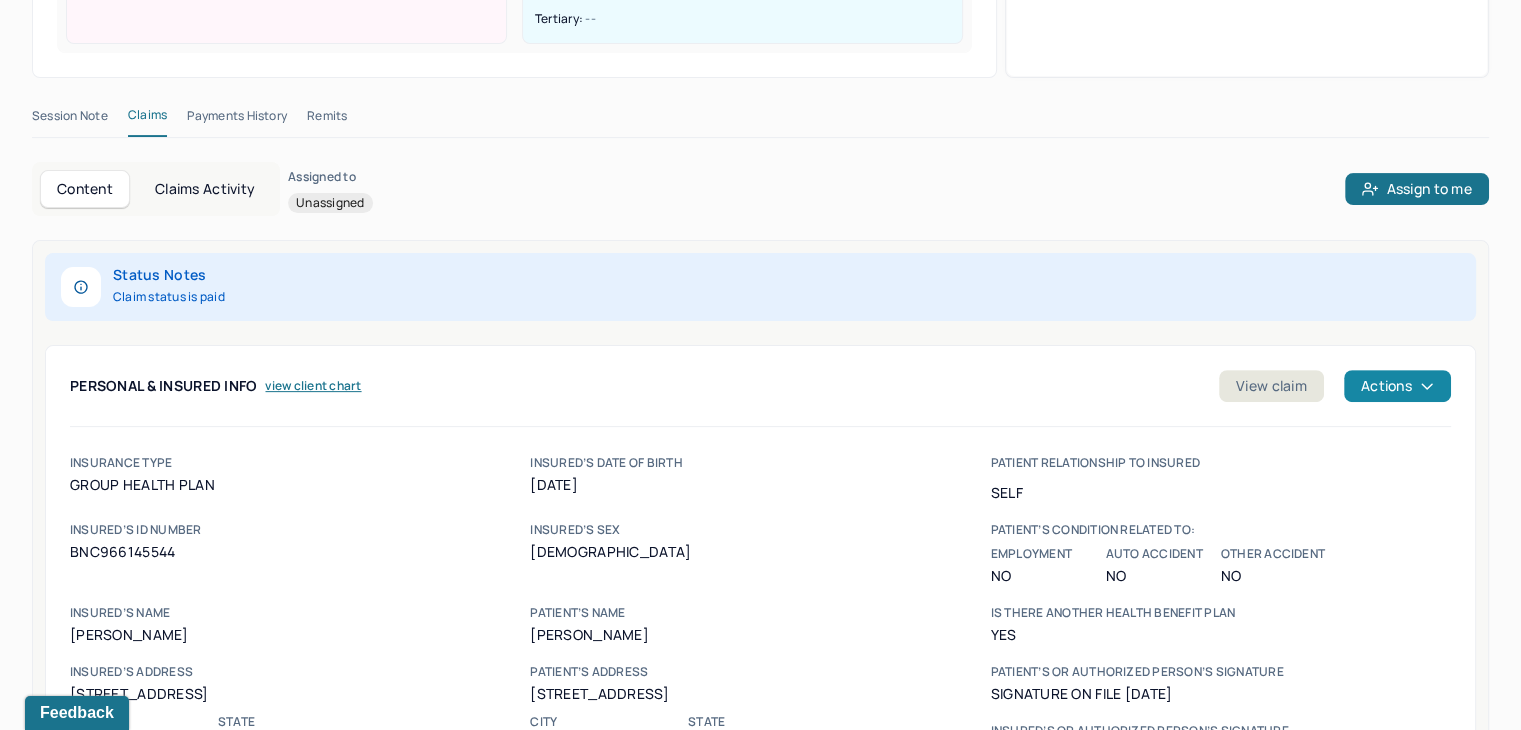 click on "Actions" at bounding box center (1397, 386) 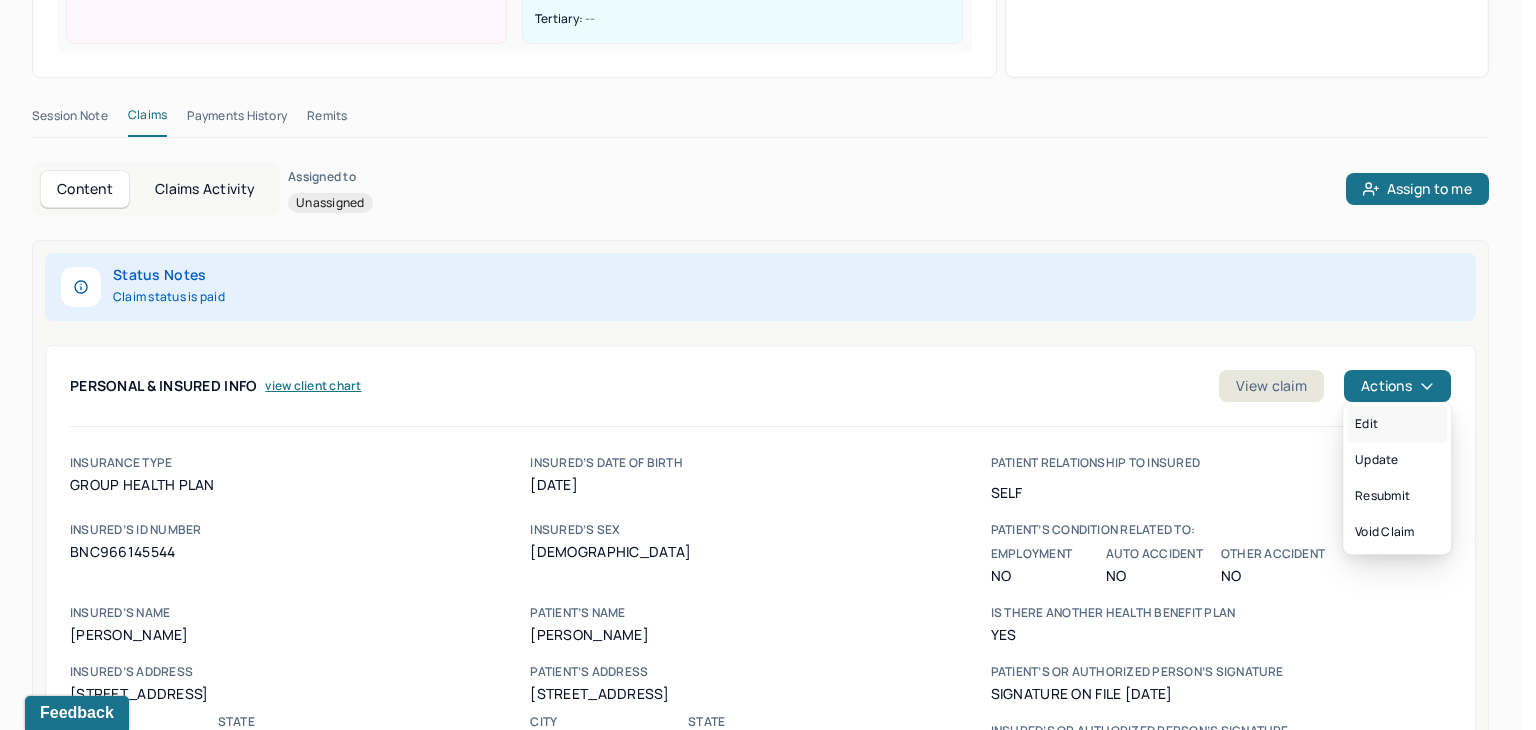 click on "Edit" at bounding box center [1397, 424] 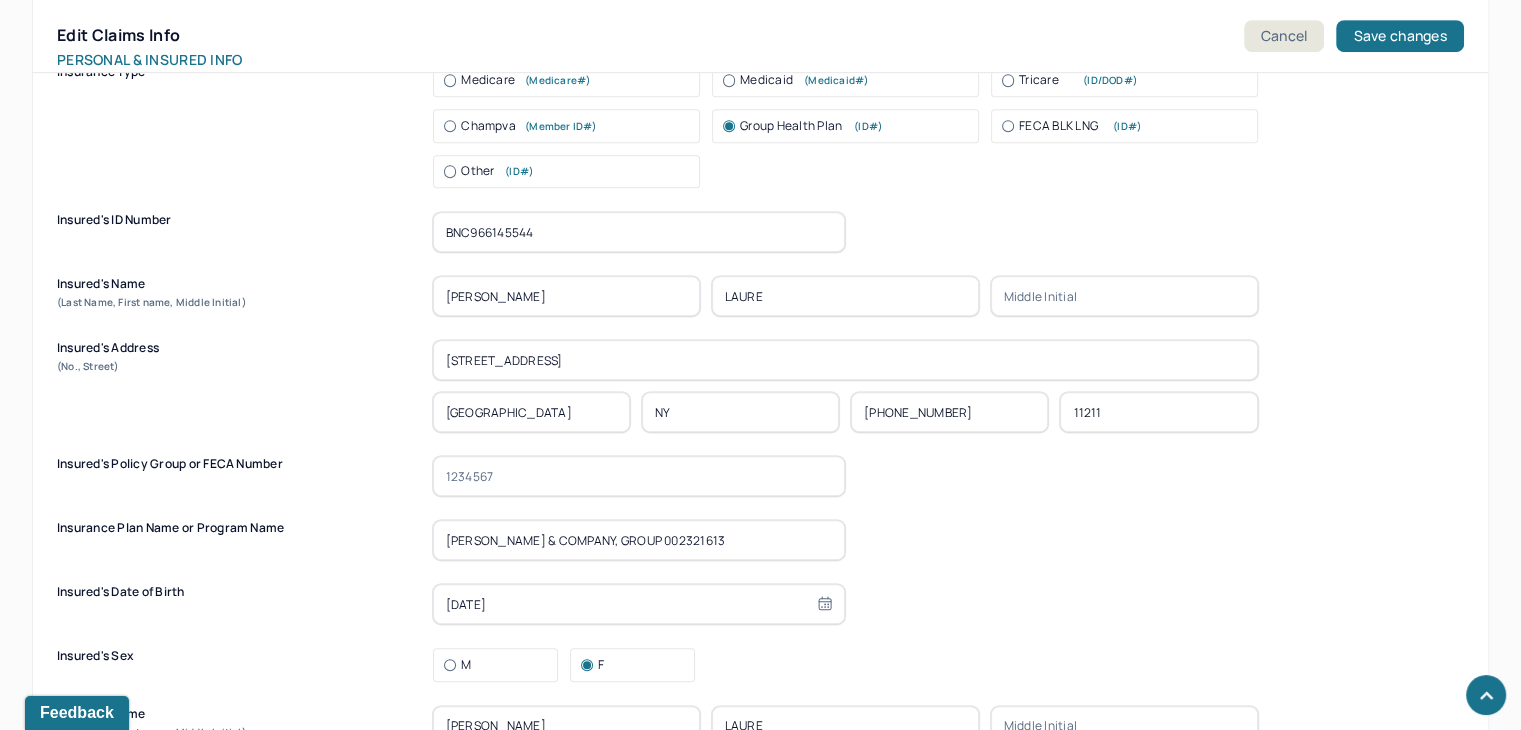 scroll, scrollTop: 1000, scrollLeft: 0, axis: vertical 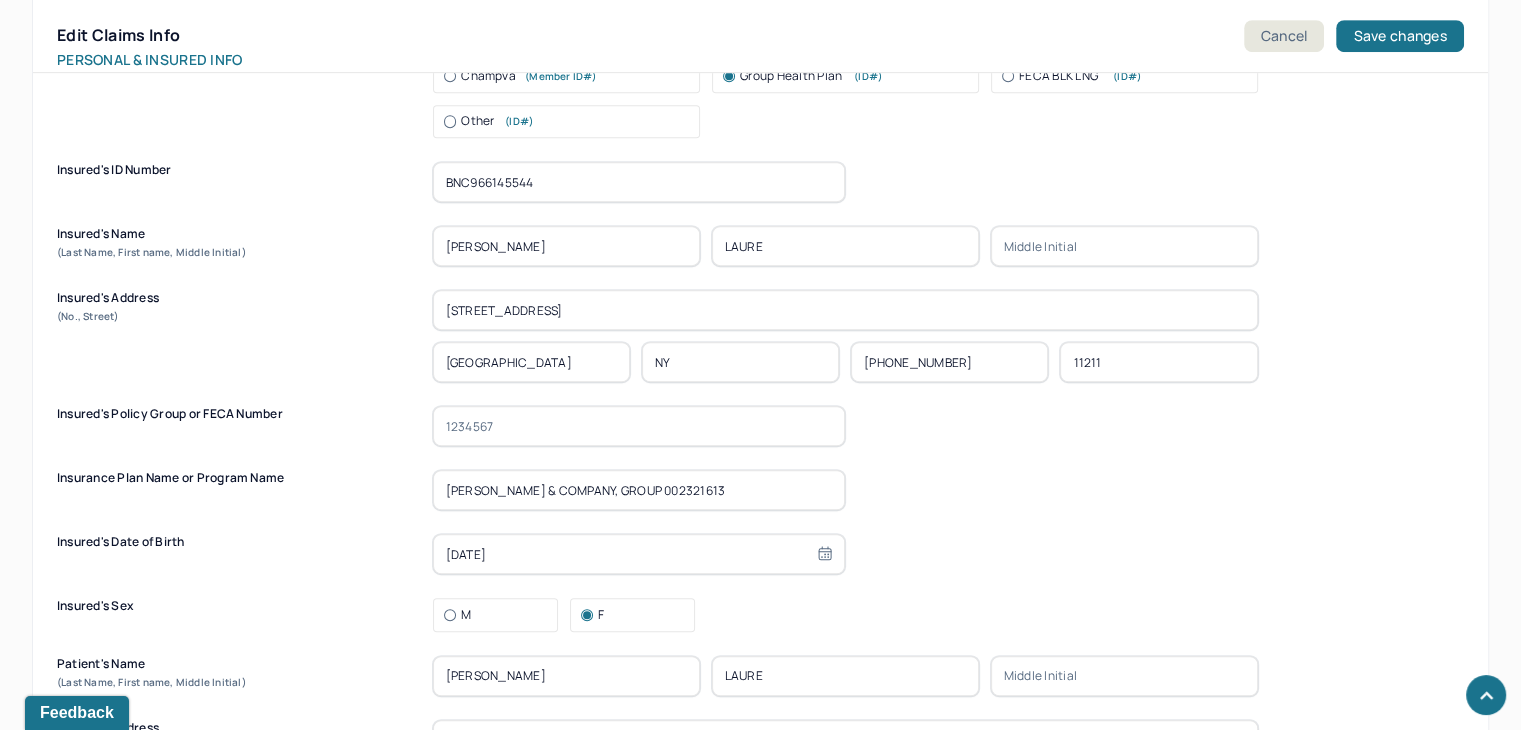drag, startPoint x: 700, startPoint y: 473, endPoint x: 270, endPoint y: 471, distance: 430.00464 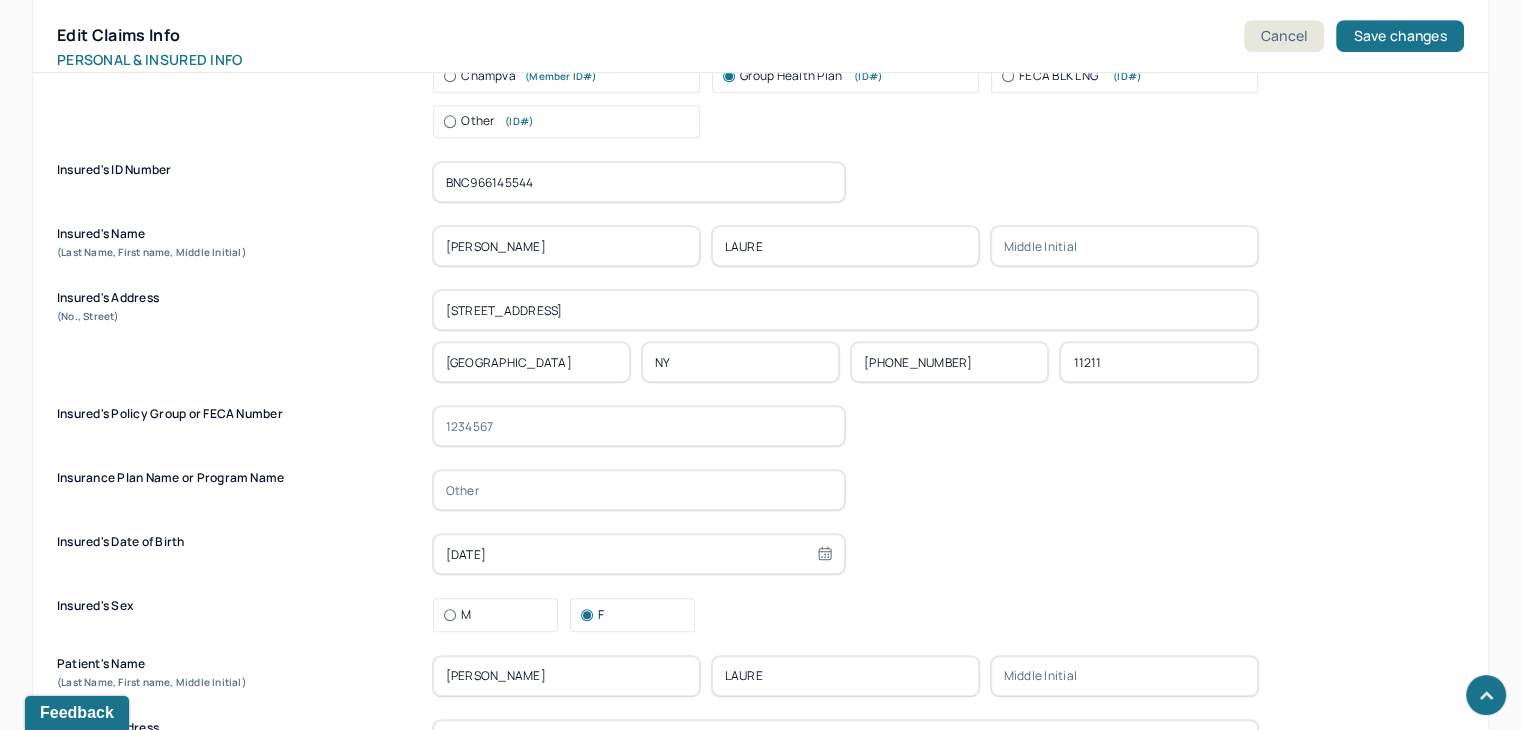paste 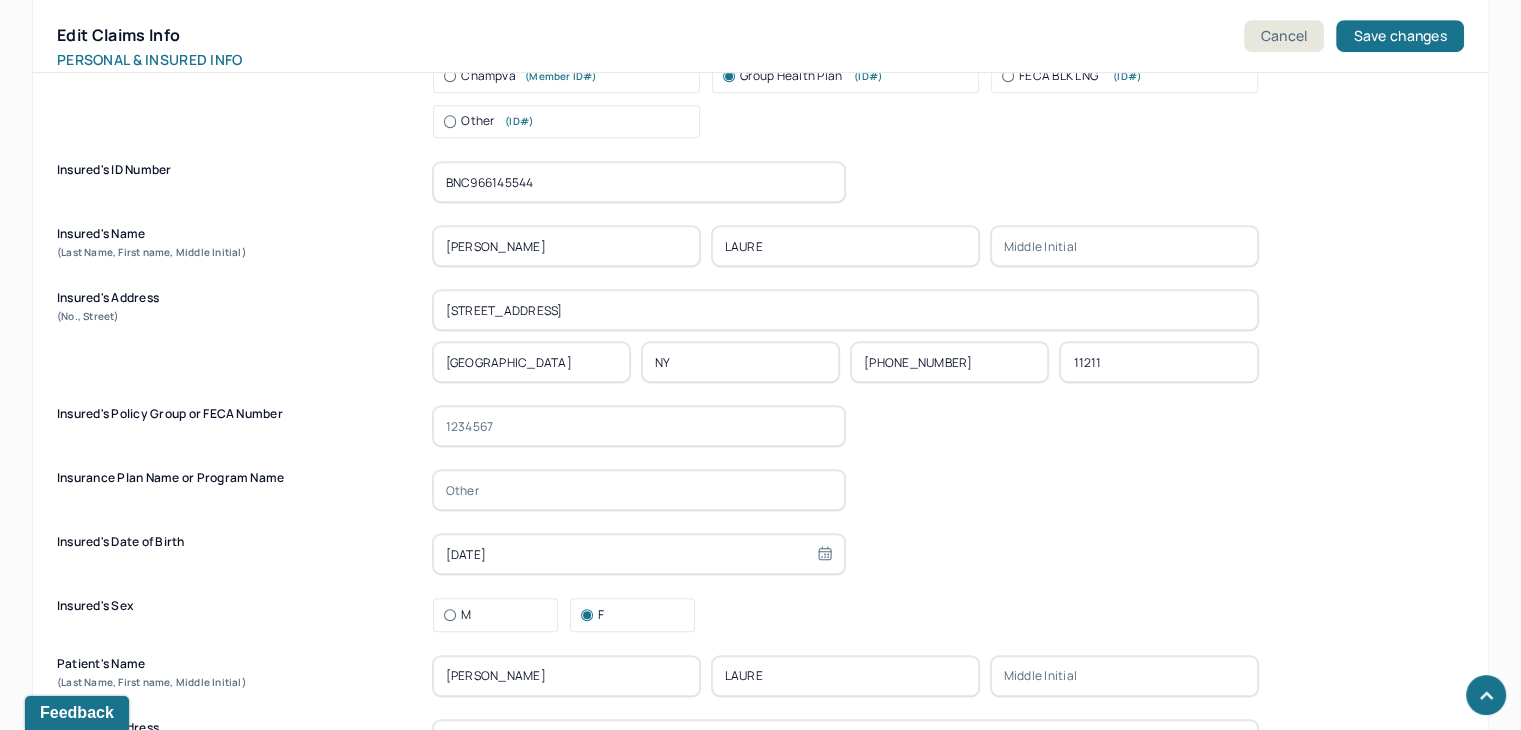 click at bounding box center [639, 490] 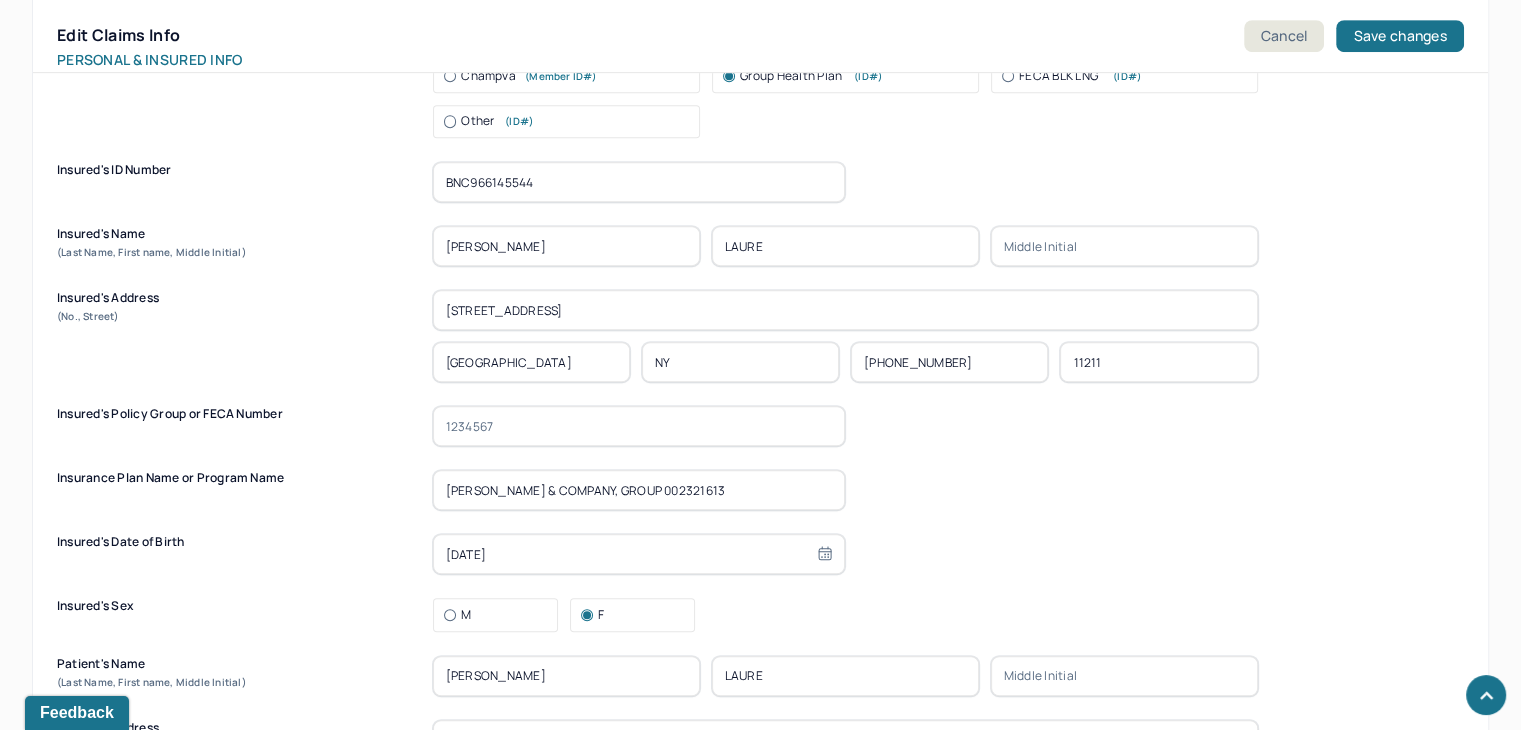 click on "[PERSON_NAME] & COMPANY, GROUP 002321613" at bounding box center (639, 490) 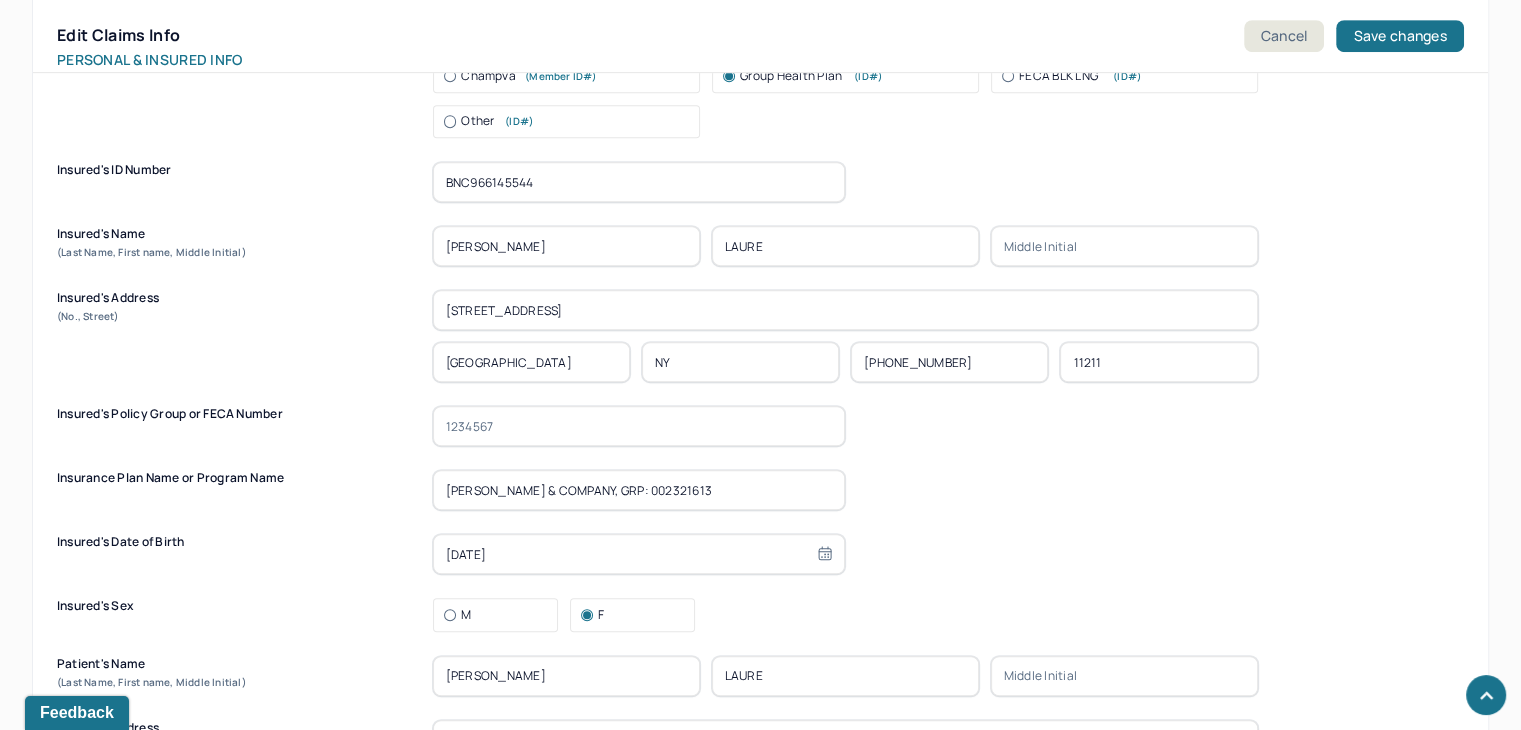 click on "[PERSON_NAME] & COMPANY, GRP: 002321613" at bounding box center (639, 490) 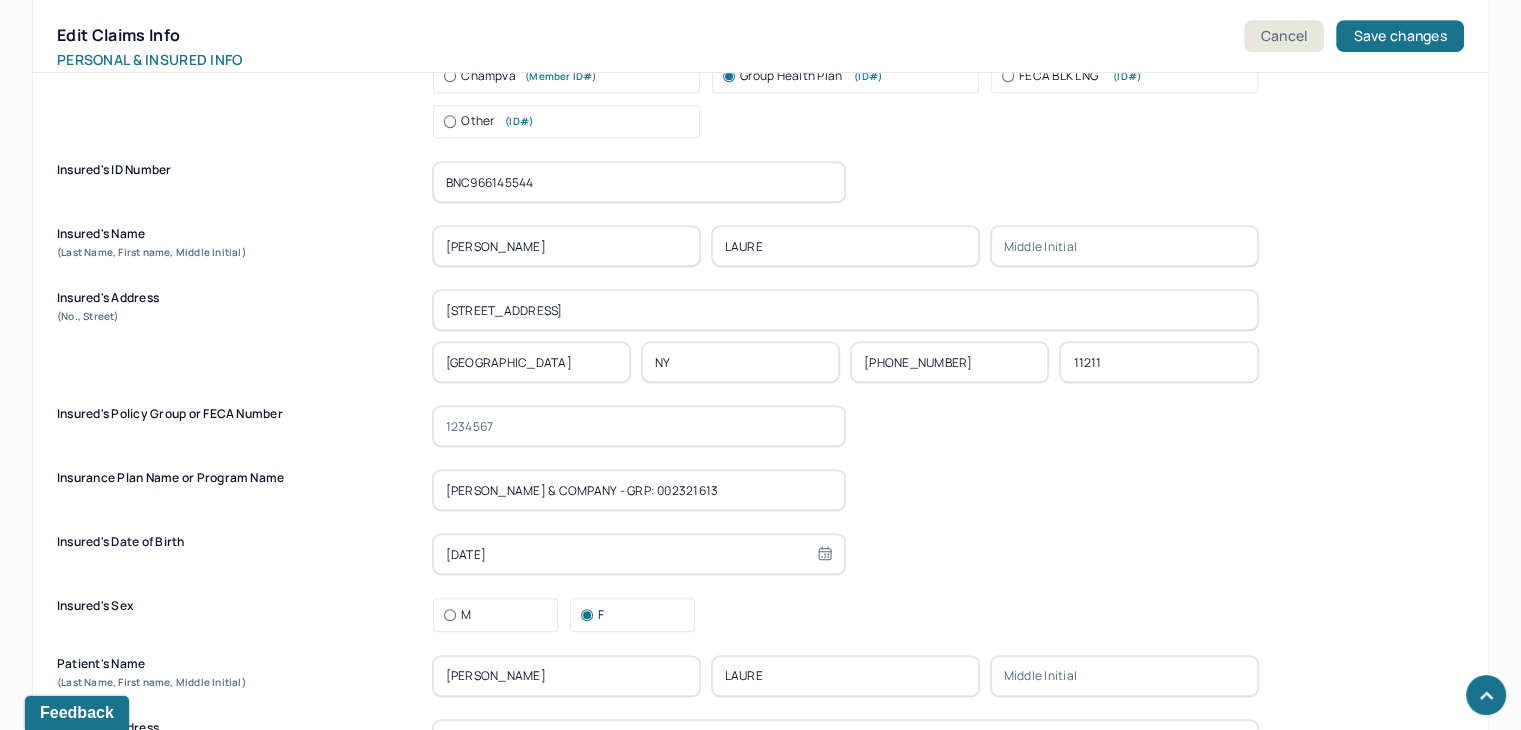 drag, startPoint x: 655, startPoint y: 484, endPoint x: 419, endPoint y: 484, distance: 236 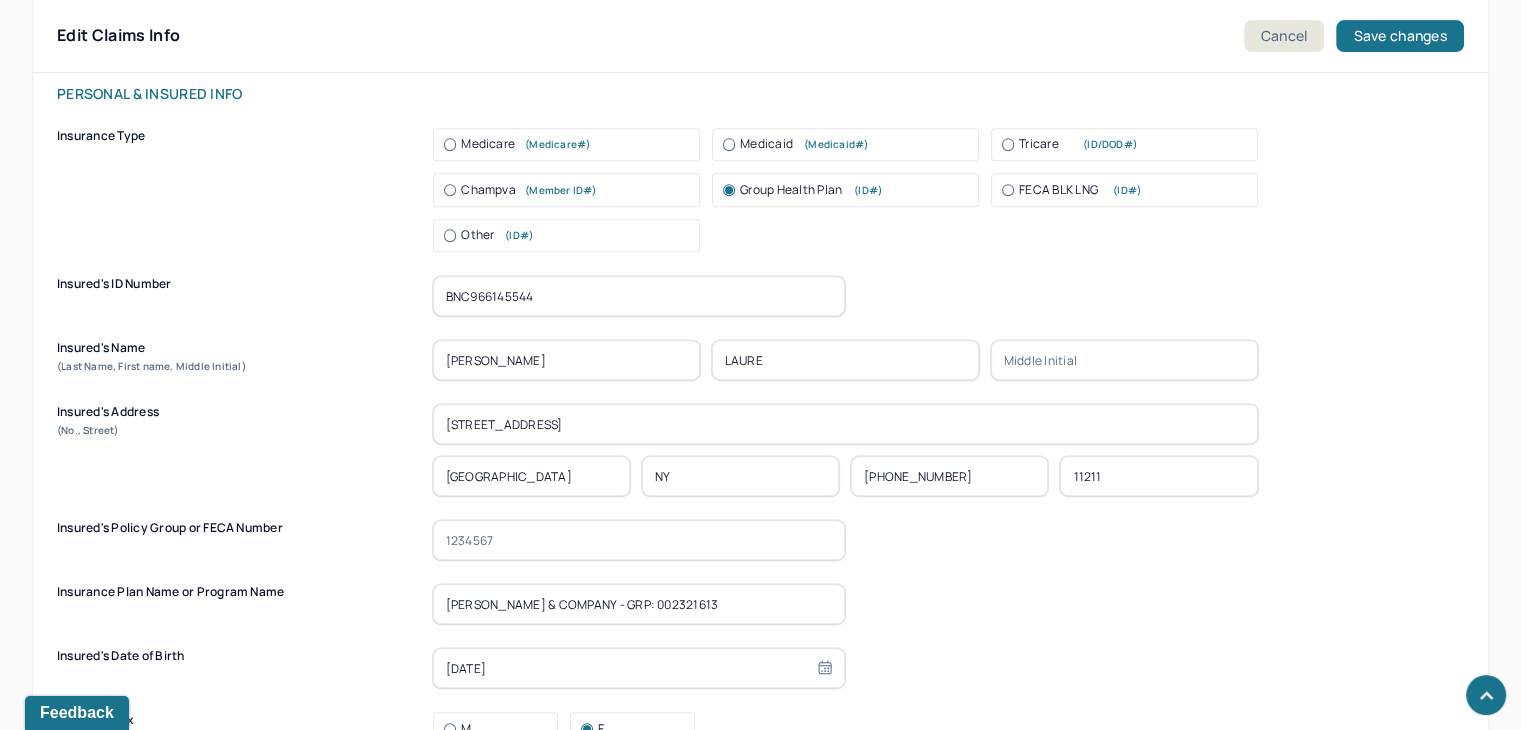 scroll, scrollTop: 800, scrollLeft: 0, axis: vertical 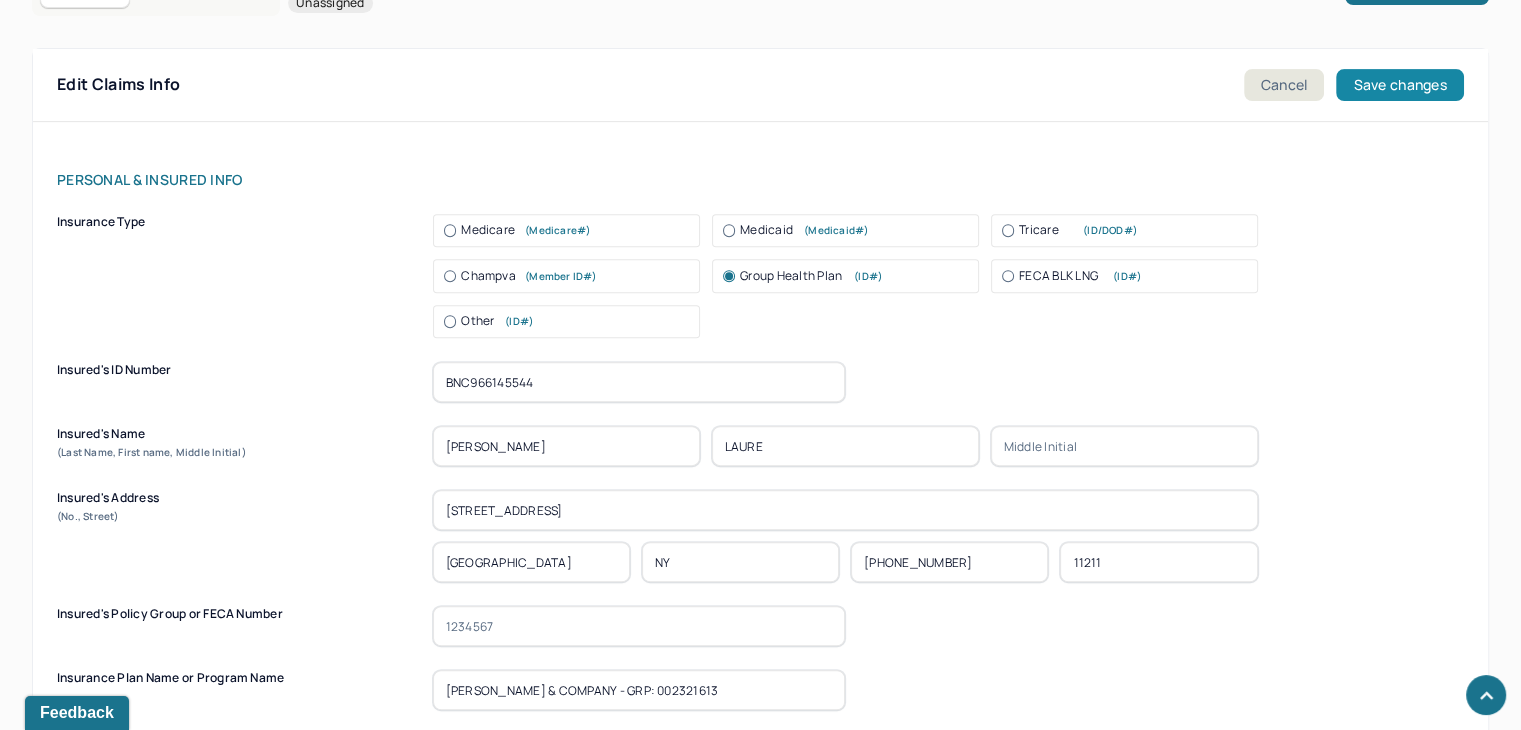 click on "Save changes" at bounding box center (1399, 85) 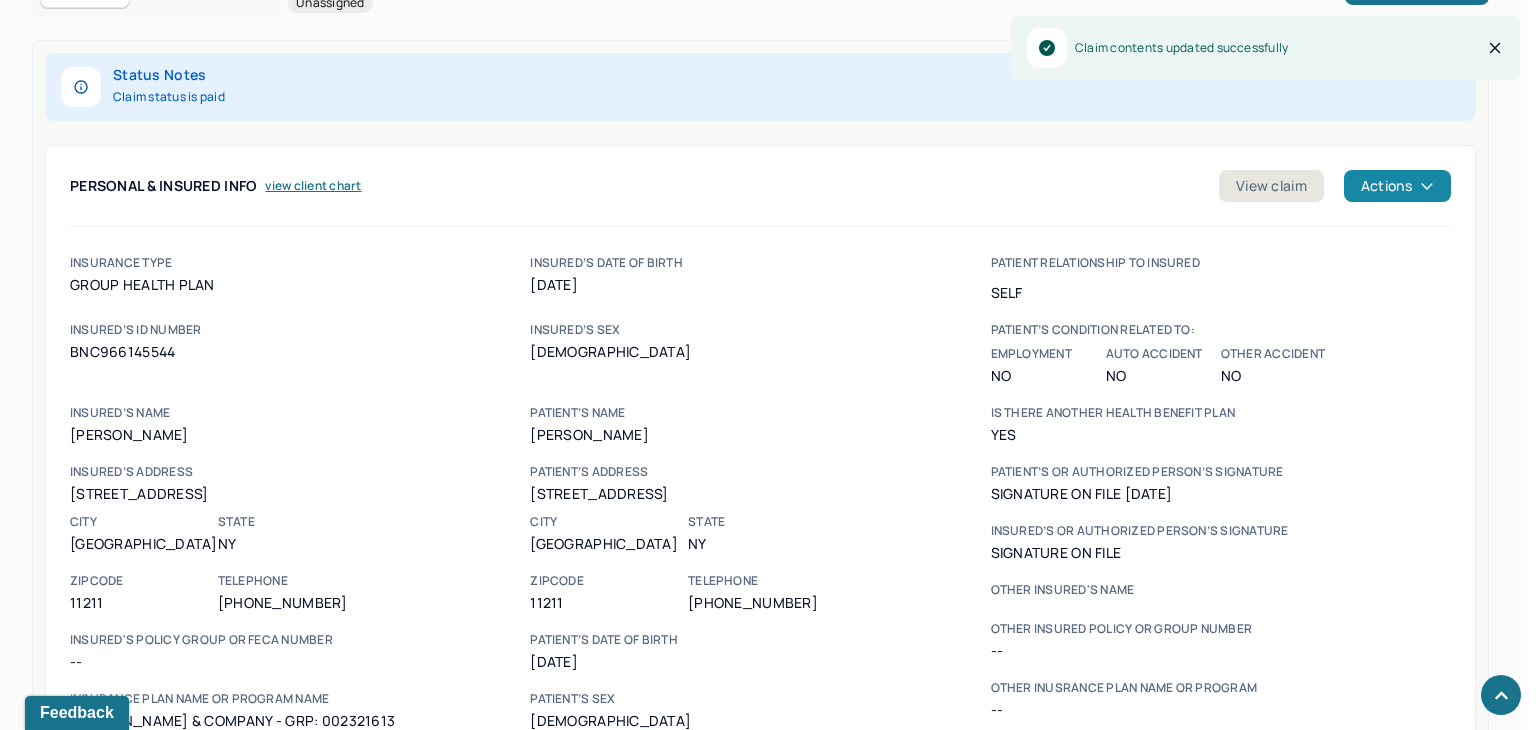 click on "Actions" at bounding box center (1397, 186) 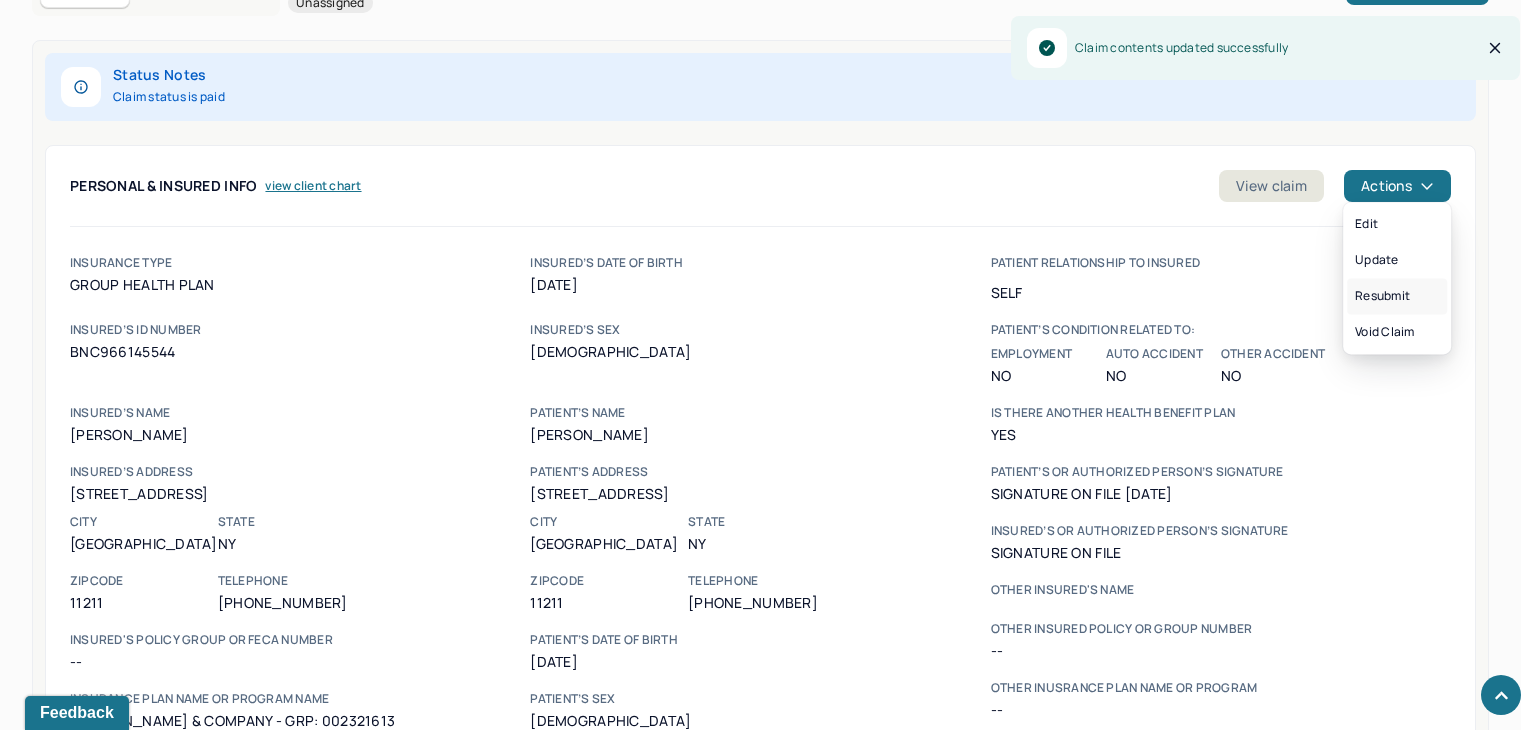 click on "Resubmit" at bounding box center [1397, 296] 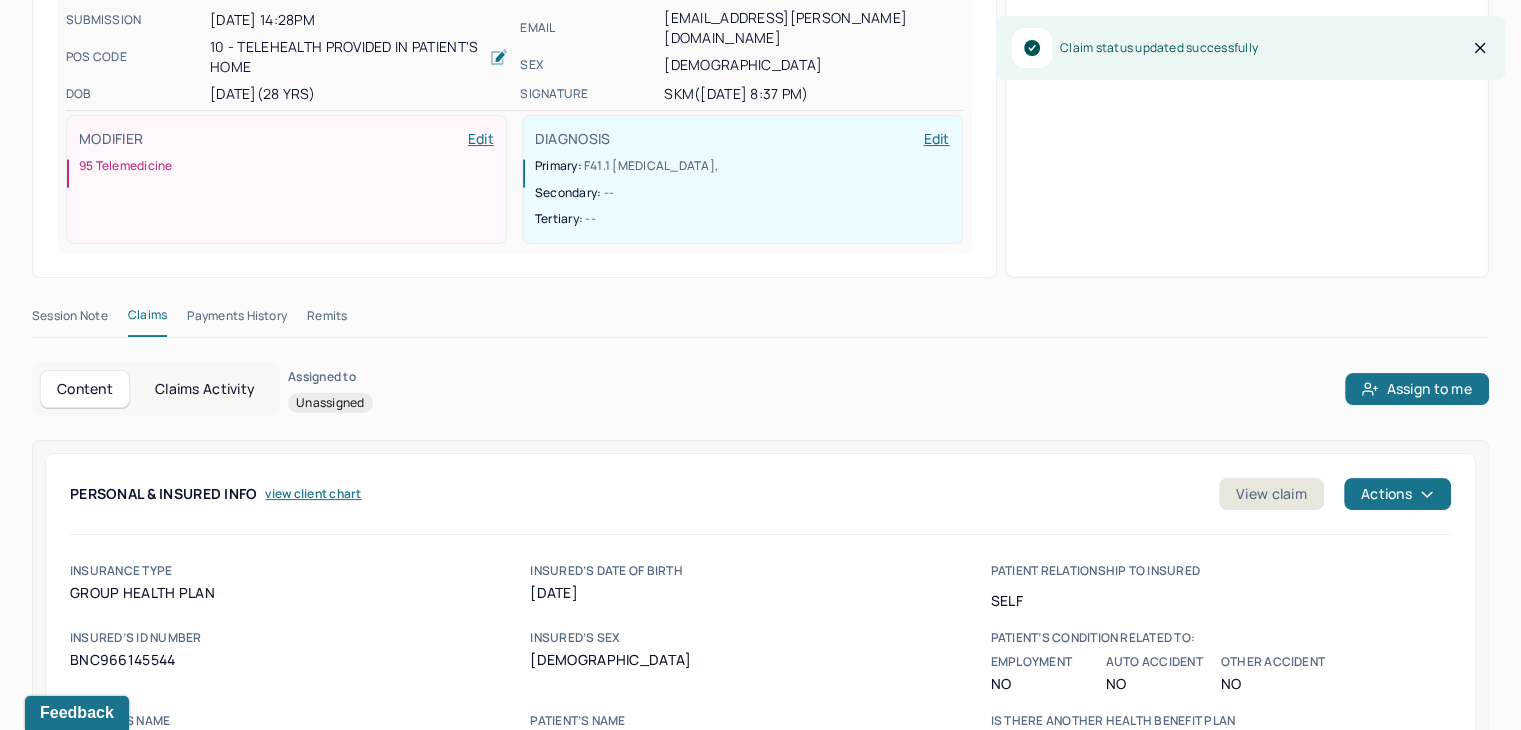 scroll, scrollTop: 0, scrollLeft: 0, axis: both 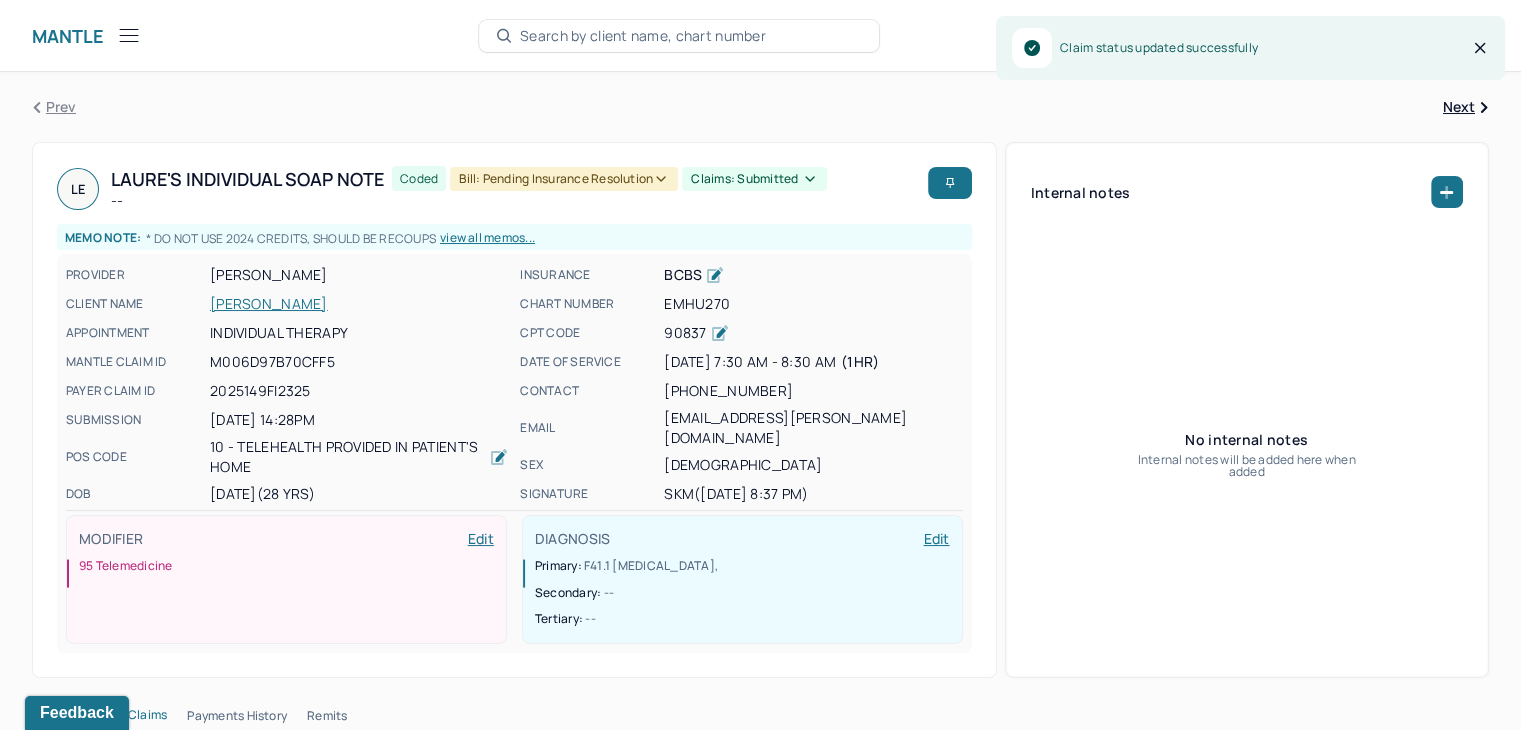 click 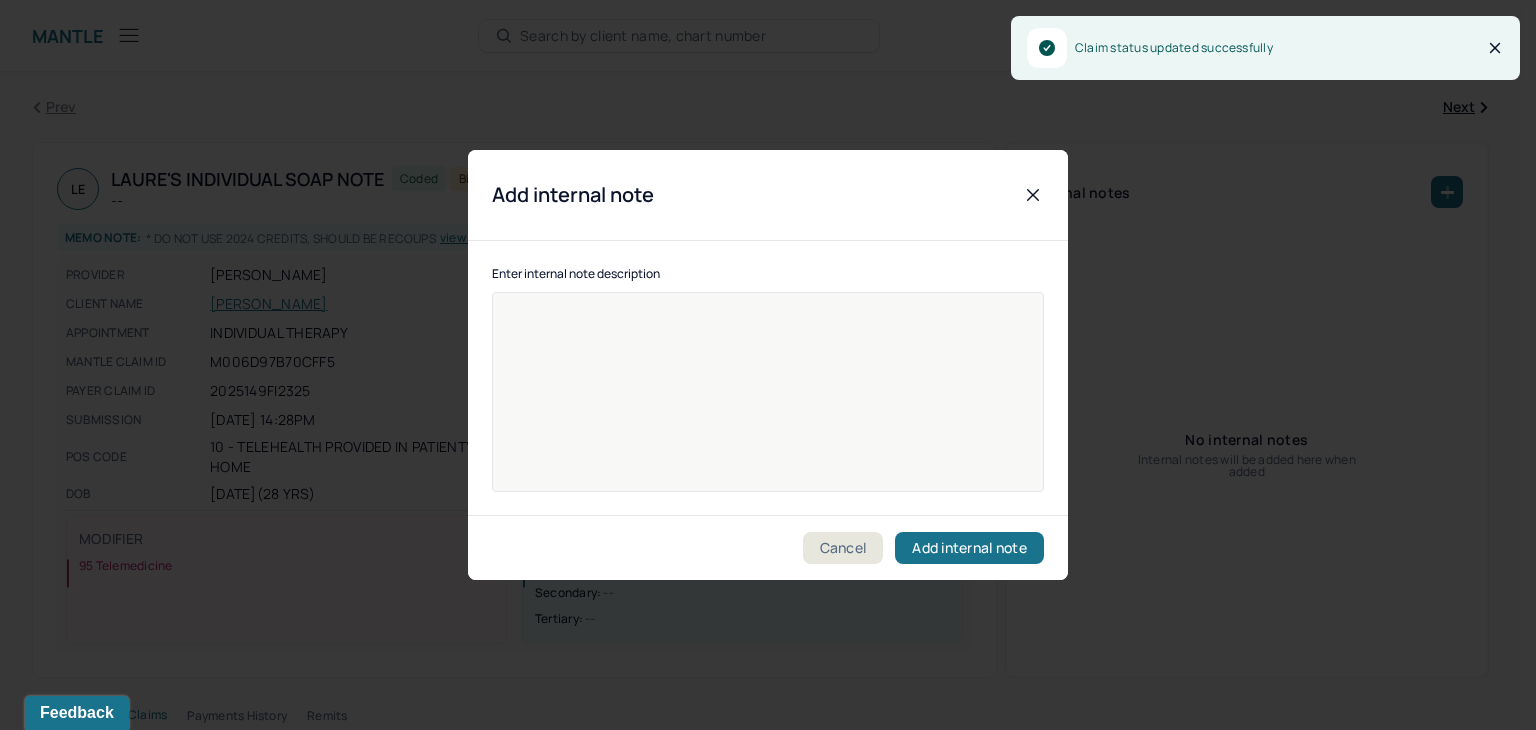 click at bounding box center [768, 405] 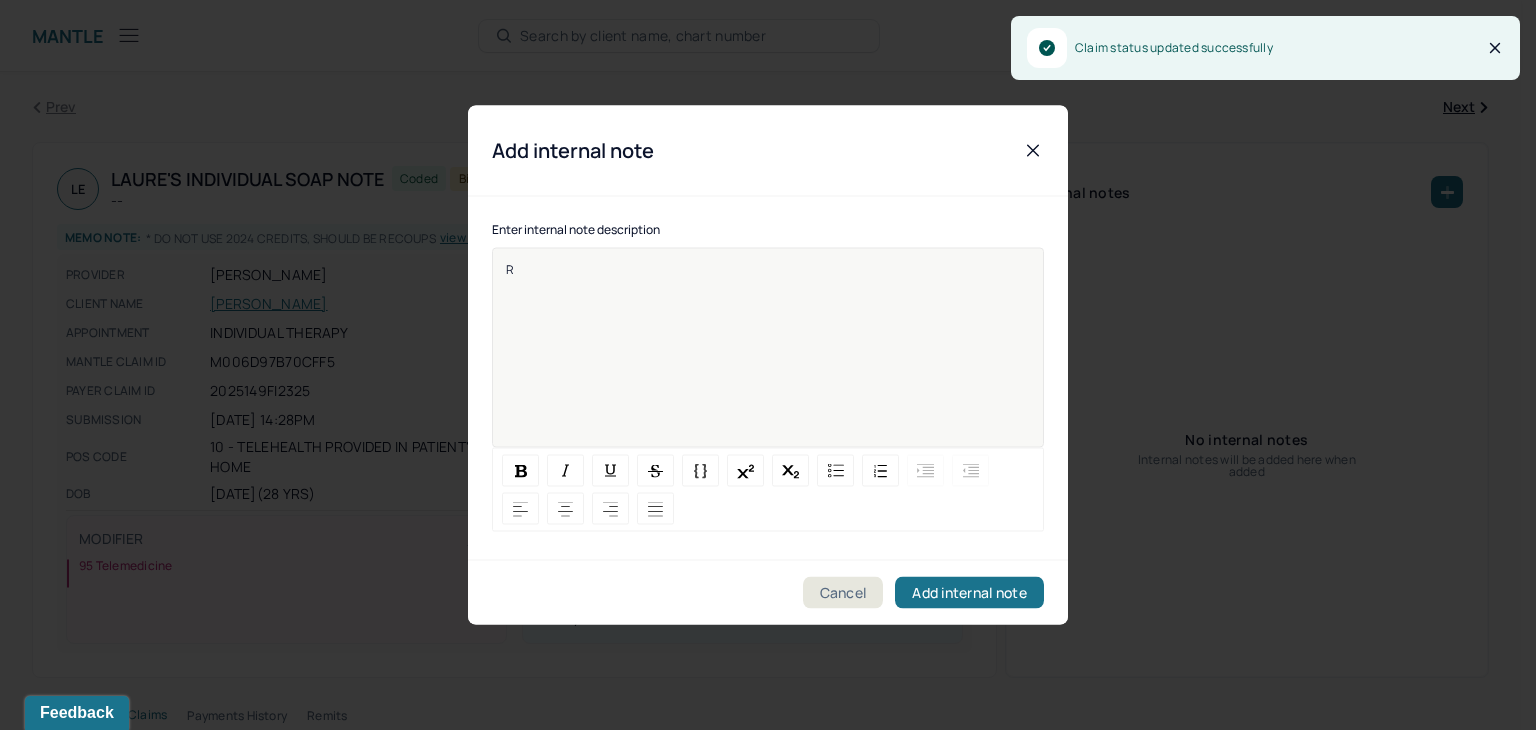 type 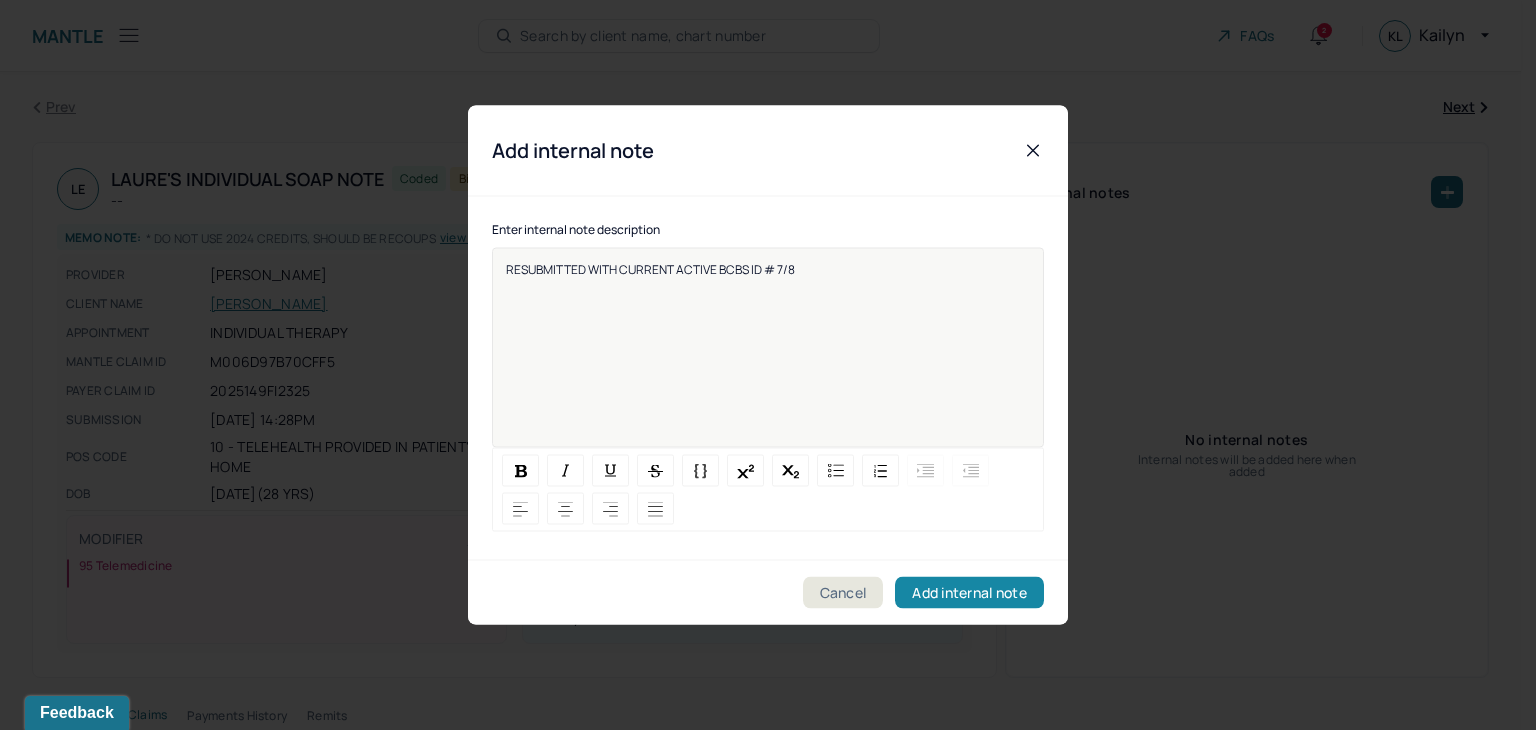 click on "Add internal note" at bounding box center (969, 593) 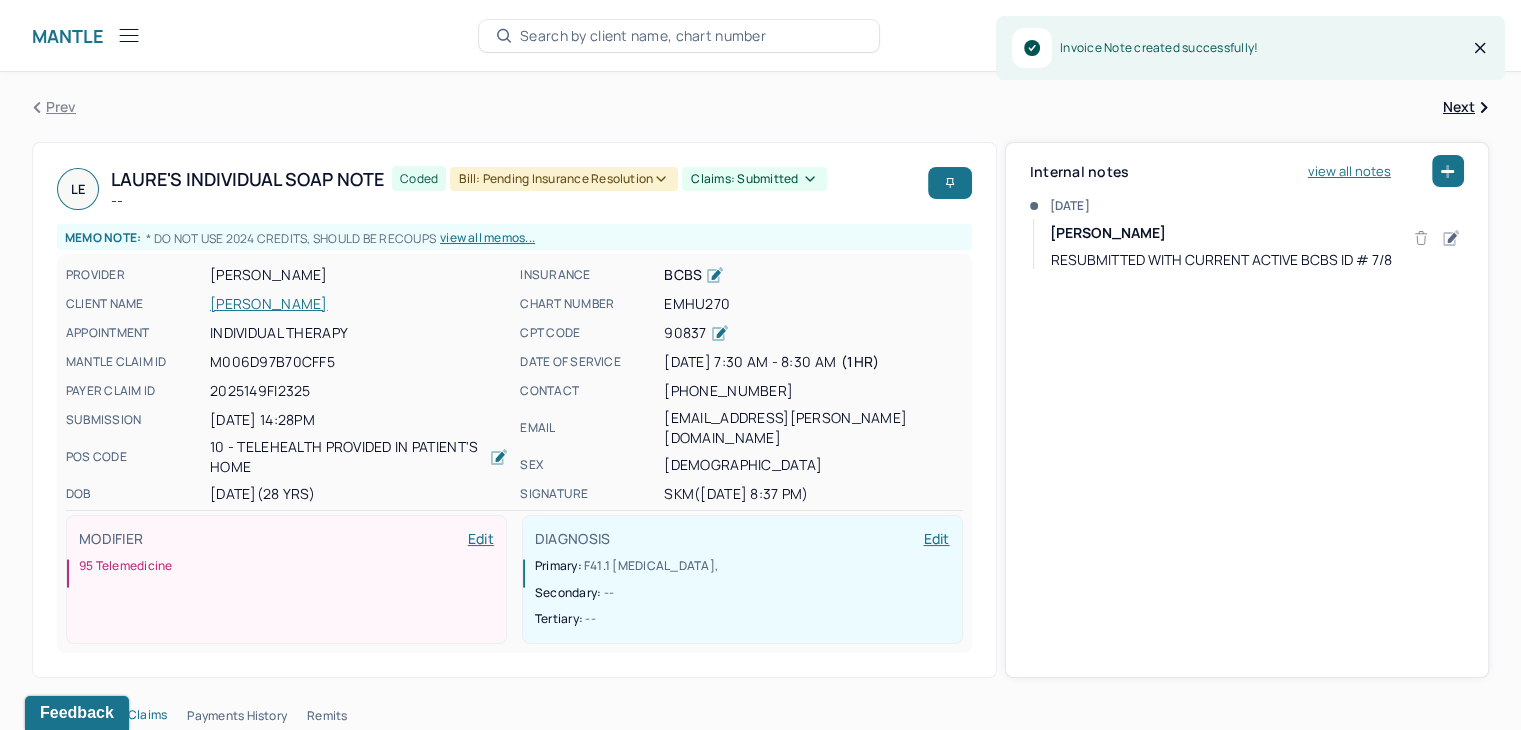 click on "[PERSON_NAME]" at bounding box center [359, 304] 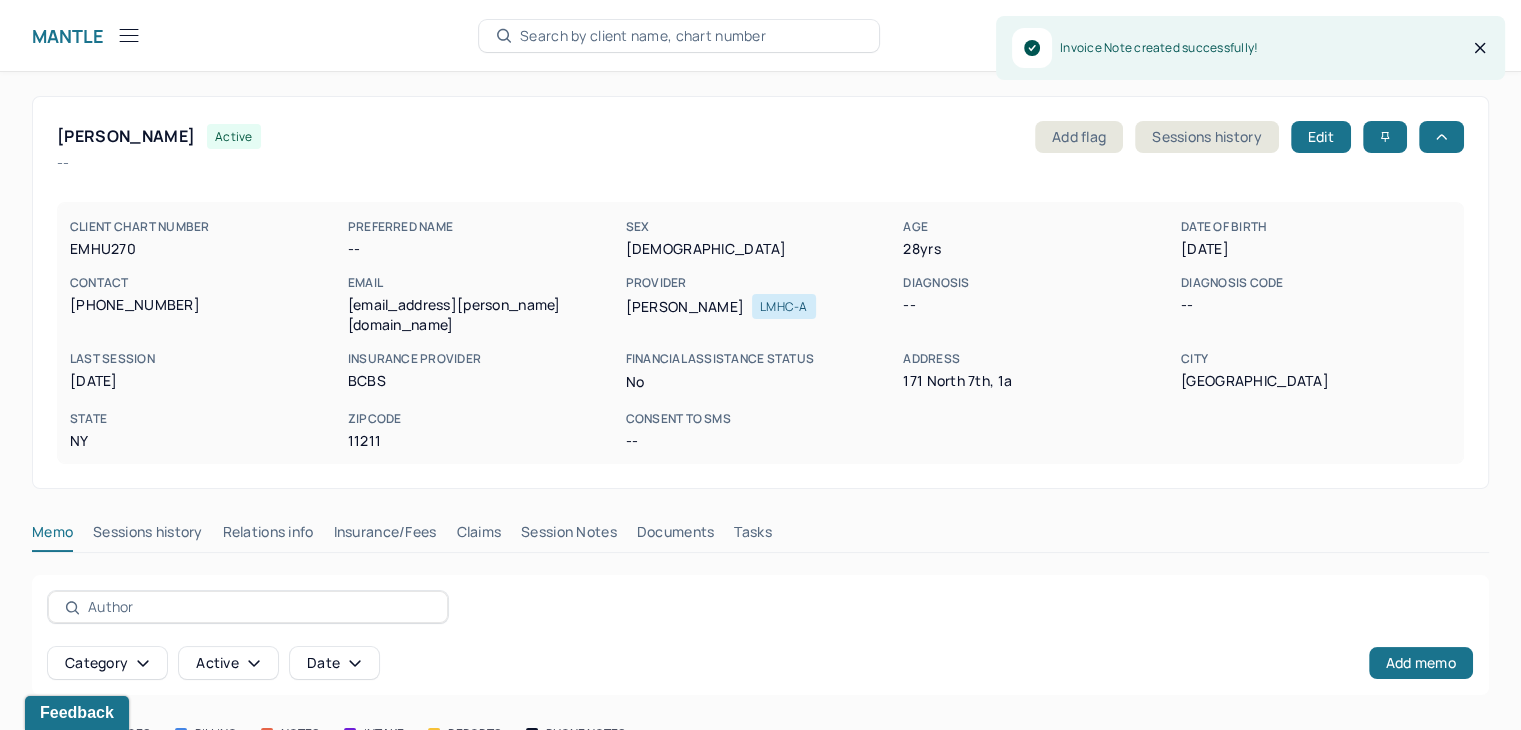 click on "Claims" at bounding box center (478, 536) 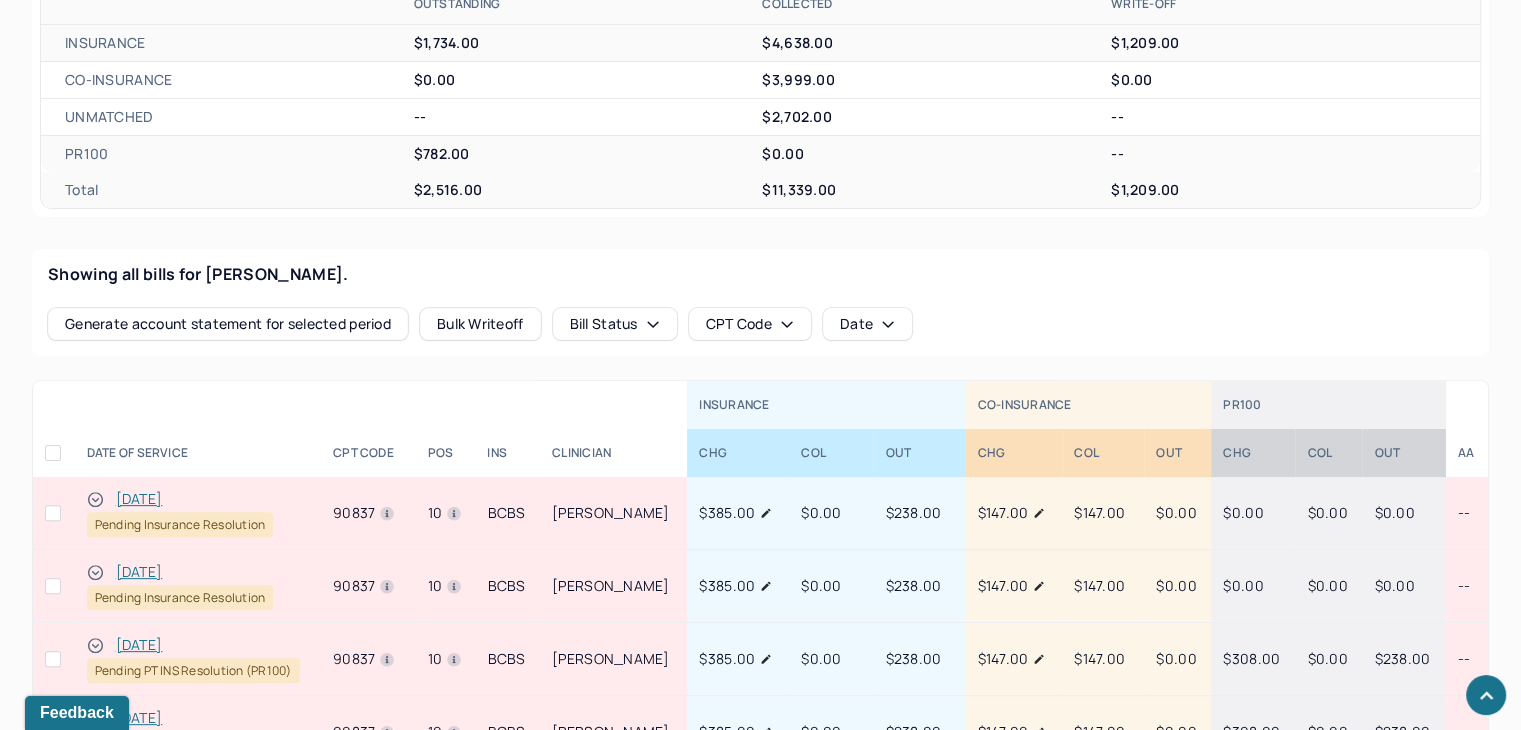 scroll, scrollTop: 900, scrollLeft: 0, axis: vertical 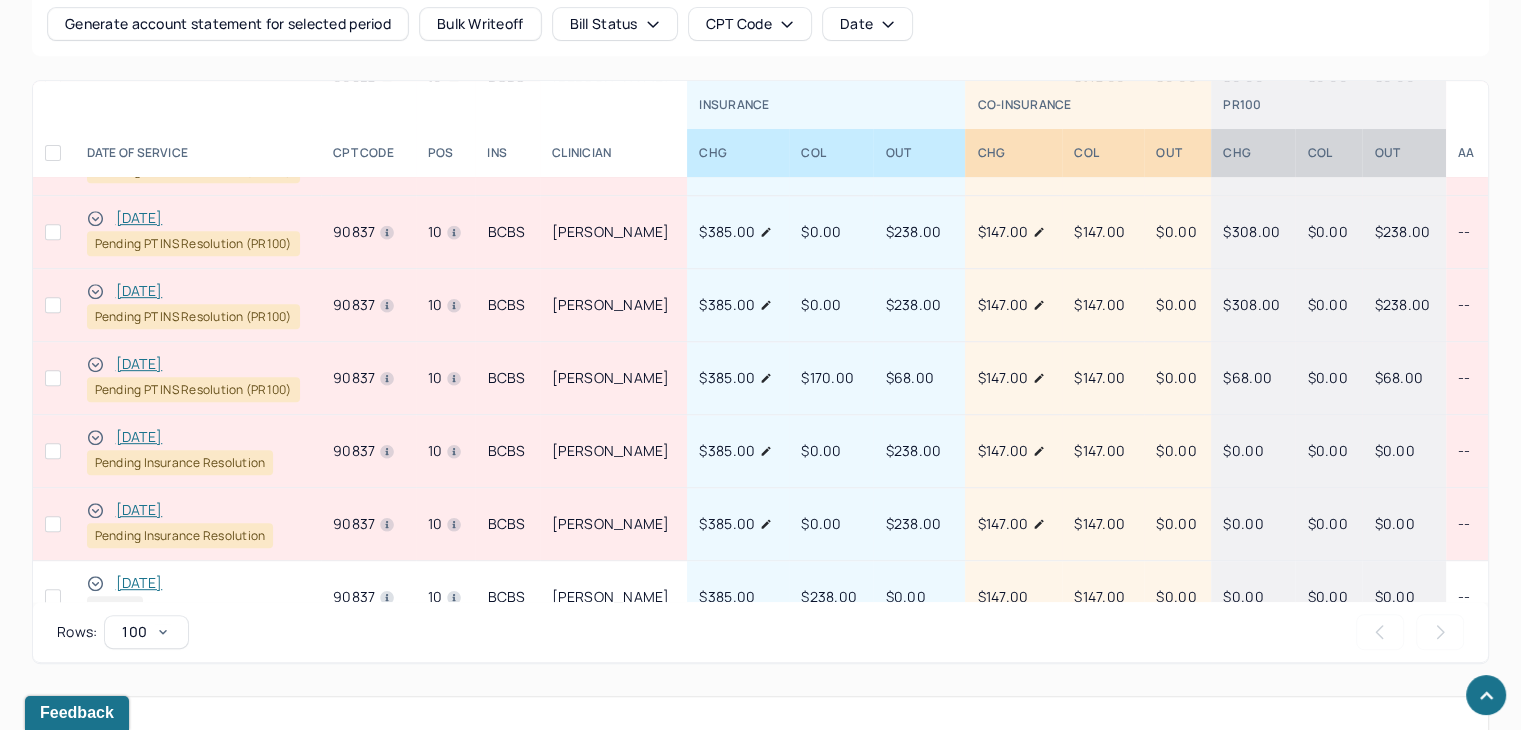 click on "[DATE]" at bounding box center [139, 437] 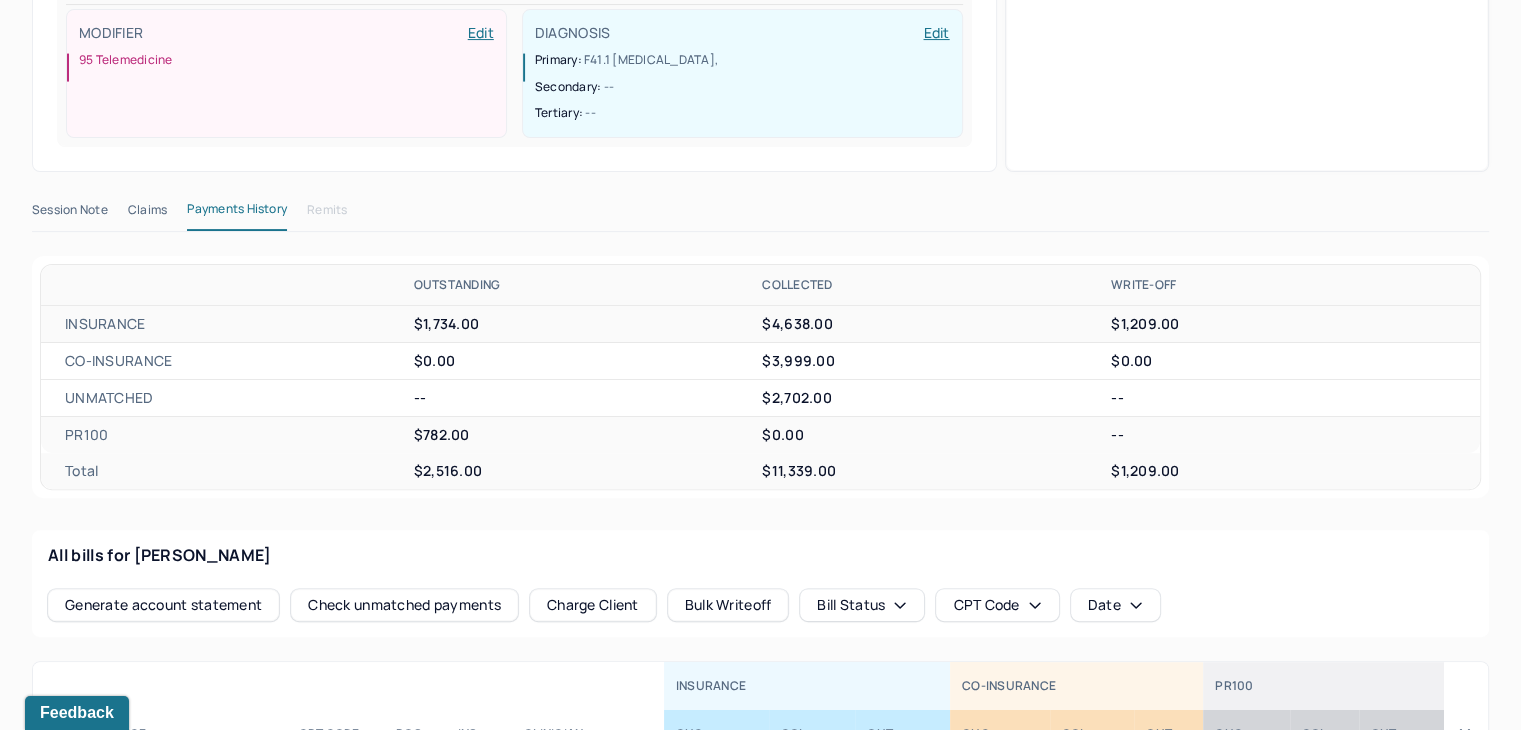 scroll, scrollTop: 500, scrollLeft: 0, axis: vertical 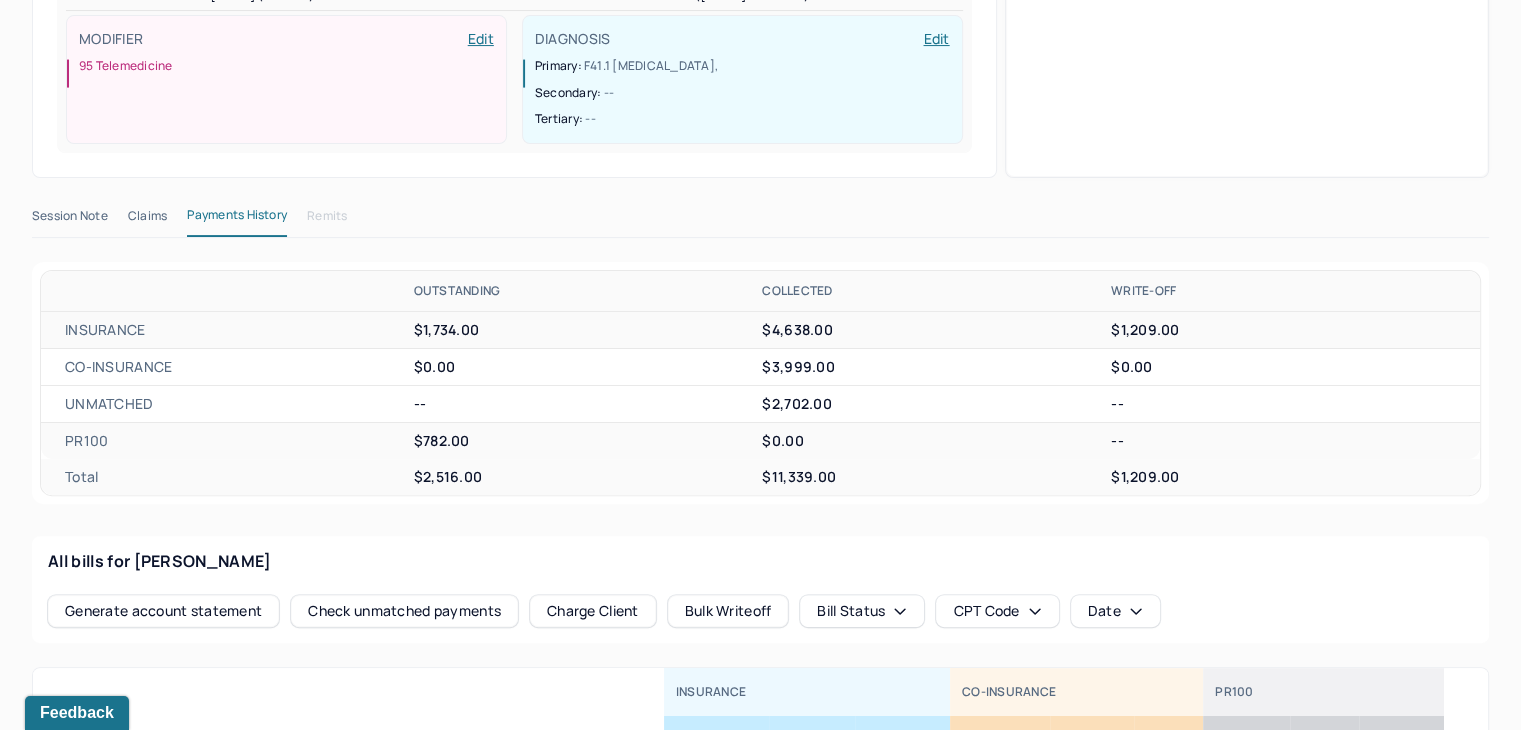 click on "Claims" at bounding box center [147, 220] 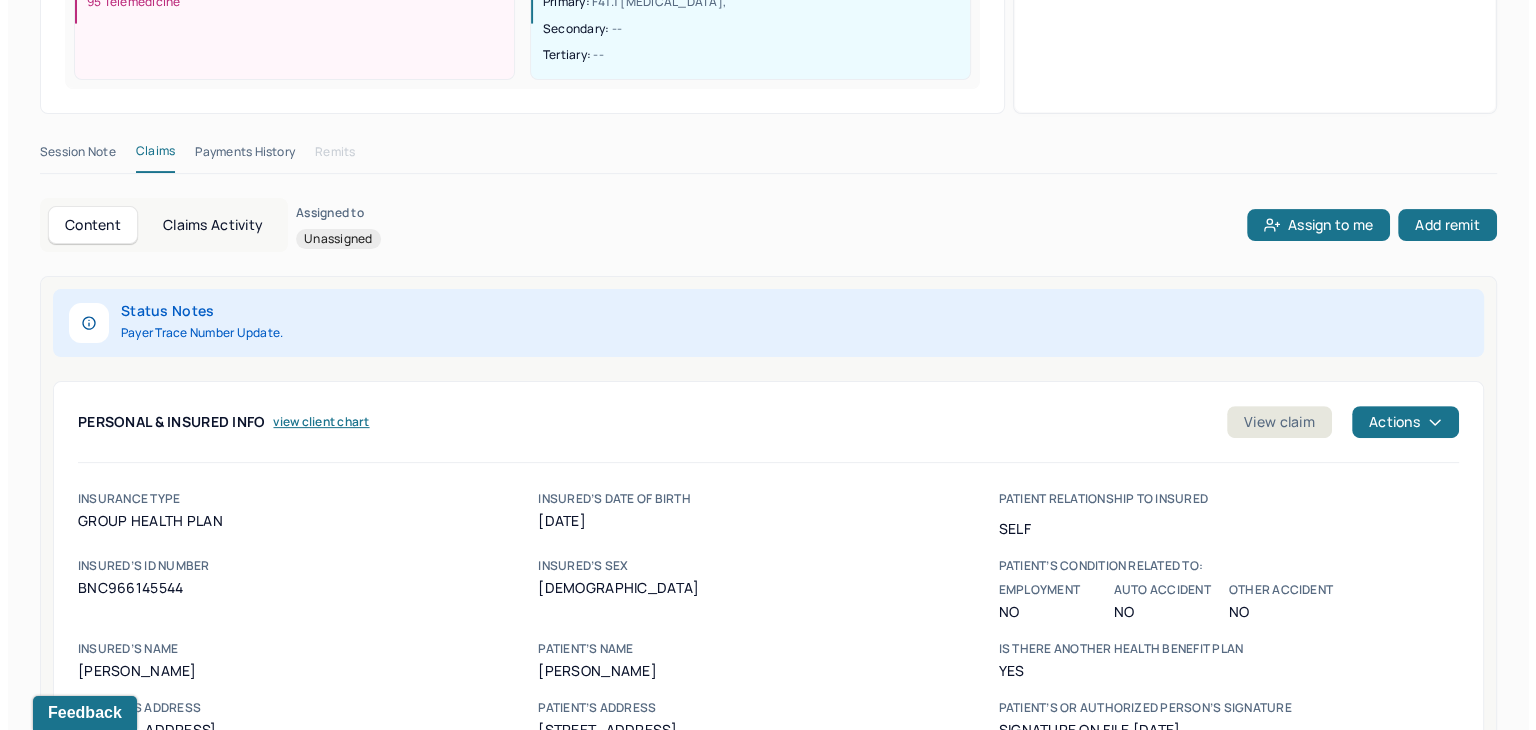 scroll, scrollTop: 600, scrollLeft: 0, axis: vertical 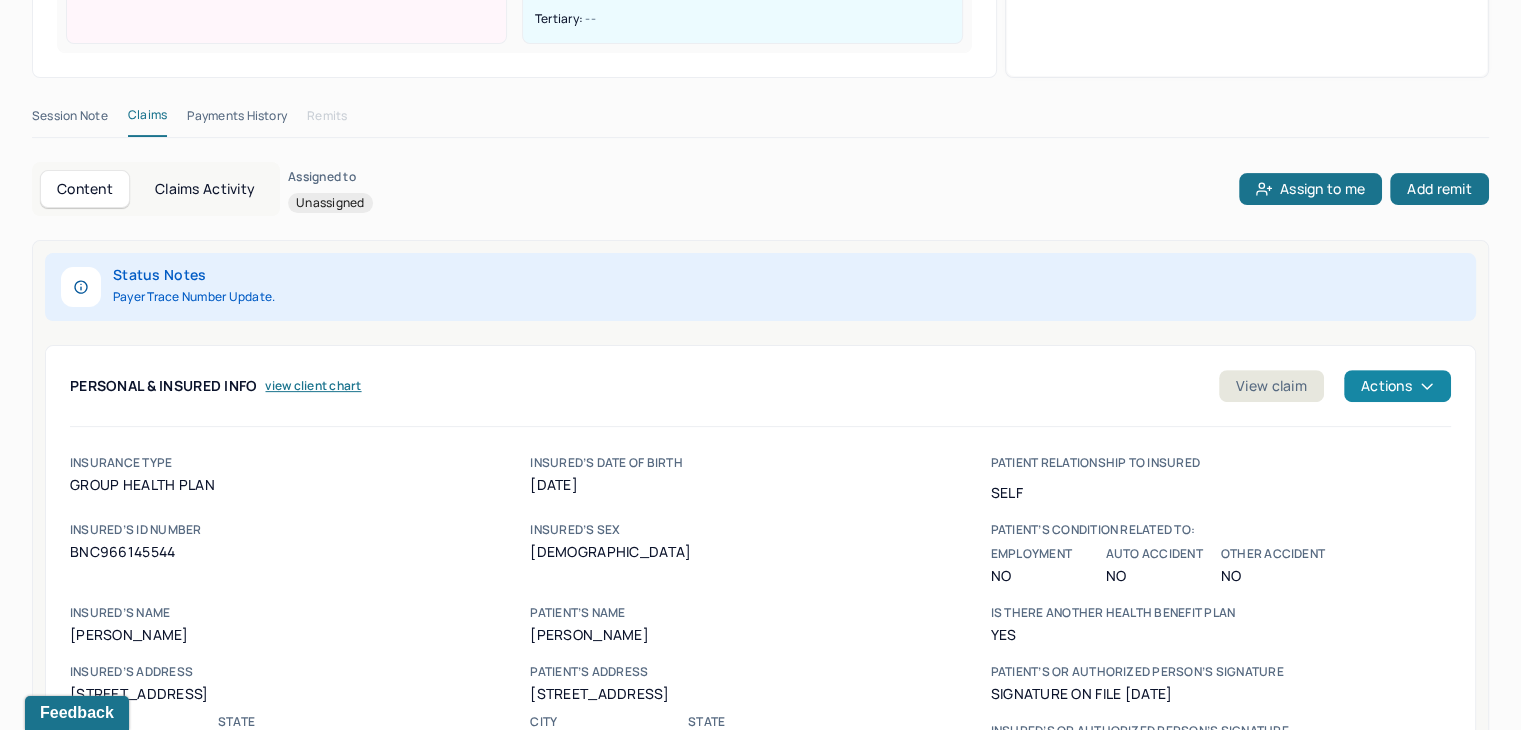 click 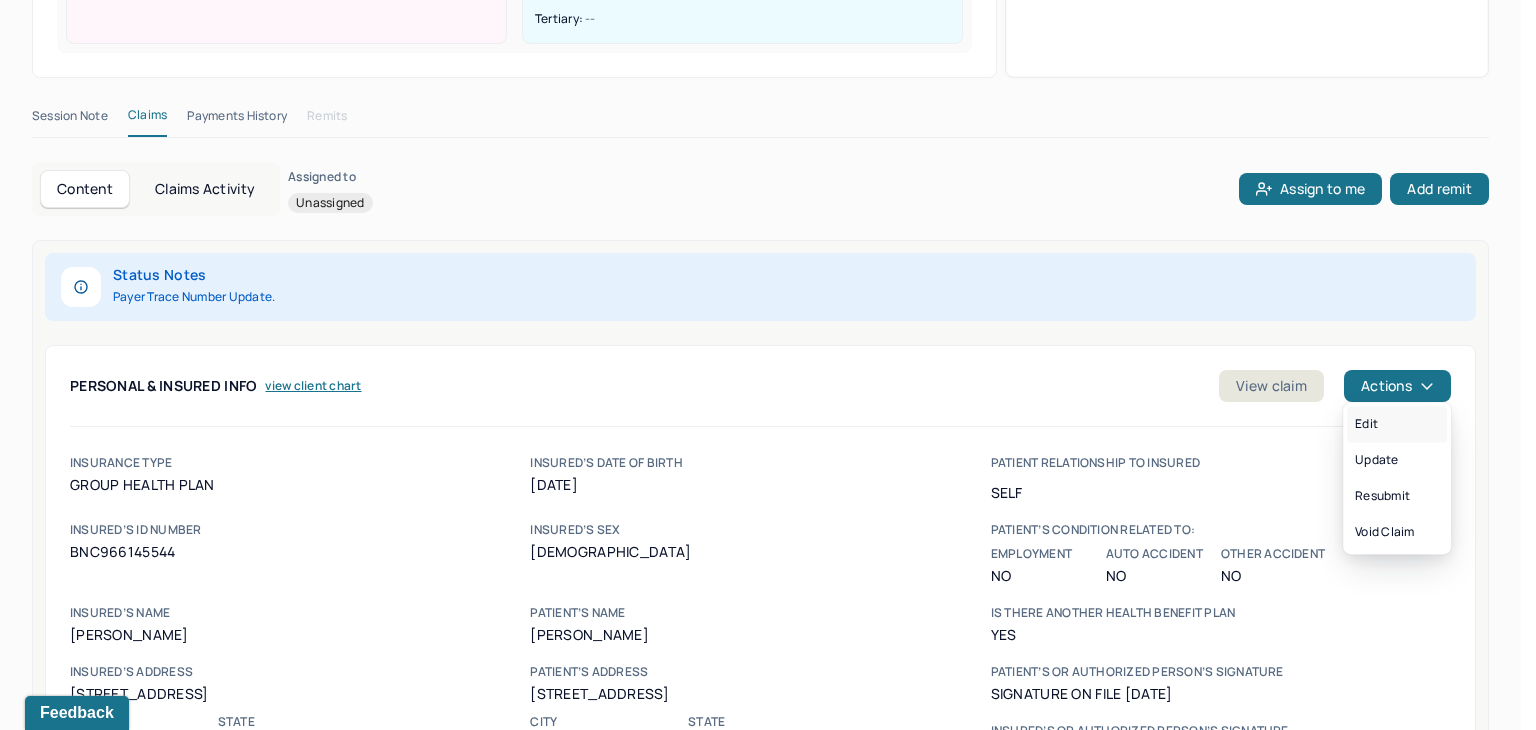 click on "Edit" at bounding box center (1397, 424) 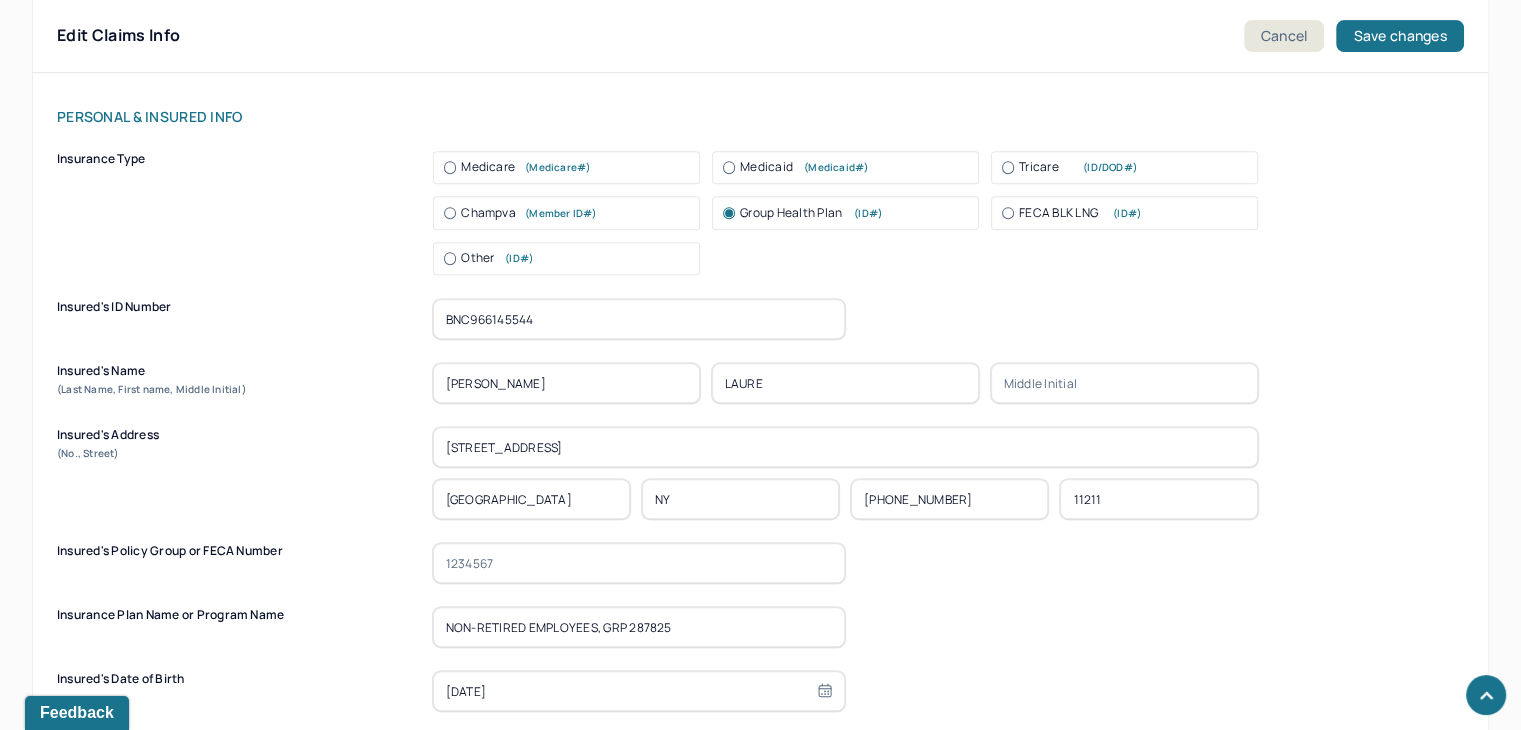 scroll, scrollTop: 963, scrollLeft: 0, axis: vertical 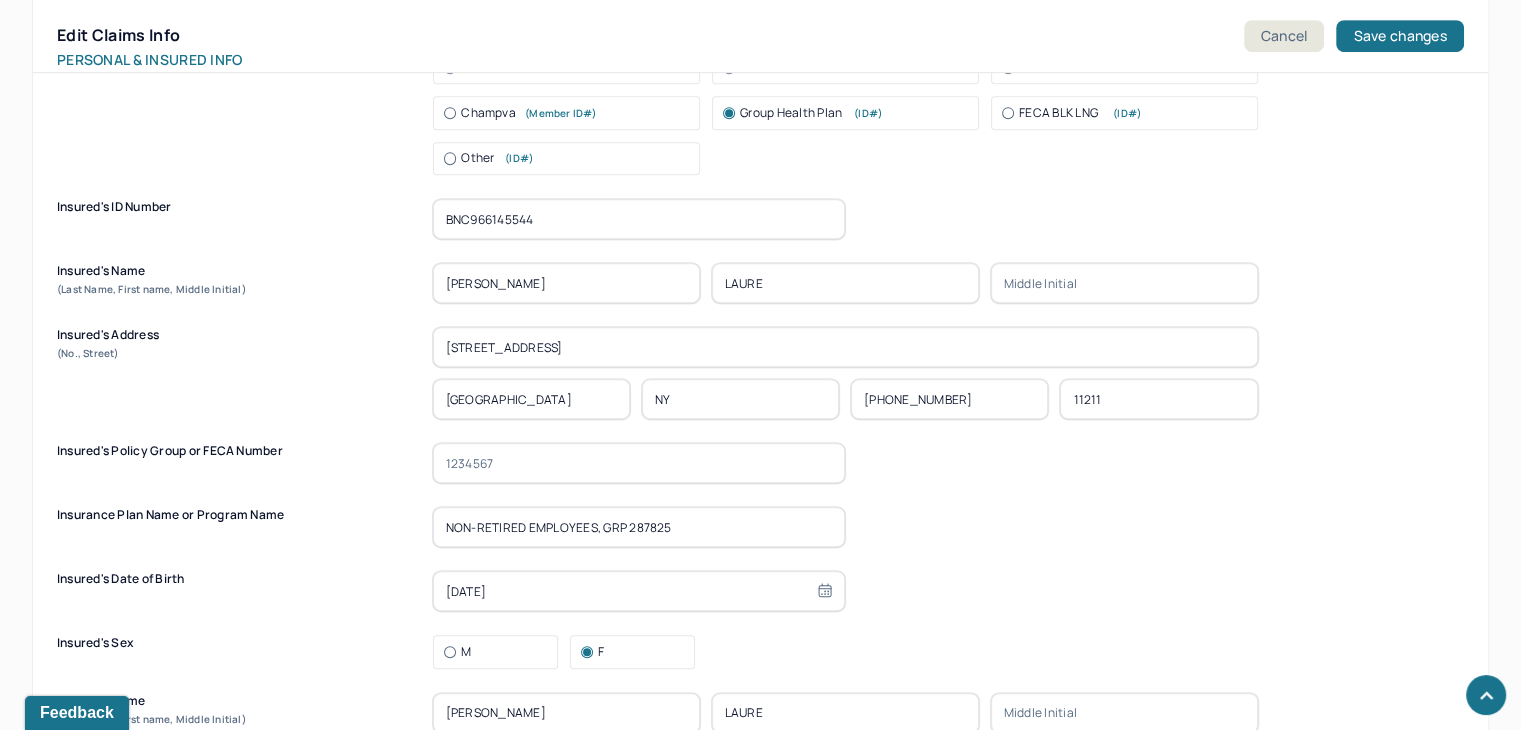 drag, startPoint x: 632, startPoint y: 516, endPoint x: 450, endPoint y: 517, distance: 182.00275 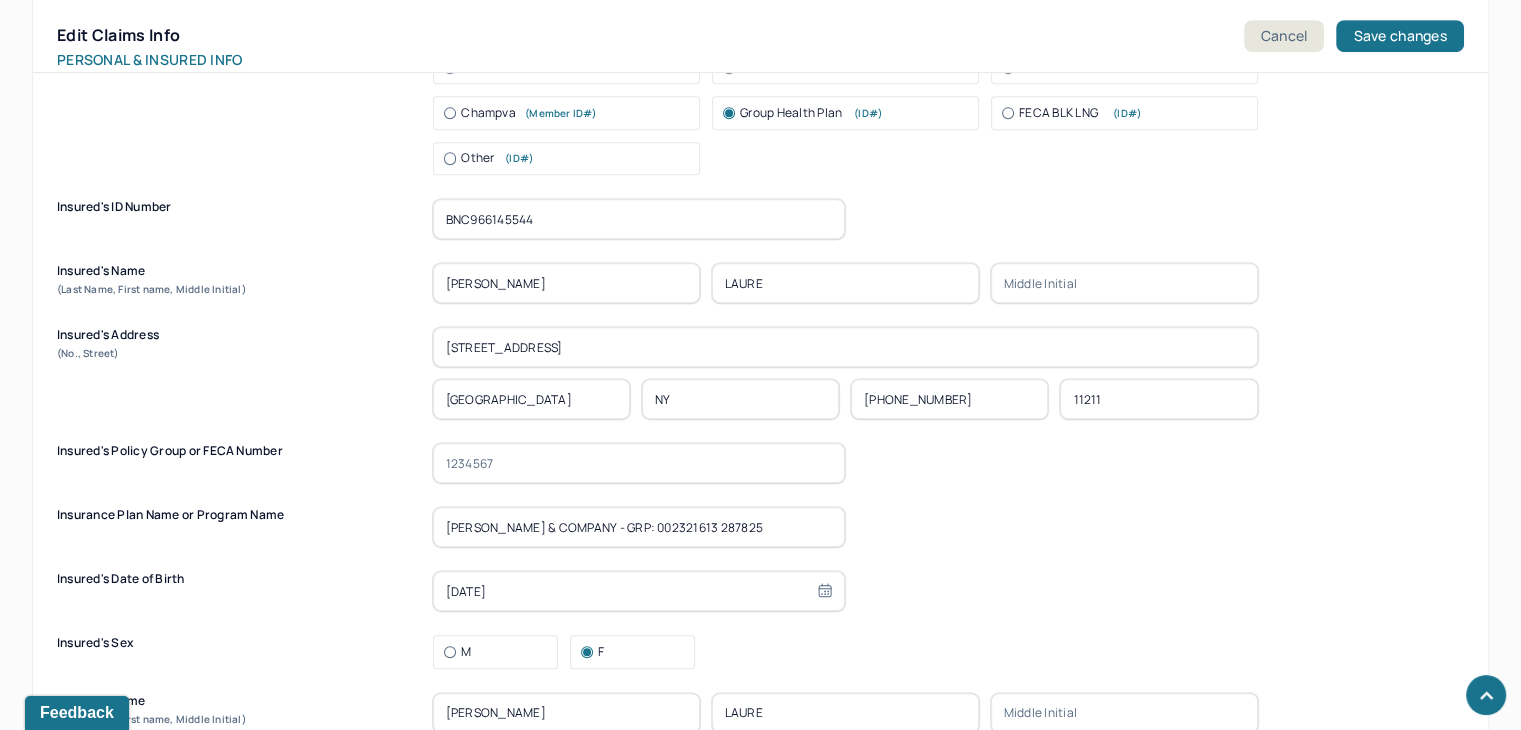 drag, startPoint x: 707, startPoint y: 521, endPoint x: 646, endPoint y: 519, distance: 61.03278 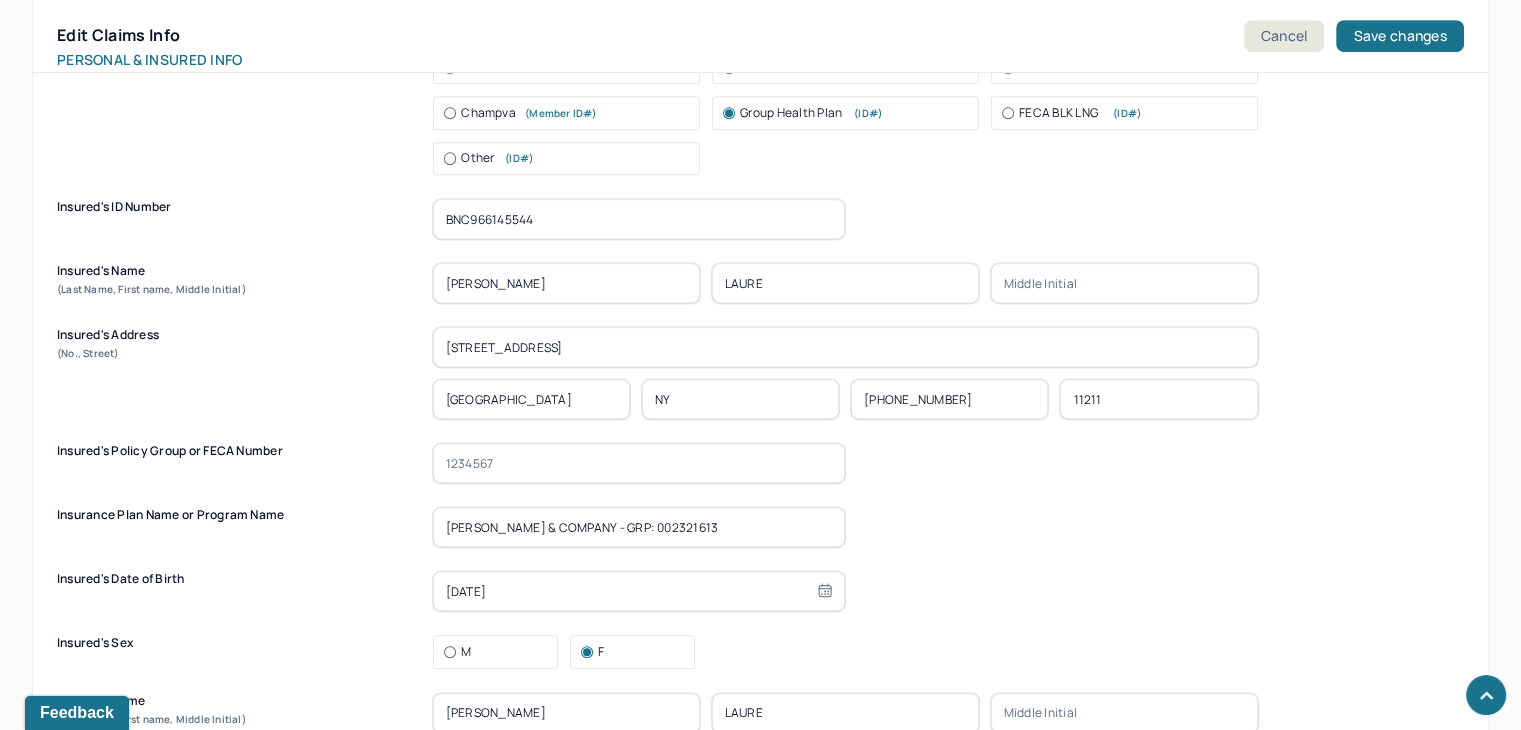 type on "[PERSON_NAME] & COMPANY - GRP: 002321613" 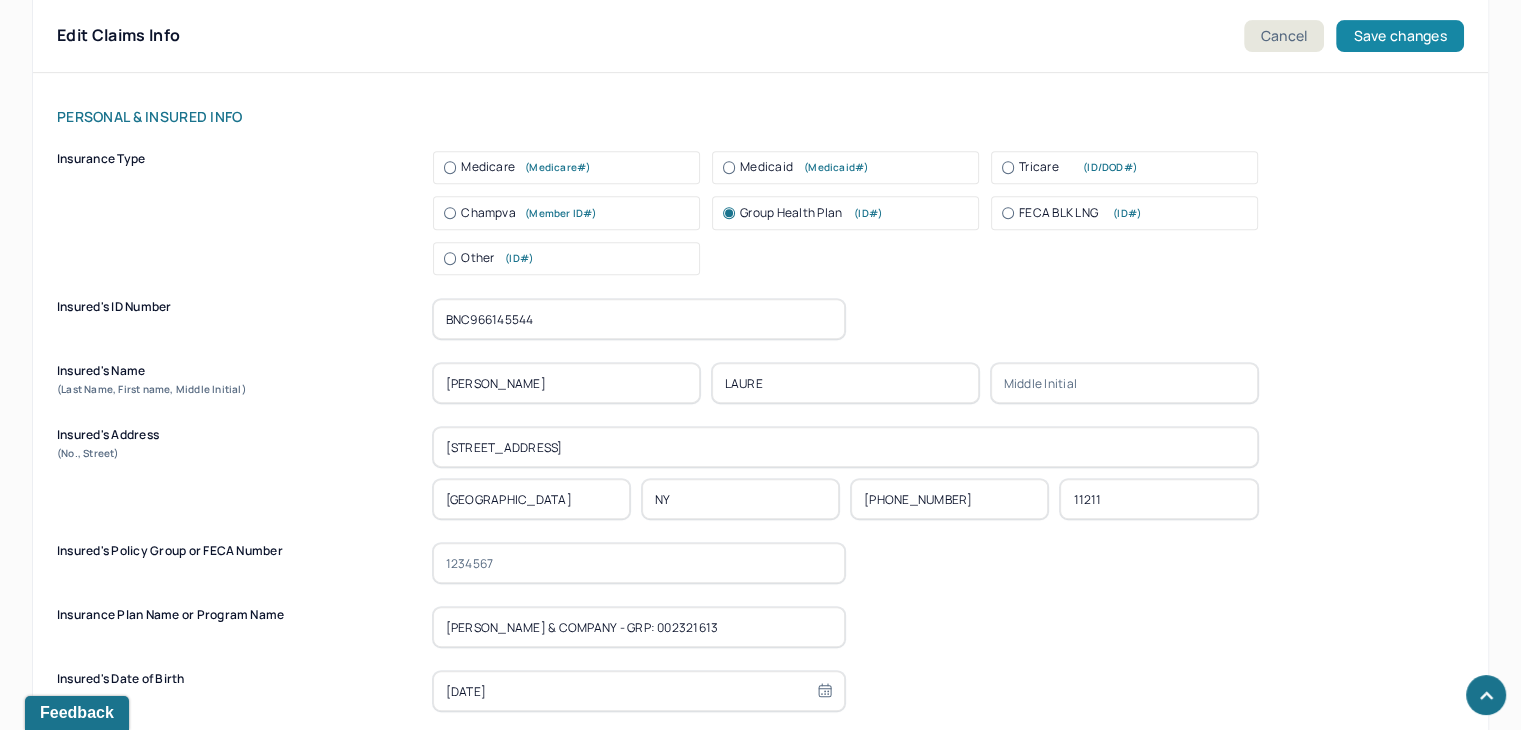 click on "Save changes" at bounding box center (1399, 36) 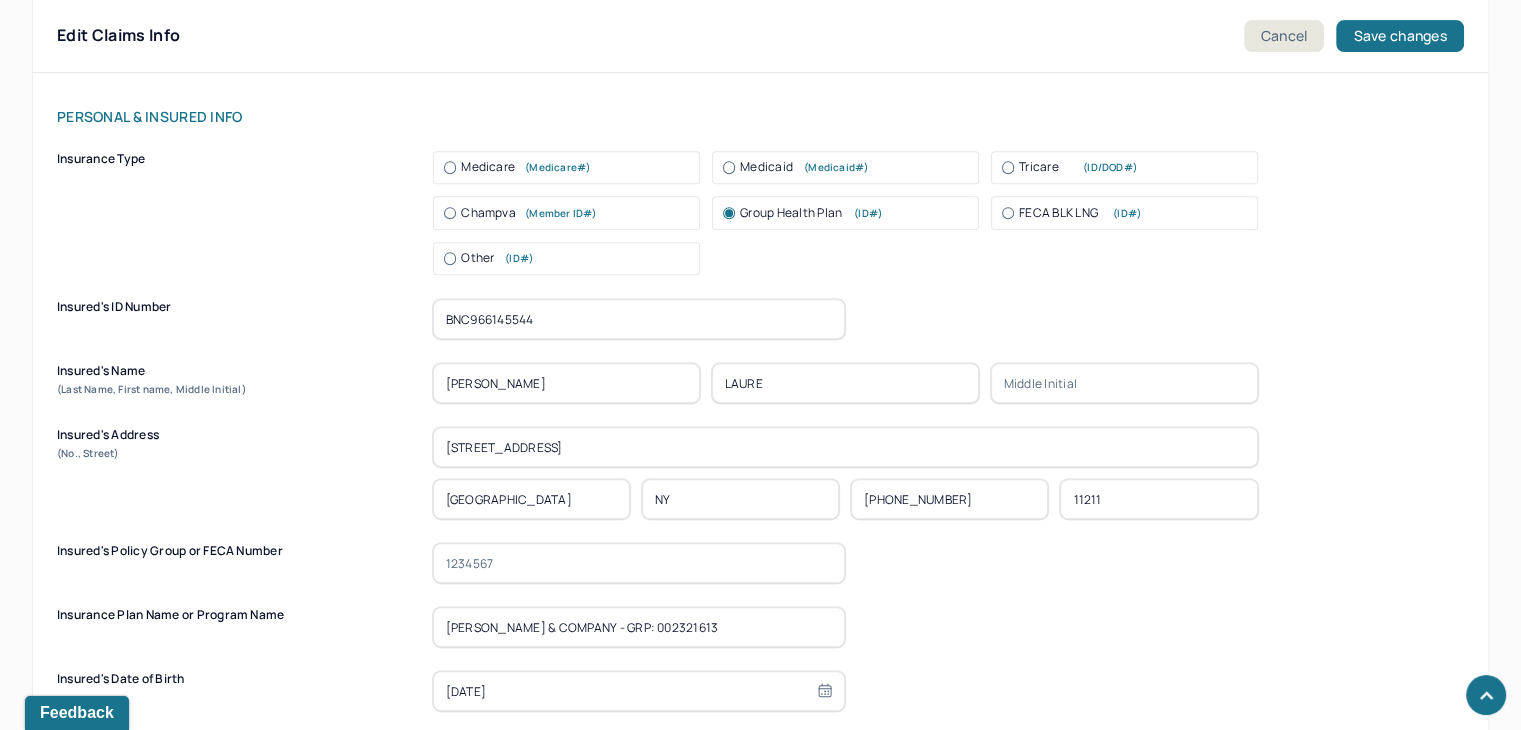 scroll, scrollTop: 855, scrollLeft: 0, axis: vertical 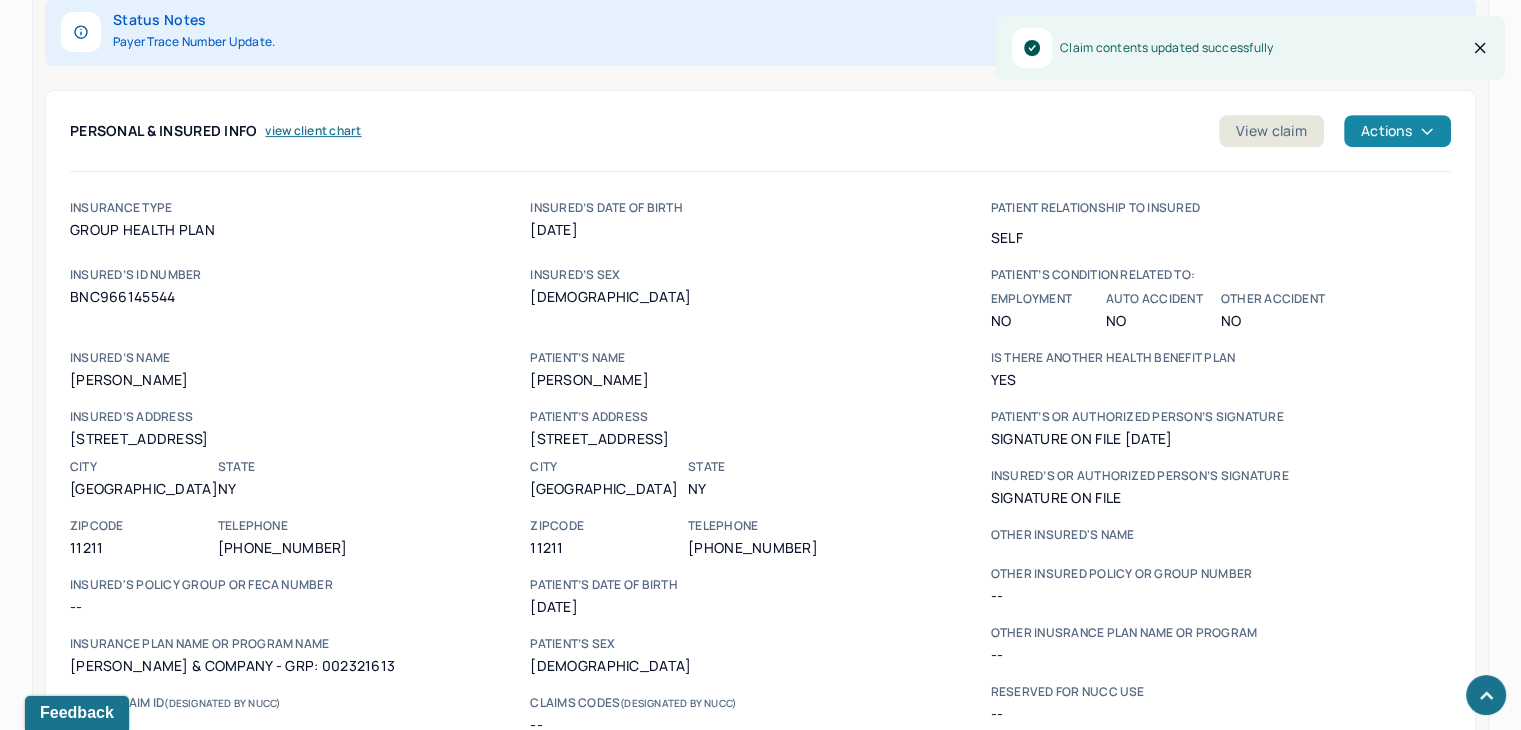 click 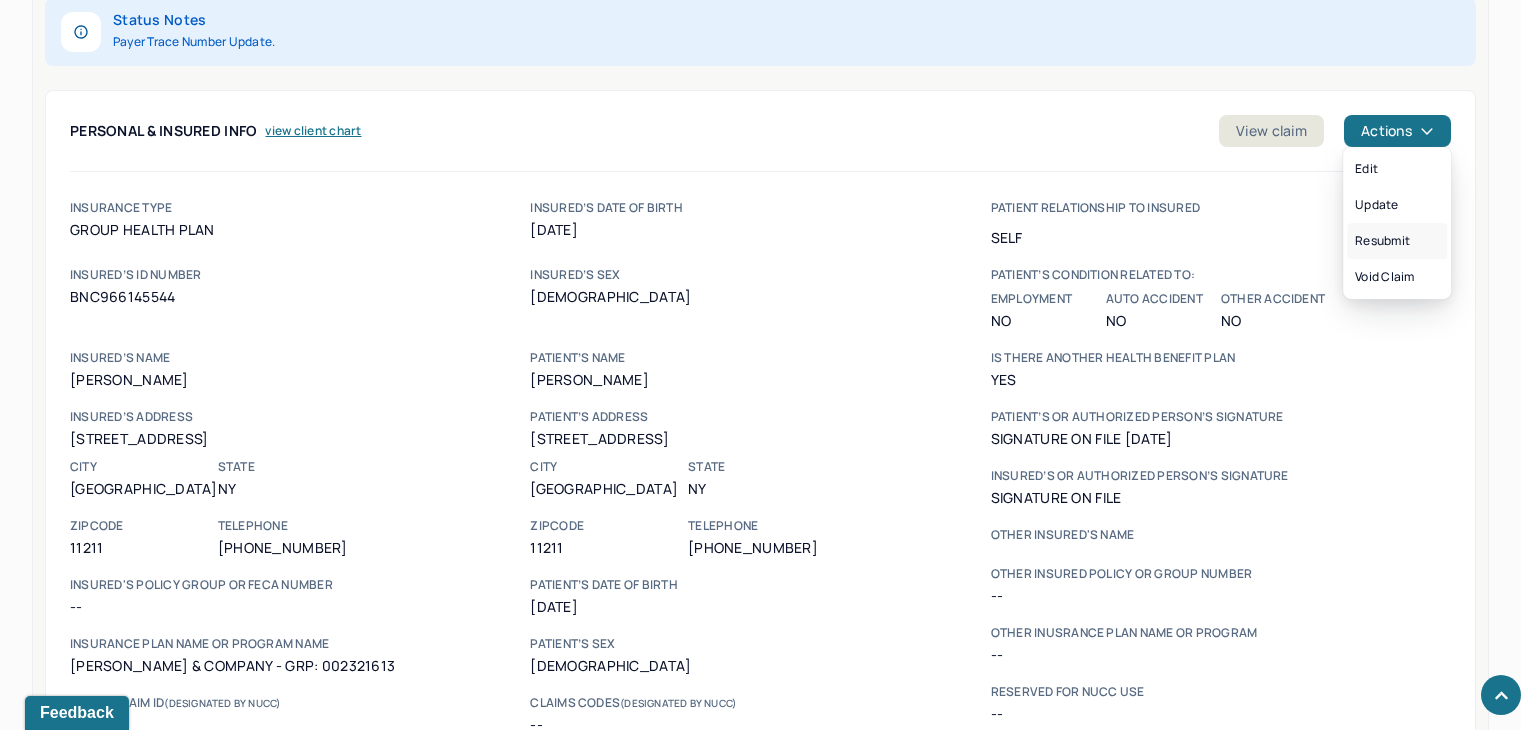 click on "Resubmit" at bounding box center [1397, 241] 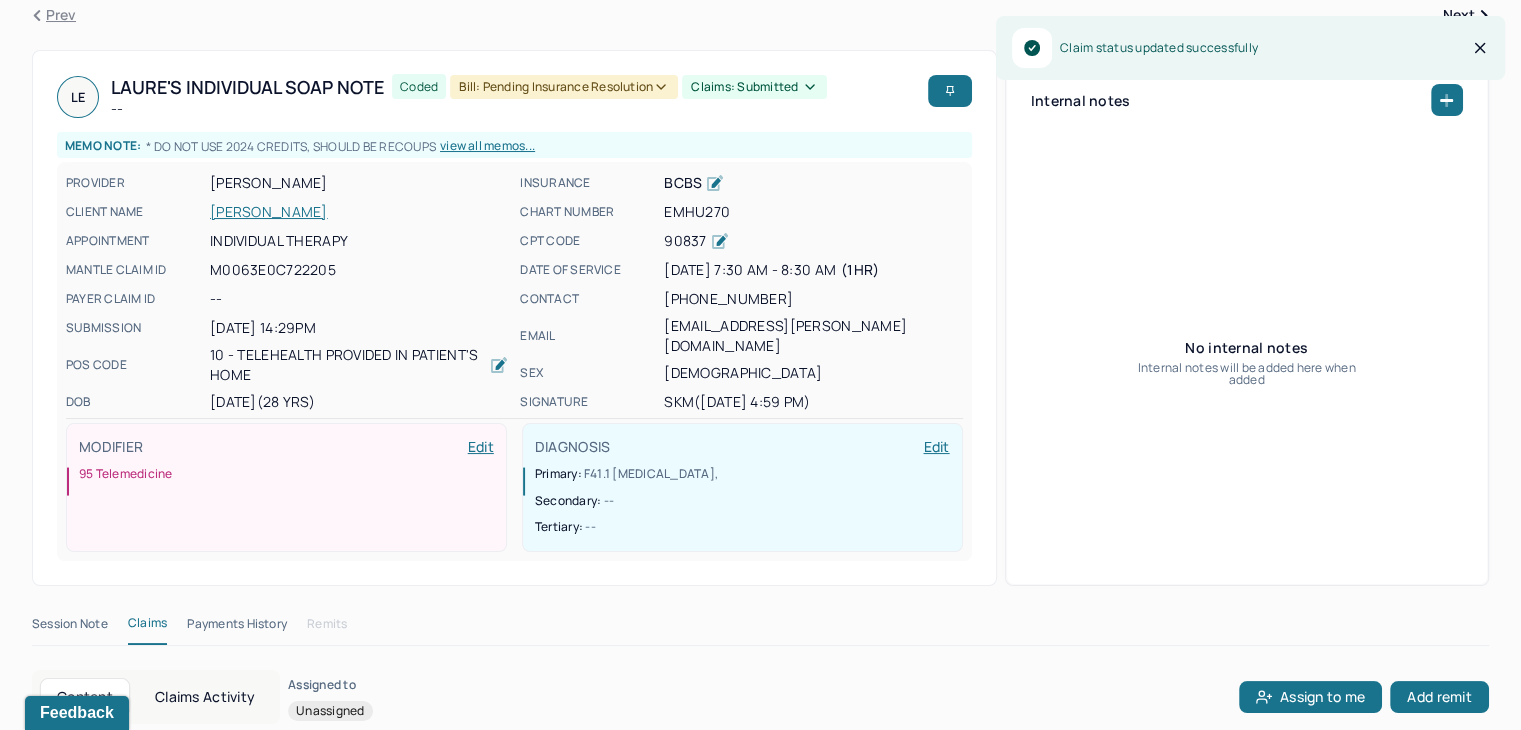 scroll, scrollTop: 0, scrollLeft: 0, axis: both 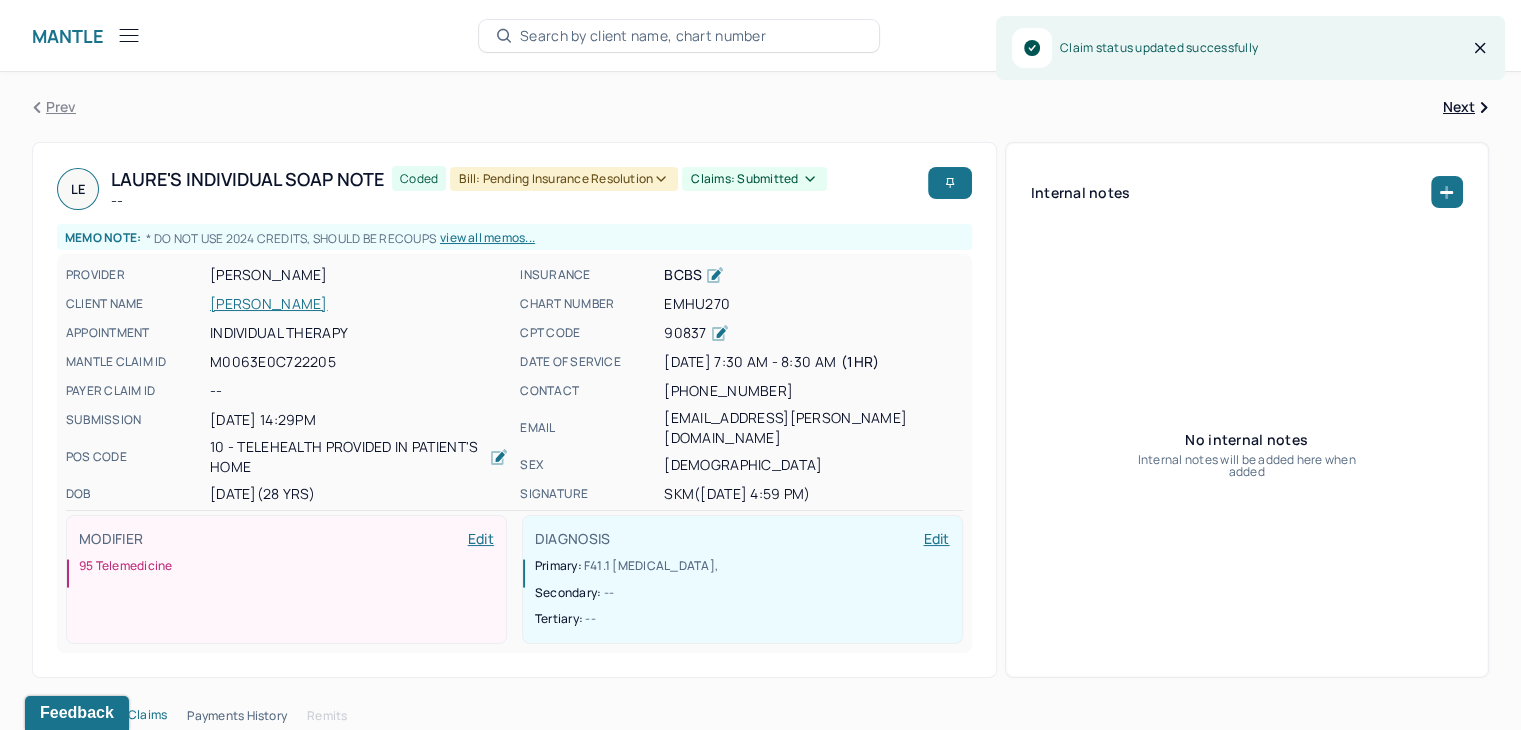 click at bounding box center (1447, 192) 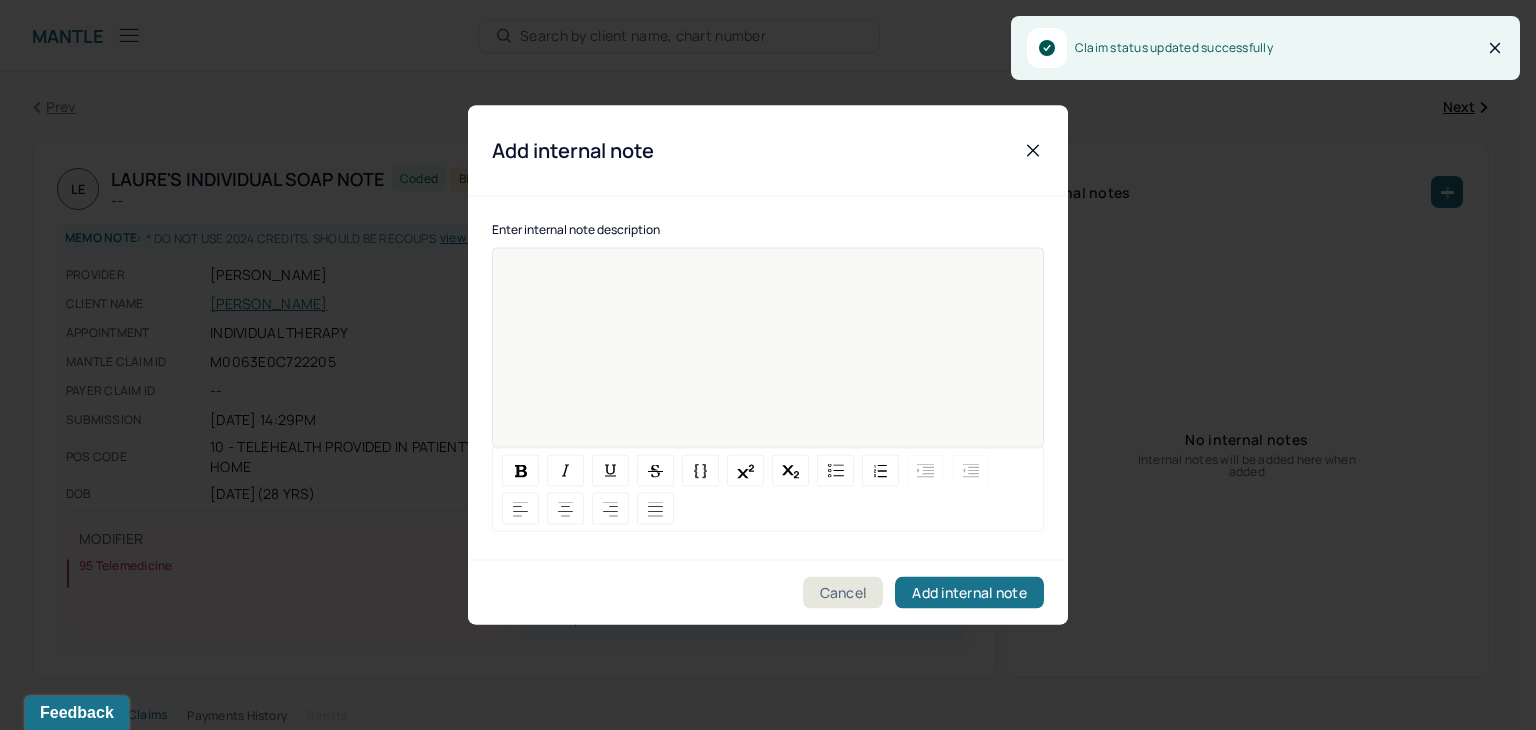 click at bounding box center [768, 361] 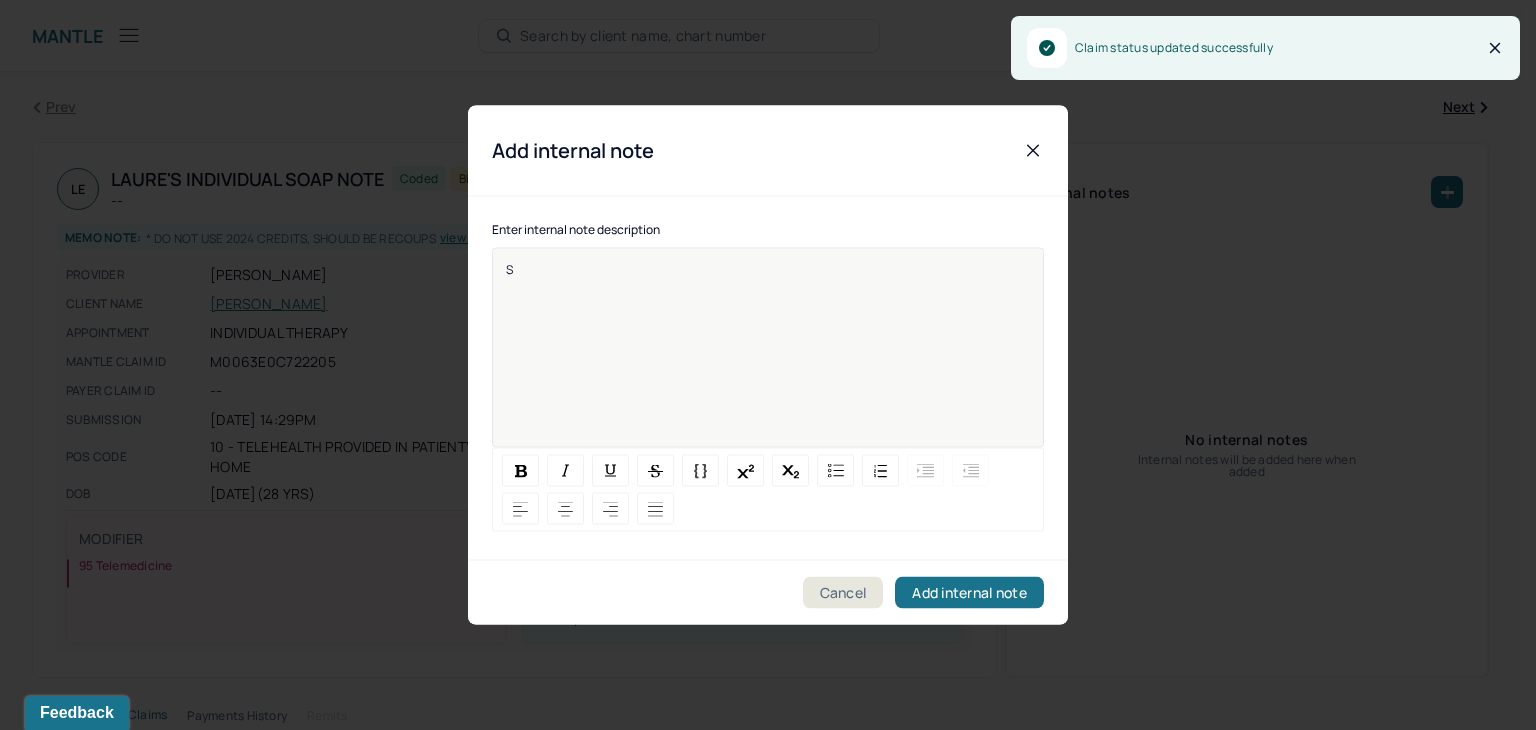 type 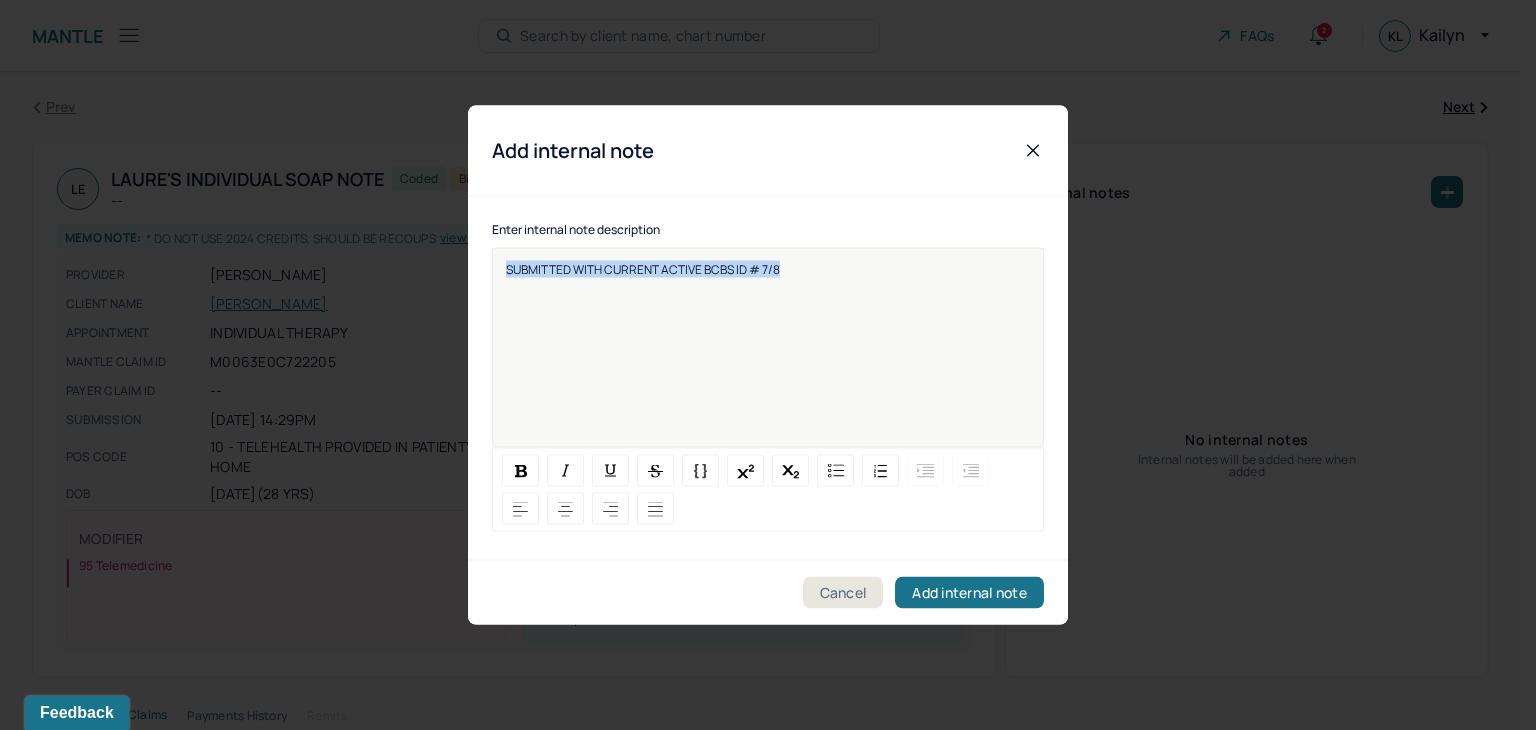 drag, startPoint x: 849, startPoint y: 273, endPoint x: 465, endPoint y: 273, distance: 384 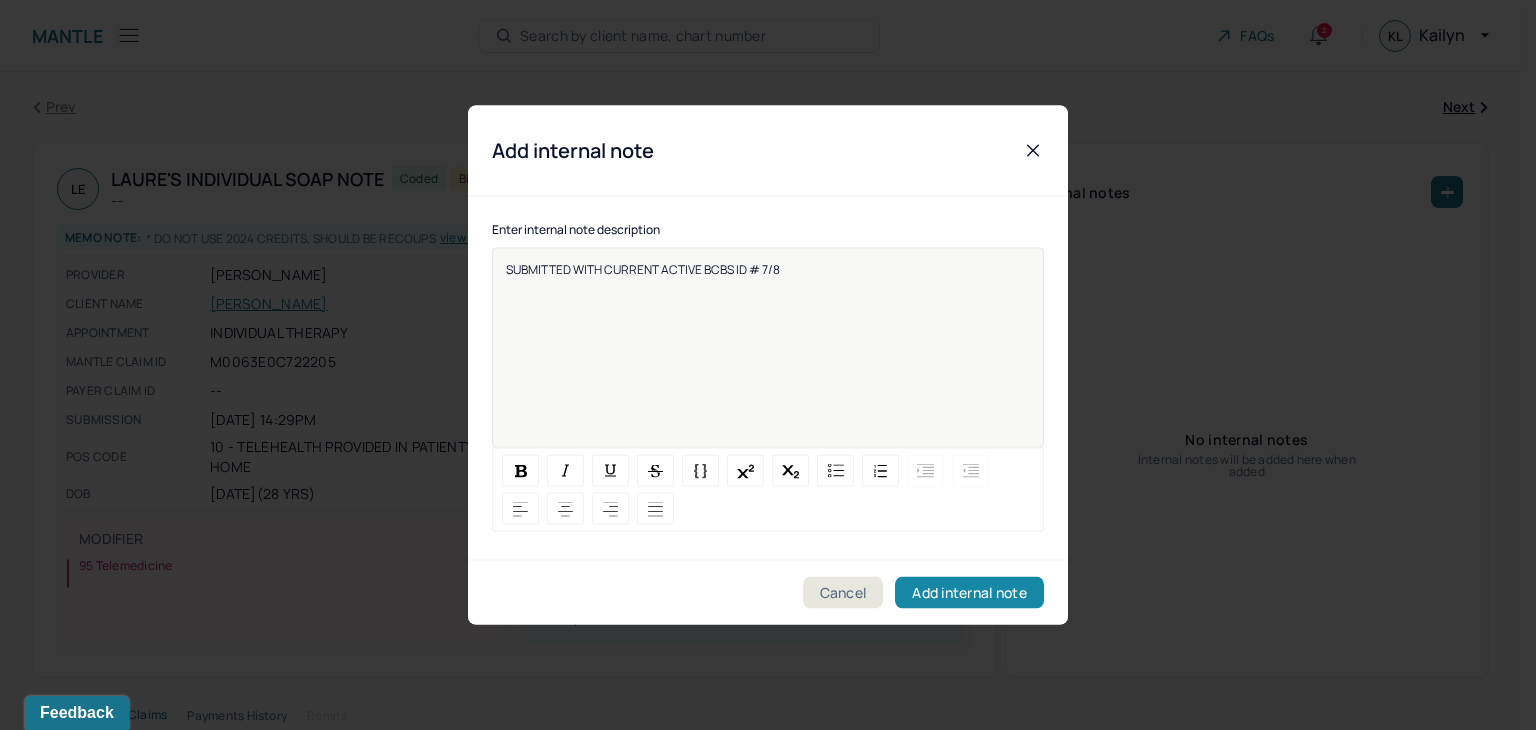 click on "Add internal note" at bounding box center [969, 593] 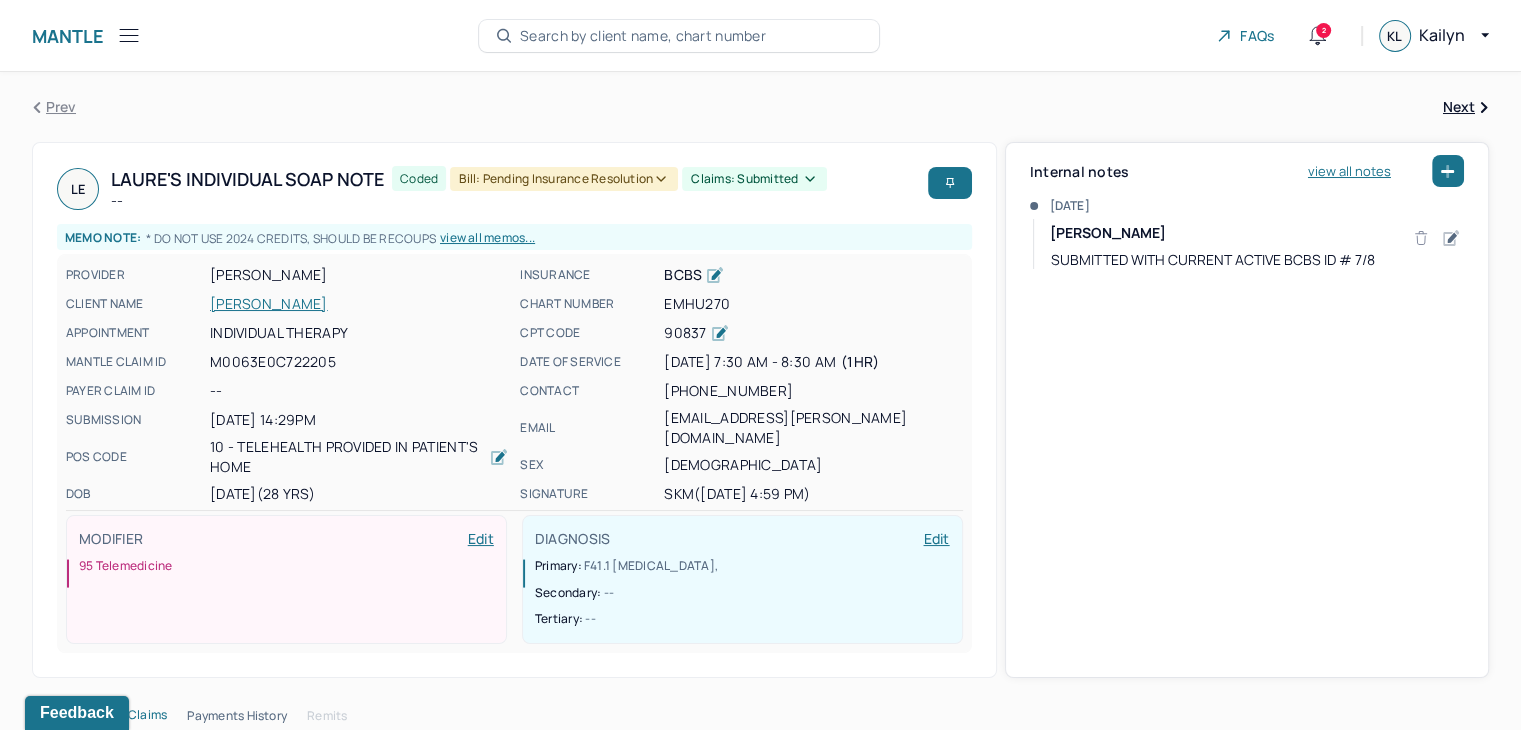 click on "Search by client name, chart number" at bounding box center [679, 36] 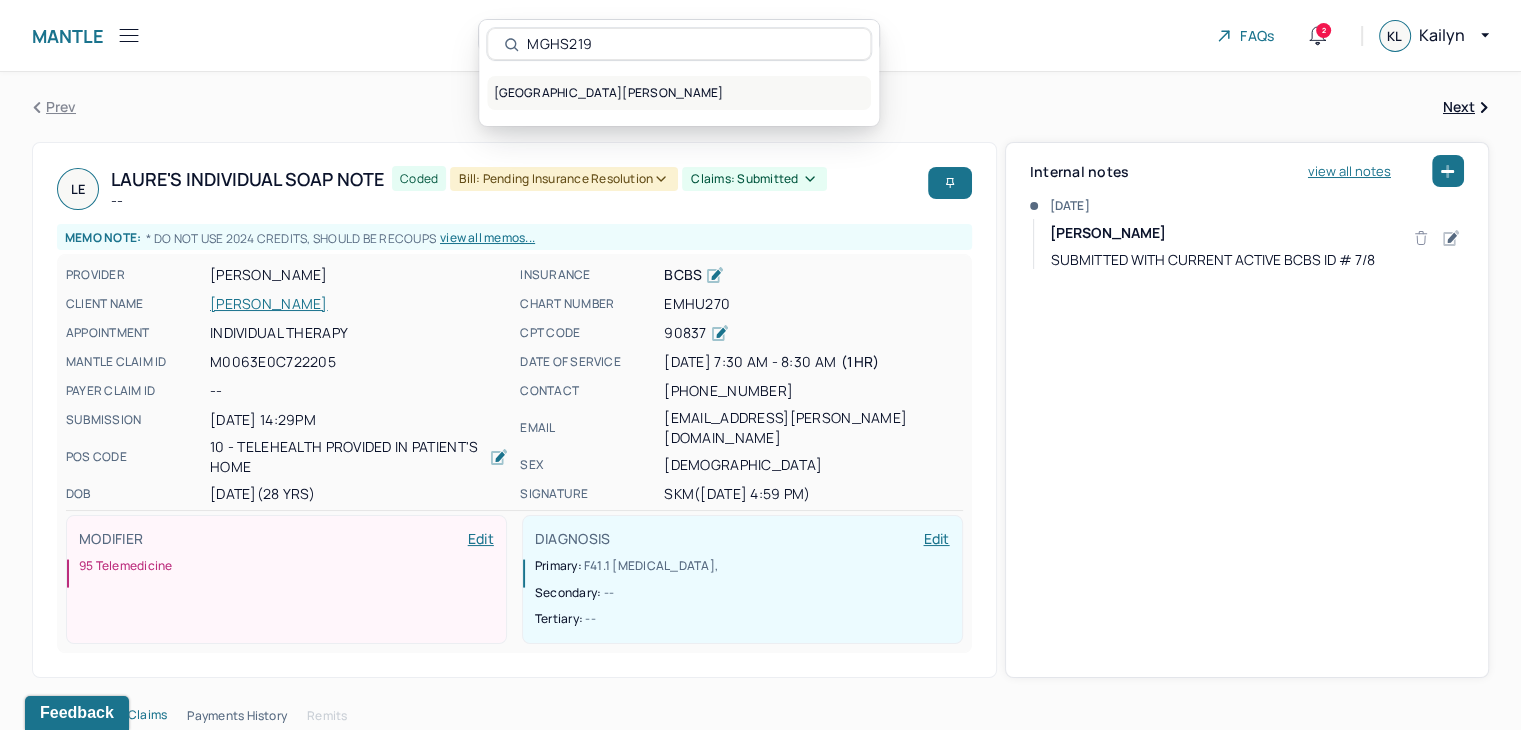 type on "MGHS219" 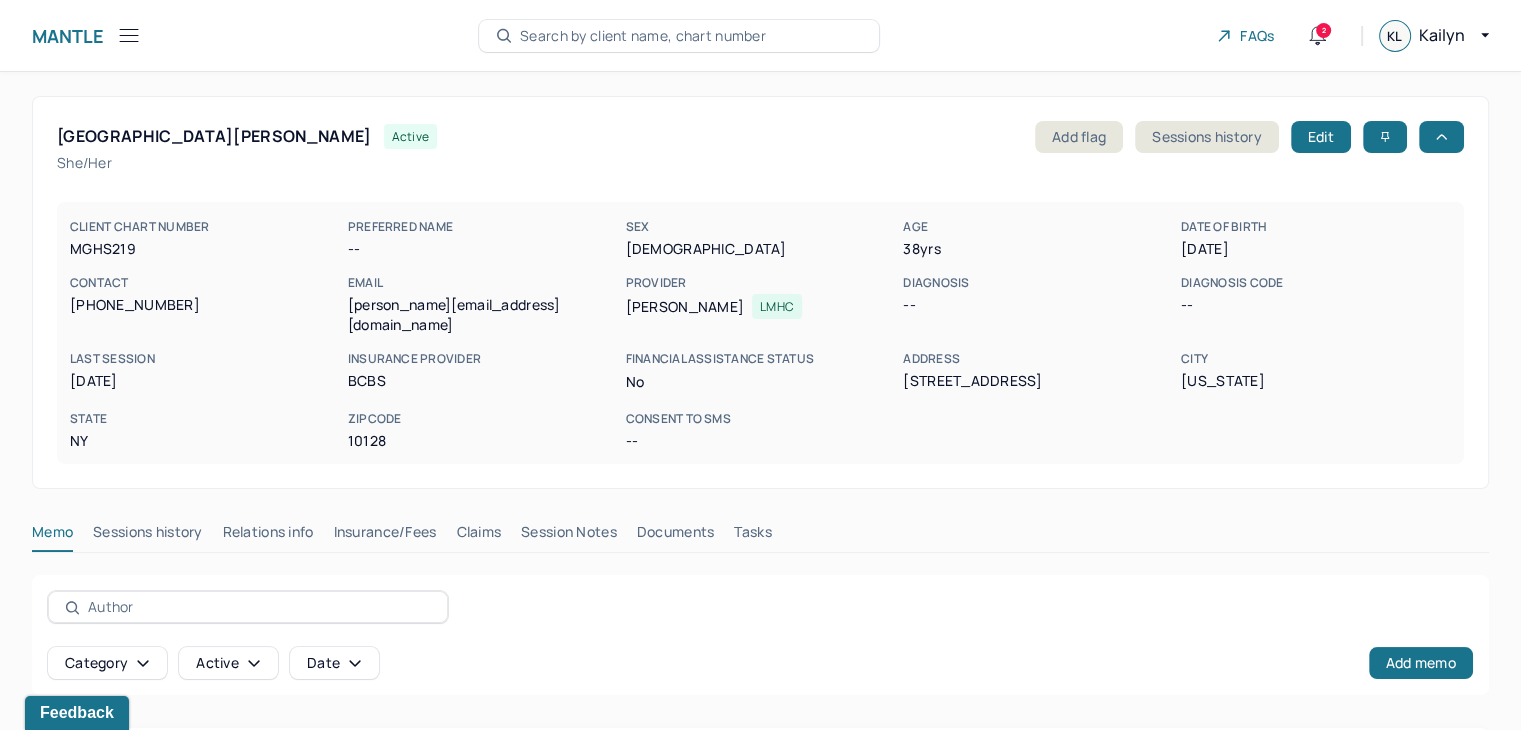 click on "Claims" at bounding box center (478, 536) 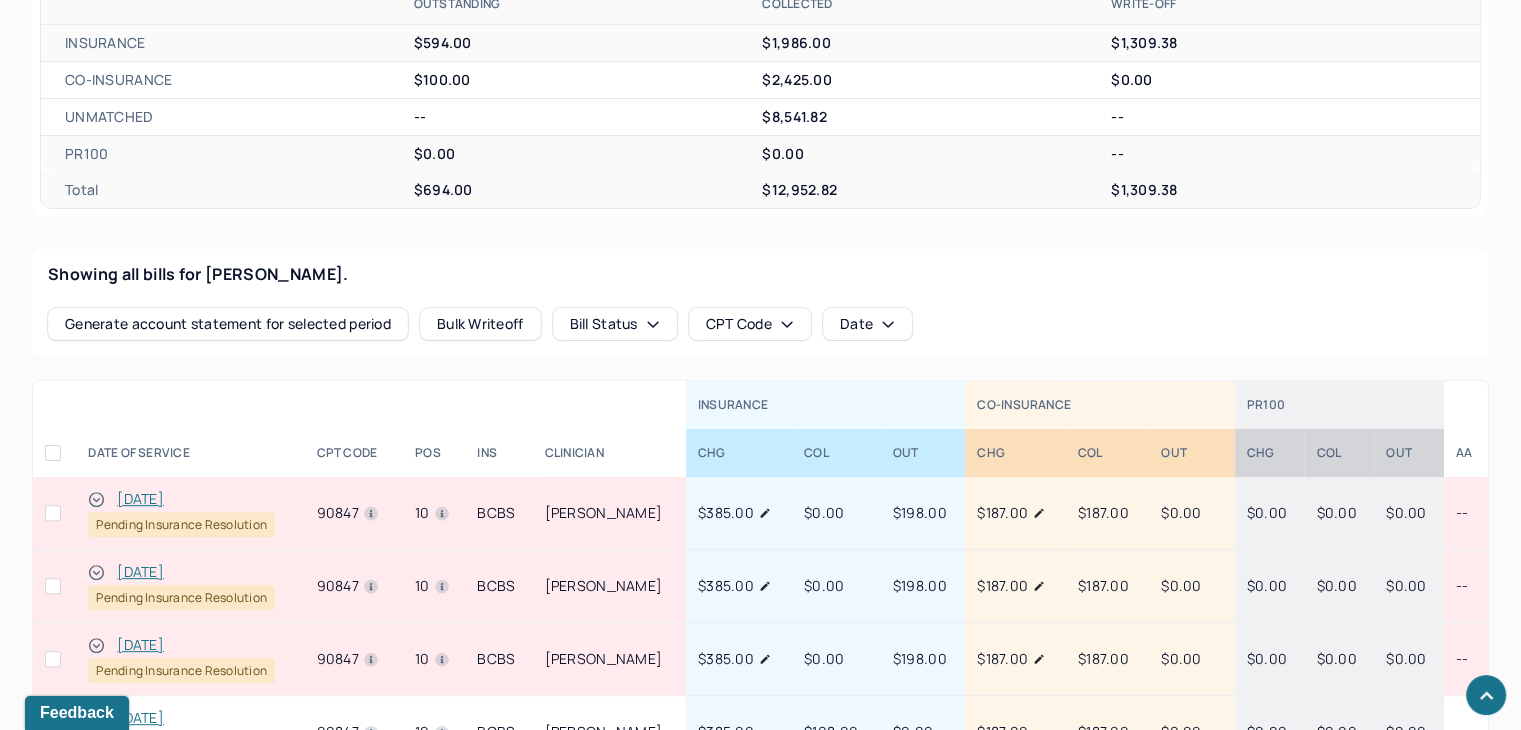scroll, scrollTop: 700, scrollLeft: 0, axis: vertical 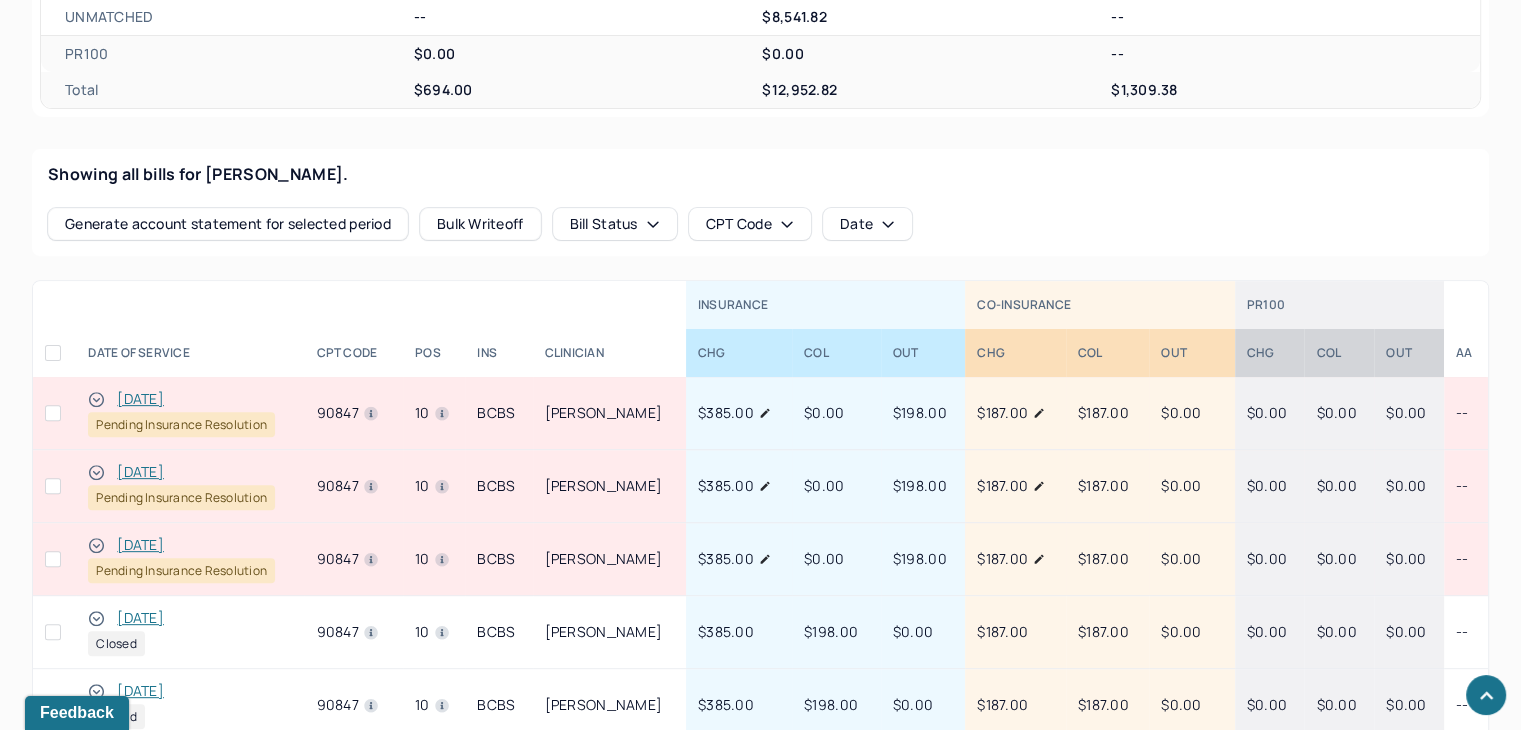 click on "[DATE]" at bounding box center (140, 545) 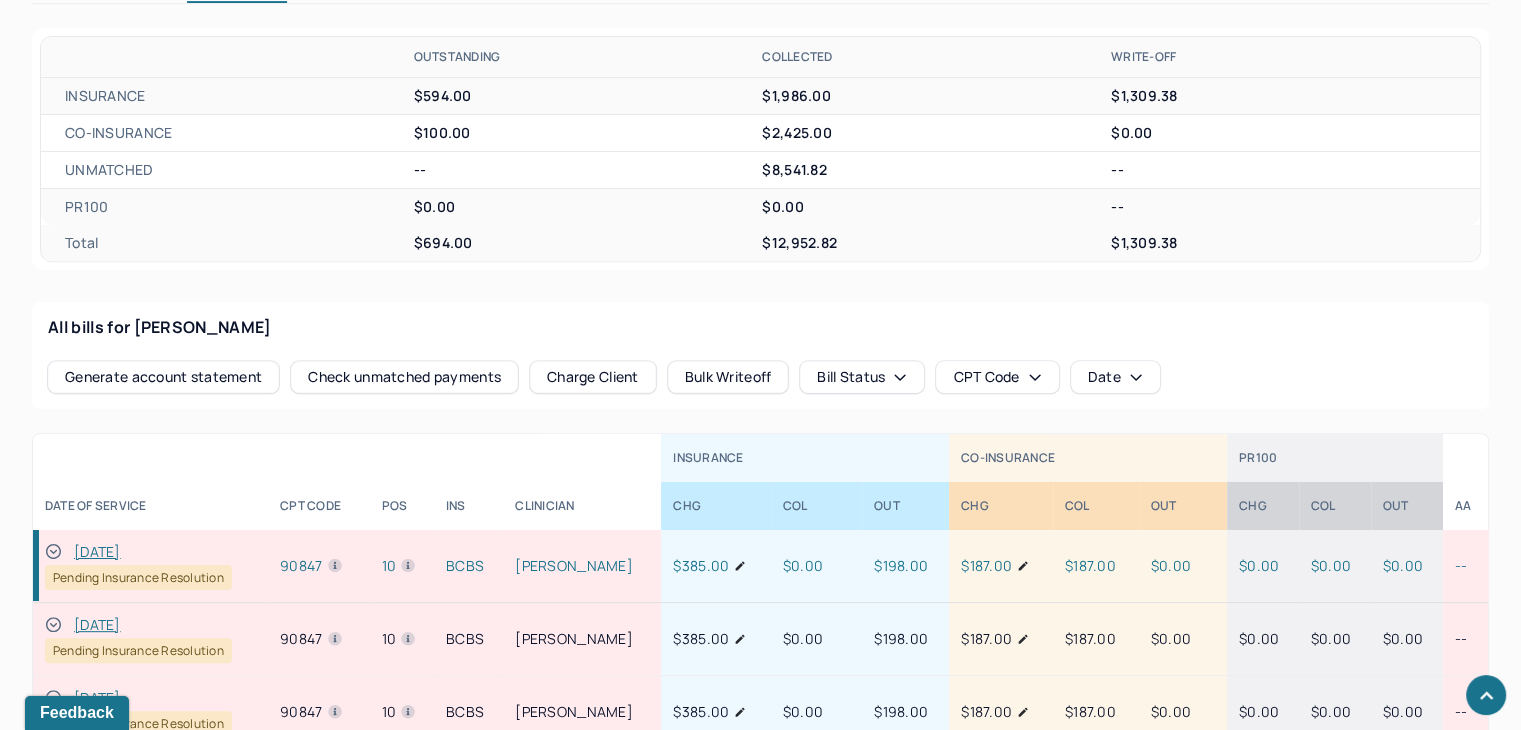 scroll, scrollTop: 400, scrollLeft: 0, axis: vertical 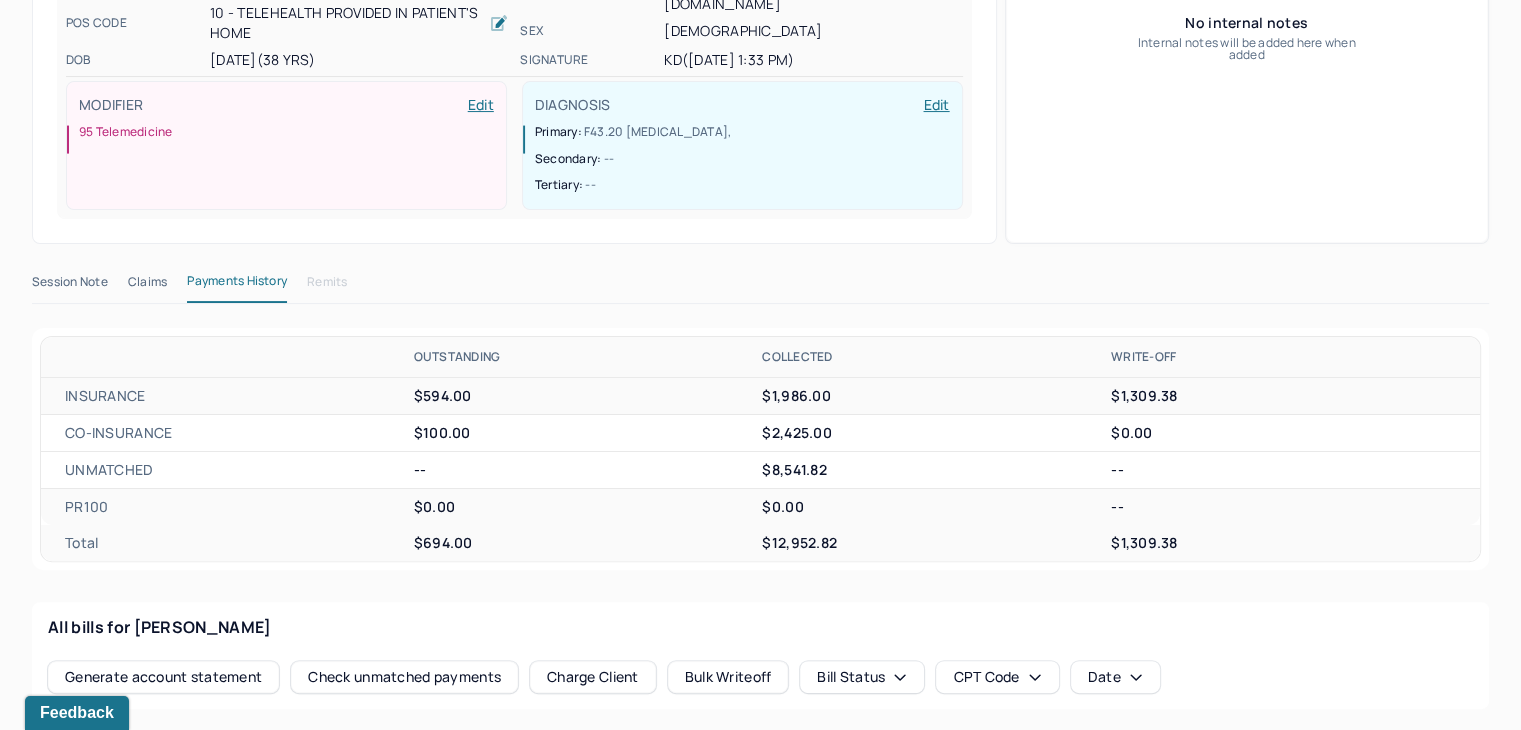 click on "Claims" at bounding box center [147, 286] 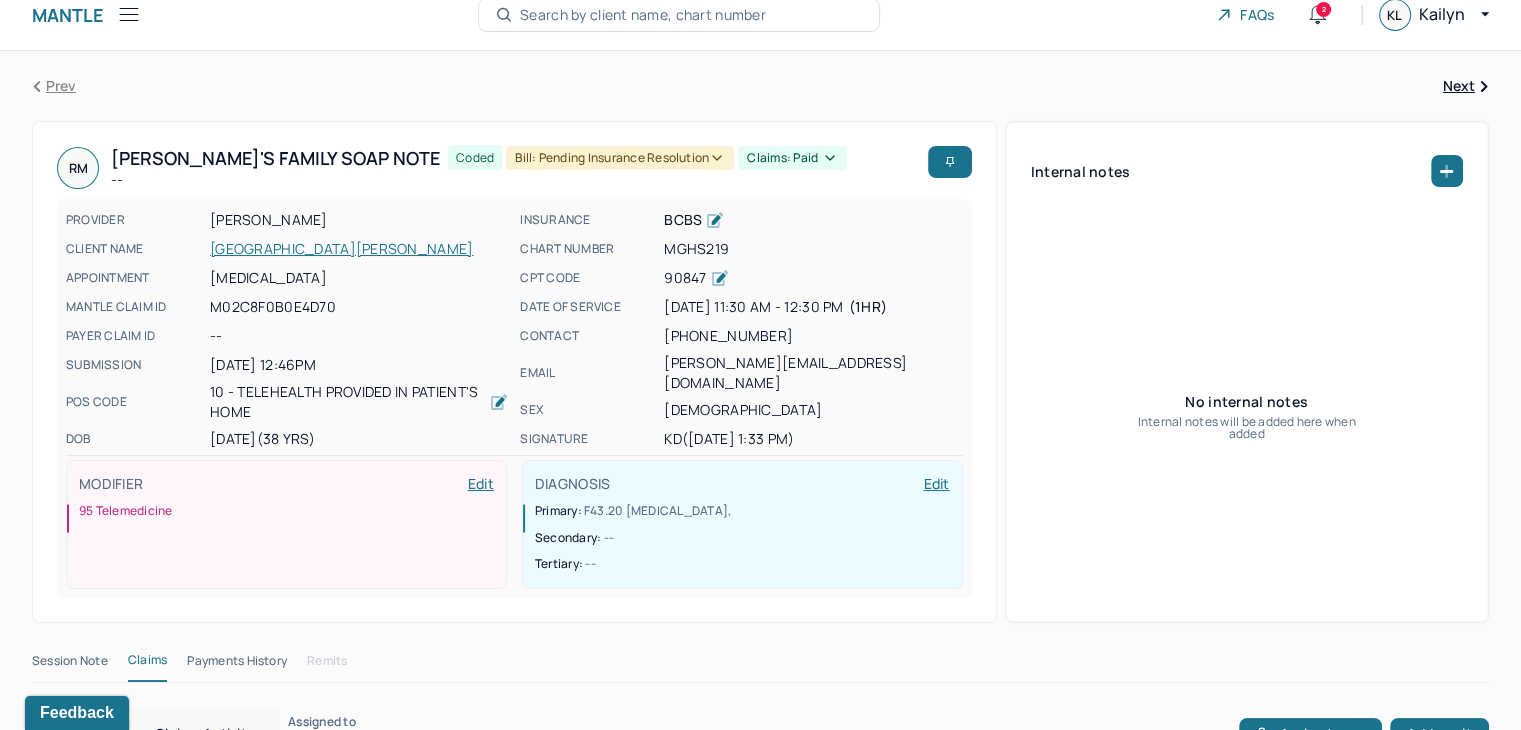 scroll, scrollTop: 0, scrollLeft: 0, axis: both 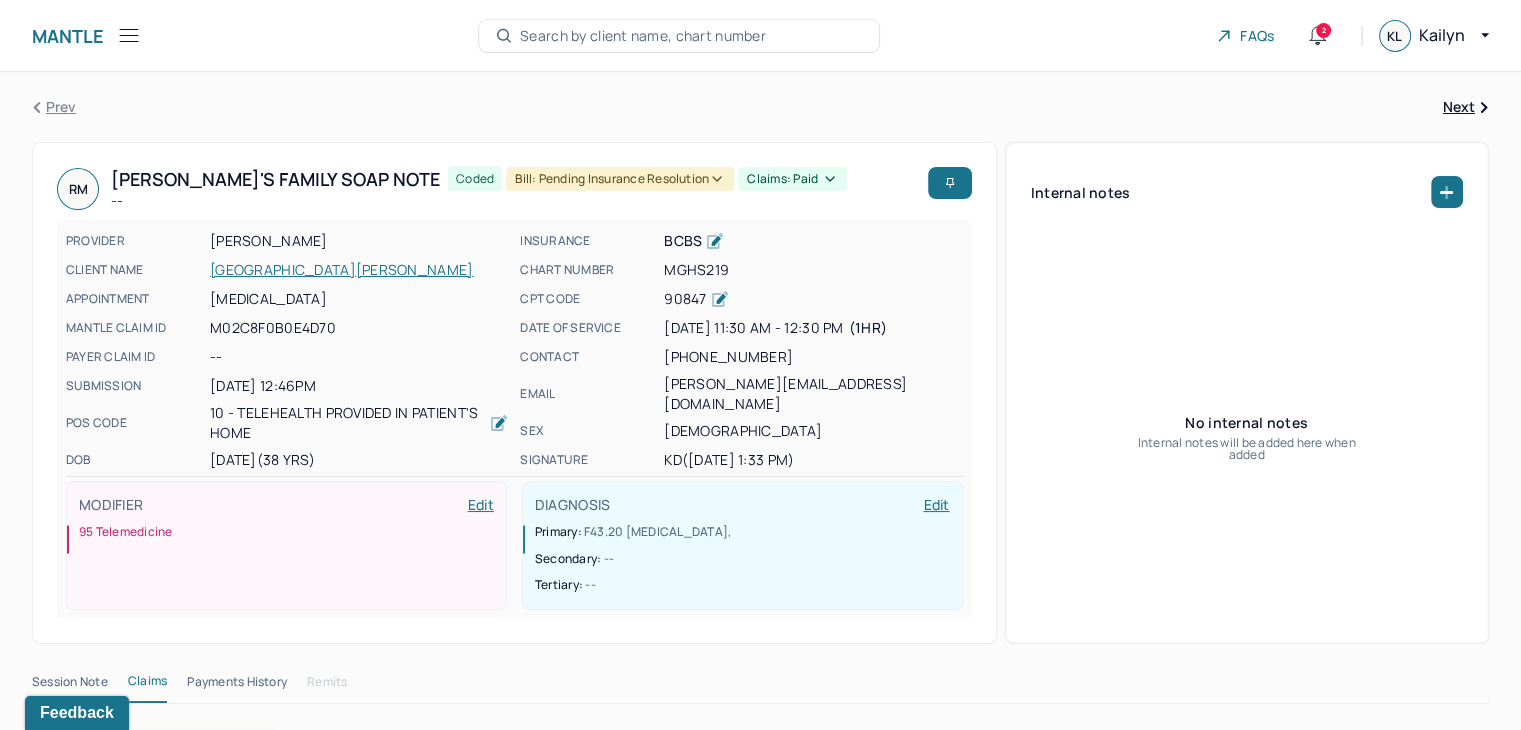 click on "[GEOGRAPHIC_DATA][PERSON_NAME]" at bounding box center [359, 270] 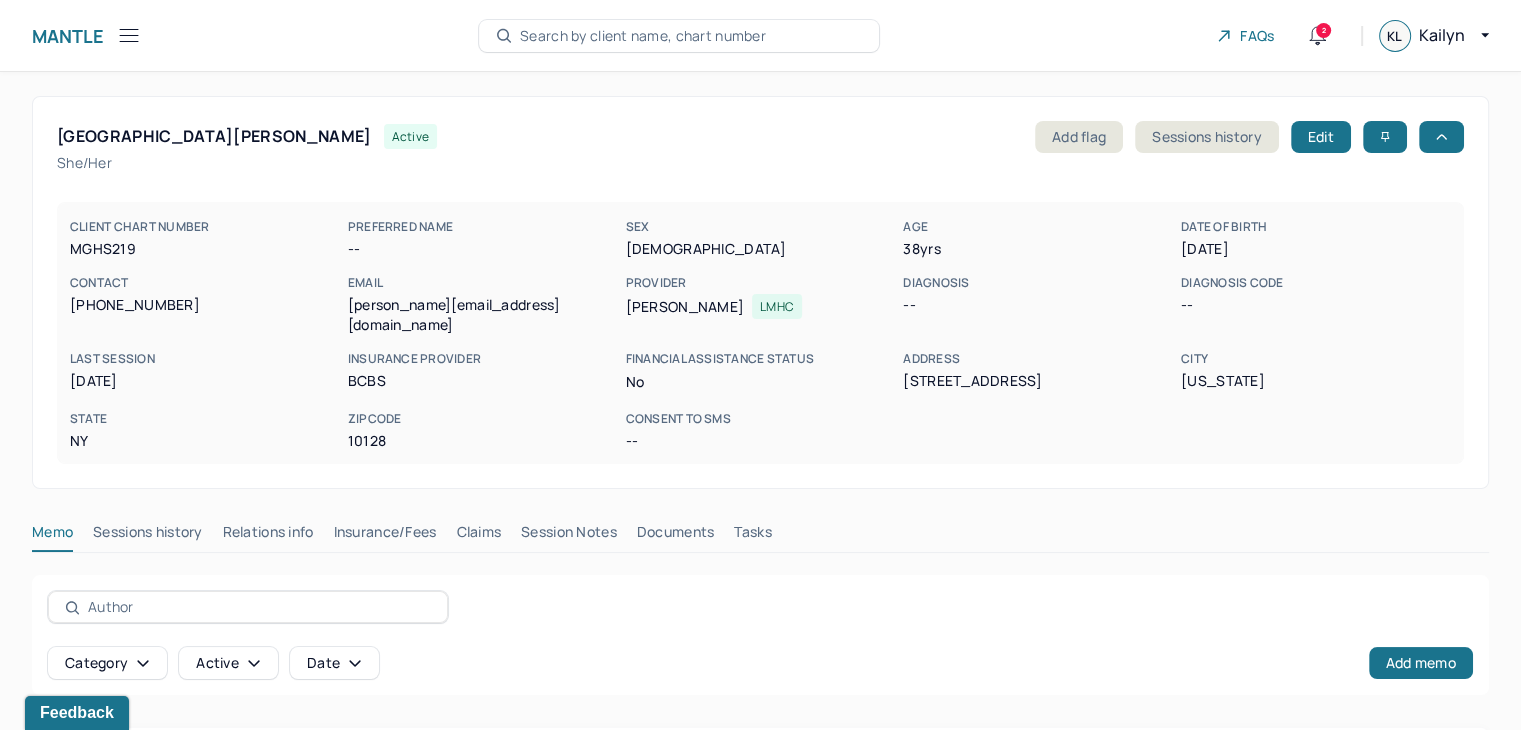 click on "Claims" at bounding box center (478, 536) 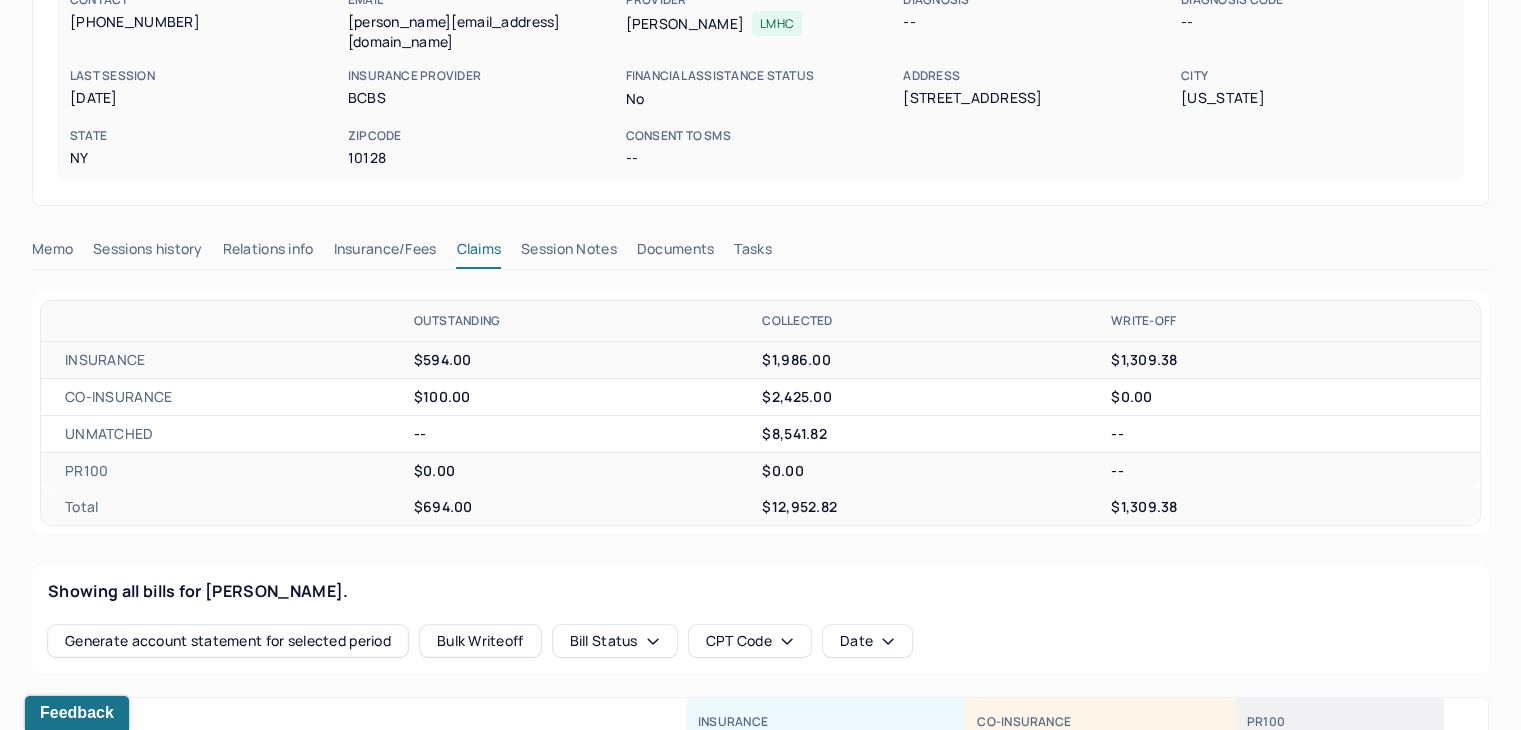 scroll, scrollTop: 500, scrollLeft: 0, axis: vertical 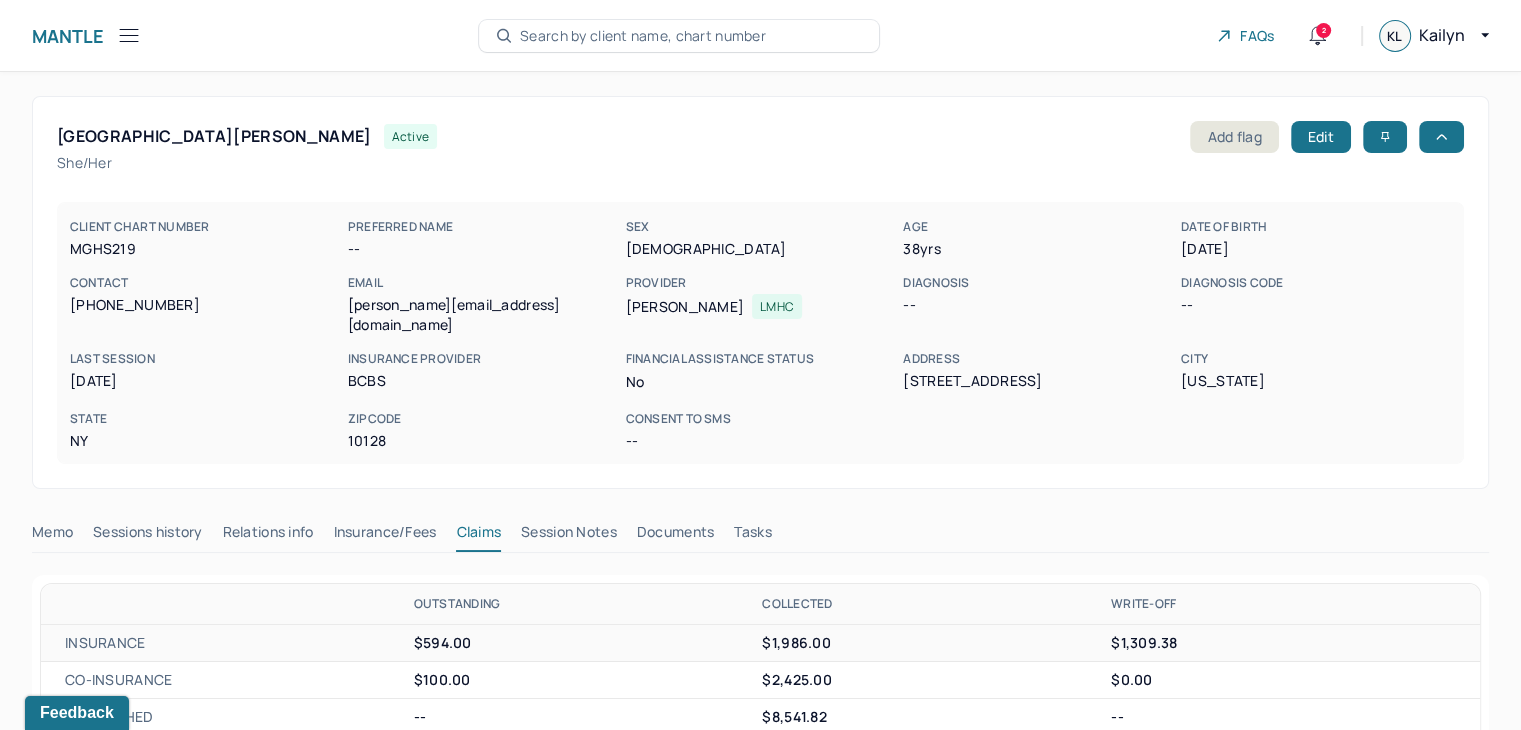 click on "MGHS219" at bounding box center (205, 249) 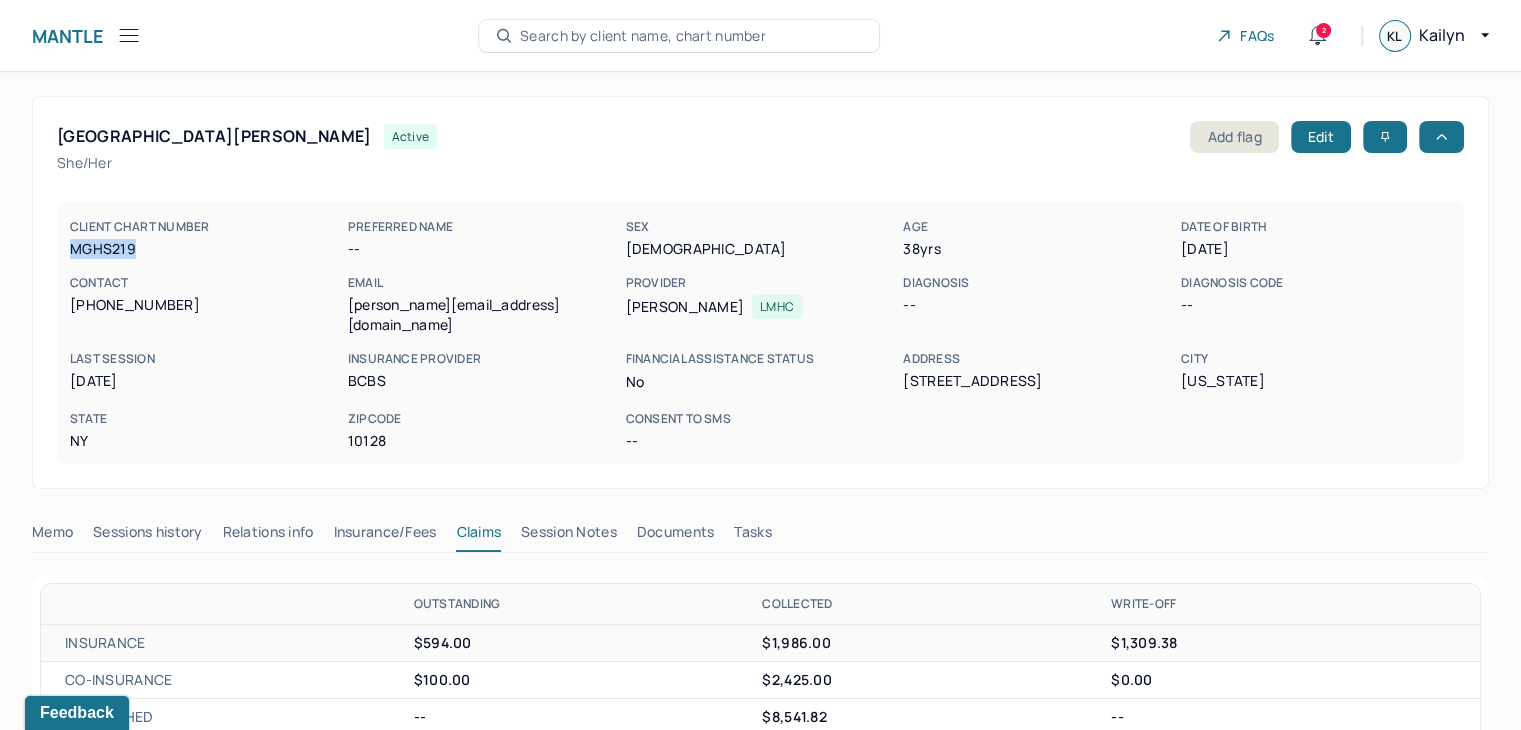 click on "MGHS219" at bounding box center (205, 249) 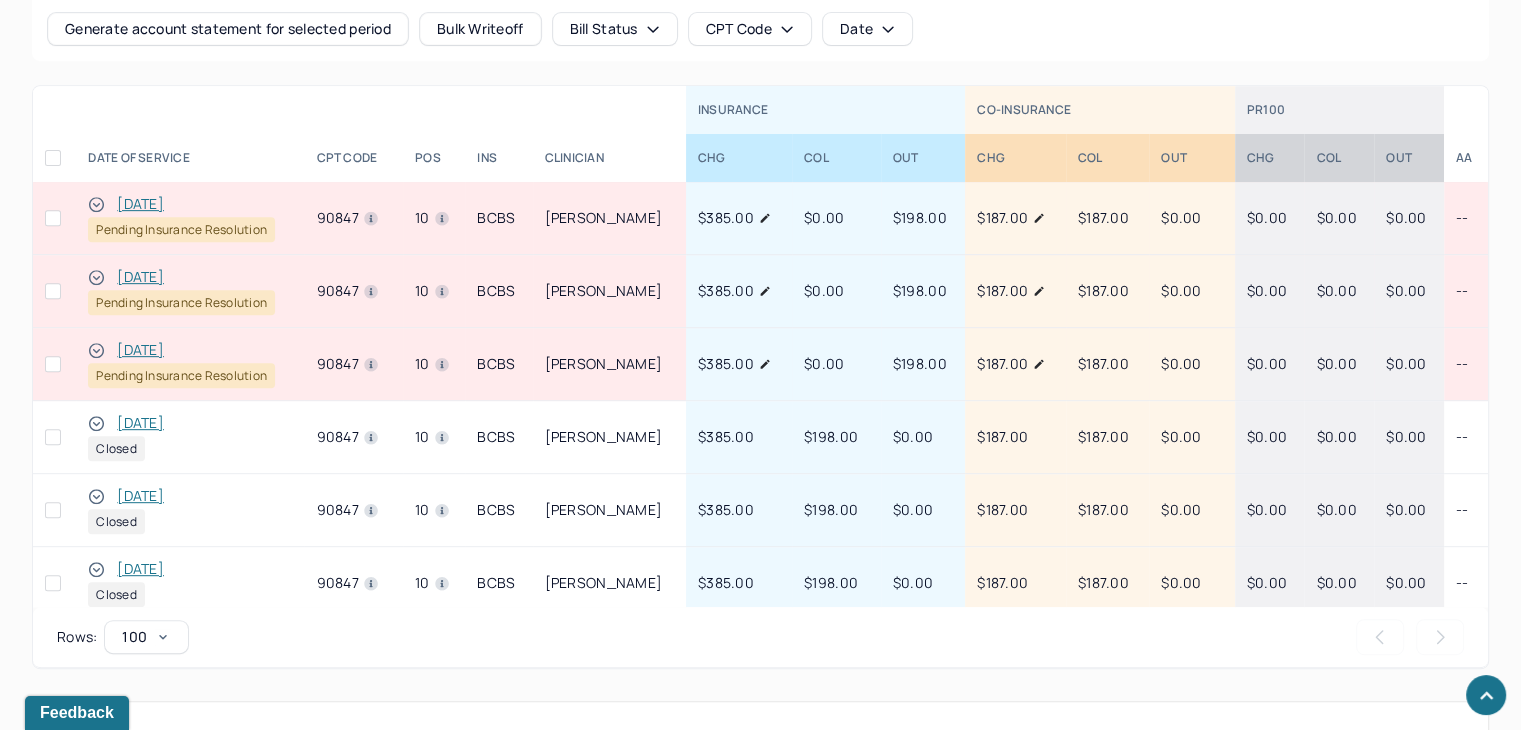 scroll, scrollTop: 900, scrollLeft: 0, axis: vertical 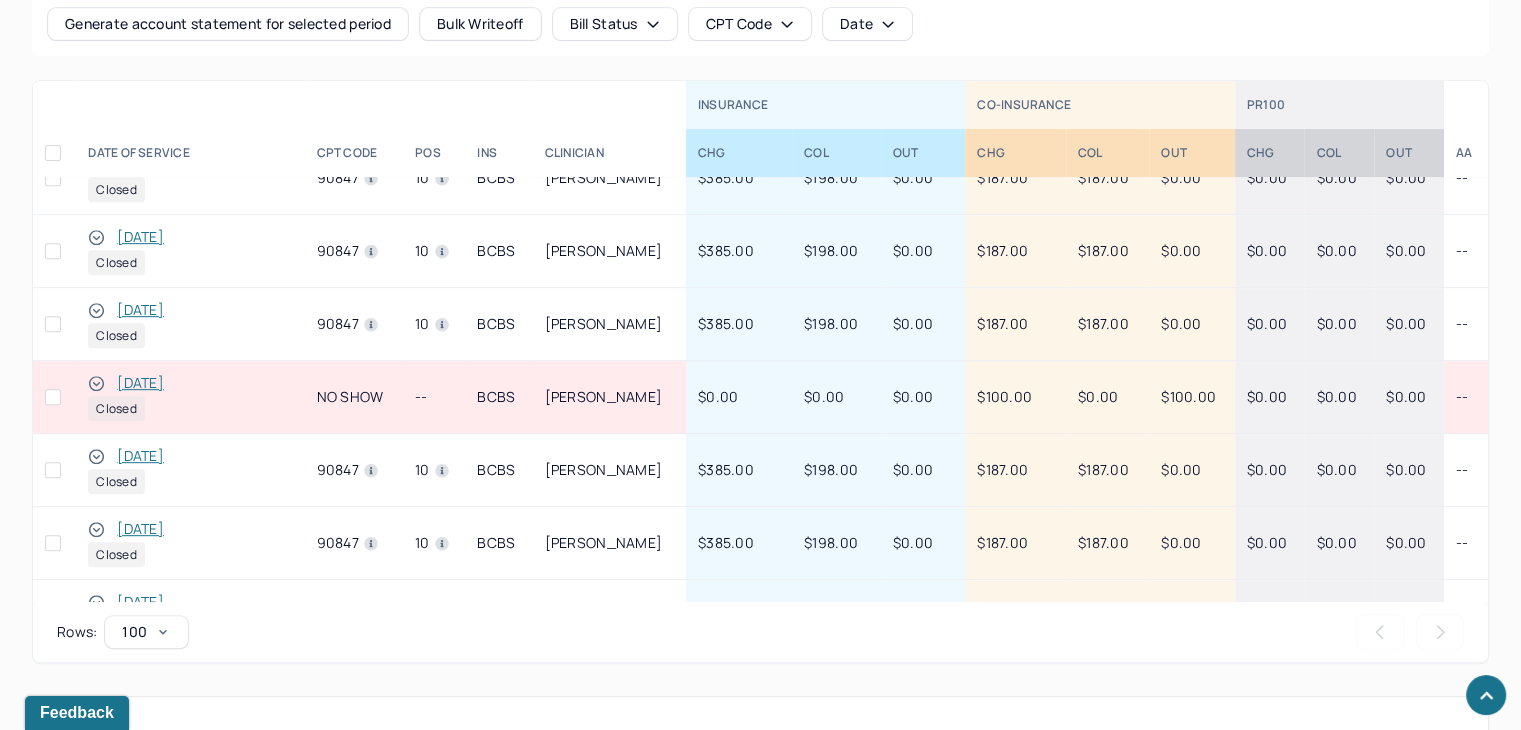 click on "[DATE]" at bounding box center [140, 383] 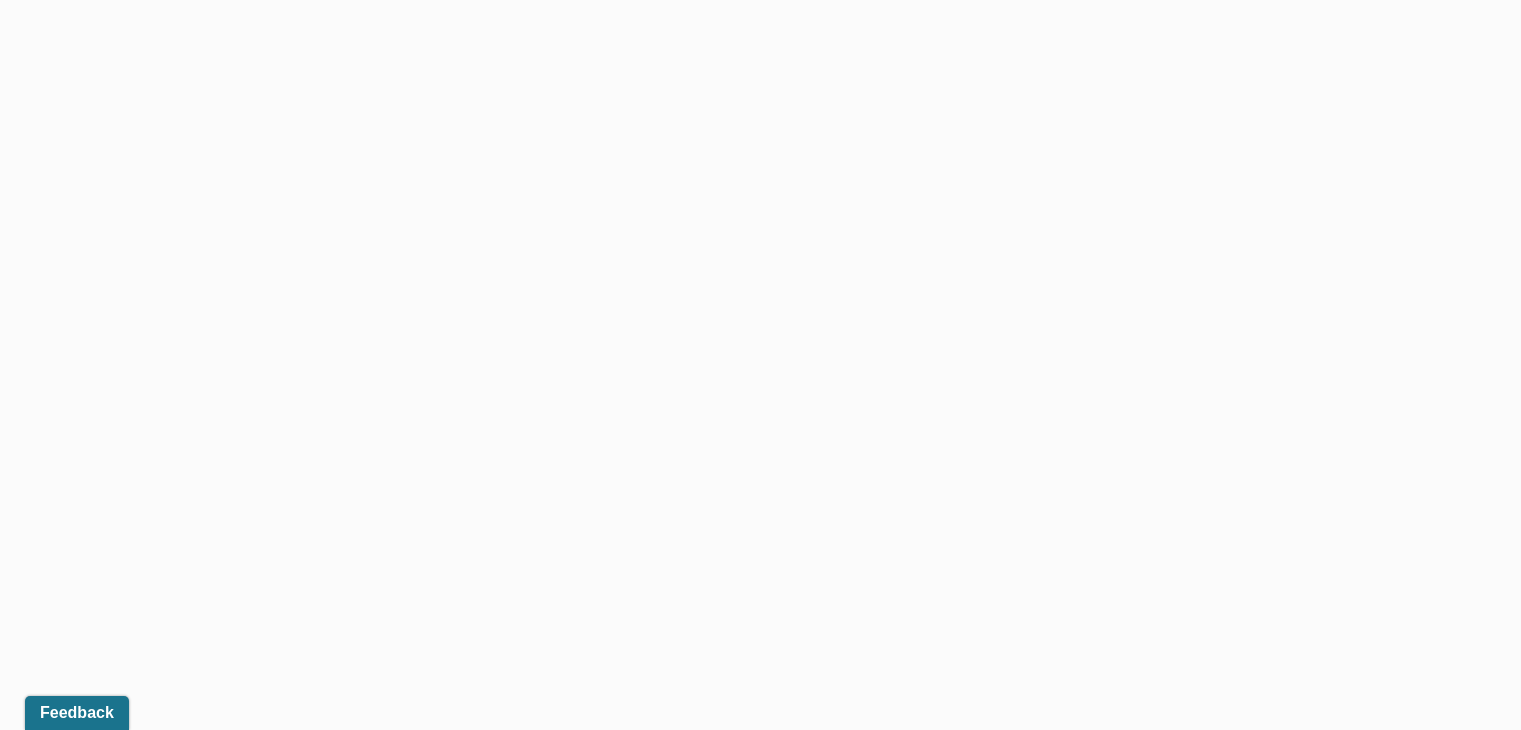 scroll, scrollTop: 0, scrollLeft: 0, axis: both 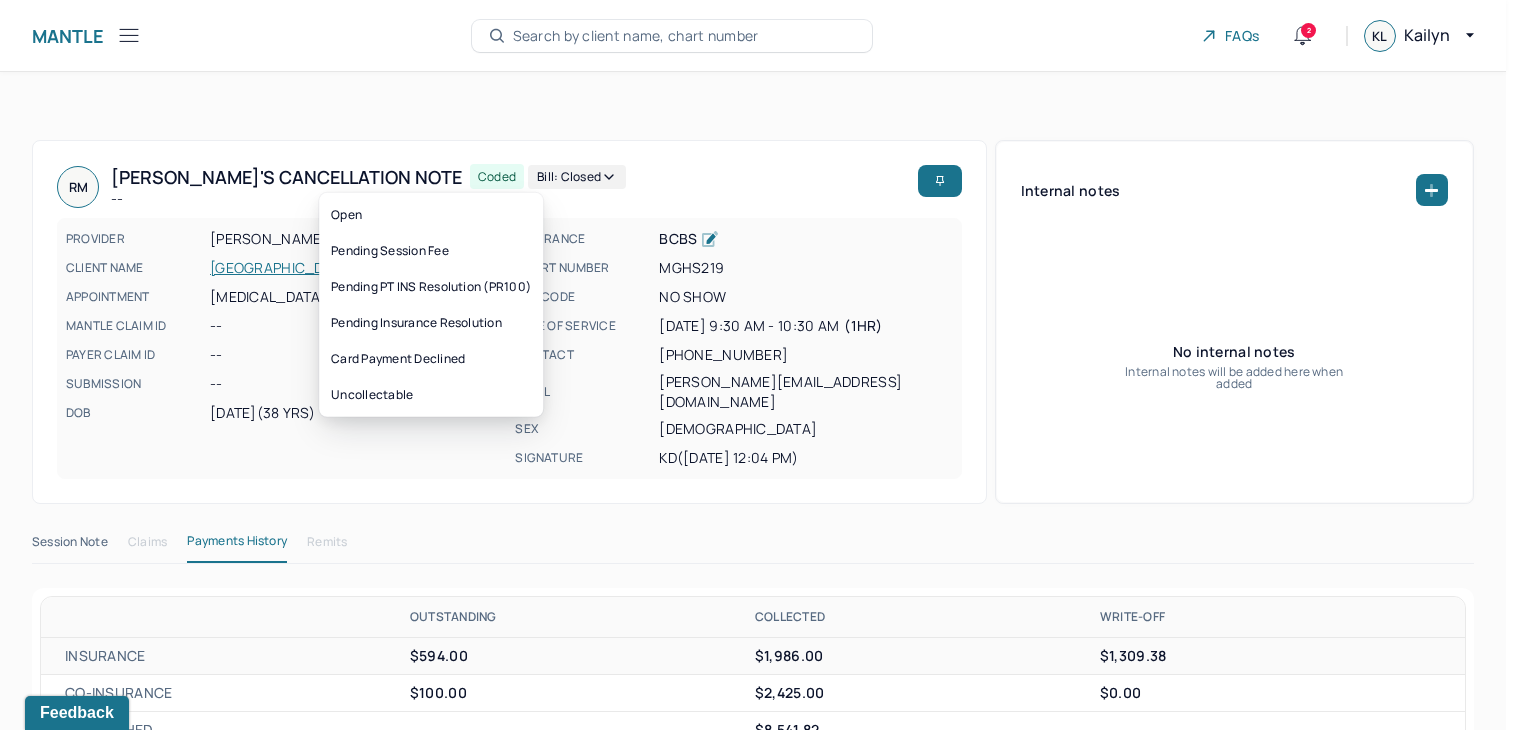 click on "Bill: Closed" at bounding box center (577, 177) 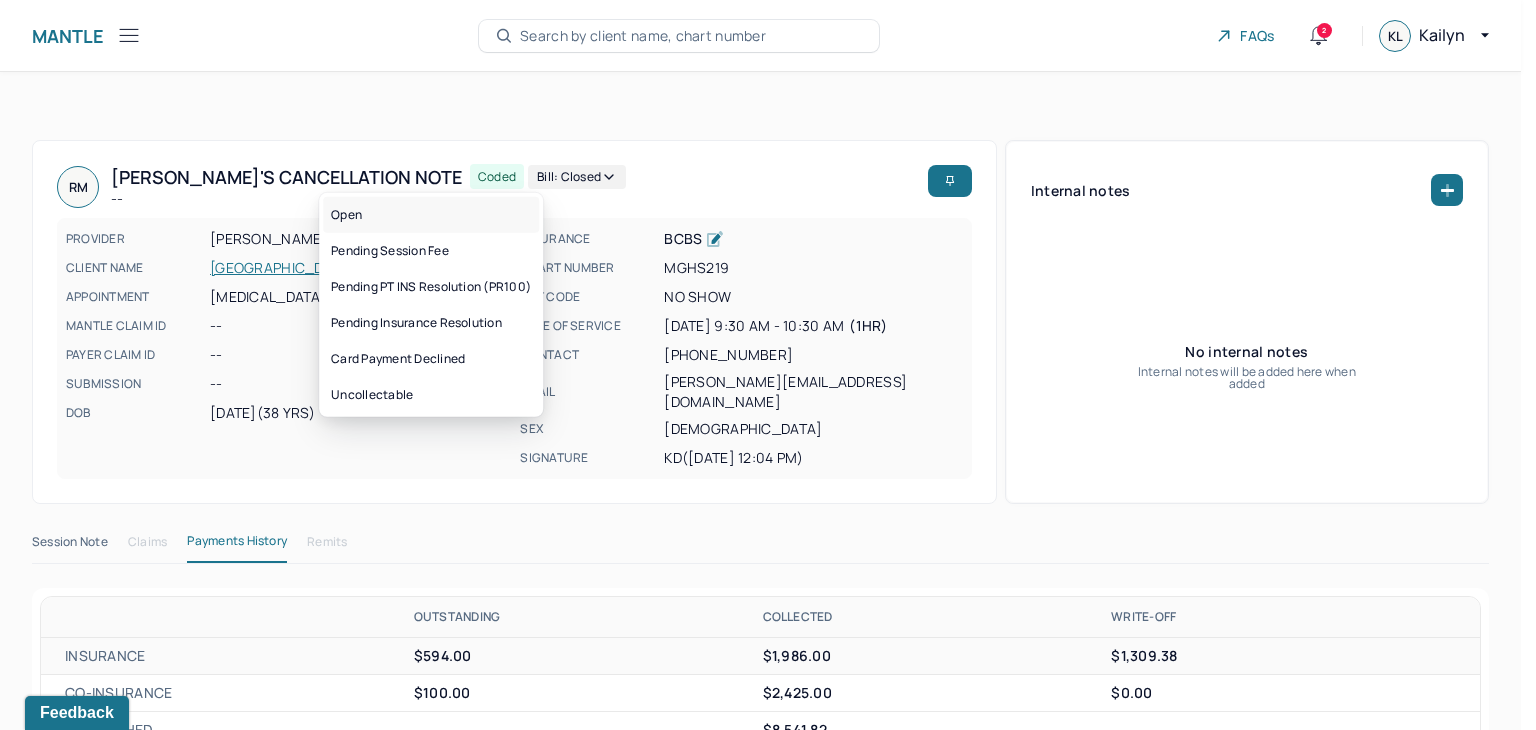 click on "Open" at bounding box center (431, 215) 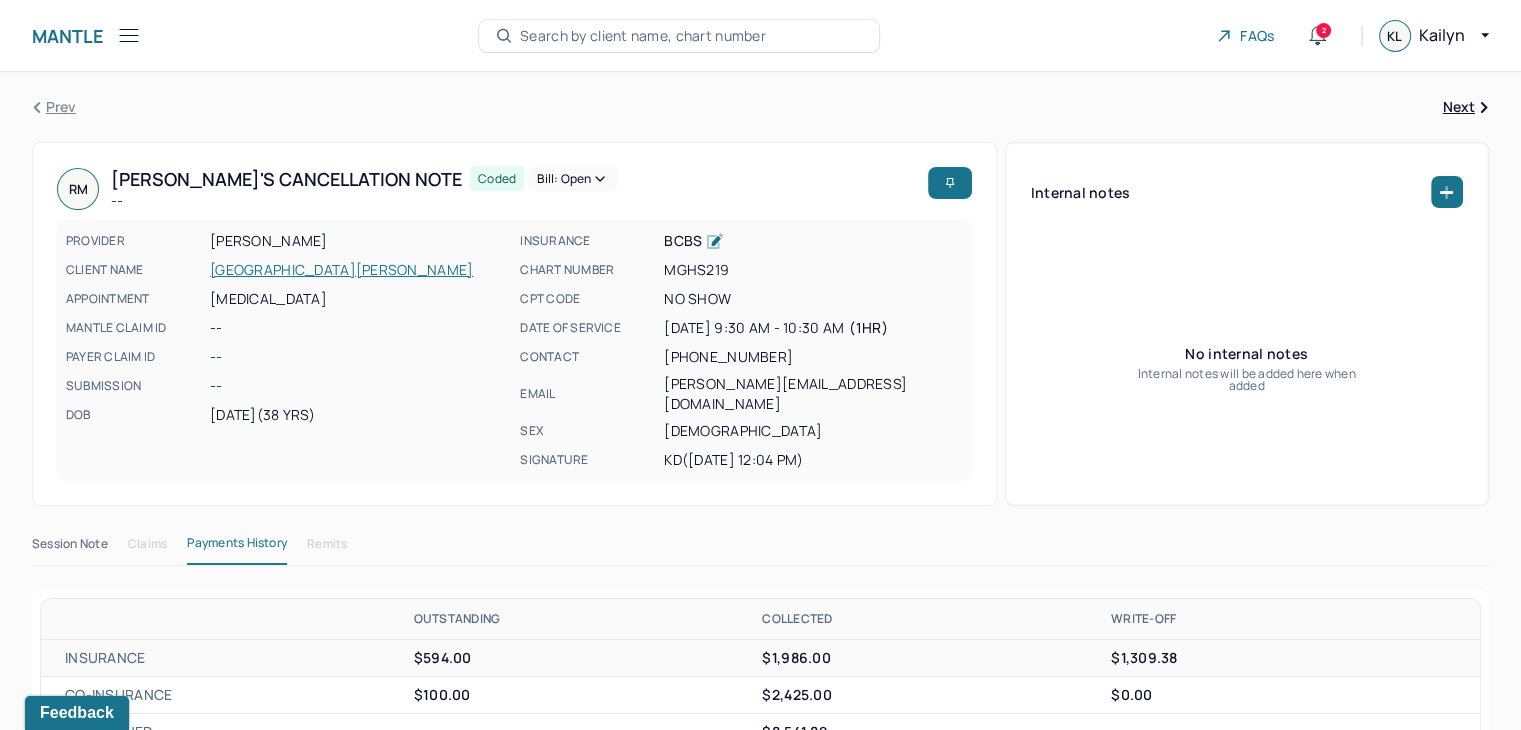 click on "[GEOGRAPHIC_DATA][PERSON_NAME]" at bounding box center [359, 270] 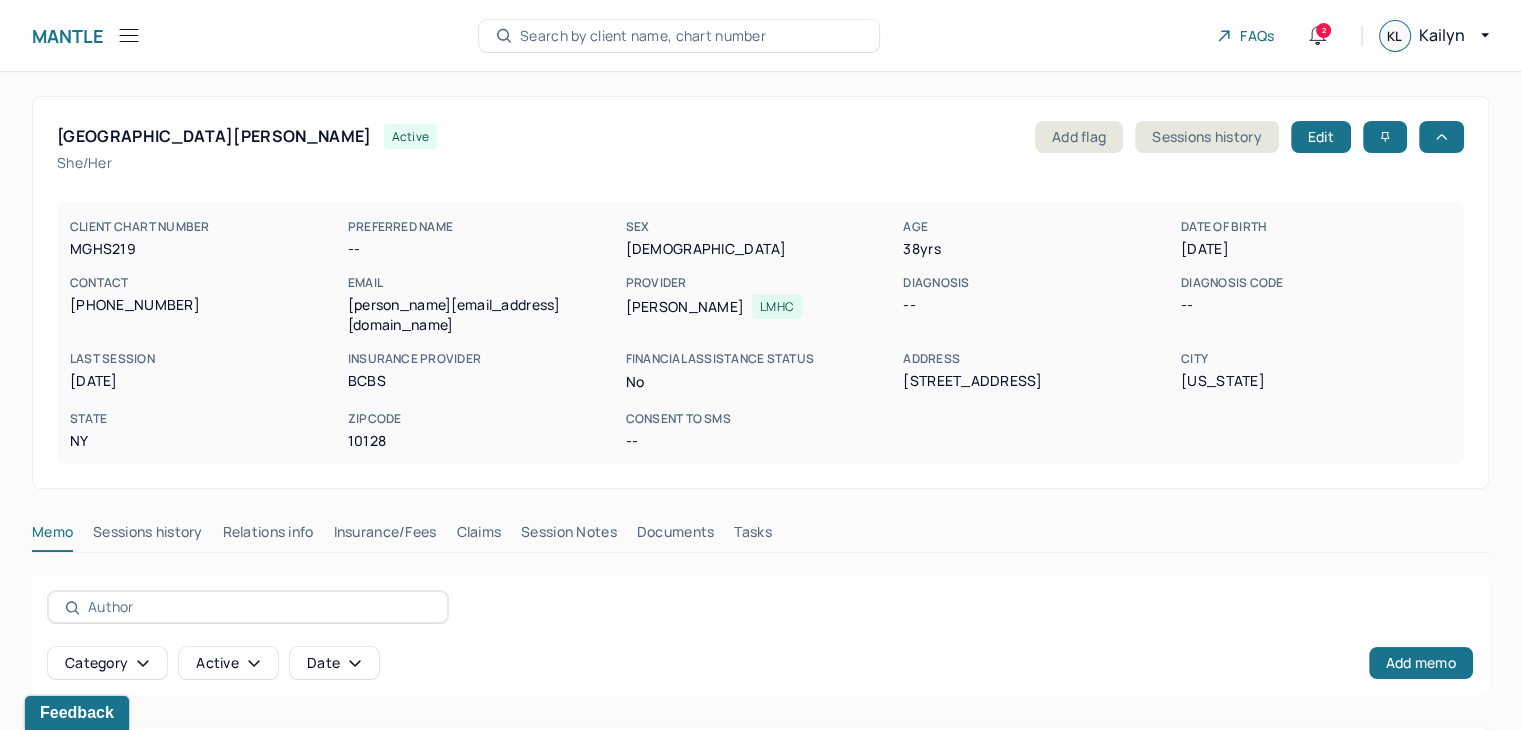 click on "Claims" at bounding box center [478, 536] 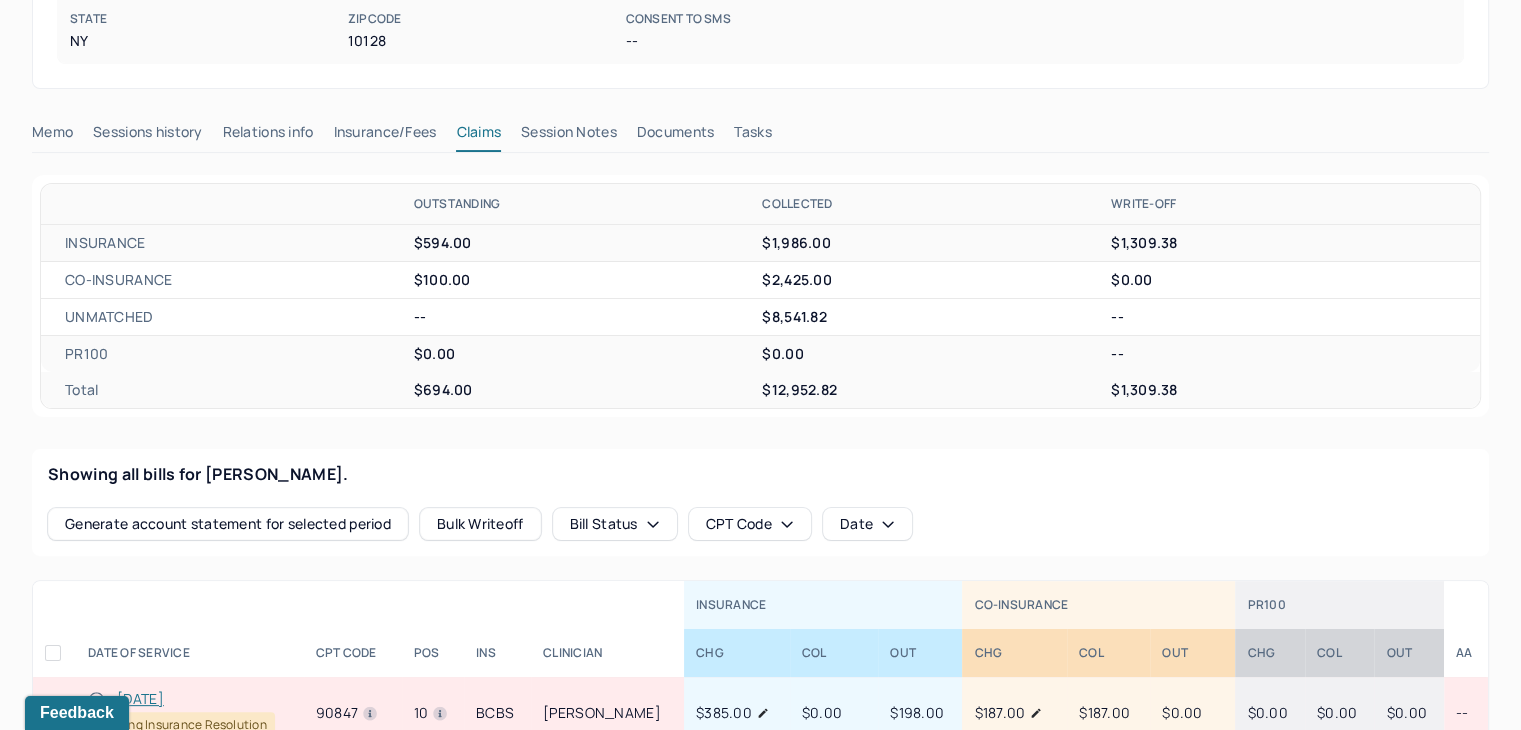 scroll, scrollTop: 0, scrollLeft: 0, axis: both 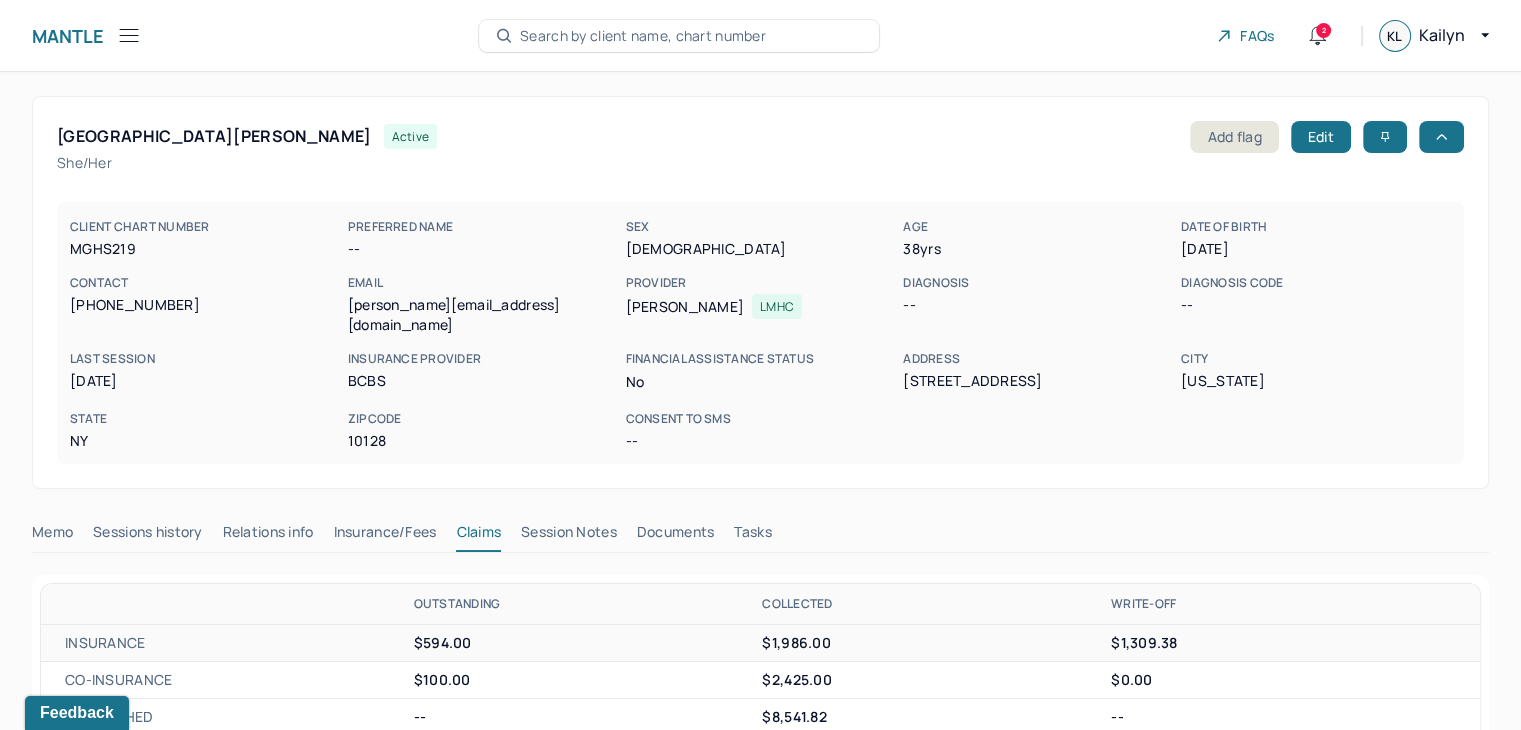 click 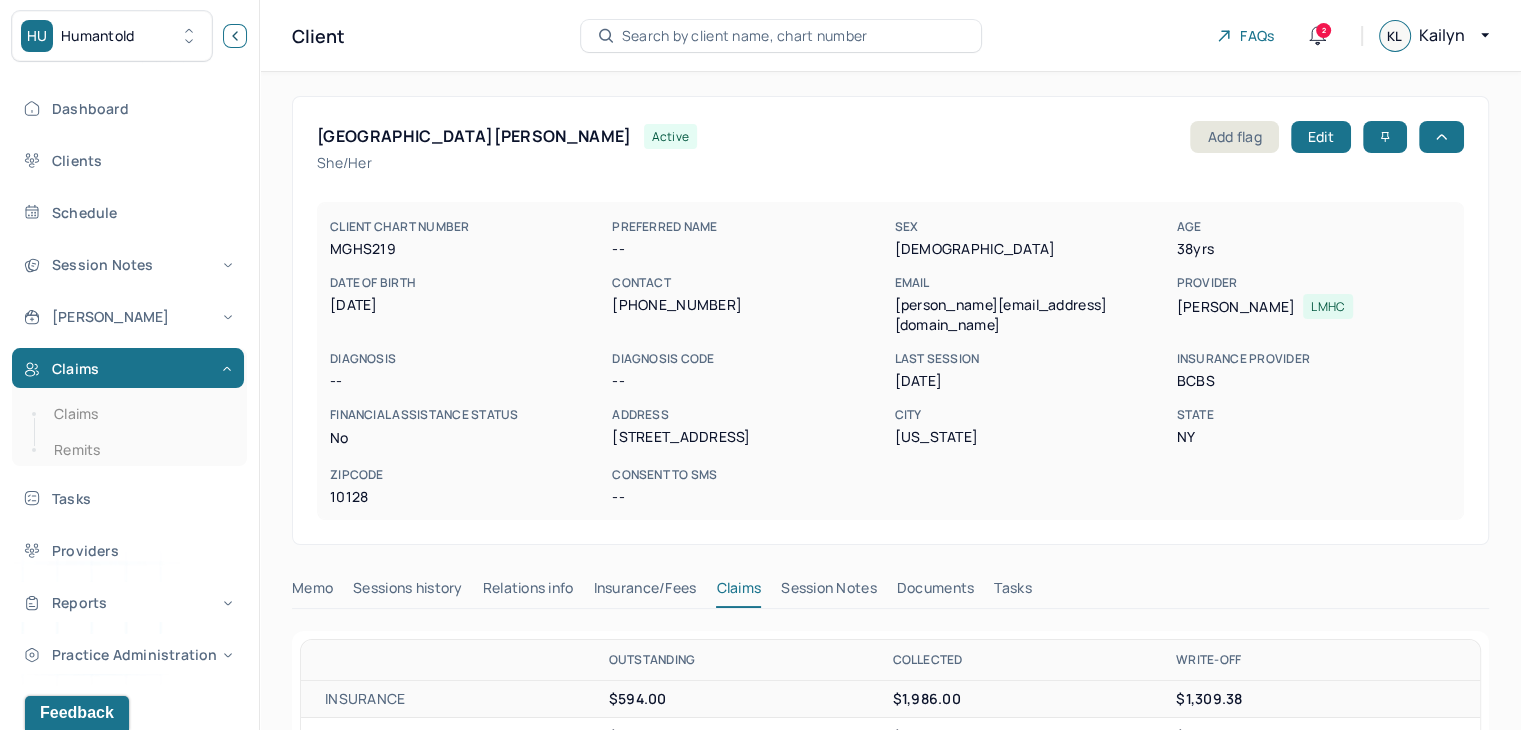 click at bounding box center [235, 36] 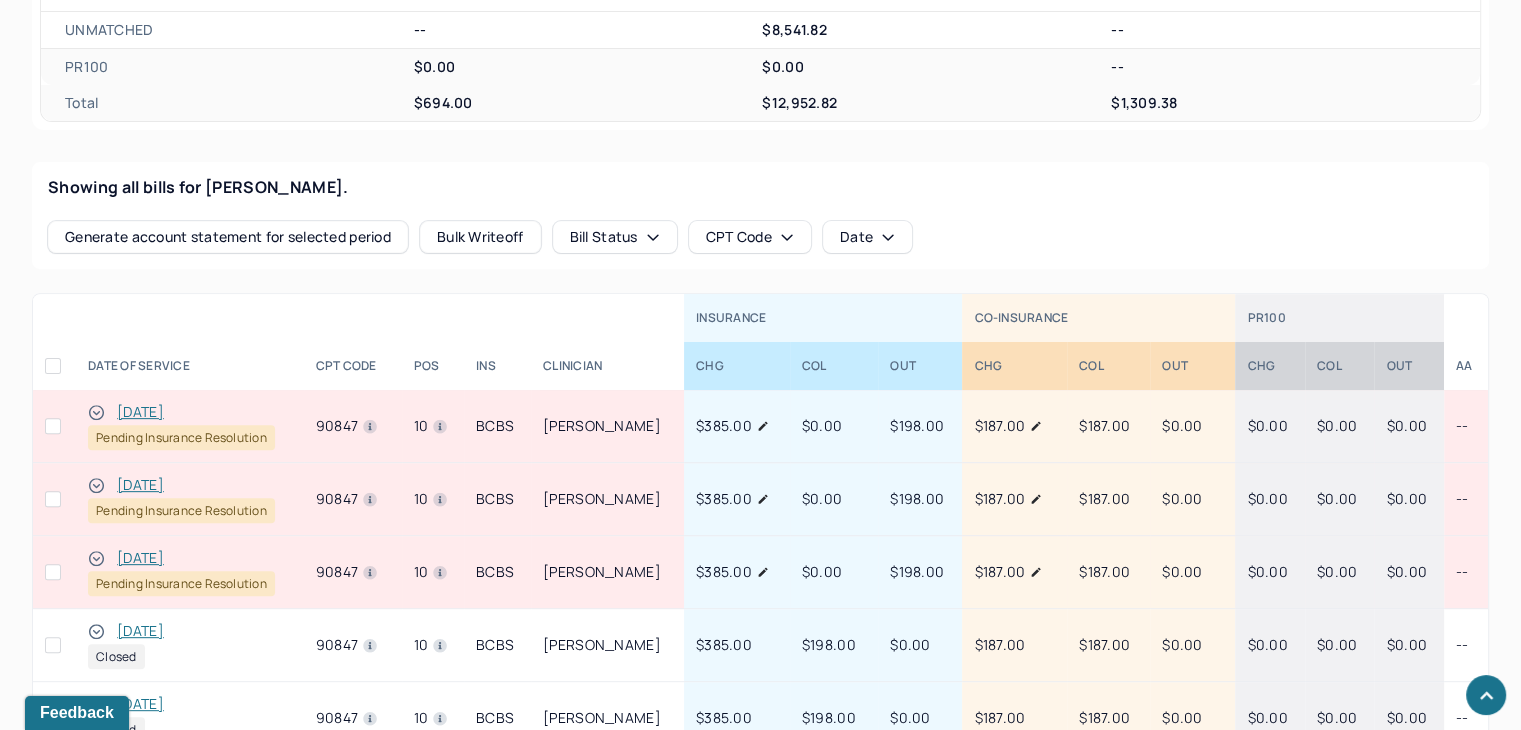 scroll, scrollTop: 700, scrollLeft: 0, axis: vertical 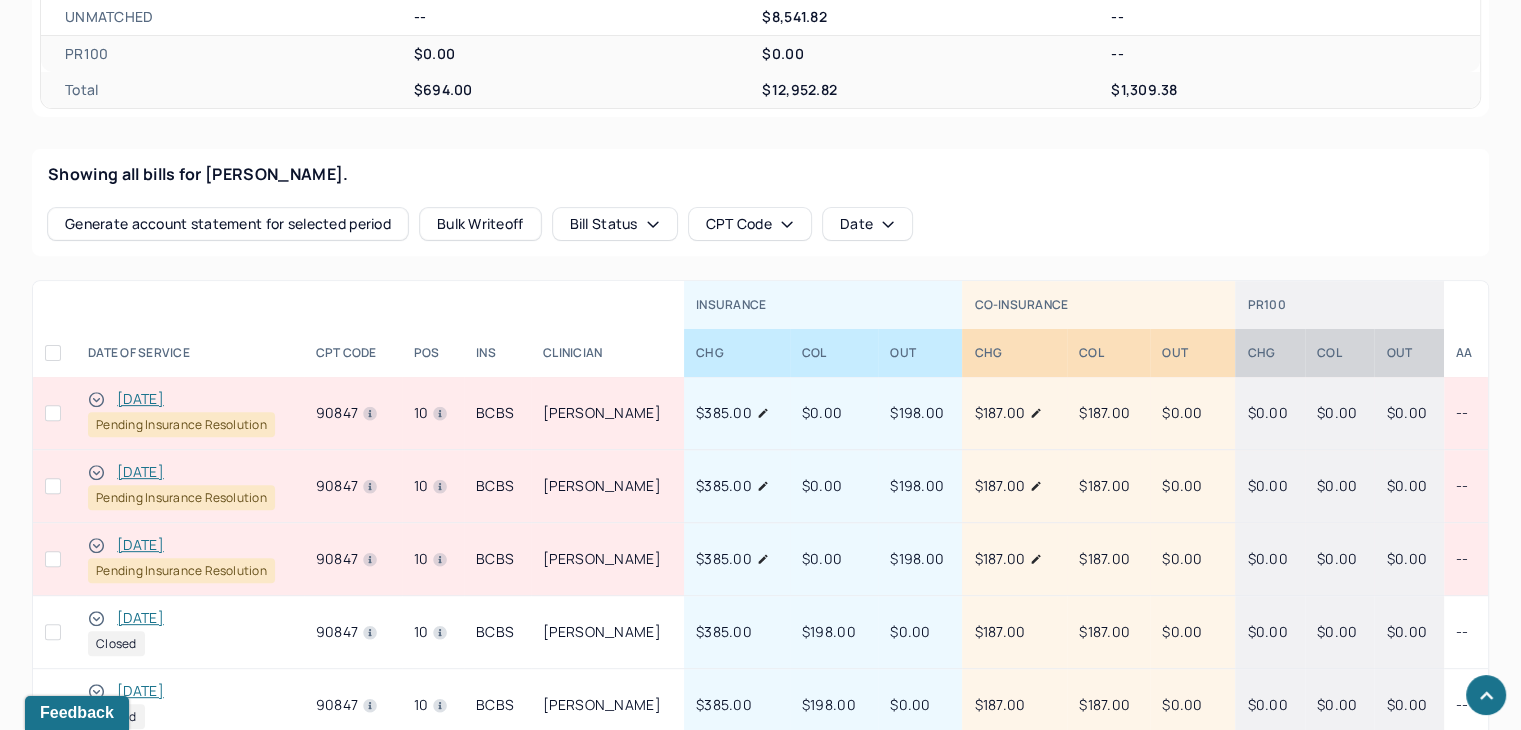 click on "[DATE]" at bounding box center (140, 545) 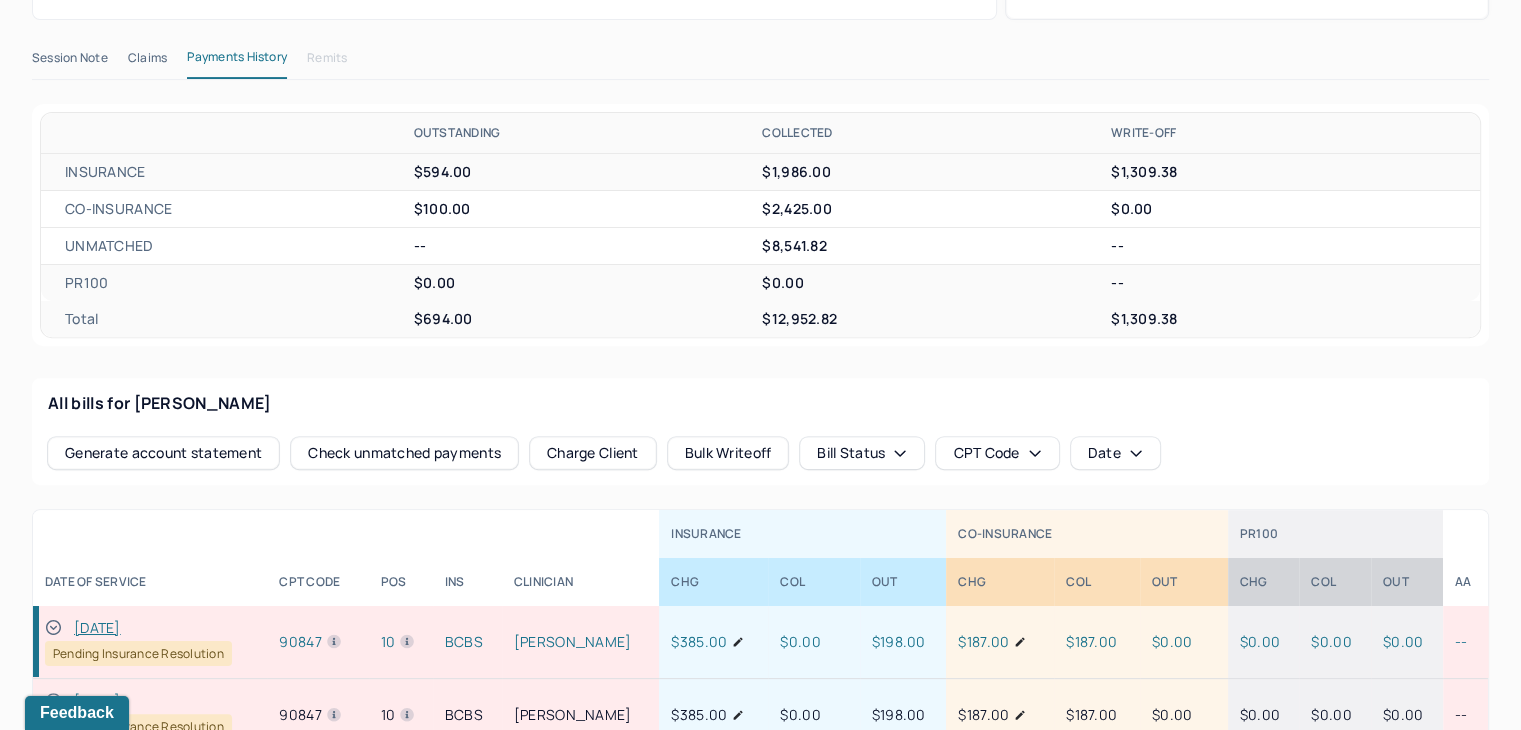 scroll, scrollTop: 300, scrollLeft: 0, axis: vertical 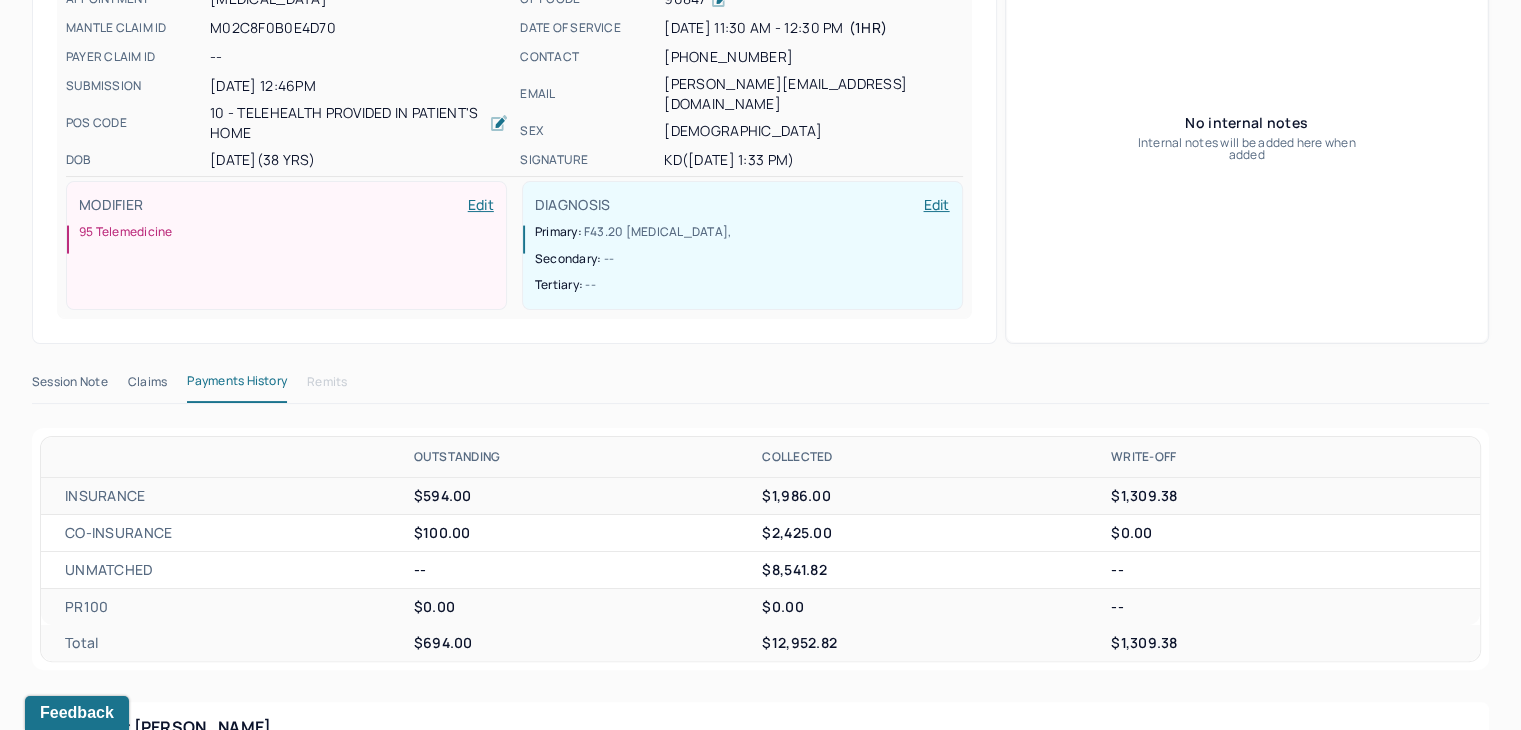click on "Claims" at bounding box center [147, 386] 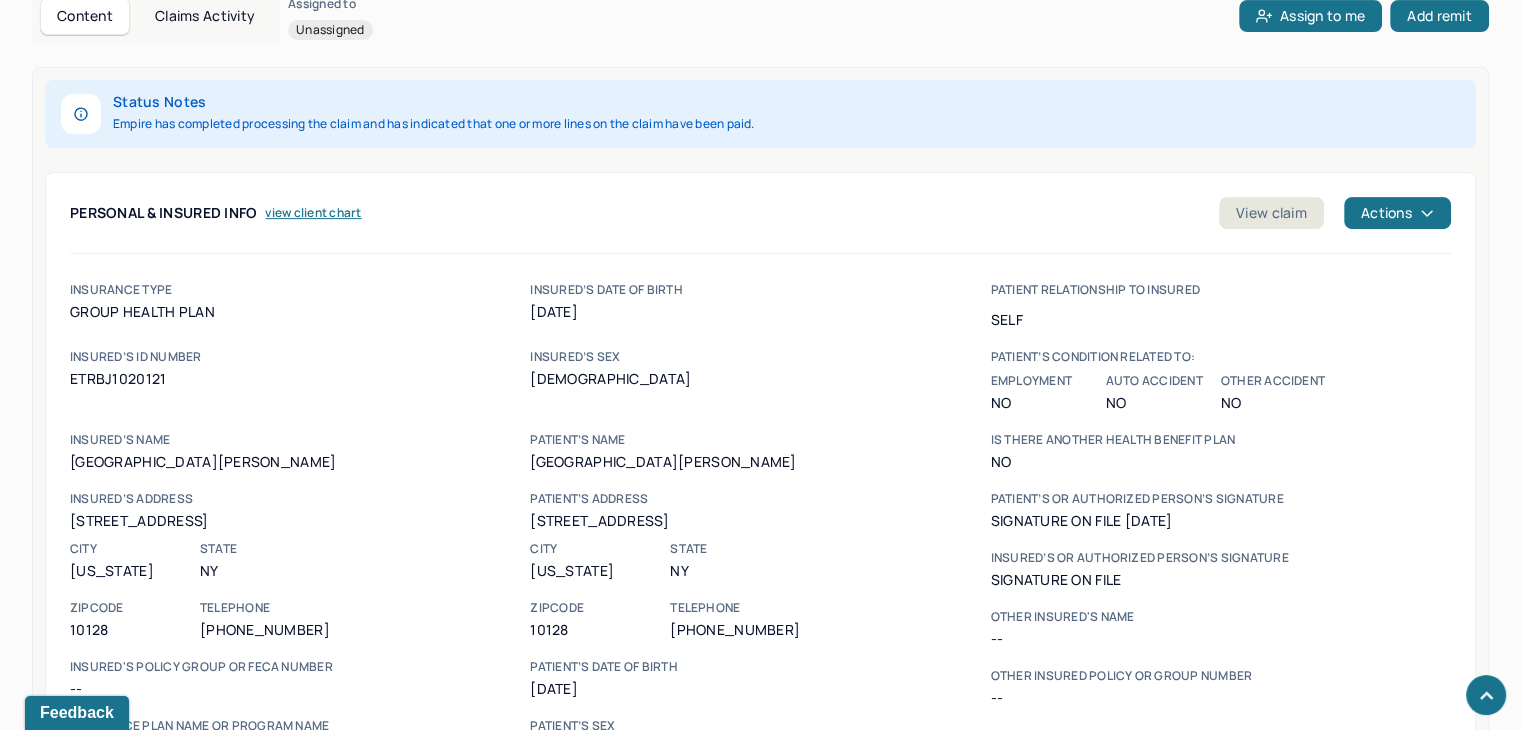 scroll, scrollTop: 800, scrollLeft: 0, axis: vertical 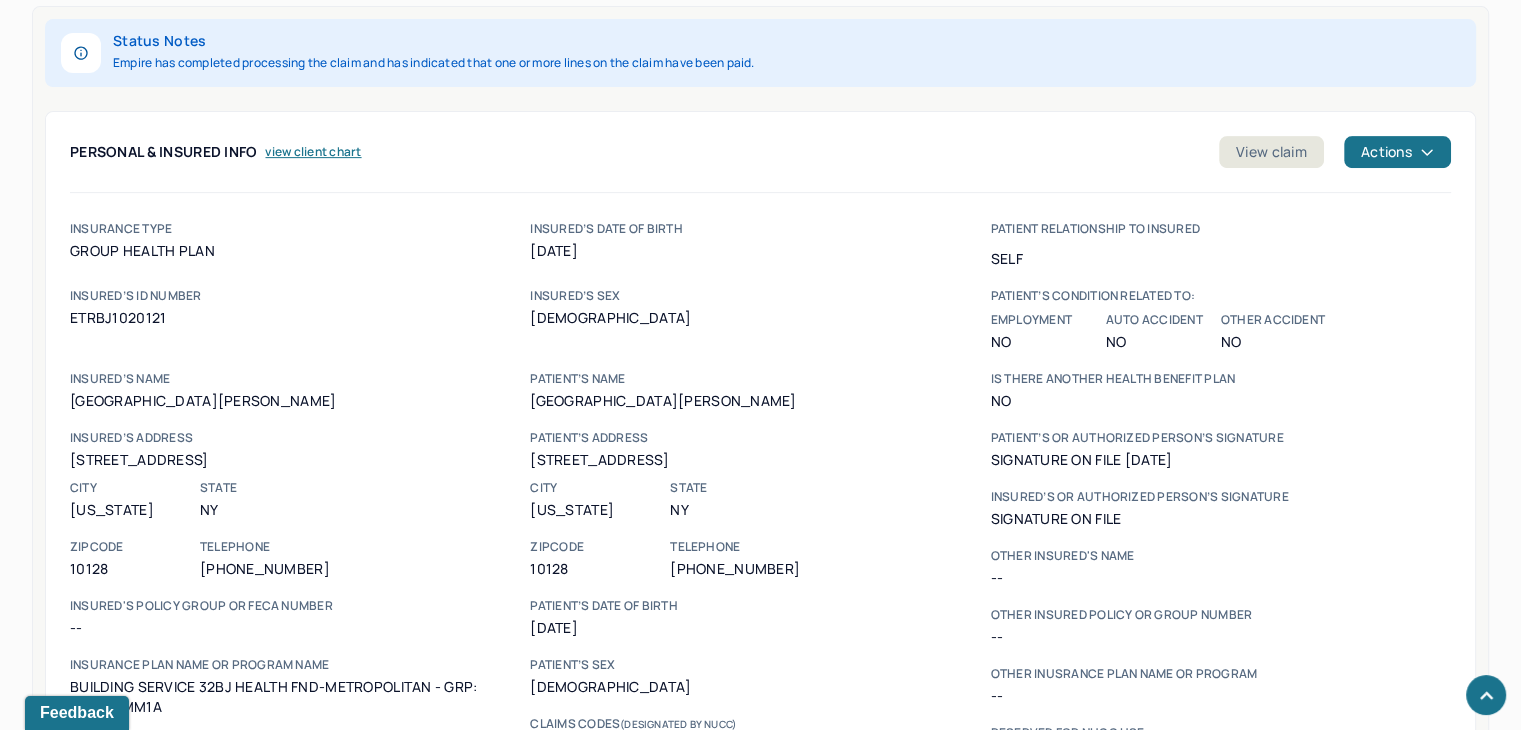 click on "ETRBJ1020121" at bounding box center [300, 318] 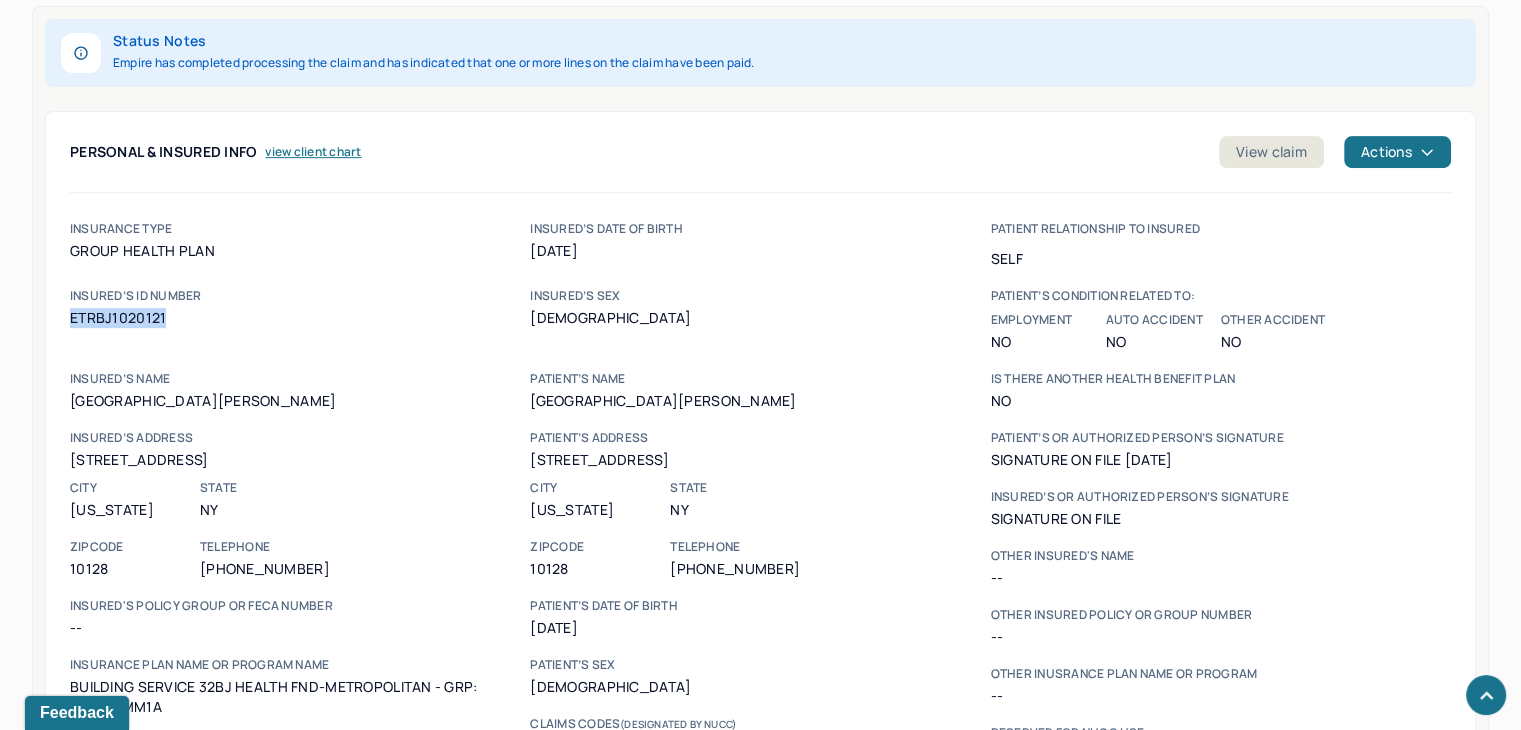 click on "ETRBJ1020121" at bounding box center [300, 318] 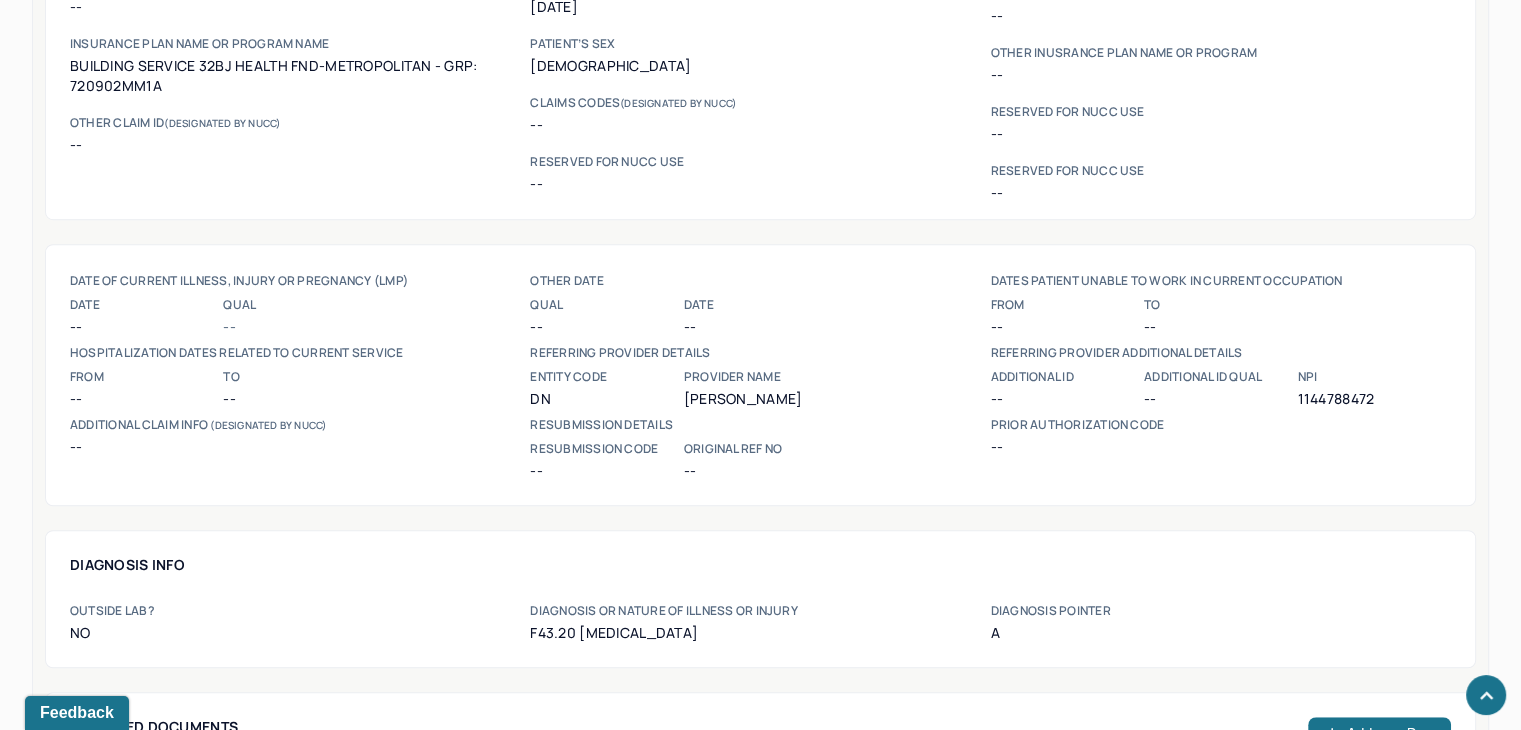 scroll, scrollTop: 1500, scrollLeft: 0, axis: vertical 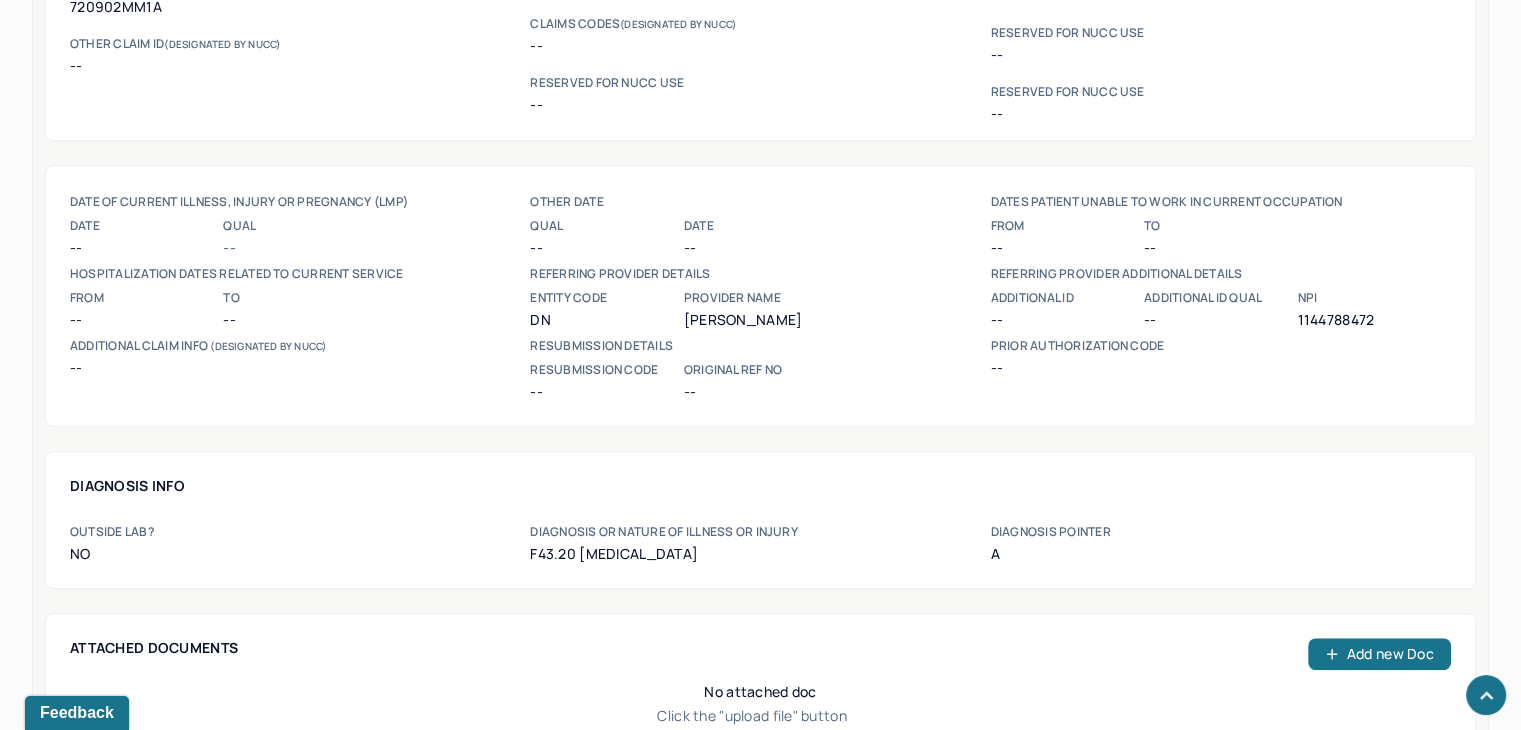 click on "1144788472" at bounding box center [1373, 320] 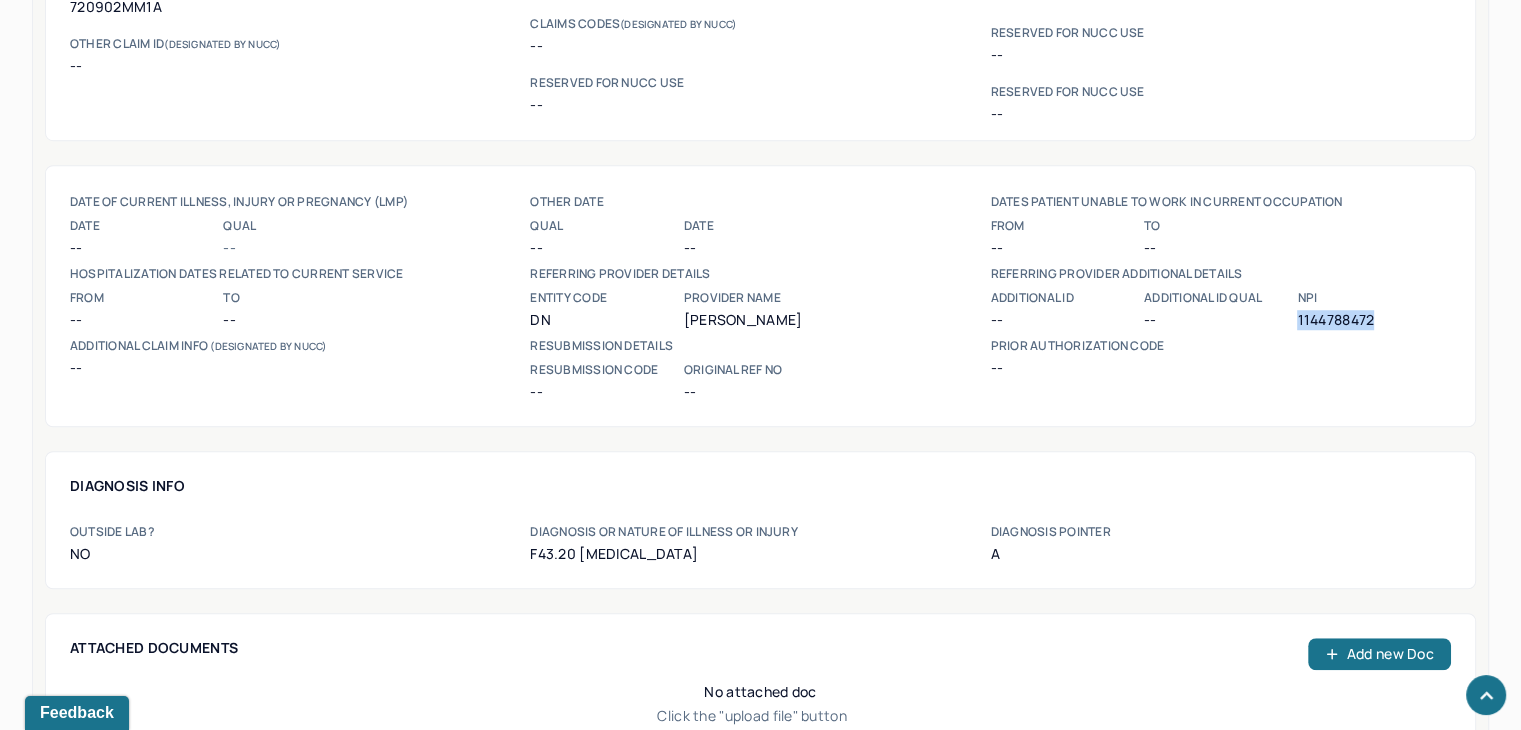 click on "1144788472" at bounding box center [1373, 320] 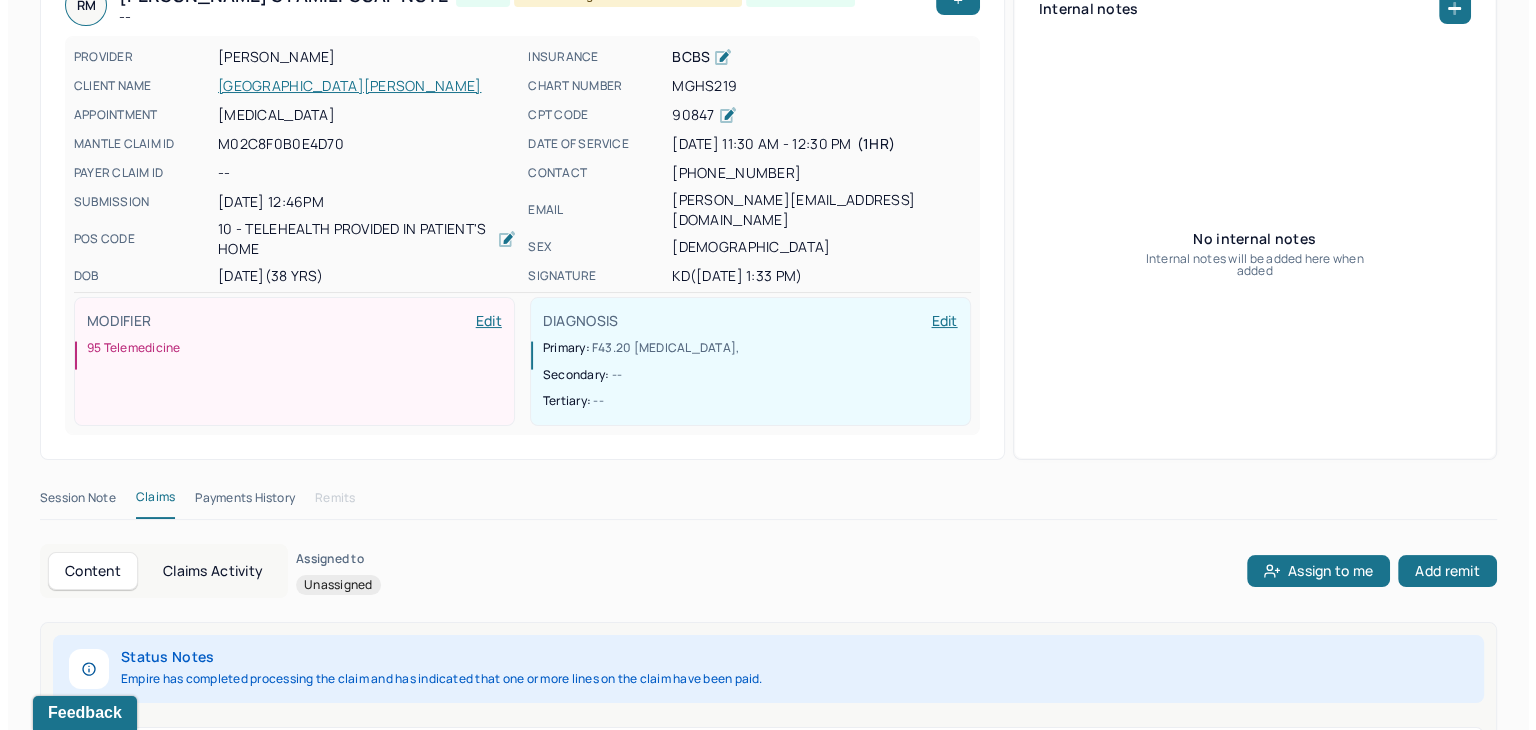 scroll, scrollTop: 0, scrollLeft: 0, axis: both 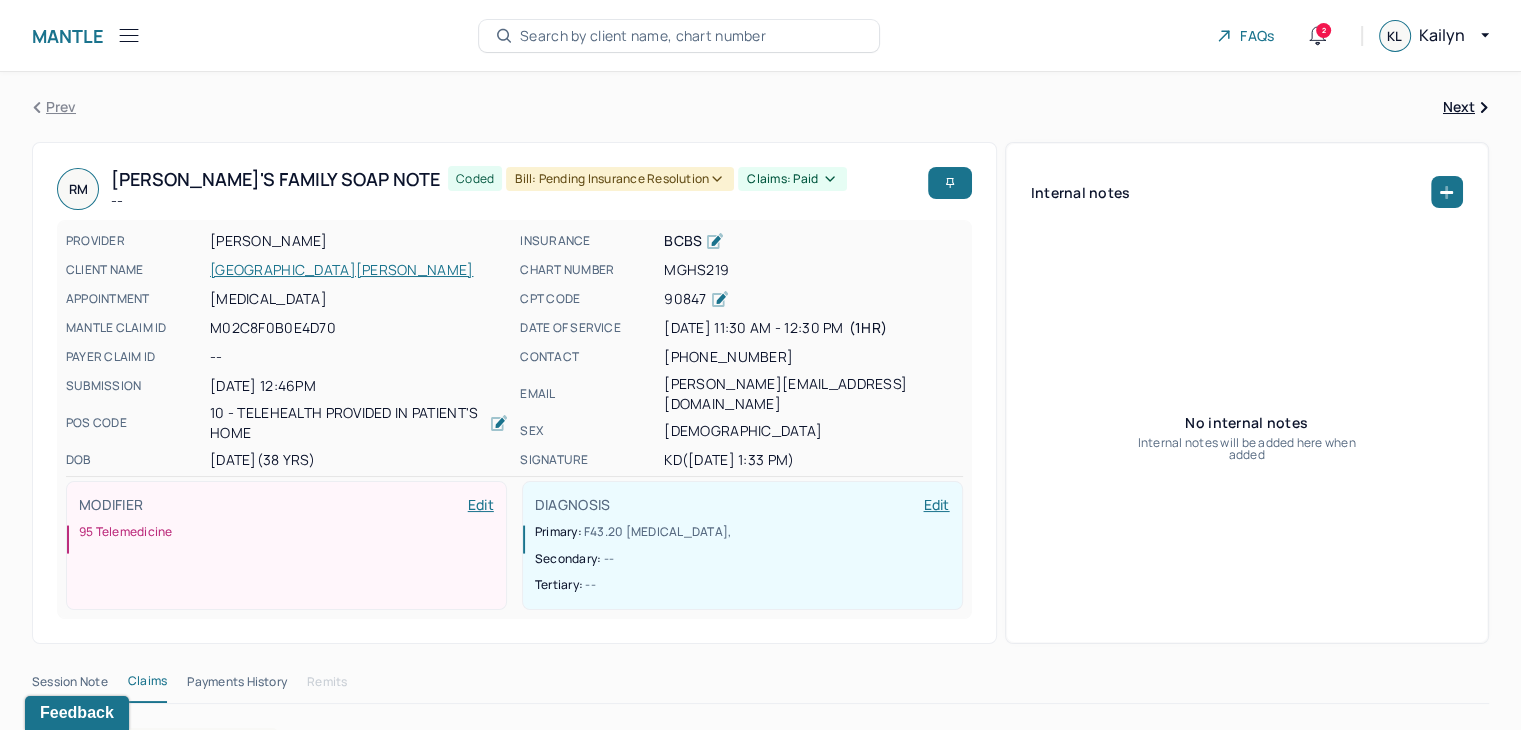 click 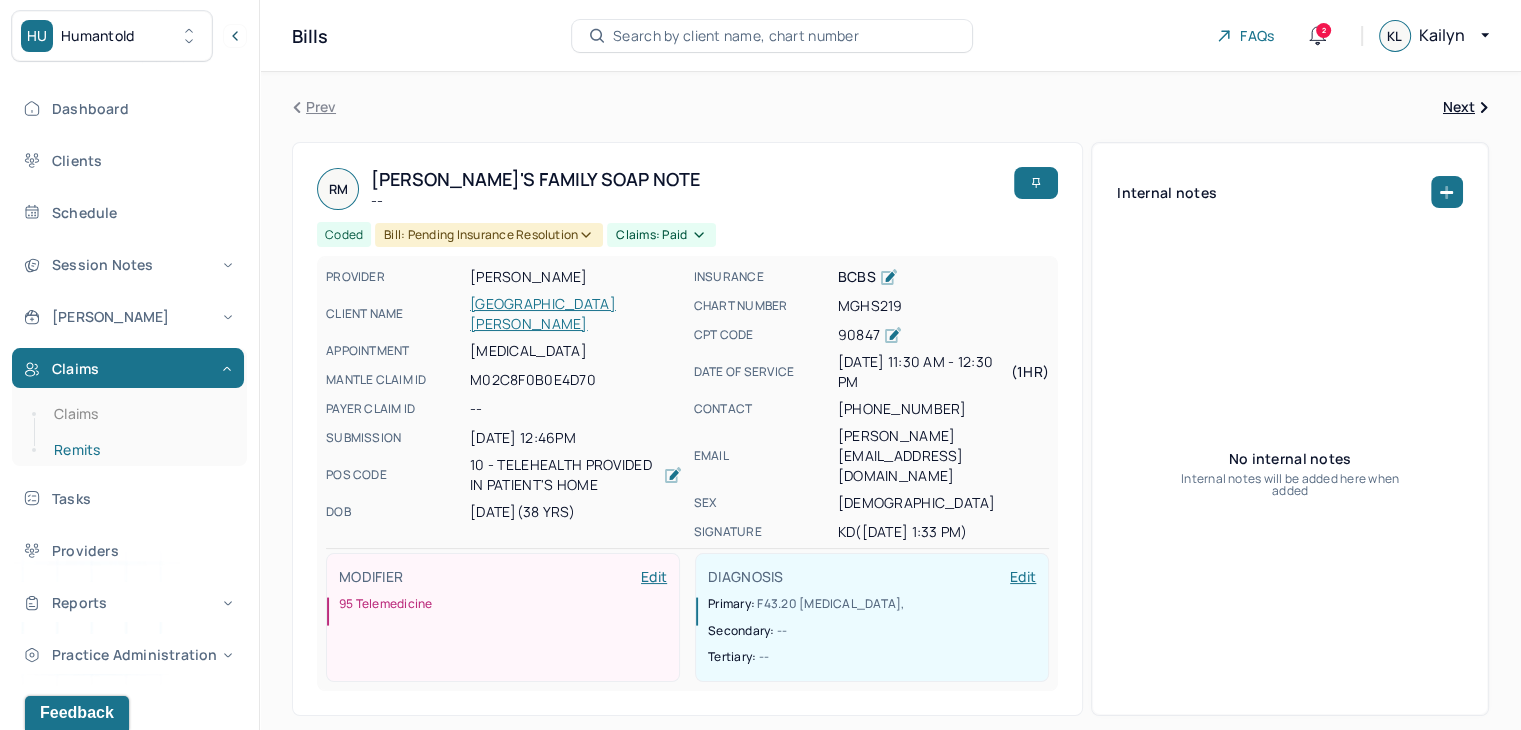 click on "Remits" at bounding box center (139, 450) 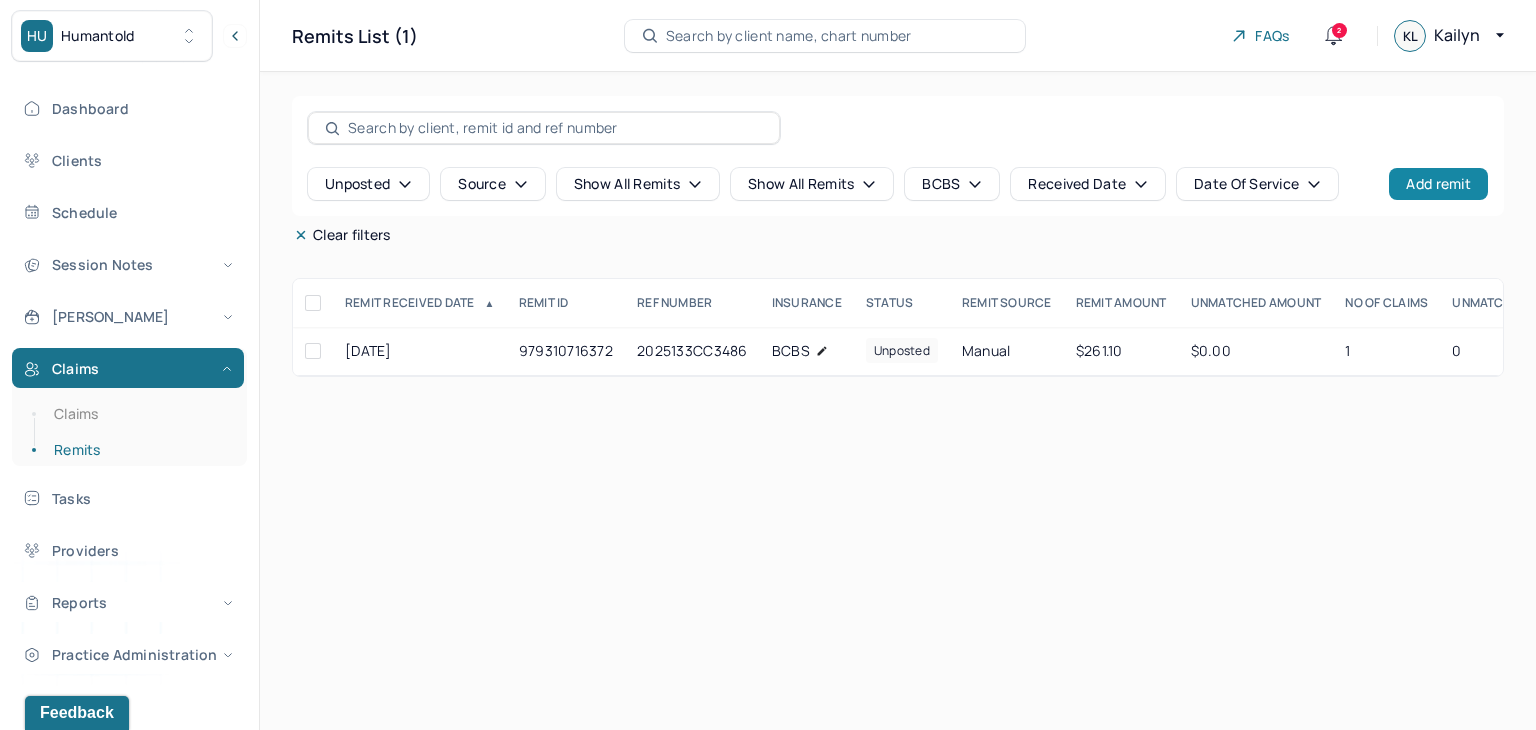 click on "Add remit" at bounding box center [1438, 184] 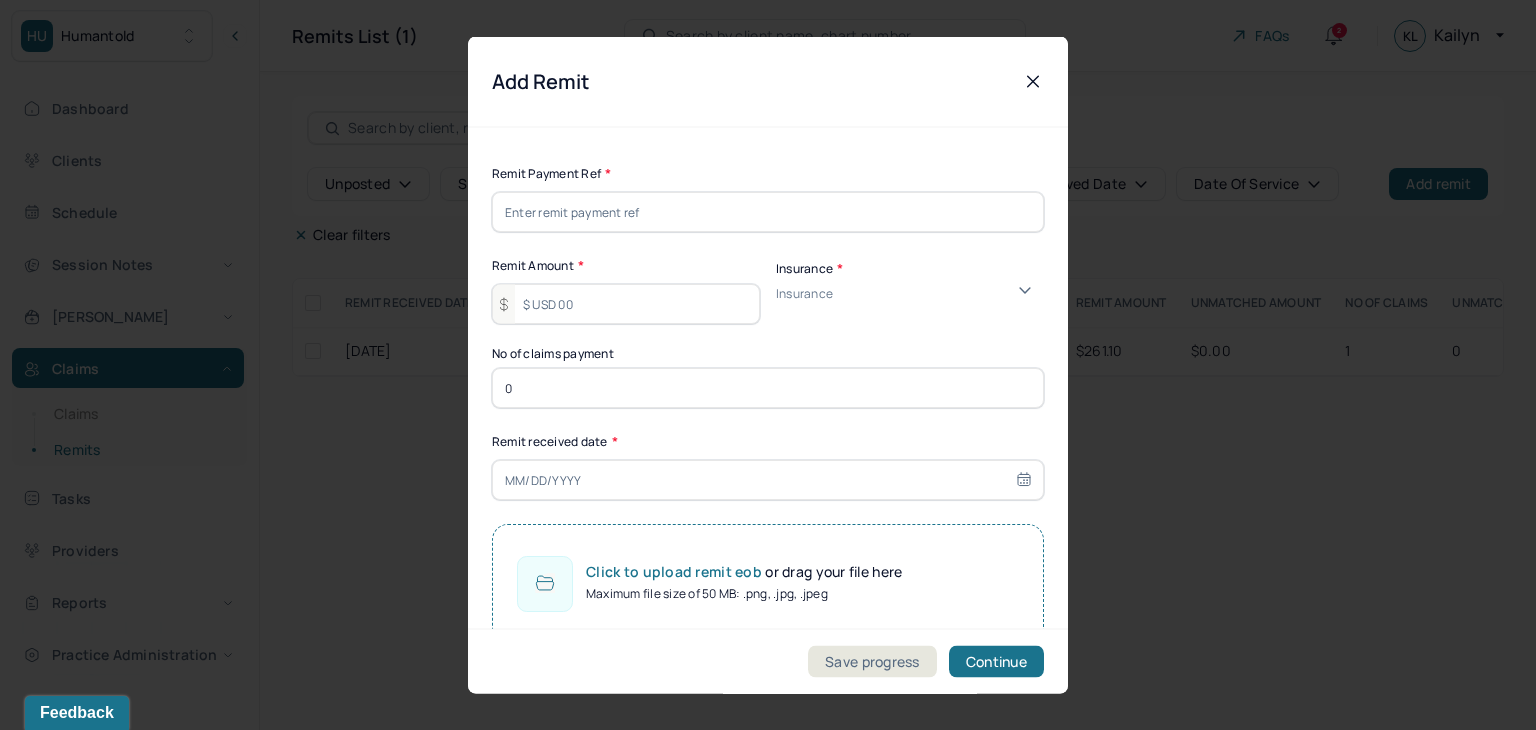 click at bounding box center (768, 212) 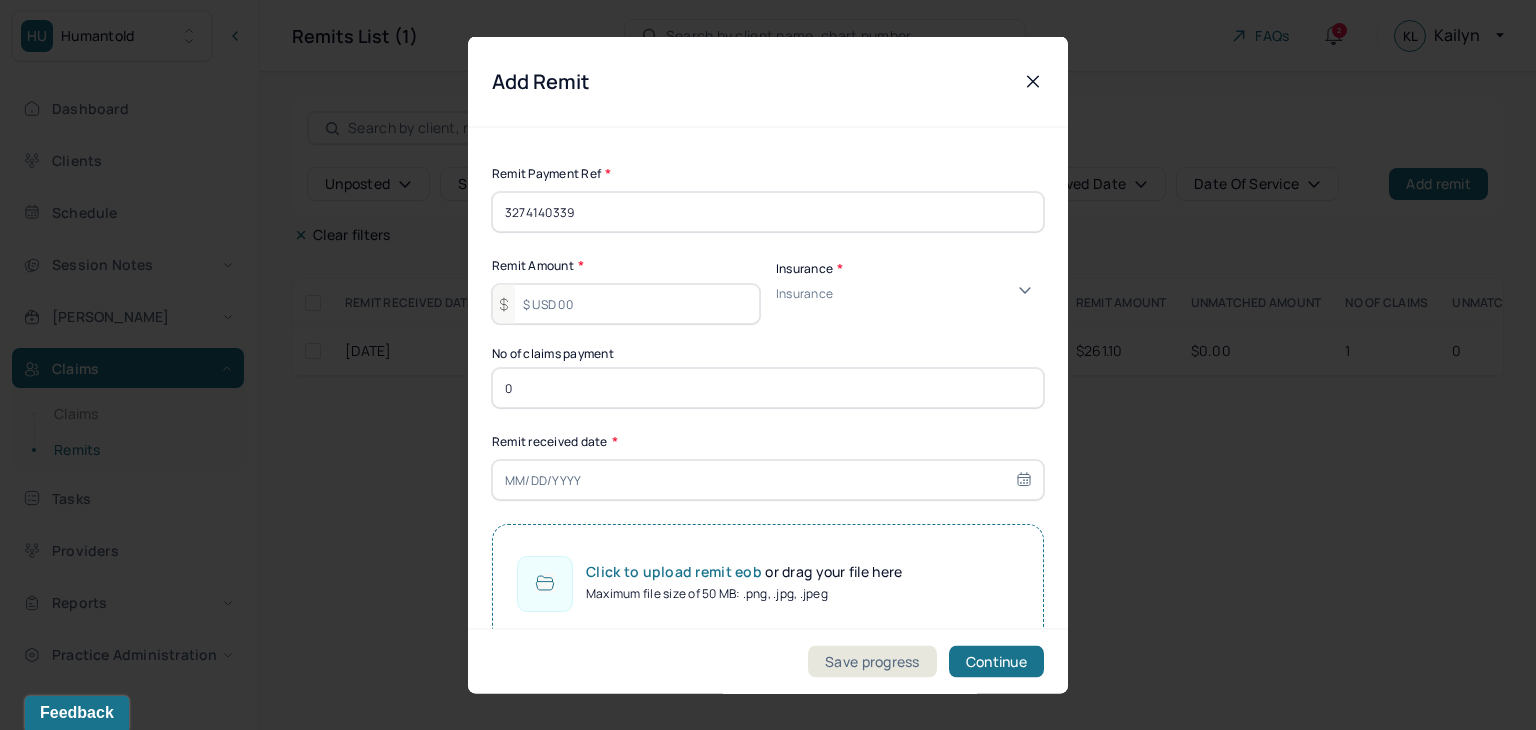 type on "3274140339" 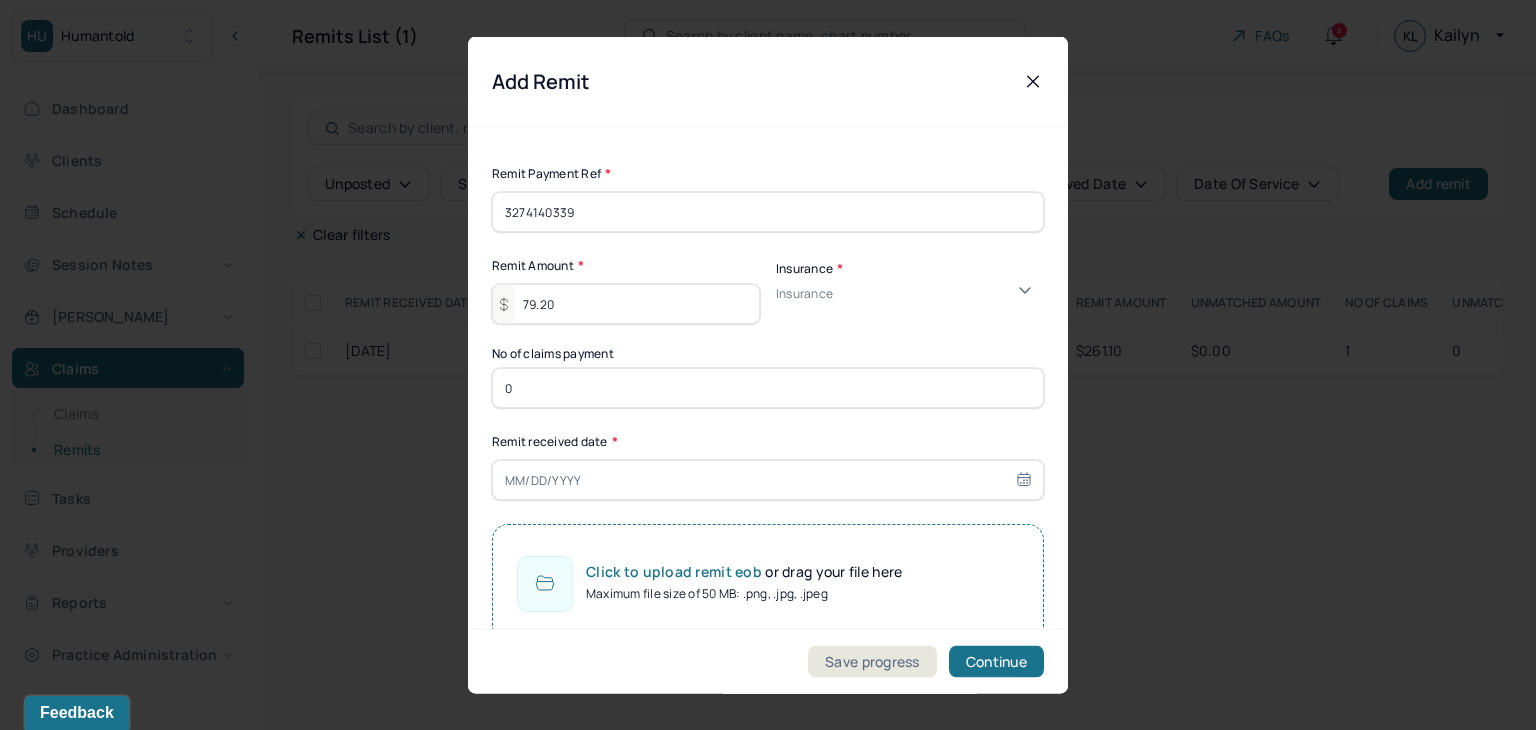 type on "79.20" 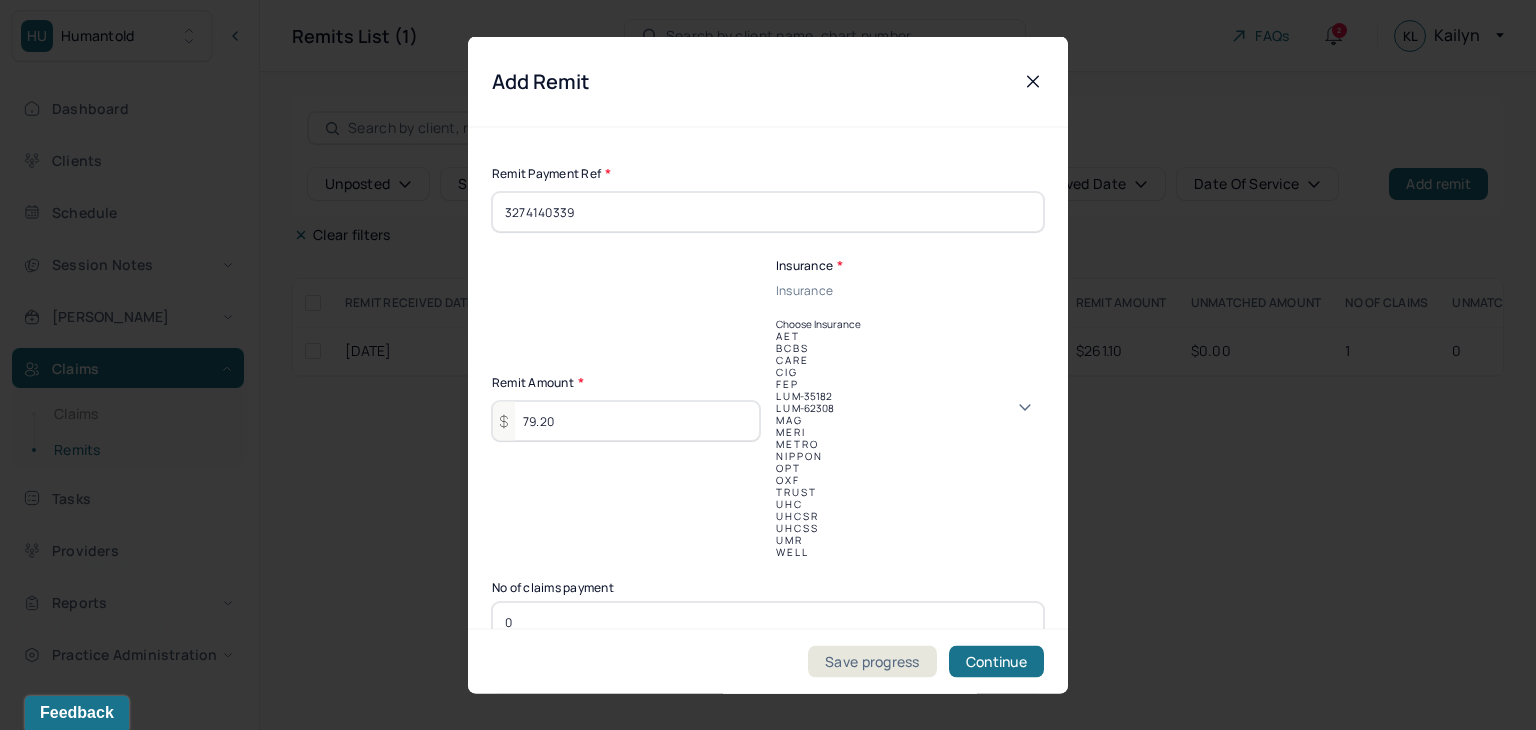 click on "C A R E" at bounding box center [910, 360] 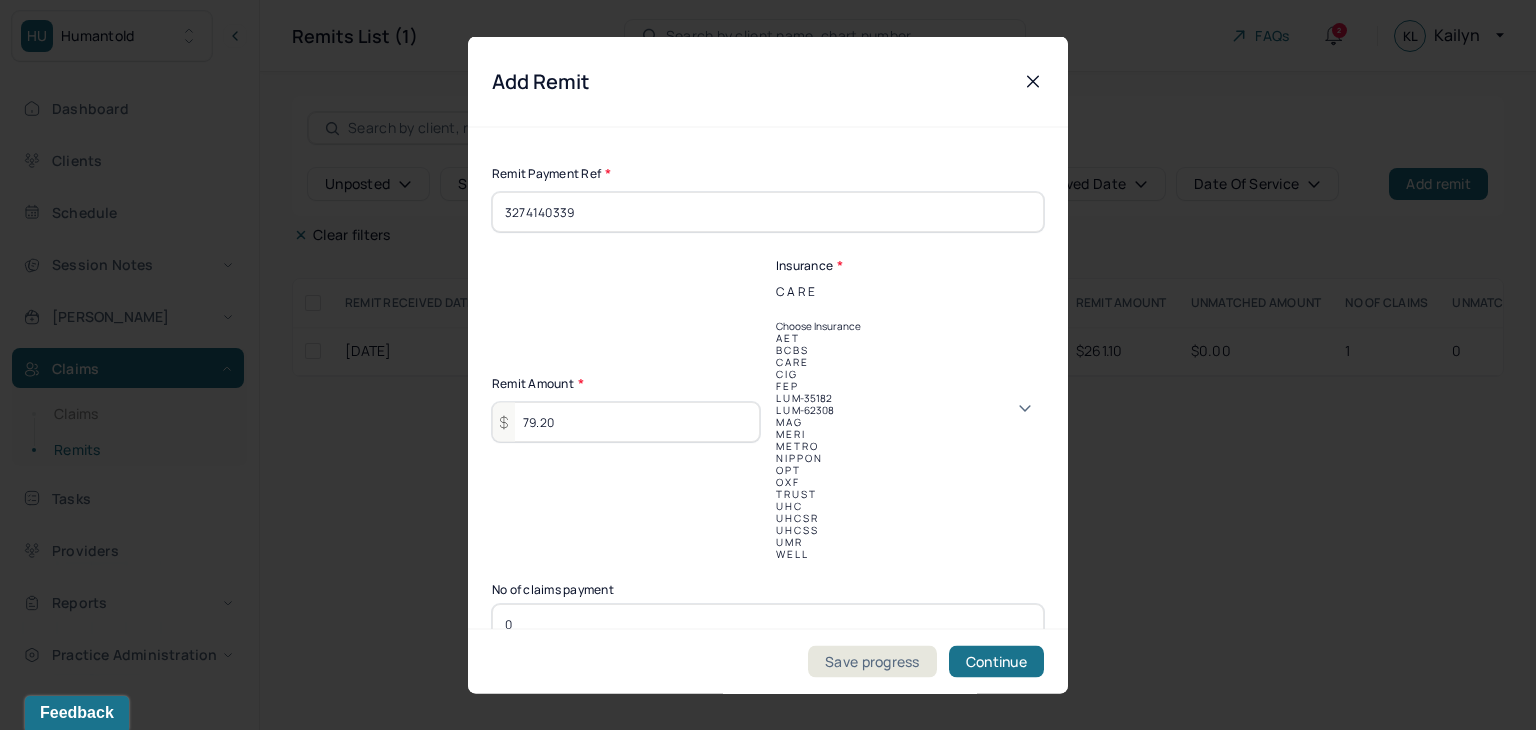 click at bounding box center (779, 310) 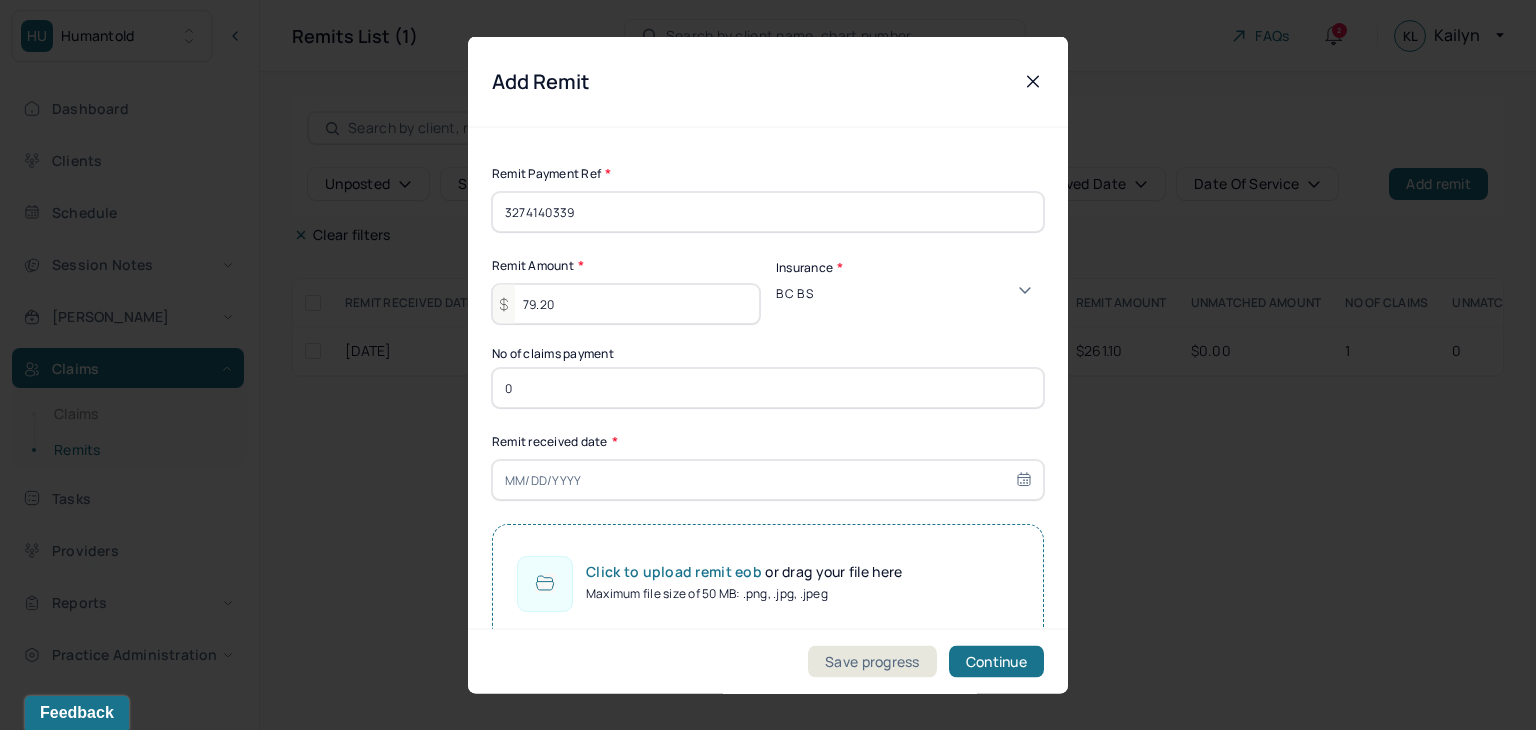 click on "0" at bounding box center [768, 388] 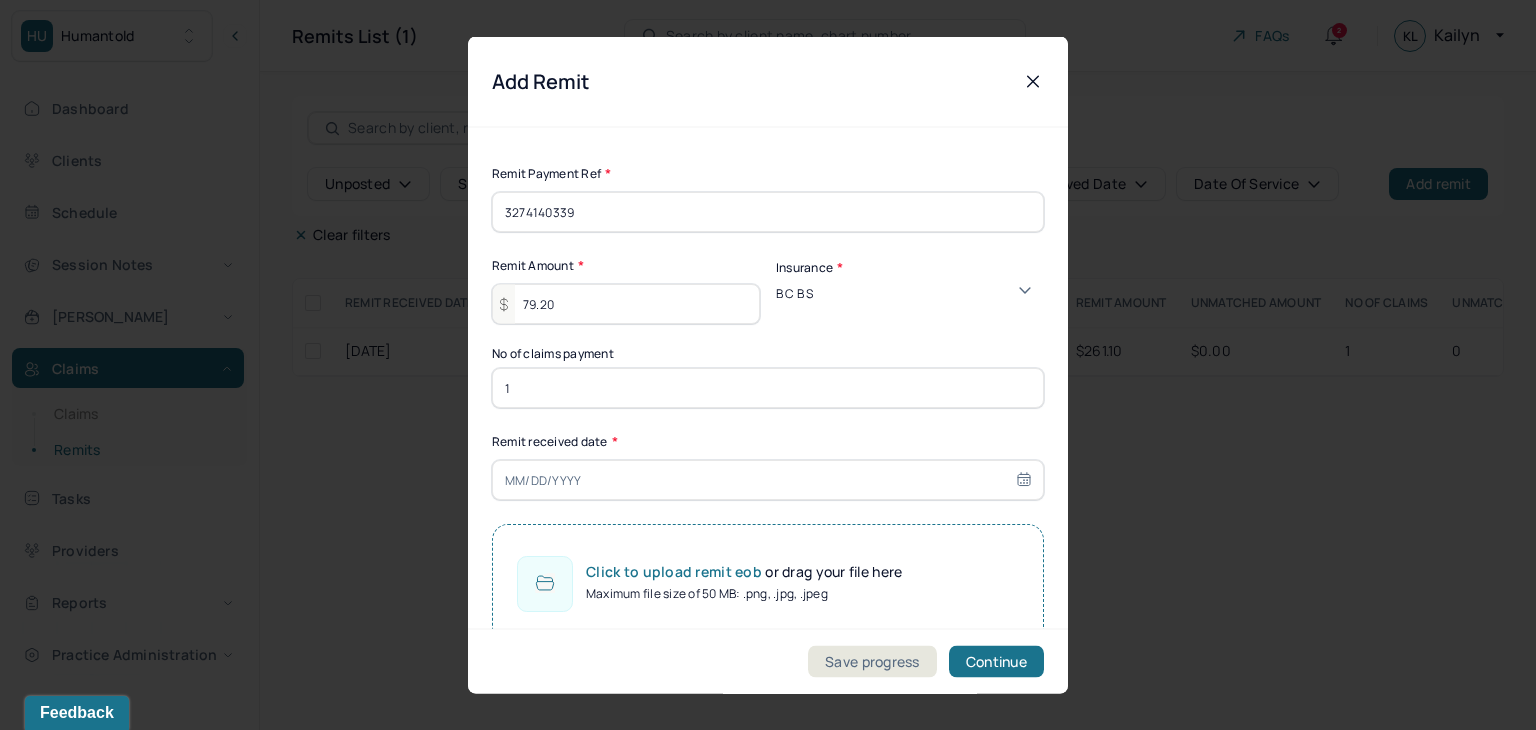 type on "1" 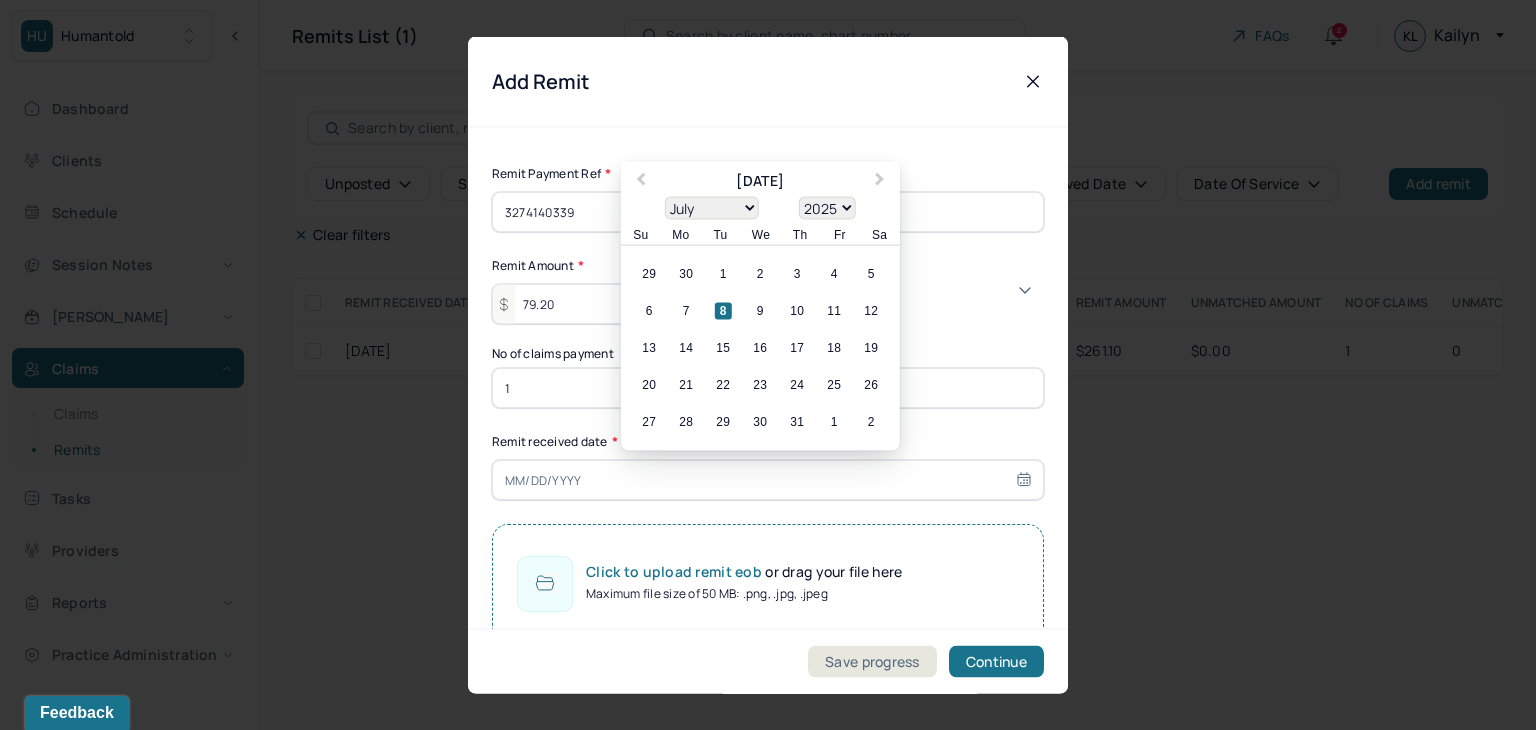 click on "8" at bounding box center (723, 310) 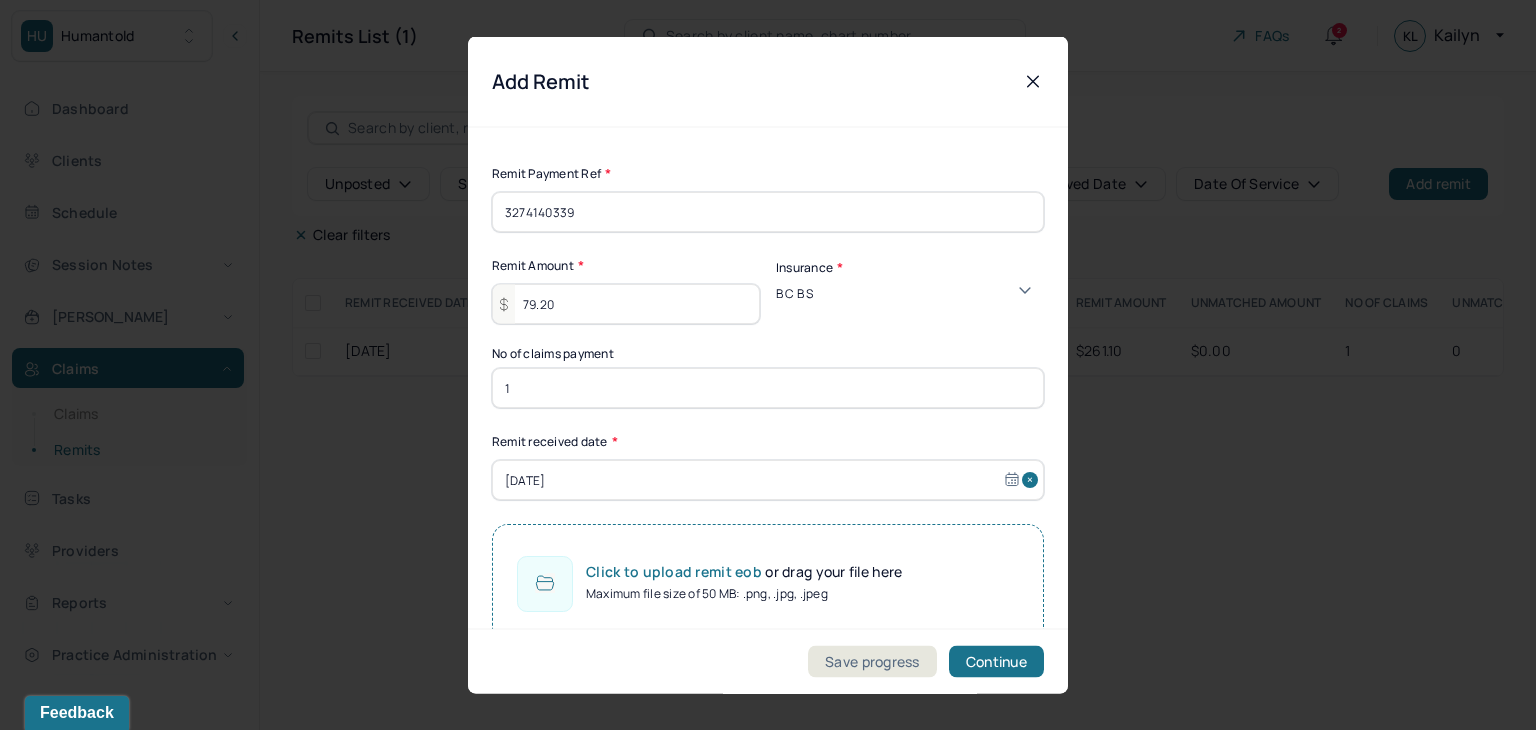 click on "Click to upload remit eob   or drag your file here Maximum file size of 50 MB: .png, .jpg, .jpeg" at bounding box center [768, 583] 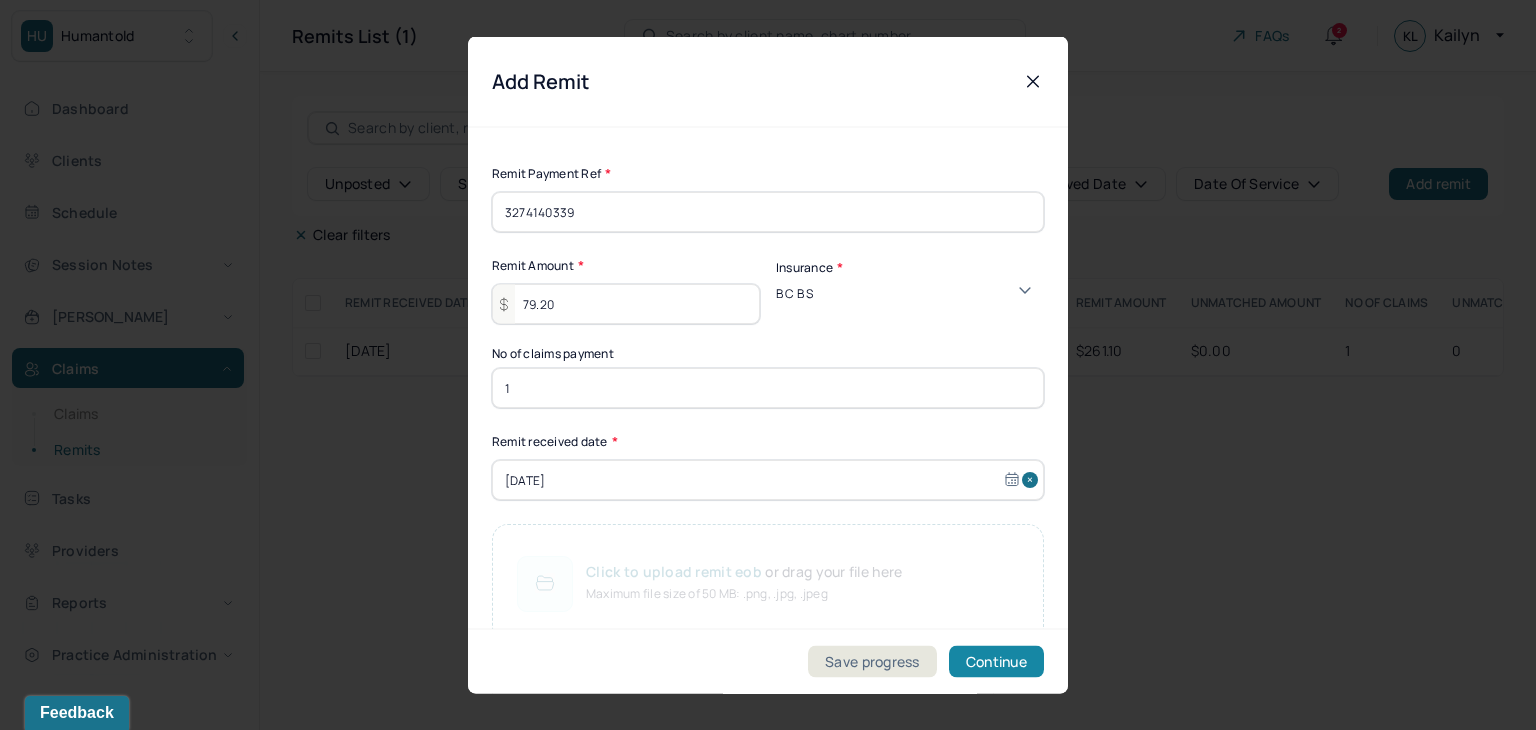 click on "Continue" at bounding box center [996, 662] 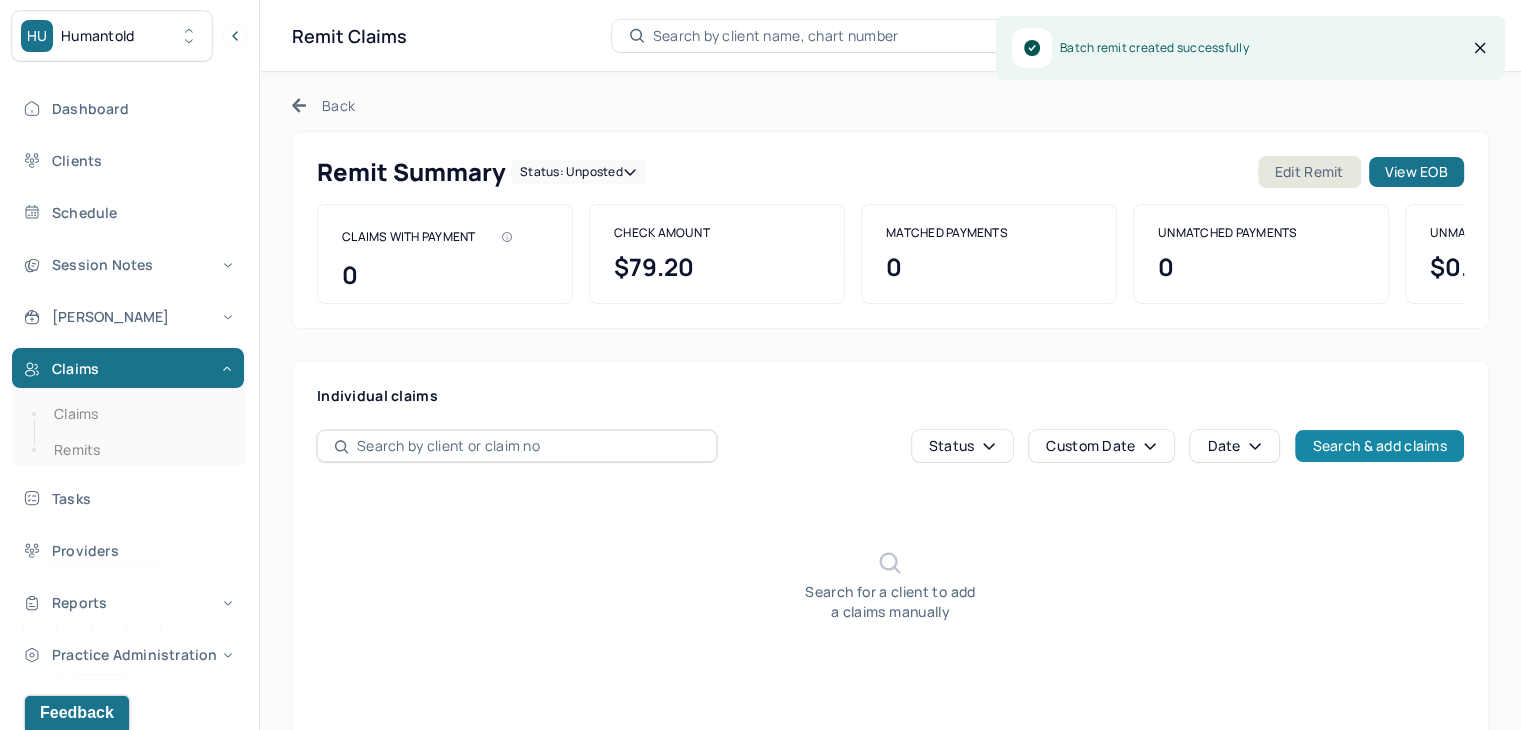 click on "Search & add claims" at bounding box center [1379, 446] 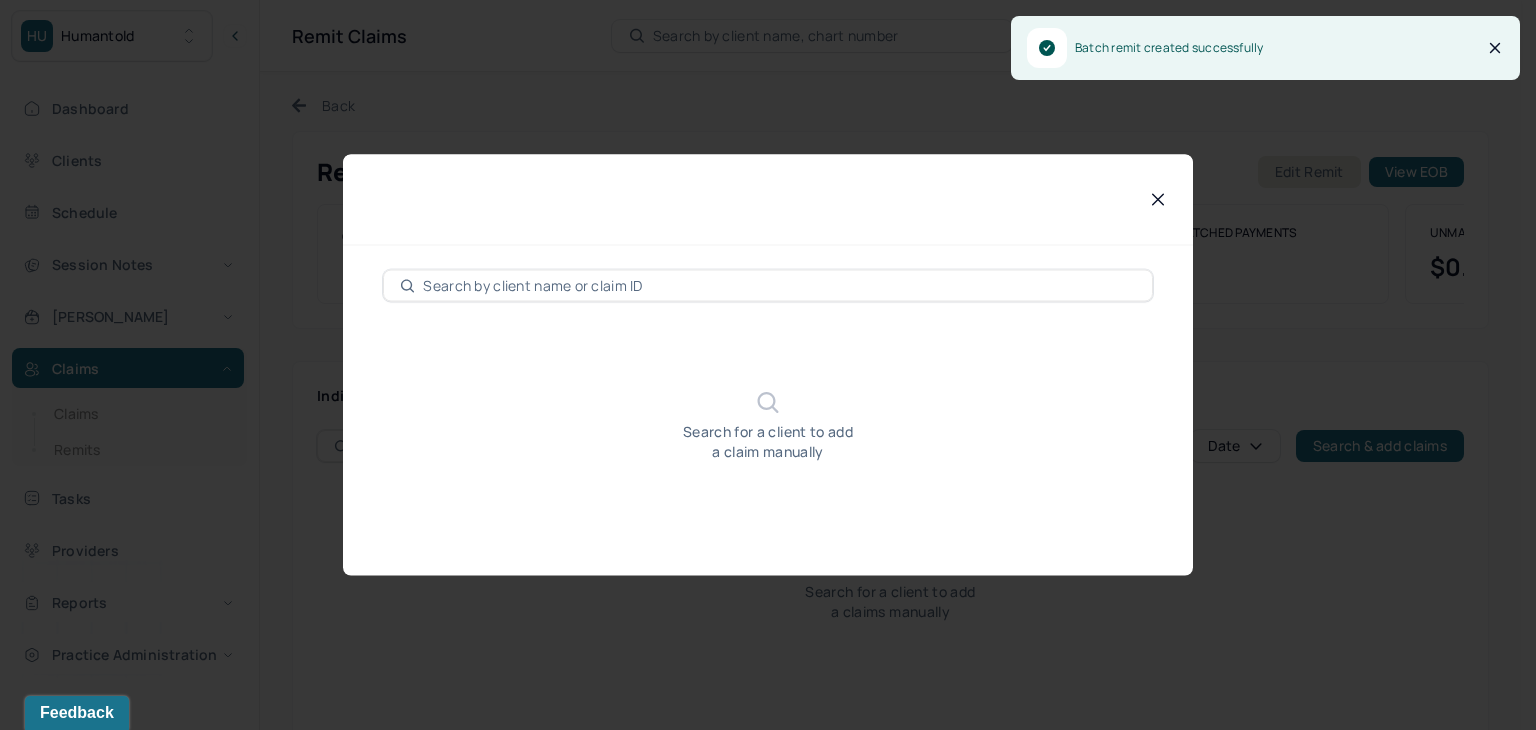 click at bounding box center [779, 286] 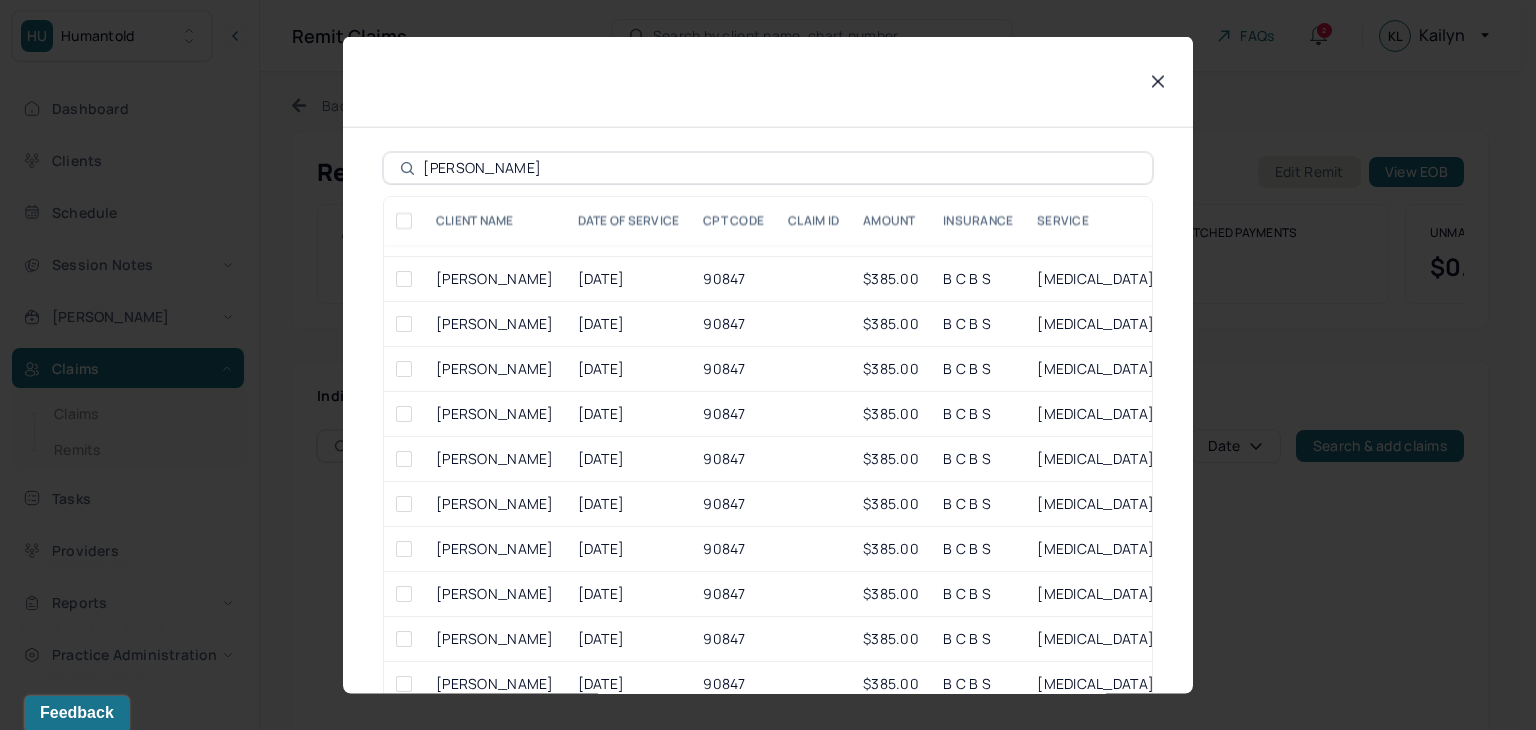 scroll, scrollTop: 48, scrollLeft: 0, axis: vertical 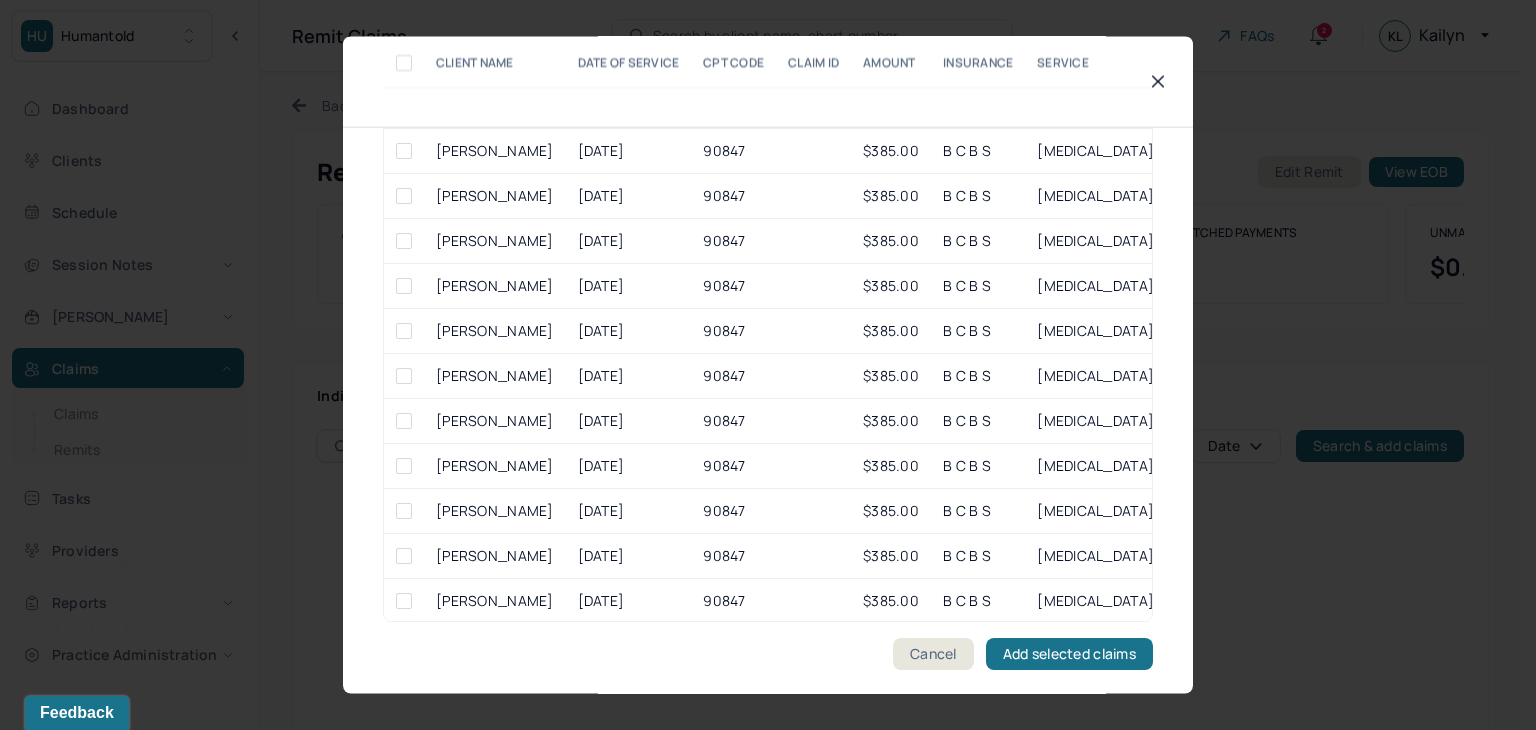 type on "[PERSON_NAME]" 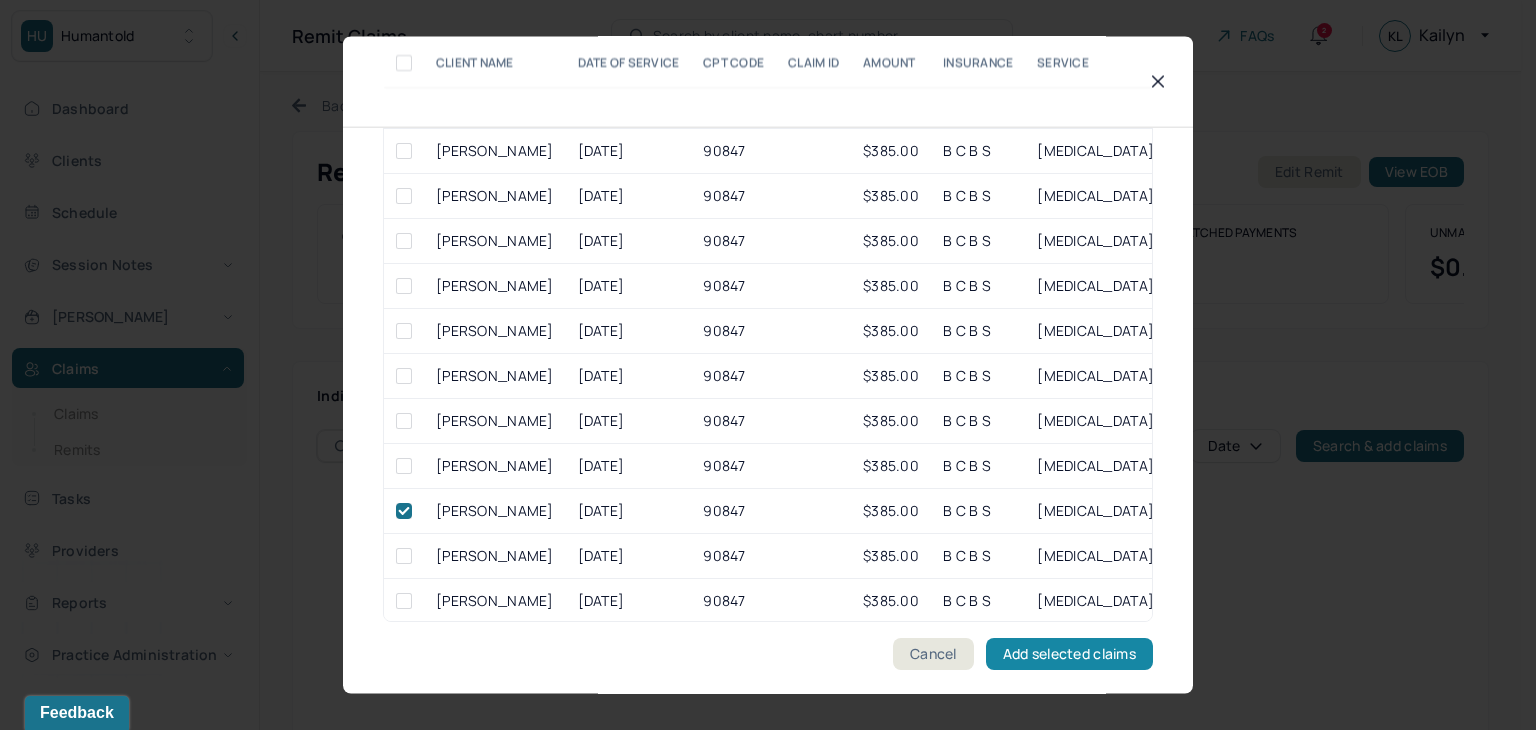 click on "Add selected claims" at bounding box center [1069, 655] 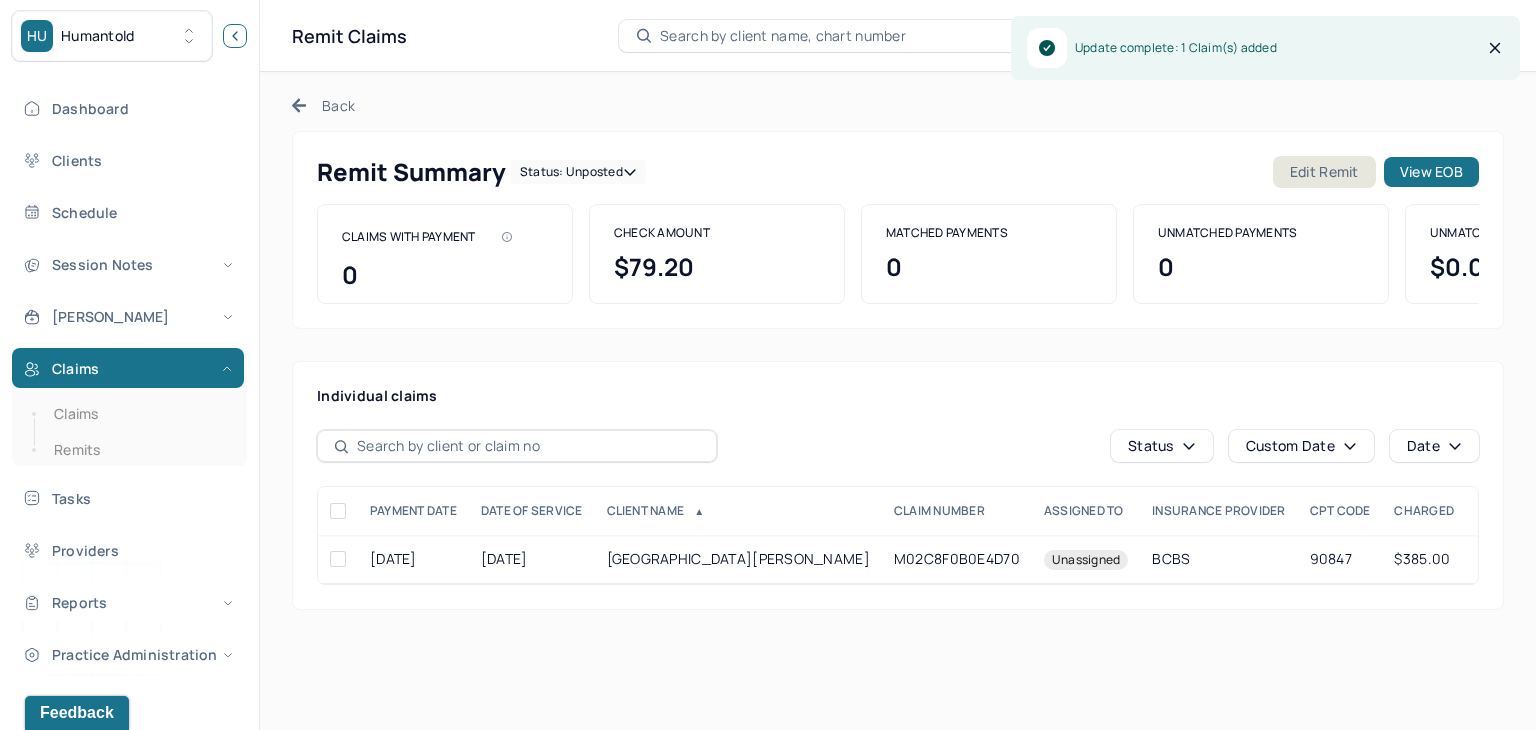 click at bounding box center (235, 36) 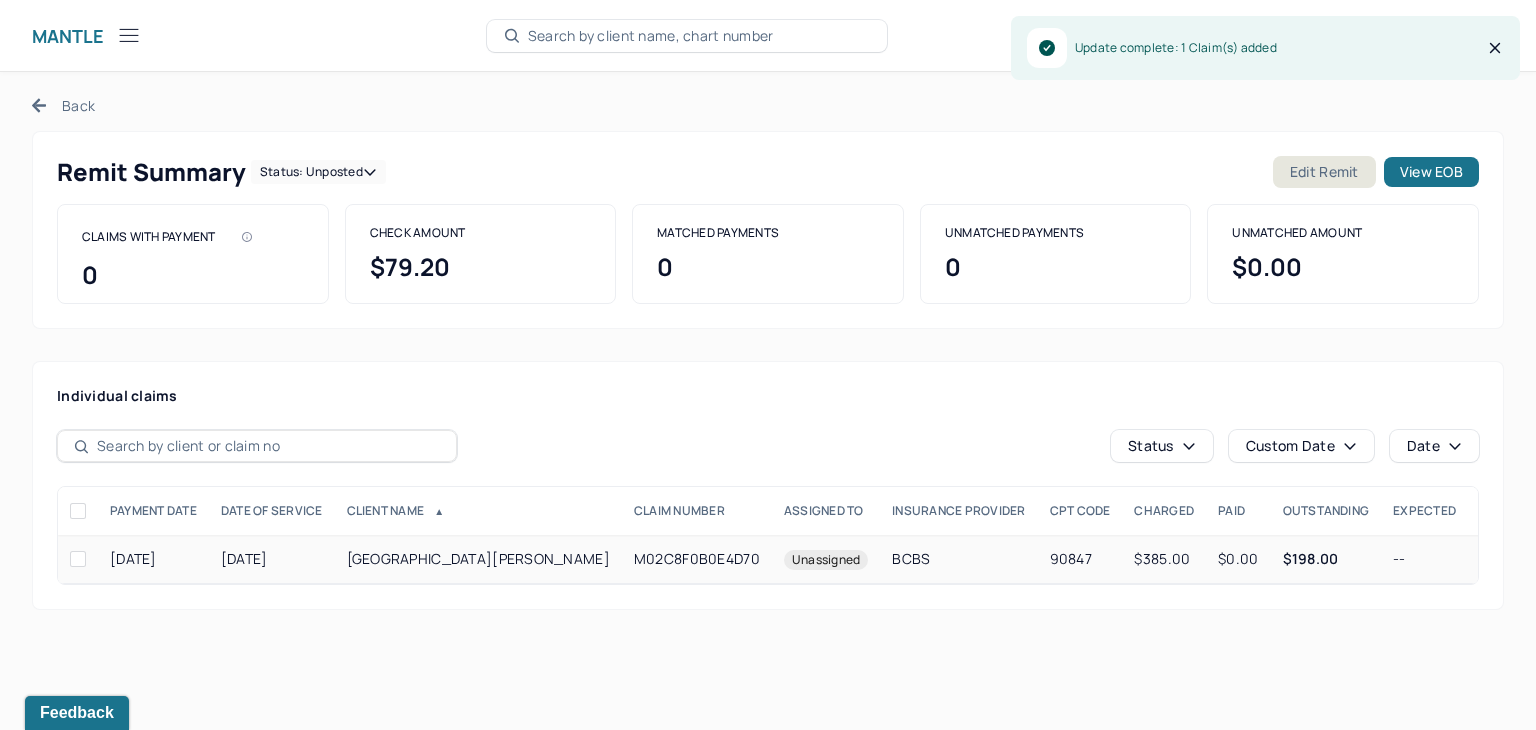 click on "$385.00" at bounding box center [1164, 559] 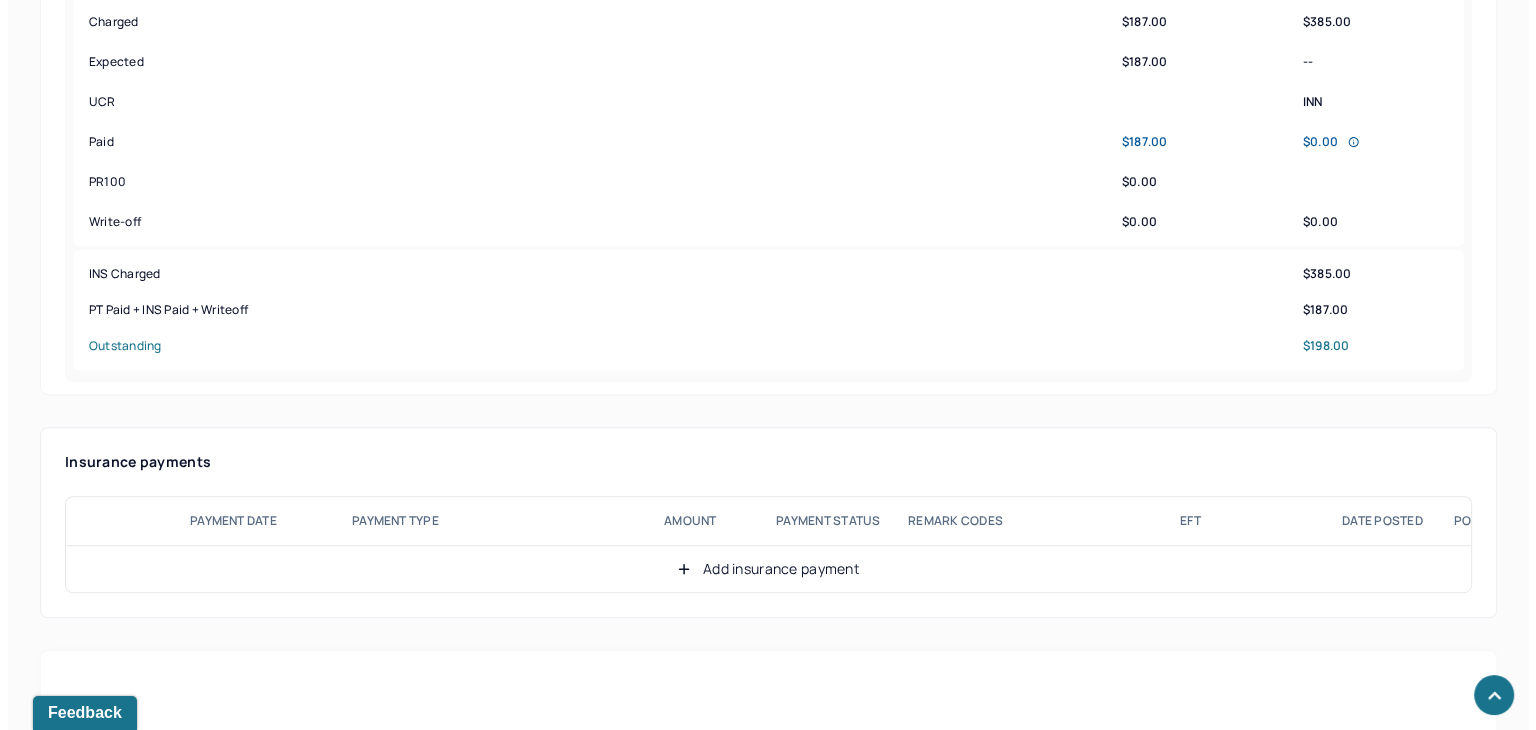 scroll, scrollTop: 1200, scrollLeft: 0, axis: vertical 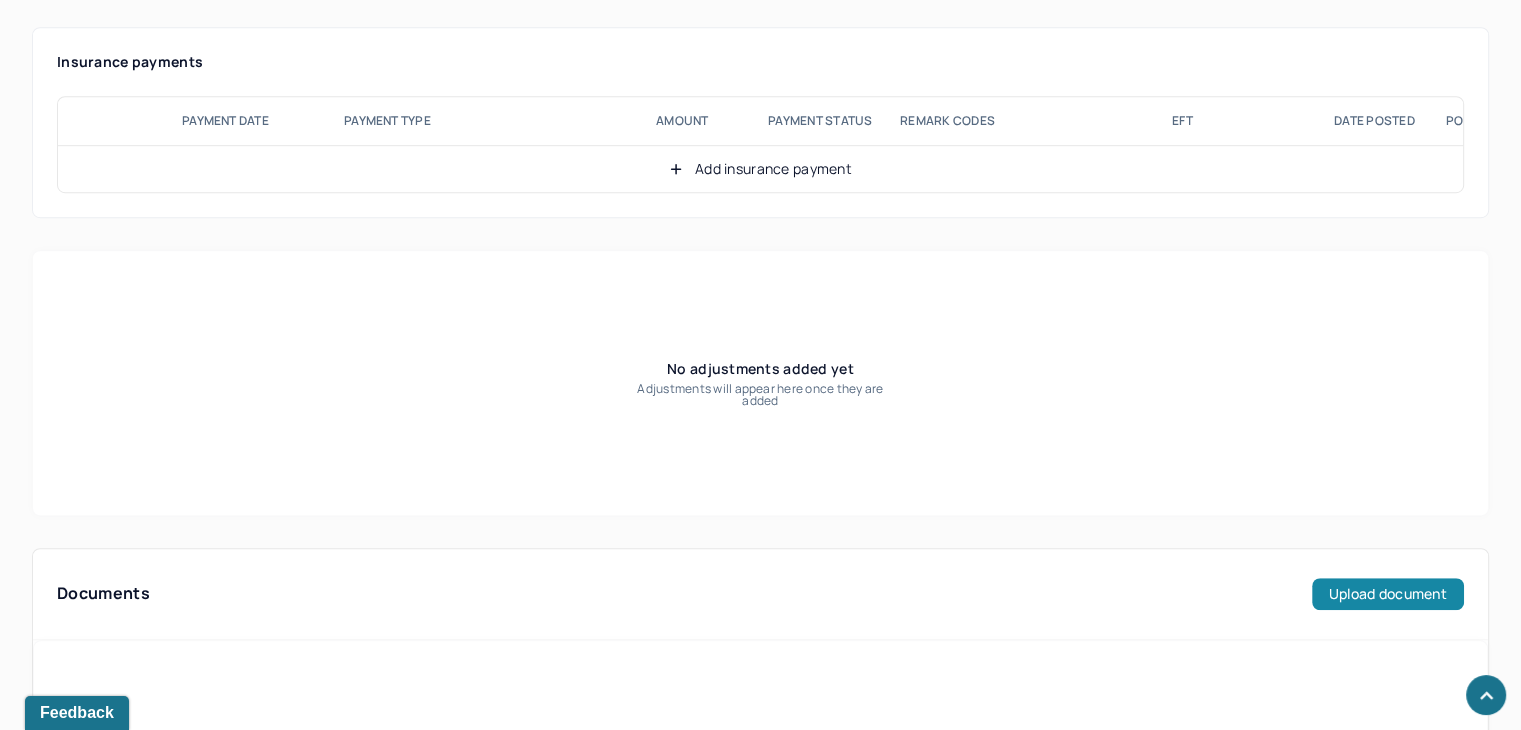 click on "Upload document" at bounding box center [1388, 594] 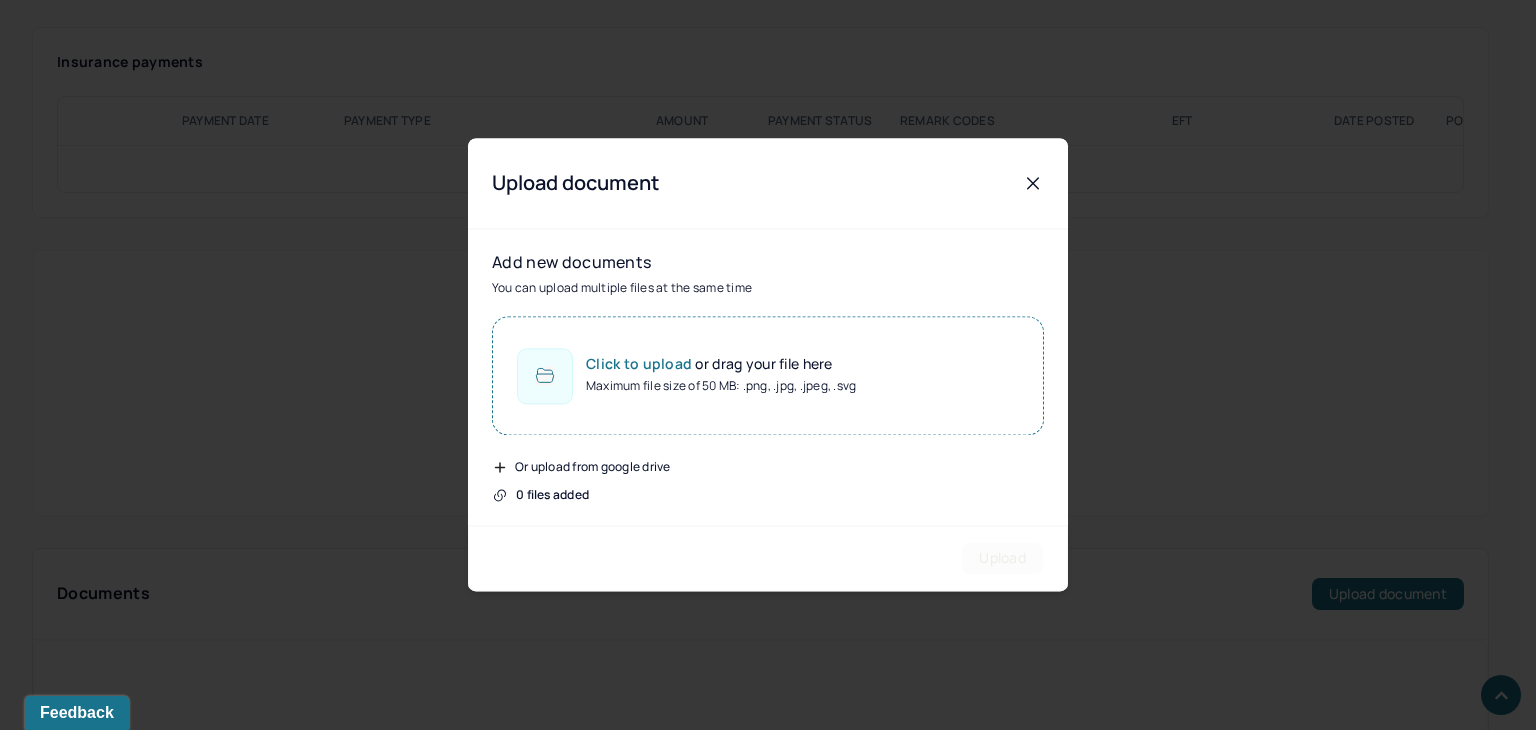 click on "Maximum file size of 50 MB: .png, .jpg, .jpeg, .svg" at bounding box center (721, 387) 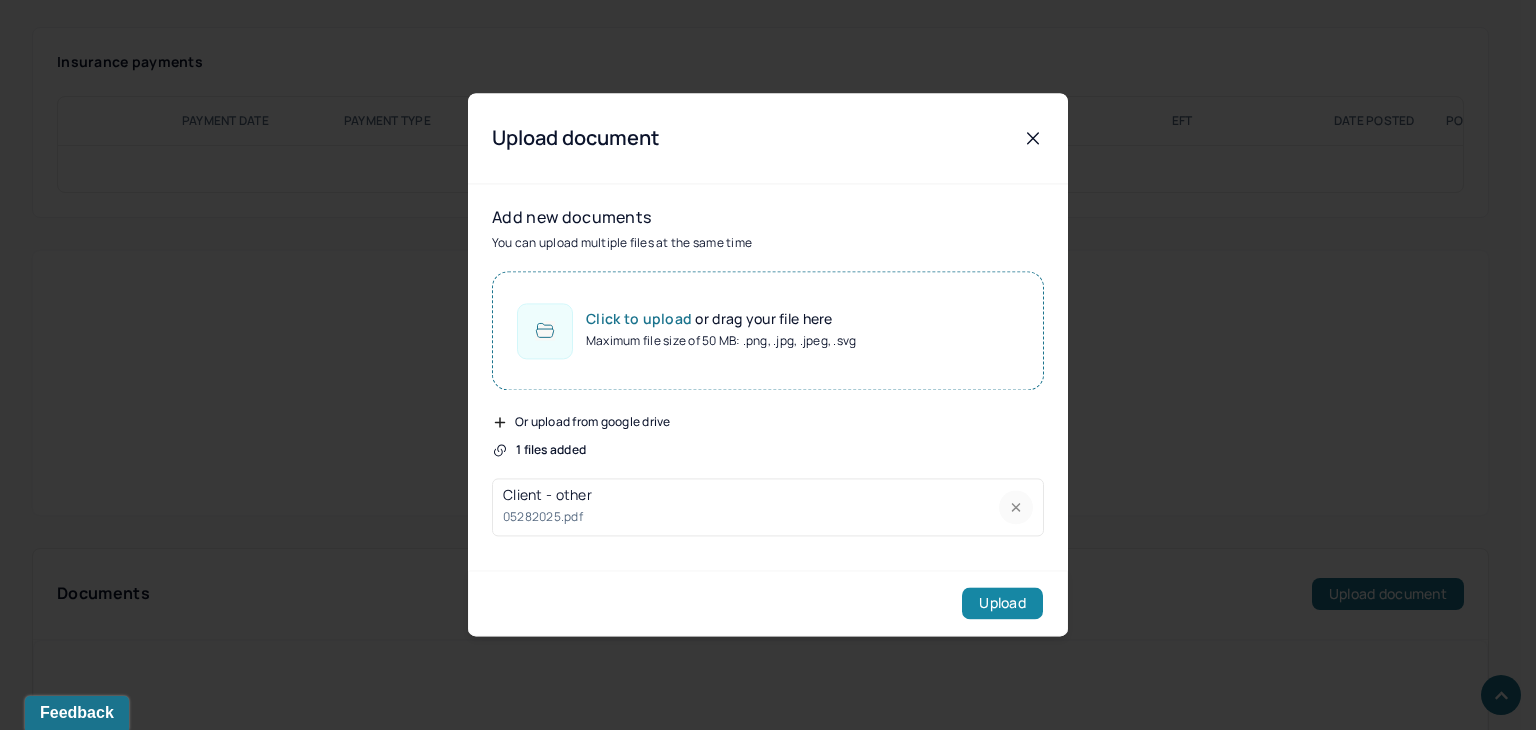 click on "Upload" at bounding box center (1002, 604) 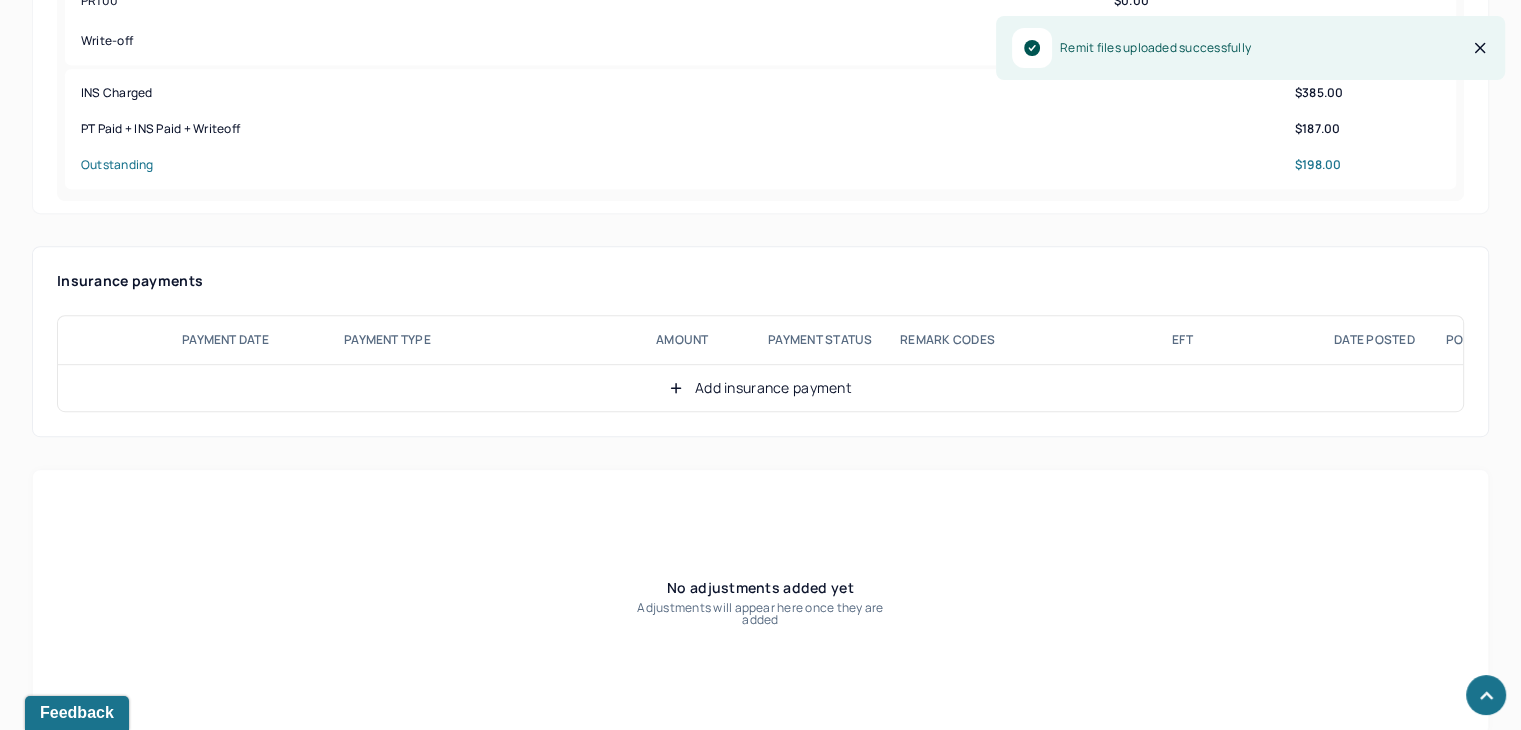 scroll, scrollTop: 900, scrollLeft: 0, axis: vertical 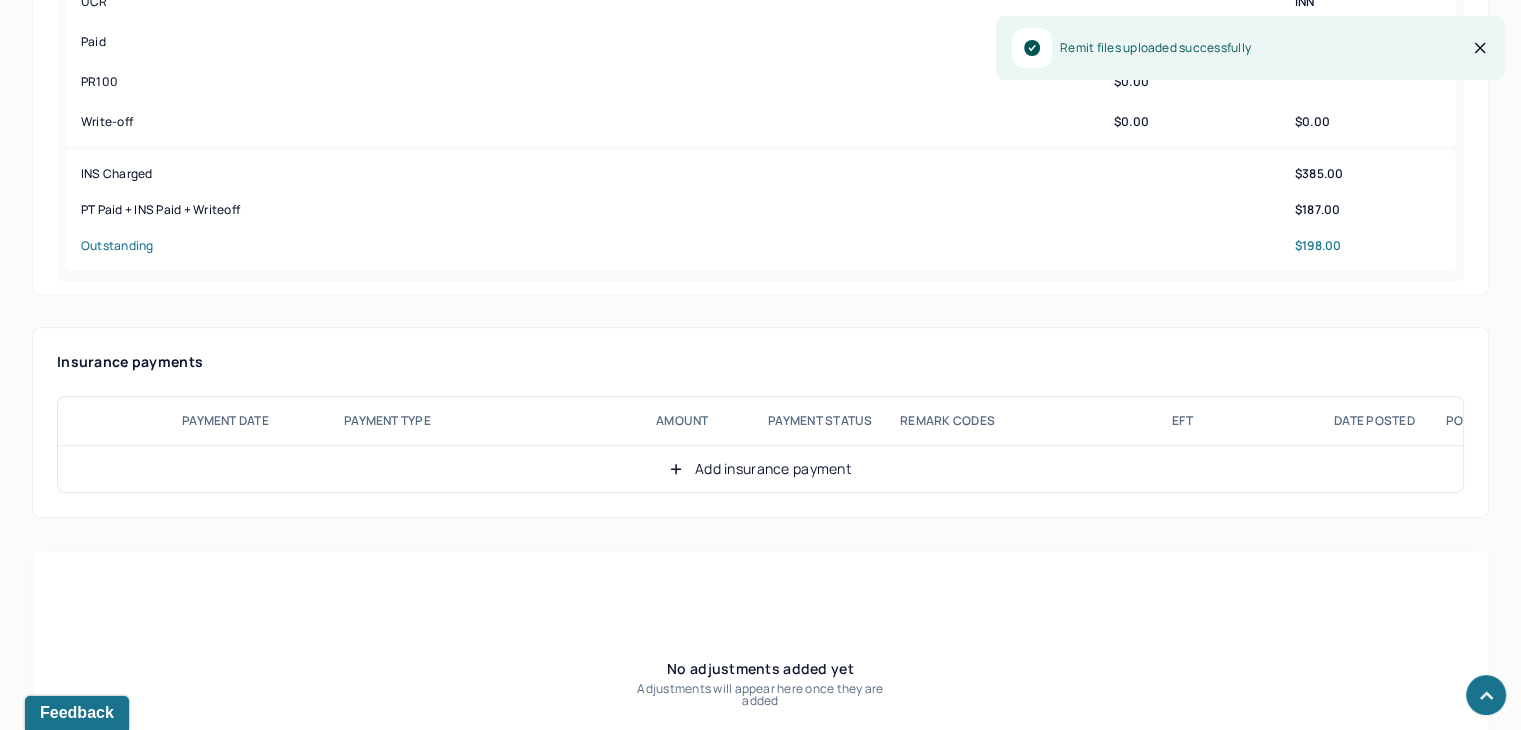click on "Add insurance payment" at bounding box center (760, 469) 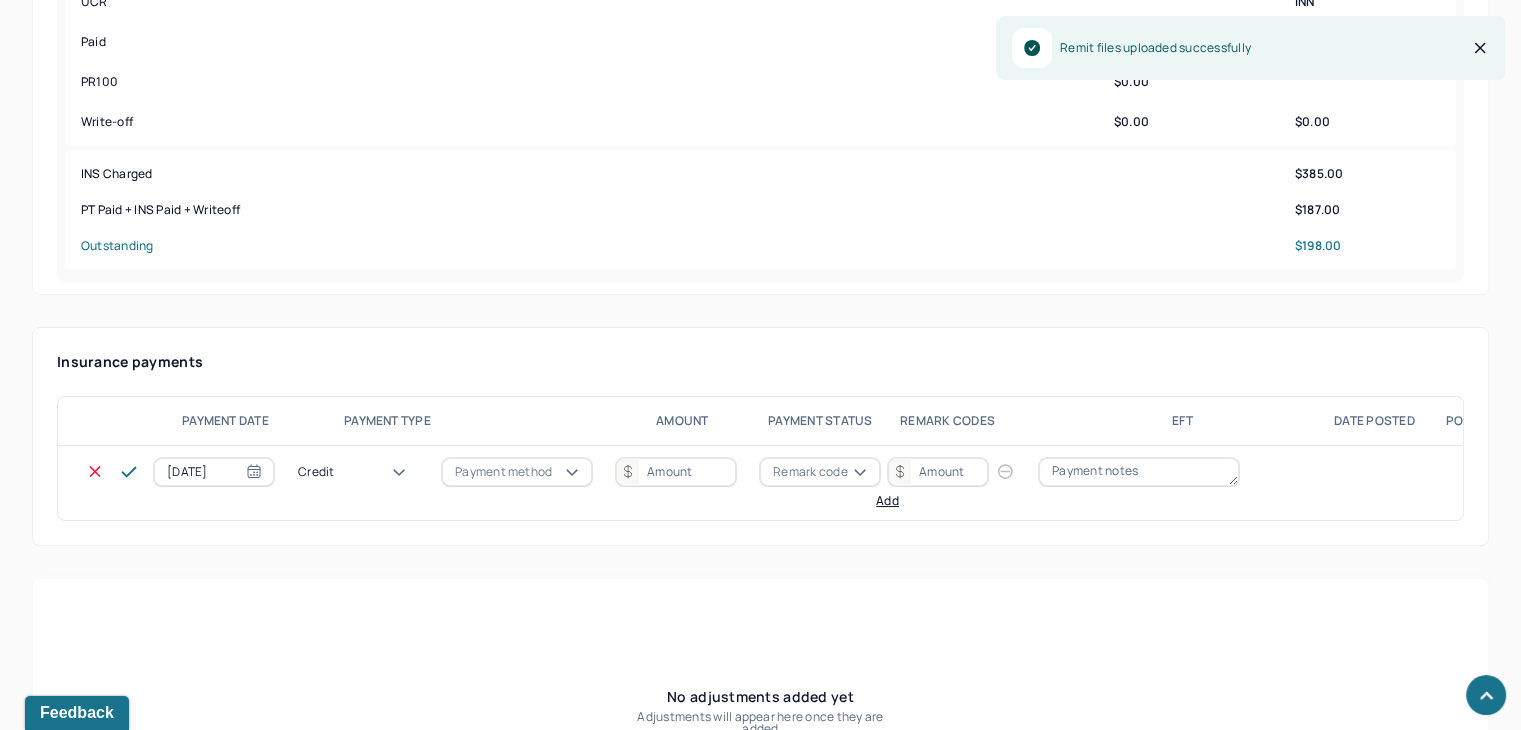click on "Credit" at bounding box center (358, 472) 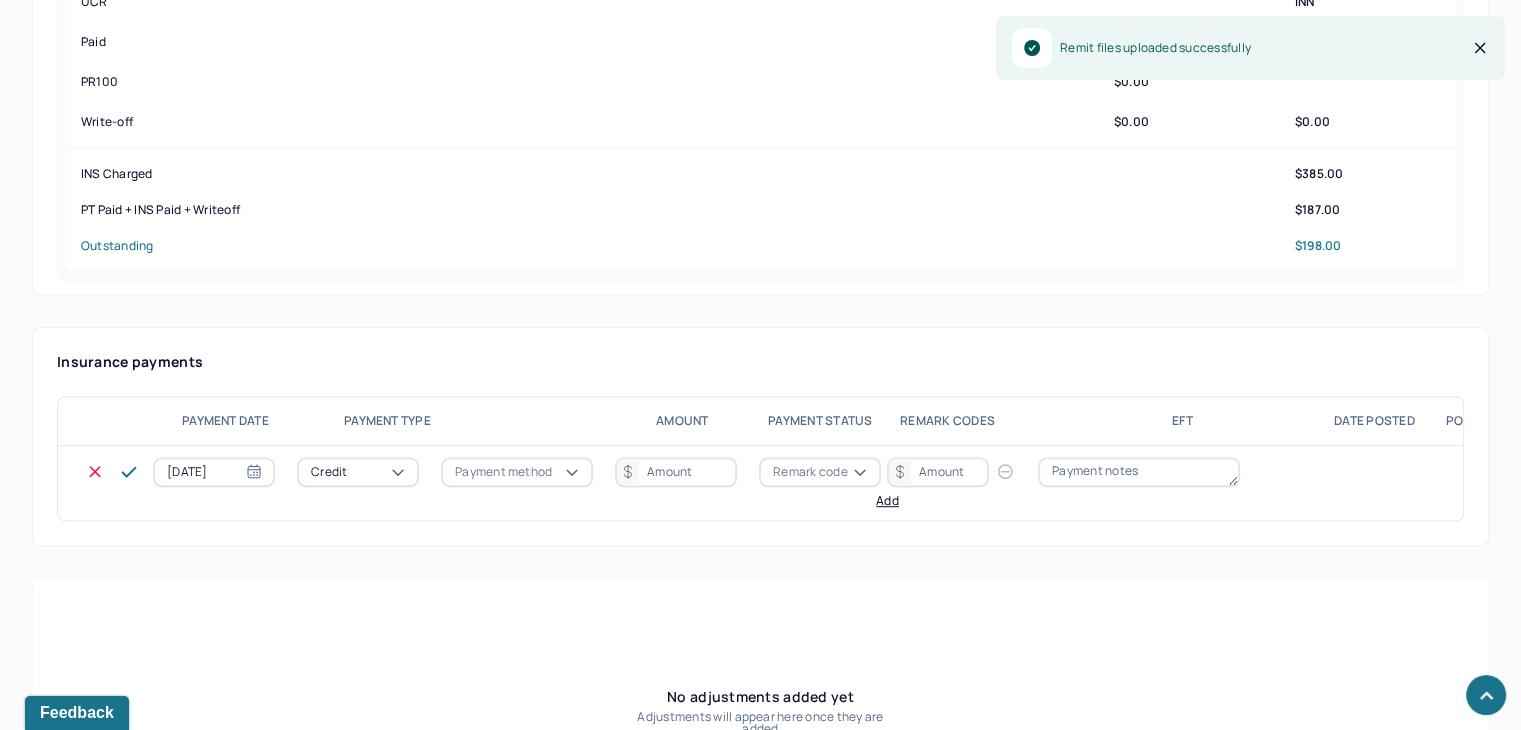 click on "Payment method" at bounding box center (503, 472) 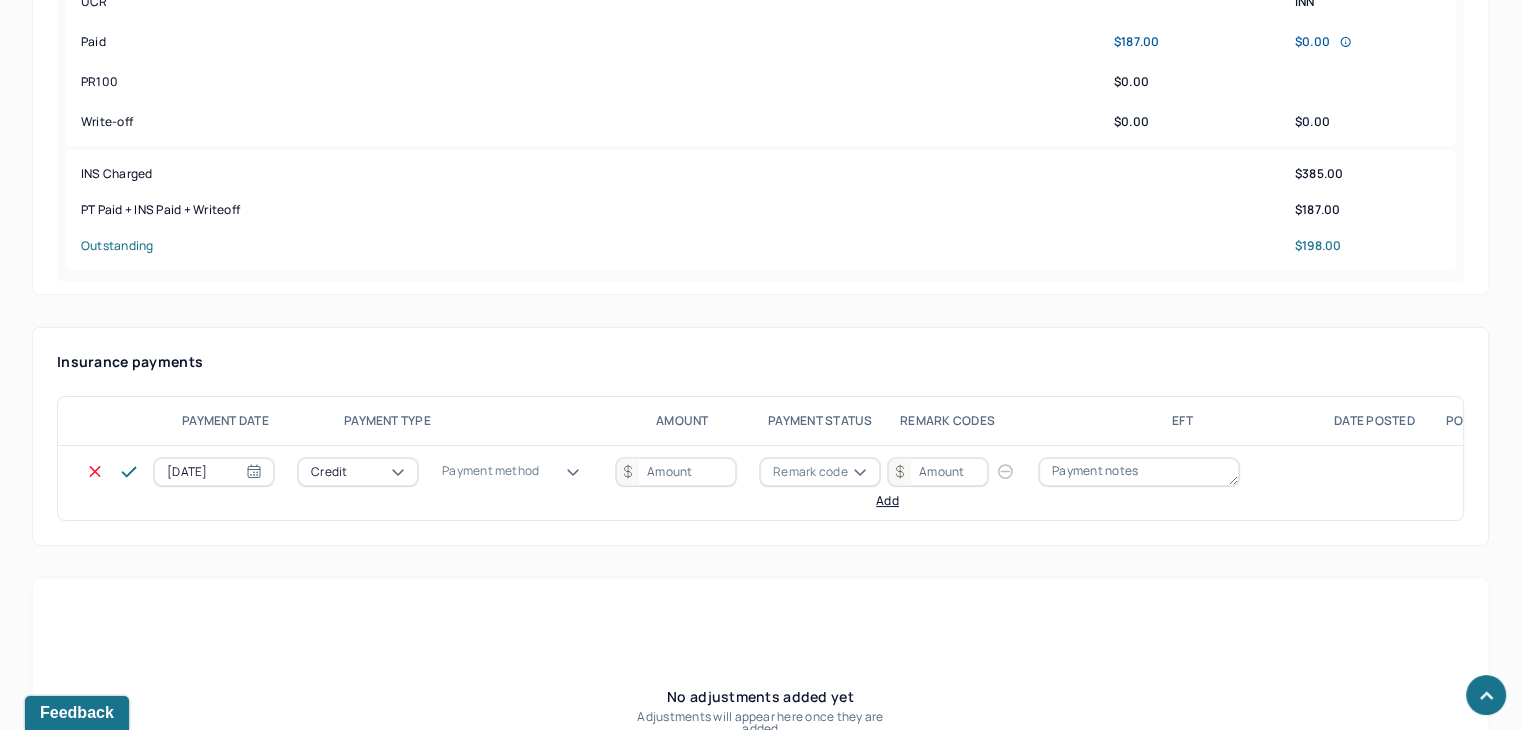 click on "Check" at bounding box center (75, 1175) 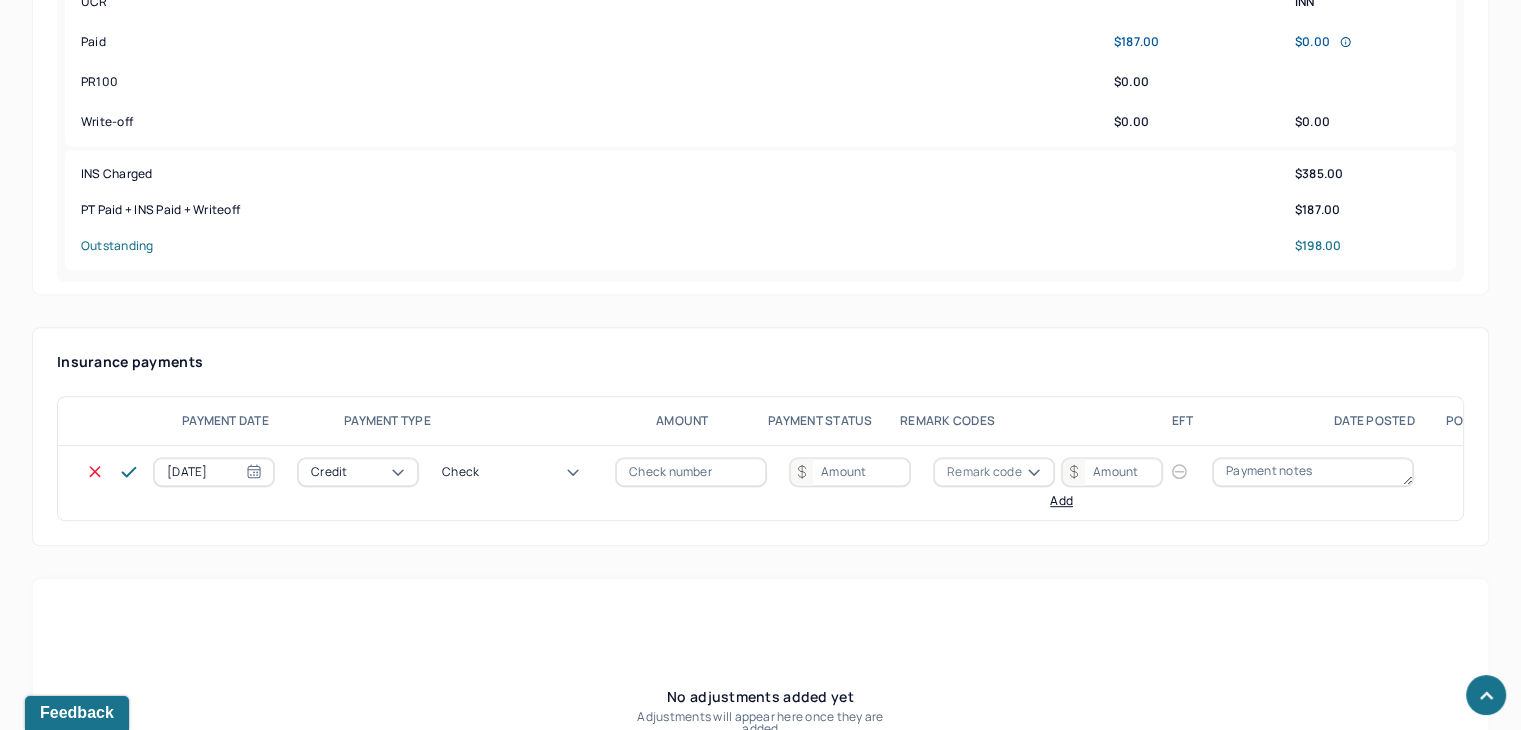 click at bounding box center [691, 472] 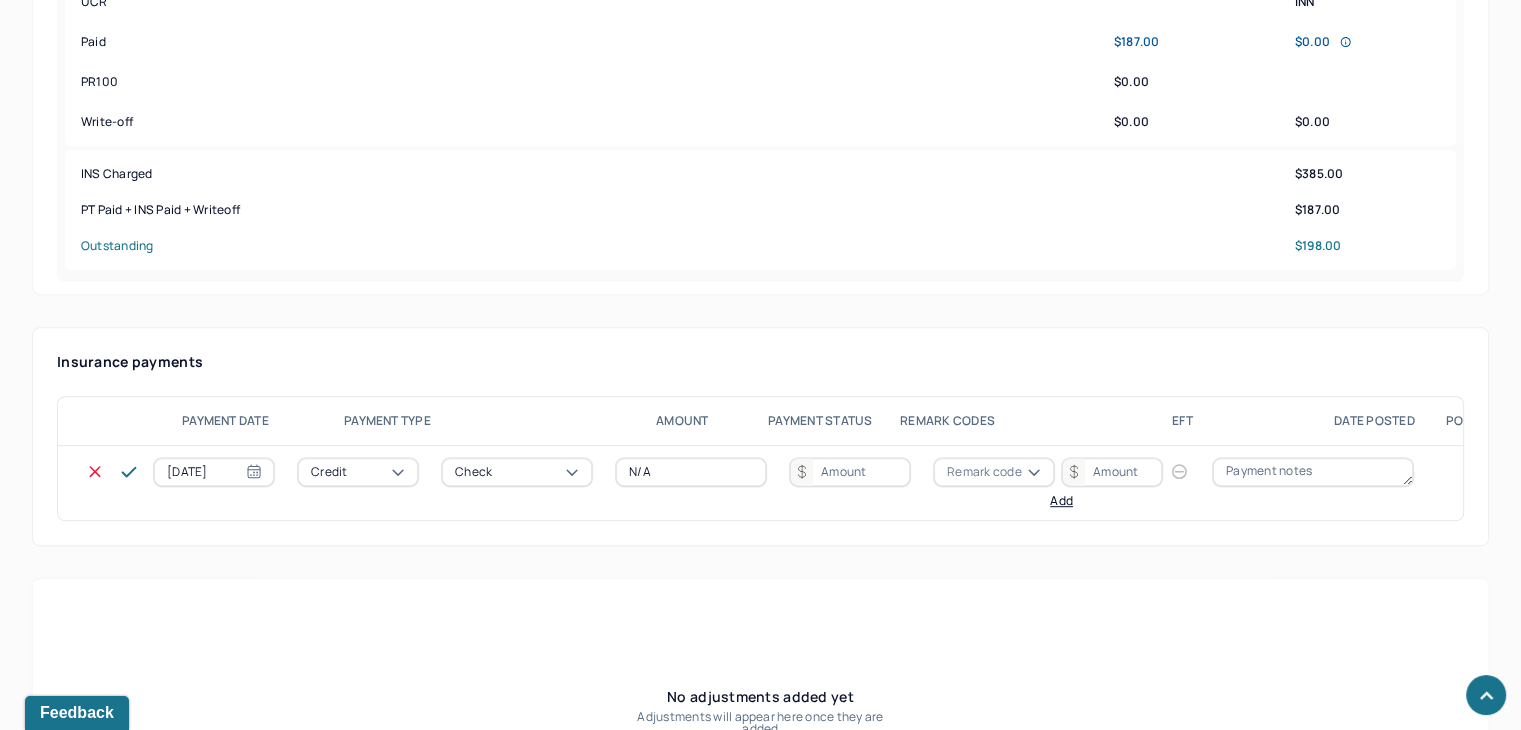 drag, startPoint x: 673, startPoint y: 472, endPoint x: 584, endPoint y: 469, distance: 89.050545 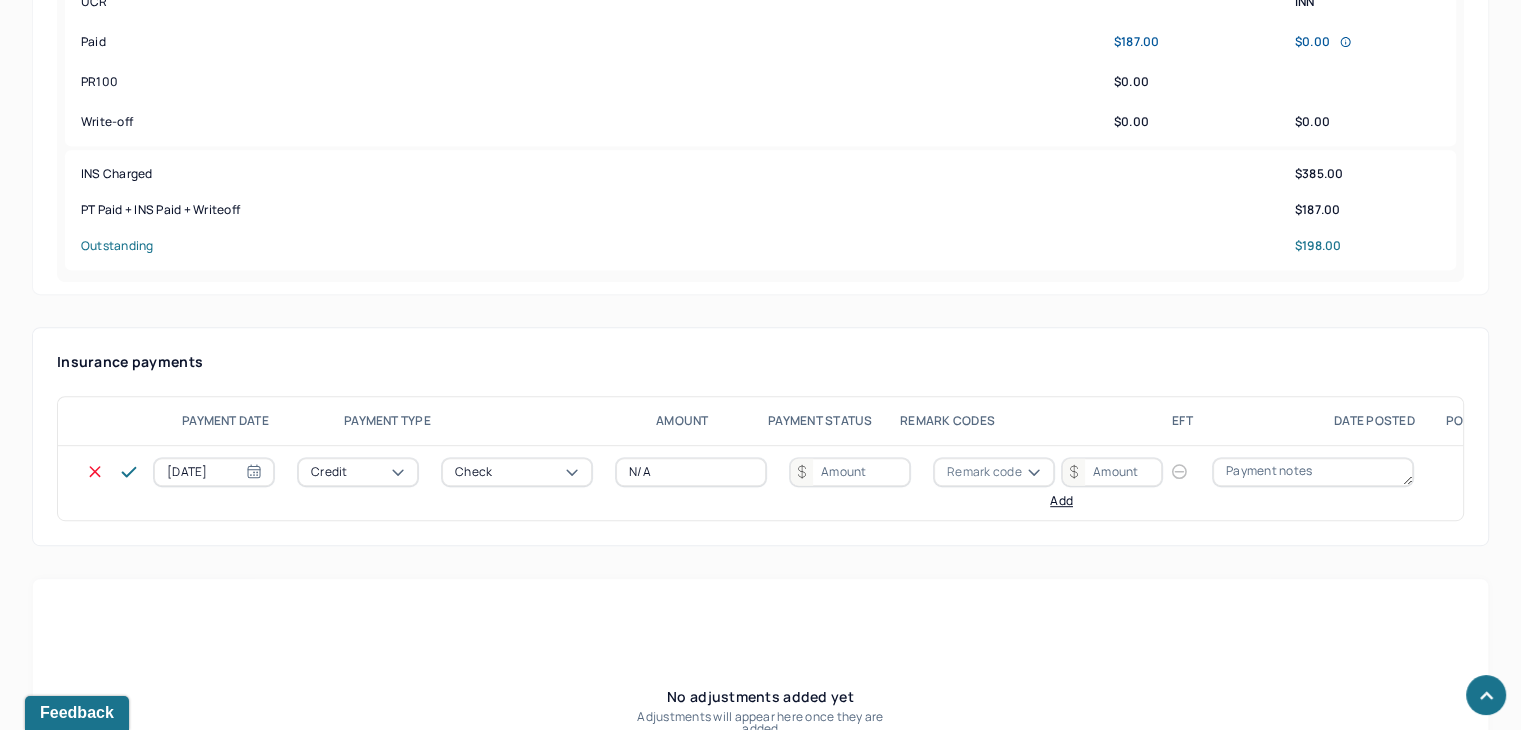 click on "[DATE] Credit Check N/A Remark code       Add" at bounding box center (795, 483) 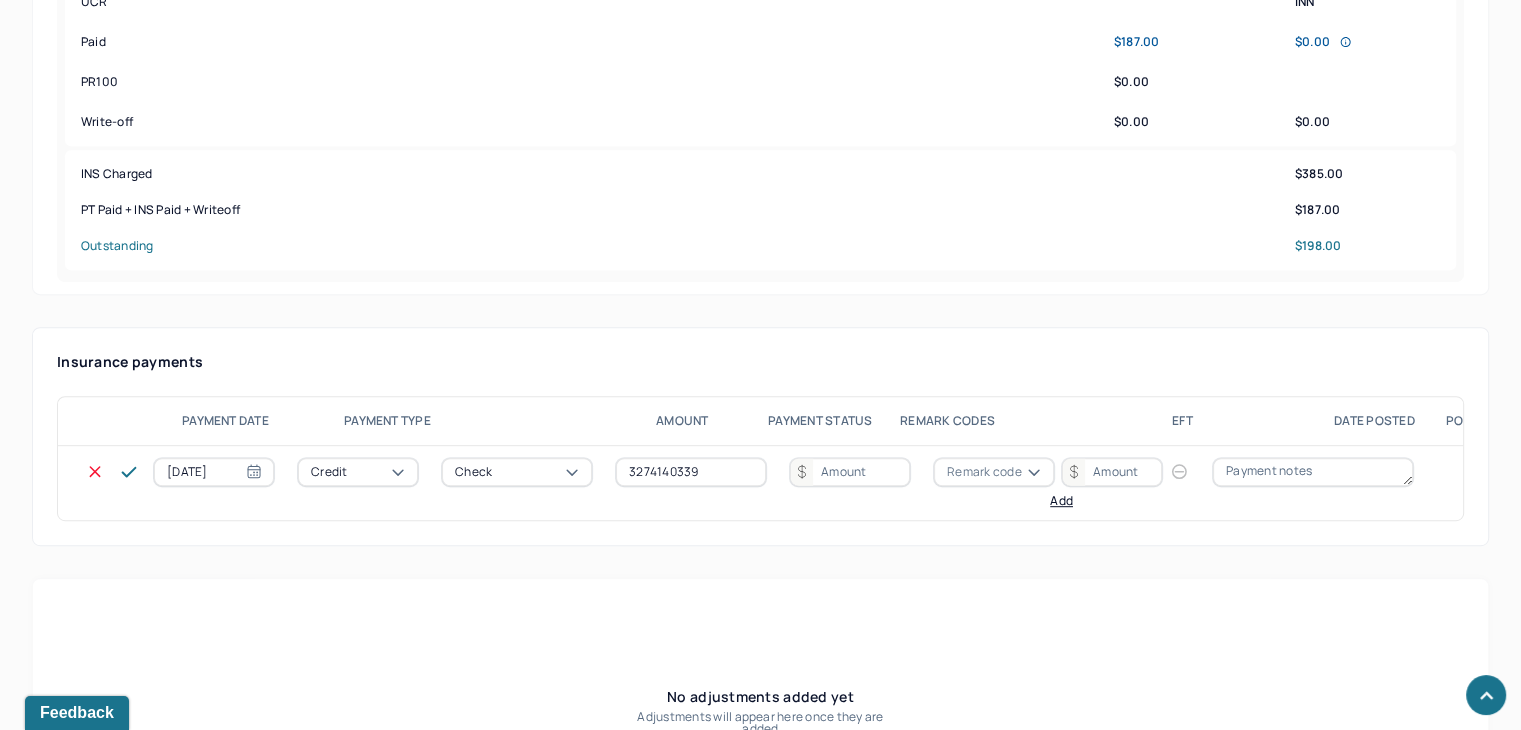 type on "3274140339" 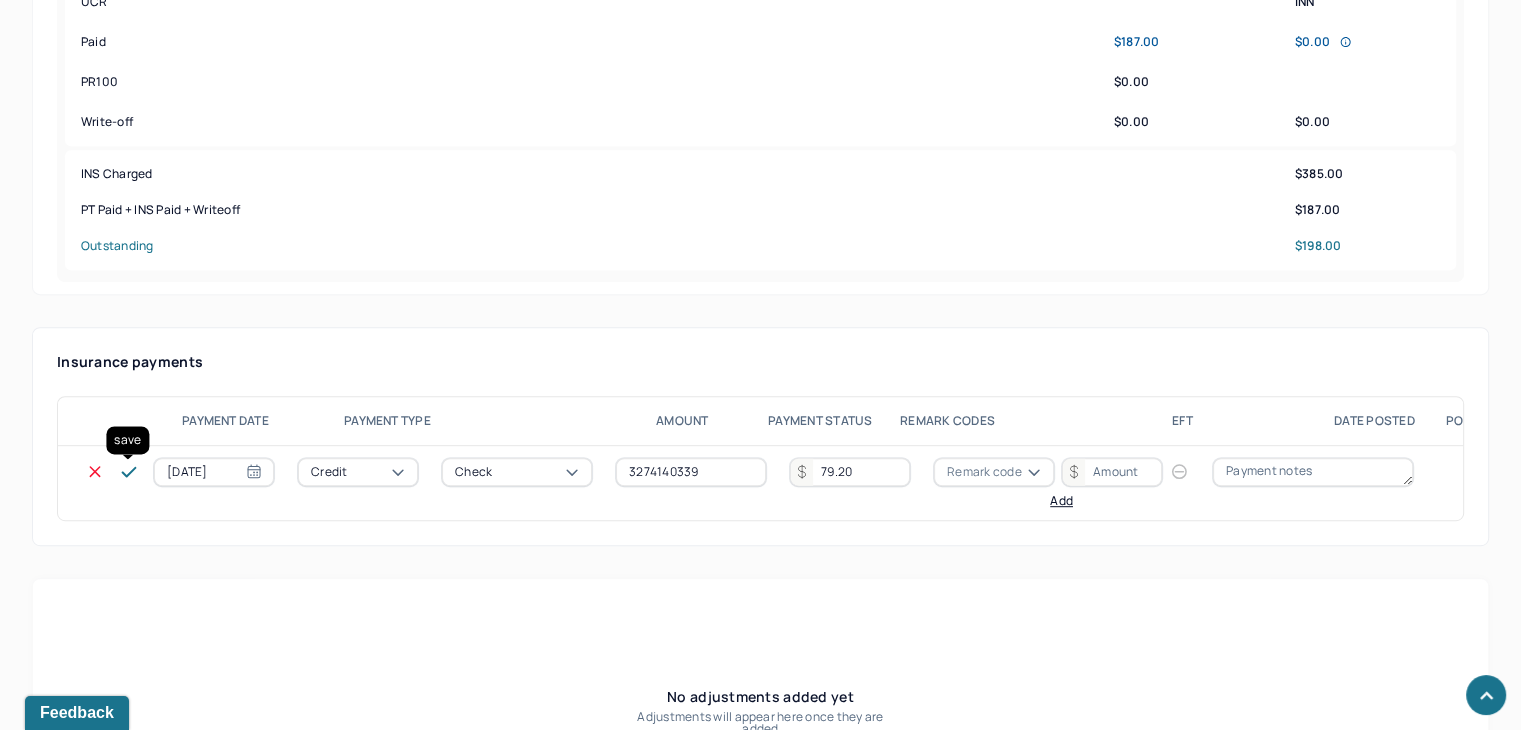 type on "79.20" 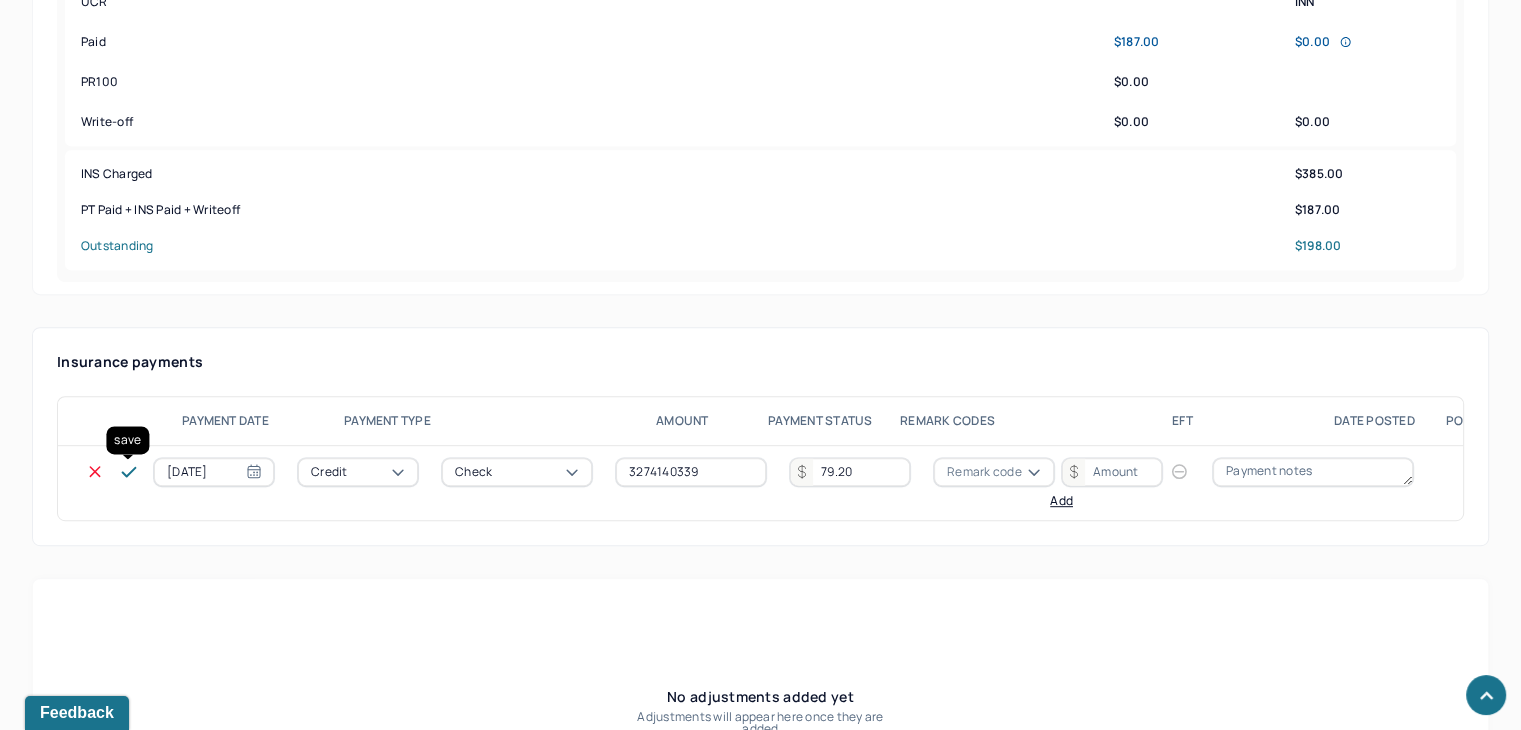 click 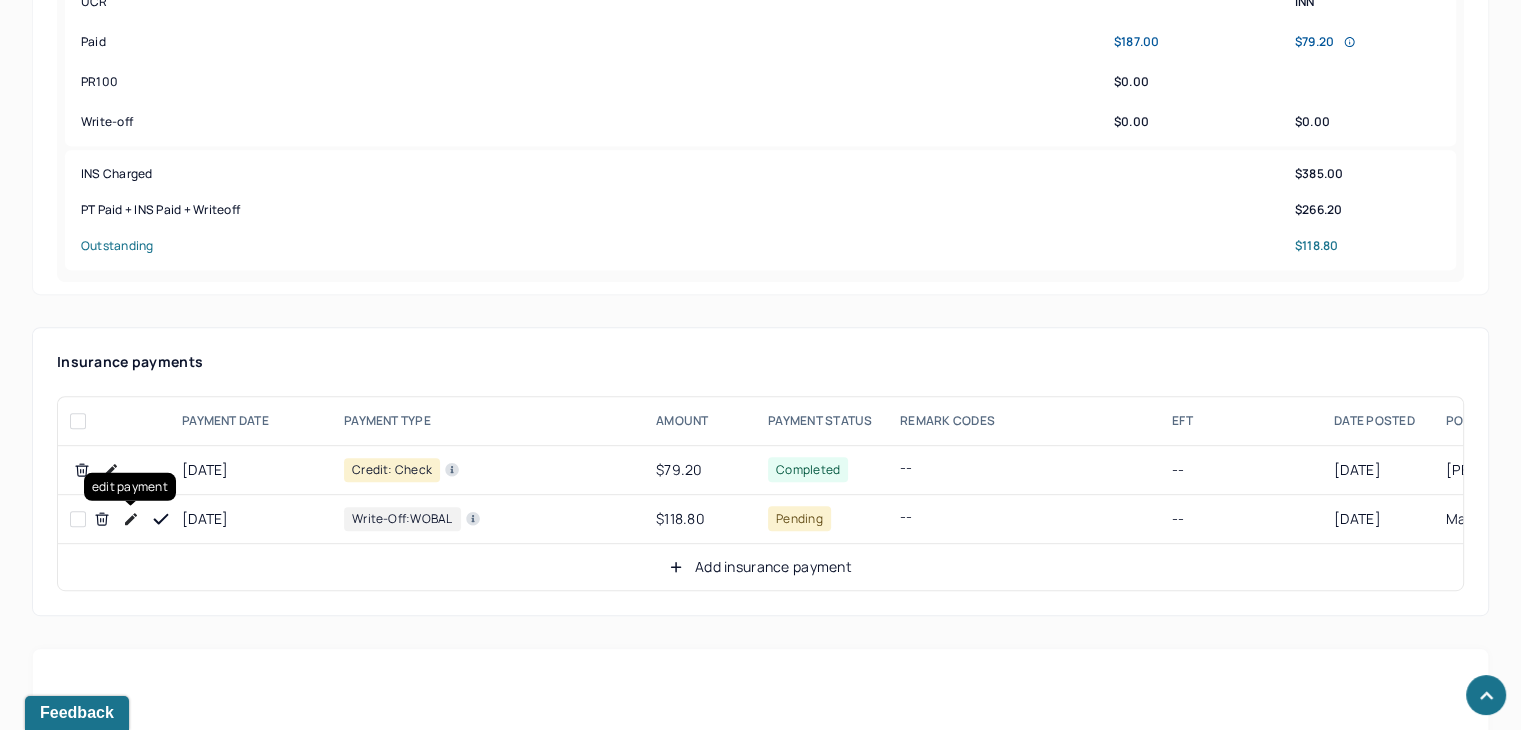 click 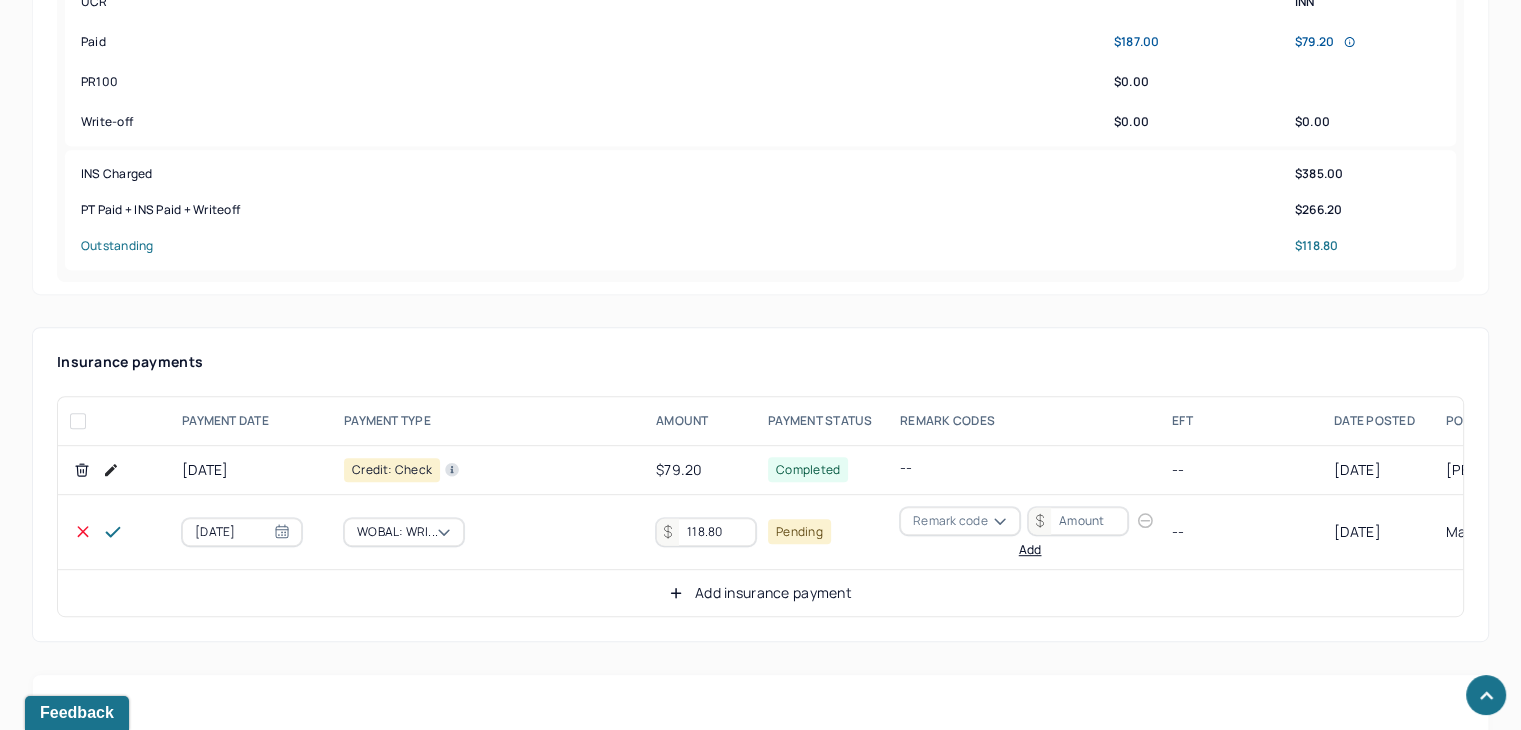 click on "Remark code" at bounding box center (950, 521) 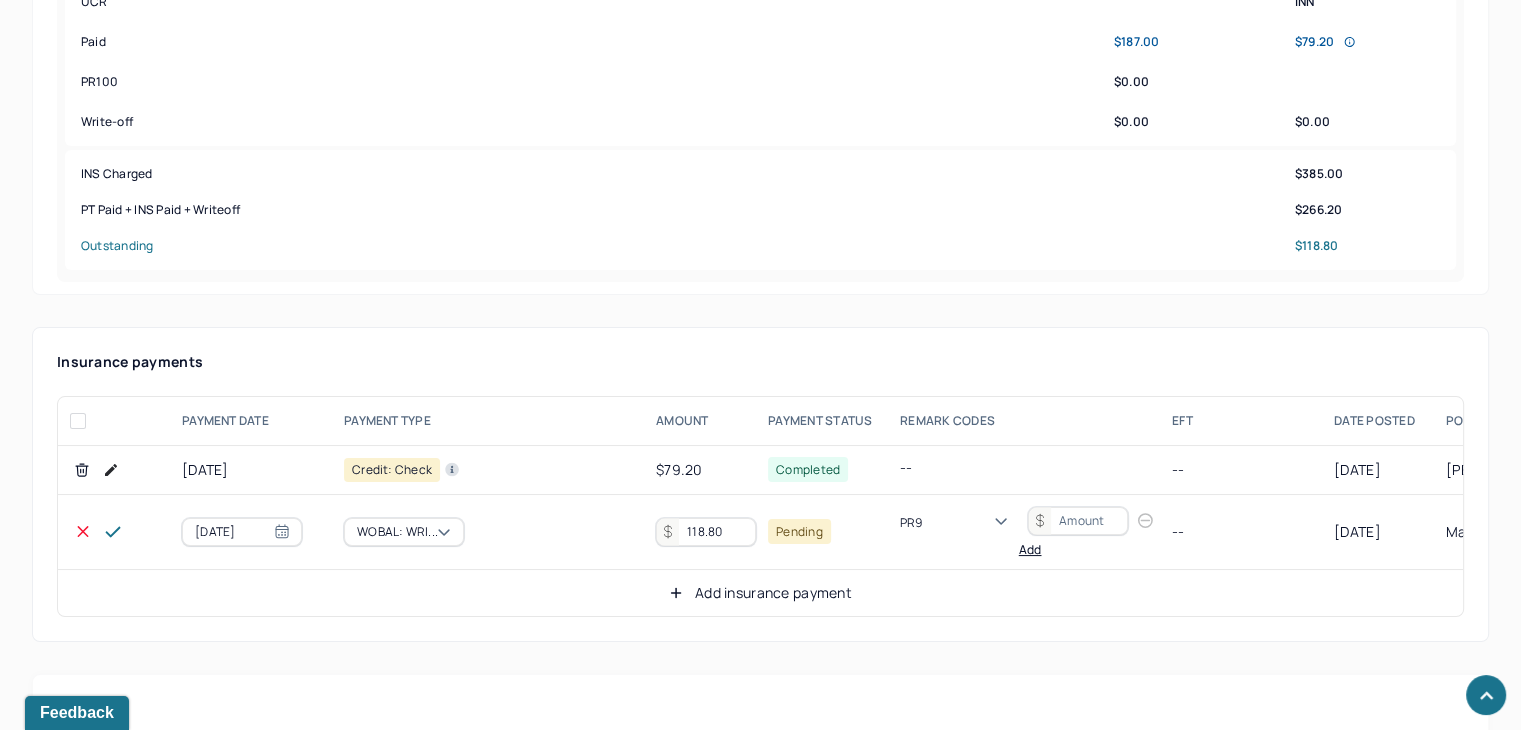 scroll, scrollTop: 84, scrollLeft: 0, axis: vertical 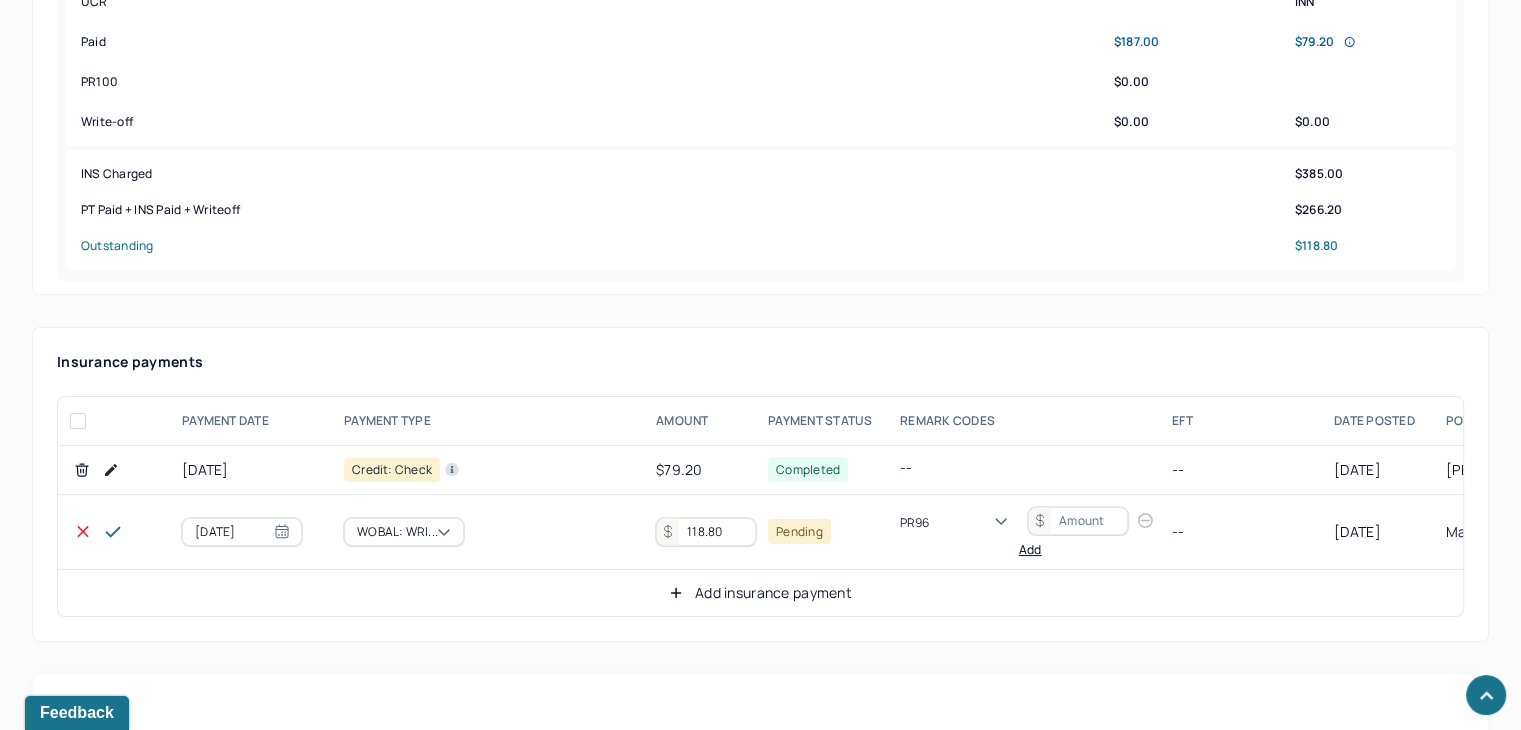 type 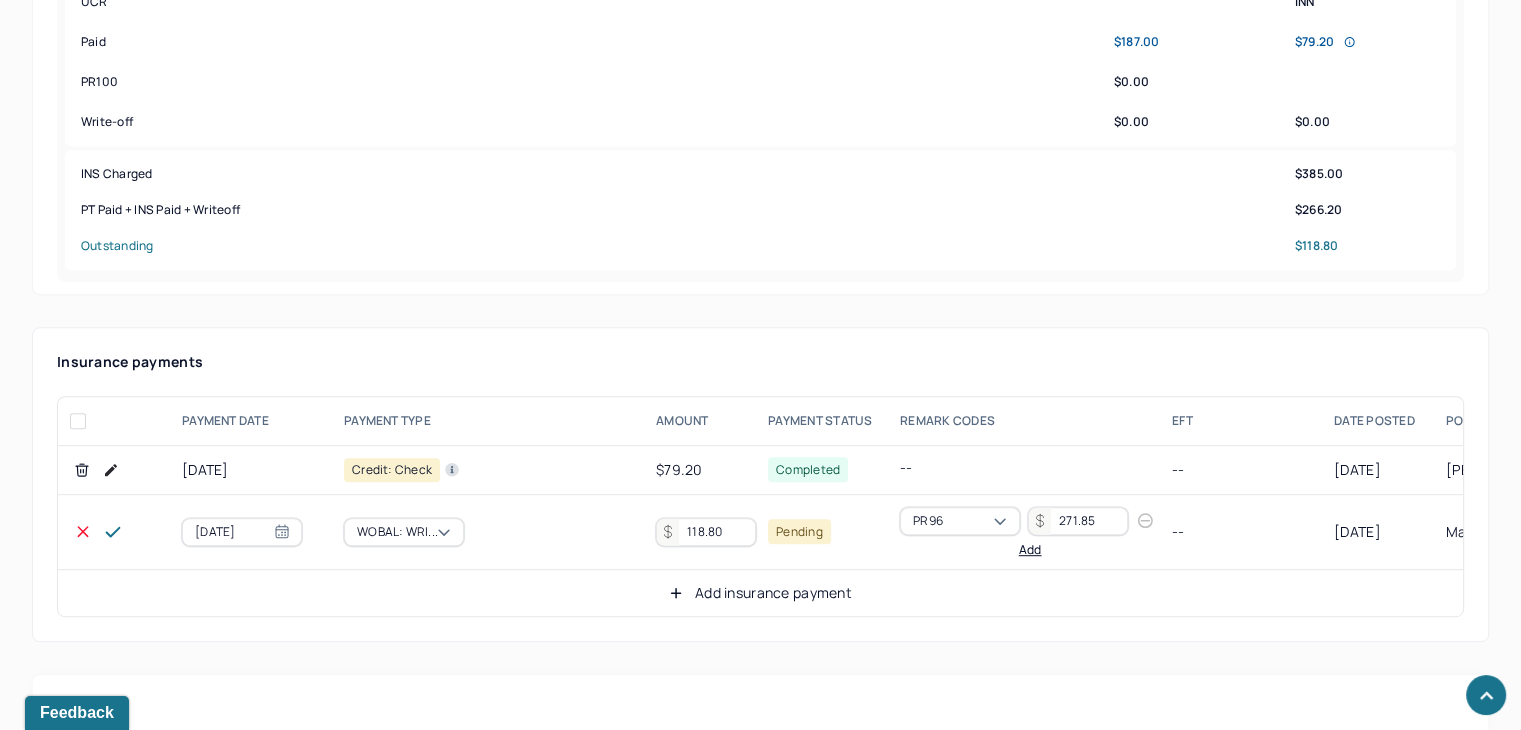 type on "271.85" 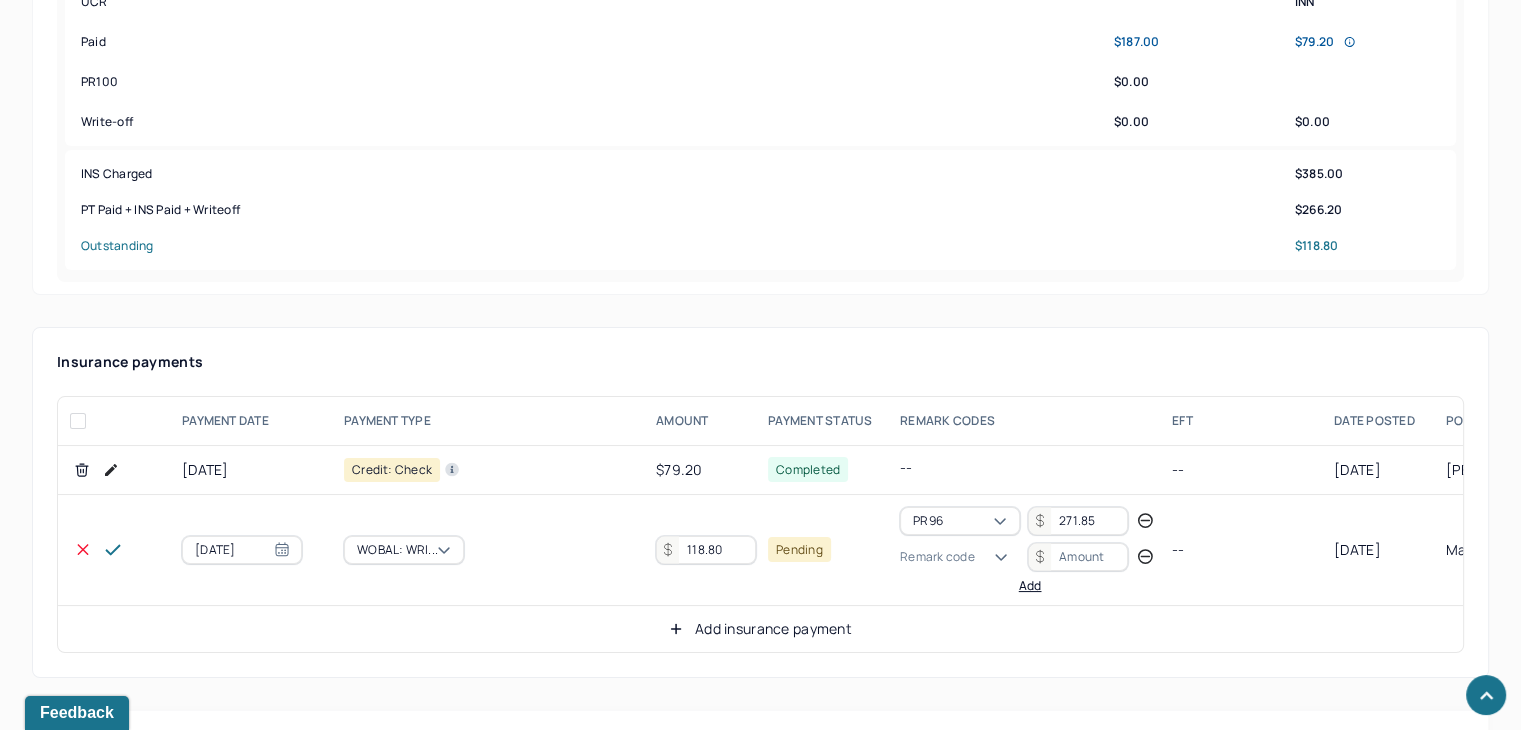 click on "Remark code" at bounding box center (937, 557) 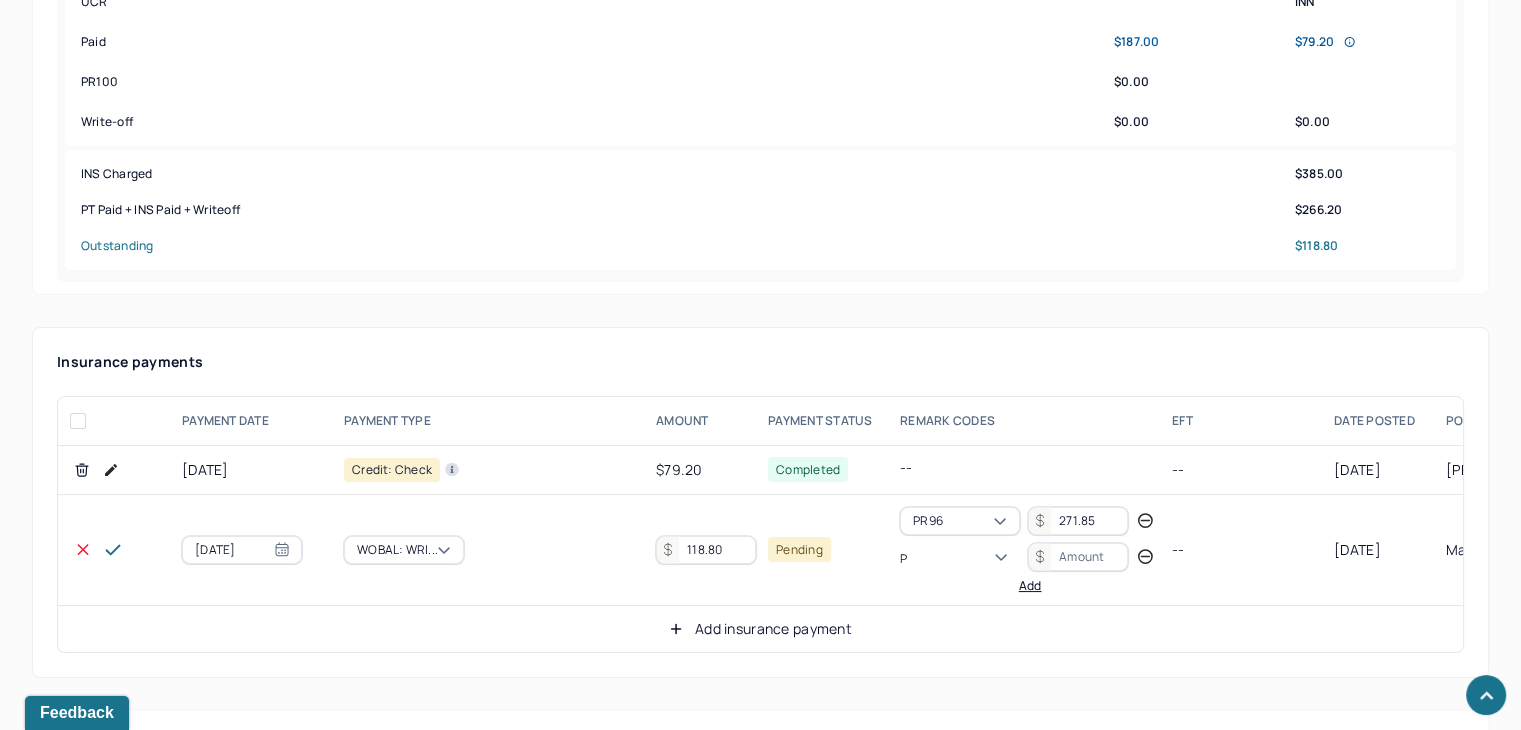 scroll, scrollTop: 124, scrollLeft: 0, axis: vertical 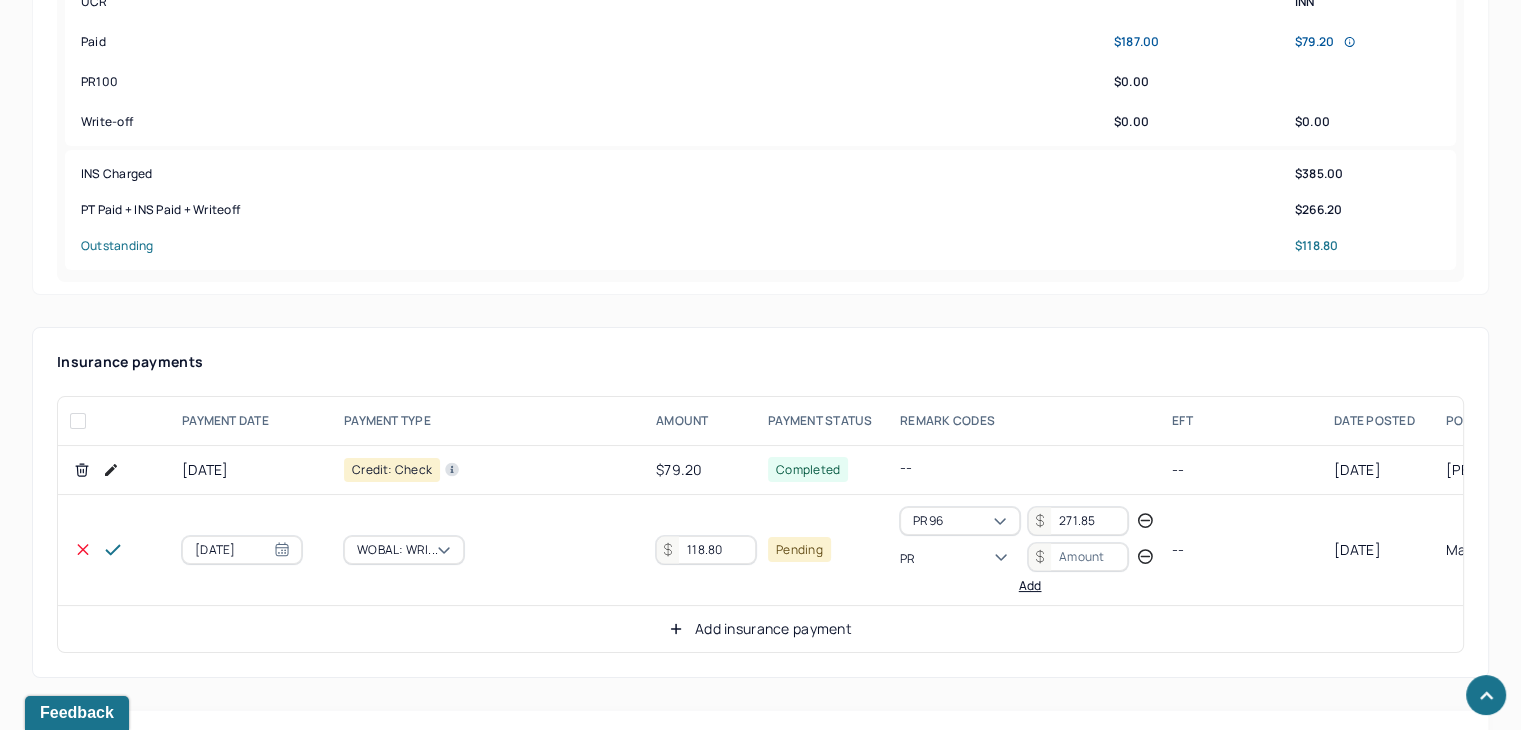 type on "PR2" 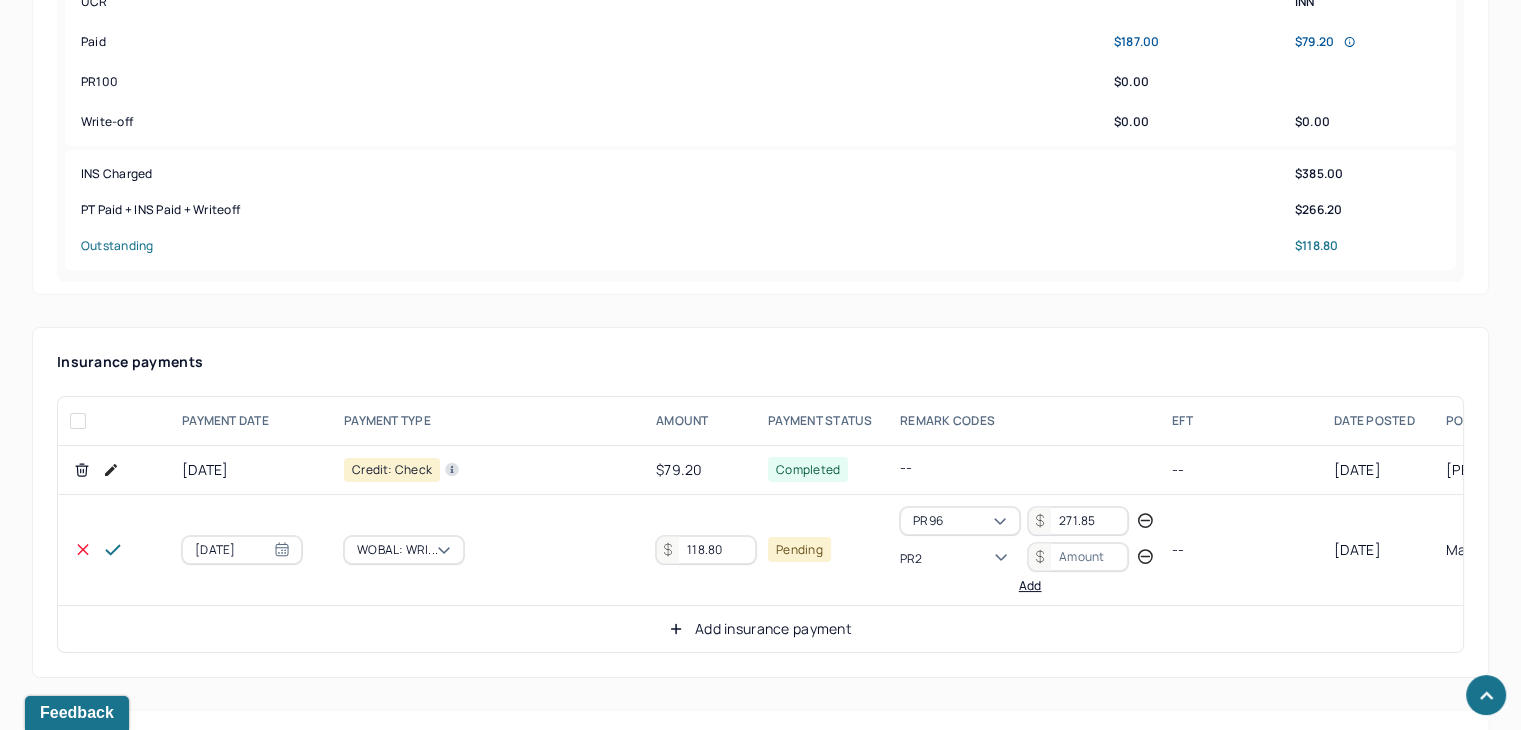 type 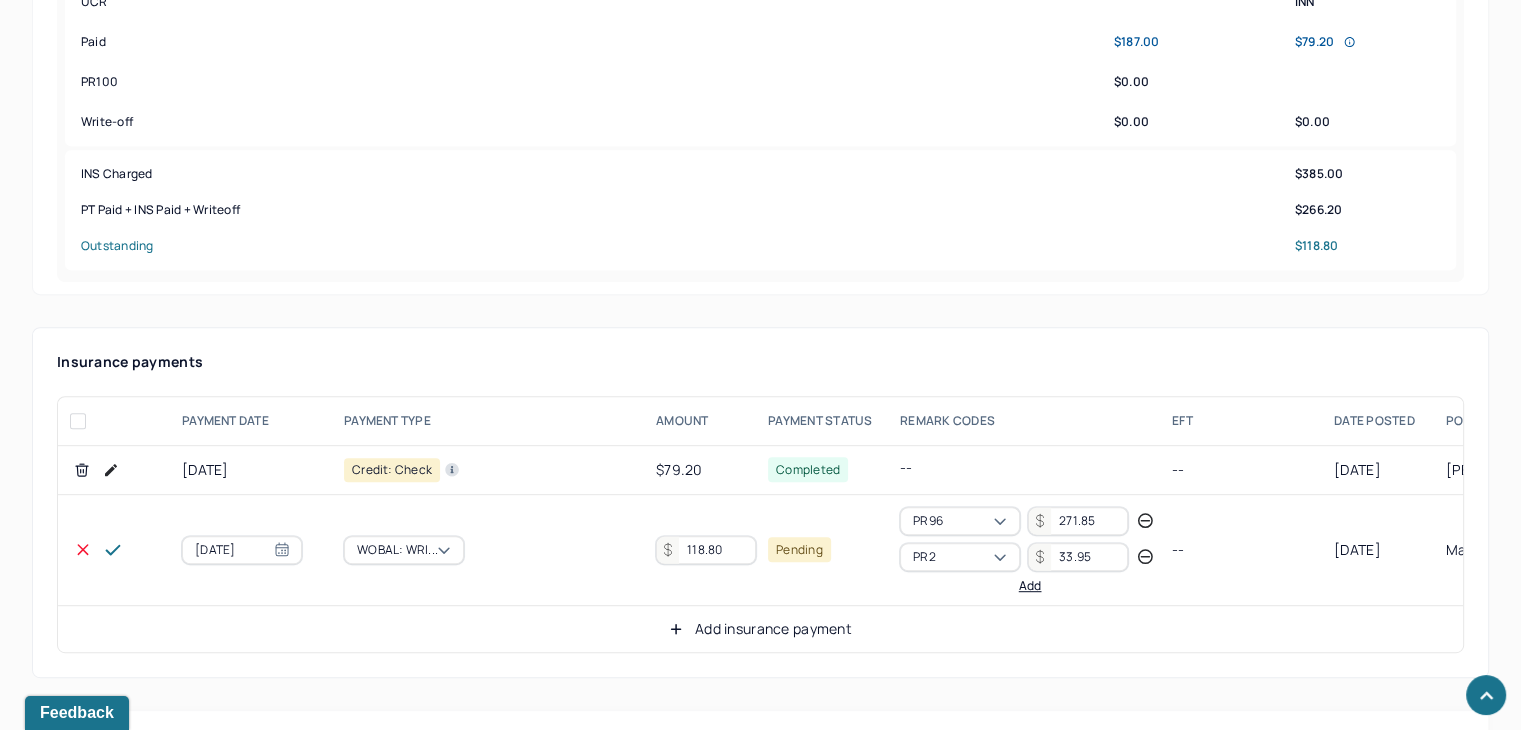 type on "33.95" 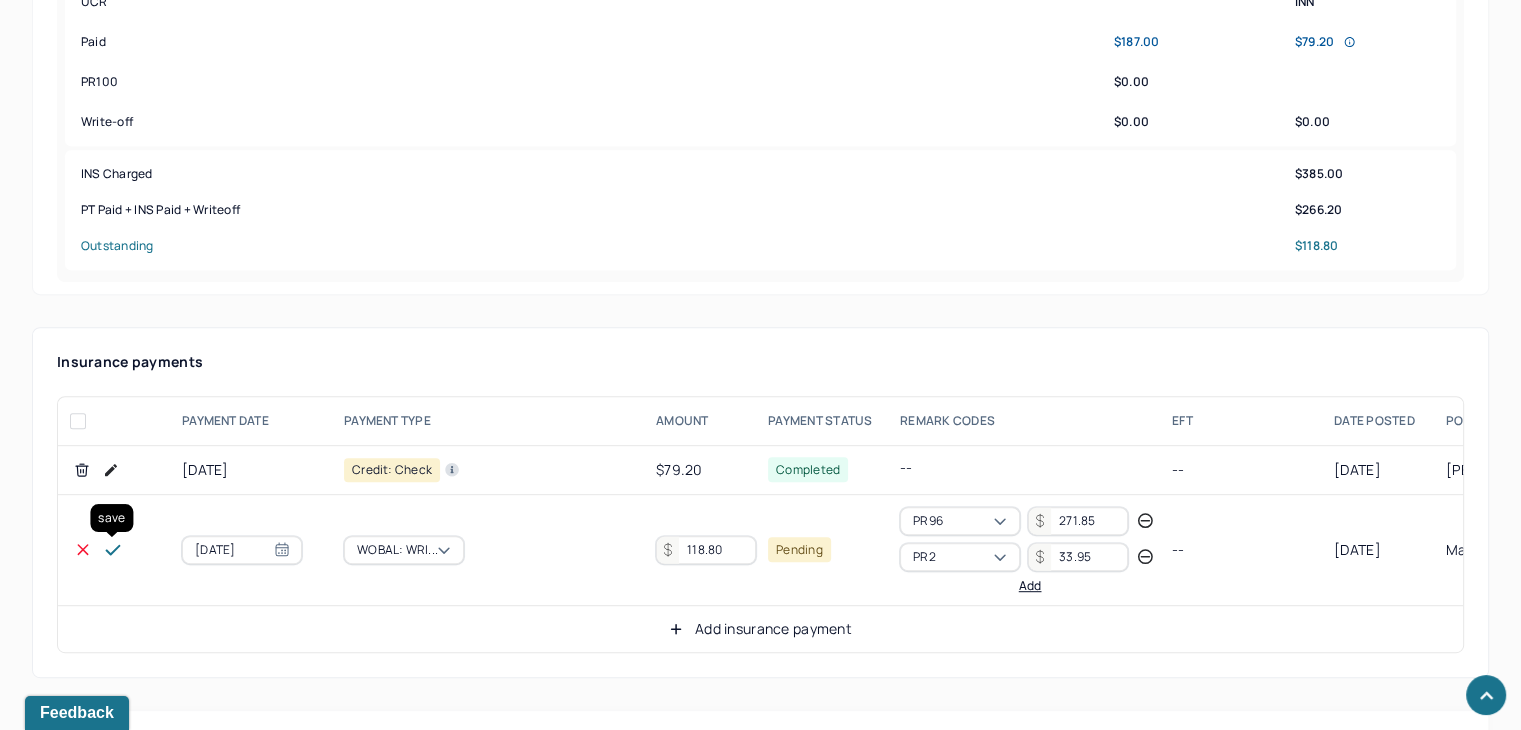 click 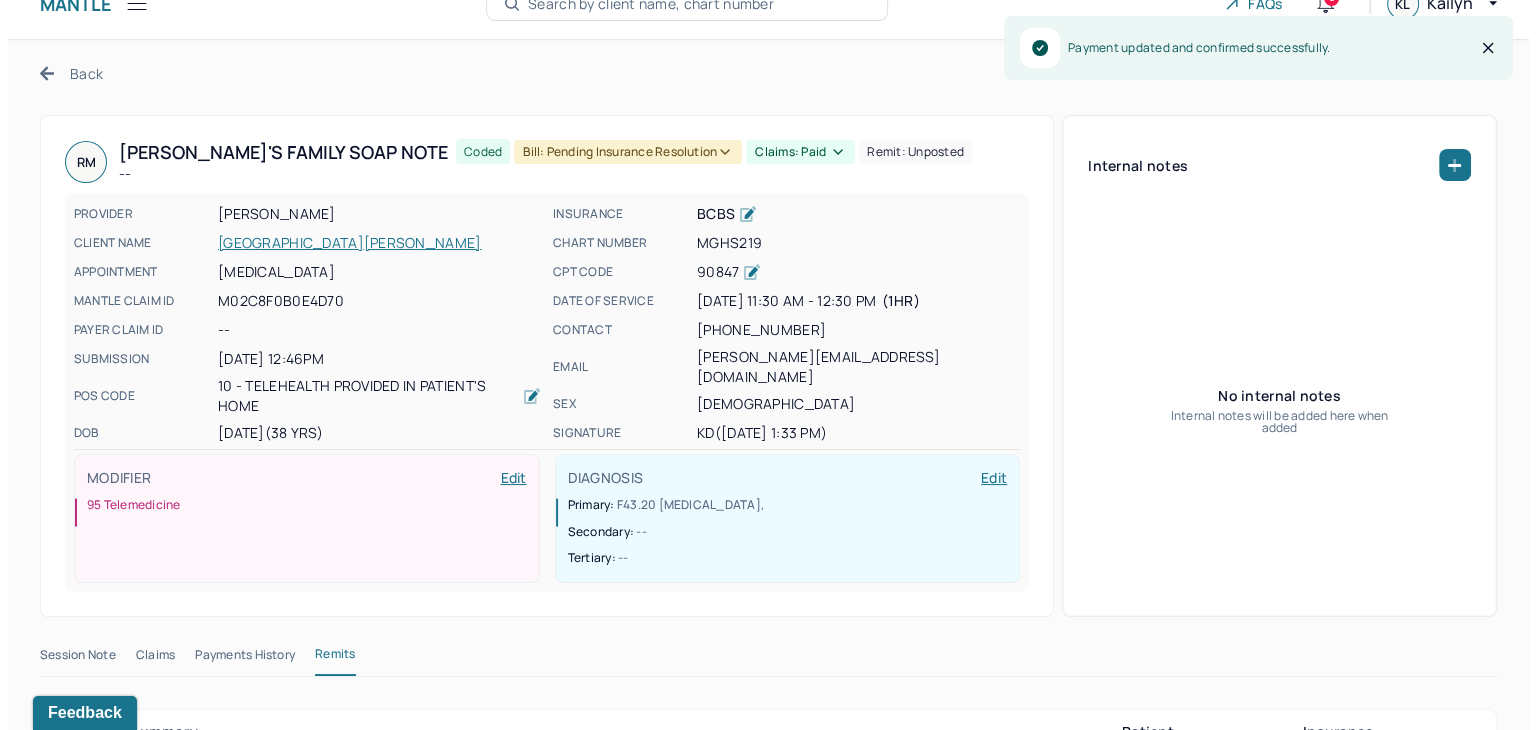 scroll, scrollTop: 0, scrollLeft: 0, axis: both 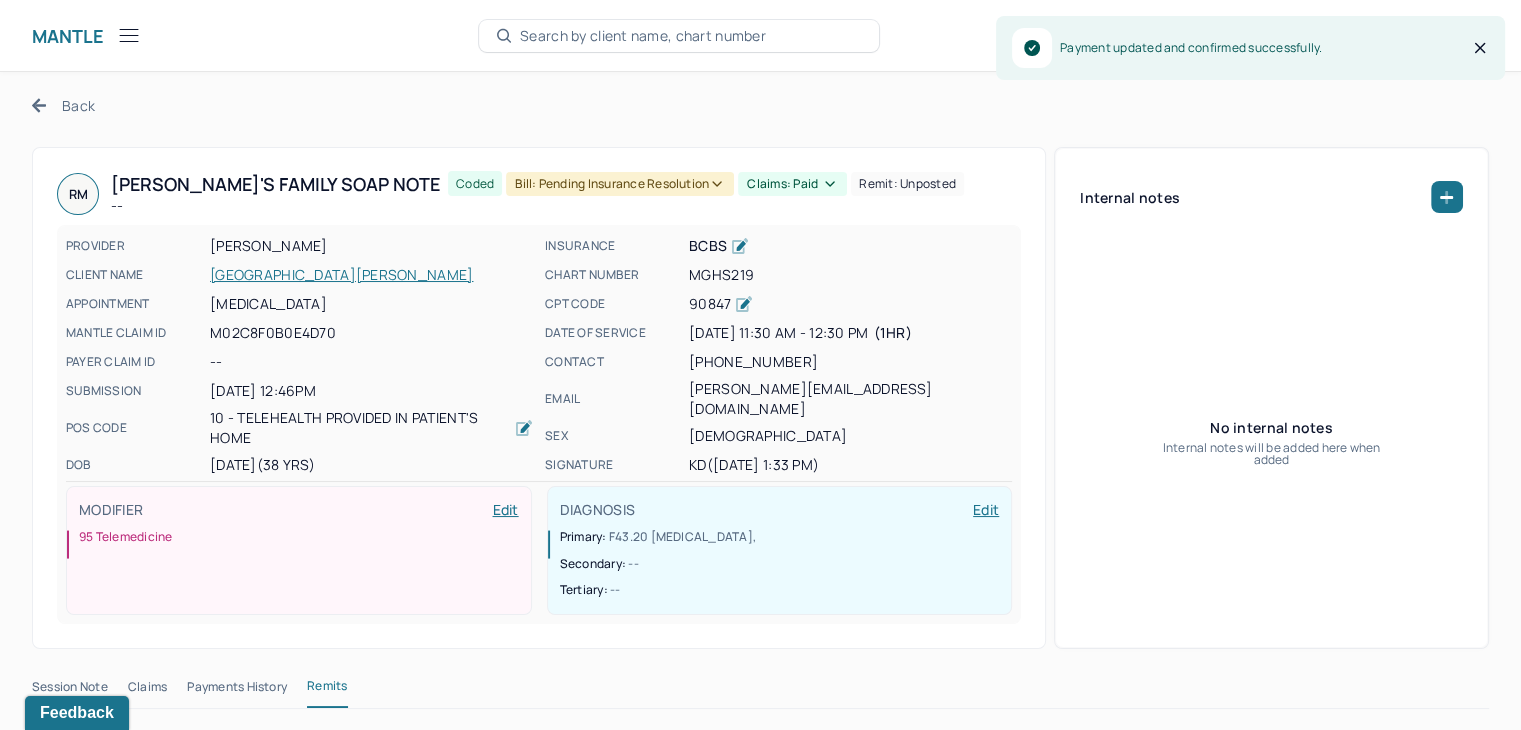 click on "Claims: paid" at bounding box center (792, 184) 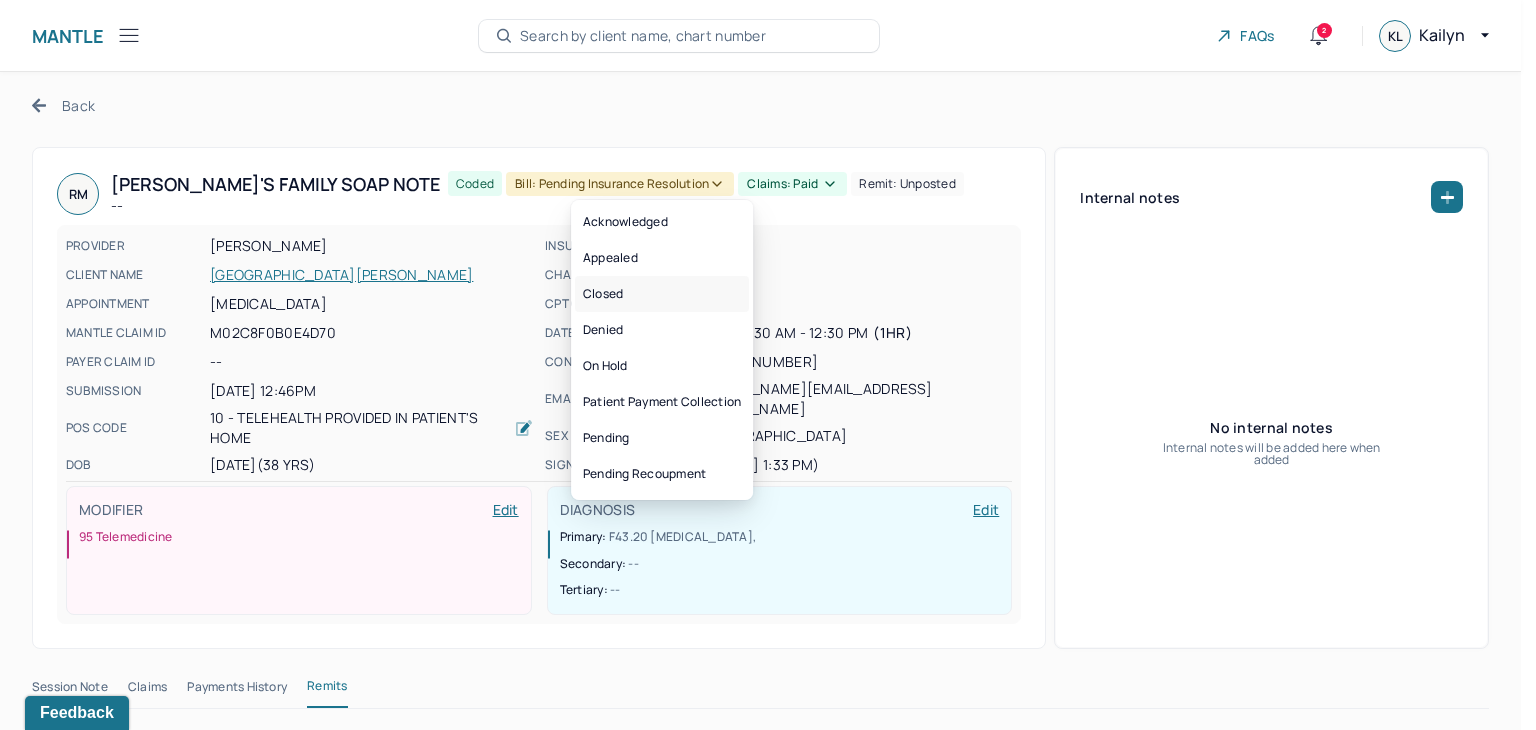 drag, startPoint x: 669, startPoint y: 294, endPoint x: 618, endPoint y: 229, distance: 82.61961 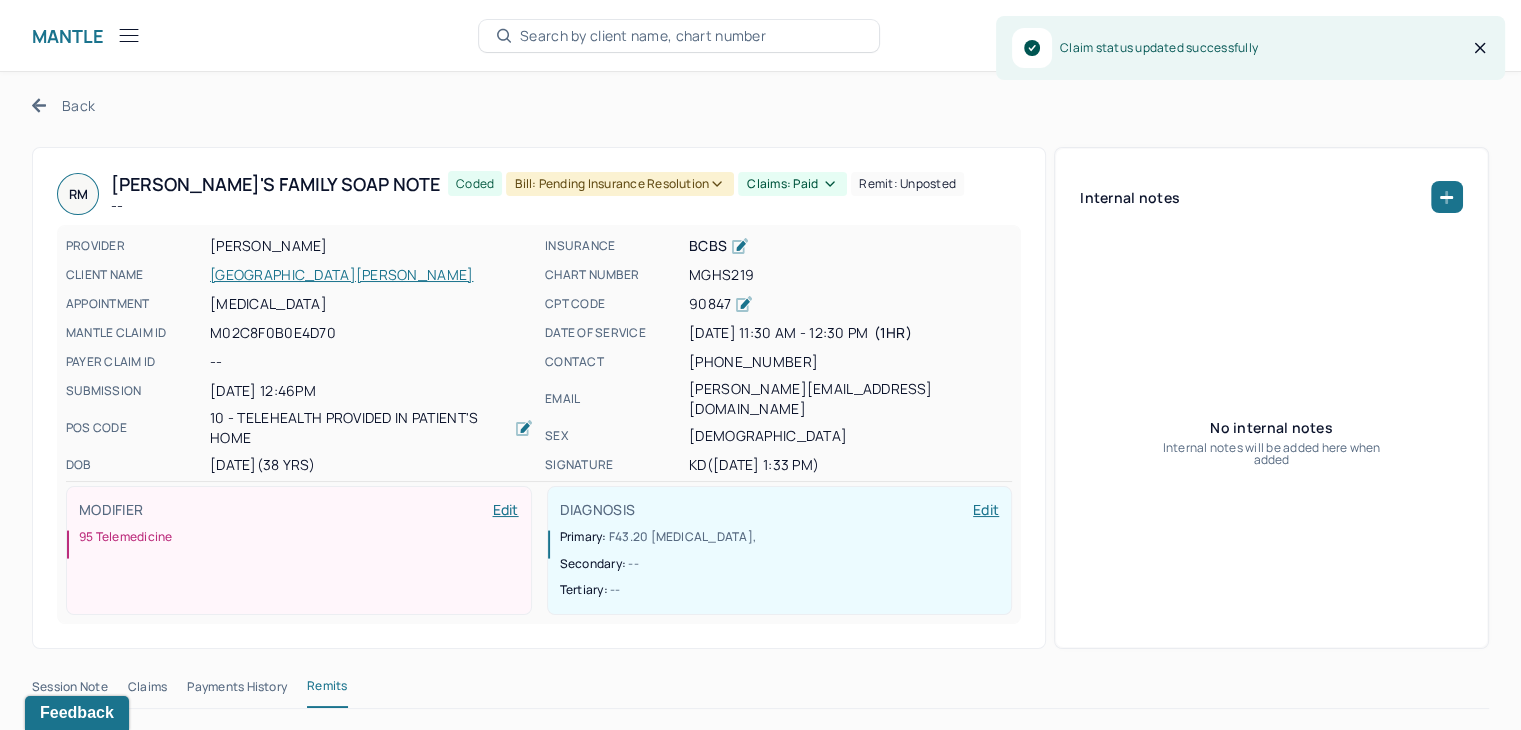 click on "Bill: Pending Insurance Resolution" at bounding box center (620, 184) 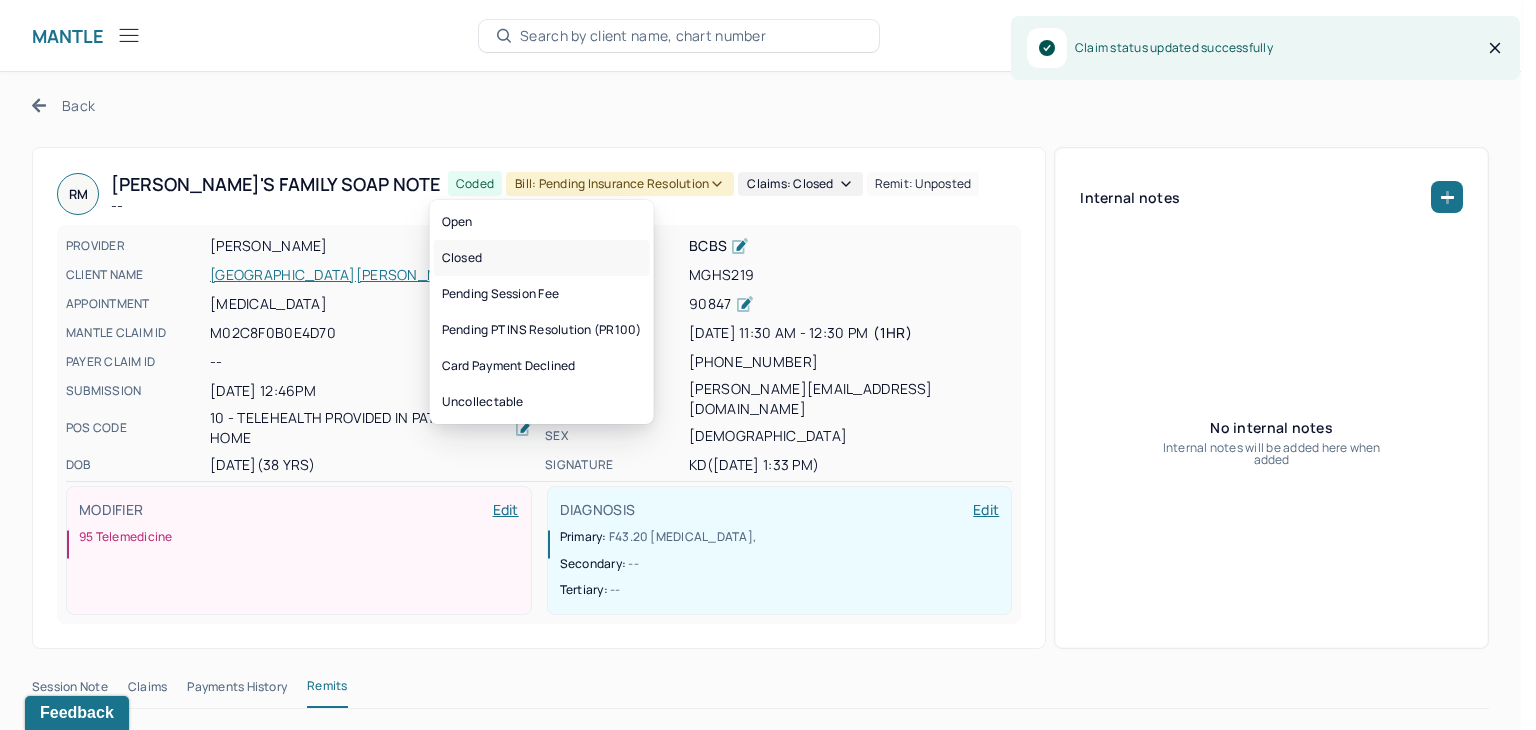 click on "Closed" at bounding box center (542, 258) 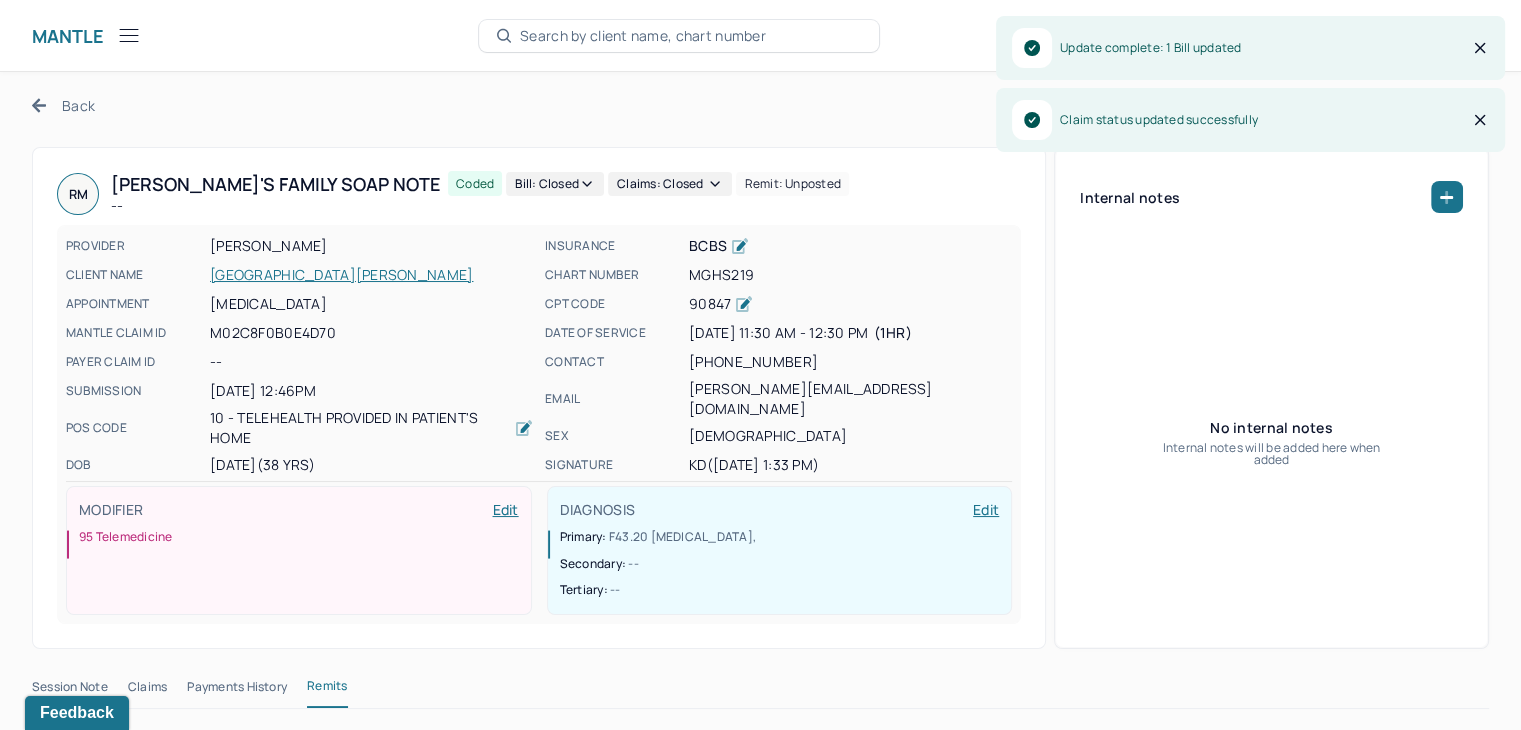 click on "Back" at bounding box center (63, 105) 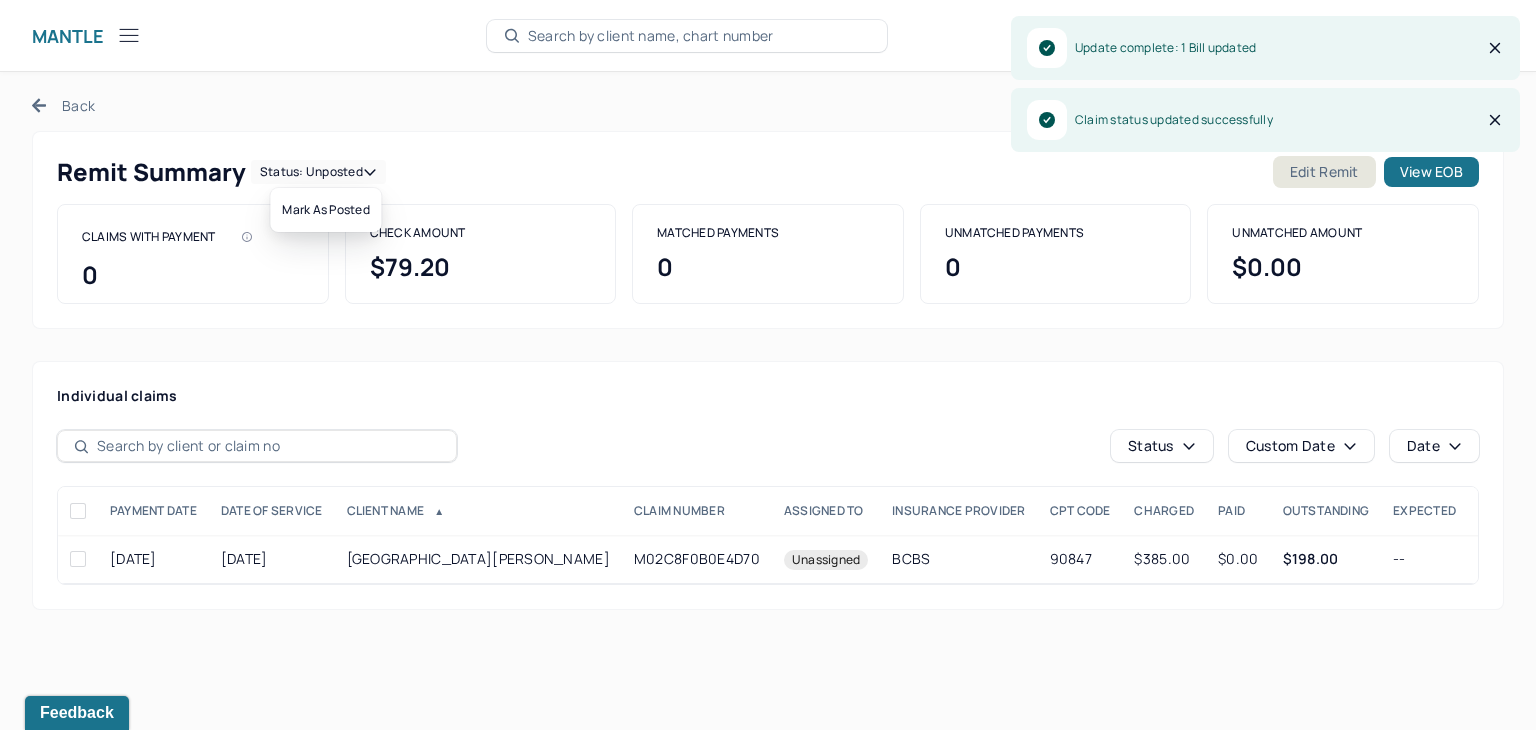click on "Status: unposted" at bounding box center (318, 172) 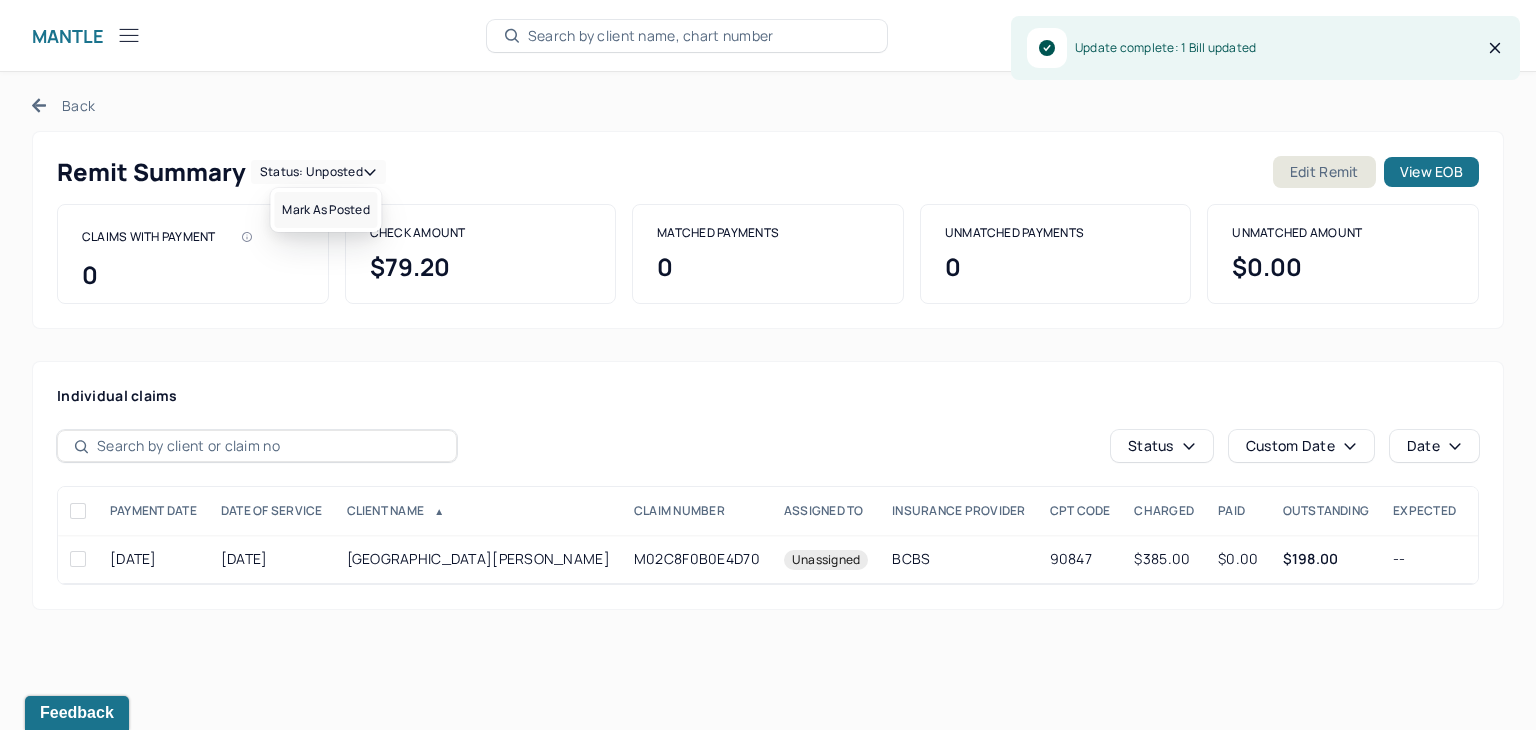 click on "Mark as Posted" at bounding box center [325, 210] 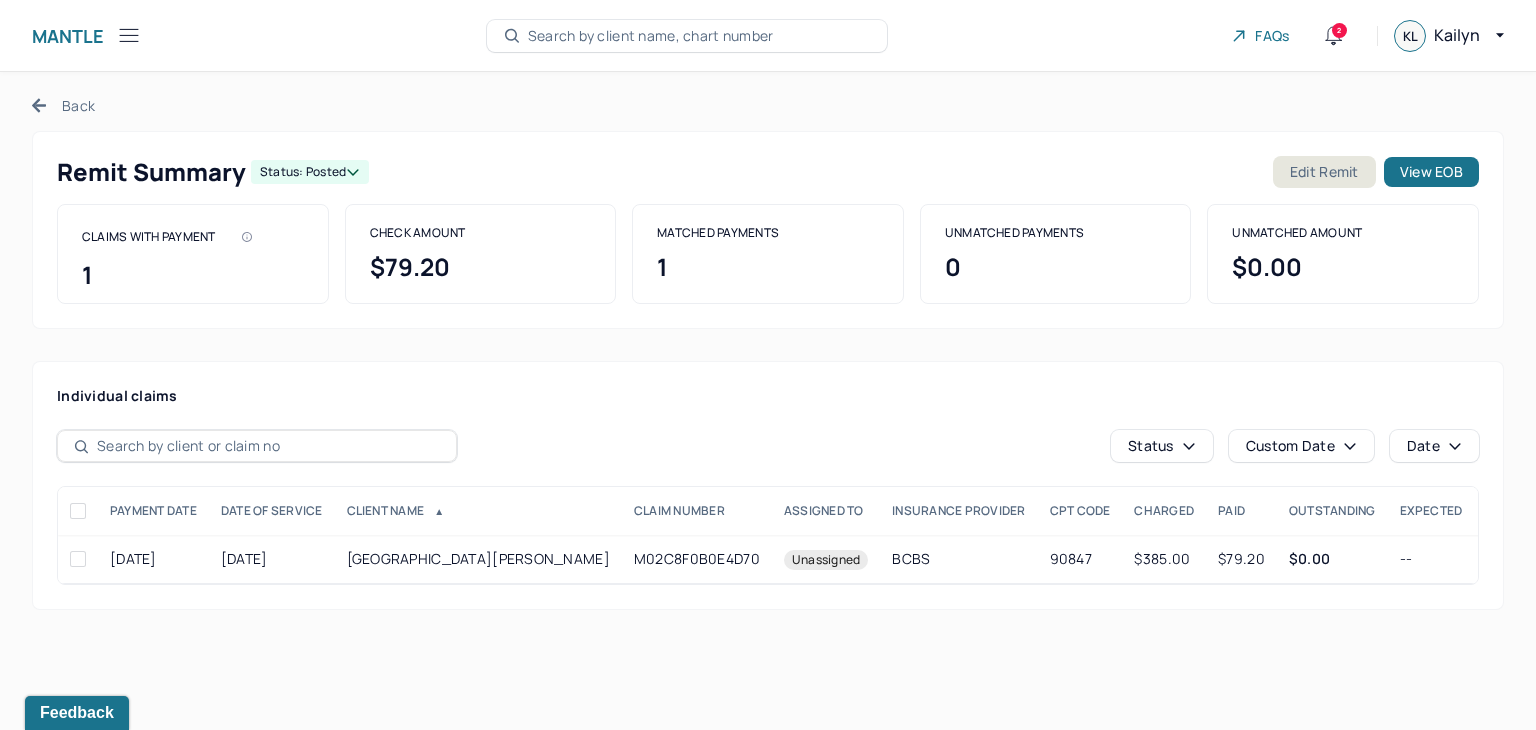 click on "Back" at bounding box center [63, 105] 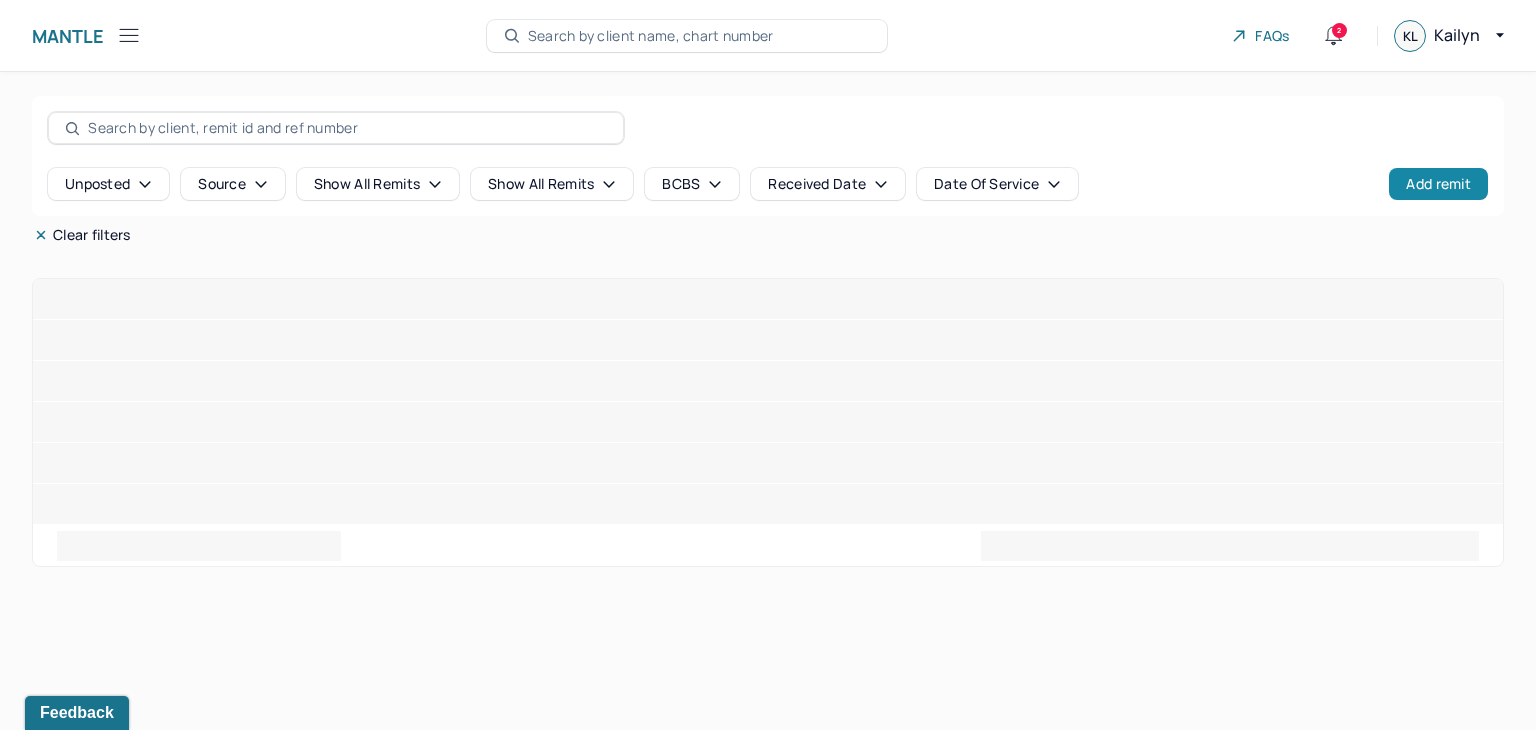 click on "Add remit" at bounding box center (1438, 184) 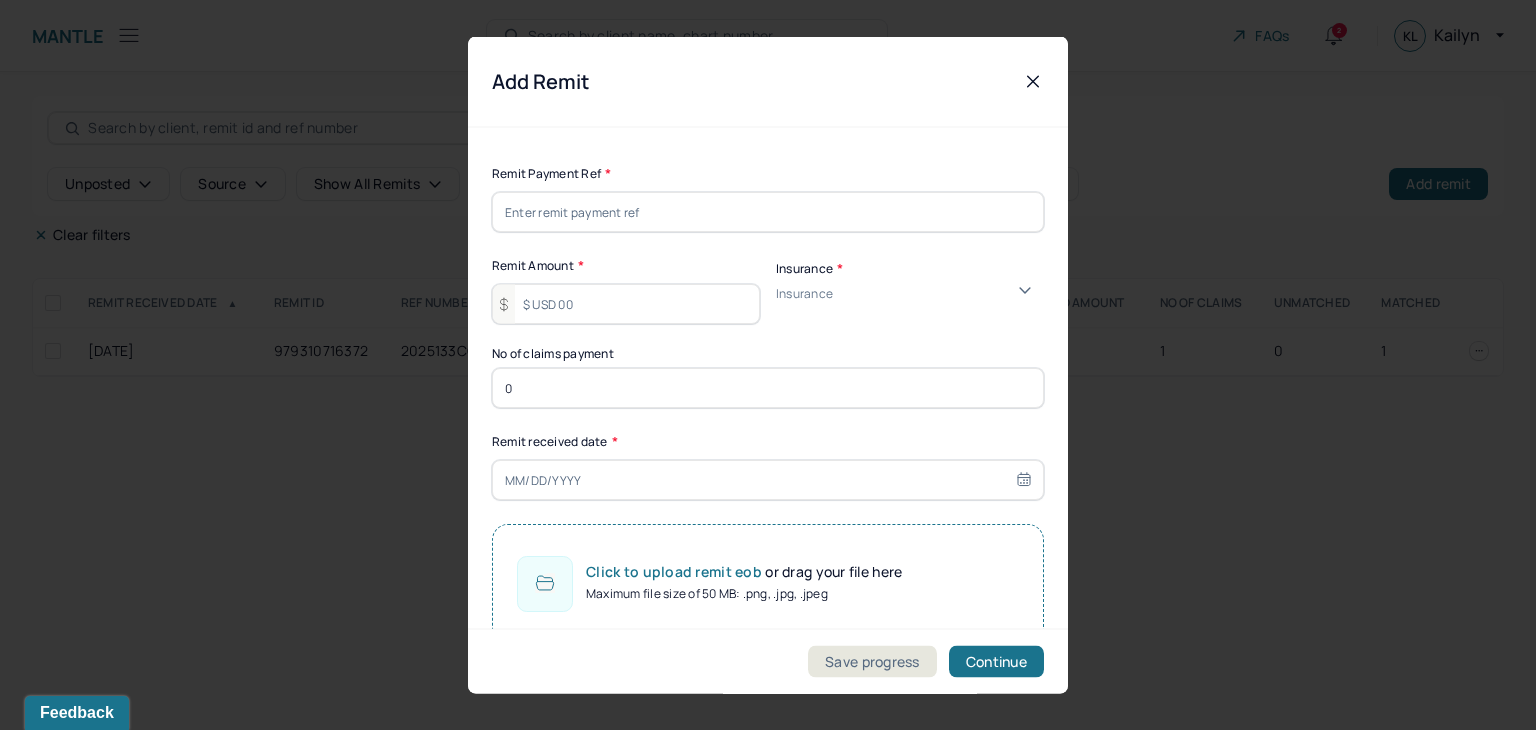 click at bounding box center (768, 212) 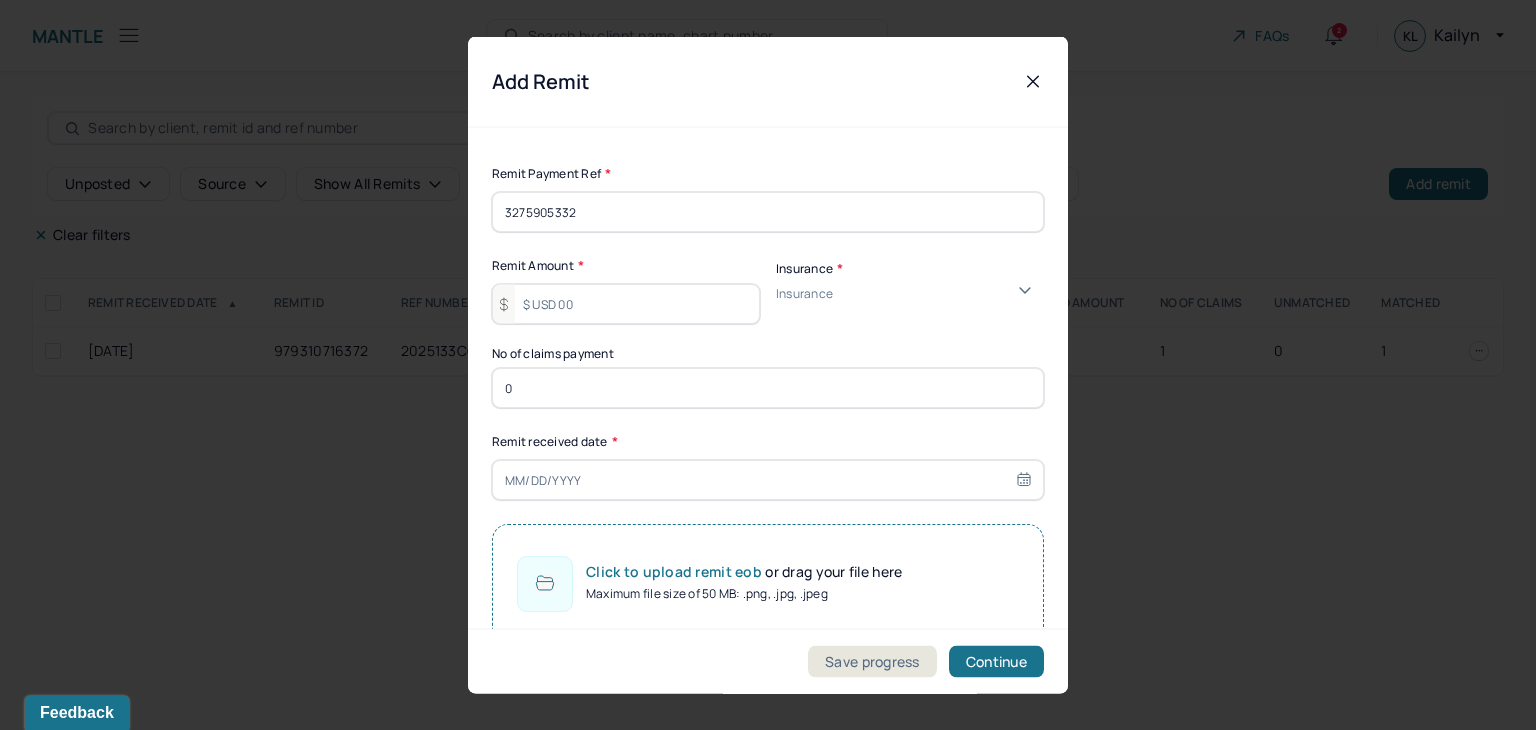 type on "3275905332" 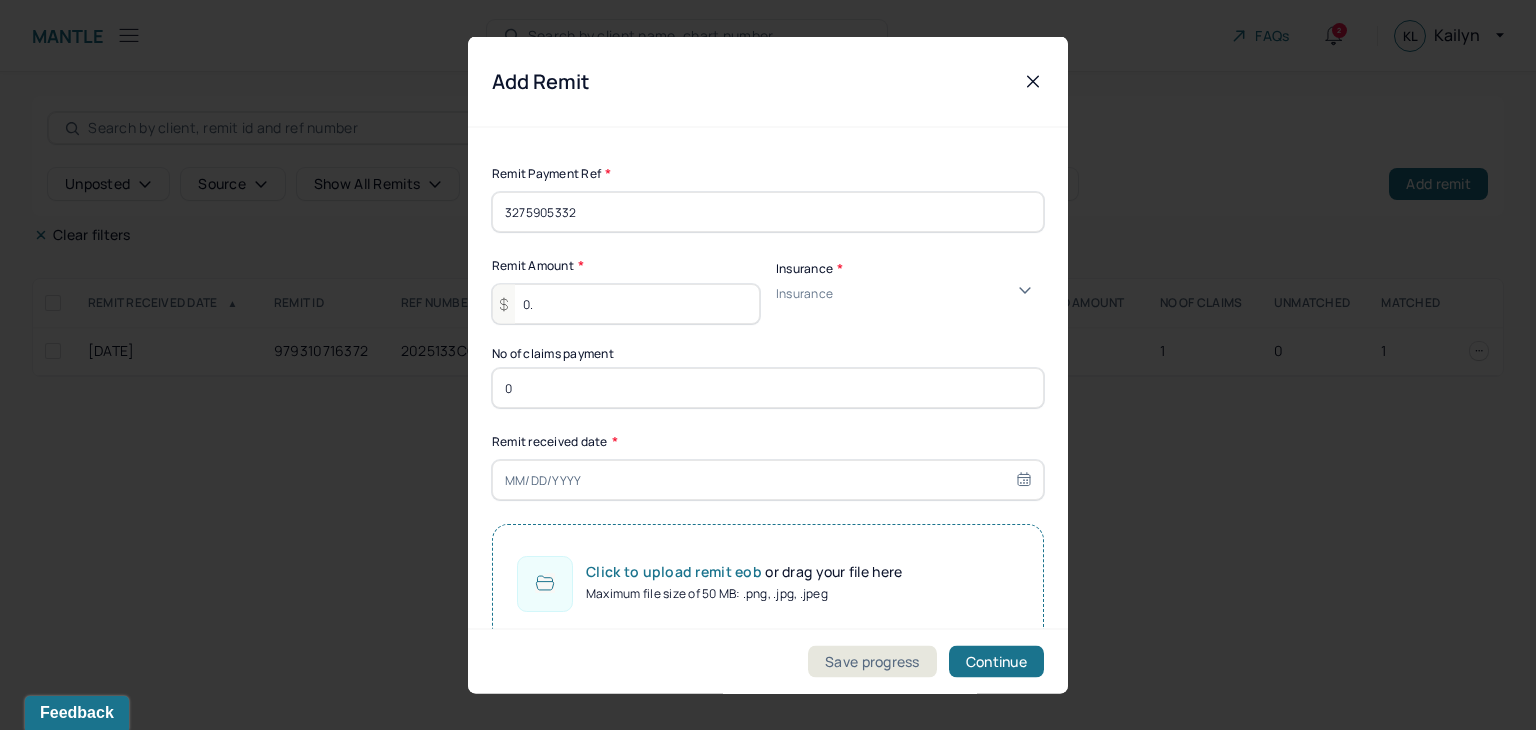 type on "0" 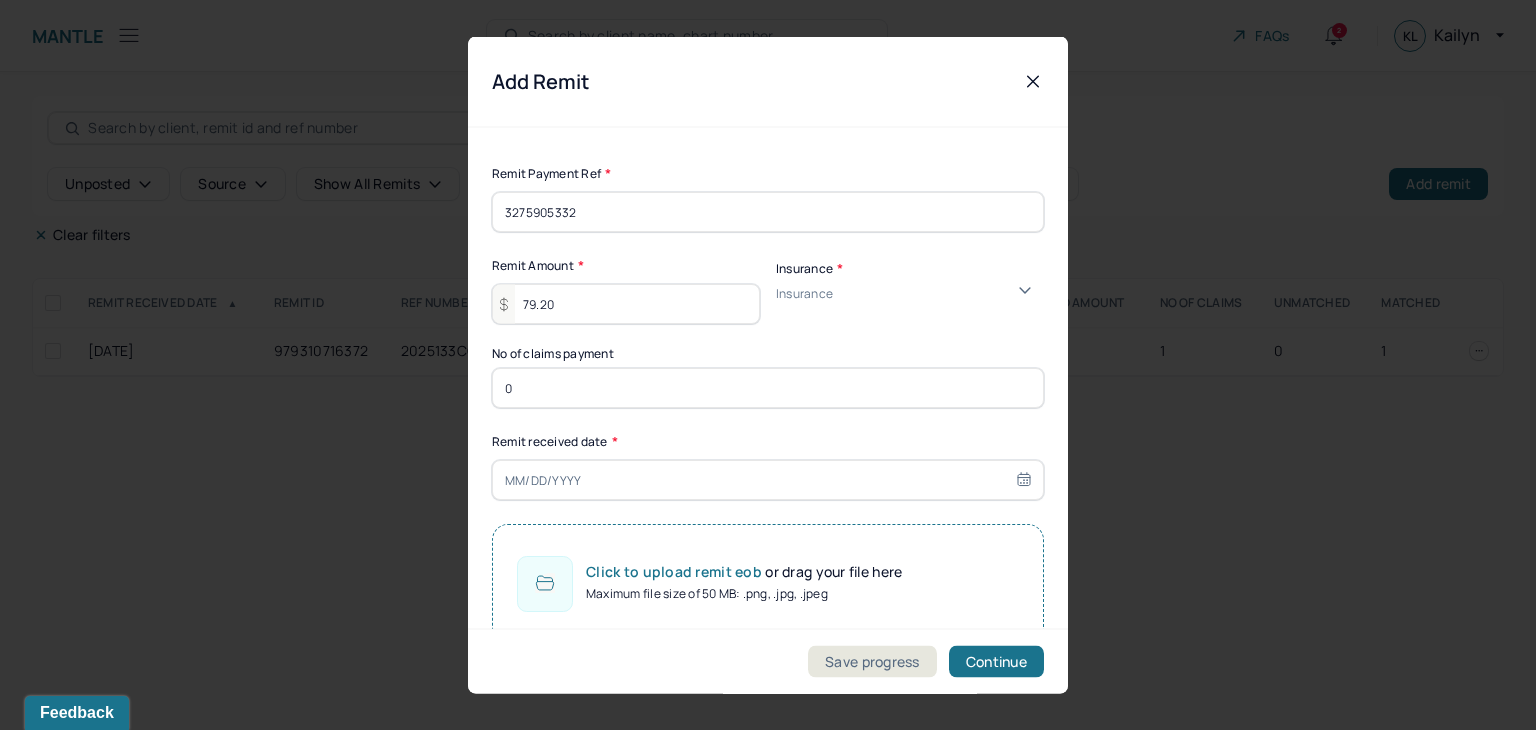 type on "79.20" 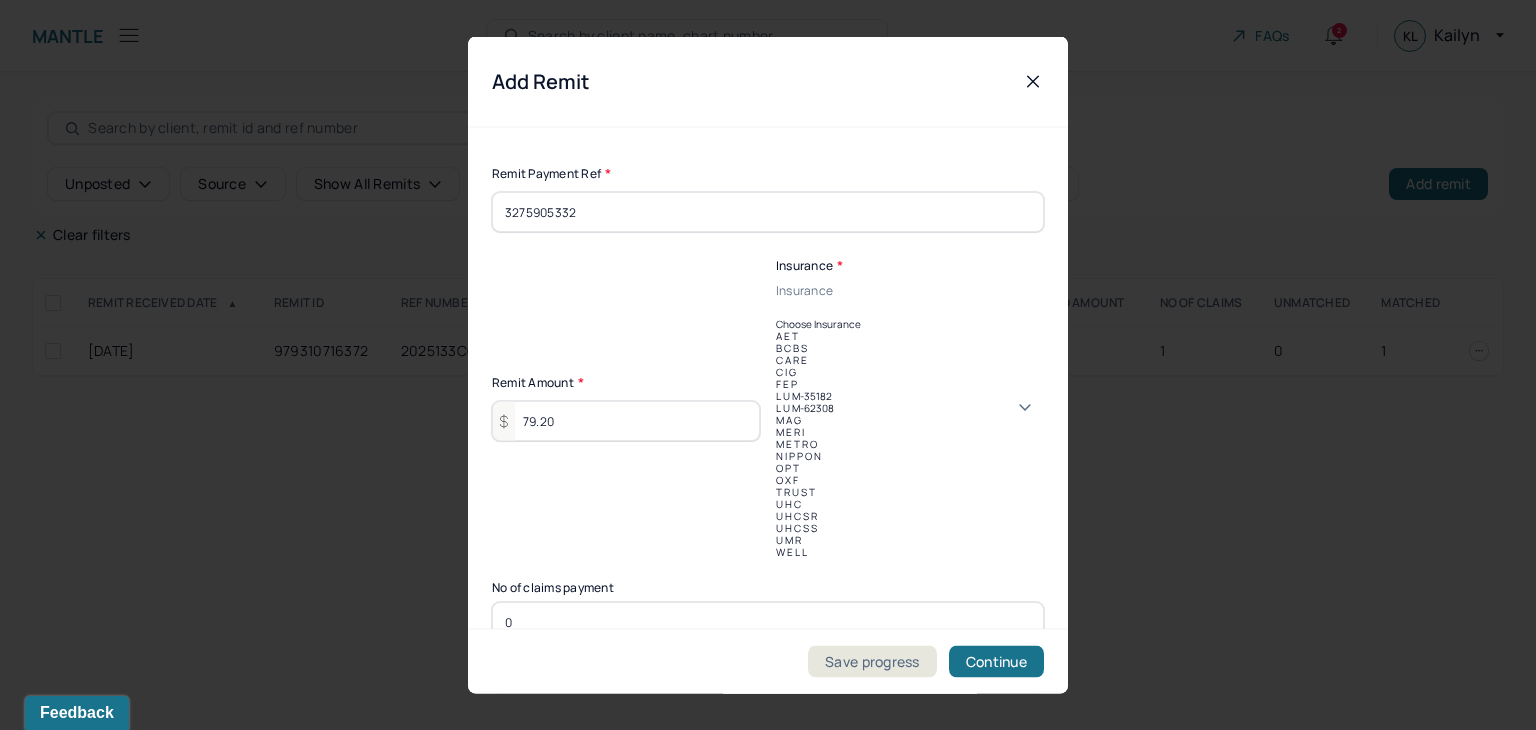 click on "B C B S" at bounding box center [910, 348] 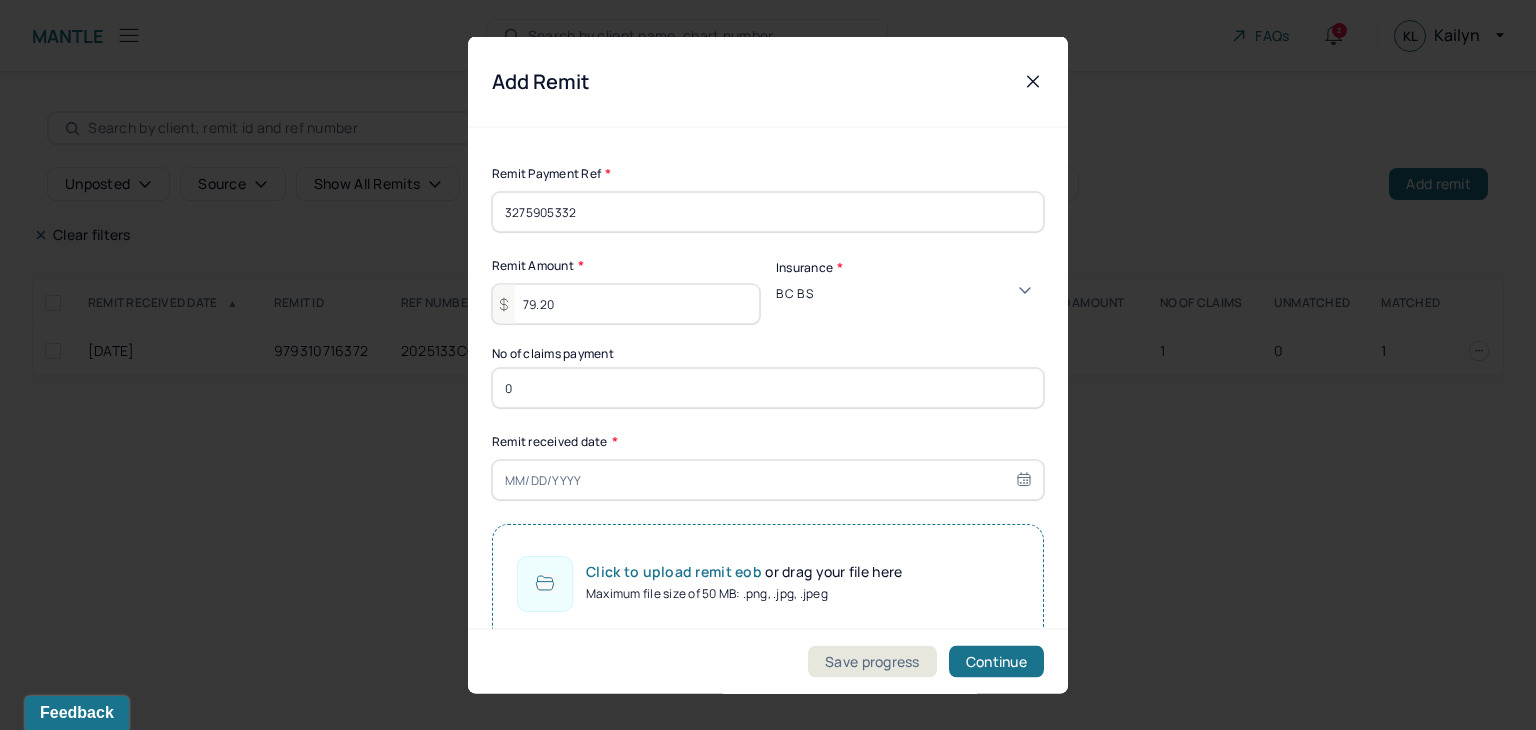click on "0" at bounding box center (768, 388) 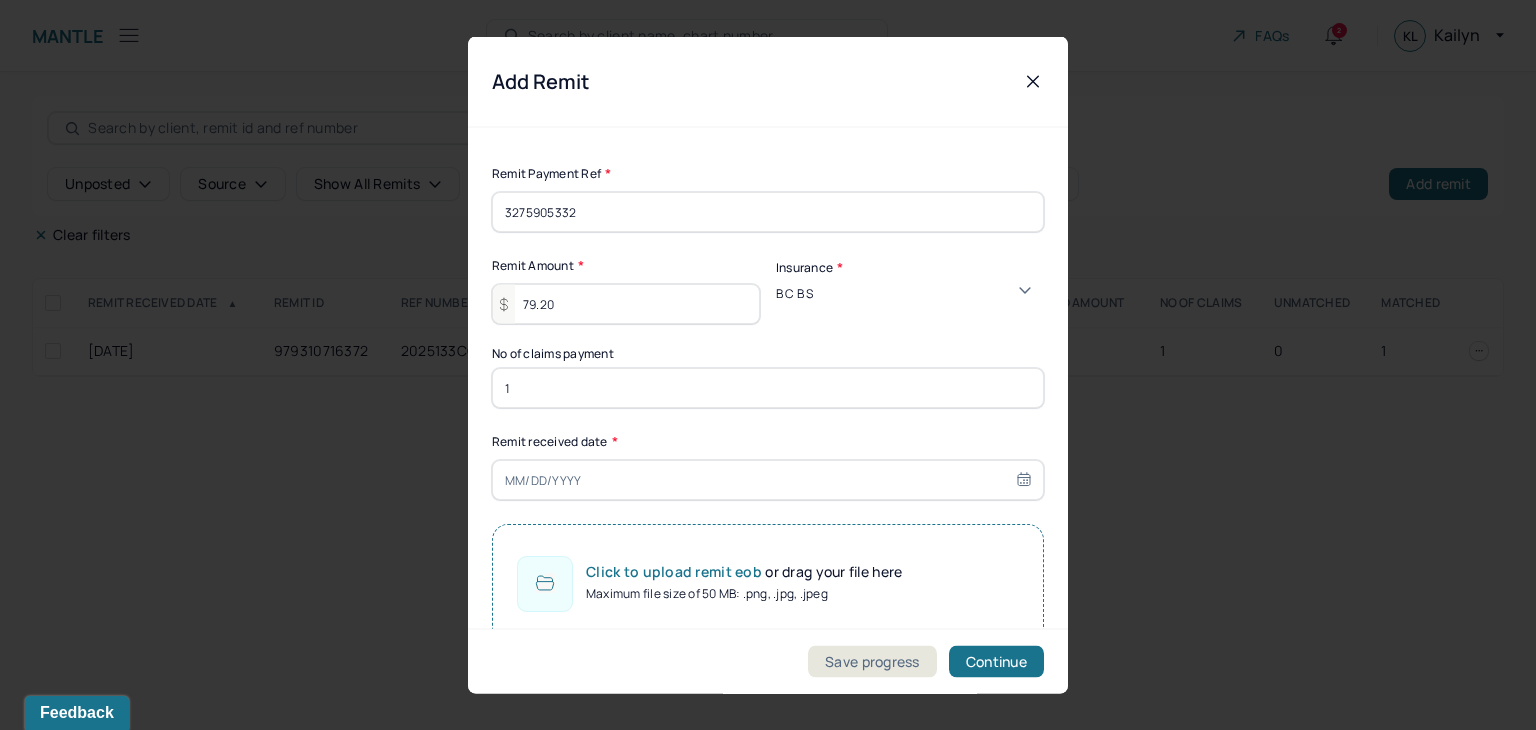 type on "1" 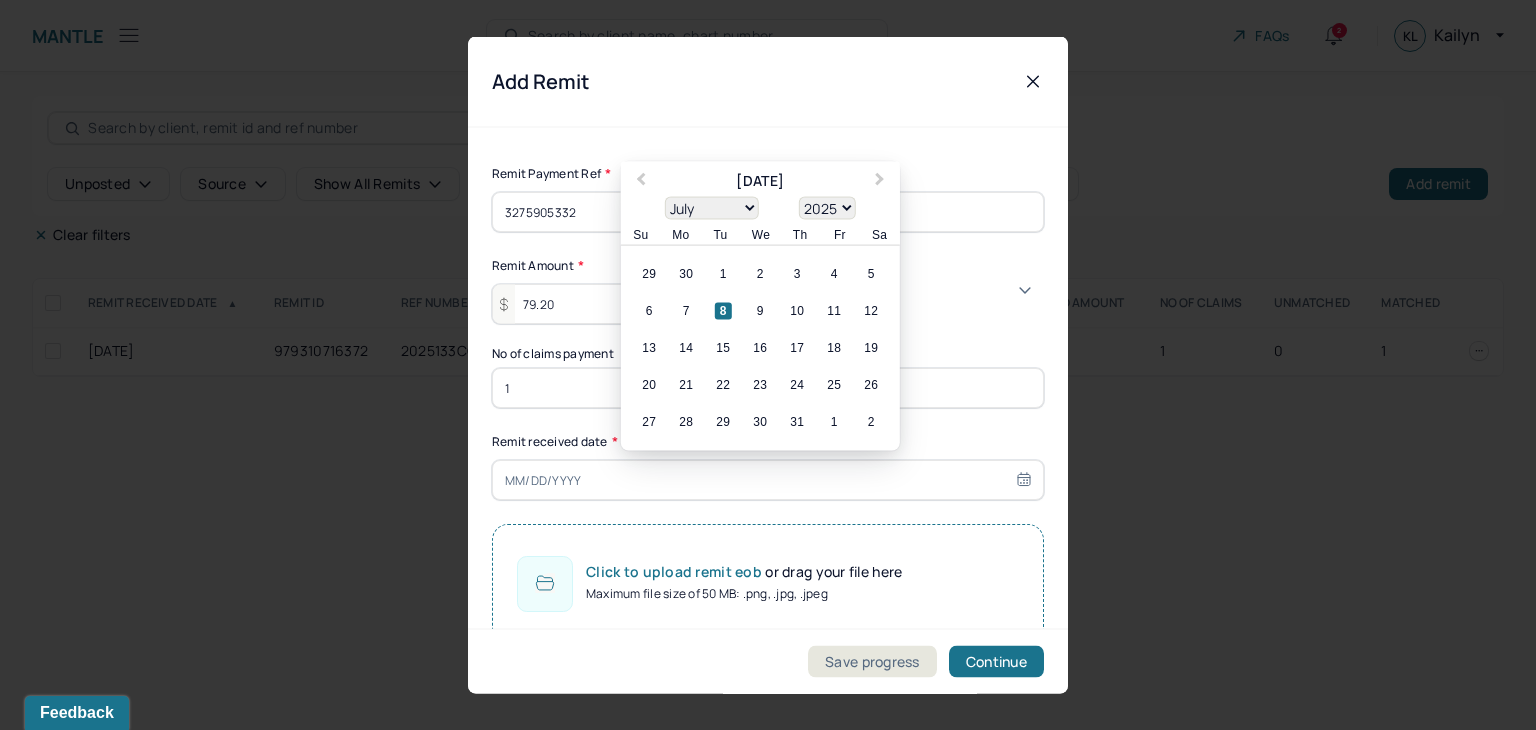 click at bounding box center [768, 480] 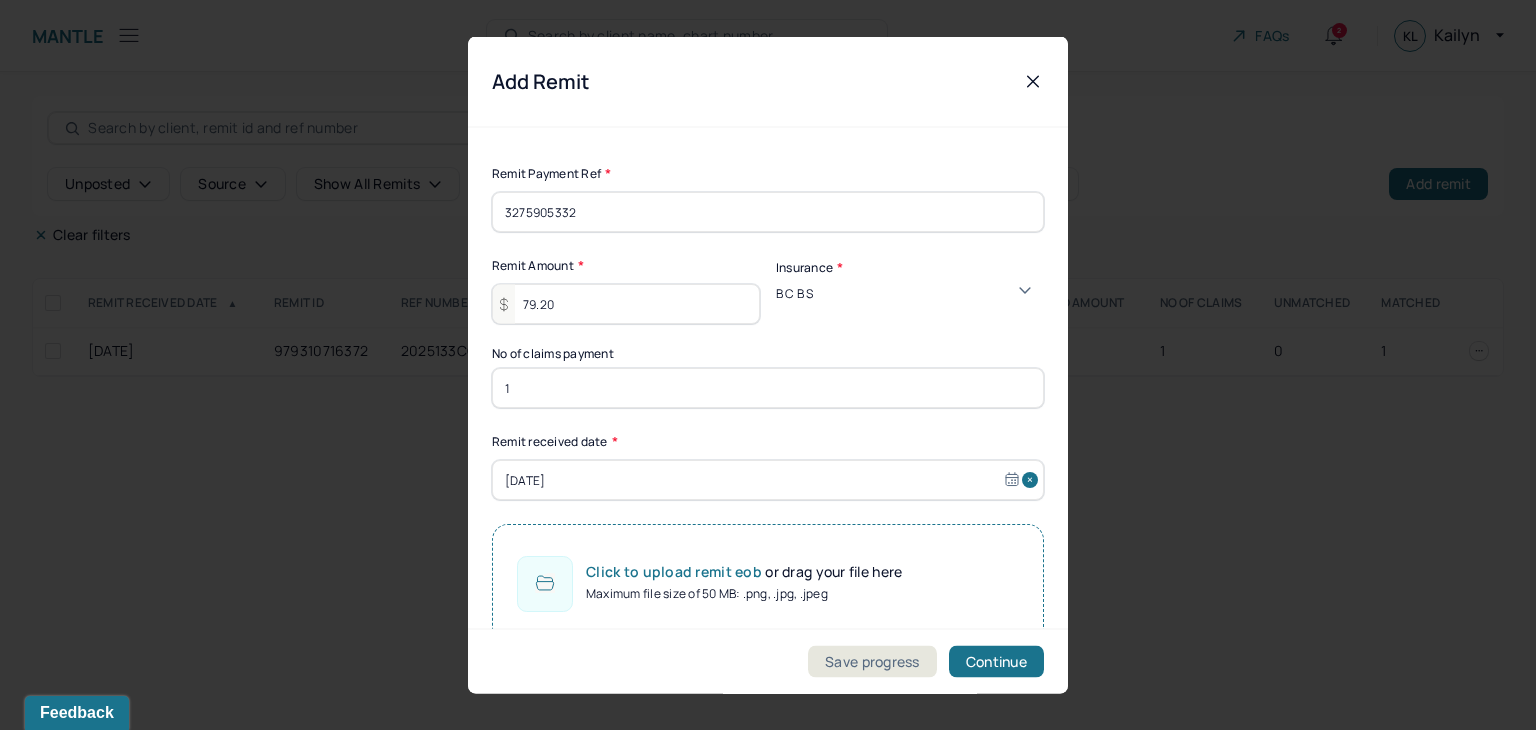 click on "Click to upload remit eob   or drag your file here Maximum file size of 50 MB: .png, .jpg, .jpeg" at bounding box center [768, 583] 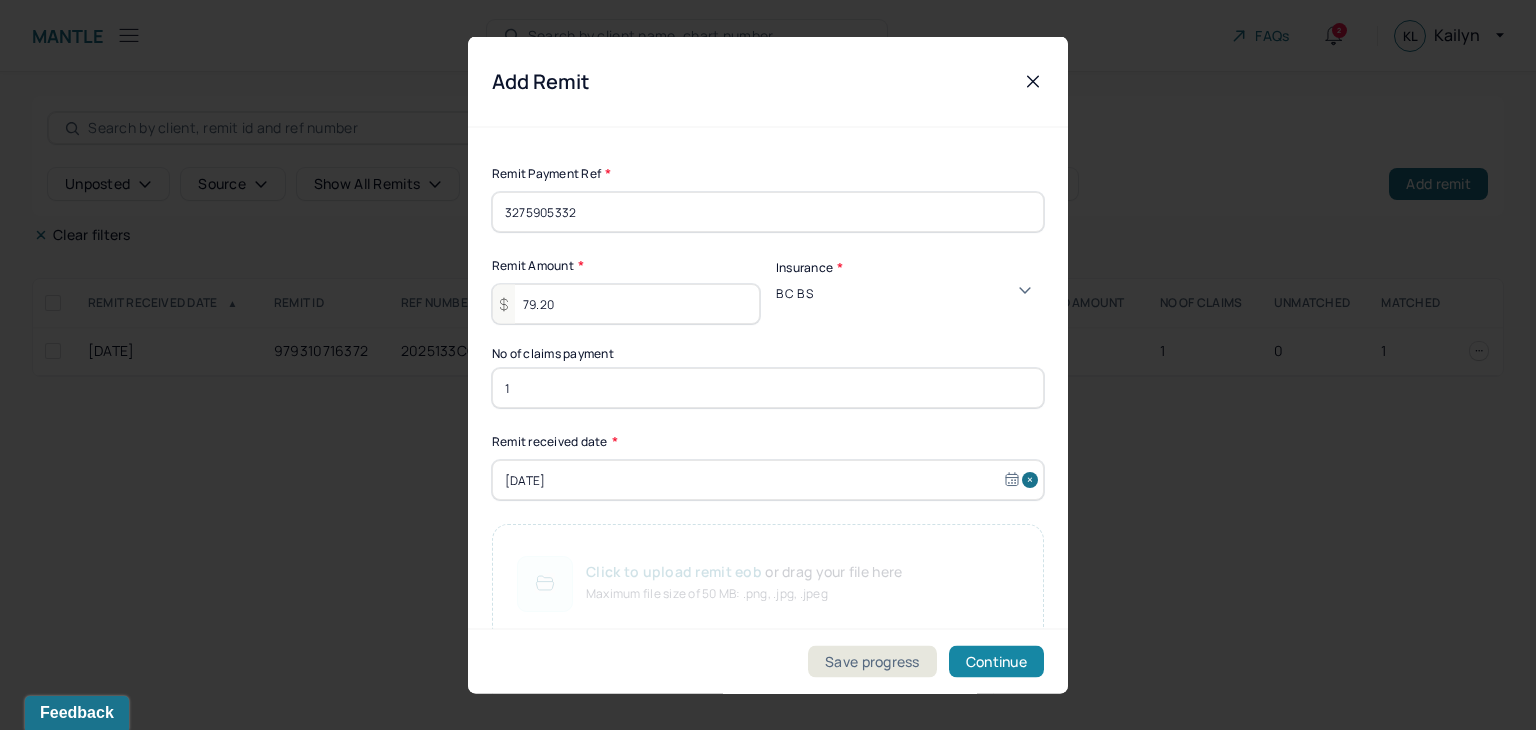click on "Continue" at bounding box center (996, 662) 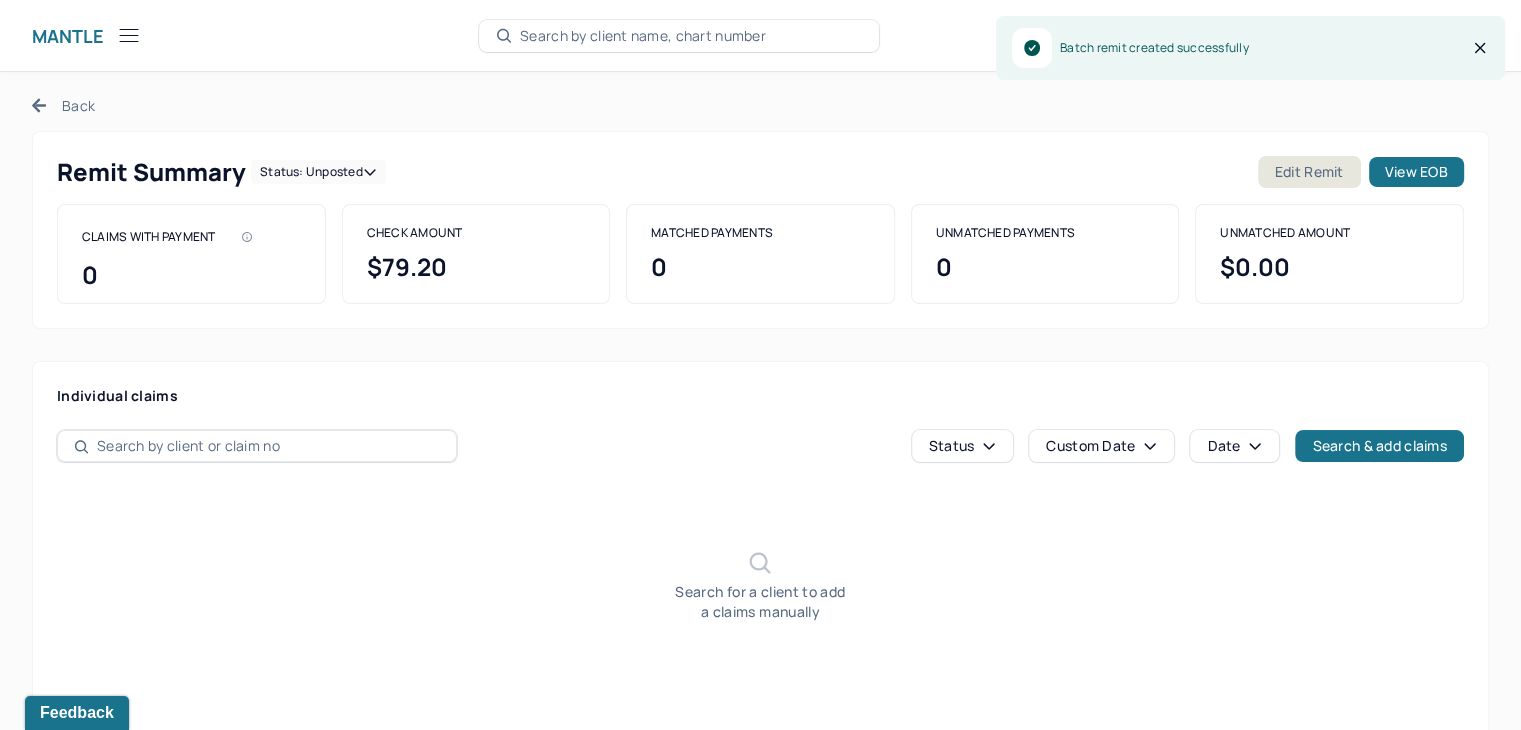 click on "Individual claims   Status     Custom Date     Date     Search & add claims   Search for a client to add a claims manually" at bounding box center [760, 549] 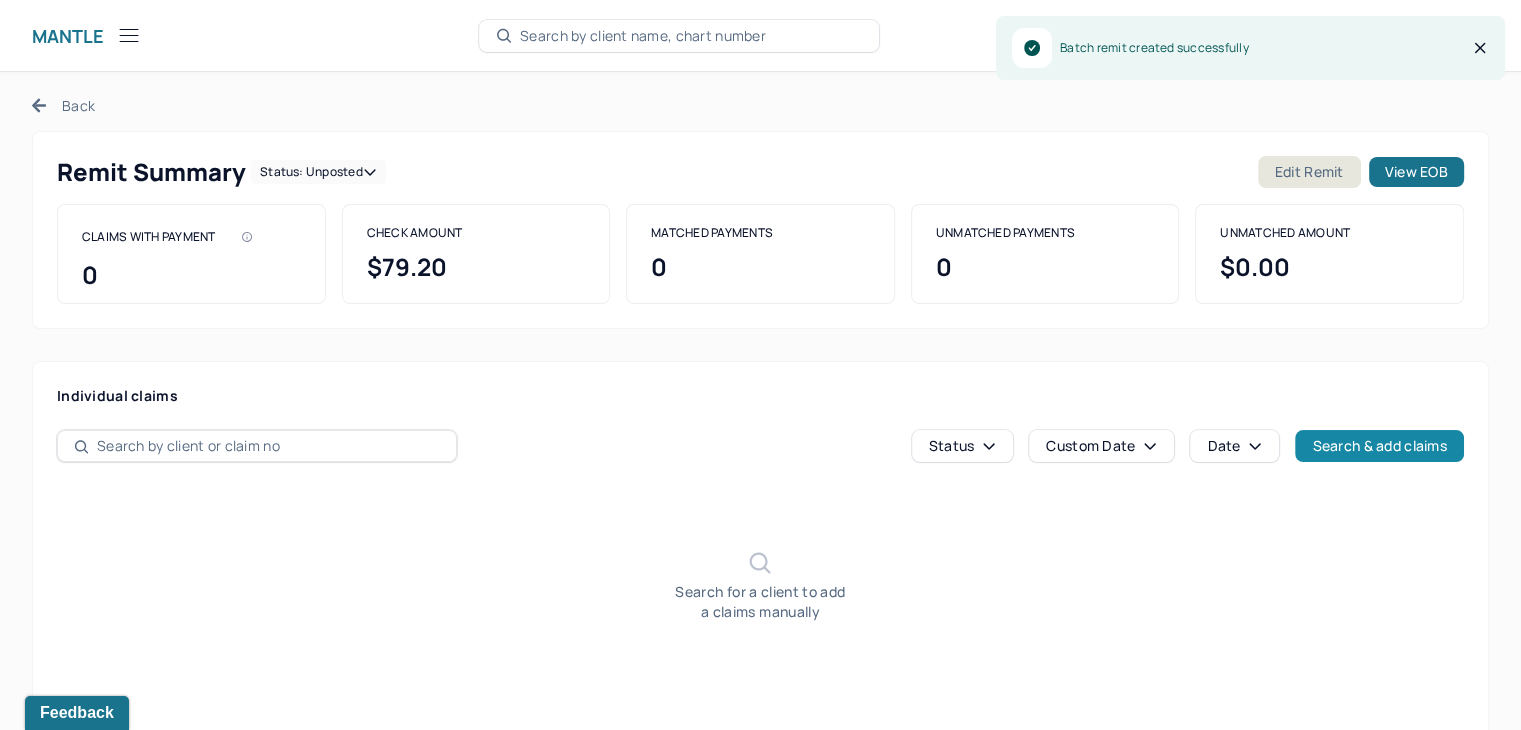click on "Search & add claims" at bounding box center (1379, 446) 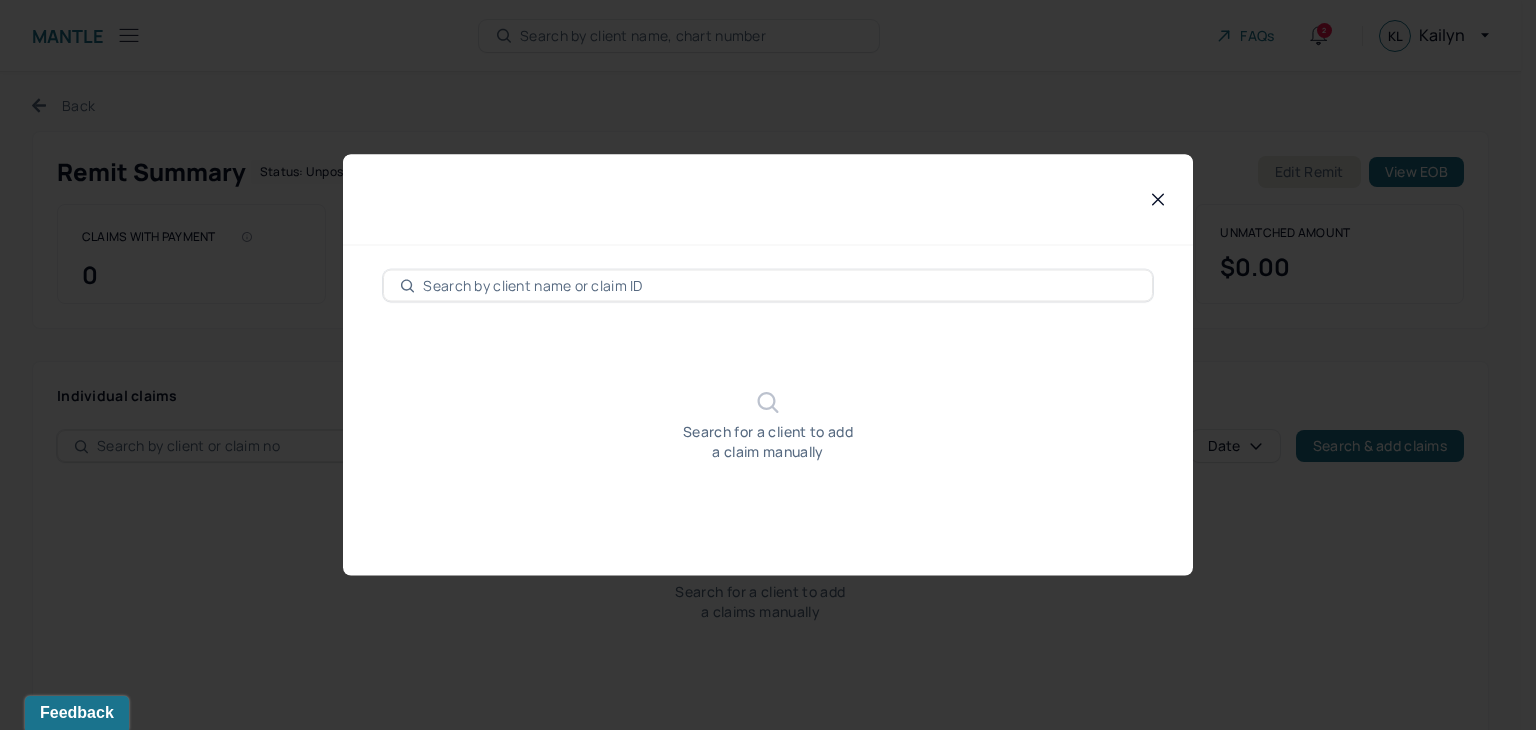click at bounding box center (779, 286) 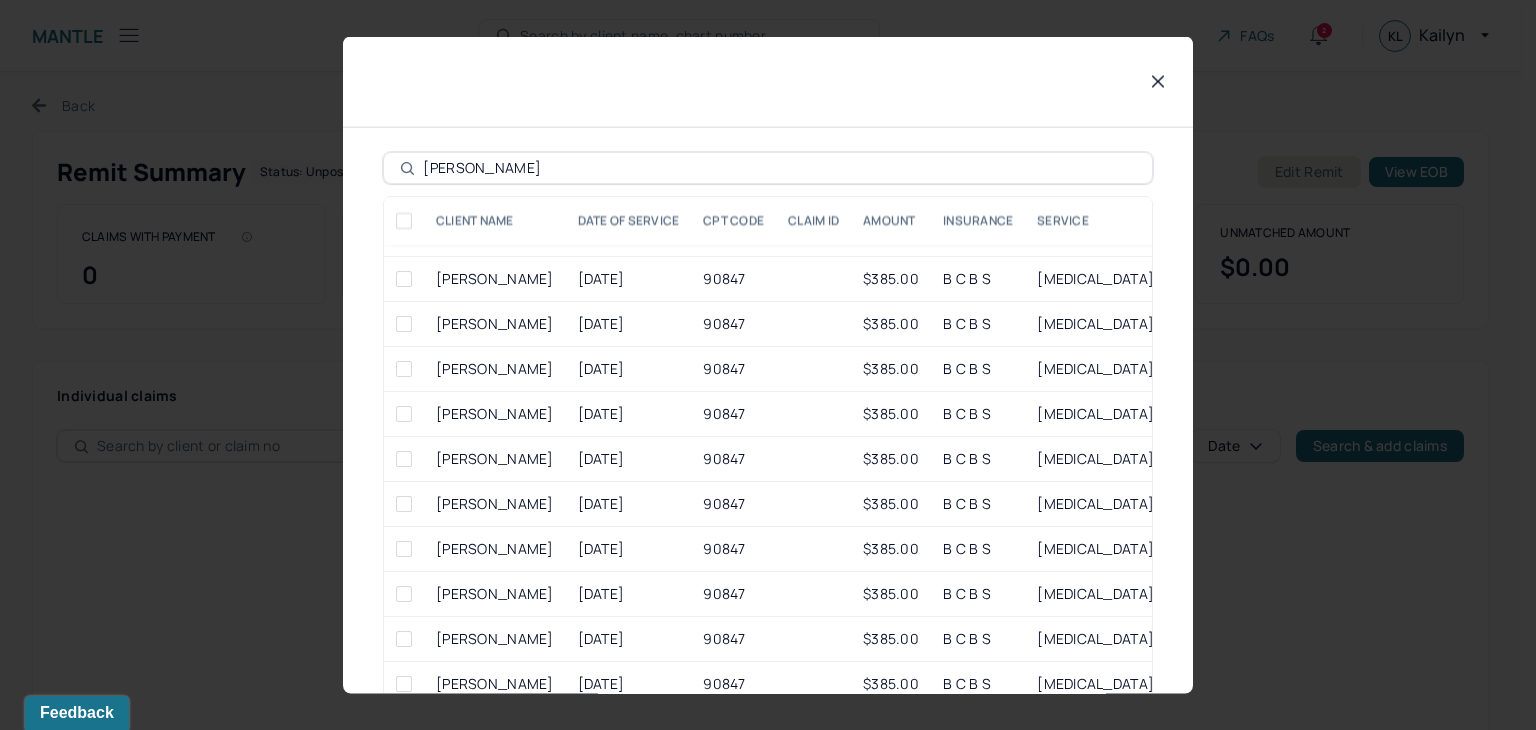 scroll, scrollTop: 48, scrollLeft: 0, axis: vertical 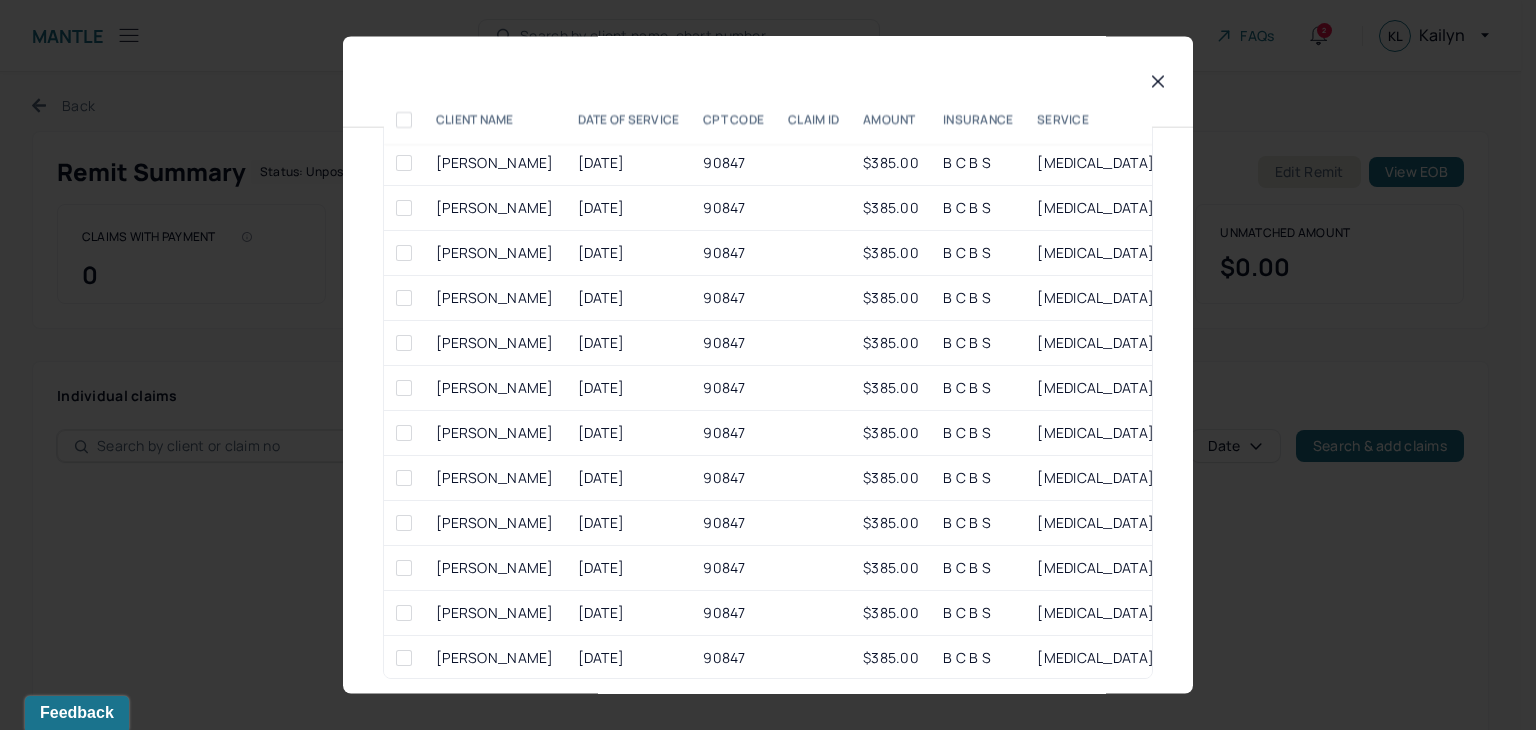 type on "[PERSON_NAME]" 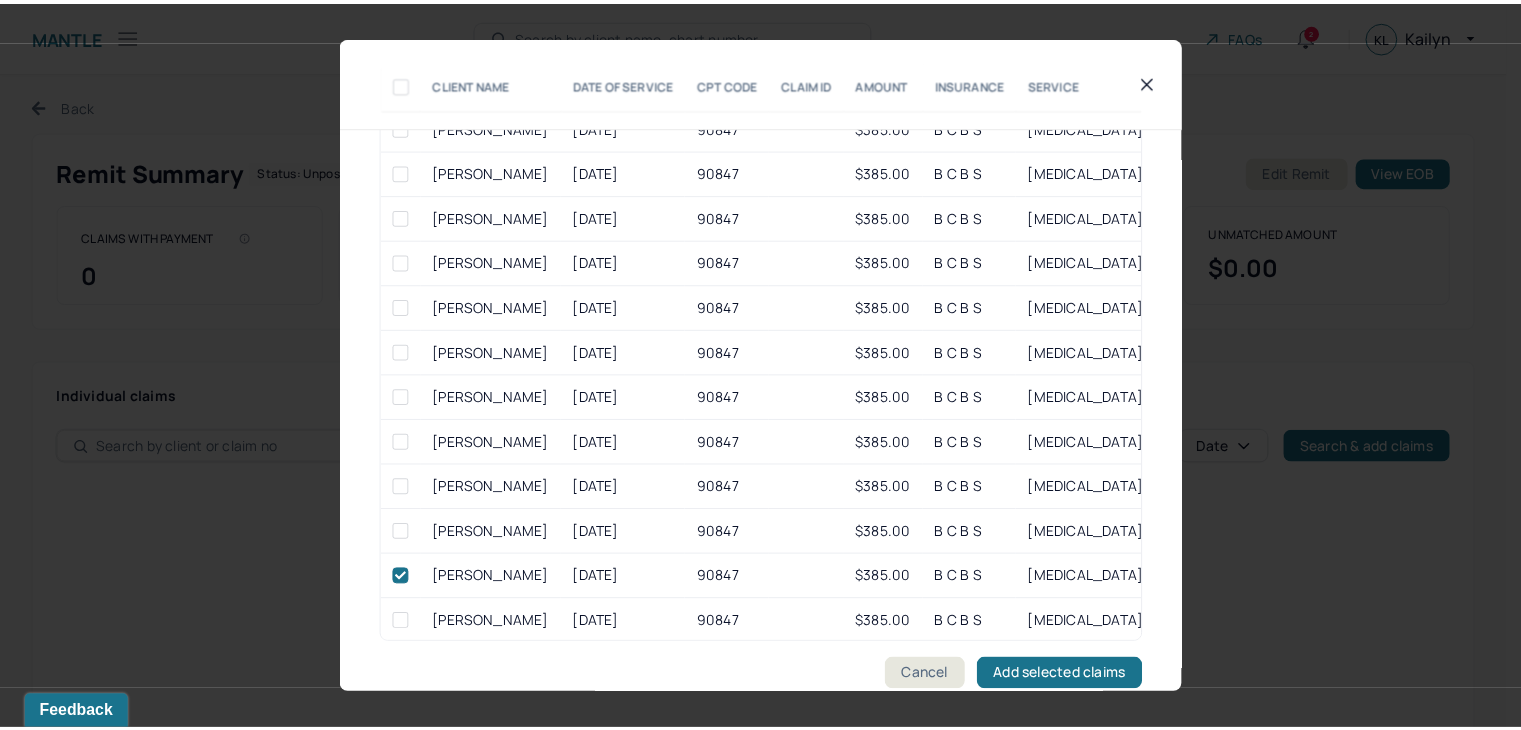 scroll, scrollTop: 157, scrollLeft: 0, axis: vertical 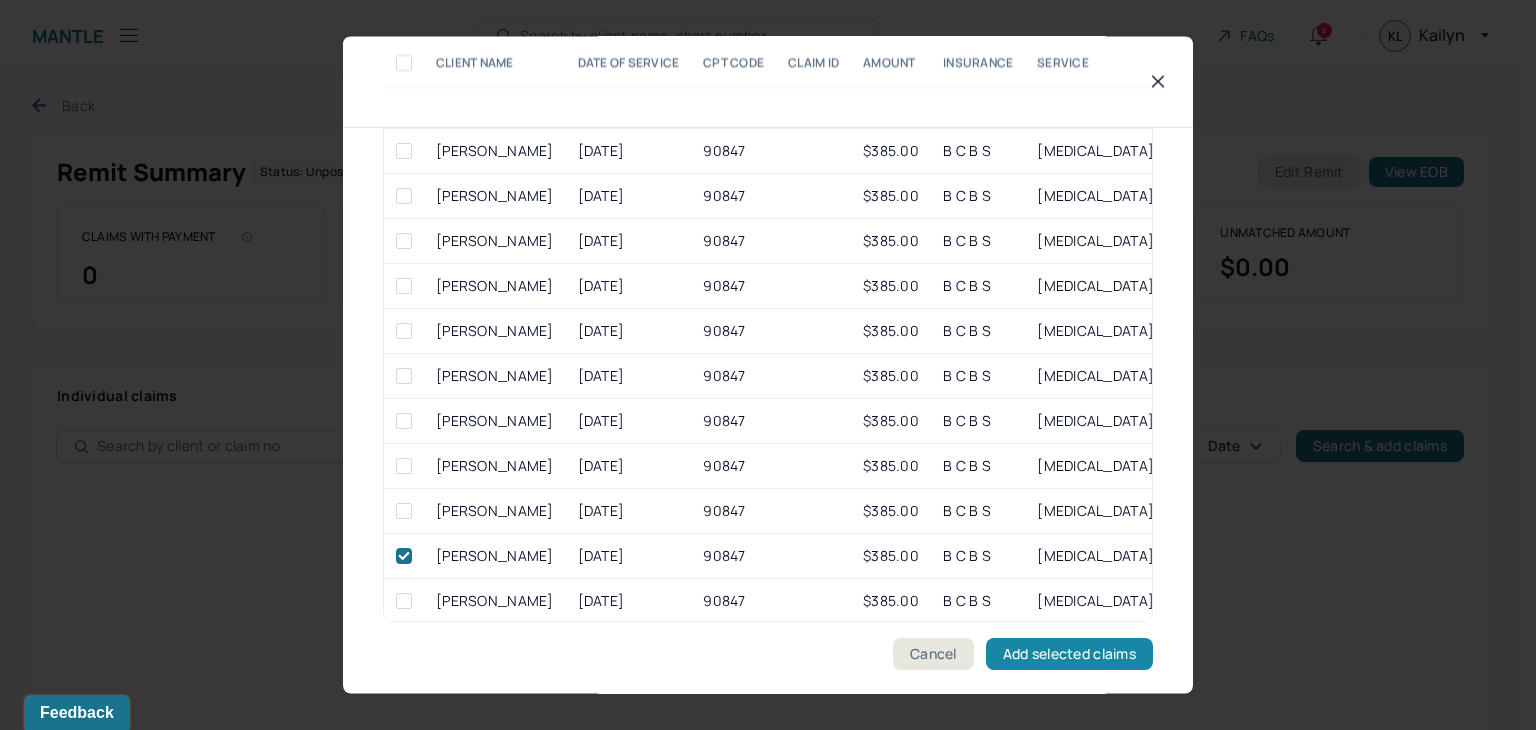 click on "Add selected claims" at bounding box center (1069, 655) 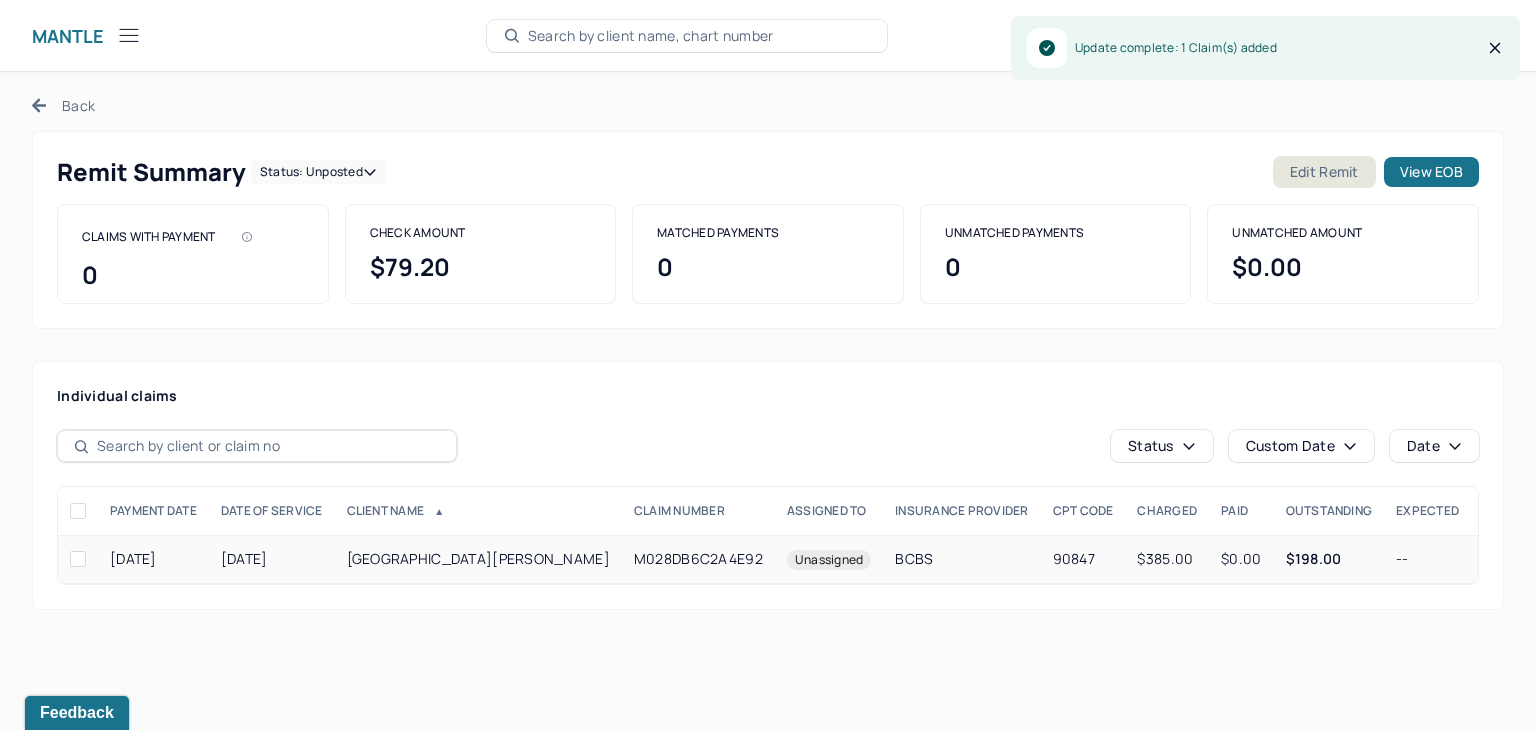 click on "90847" at bounding box center (1083, 559) 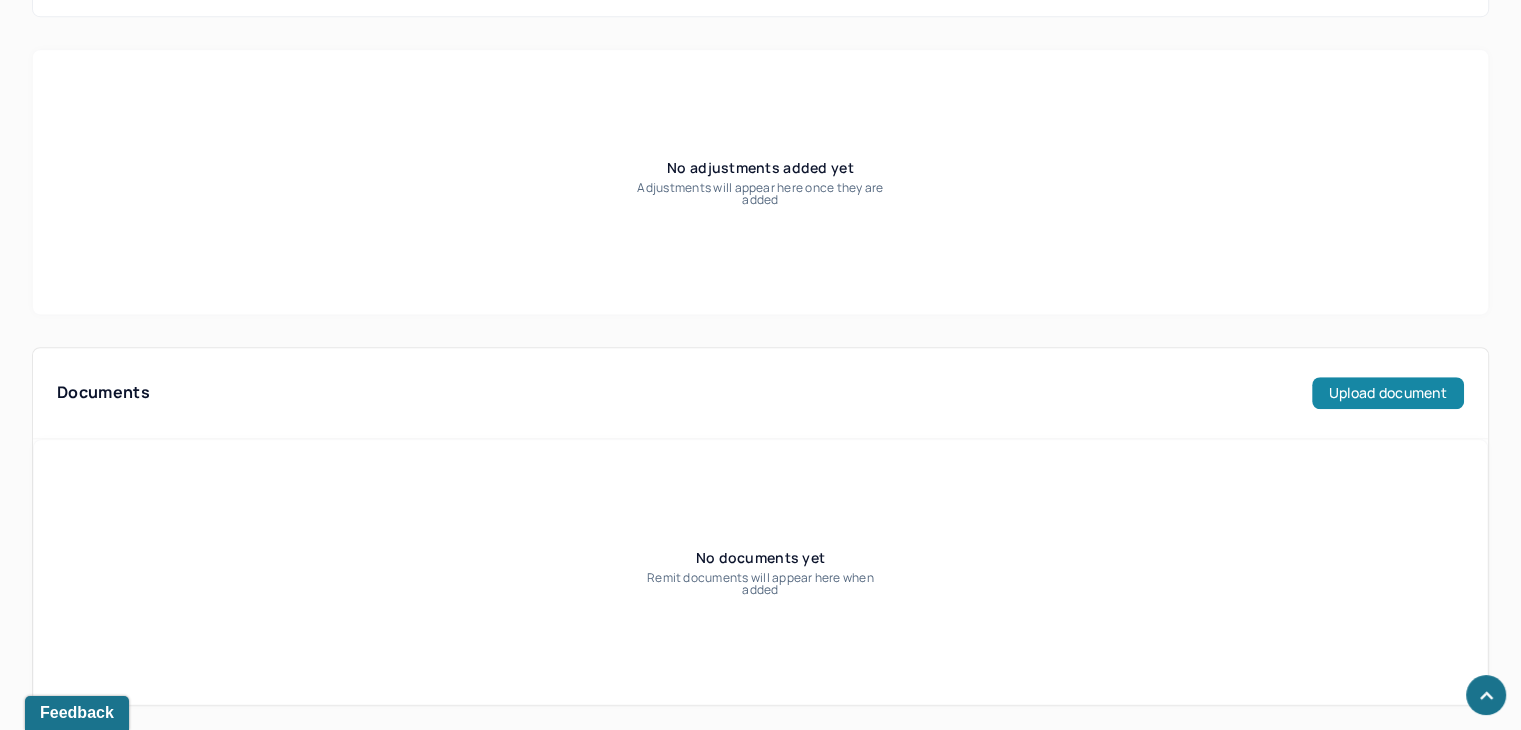 scroll, scrollTop: 1410, scrollLeft: 0, axis: vertical 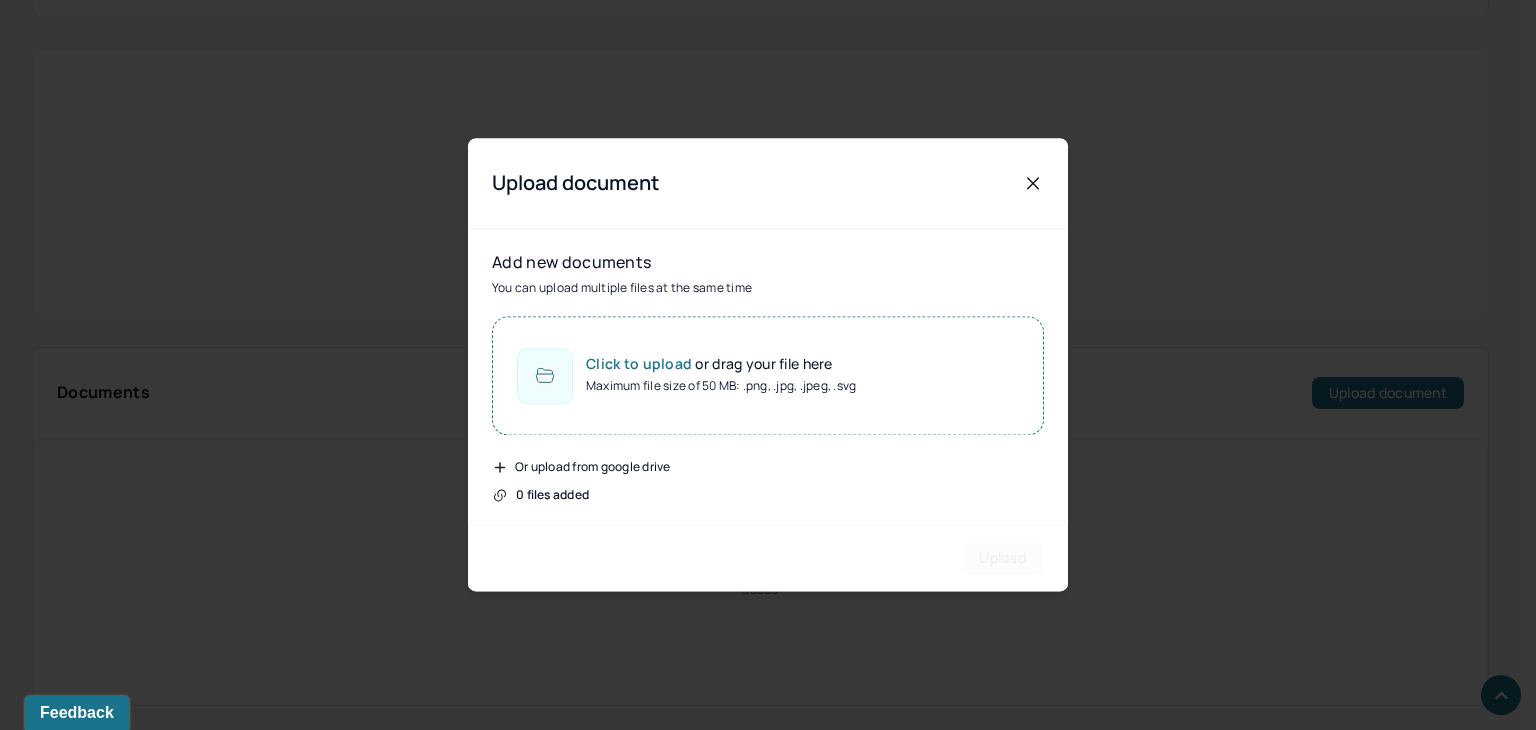click on "Click to upload   or drag your file here" at bounding box center (721, 365) 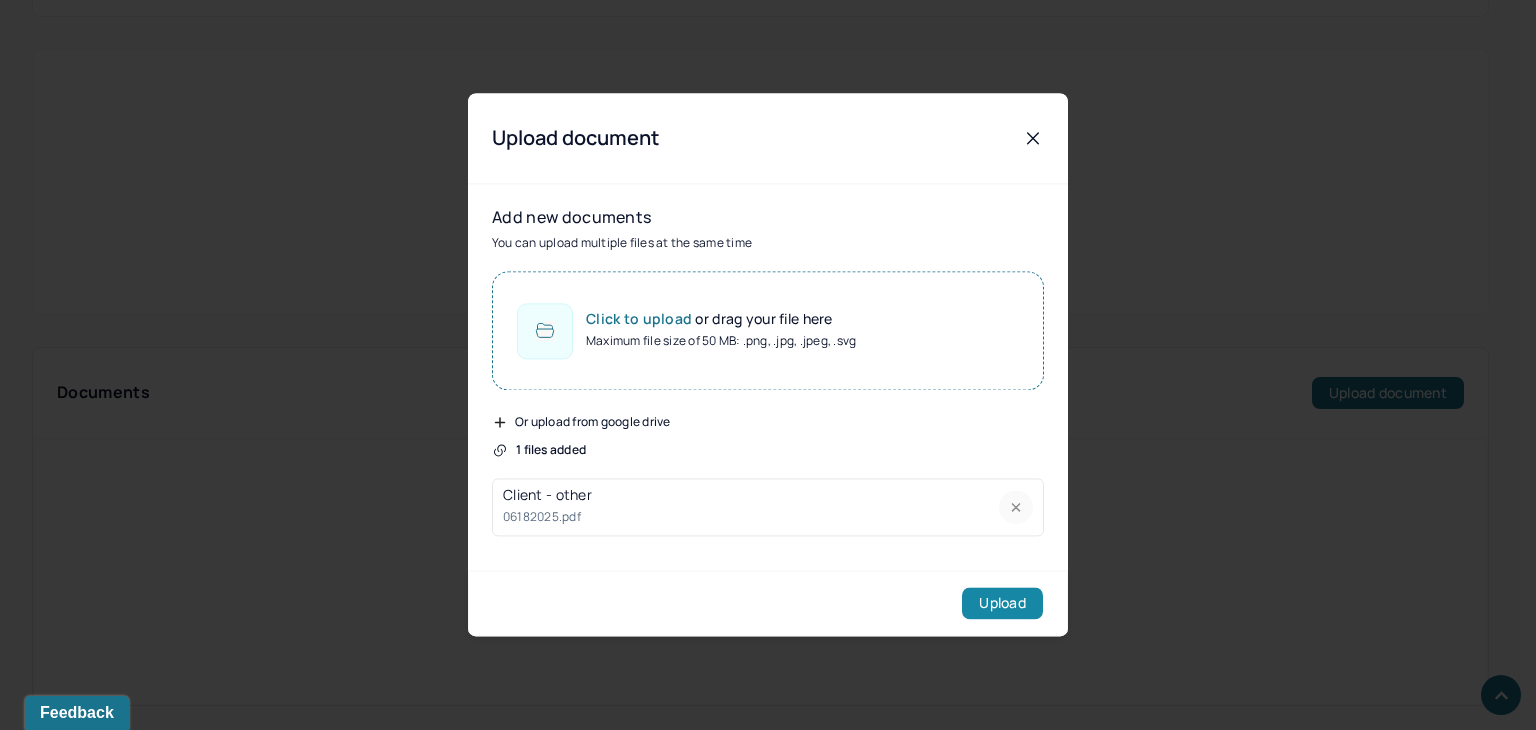 click on "Upload" at bounding box center [1002, 604] 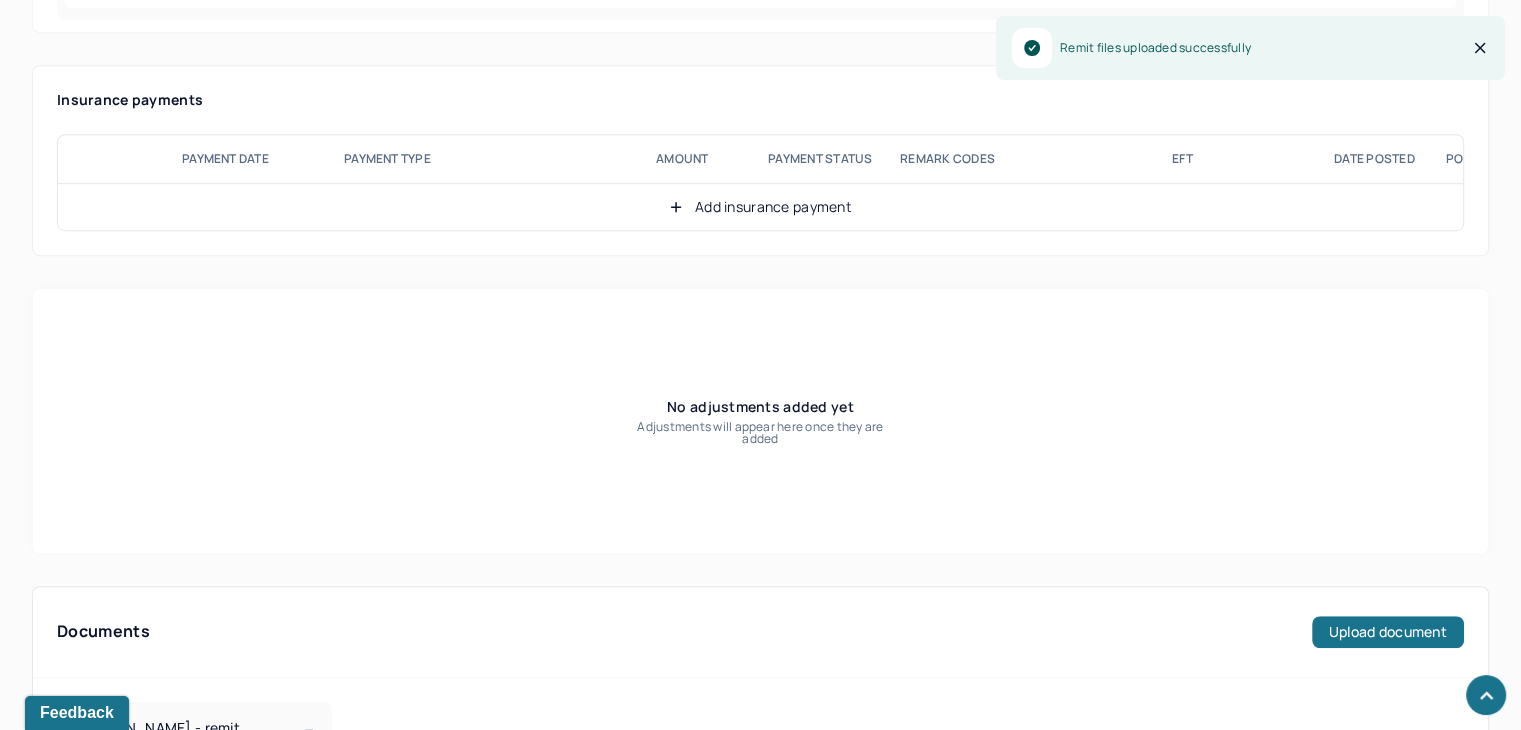 scroll, scrollTop: 901, scrollLeft: 0, axis: vertical 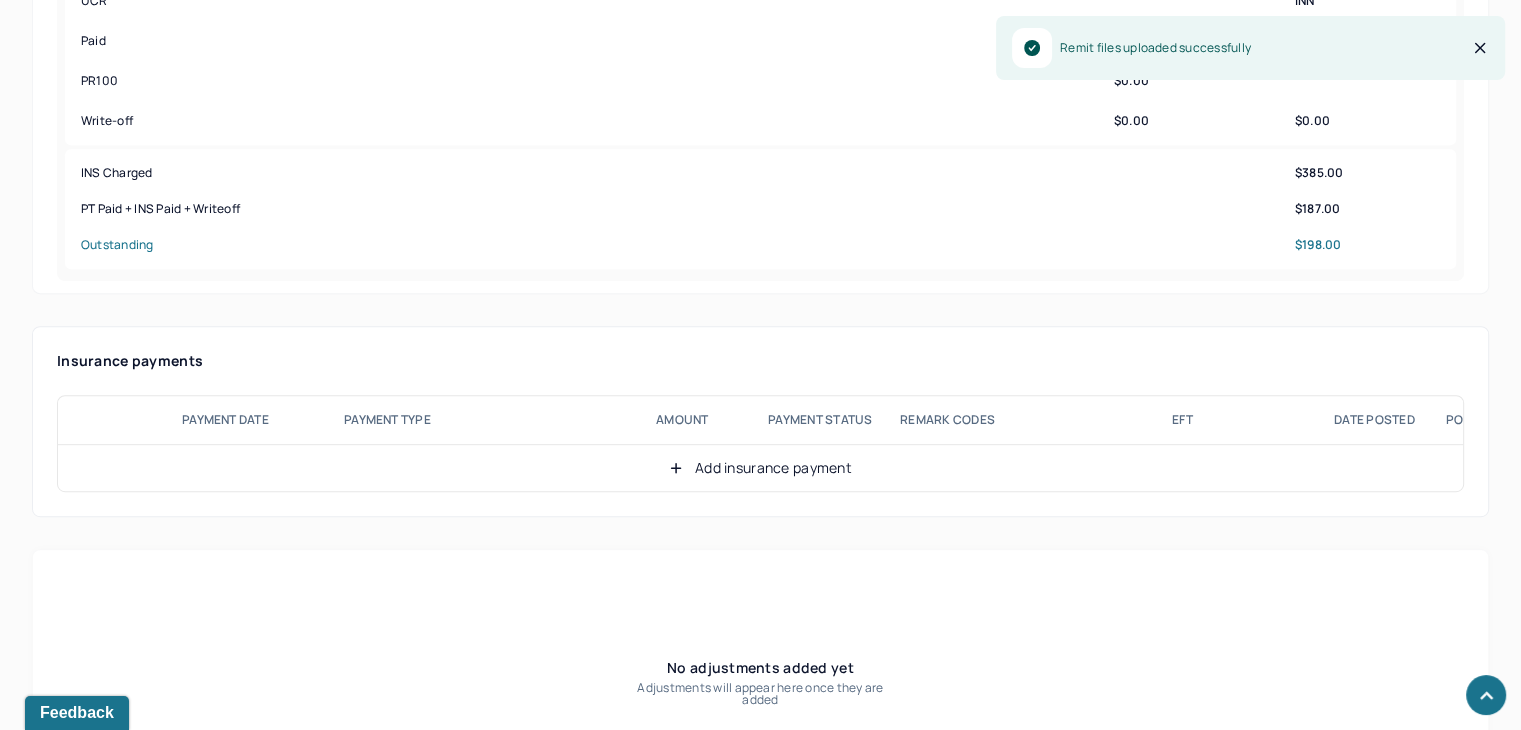 click on "Add insurance payment" at bounding box center [760, 468] 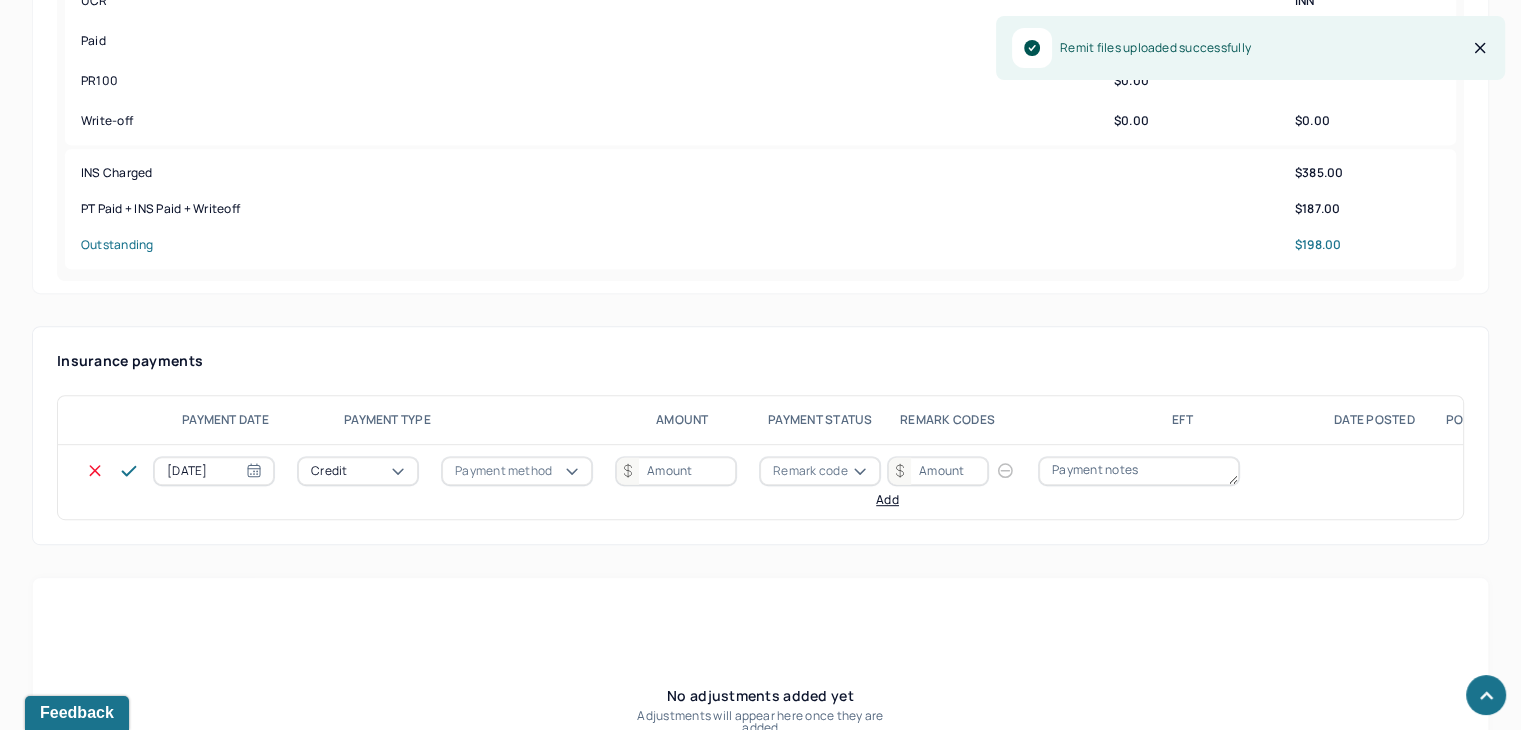 click on "Payment method" at bounding box center [503, 471] 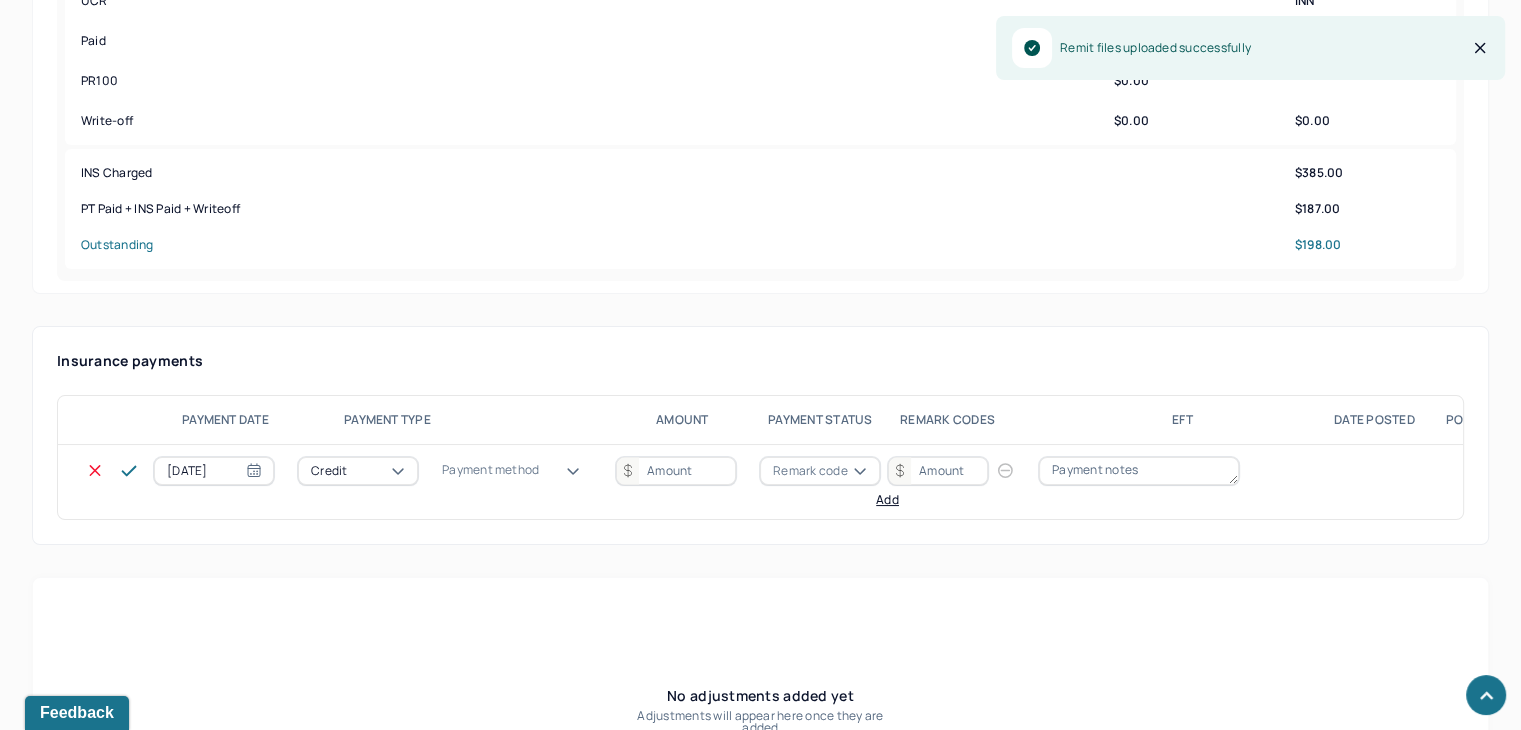 drag, startPoint x: 502, startPoint y: 521, endPoint x: 594, endPoint y: 482, distance: 99.92497 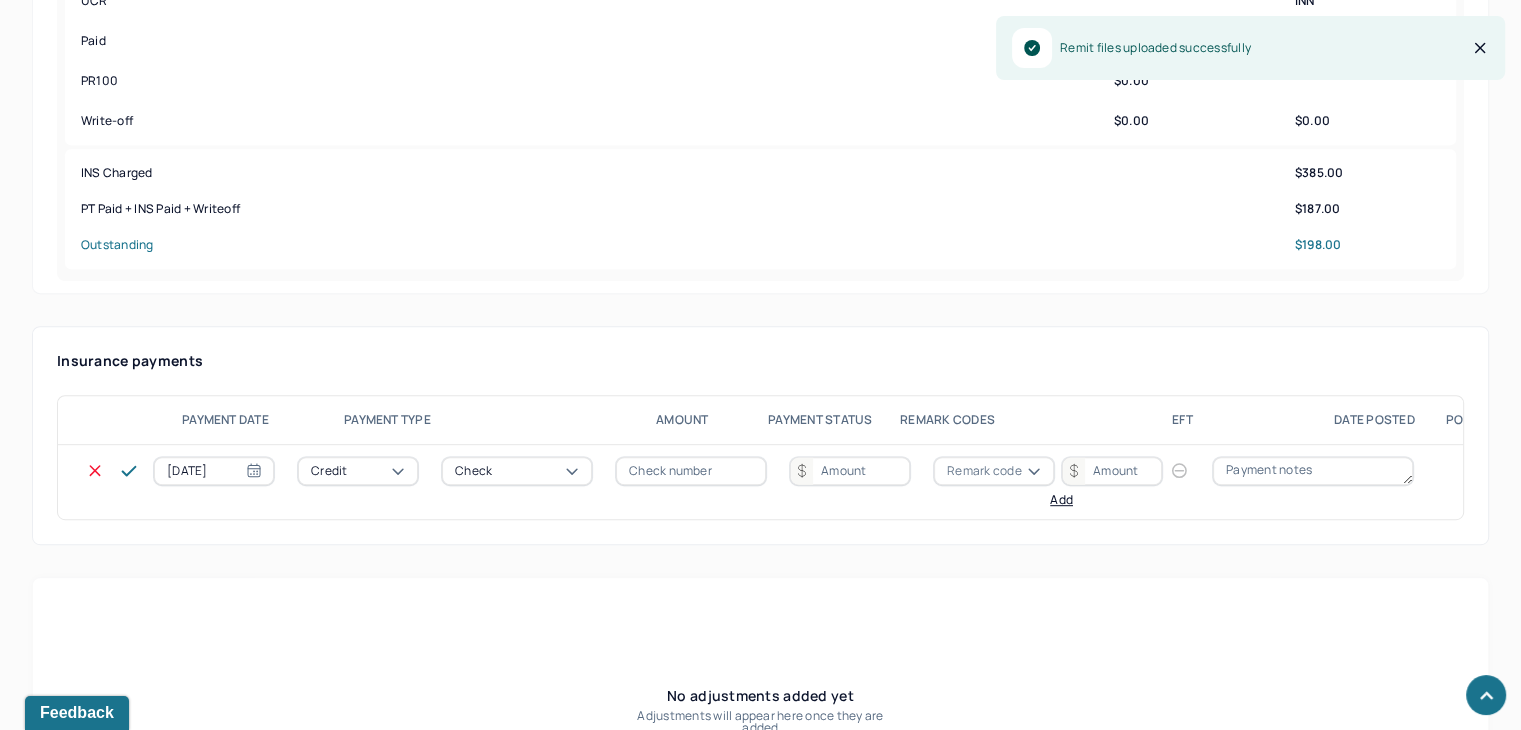 click at bounding box center (691, 471) 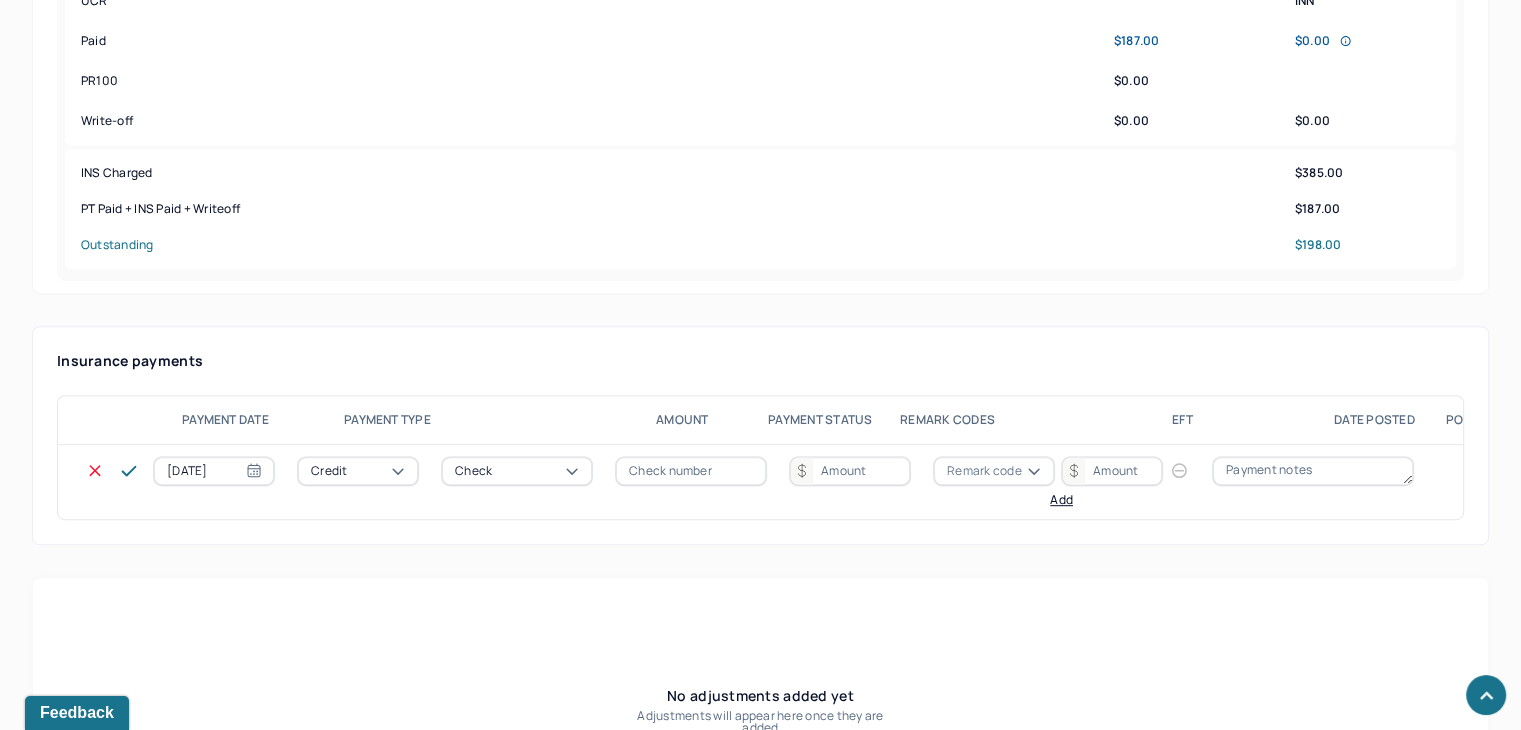 paste on "3275905332" 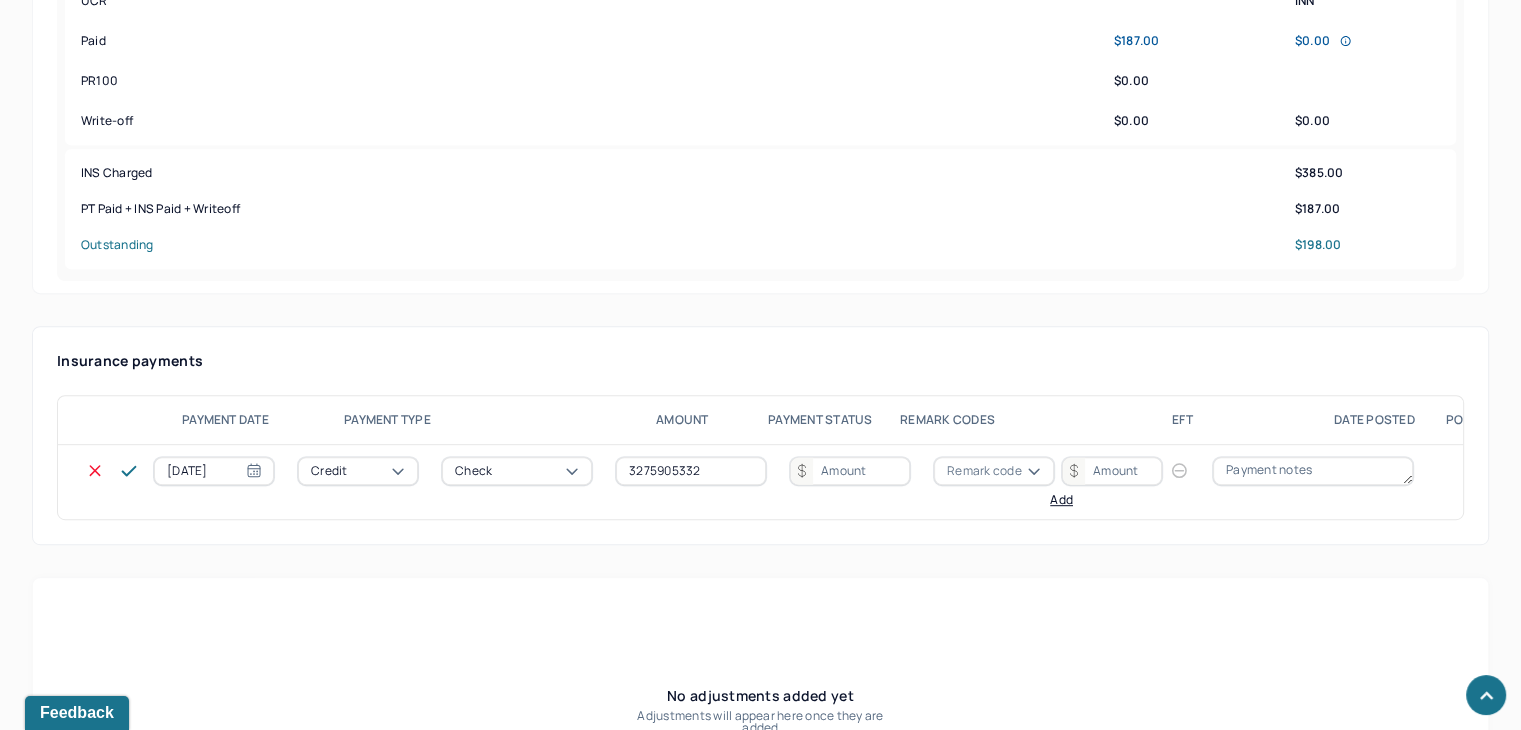 type on "3275905332" 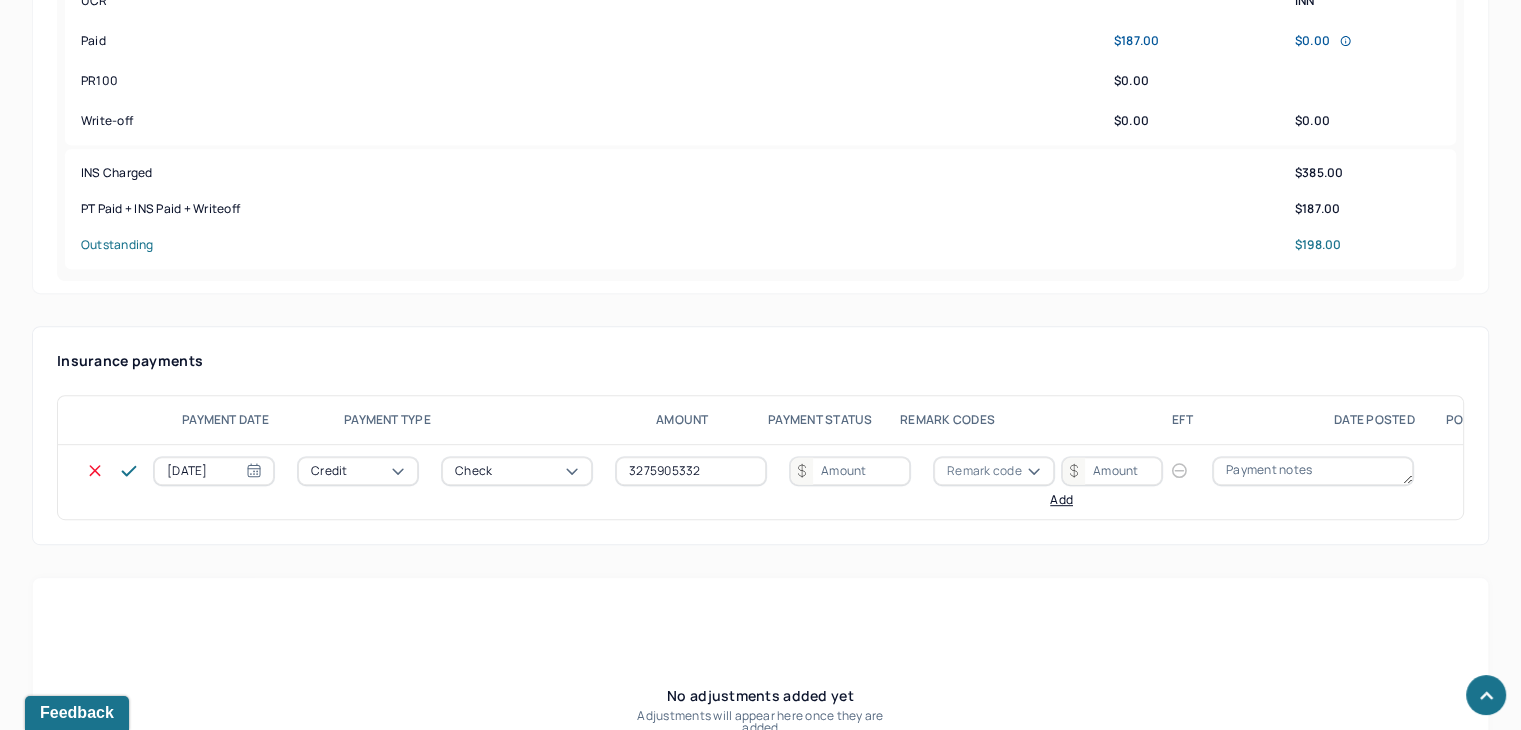 click at bounding box center (850, 471) 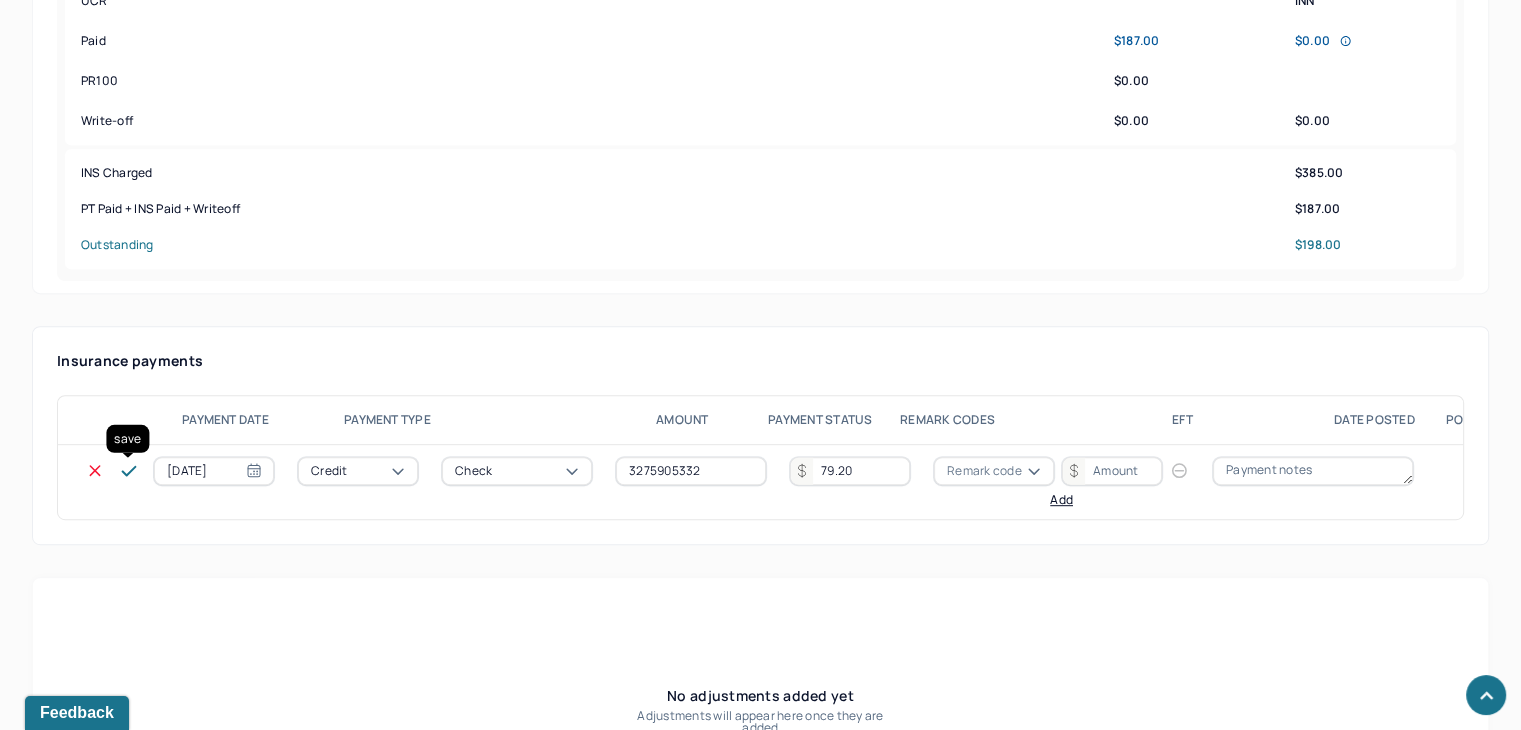 type on "79.20" 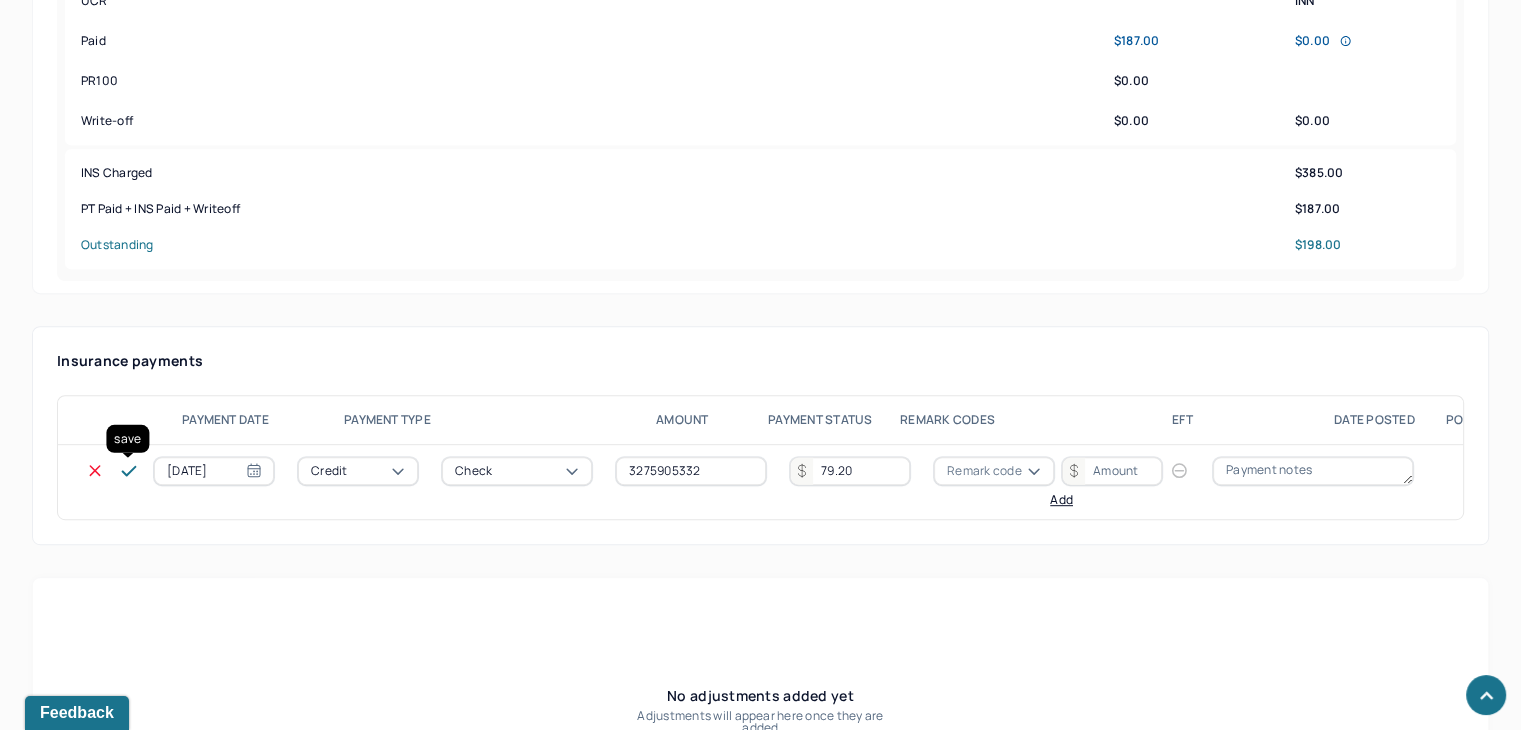 click 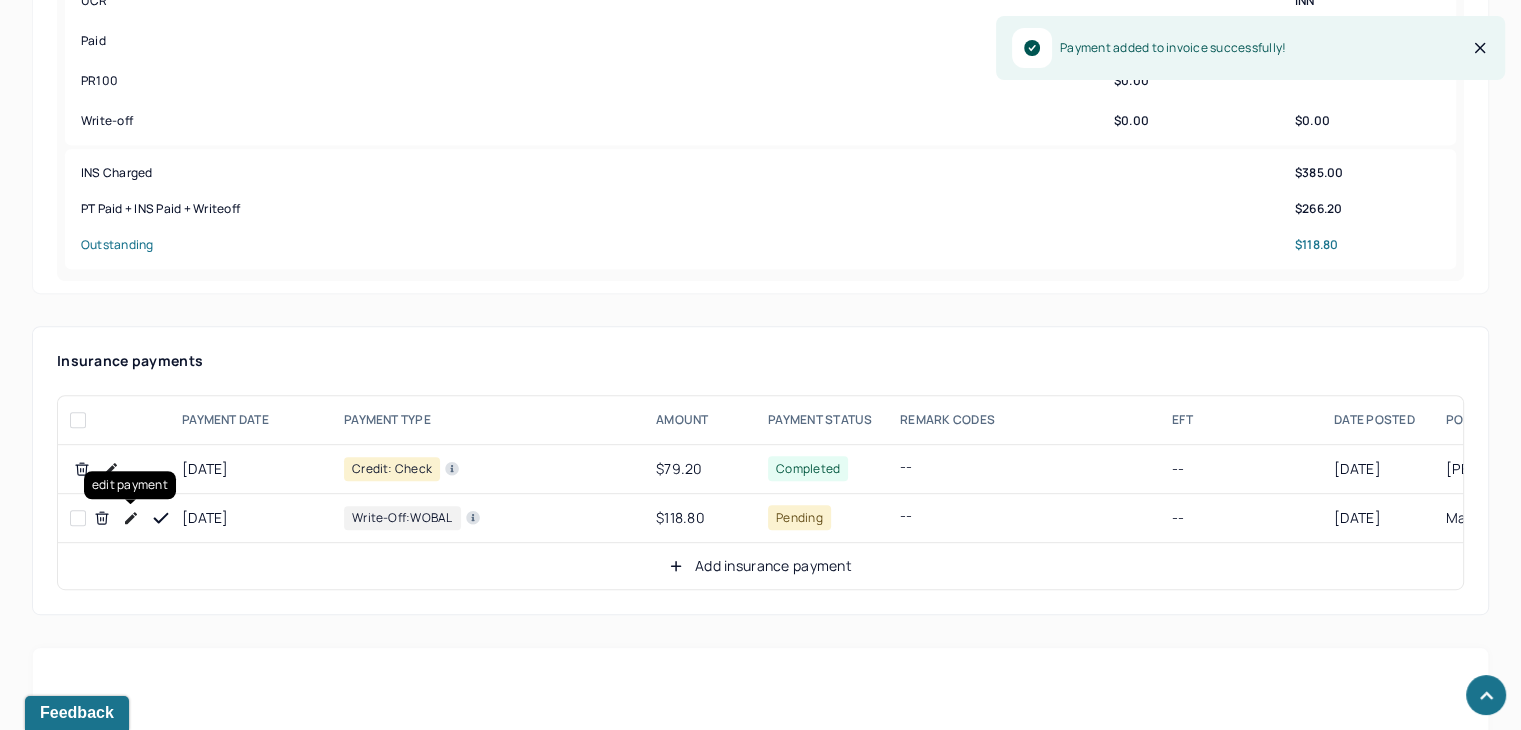 click 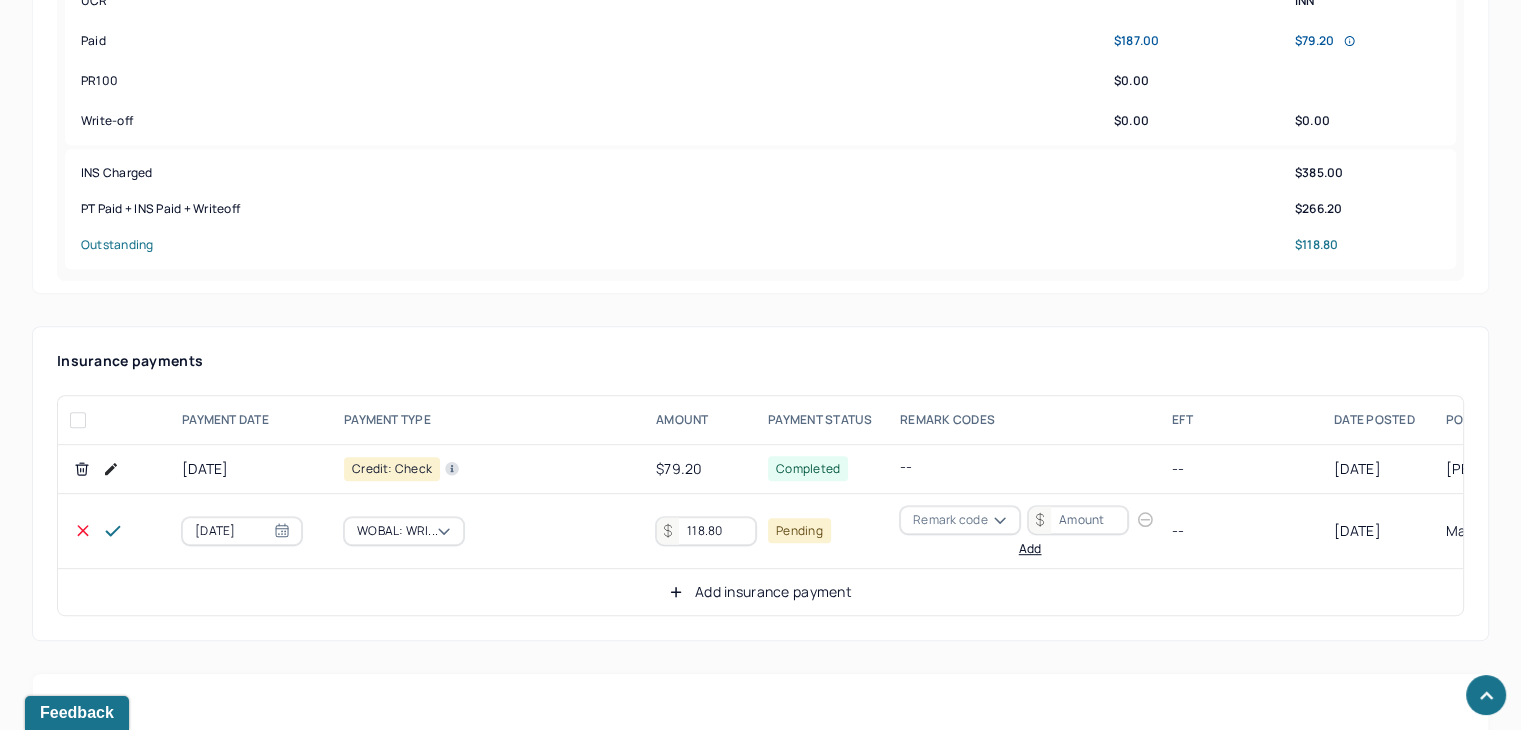 click on "Remark code" at bounding box center [950, 520] 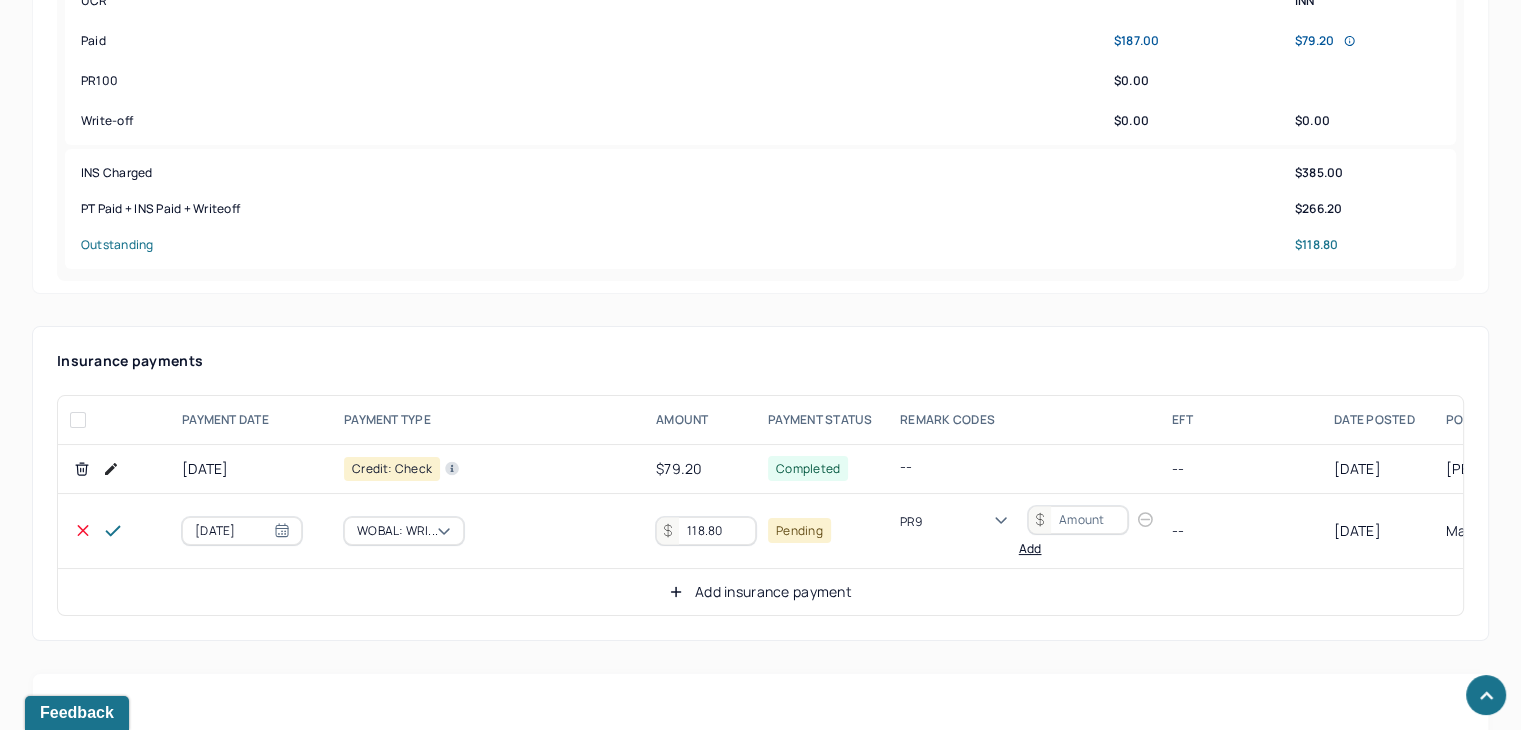 scroll, scrollTop: 84, scrollLeft: 0, axis: vertical 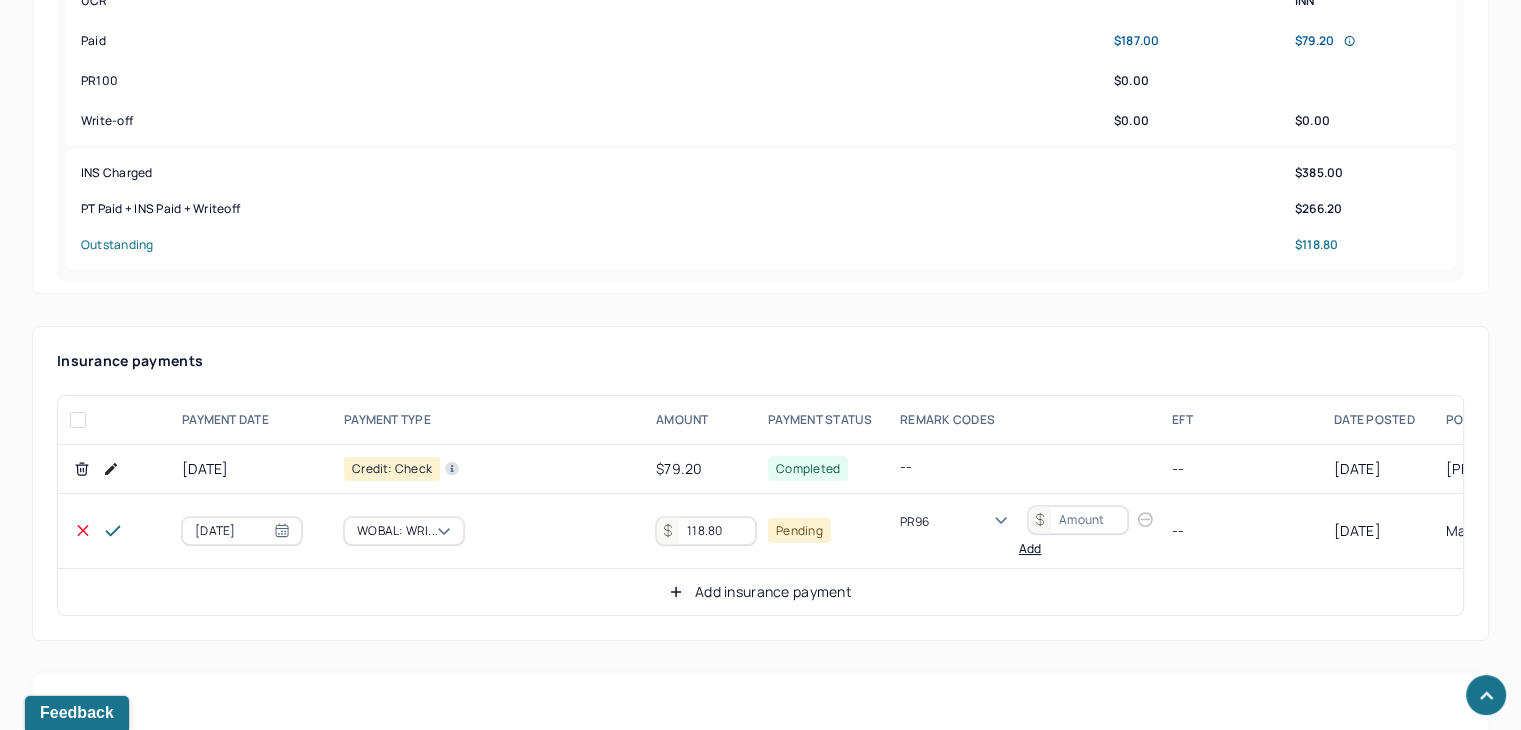 type 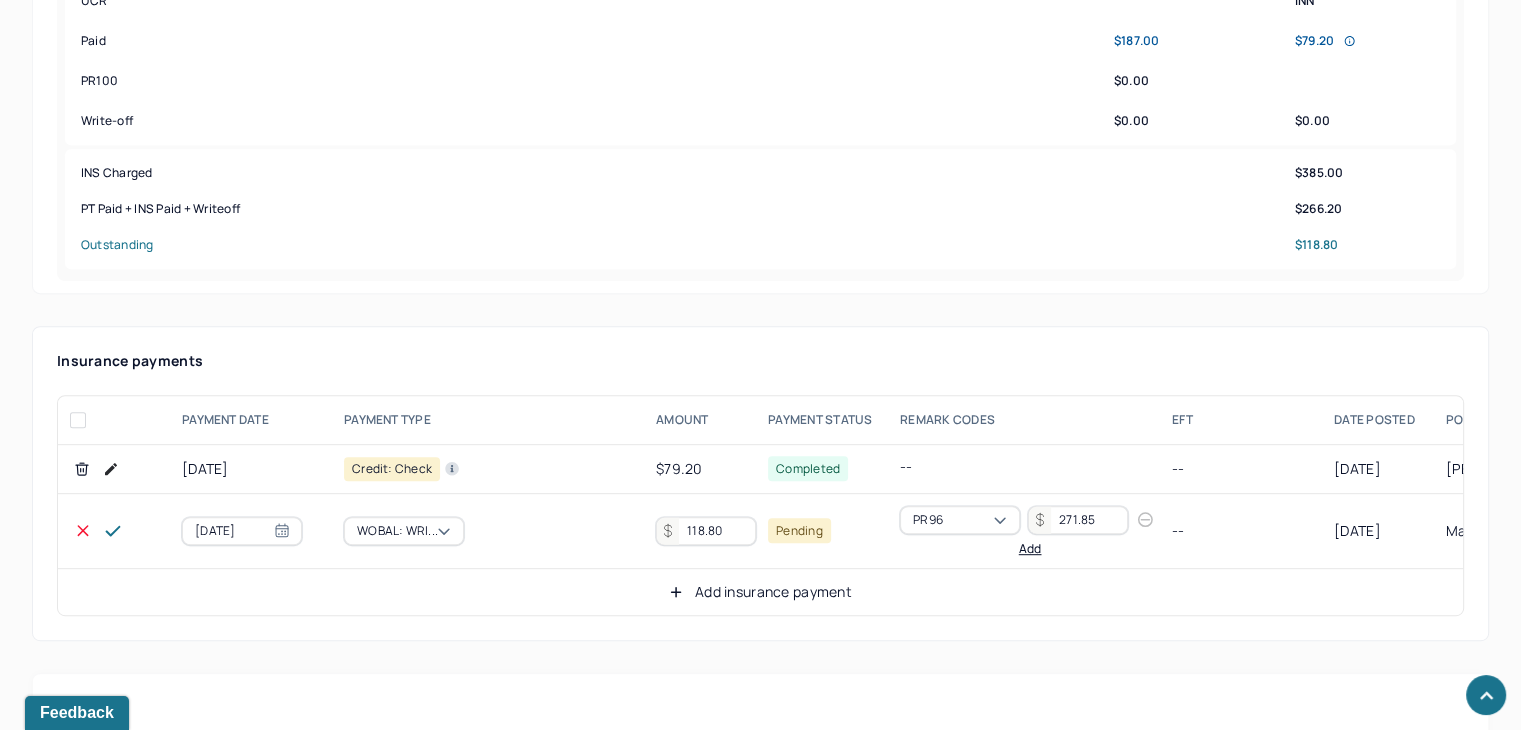 type on "271.85" 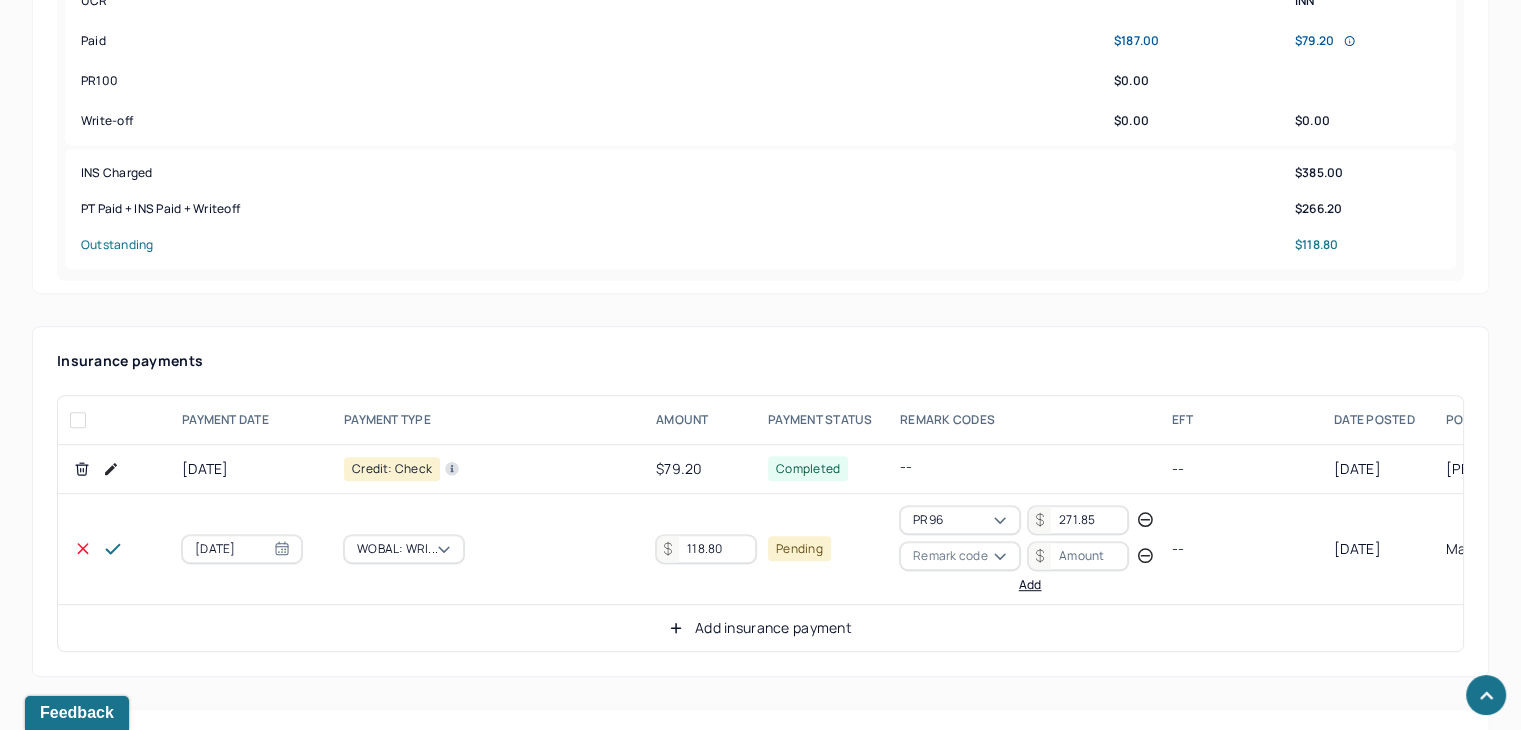 click on "Remark code" at bounding box center [950, 556] 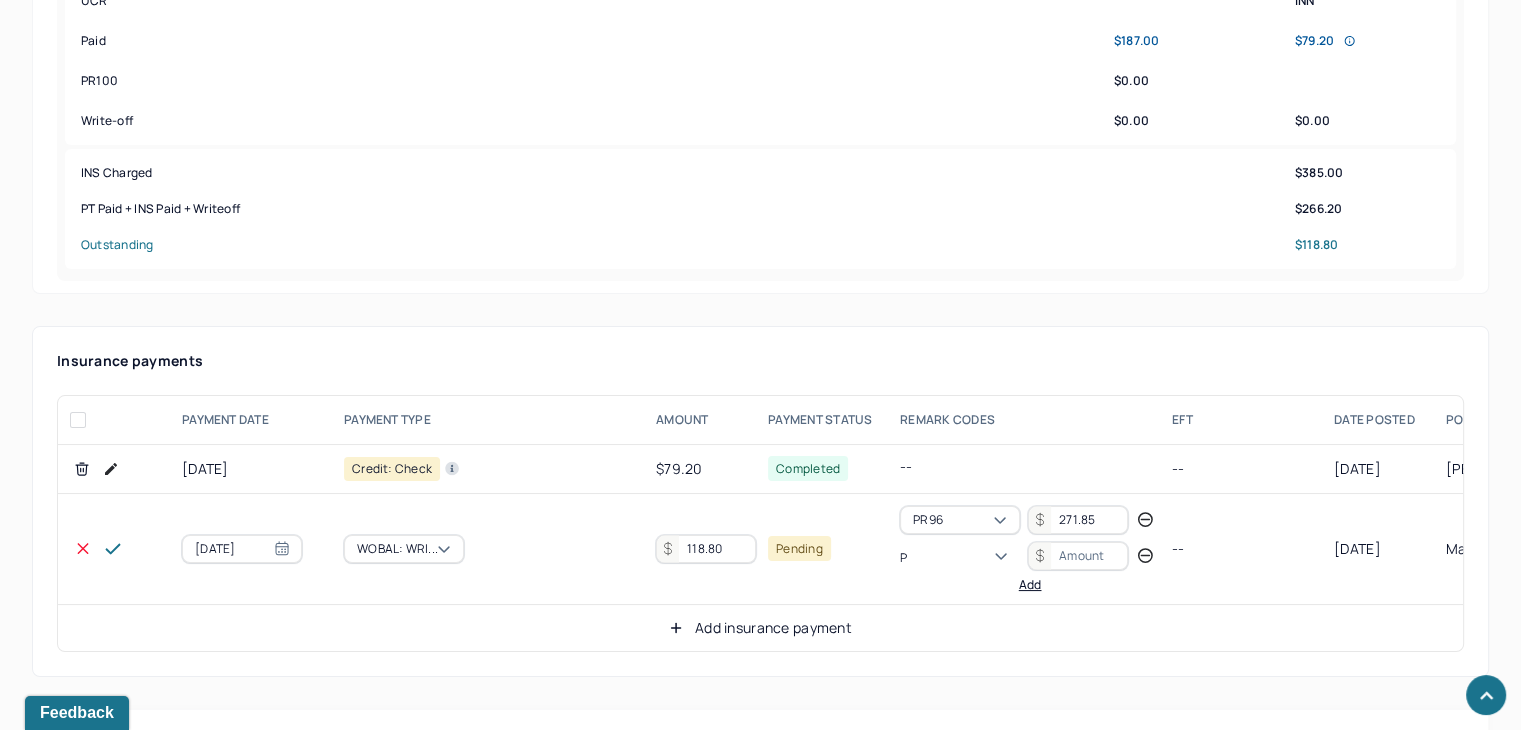 scroll, scrollTop: 124, scrollLeft: 0, axis: vertical 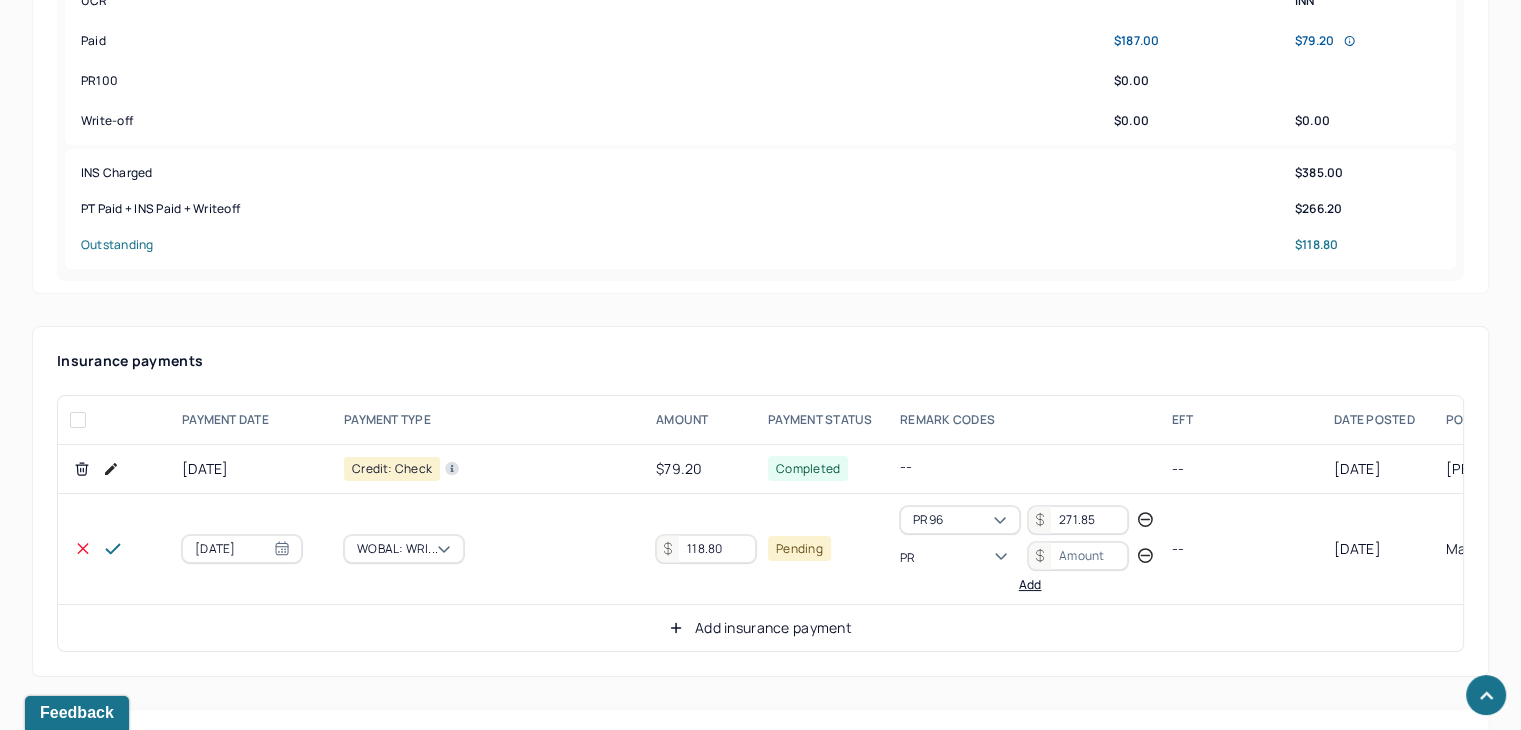 type on "PR2" 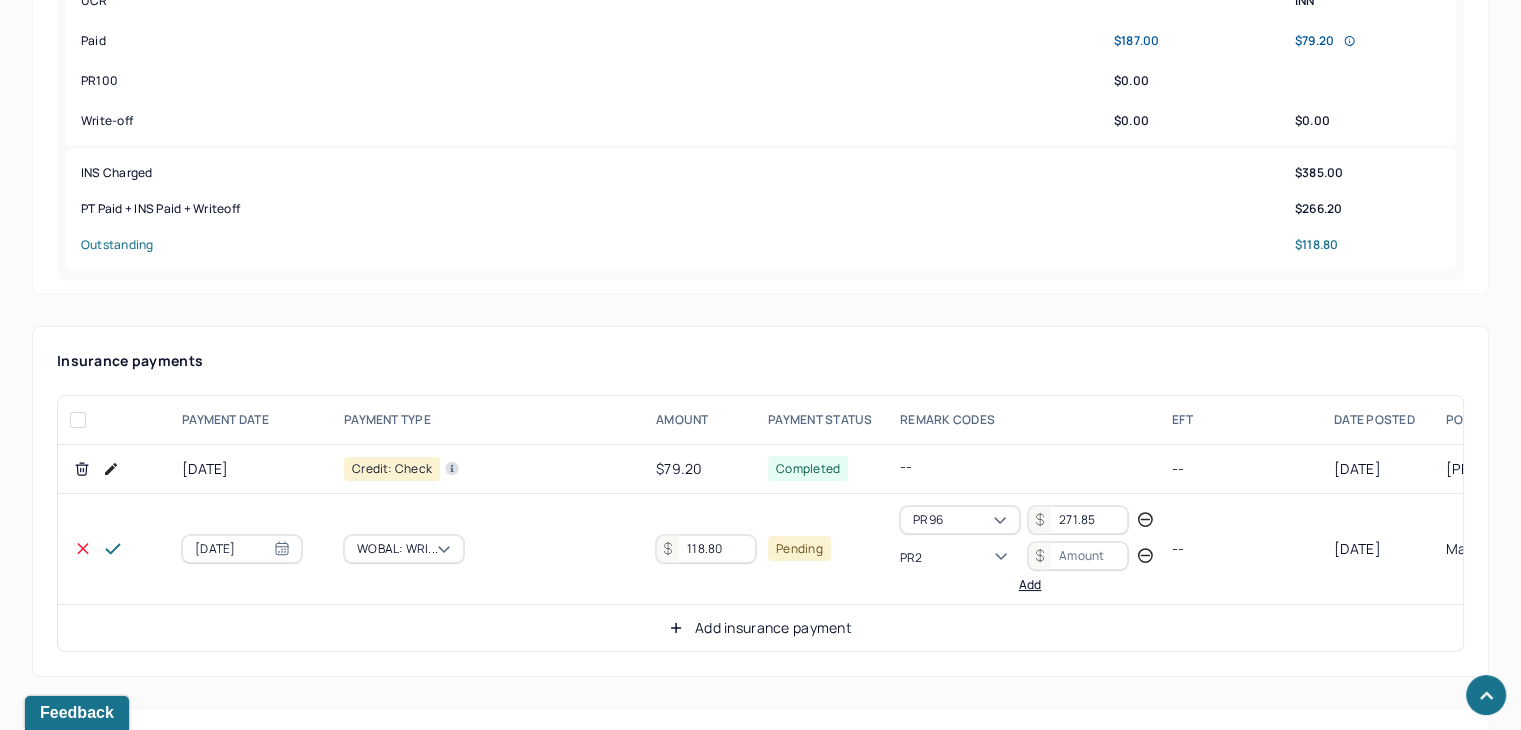 type 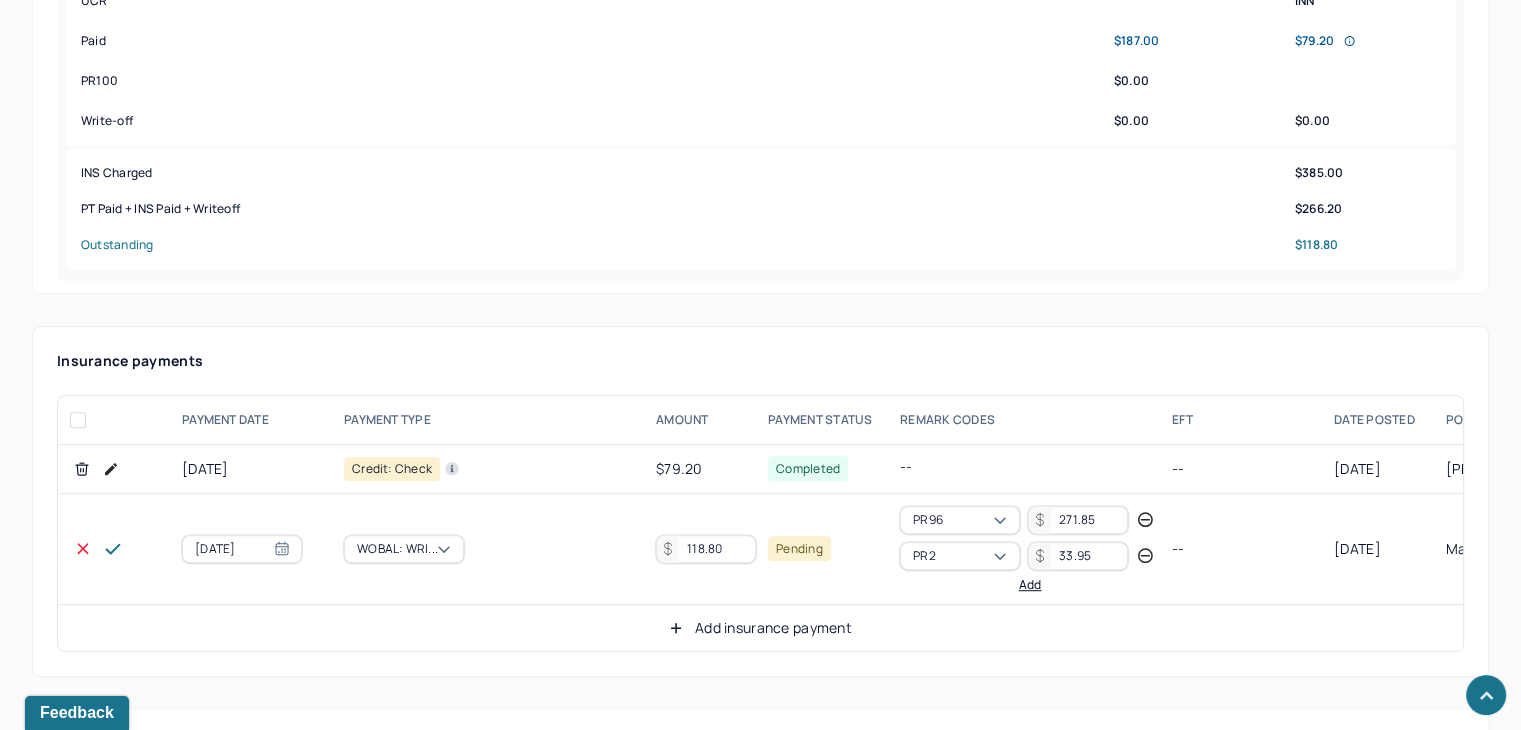 type on "33.95" 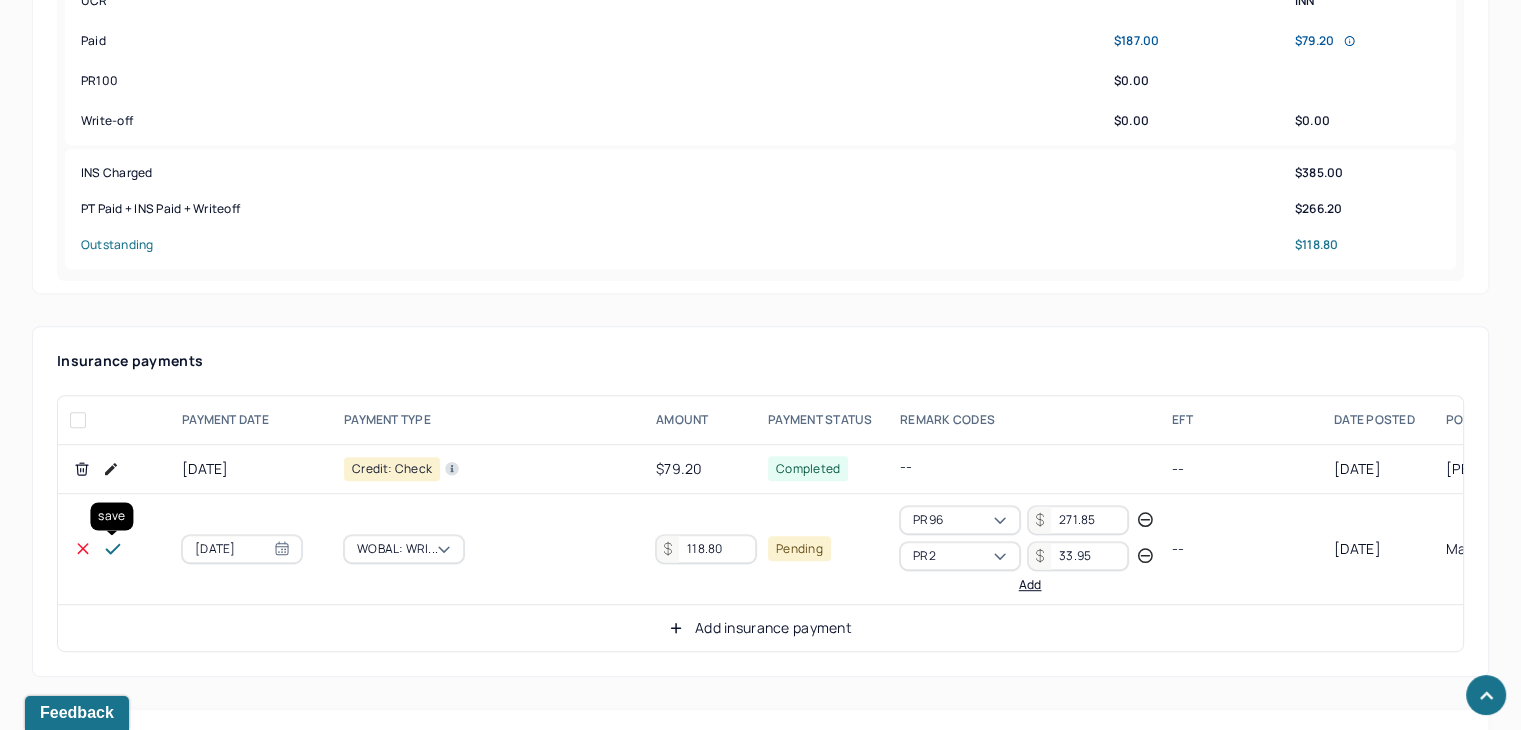 click 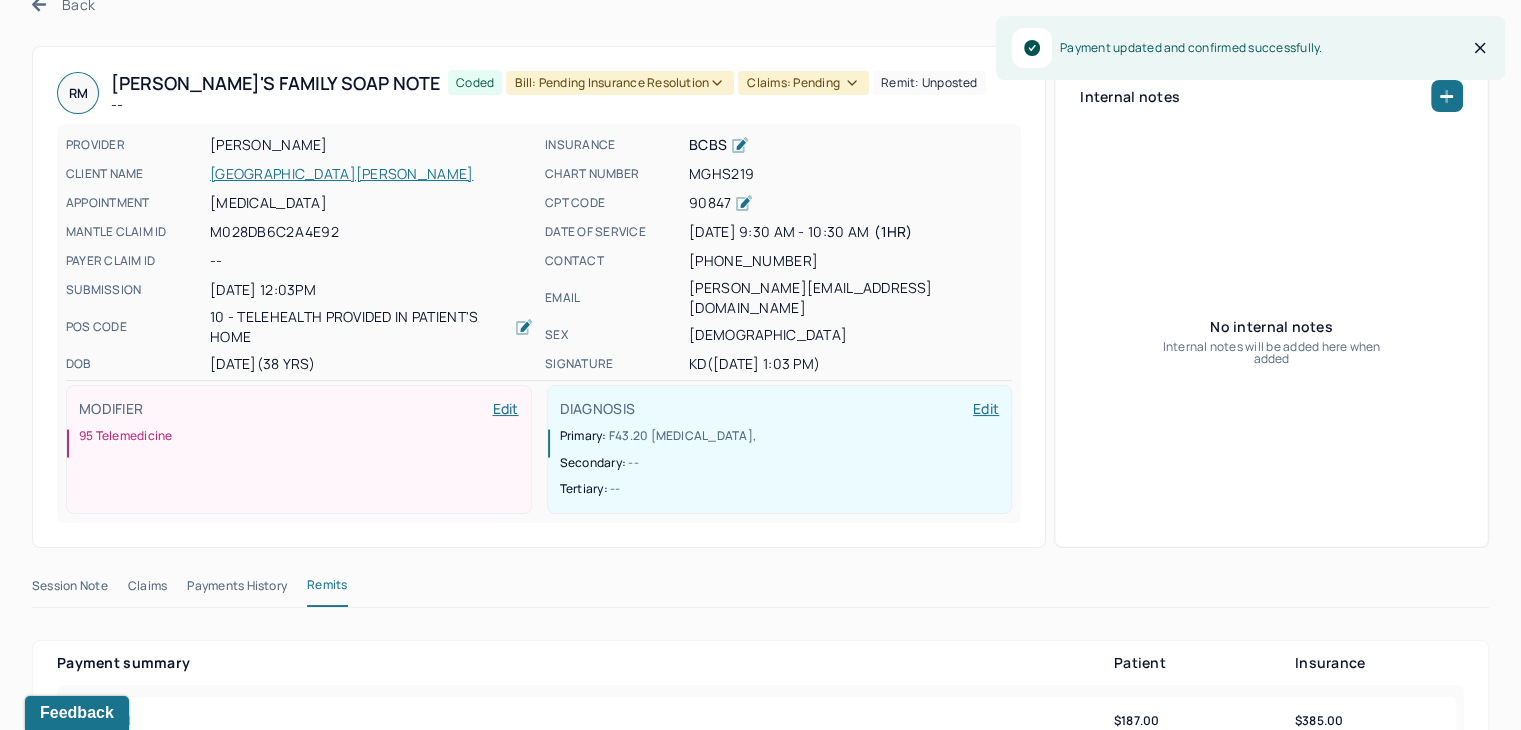 scroll, scrollTop: 0, scrollLeft: 0, axis: both 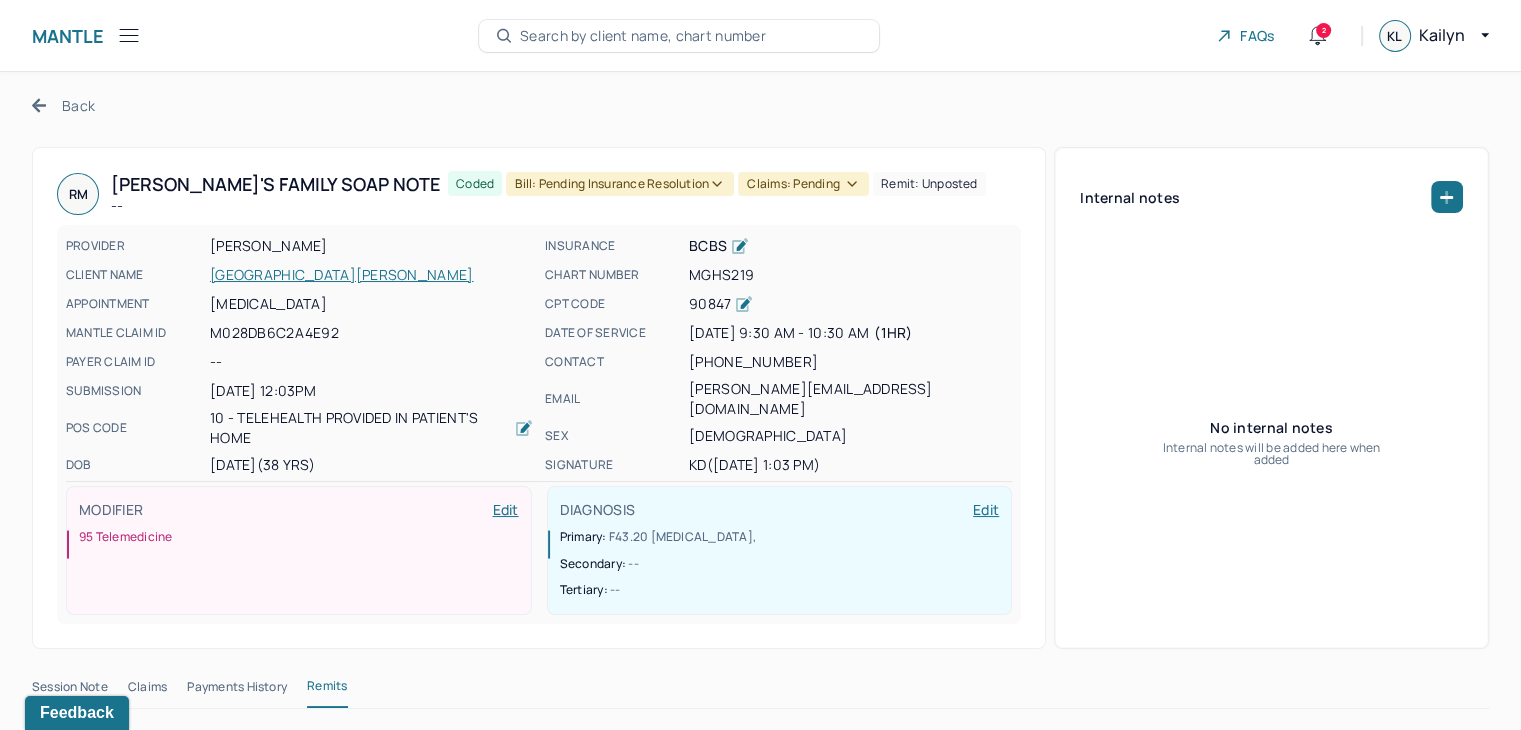 click on "Claims: pending" at bounding box center [803, 184] 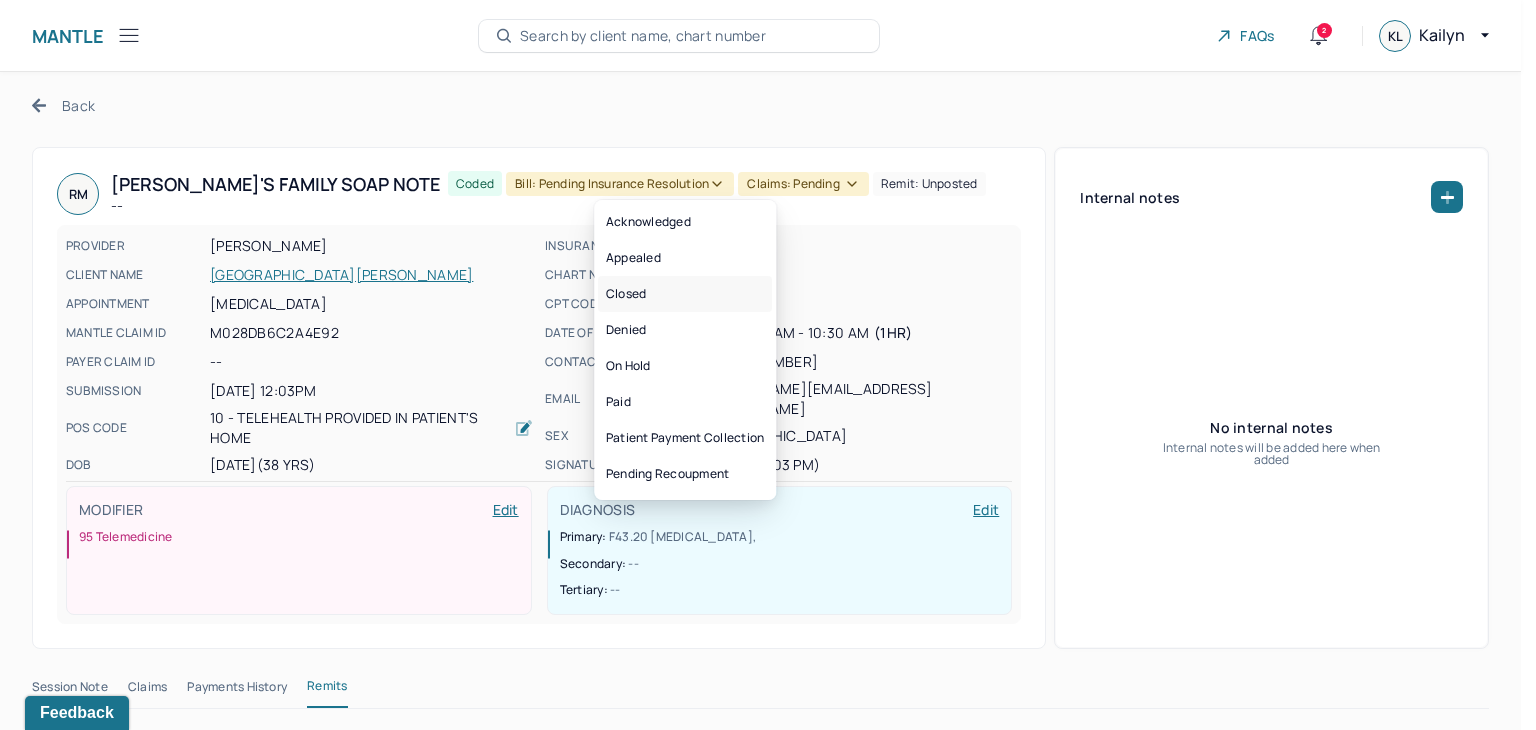 click on "Closed" at bounding box center [685, 294] 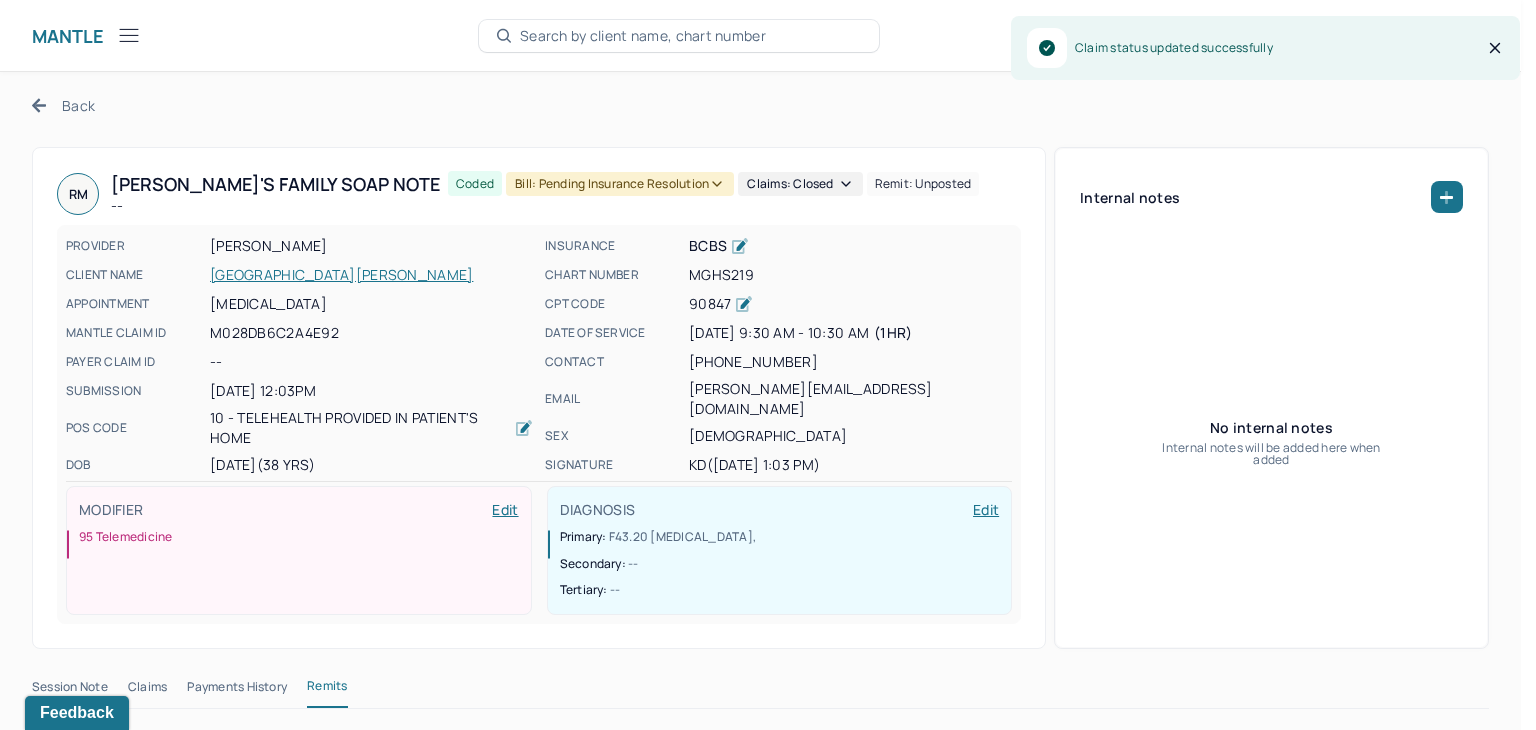 click on "Bill: Pending Insurance Resolution" at bounding box center [620, 184] 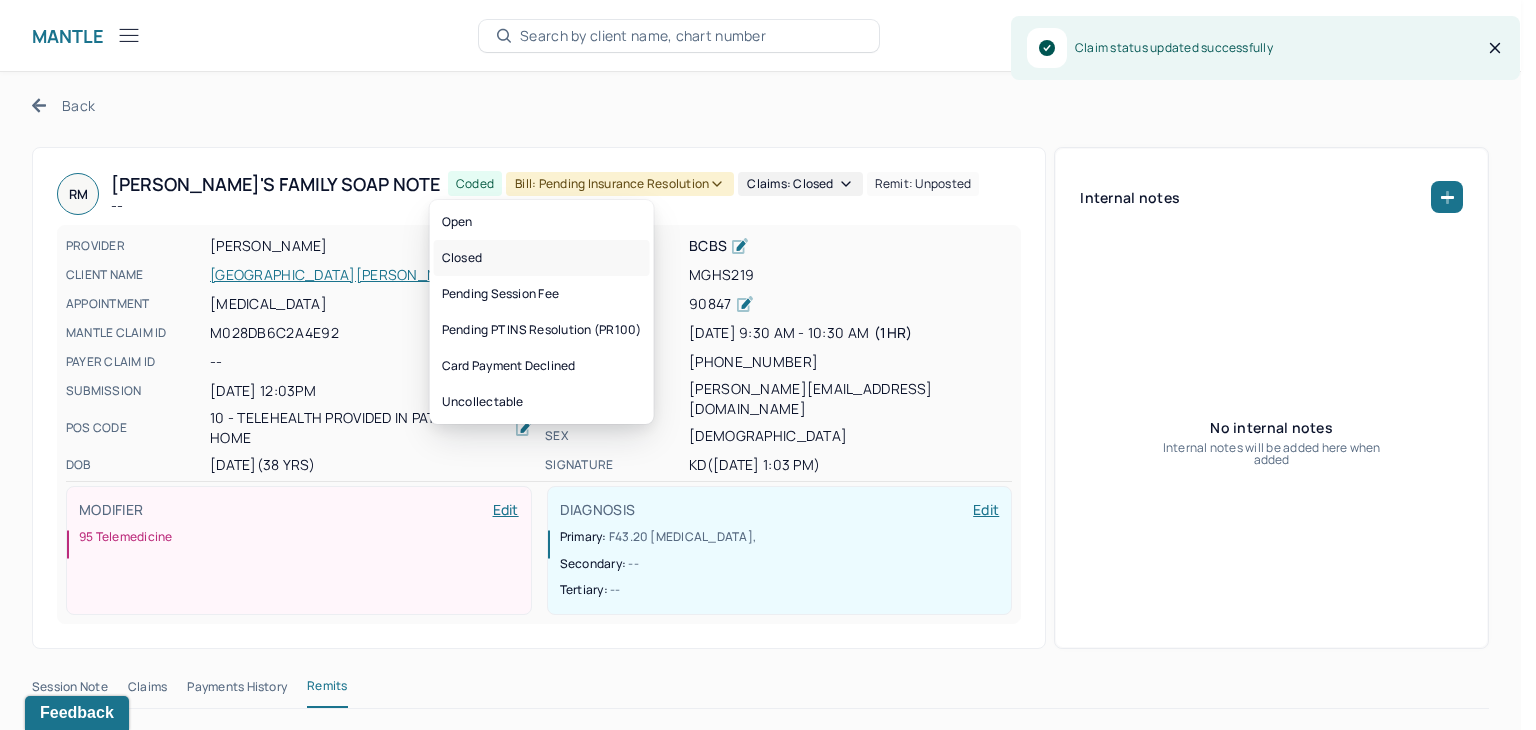click on "Closed" at bounding box center [542, 258] 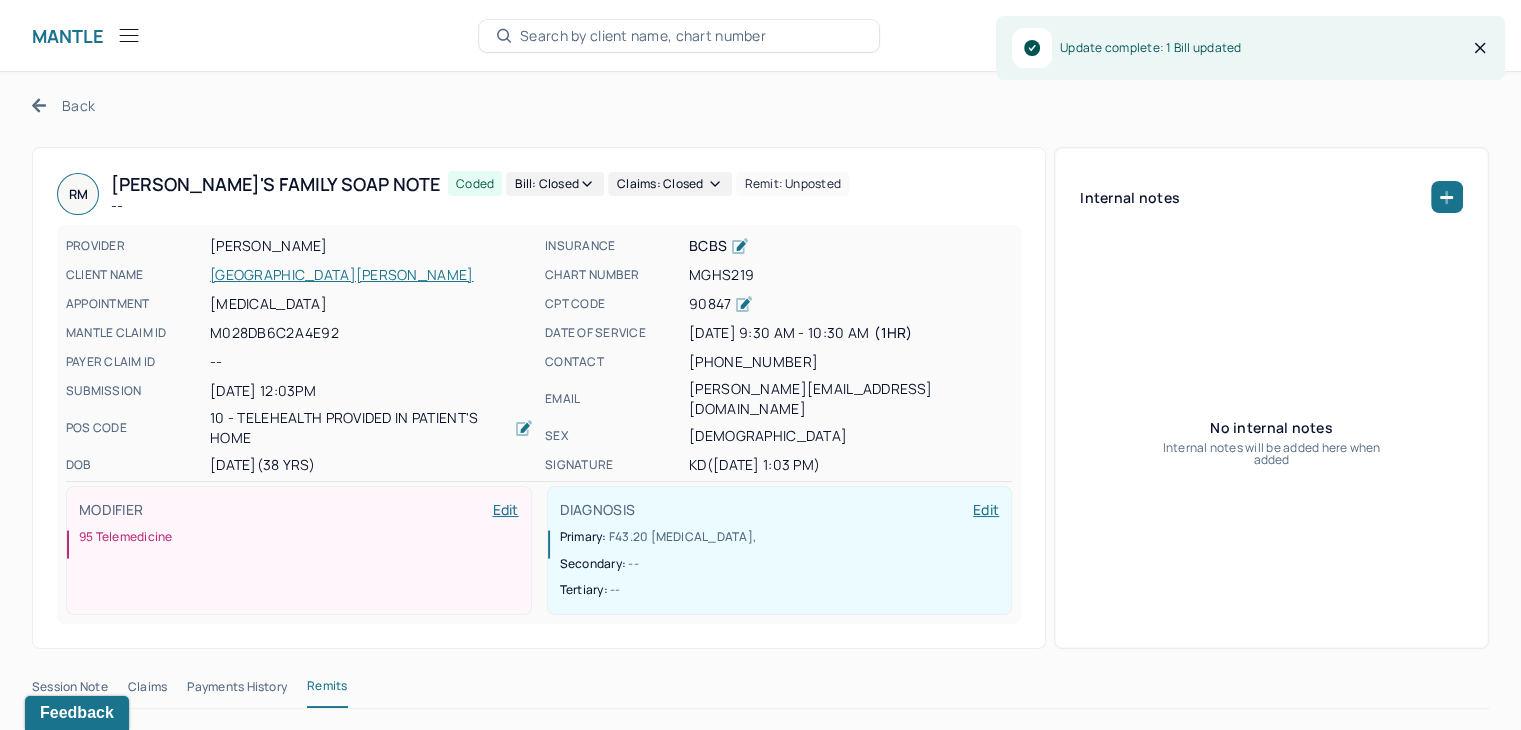 click on "Back" at bounding box center (63, 105) 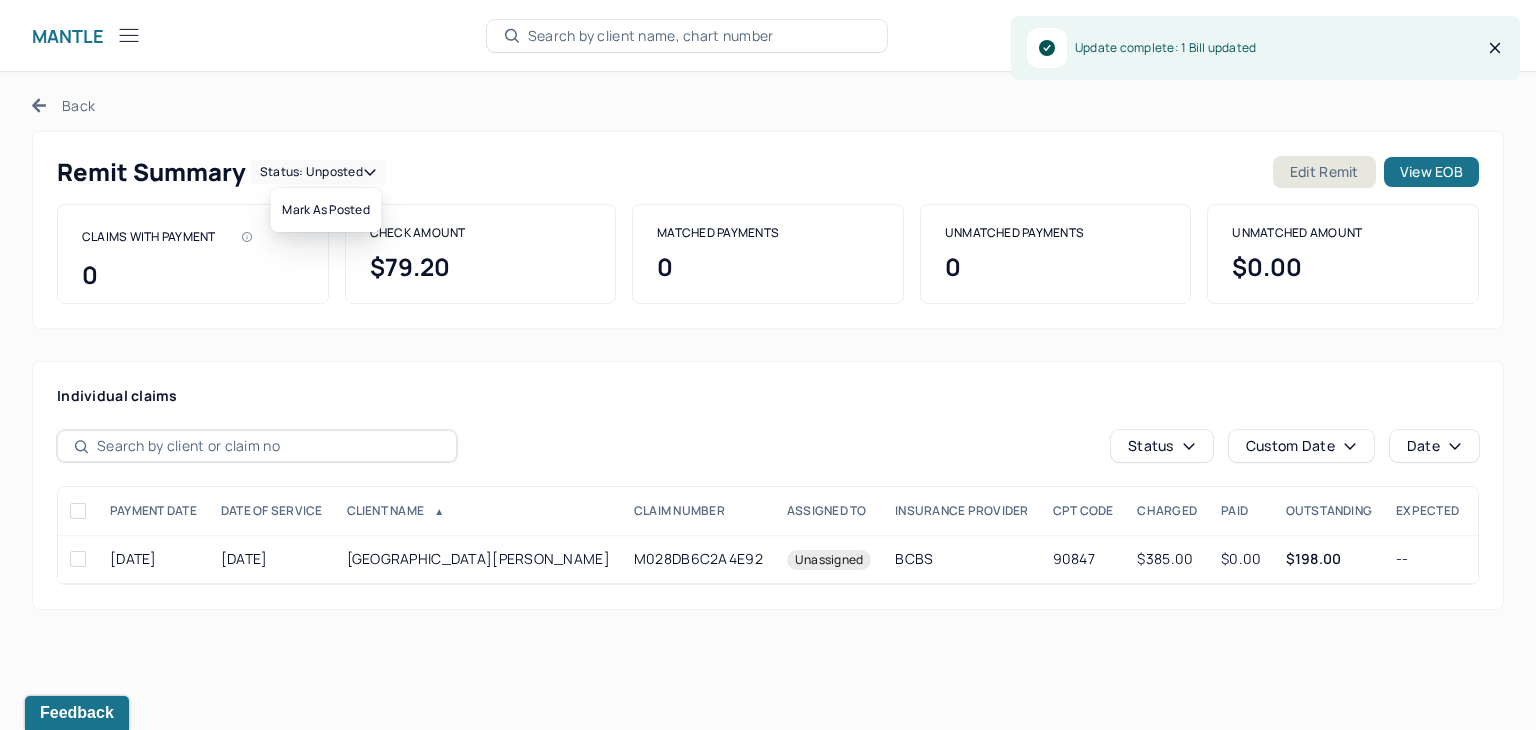 click on "Status: unposted" at bounding box center [318, 172] 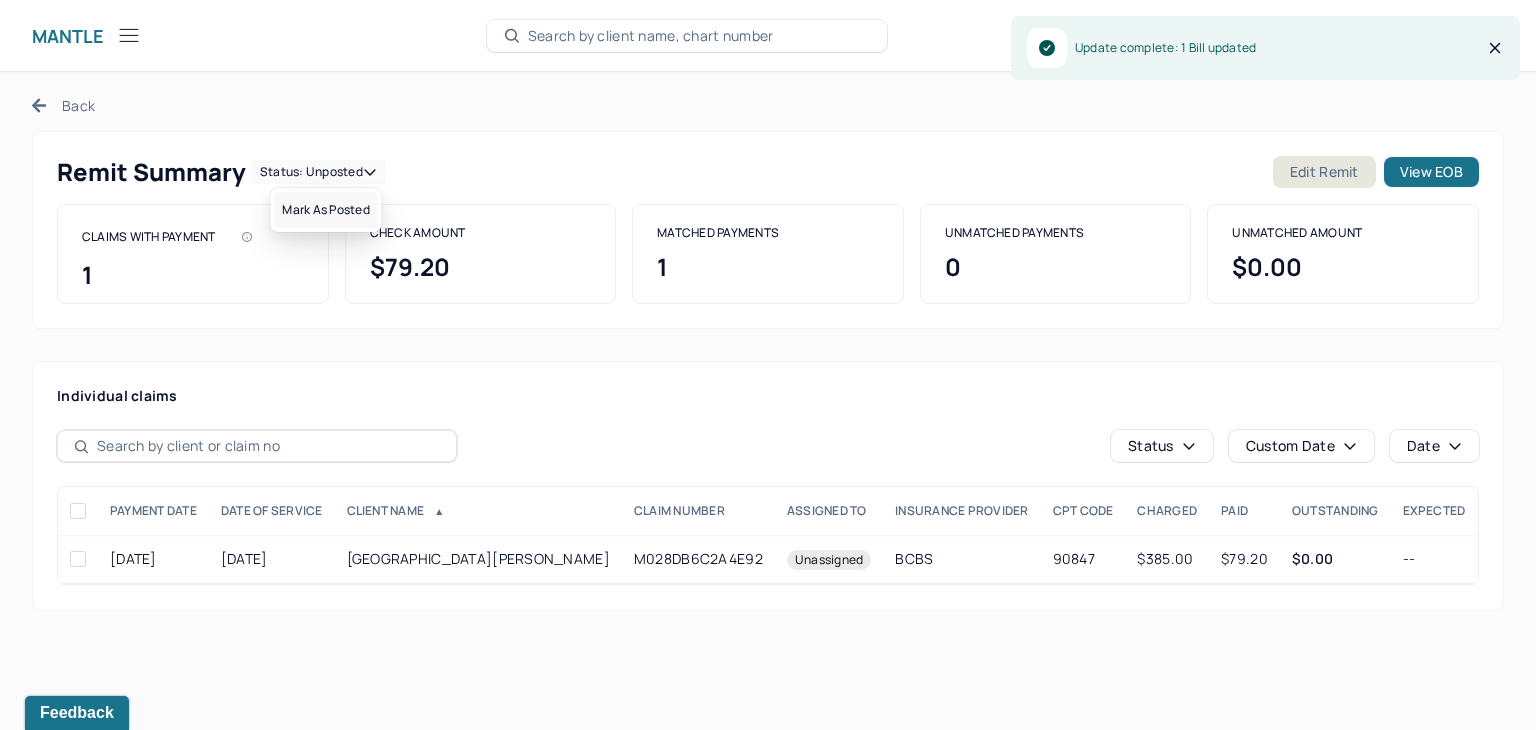 click on "Mark as Posted" at bounding box center (325, 210) 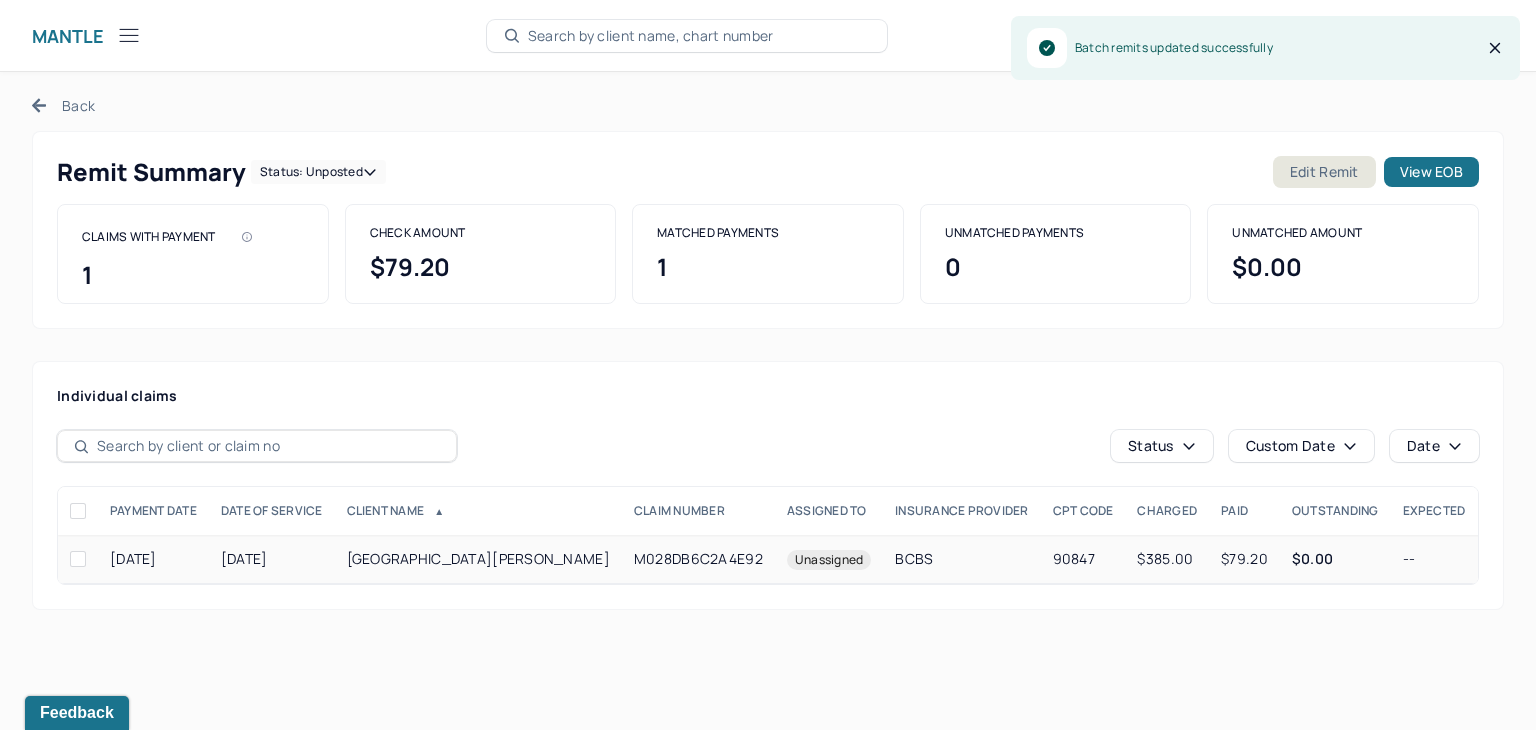 click on "M028DB6C2A4E92" at bounding box center [698, 559] 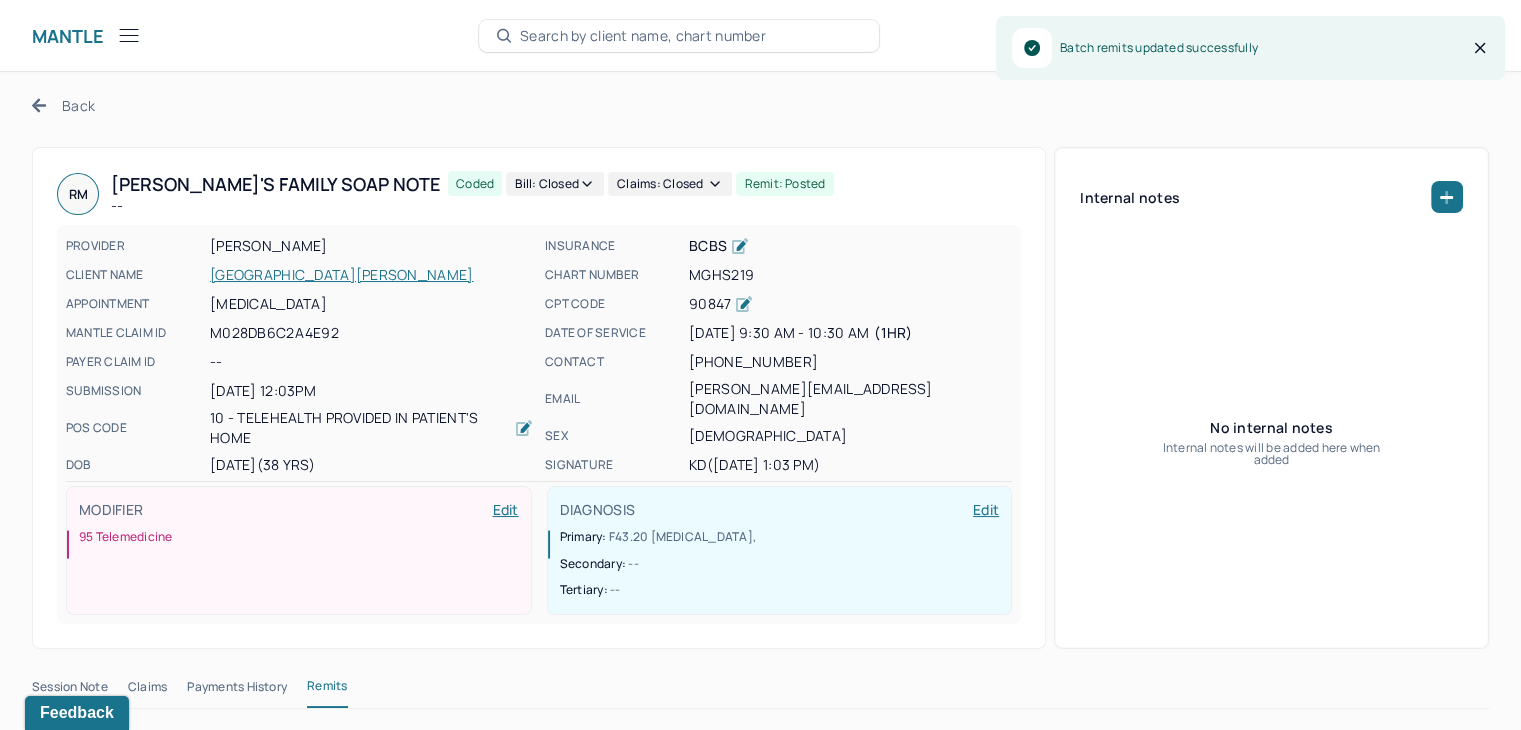 click on "[GEOGRAPHIC_DATA][PERSON_NAME]" at bounding box center [371, 275] 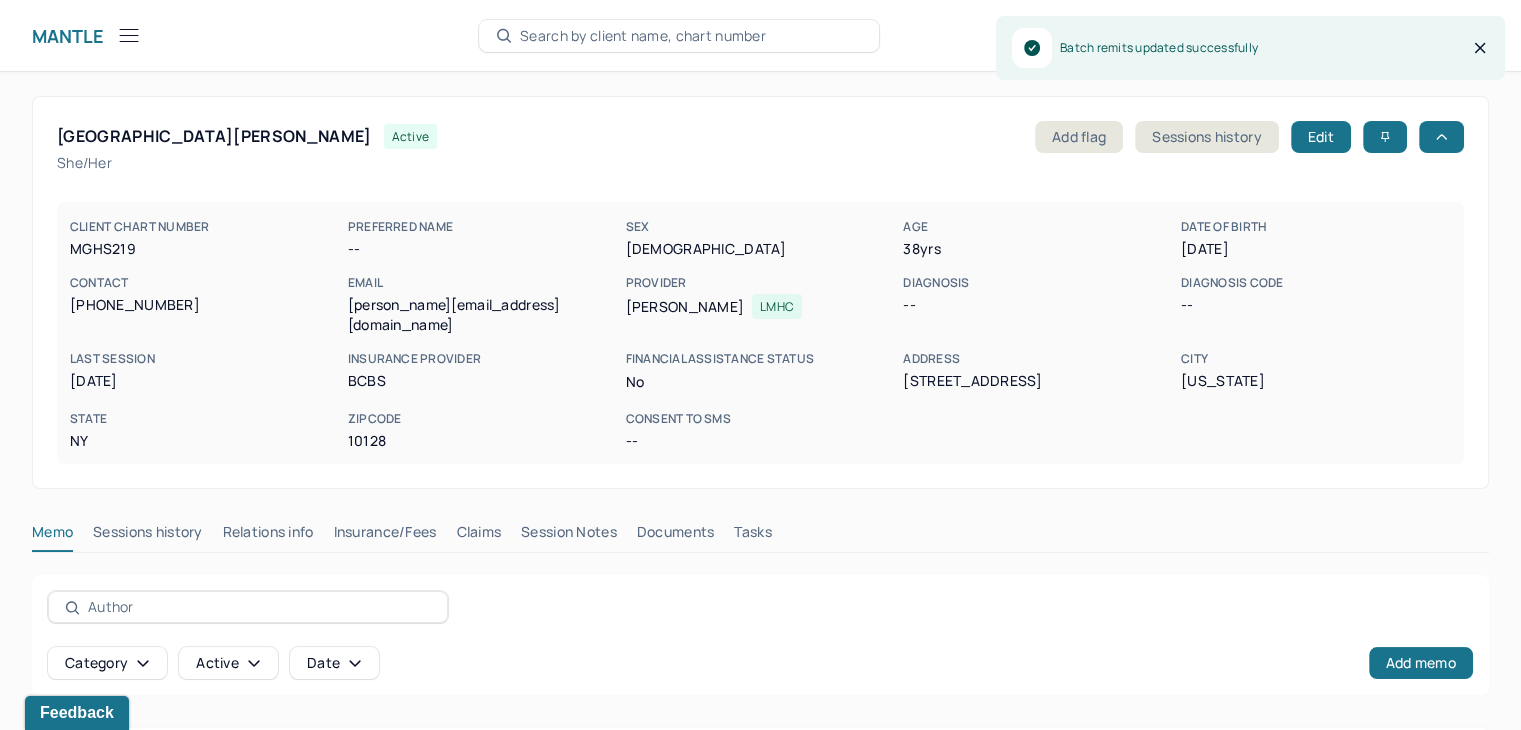 click on "Claims" at bounding box center (478, 536) 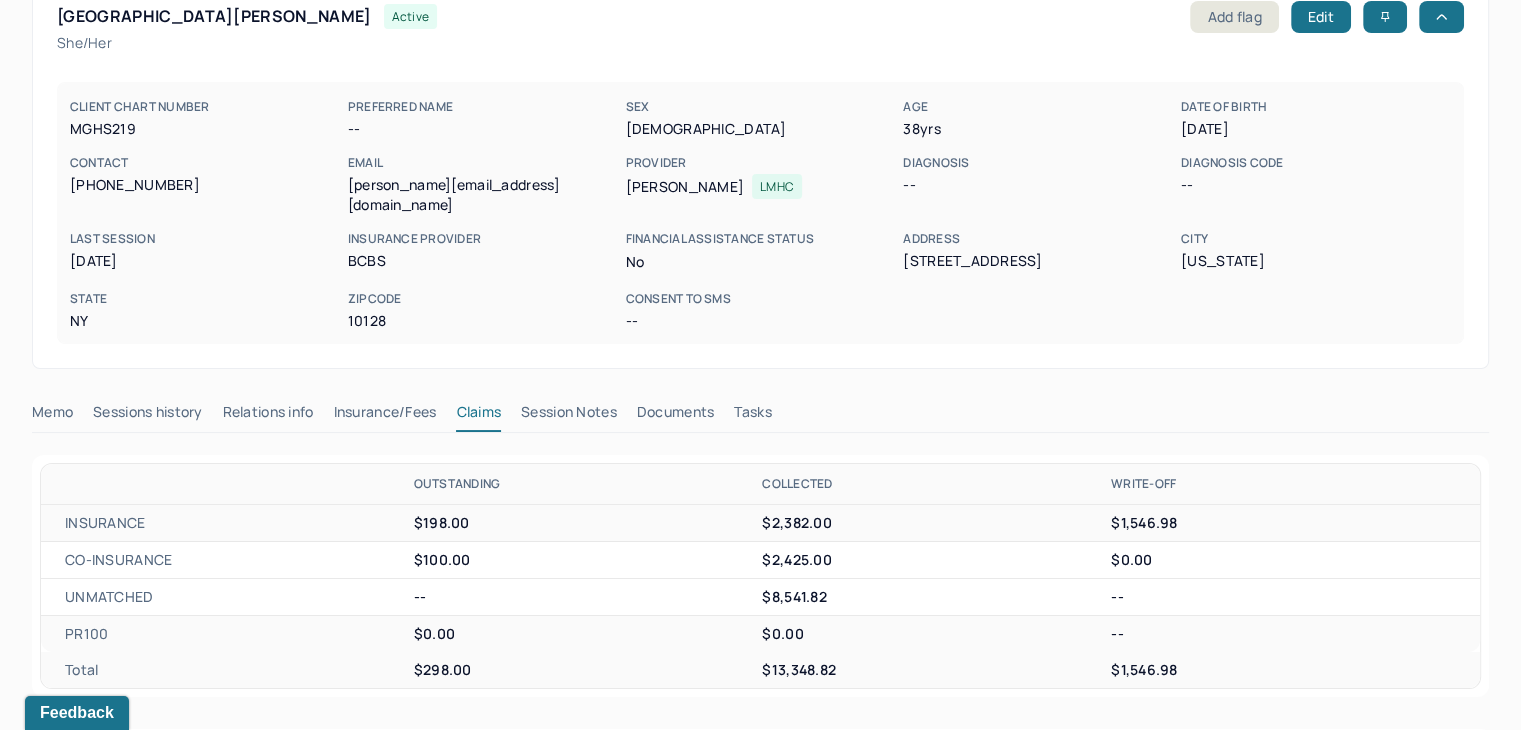 scroll, scrollTop: 0, scrollLeft: 0, axis: both 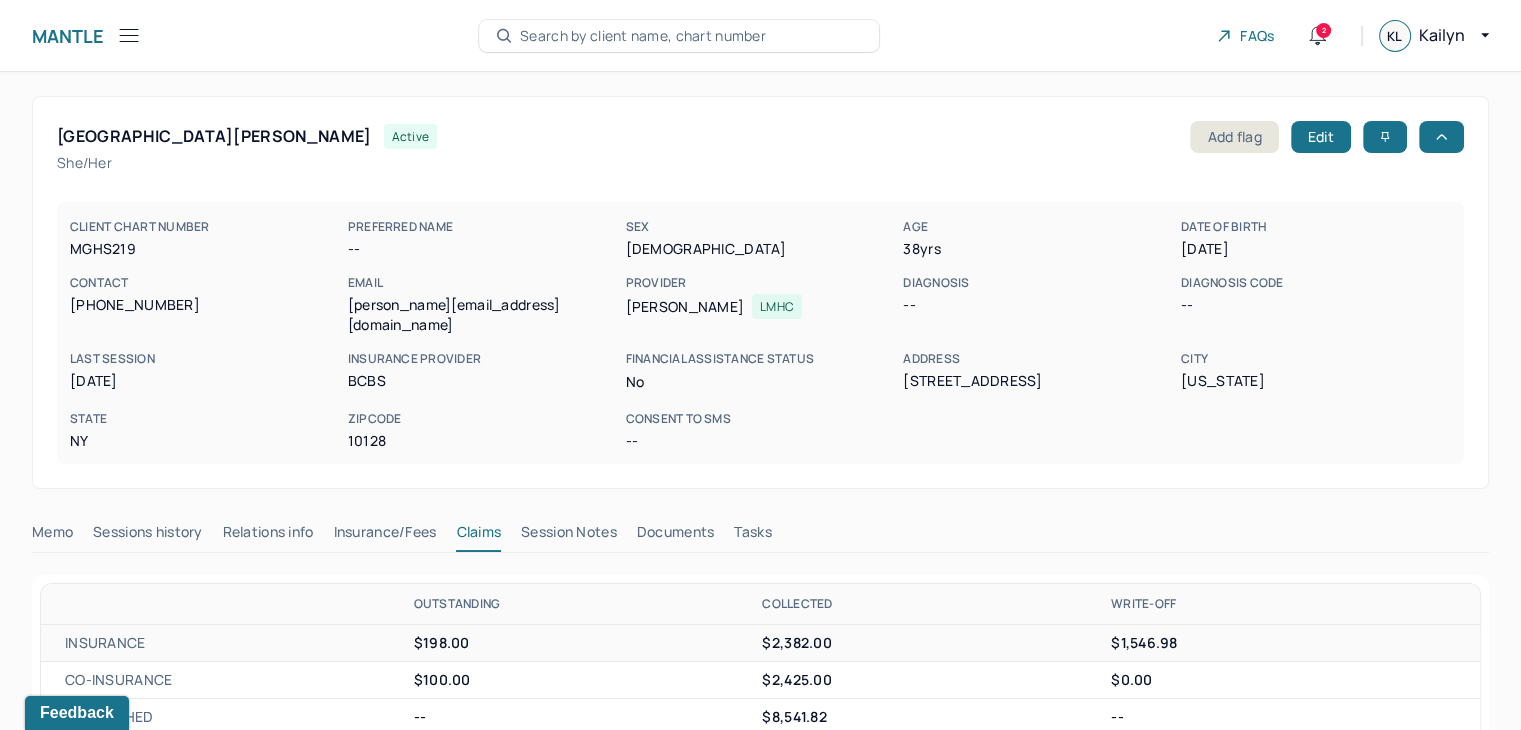 click on "Search by client name, chart number" at bounding box center (679, 36) 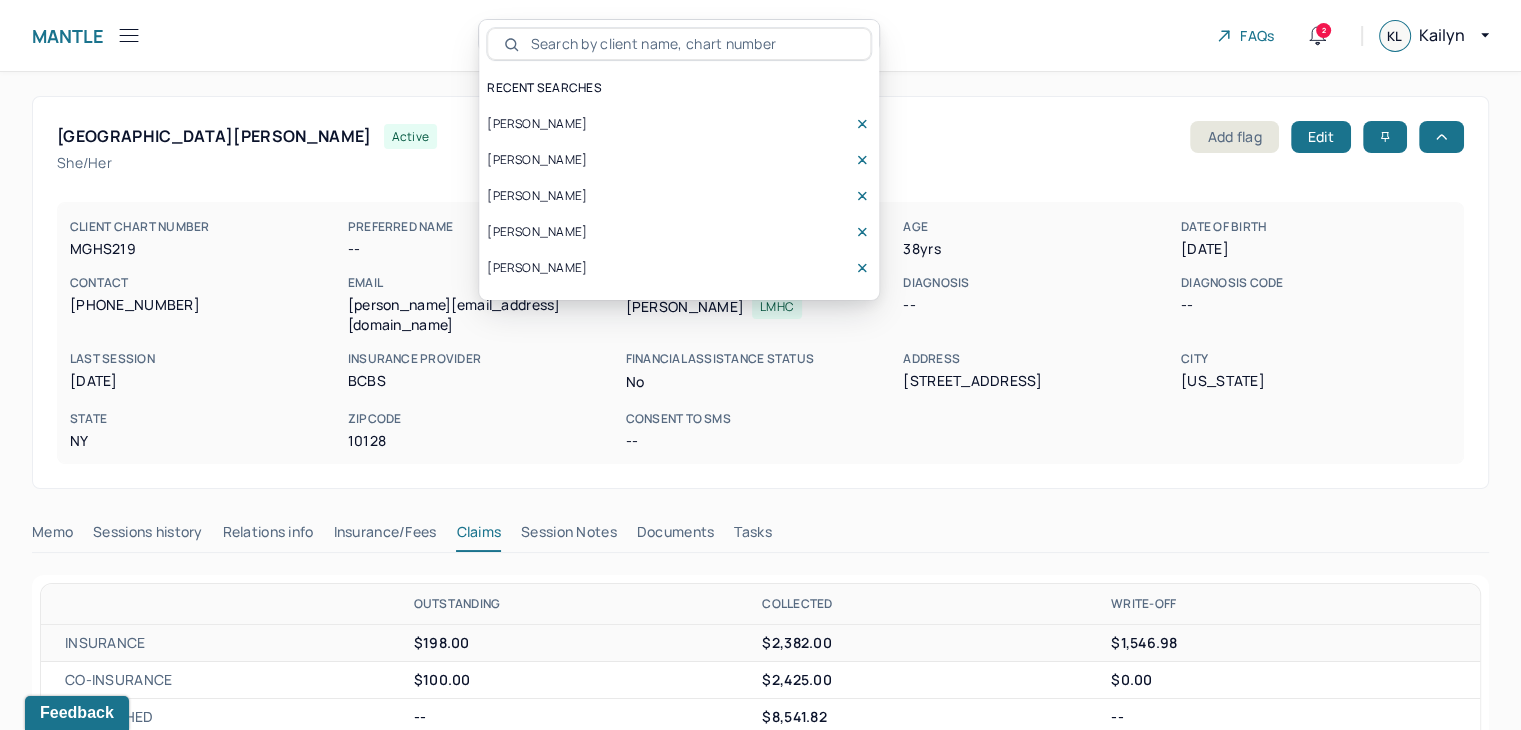 drag, startPoint x: 682, startPoint y: 23, endPoint x: 558, endPoint y: 44, distance: 125.765656 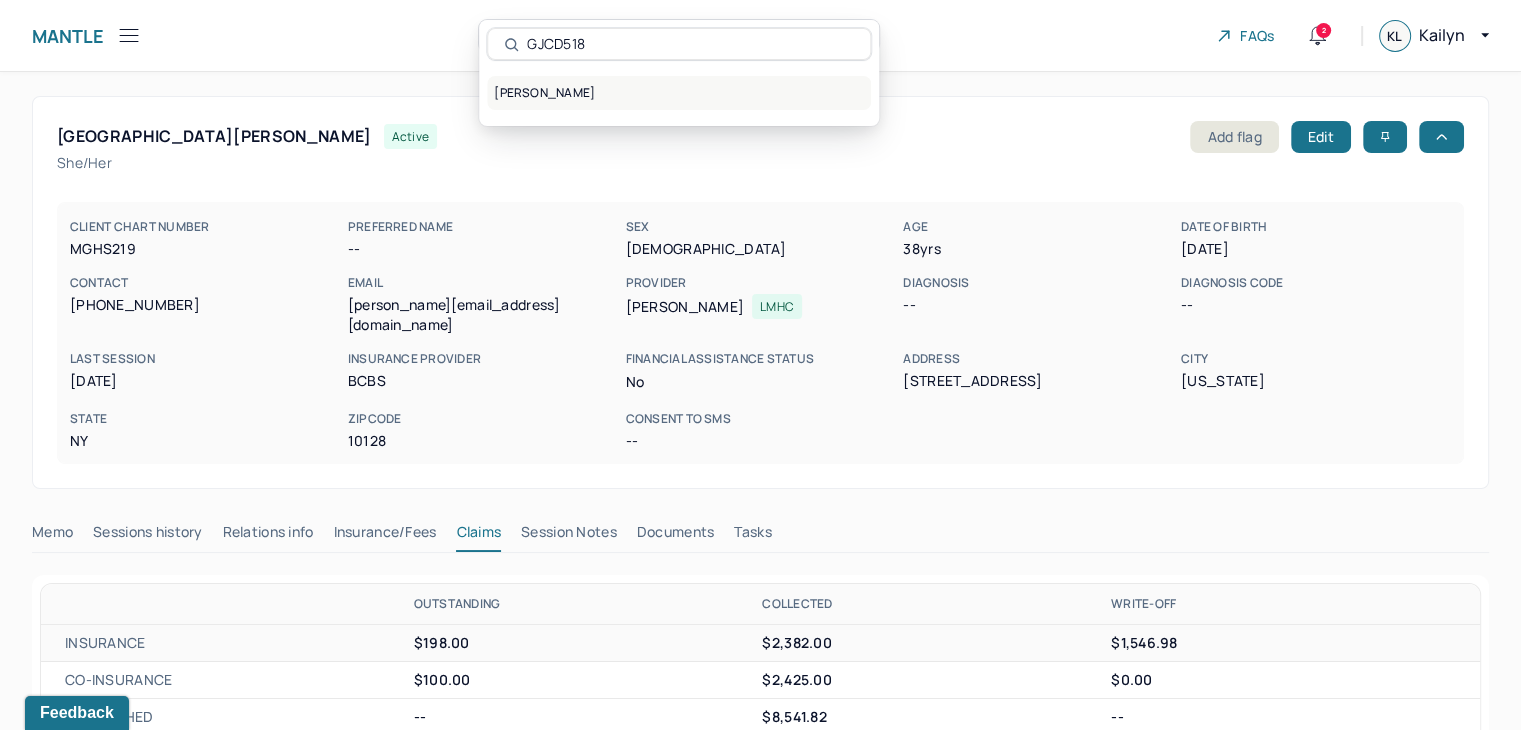type on "GJCD518" 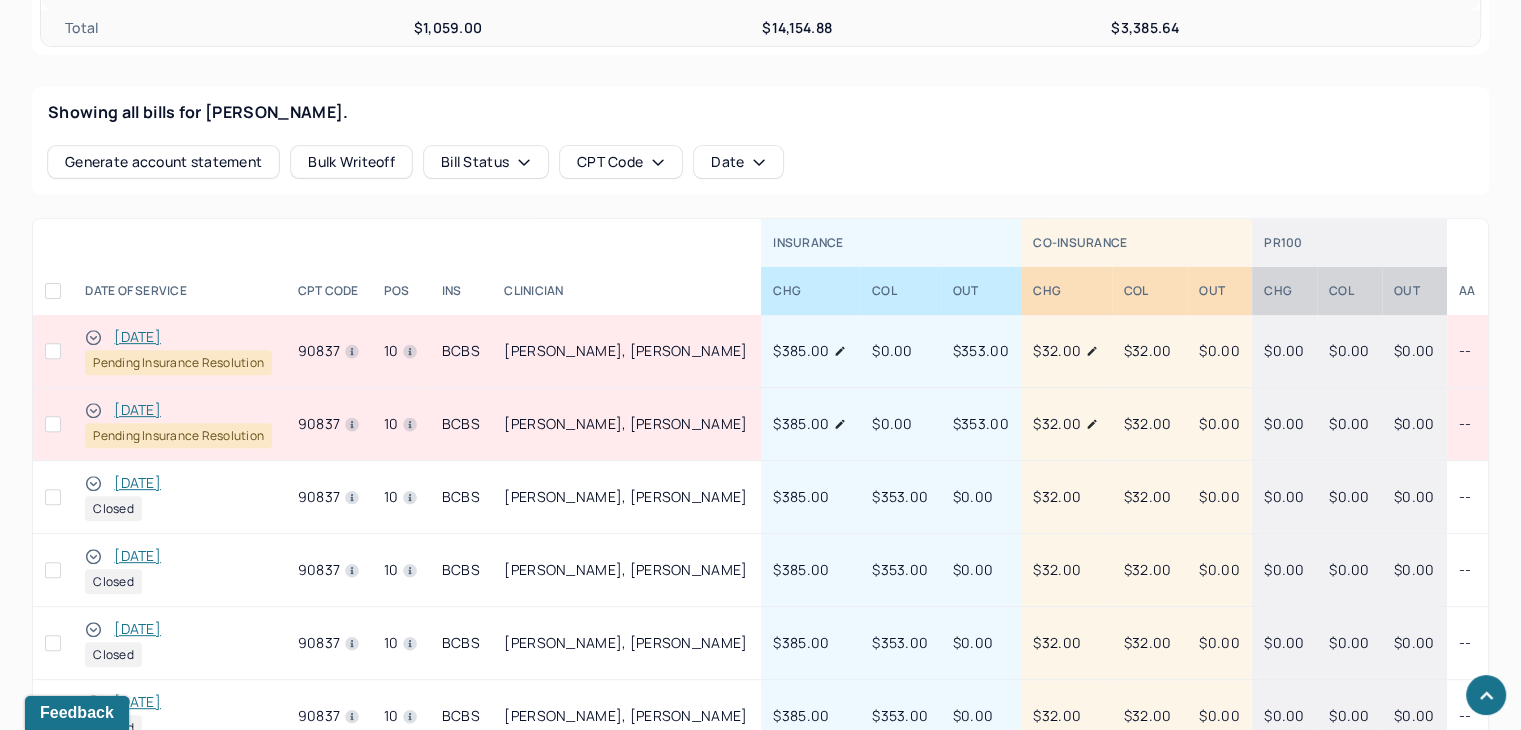 scroll, scrollTop: 800, scrollLeft: 0, axis: vertical 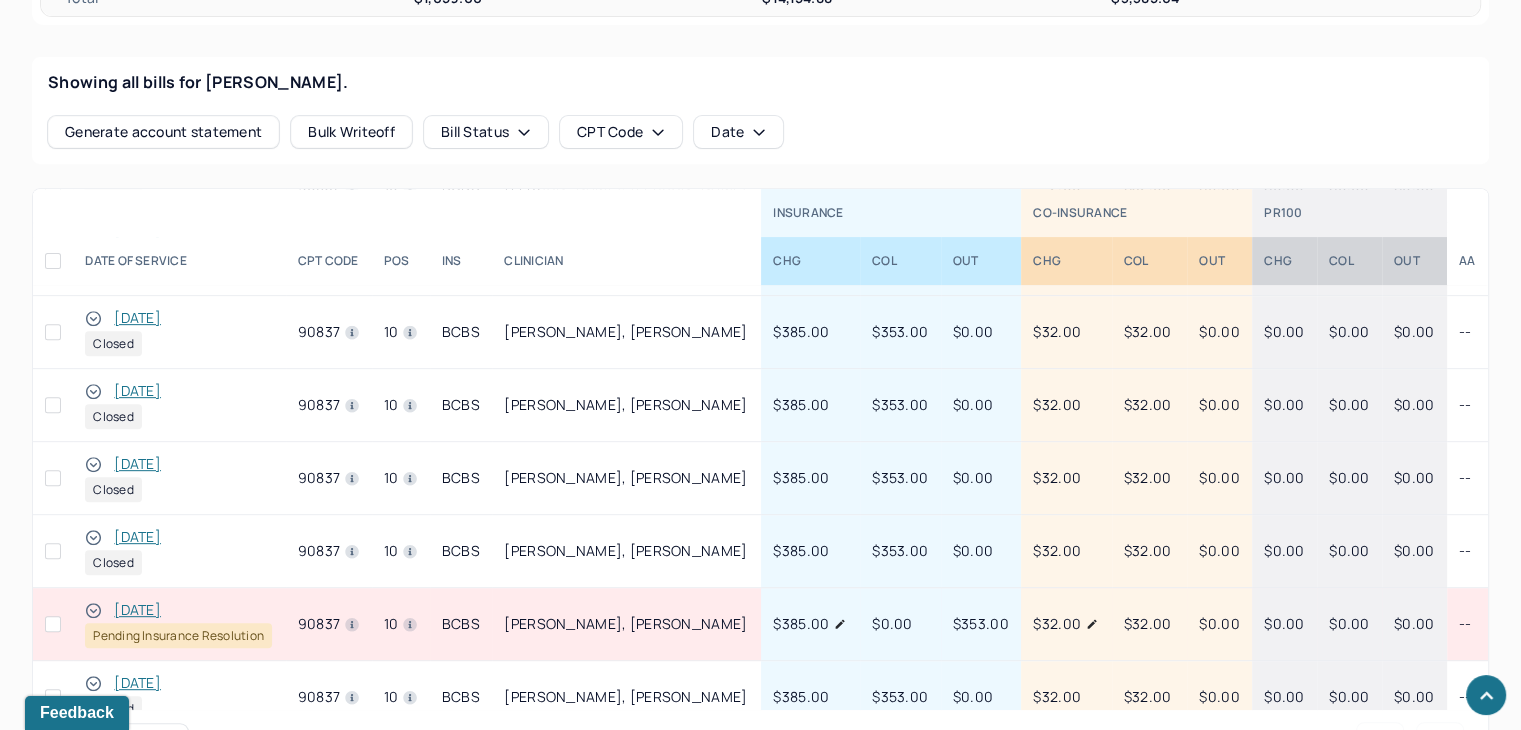click on "[DATE]" at bounding box center (137, 610) 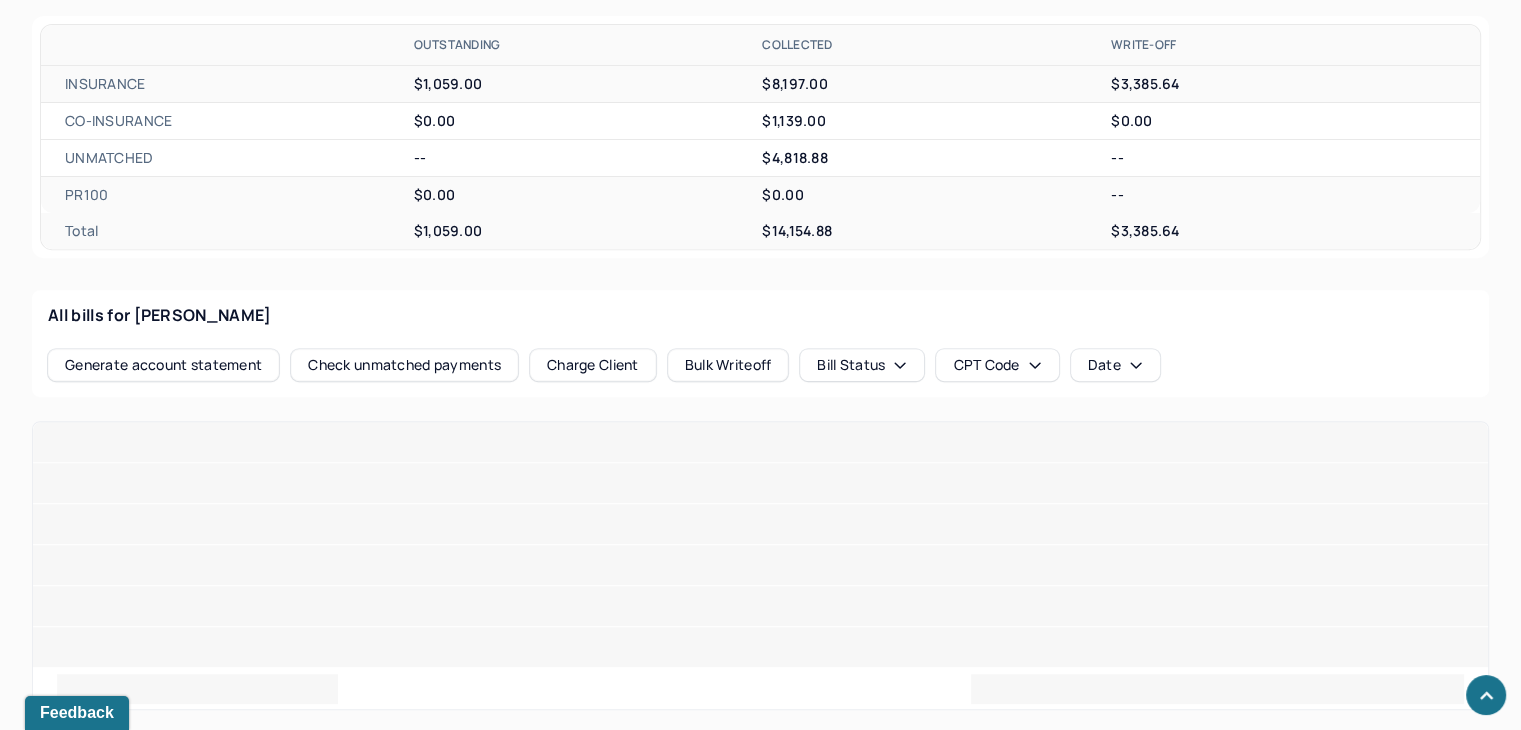 scroll, scrollTop: 728, scrollLeft: 0, axis: vertical 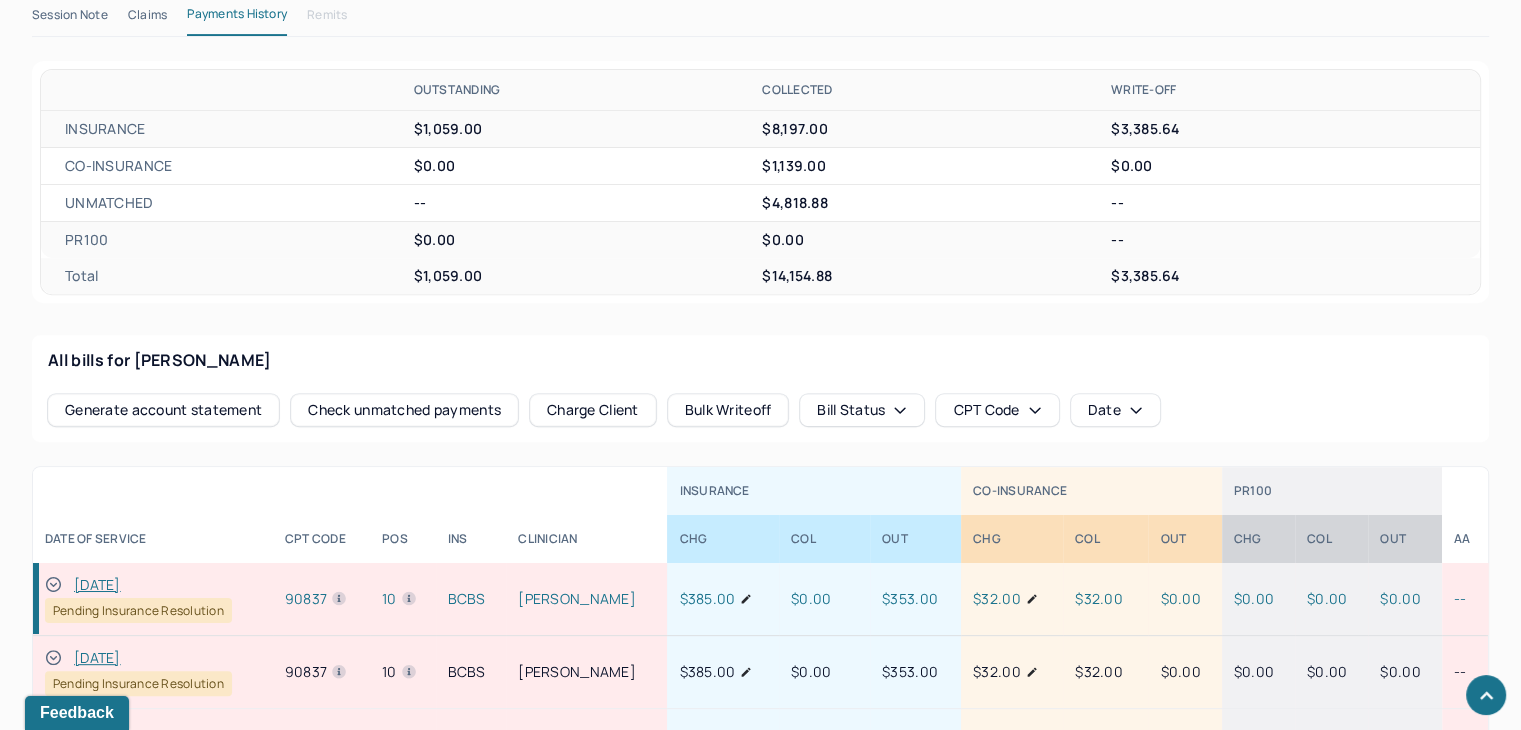 click on "Claims" at bounding box center [147, 19] 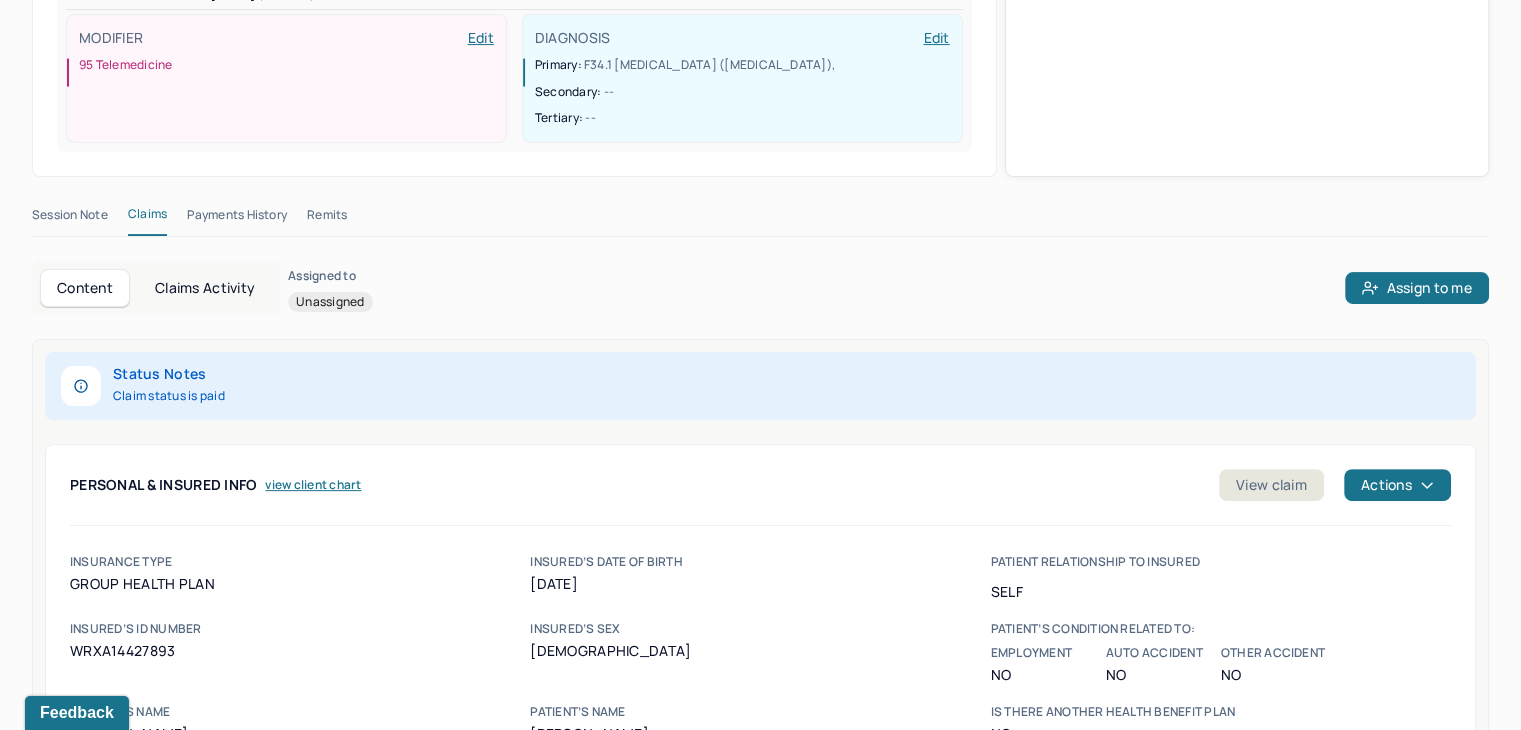 click on "Remits" at bounding box center (327, 219) 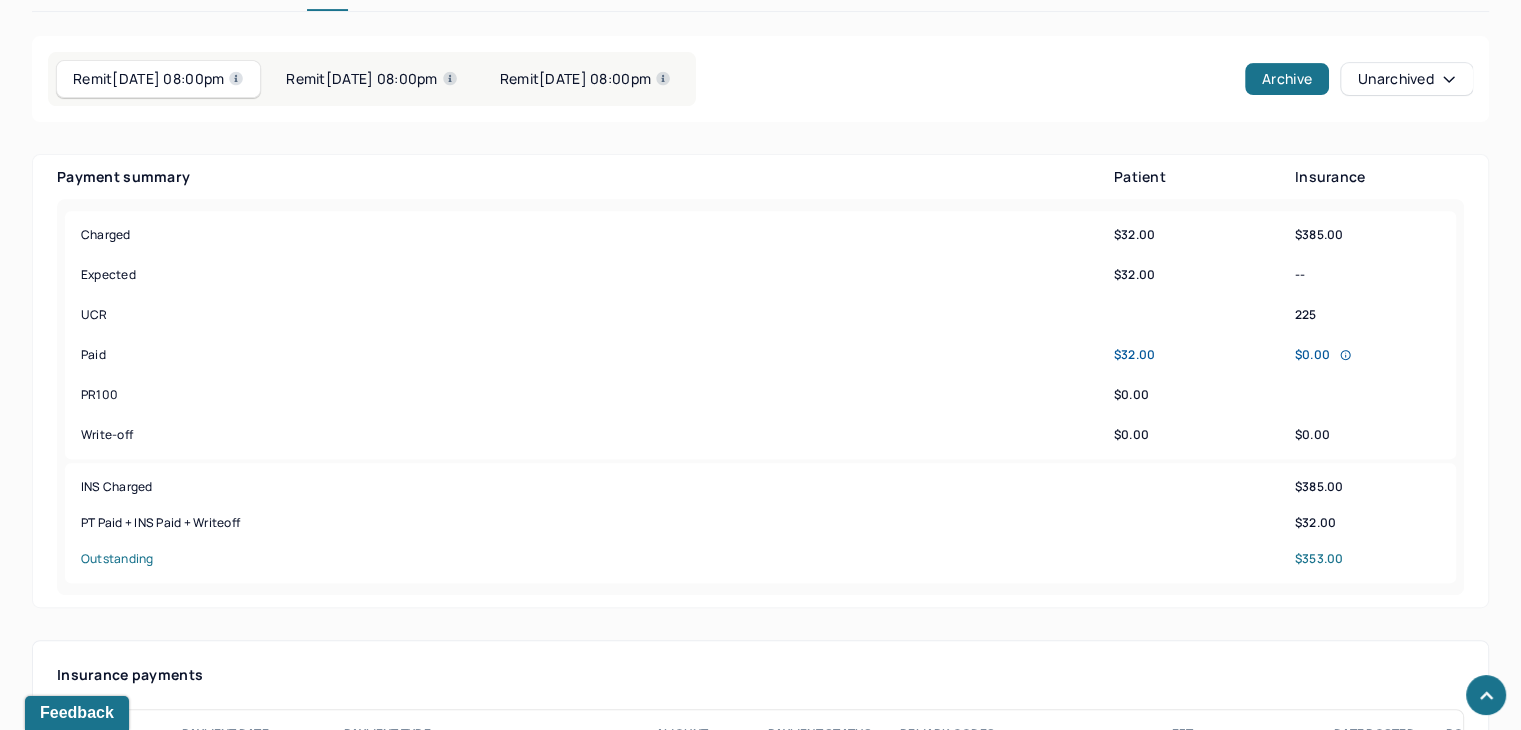 scroll, scrollTop: 628, scrollLeft: 0, axis: vertical 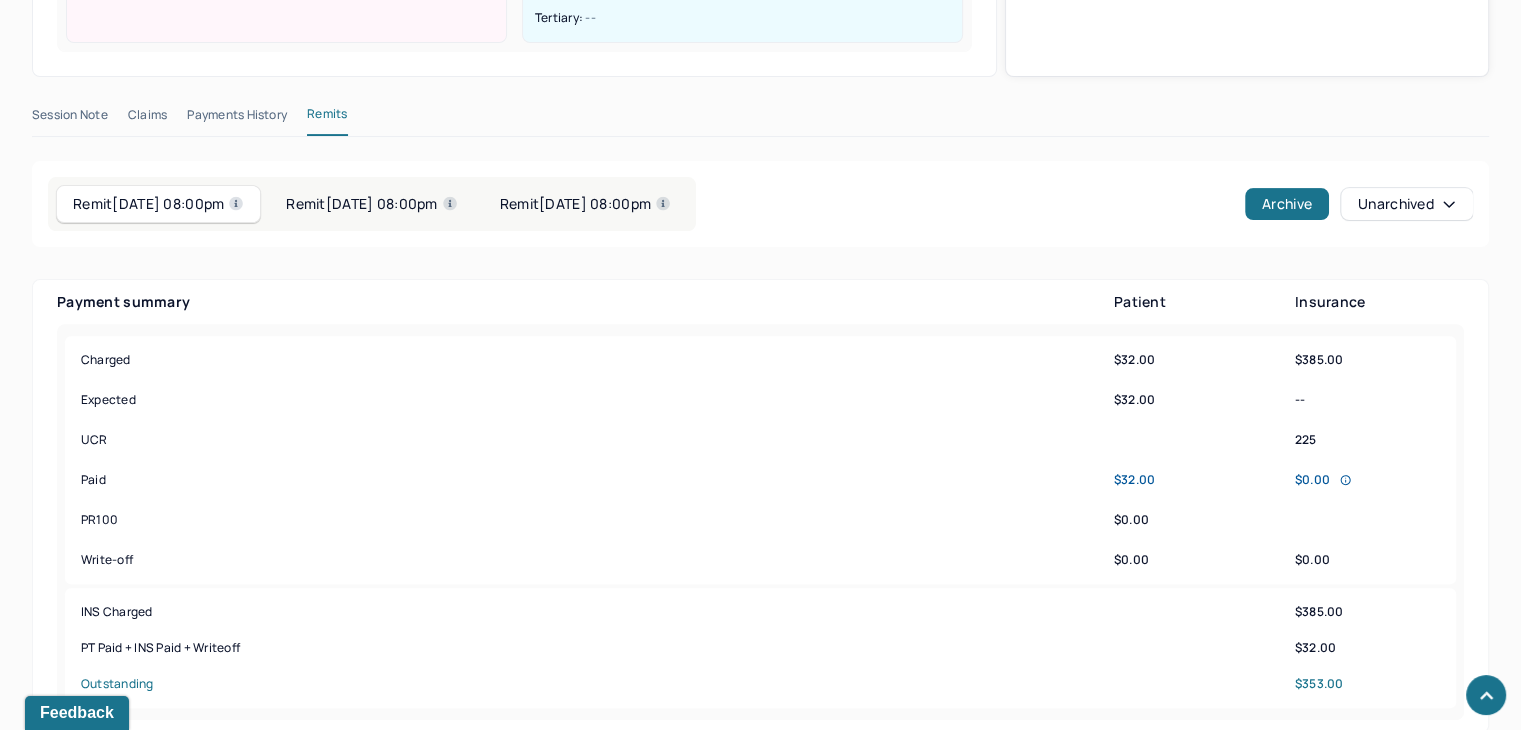 drag, startPoint x: 396, startPoint y: 209, endPoint x: 423, endPoint y: 210, distance: 27.018513 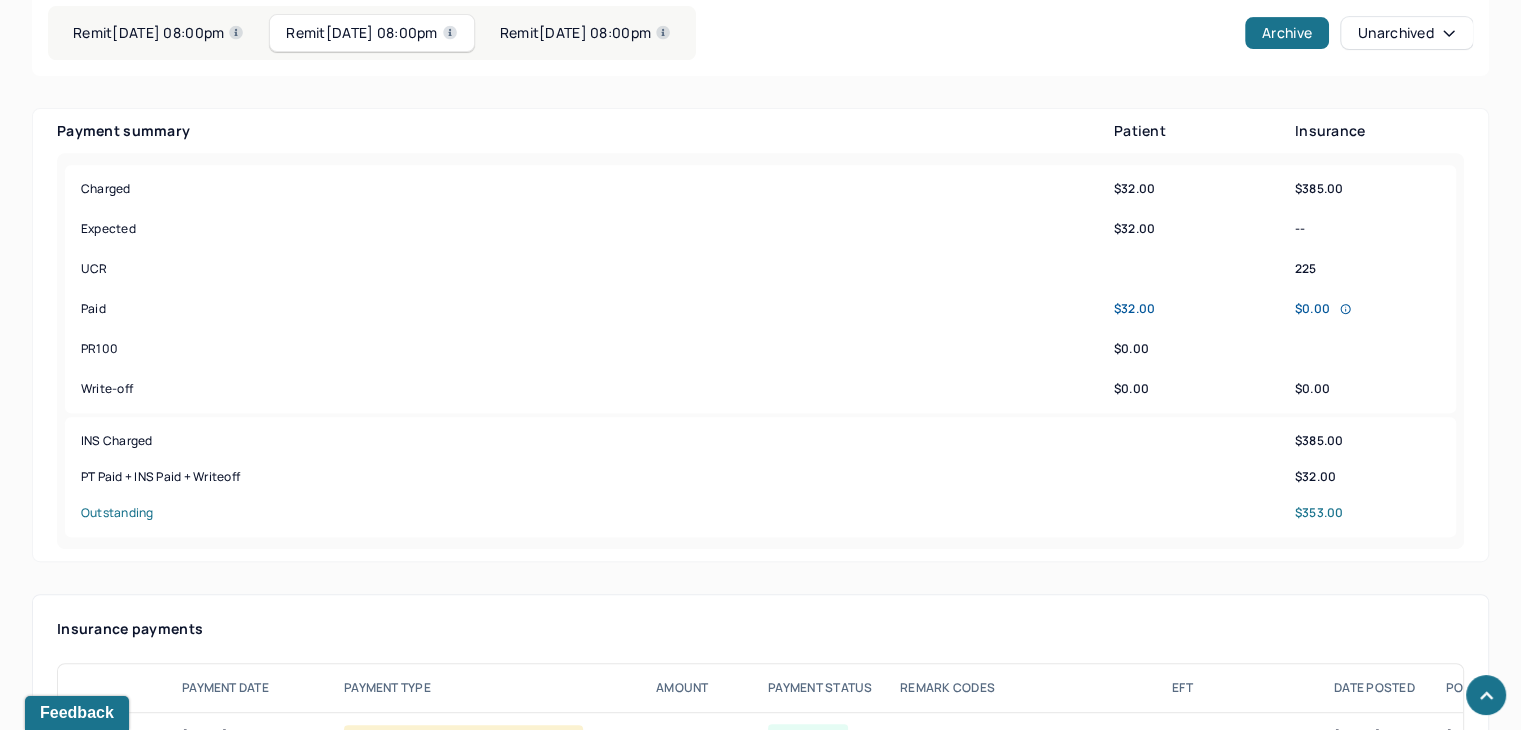 scroll, scrollTop: 528, scrollLeft: 0, axis: vertical 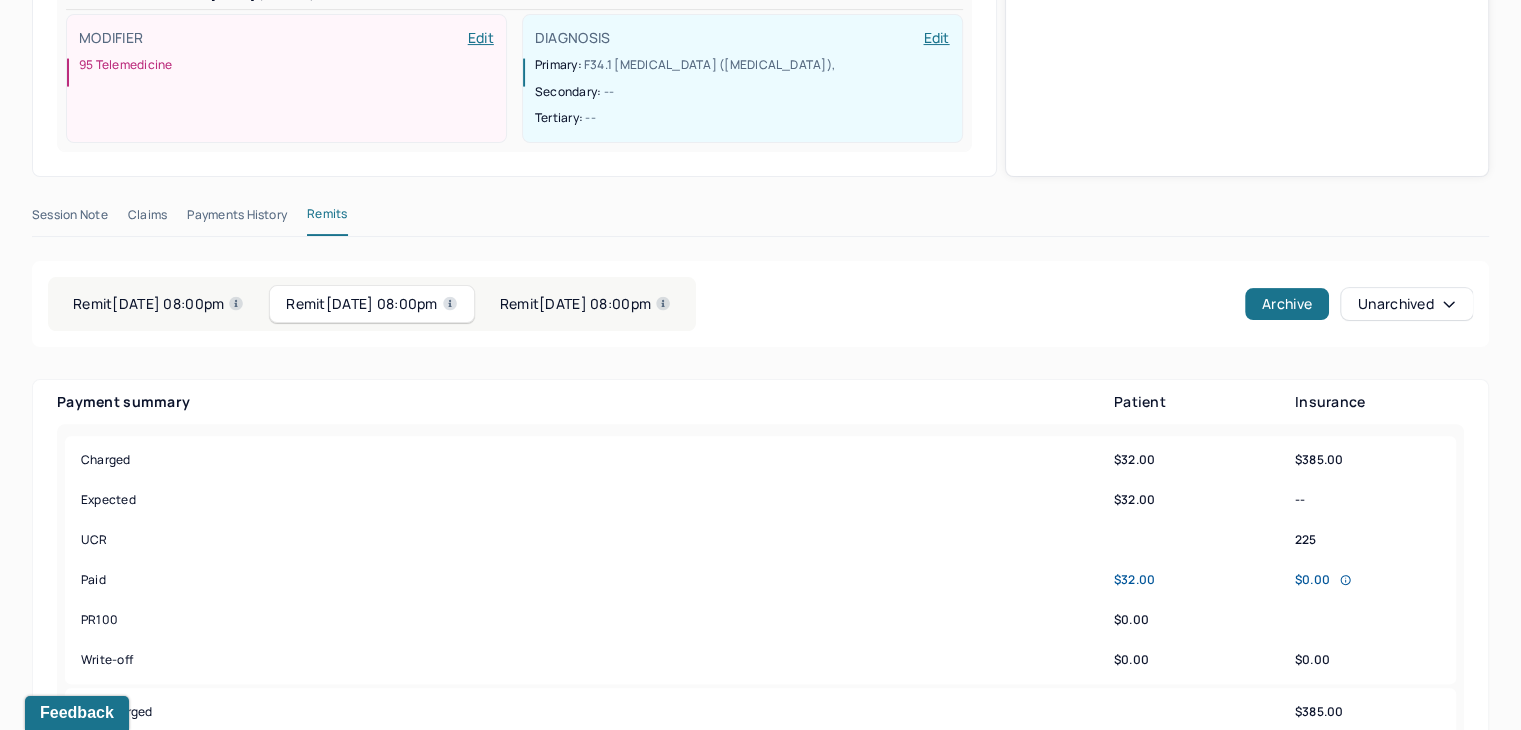 click on "Remit [DATE] 08:00pm" at bounding box center [585, 304] 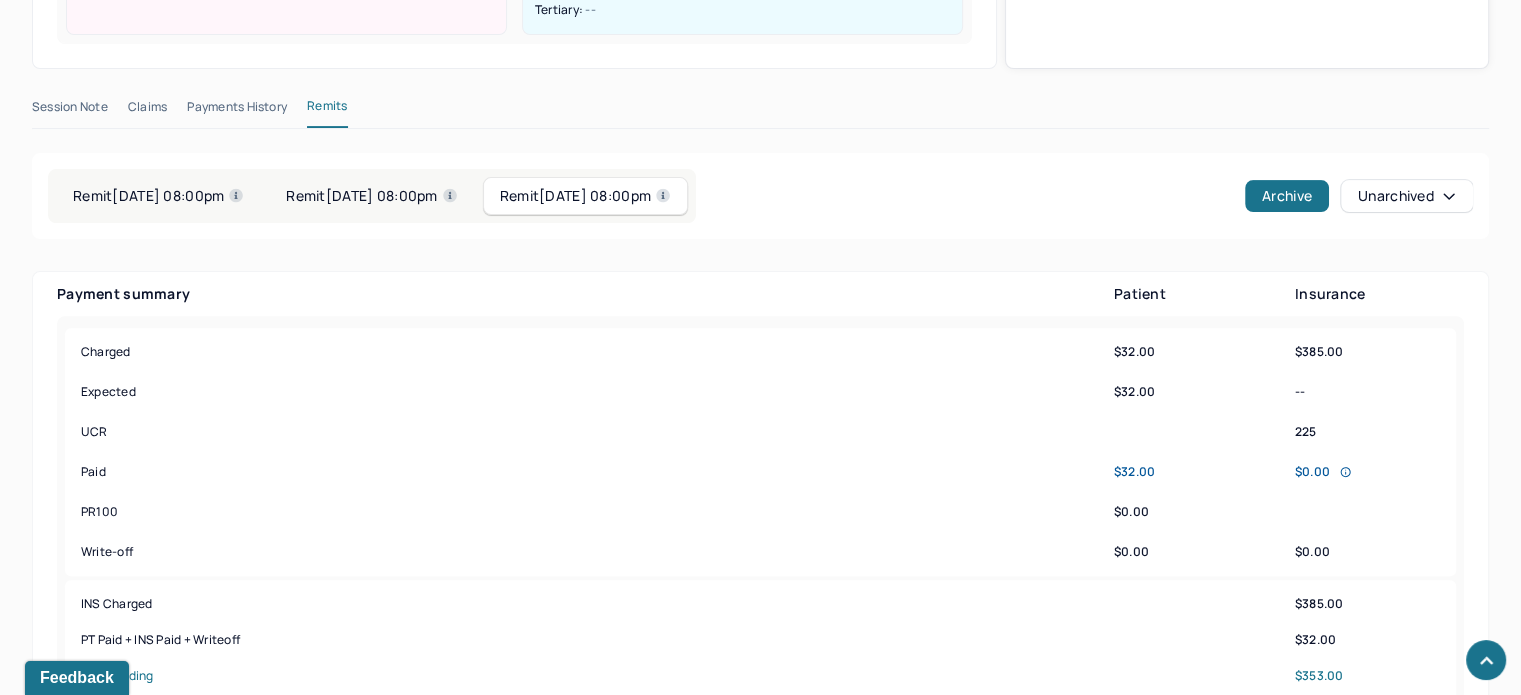 scroll, scrollTop: 628, scrollLeft: 0, axis: vertical 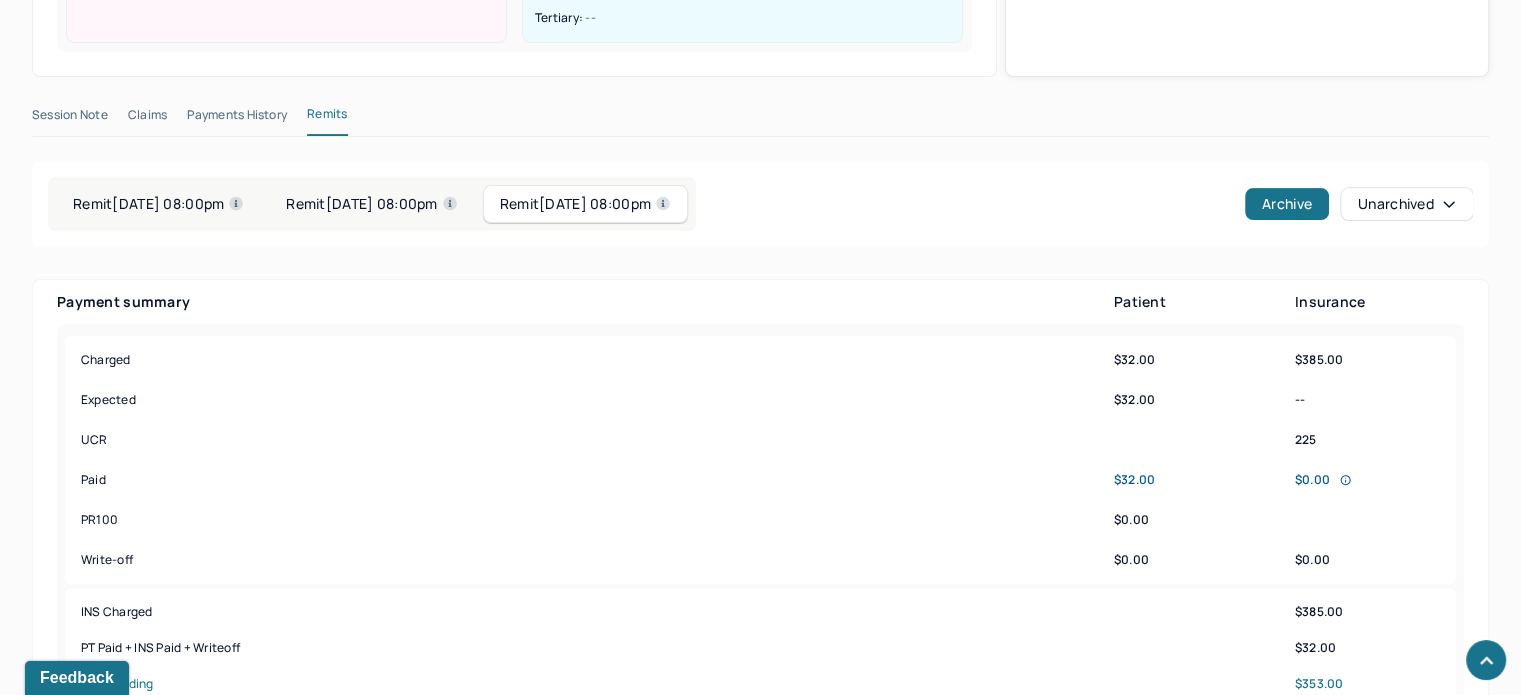 click on "Remit [DATE] 08:00pm         Remit [DATE] 08:00pm         Remit [DATE] 08:00pm" at bounding box center [372, 204] 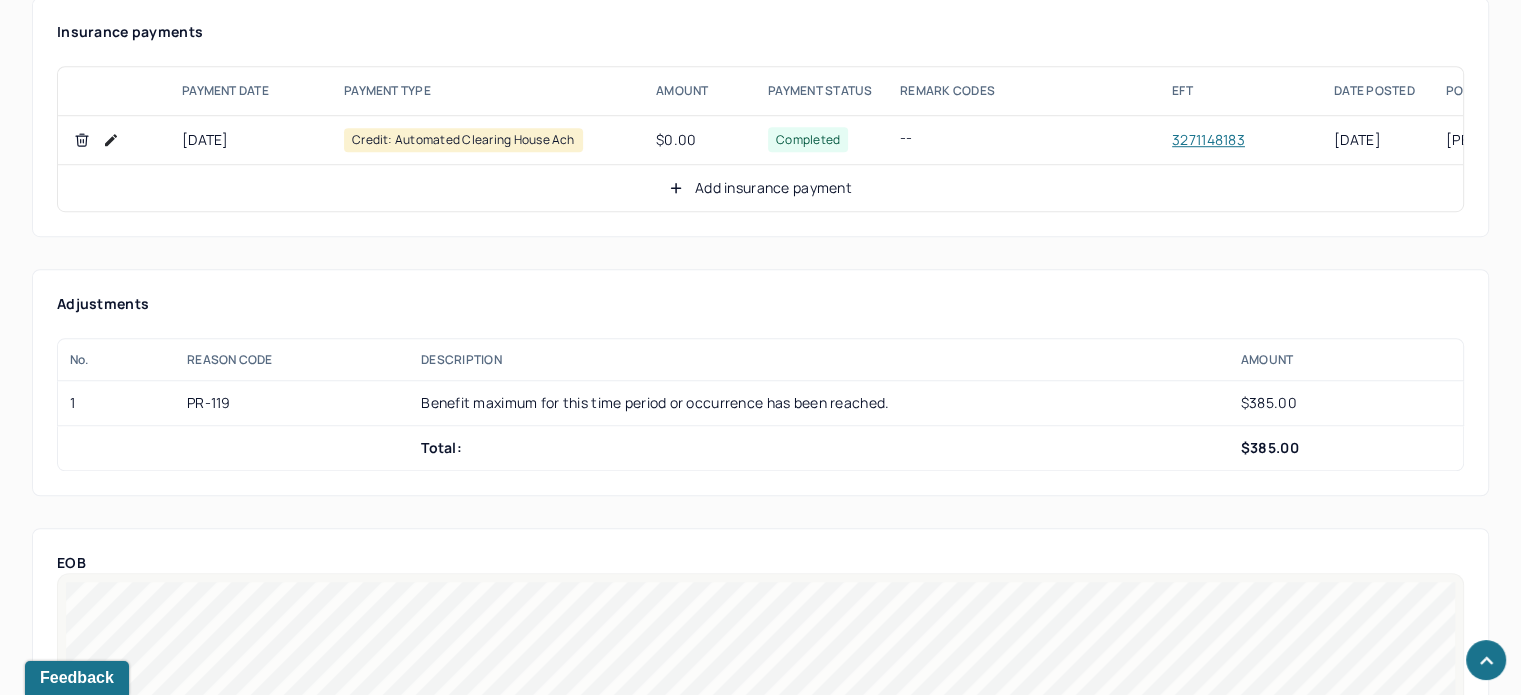 scroll, scrollTop: 1428, scrollLeft: 0, axis: vertical 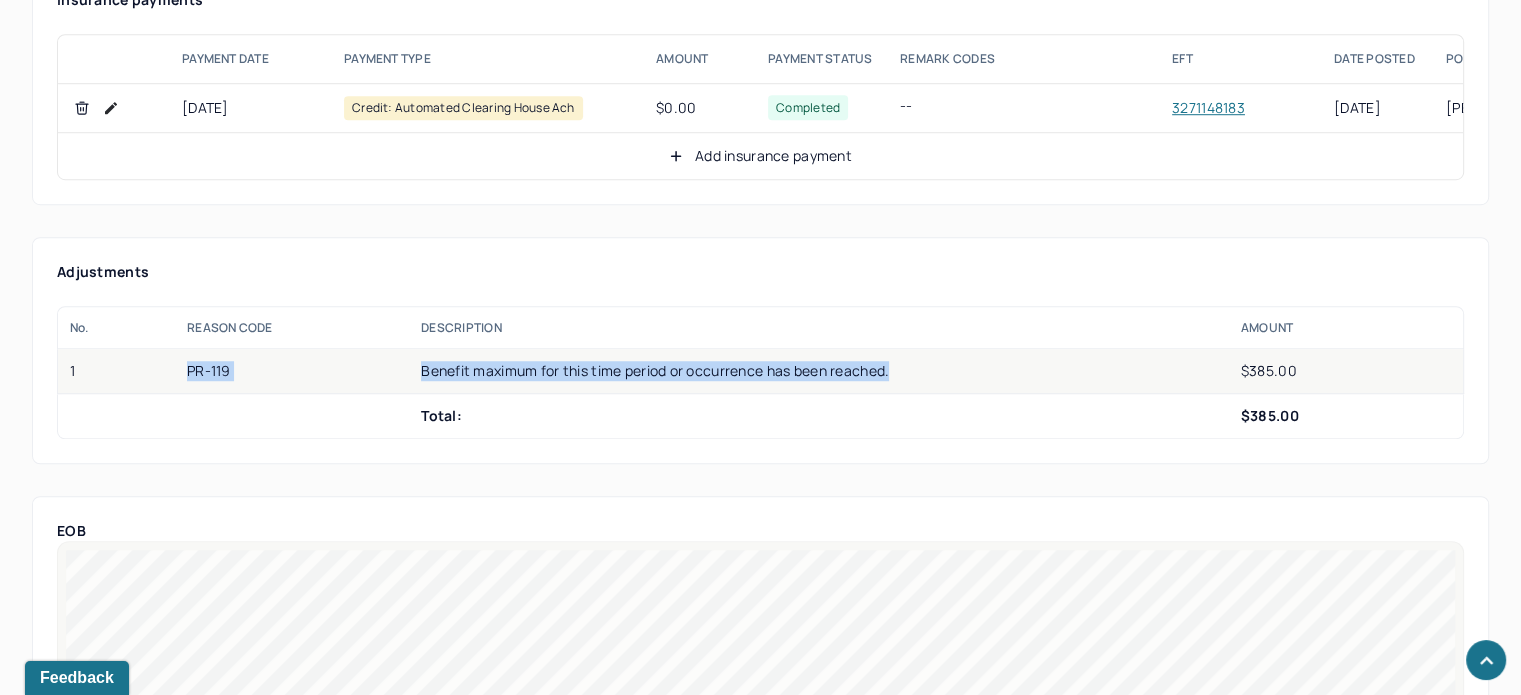 drag, startPoint x: 942, startPoint y: 387, endPoint x: 129, endPoint y: 387, distance: 813 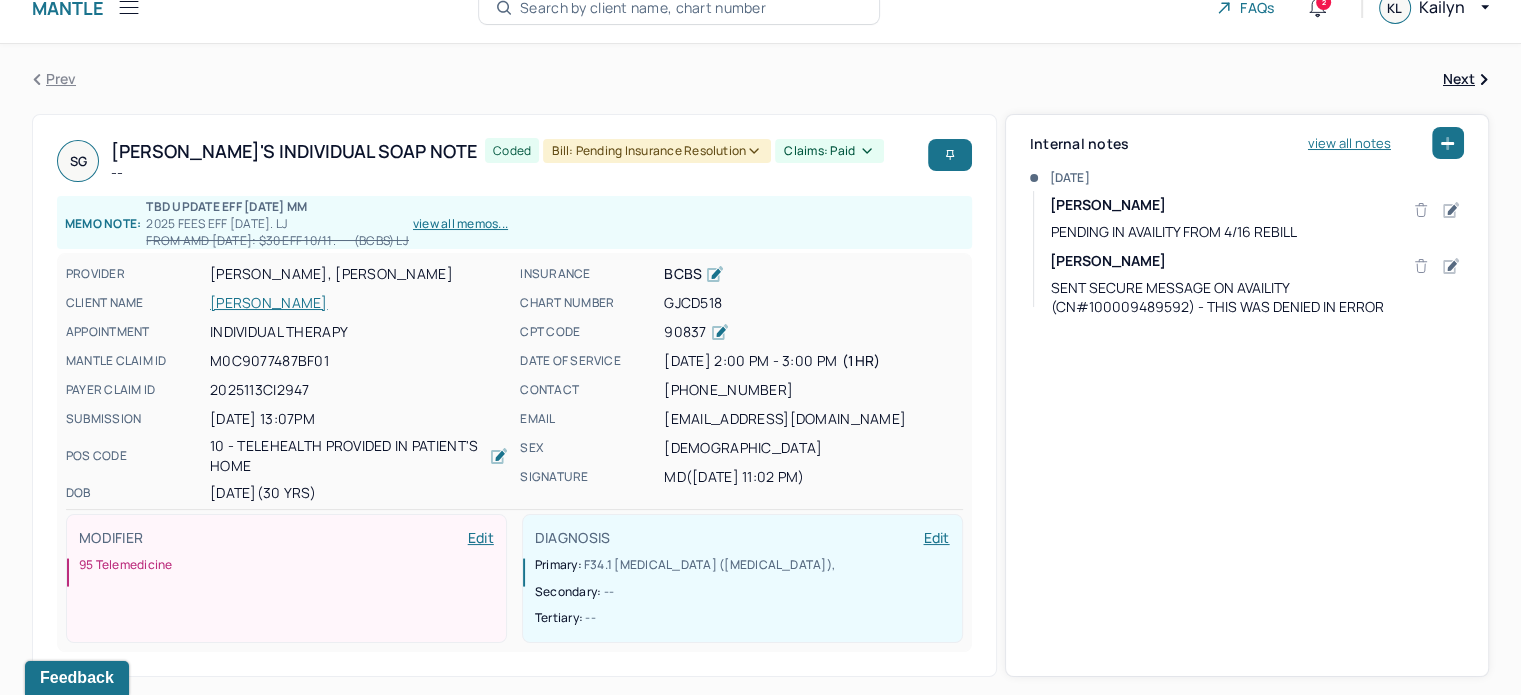 scroll, scrollTop: 0, scrollLeft: 0, axis: both 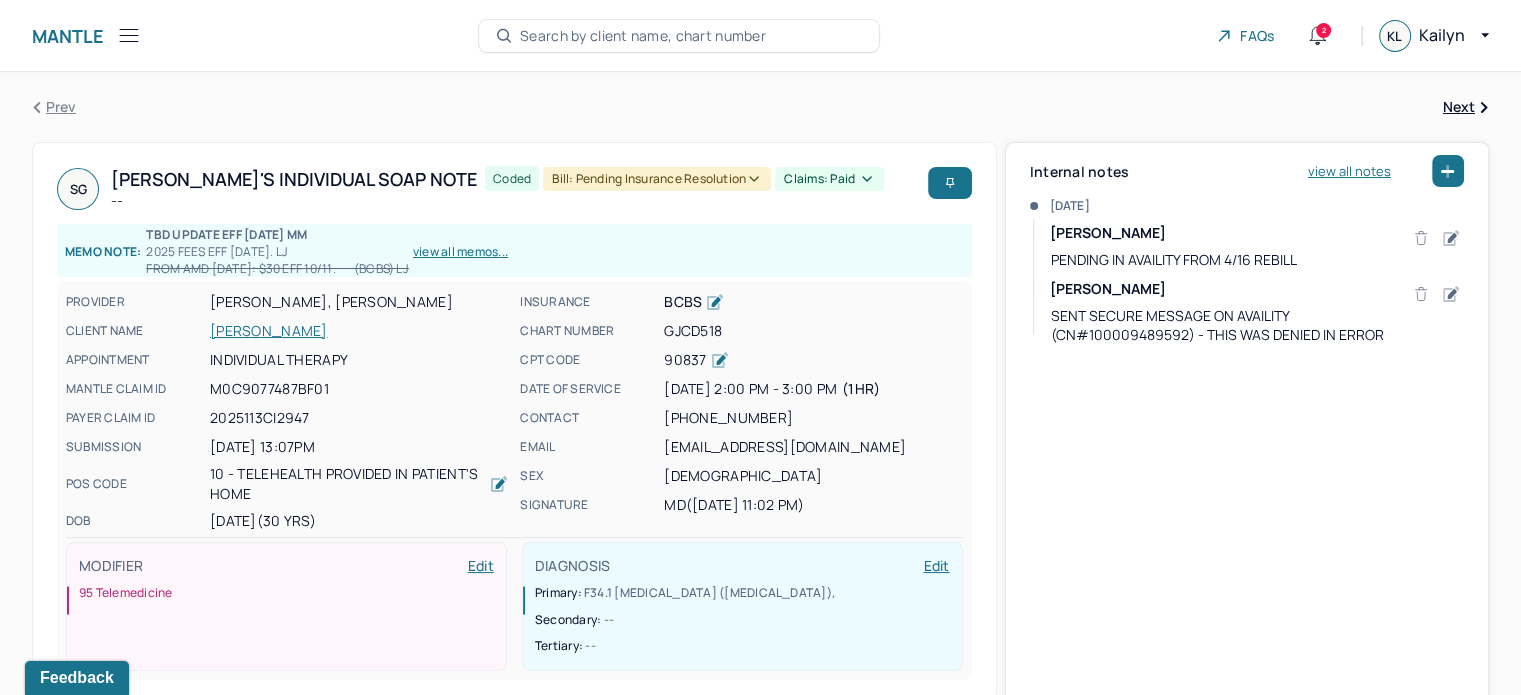 click on "Search by client name, chart number" at bounding box center (643, 36) 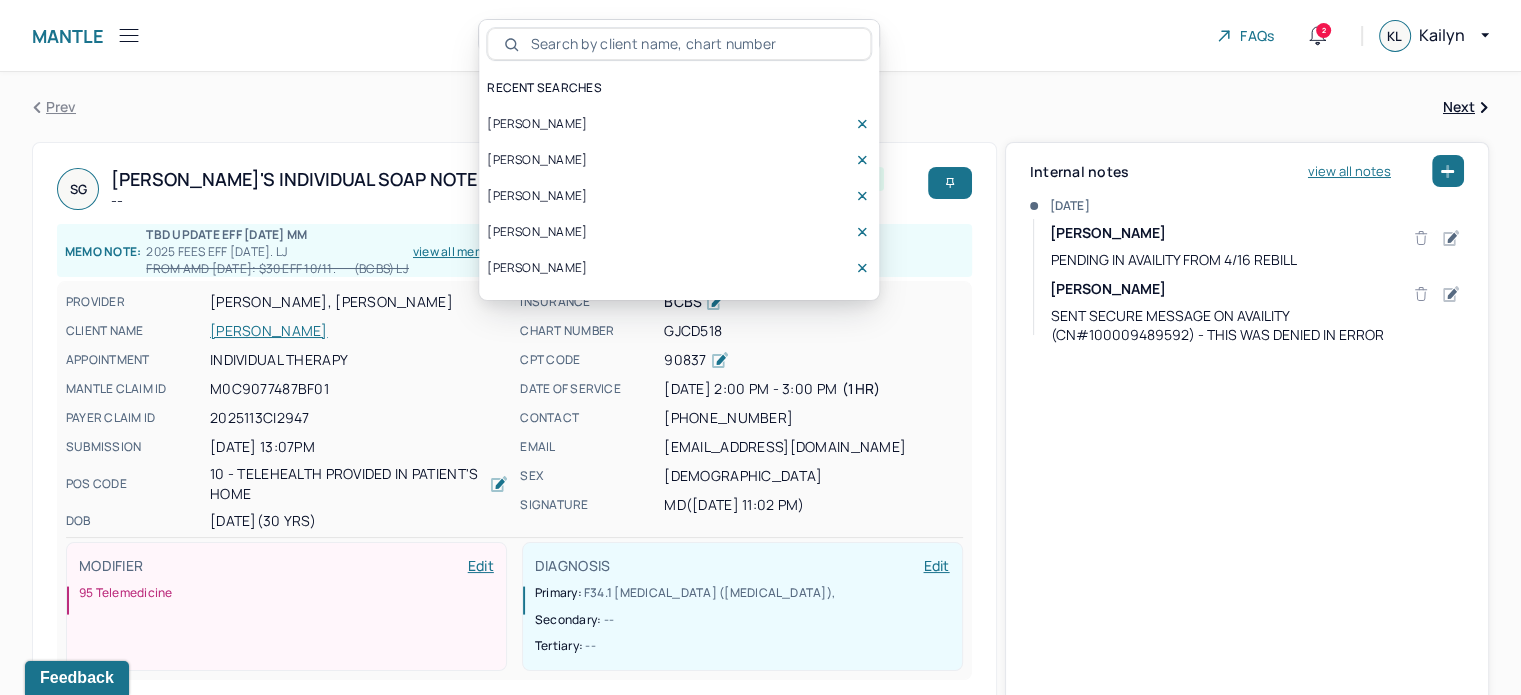 click at bounding box center (690, 44) 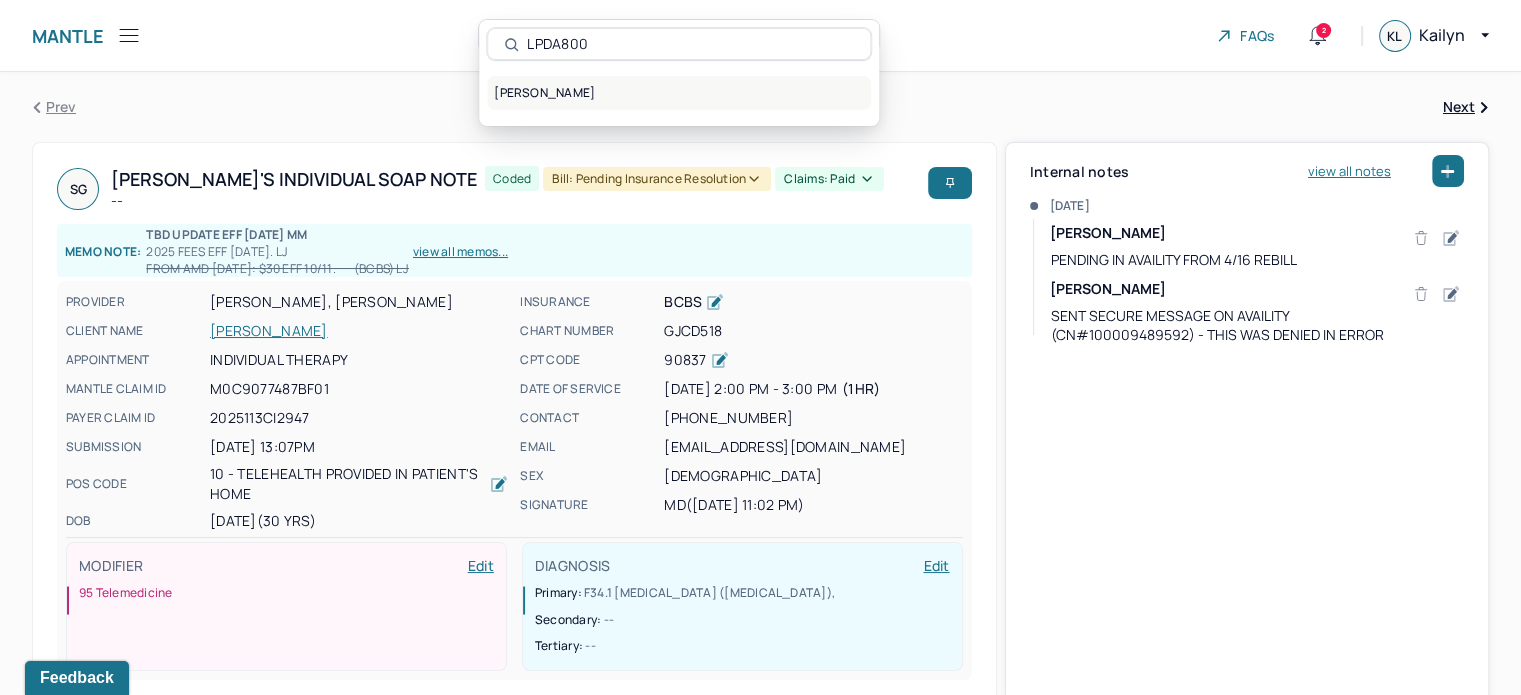 type on "LPDA800" 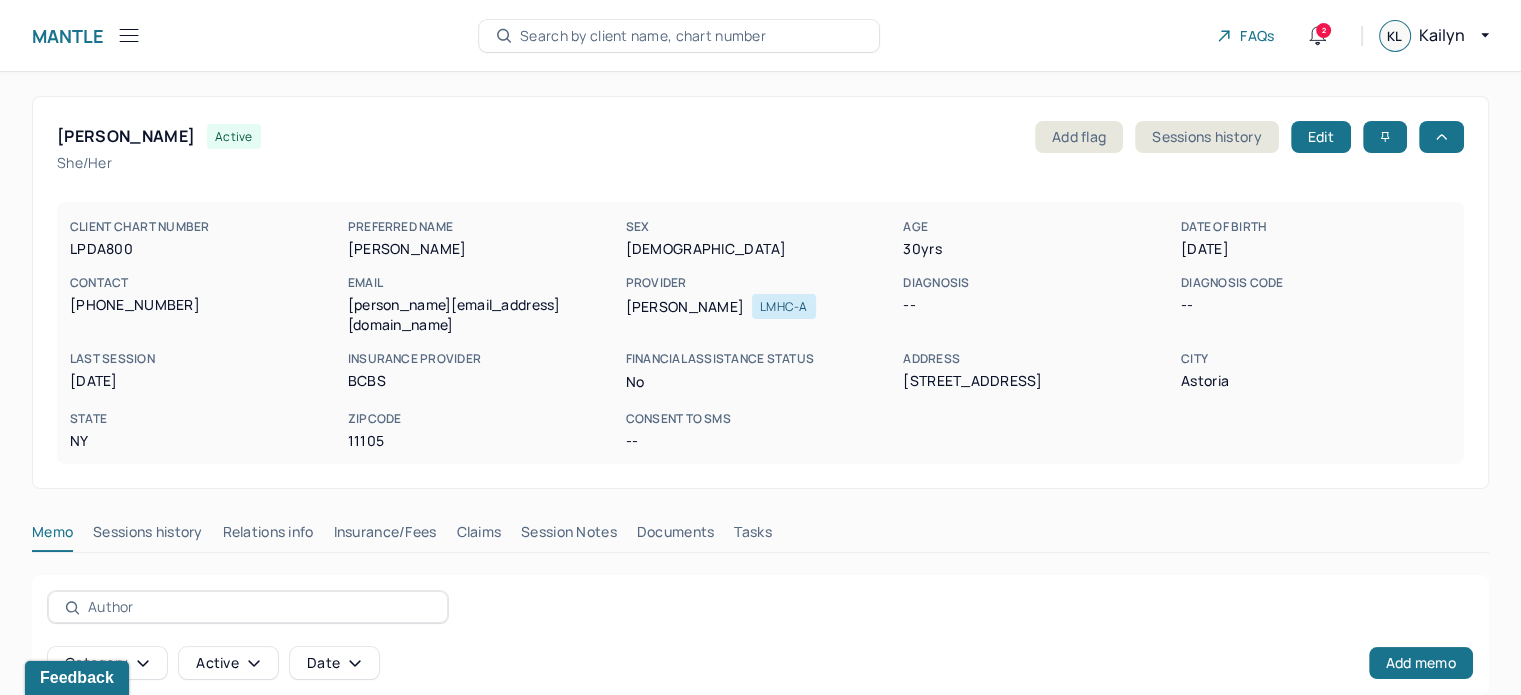 click on "Claims" at bounding box center (478, 536) 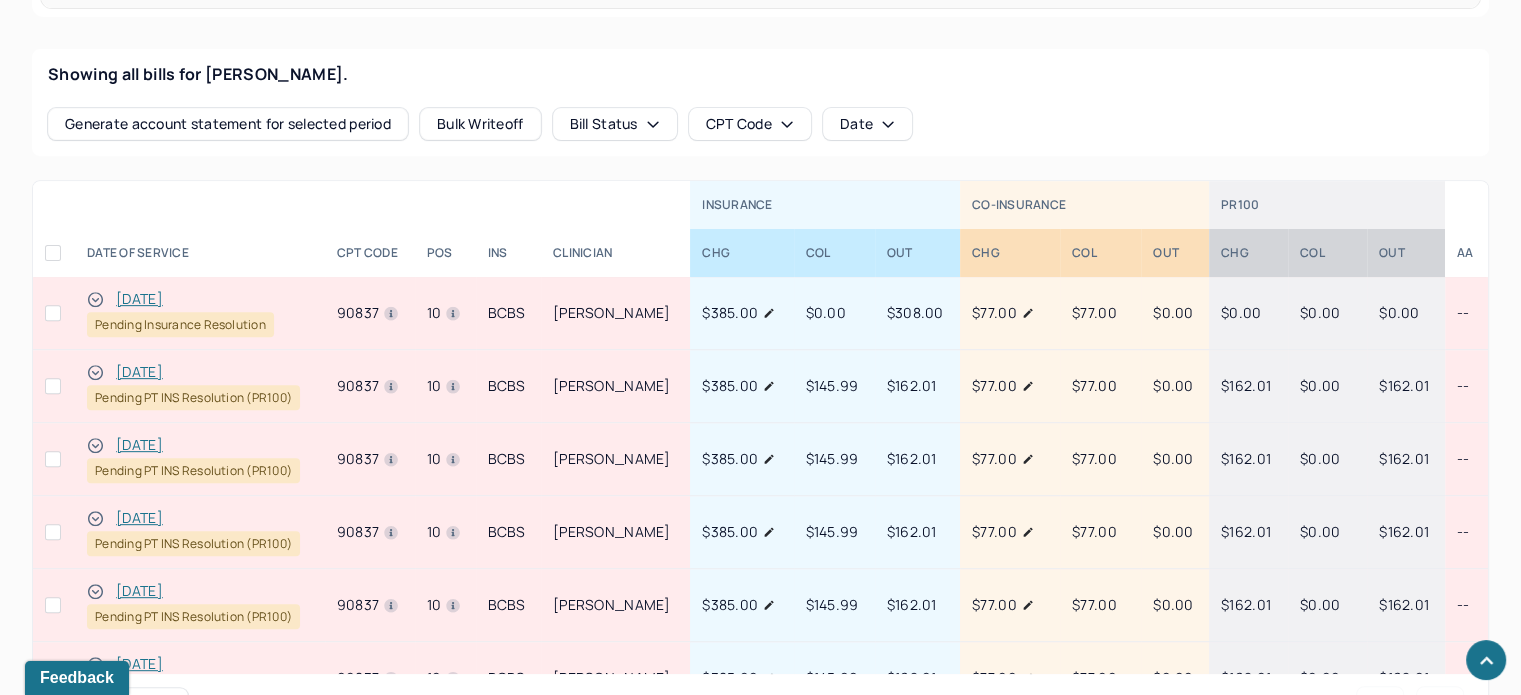 scroll, scrollTop: 1000, scrollLeft: 0, axis: vertical 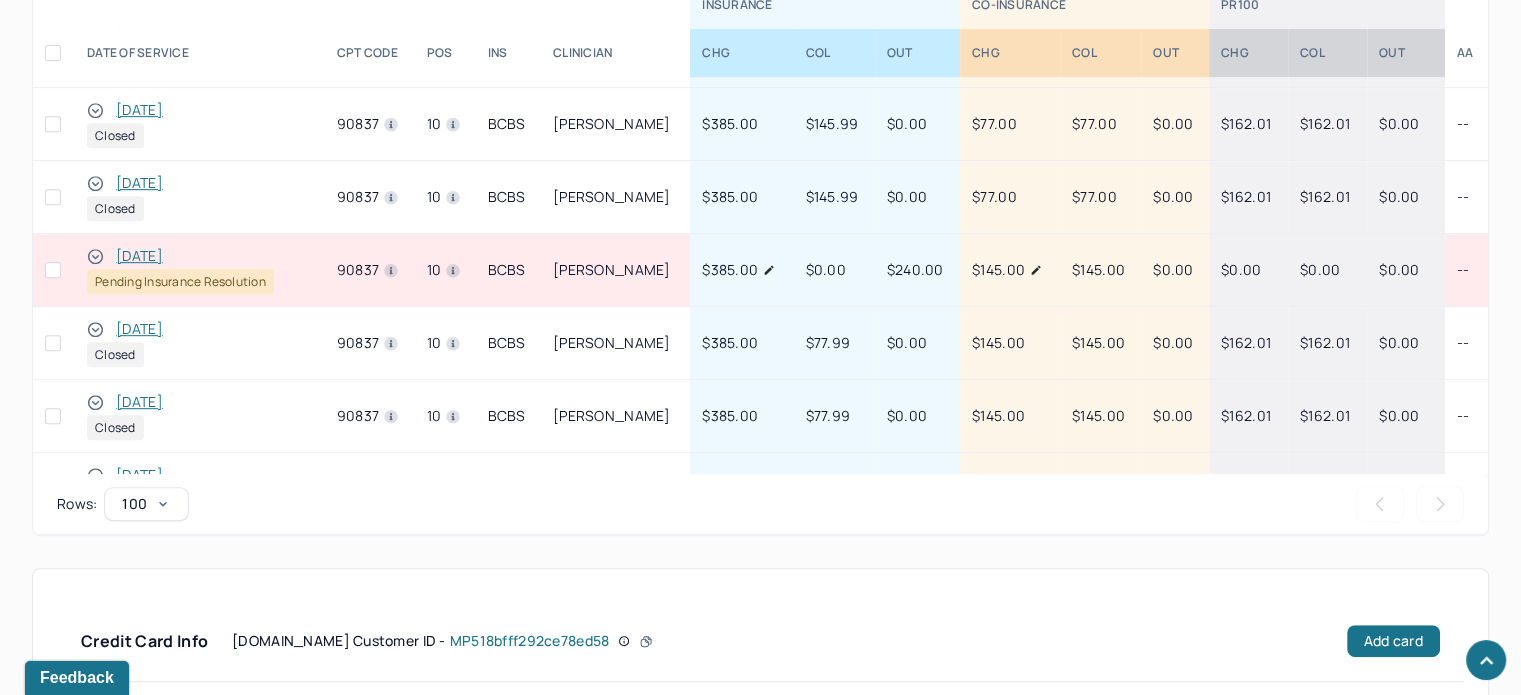 click on "[DATE]" at bounding box center [139, 256] 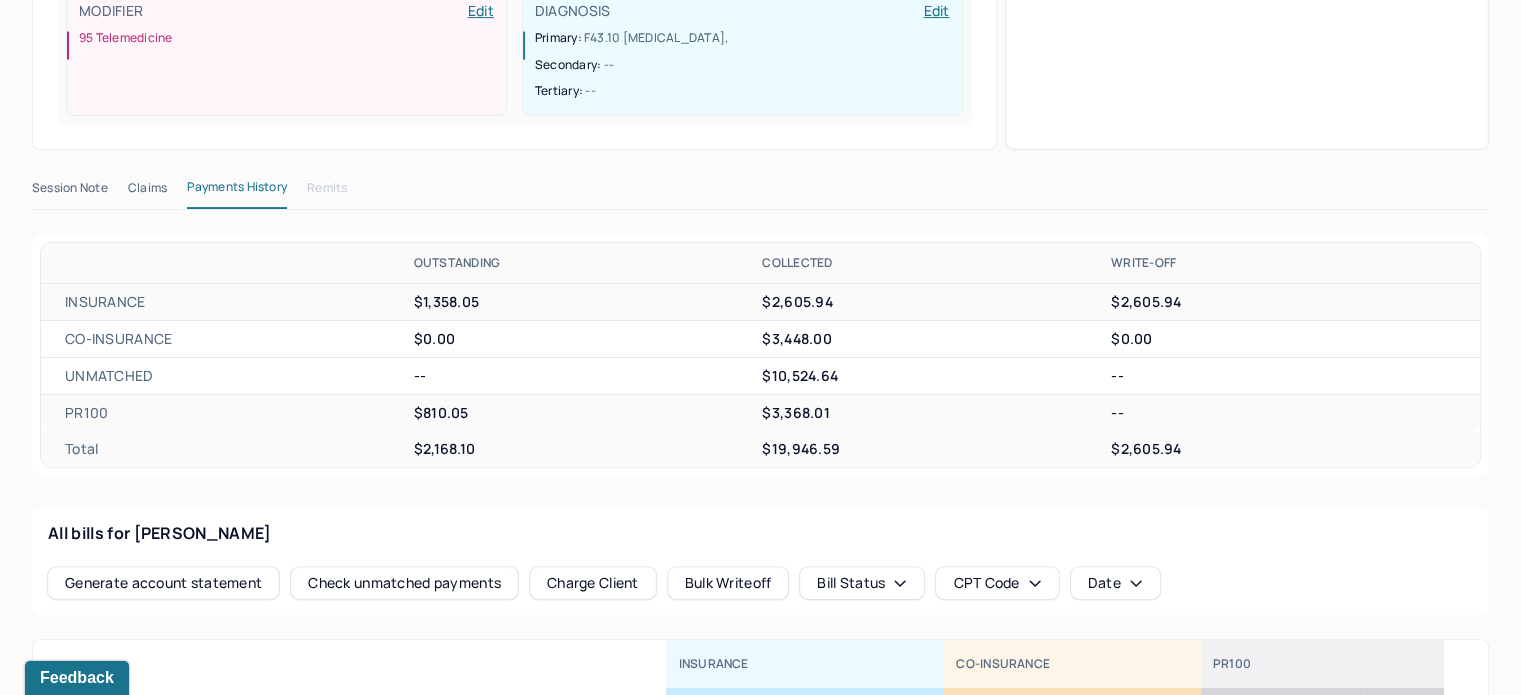 scroll, scrollTop: 528, scrollLeft: 0, axis: vertical 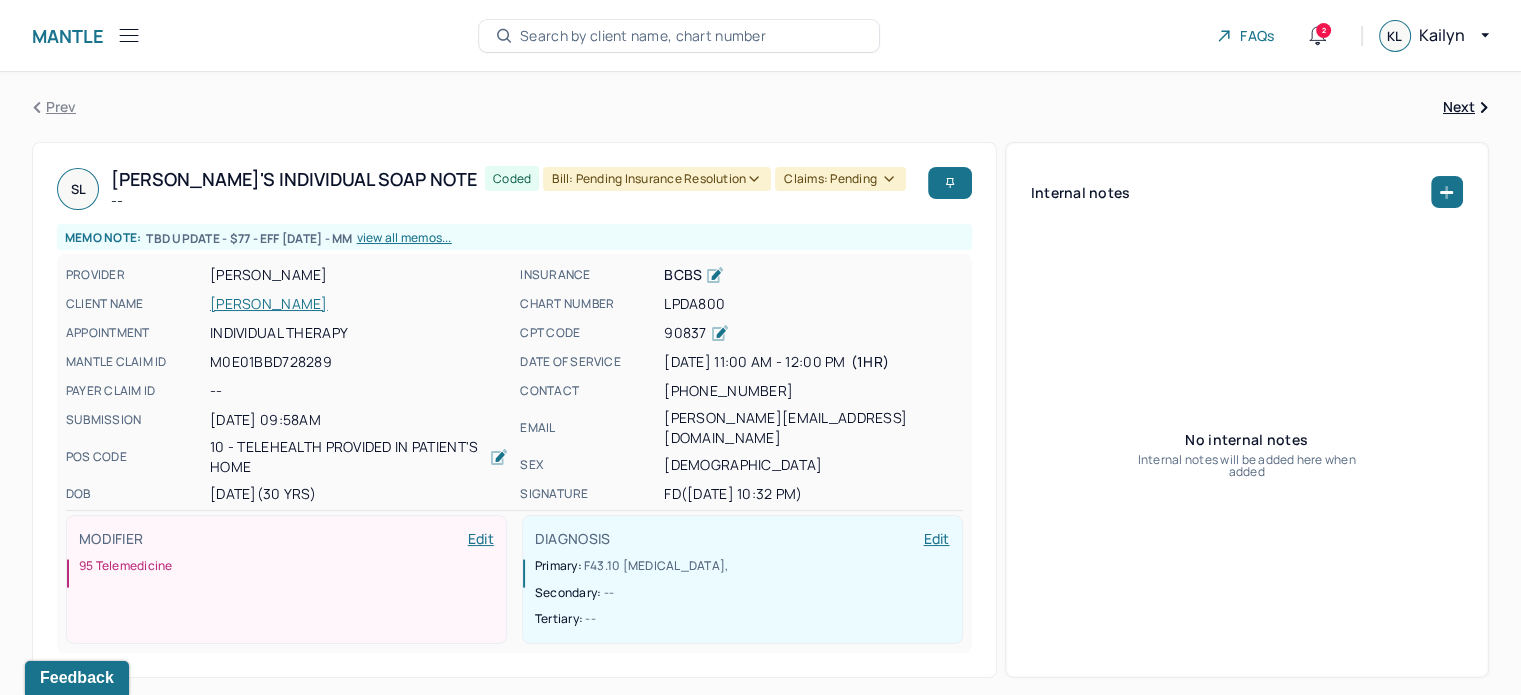 click 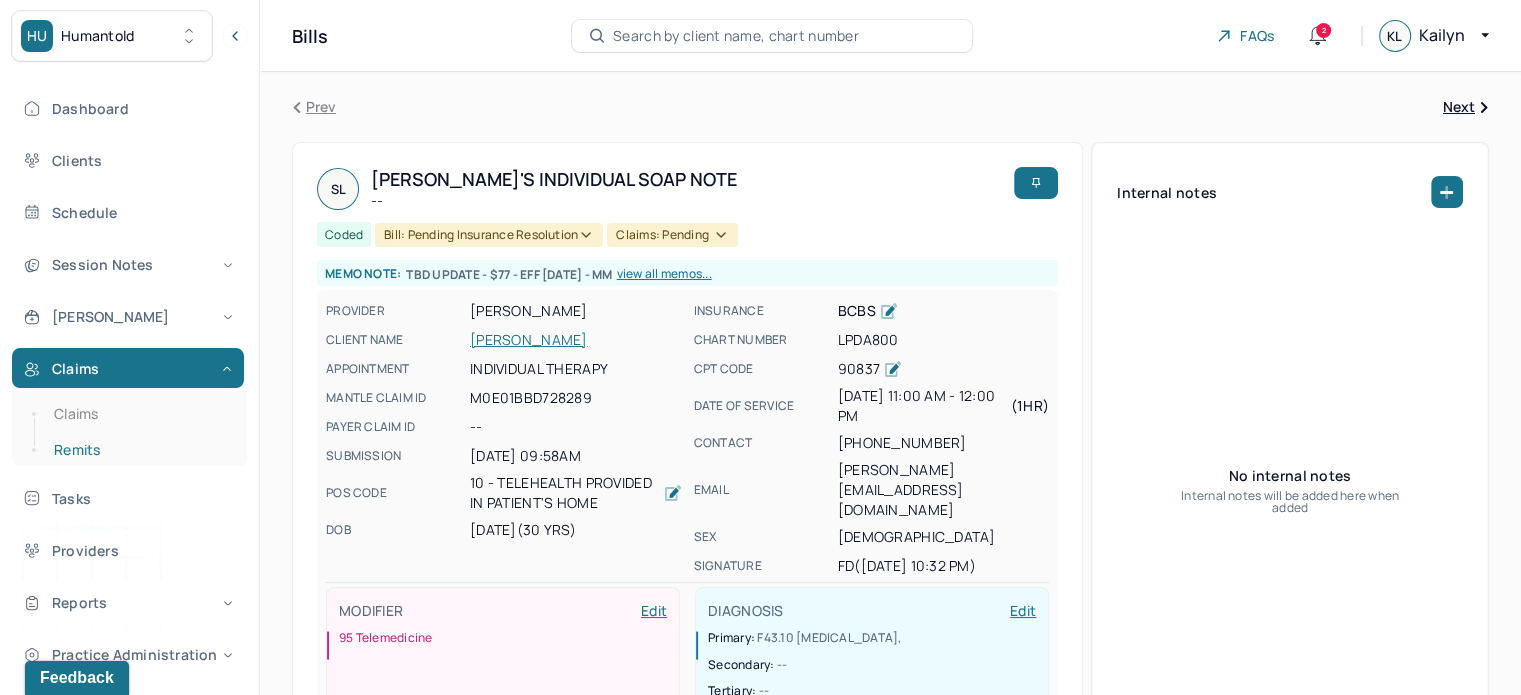 click on "Remits" at bounding box center [139, 450] 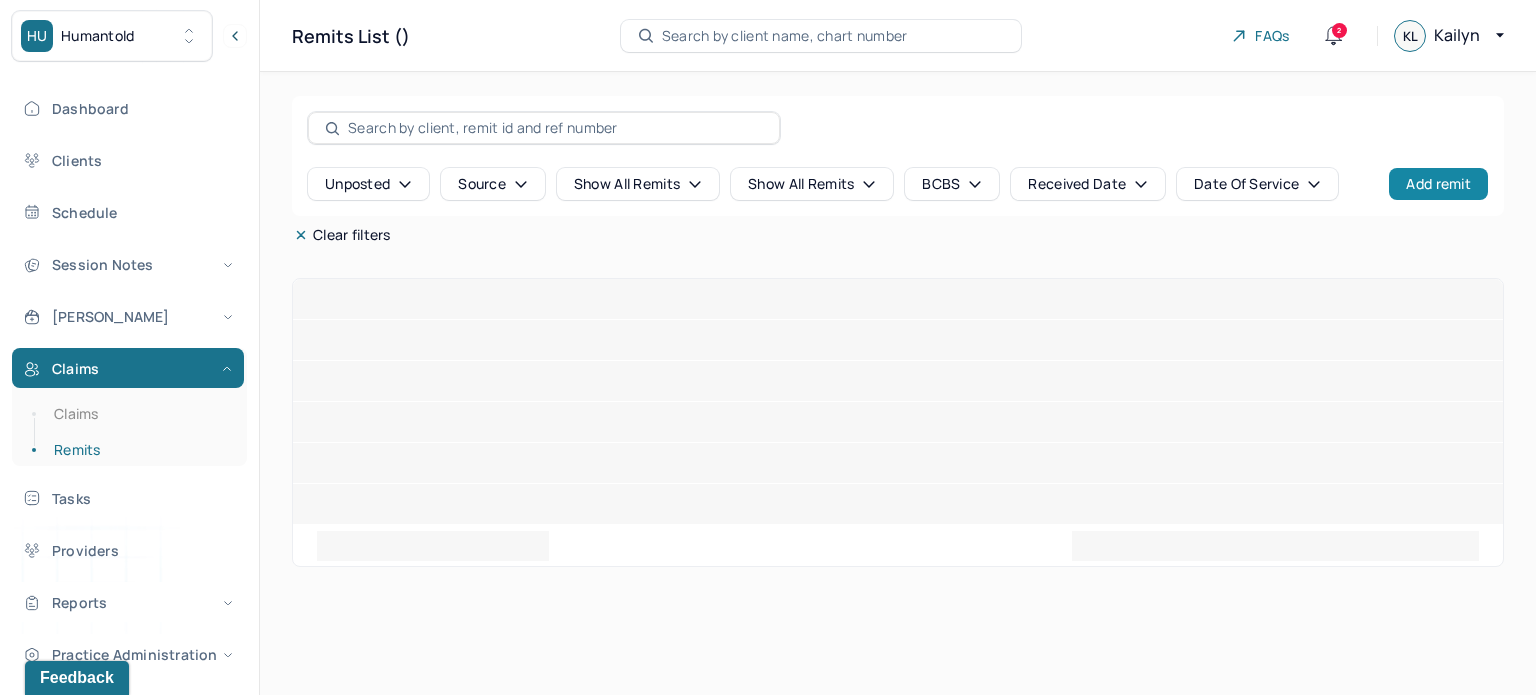 click on "Add remit" at bounding box center [1438, 184] 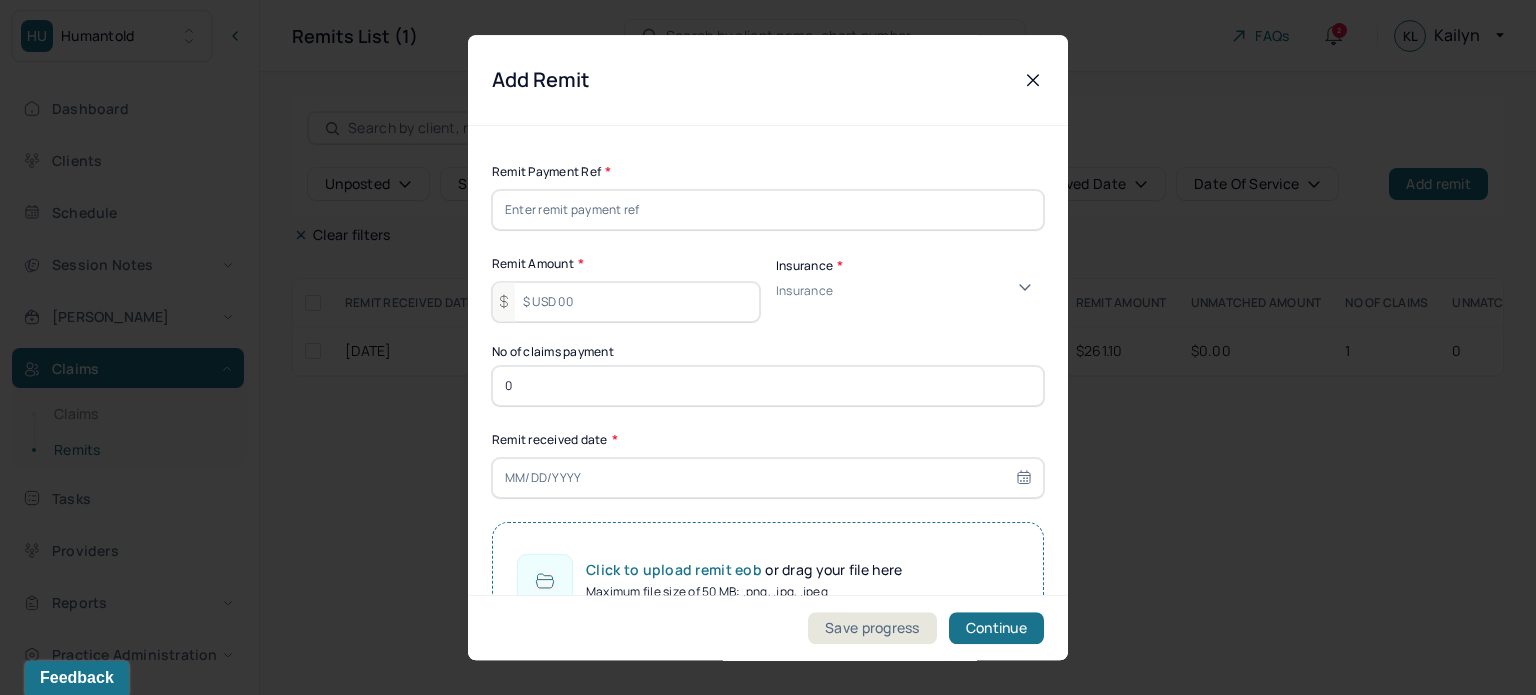 click at bounding box center [768, 210] 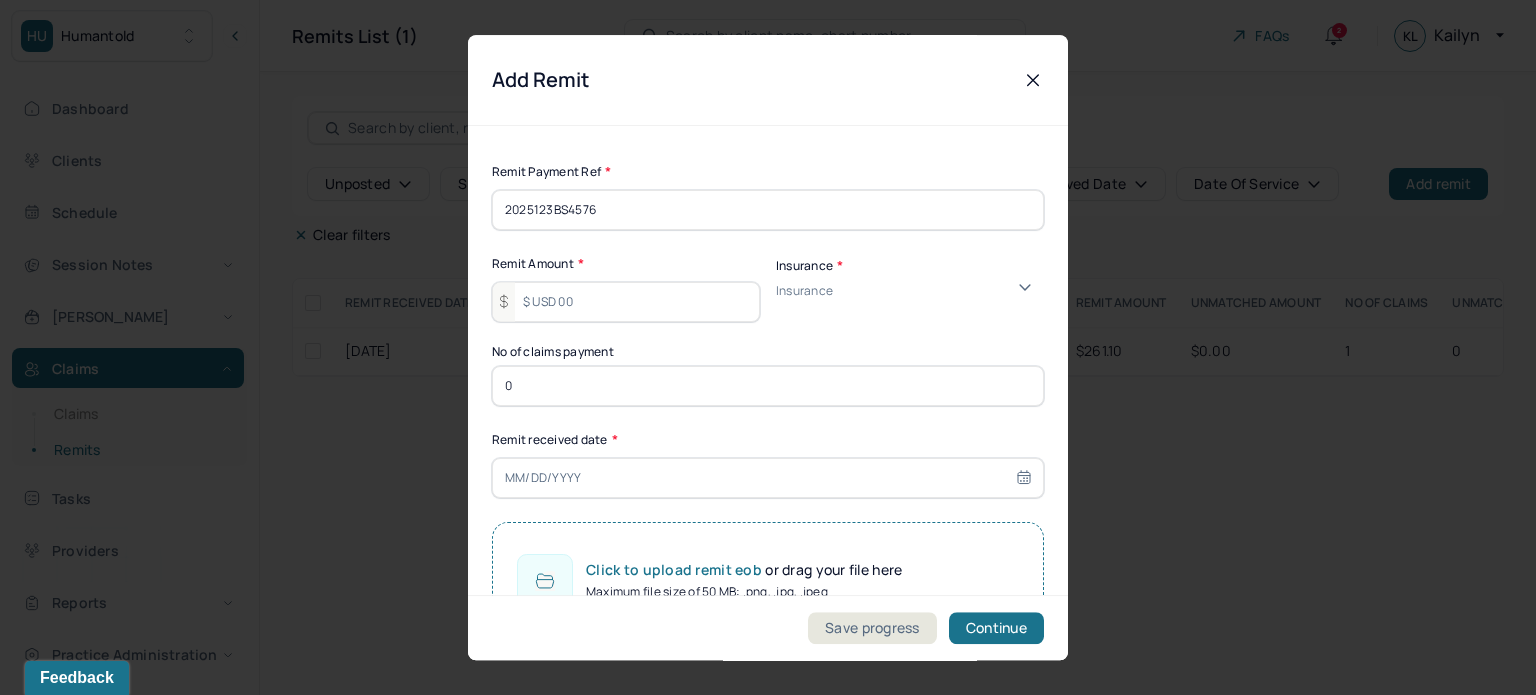 type on "2025123BS4576" 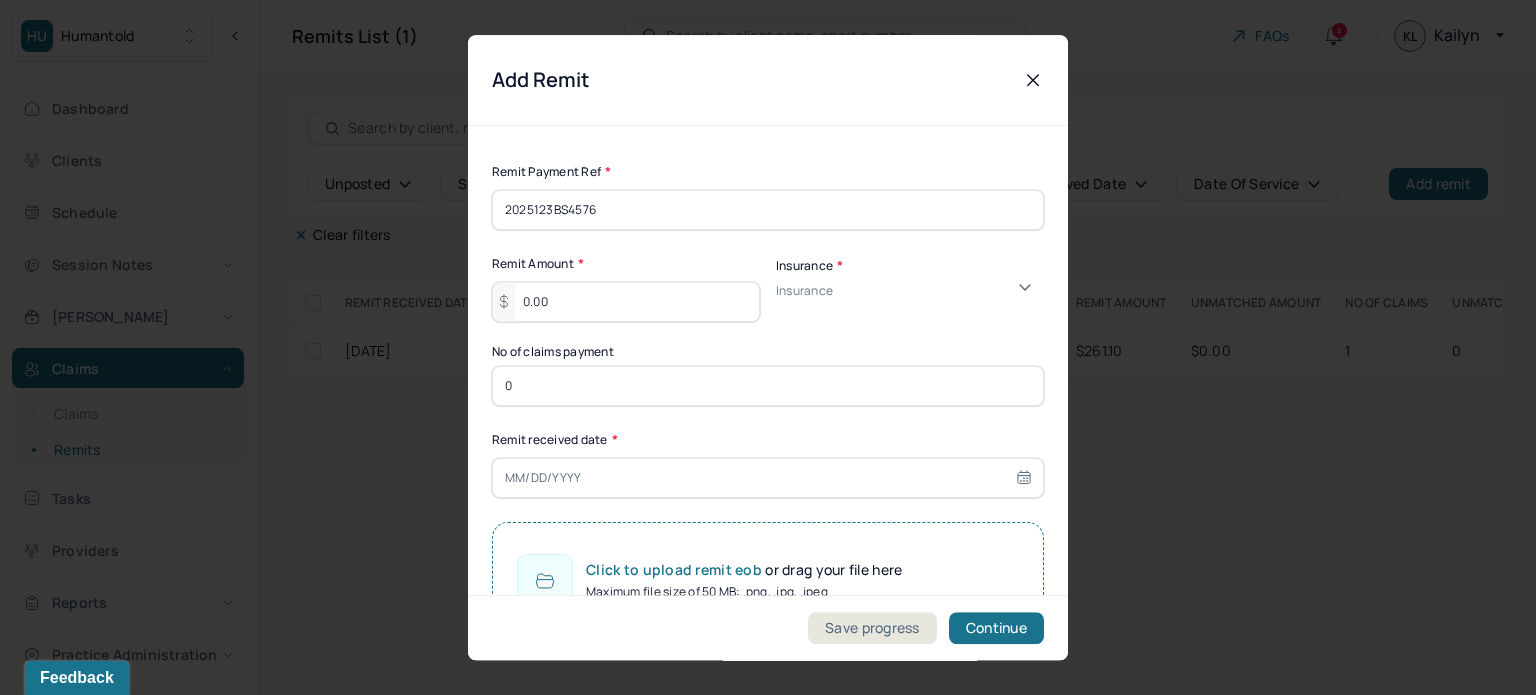 type on "0.00" 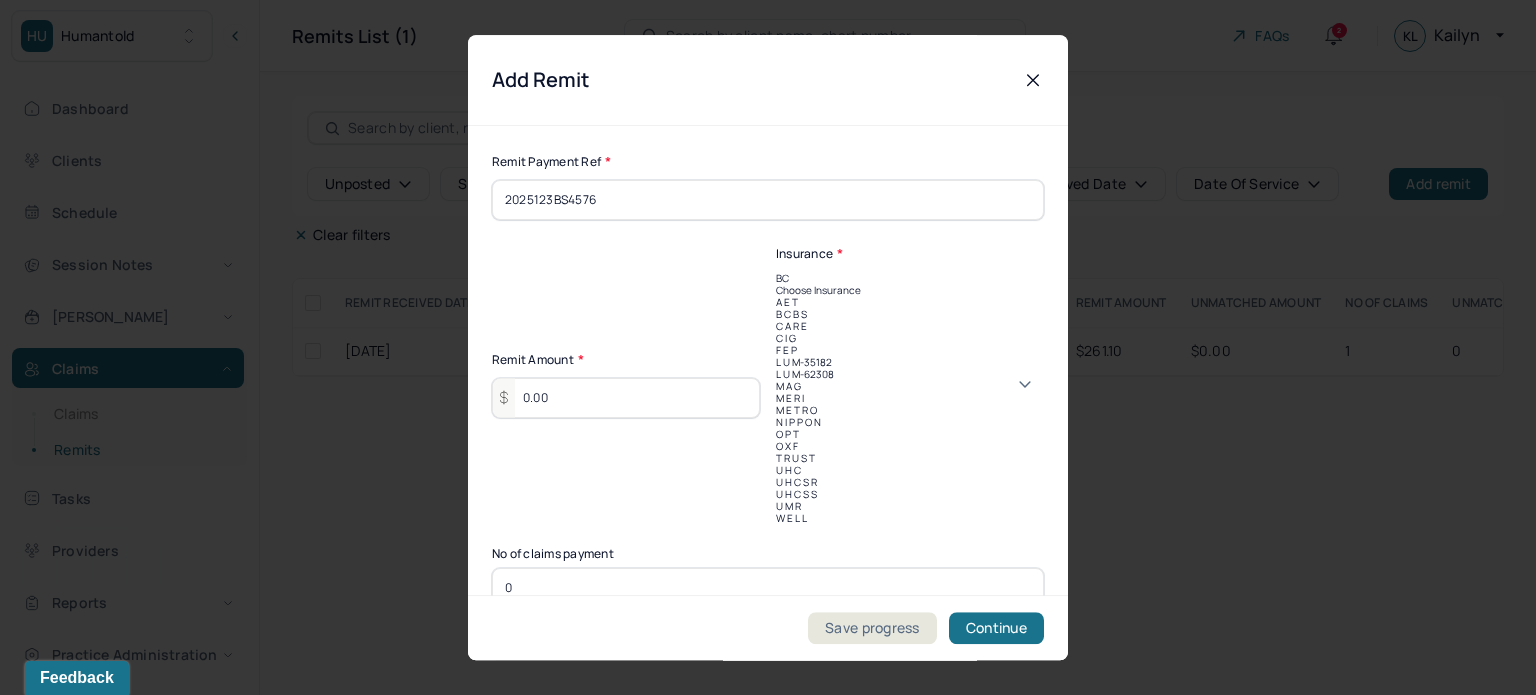 scroll, scrollTop: 12, scrollLeft: 0, axis: vertical 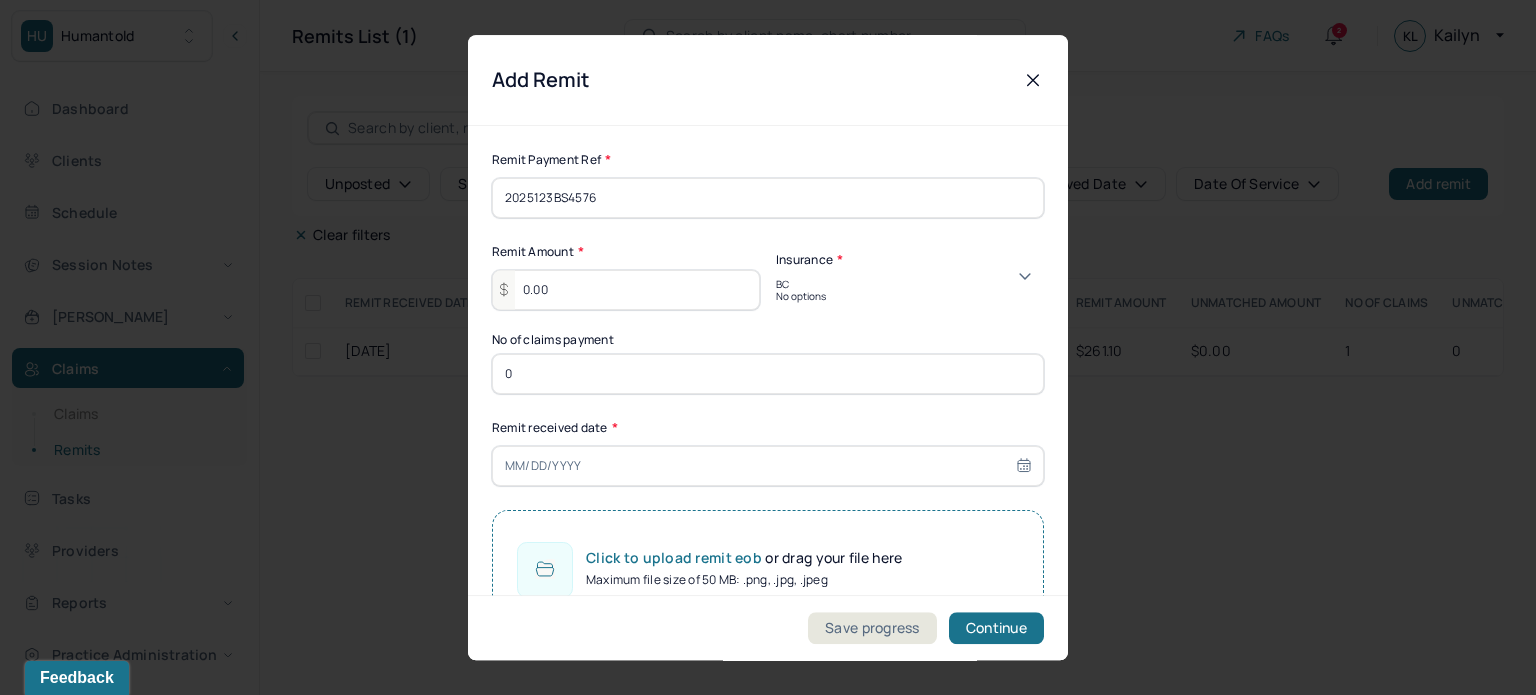 type on "B" 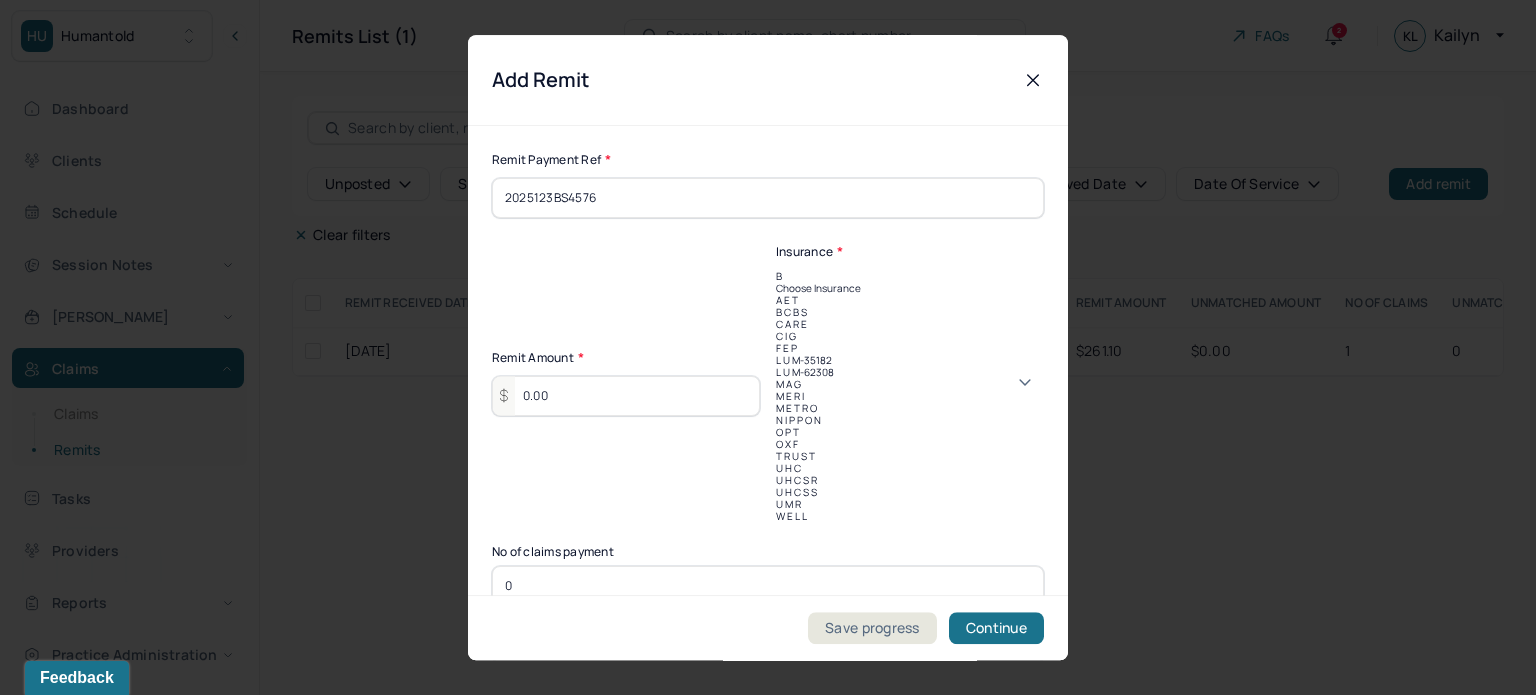 type 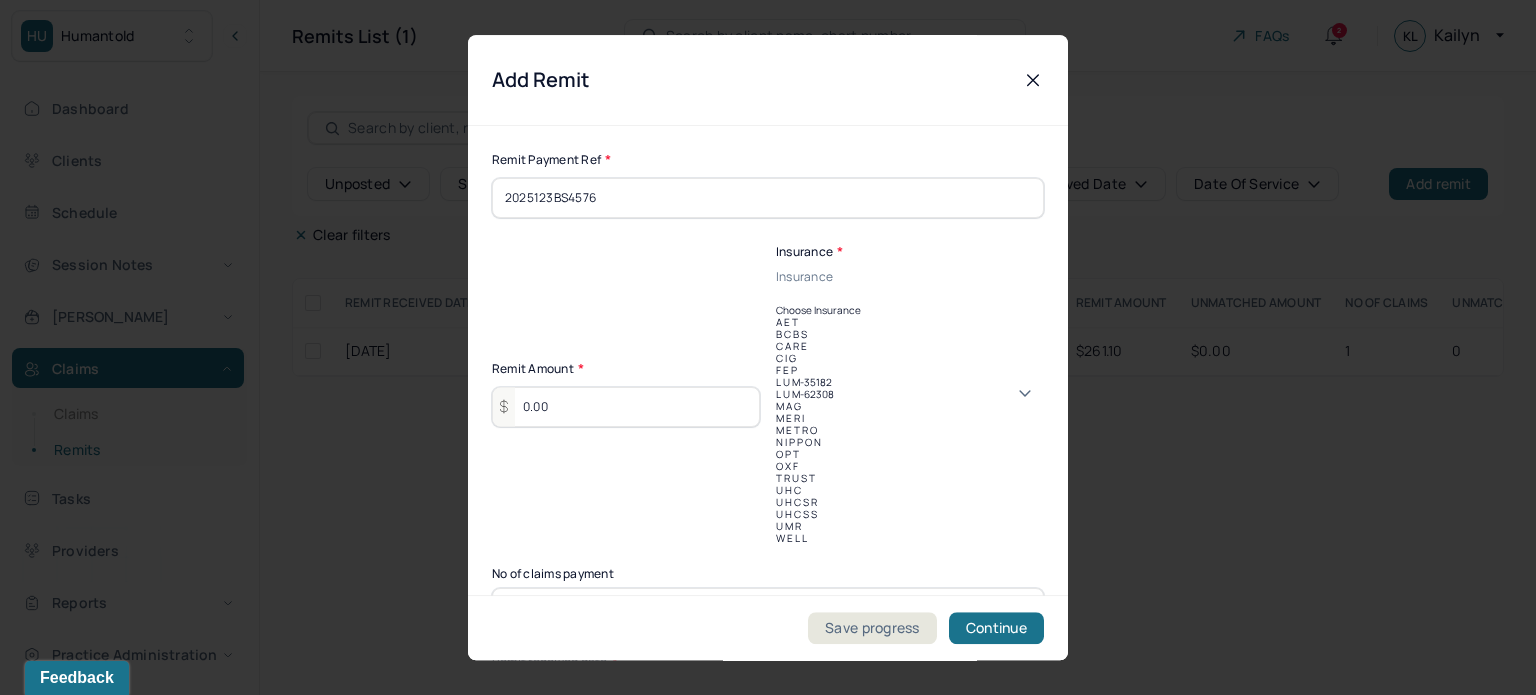 click on "B C B S" at bounding box center [910, 334] 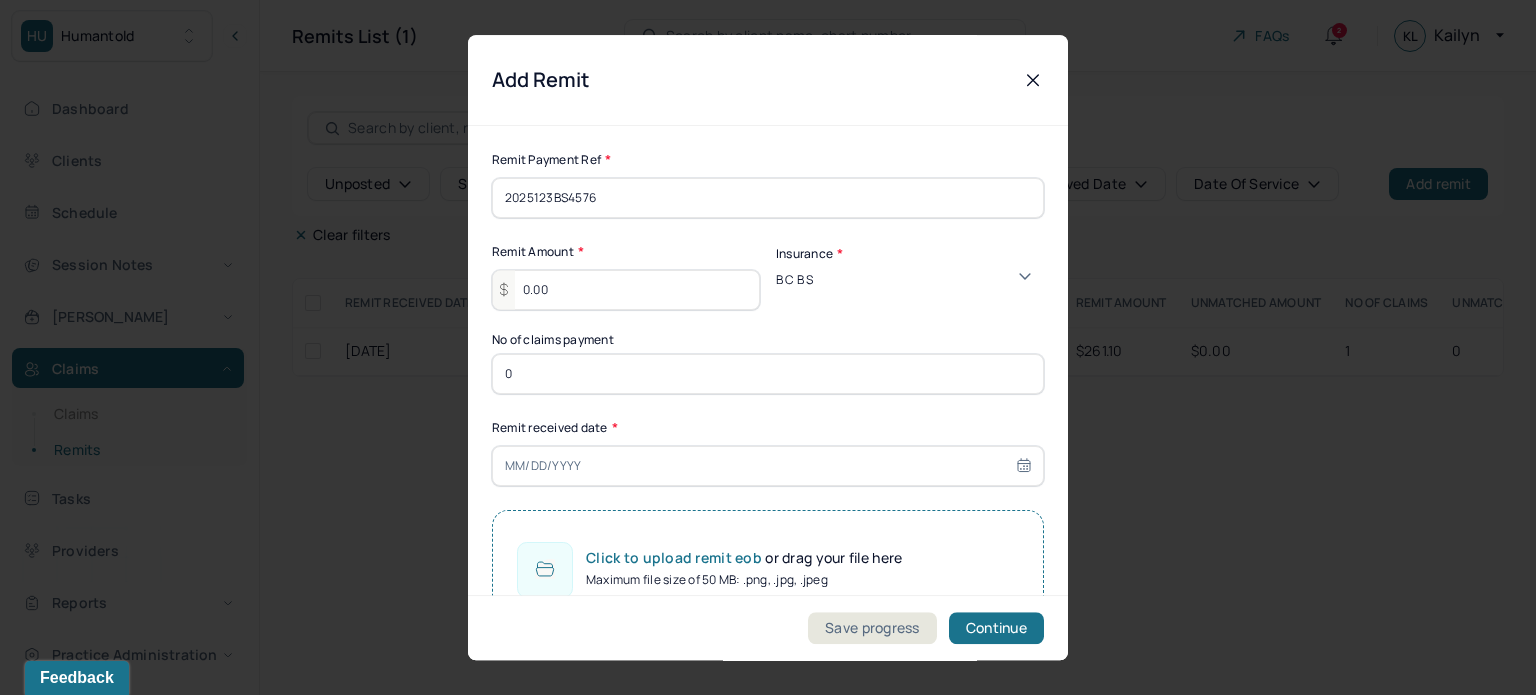 click on "0" at bounding box center [768, 374] 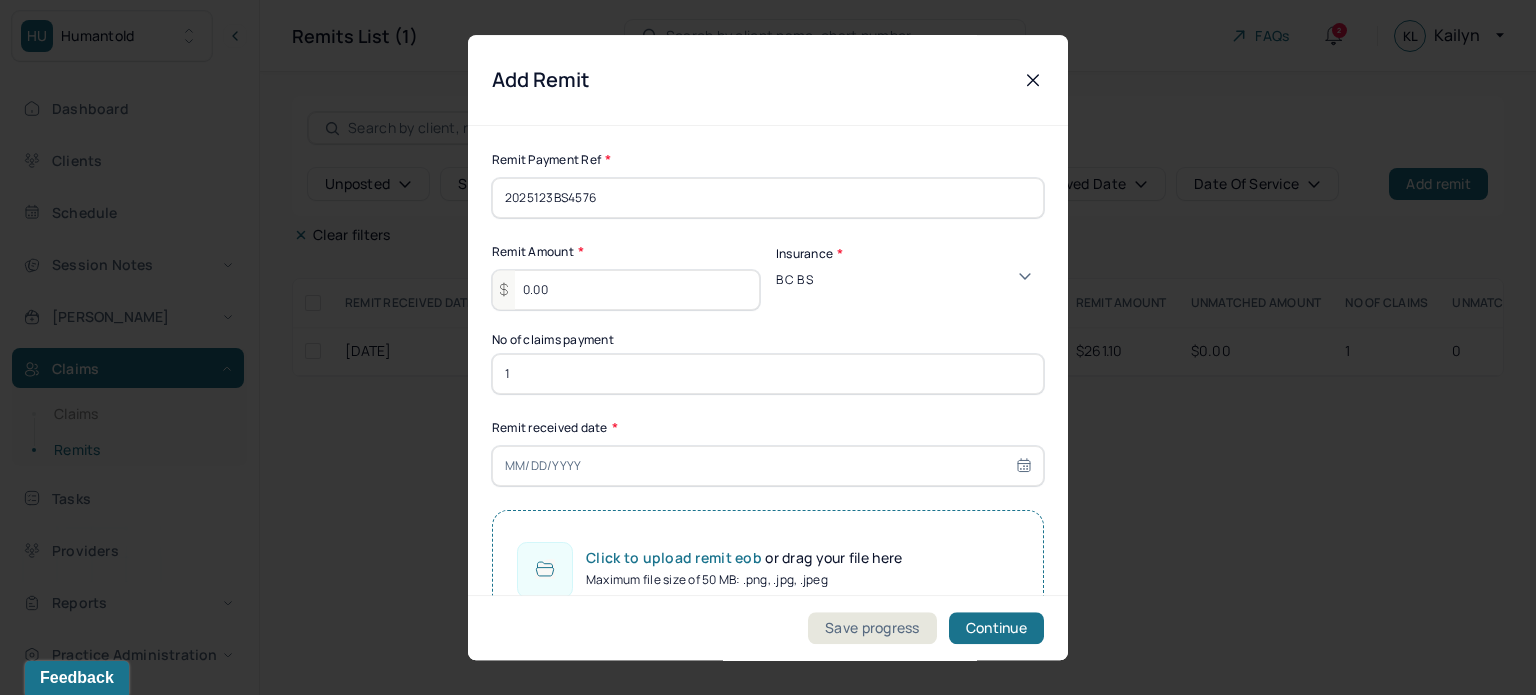 type on "1" 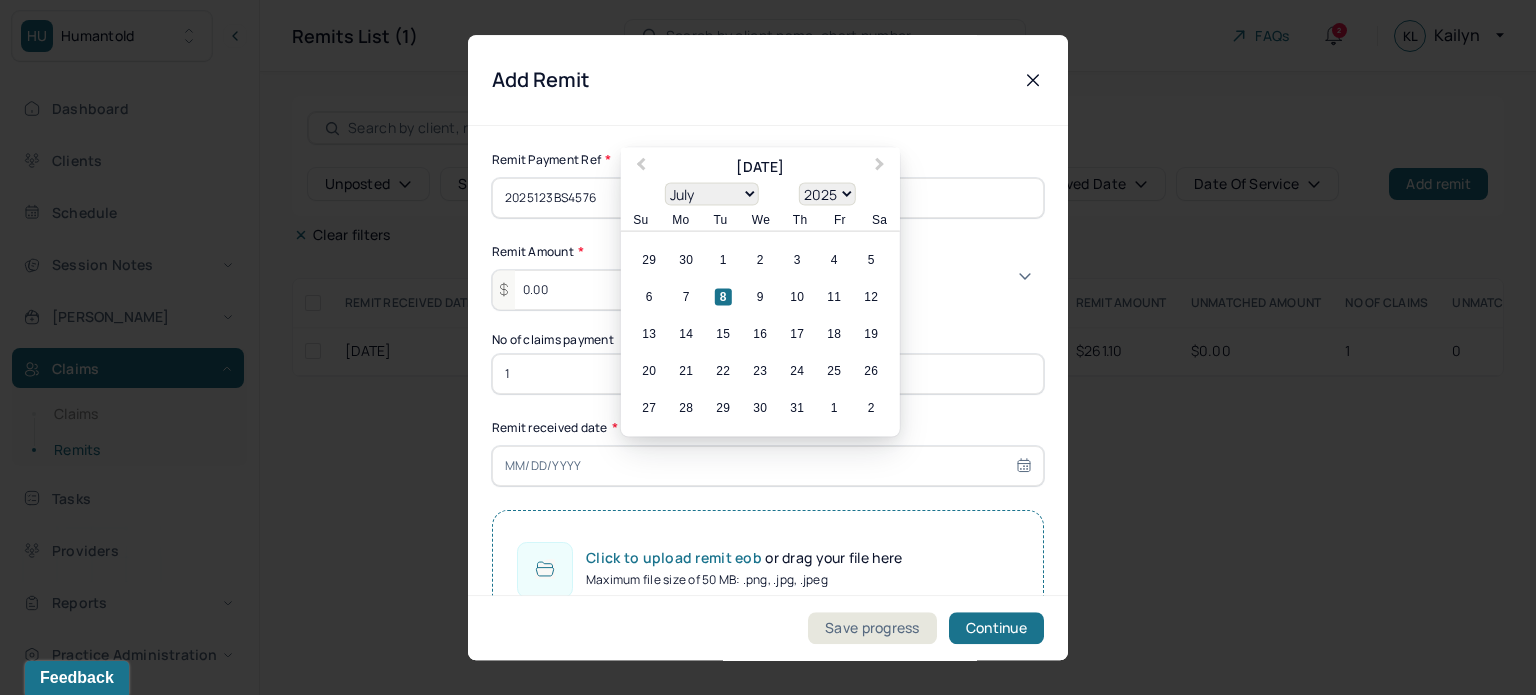 click on "8" at bounding box center [723, 297] 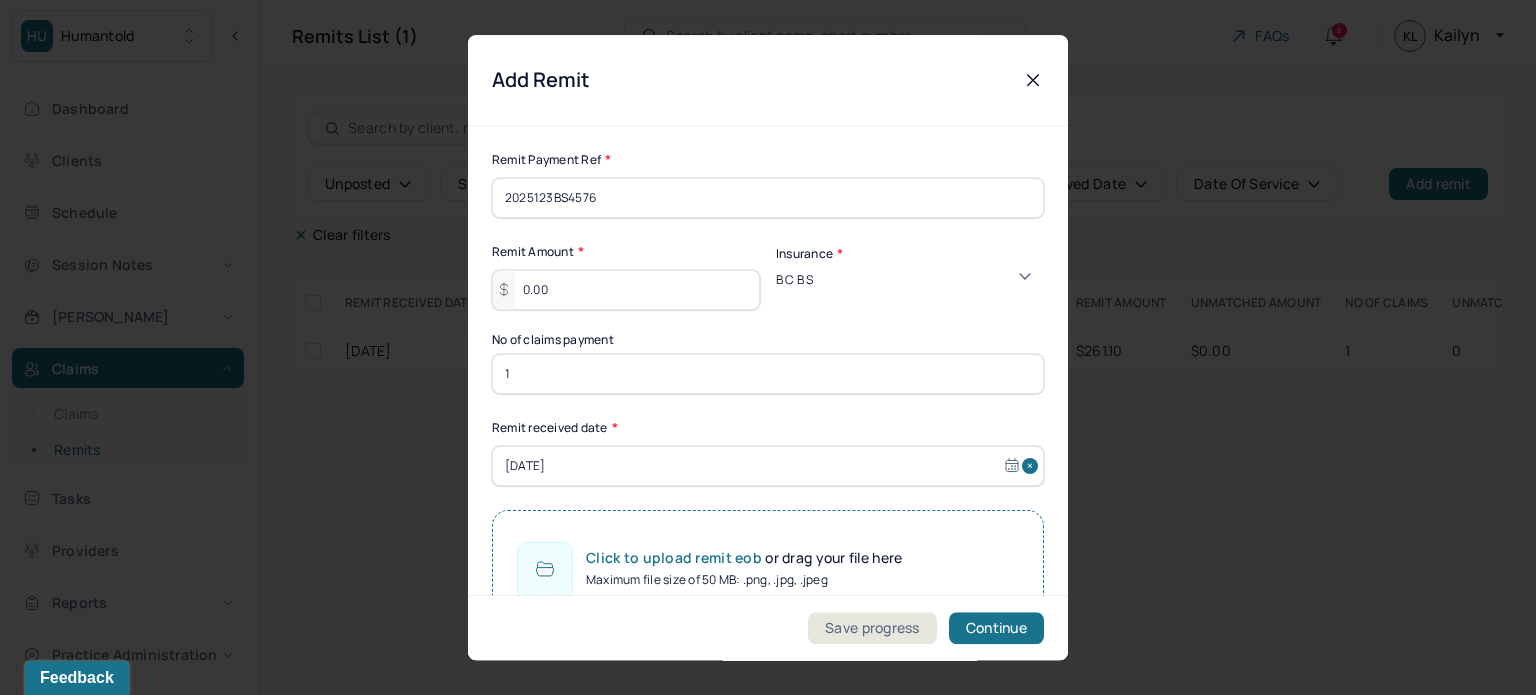 click on "Maximum file size of 50 MB: .png, .jpg, .jpeg" at bounding box center (744, 580) 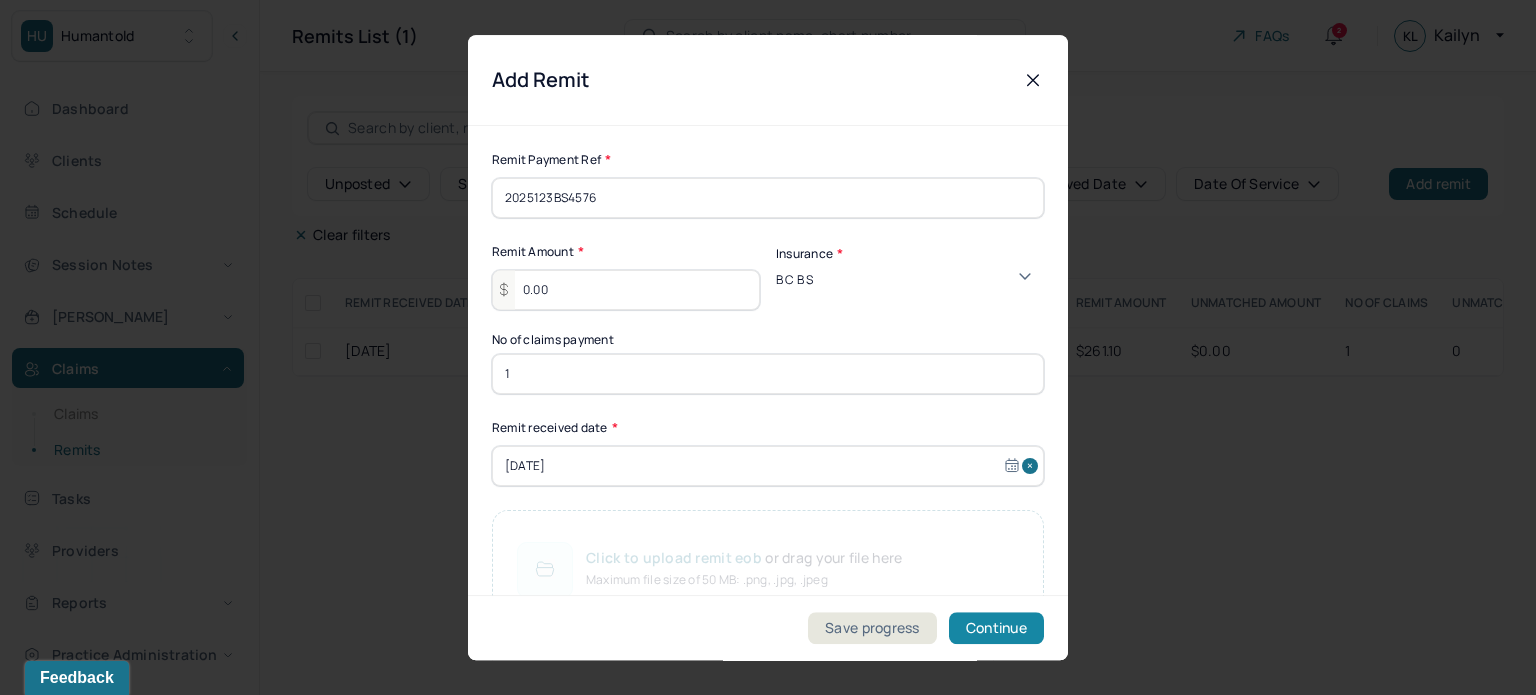 click on "Continue" at bounding box center (996, 628) 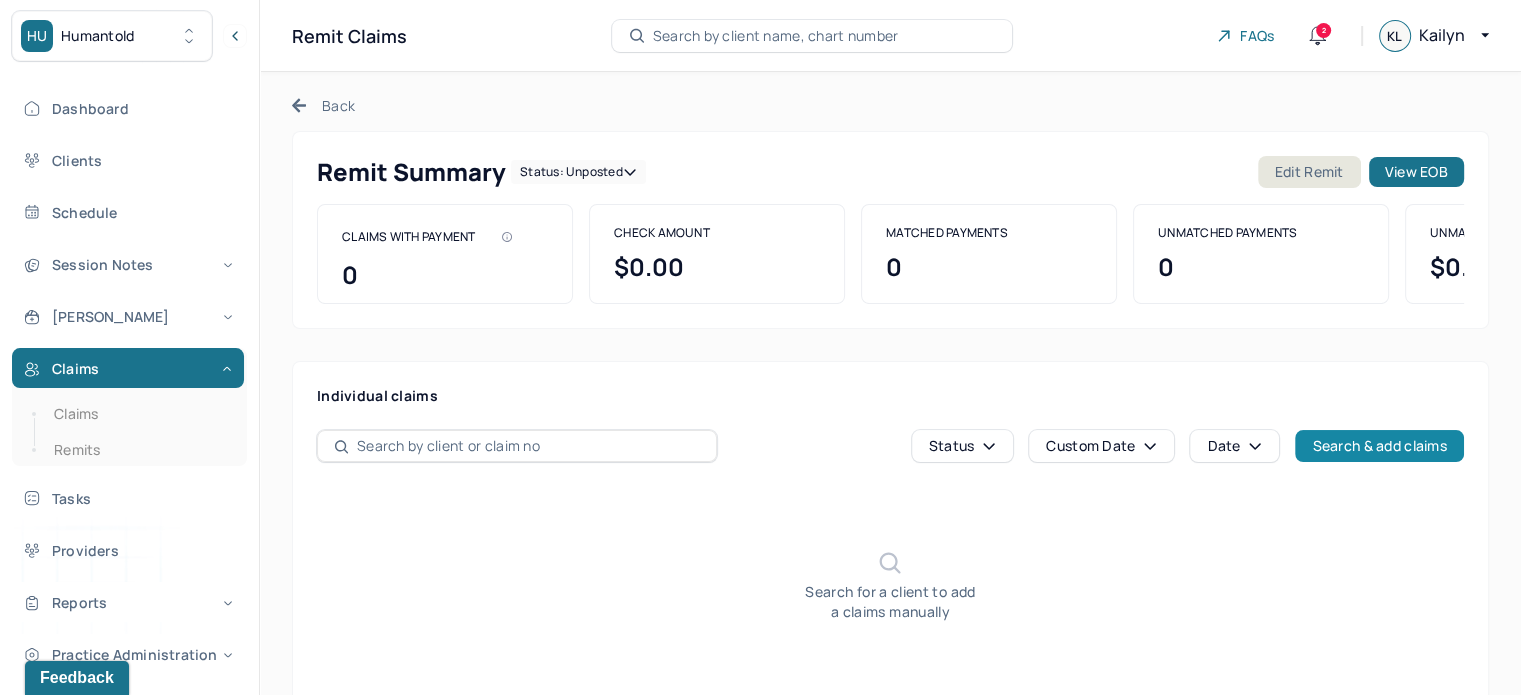click on "Search & add claims" at bounding box center (1379, 446) 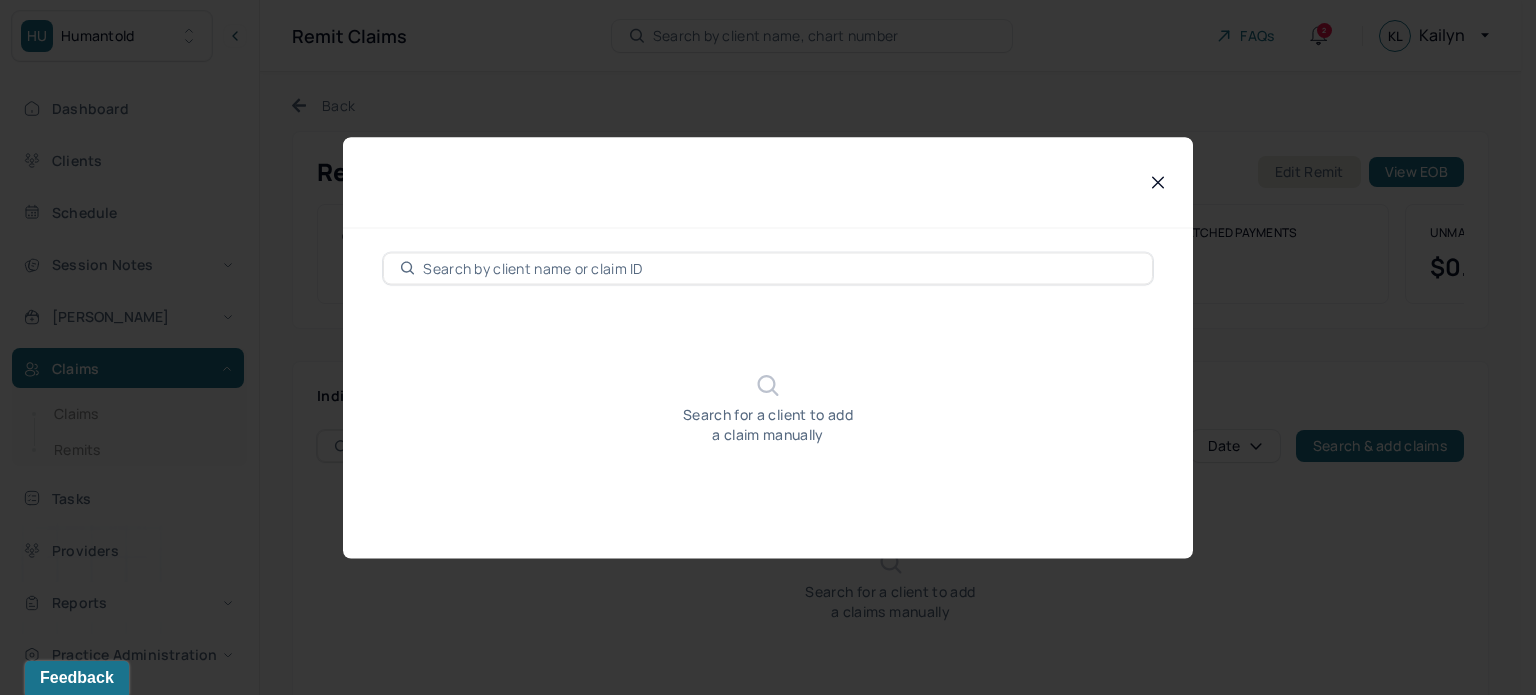 click at bounding box center (779, 268) 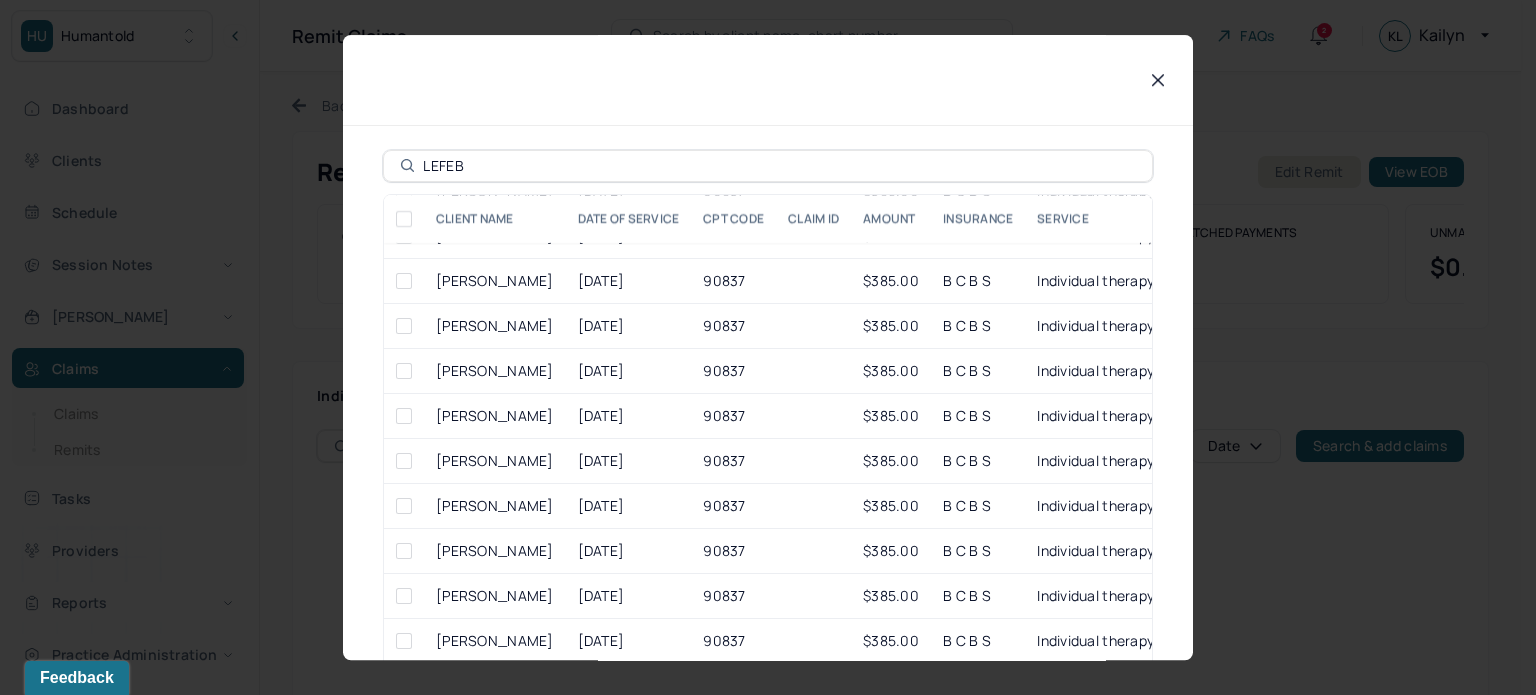 scroll, scrollTop: 600, scrollLeft: 0, axis: vertical 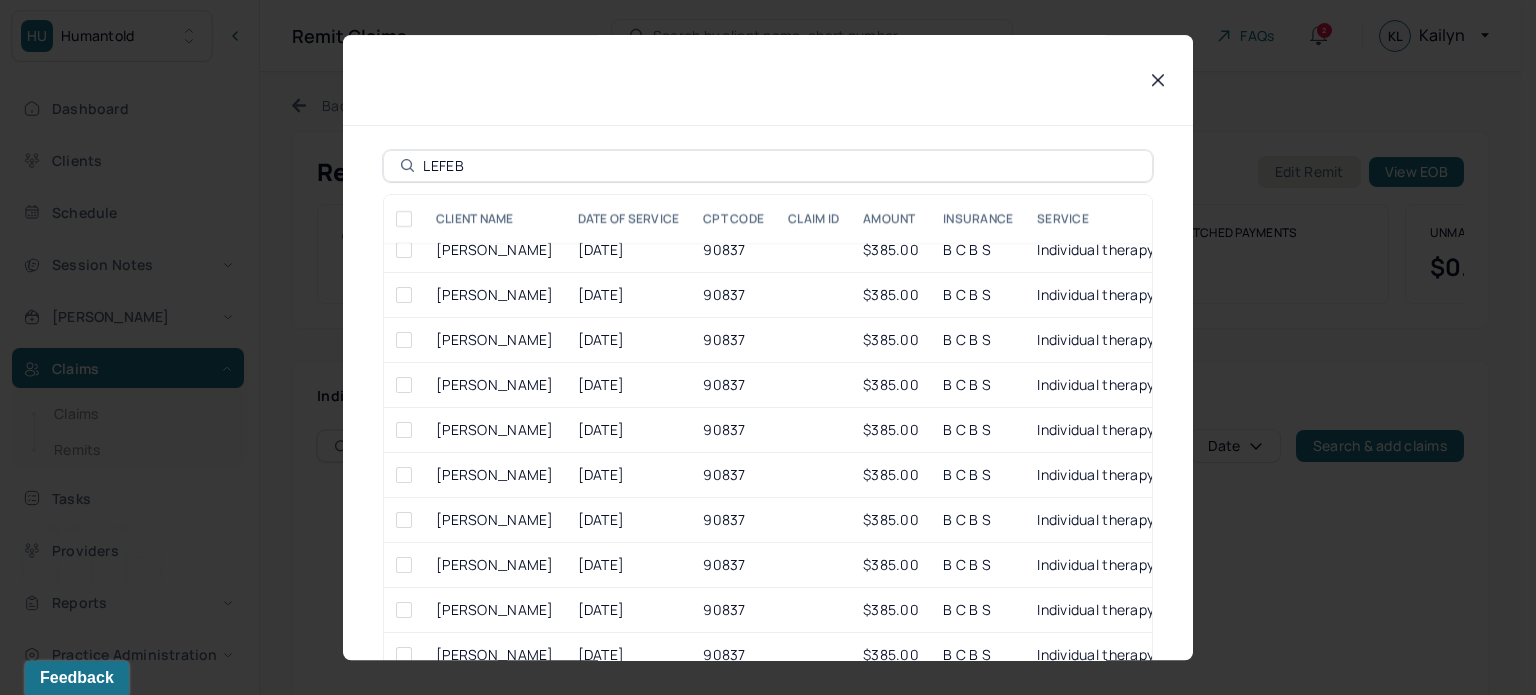 type on "LEFEB" 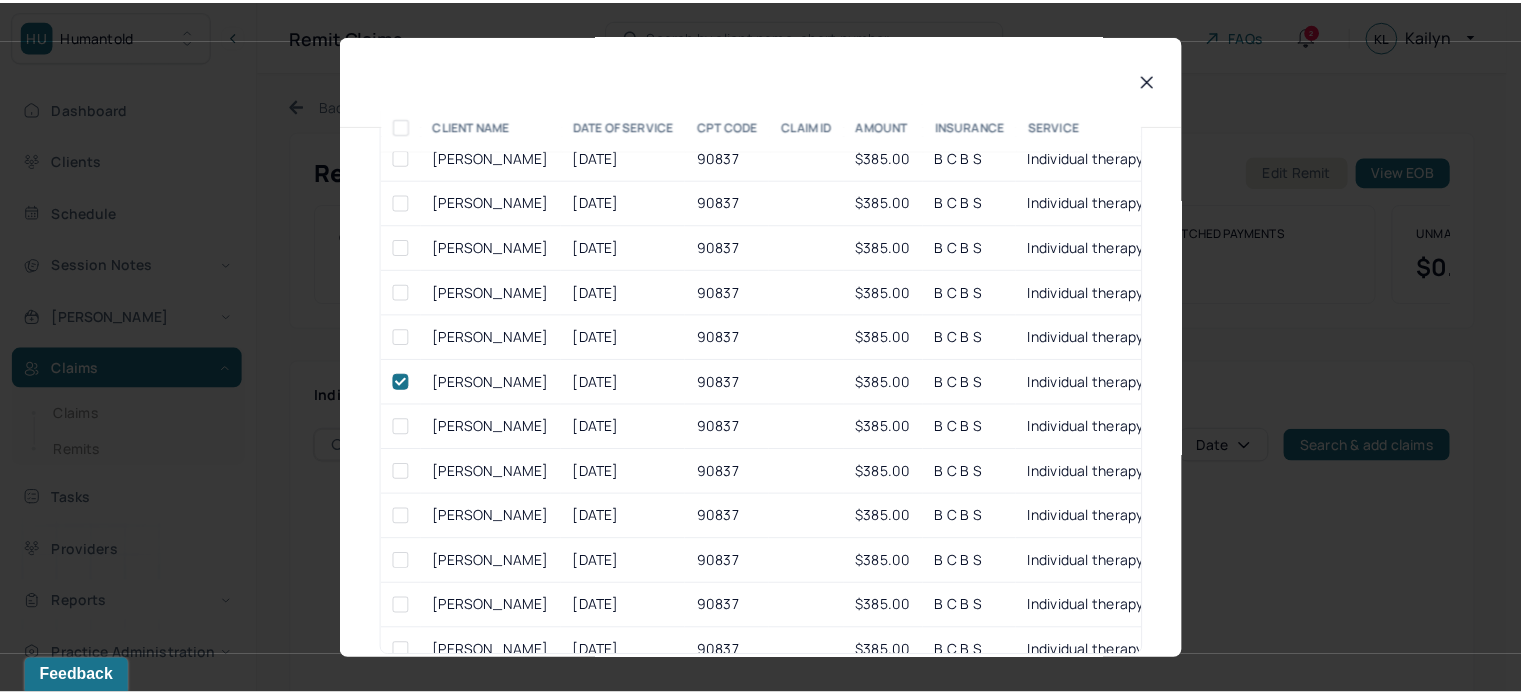 scroll, scrollTop: 160, scrollLeft: 0, axis: vertical 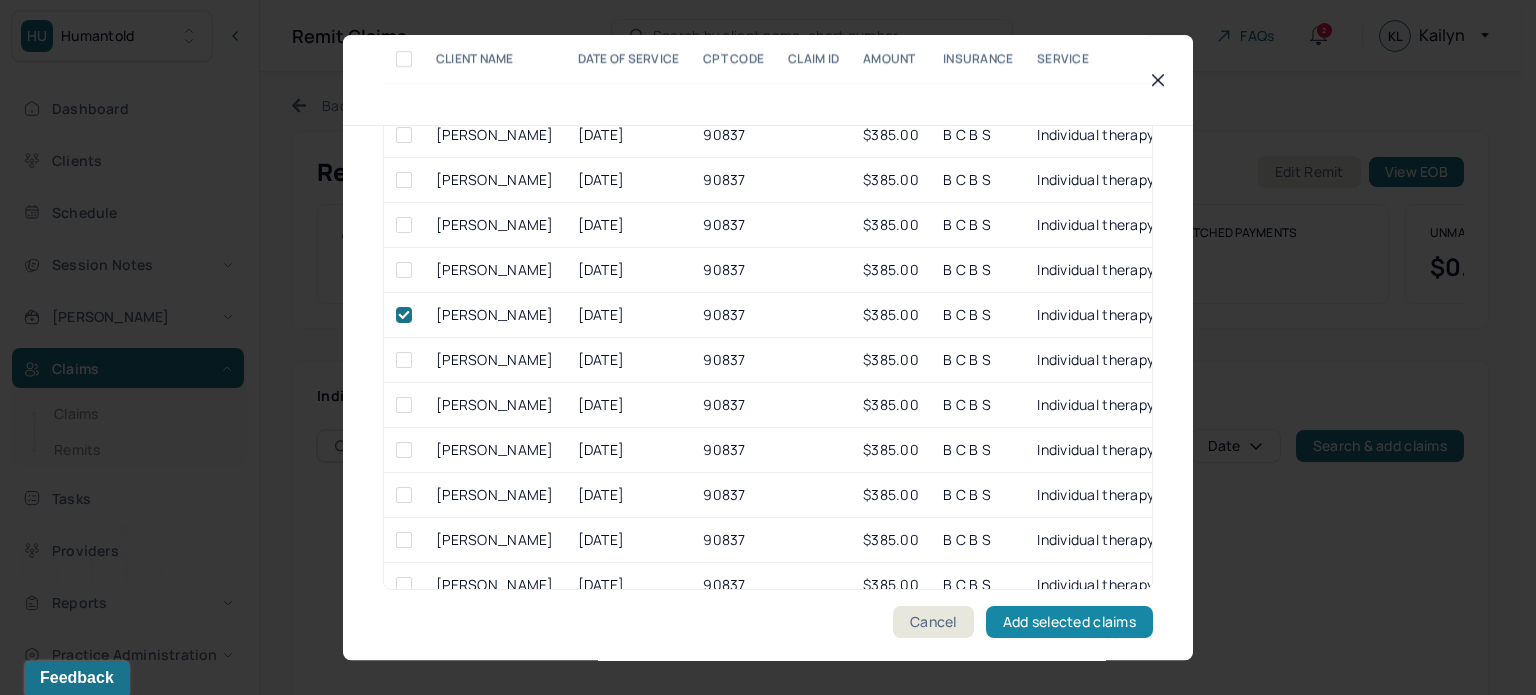 click on "Add selected claims" at bounding box center (1069, 622) 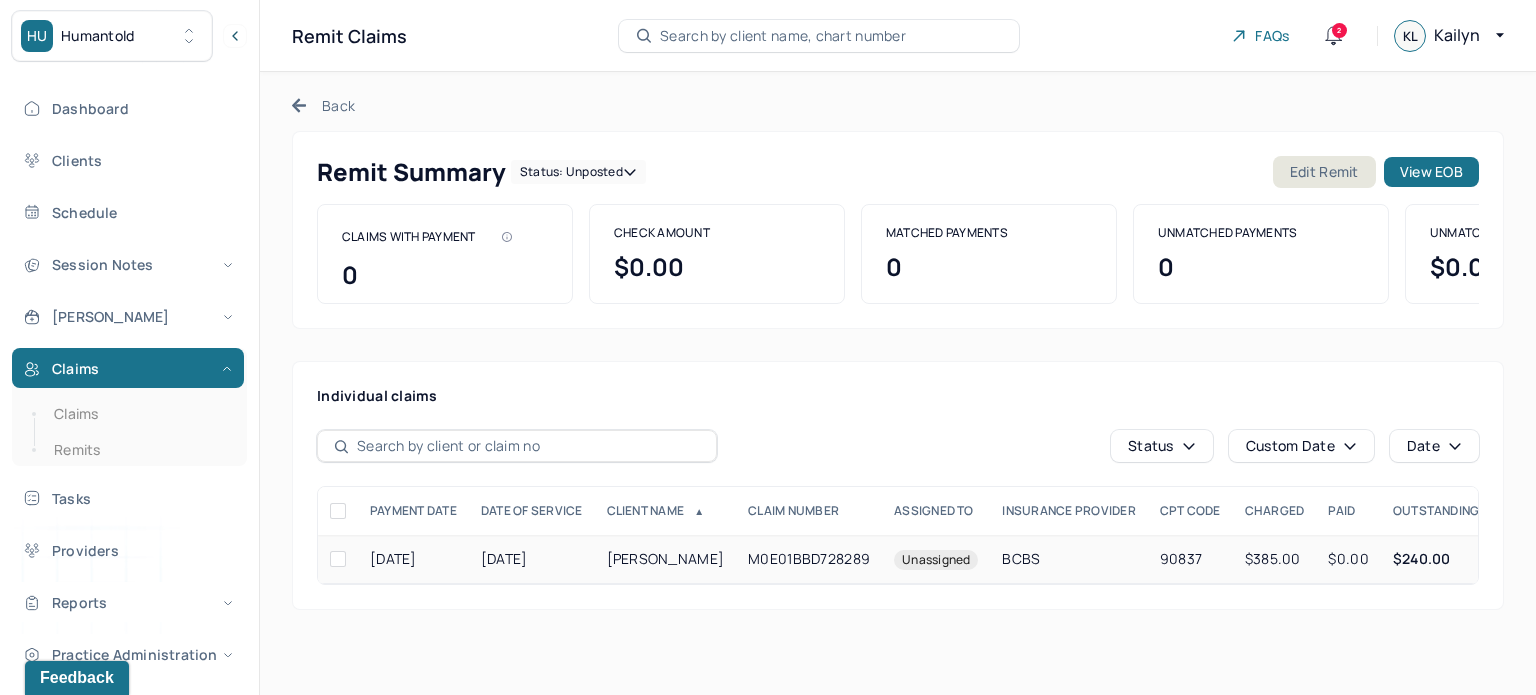 click on "BCBS" at bounding box center (1021, 558) 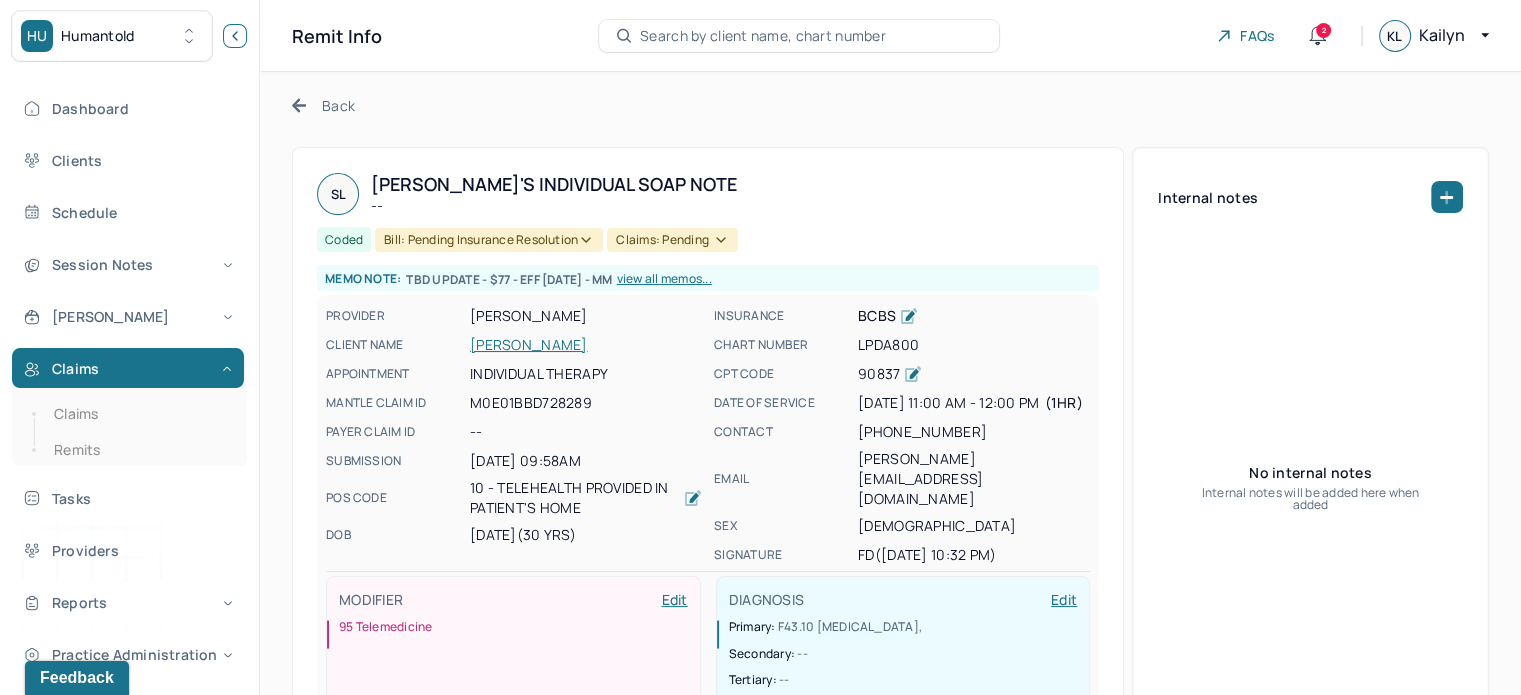 click at bounding box center [235, 36] 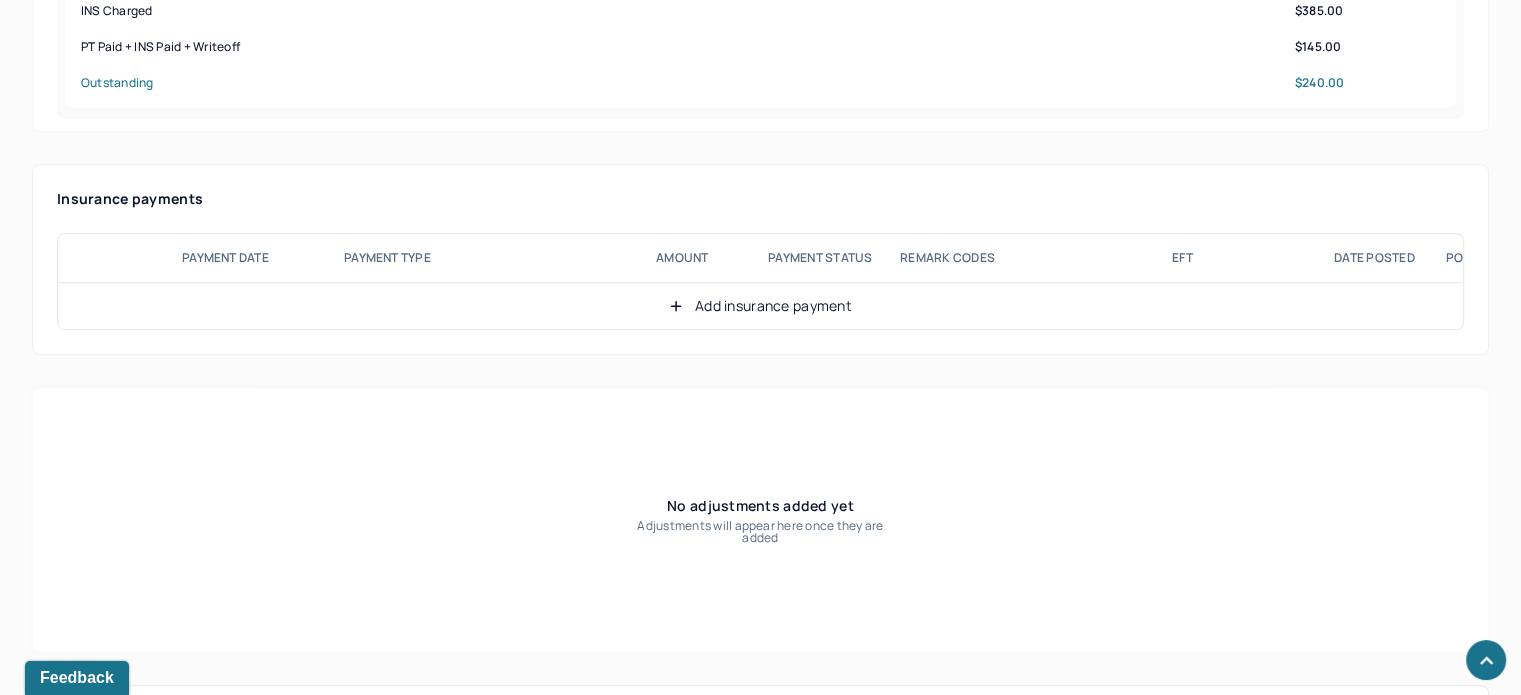 scroll, scrollTop: 1100, scrollLeft: 0, axis: vertical 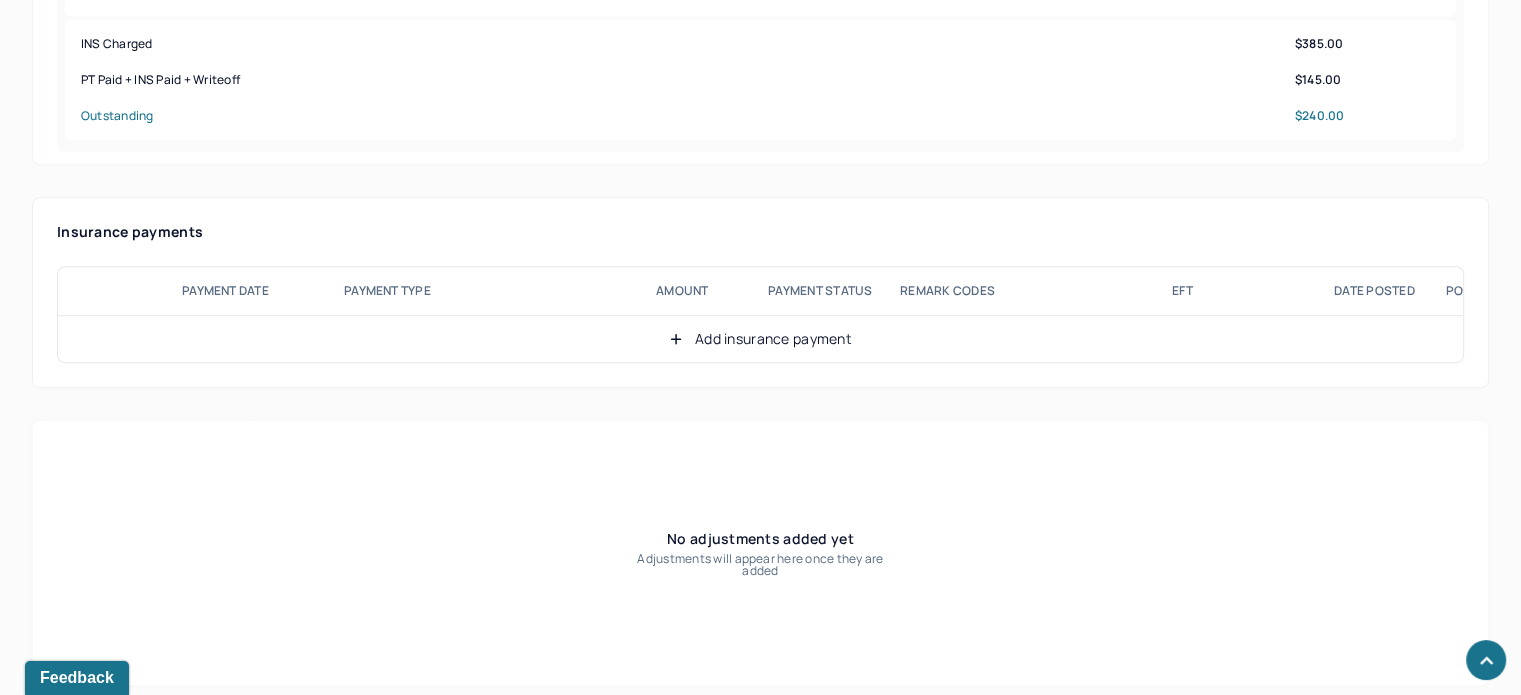 click on "Add insurance payment" at bounding box center [760, 339] 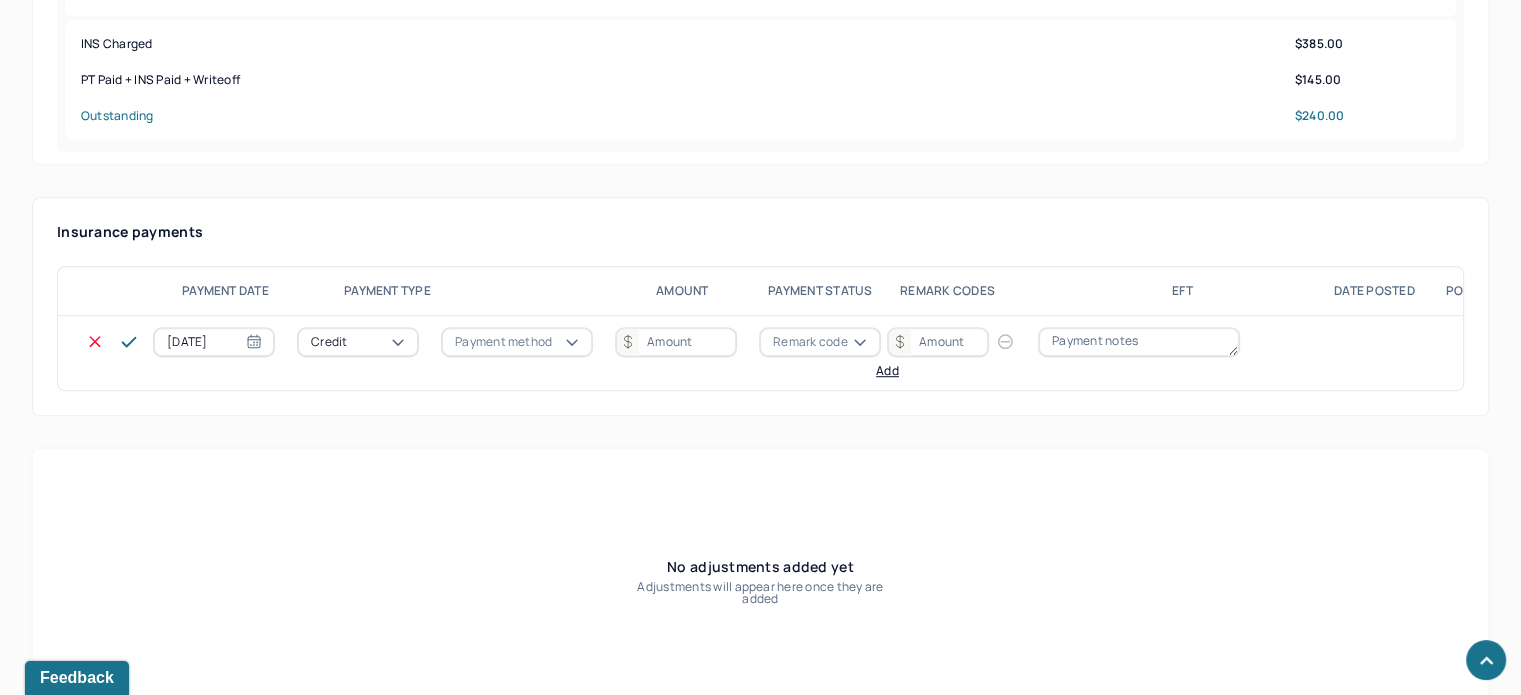 click on "Credit" at bounding box center [329, 342] 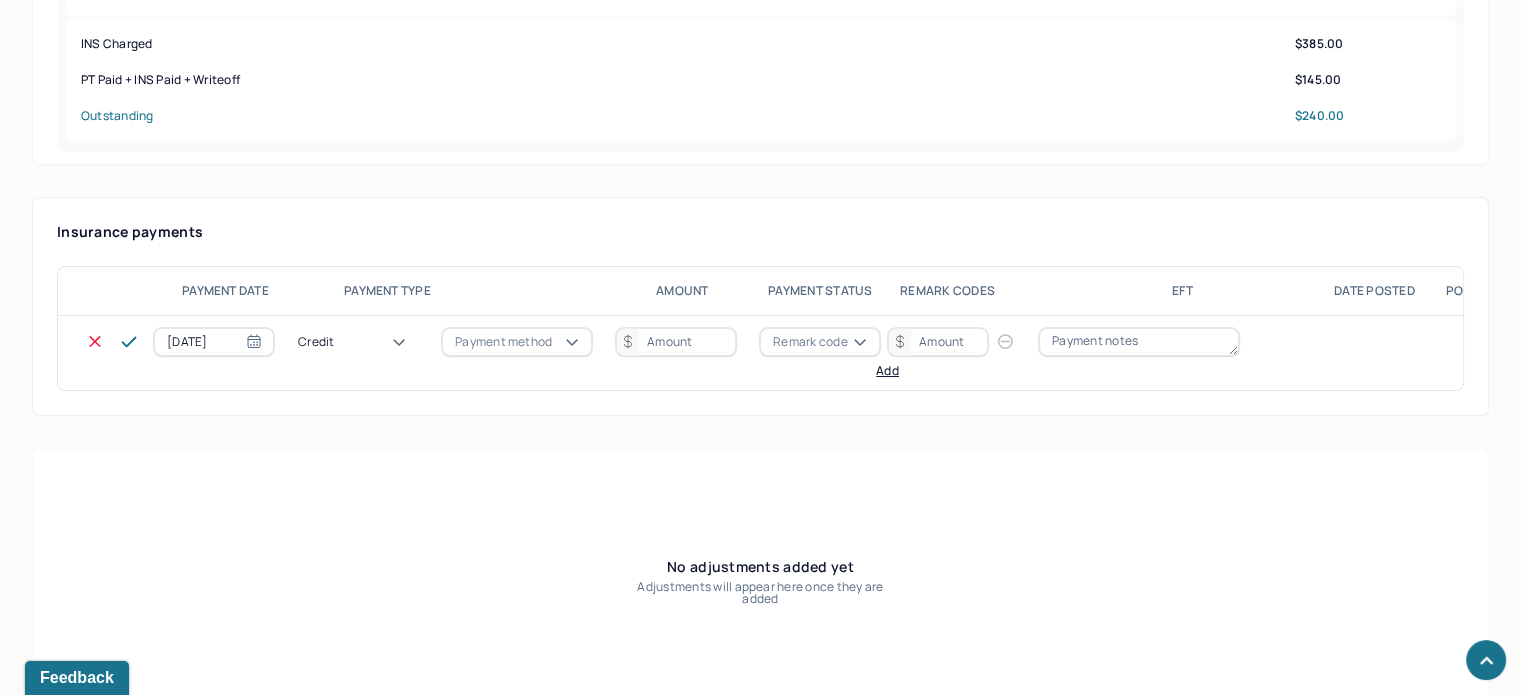 click on "Payment method" at bounding box center [503, 342] 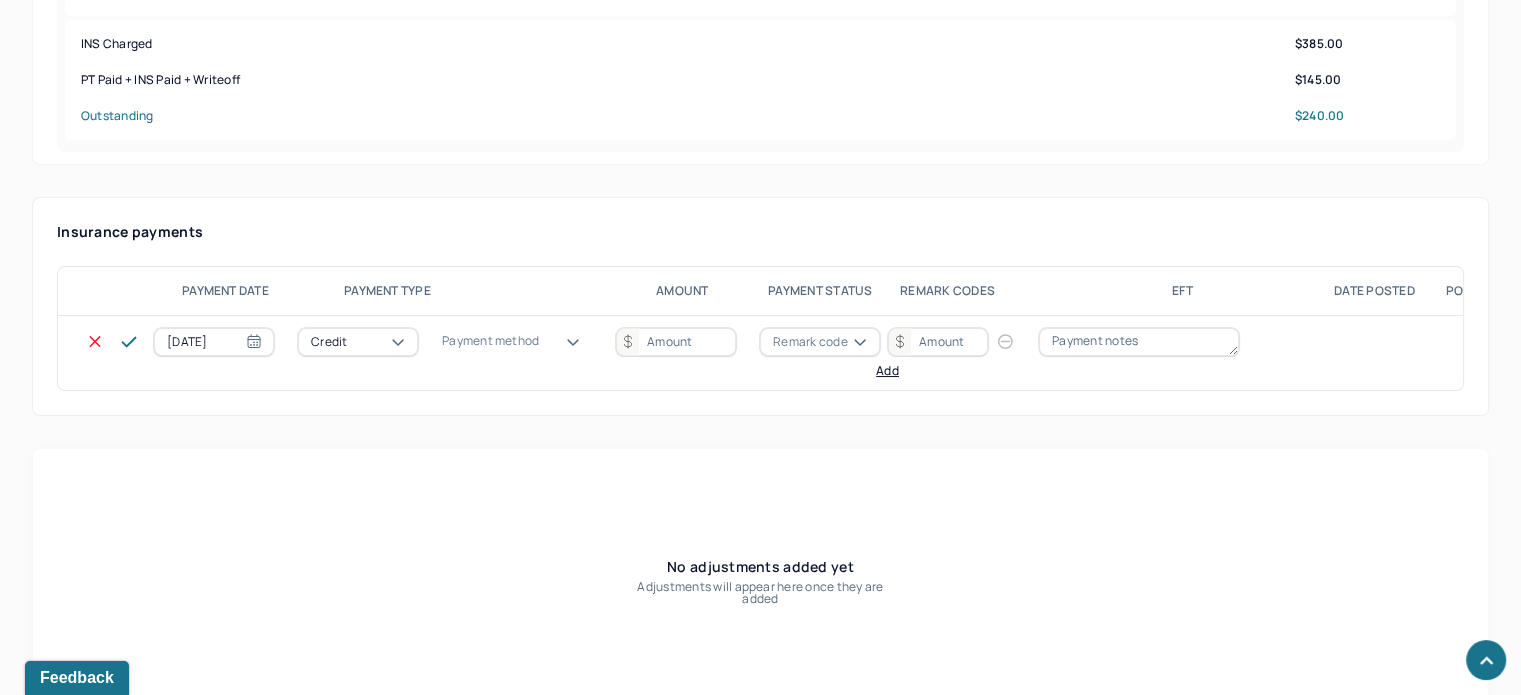 click on "Check" at bounding box center [75, 1135] 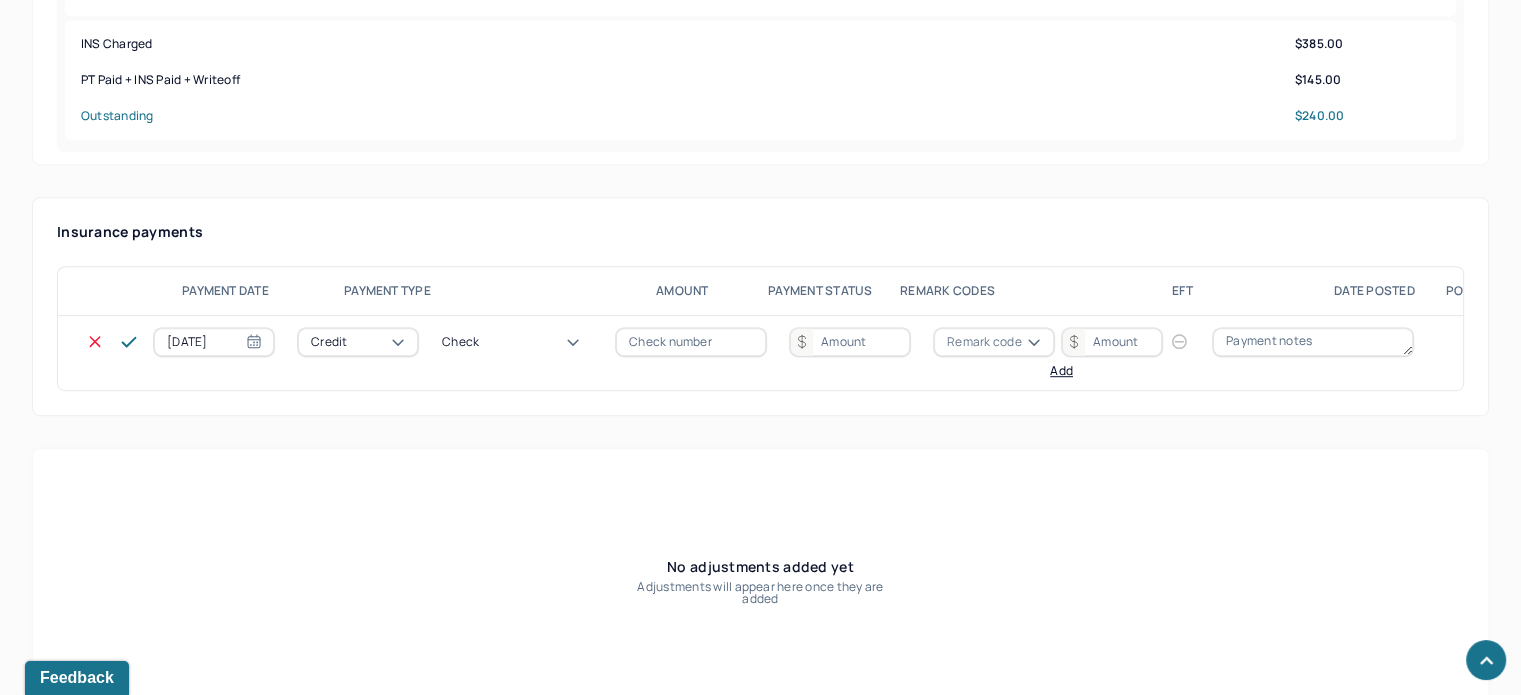 click at bounding box center (691, 342) 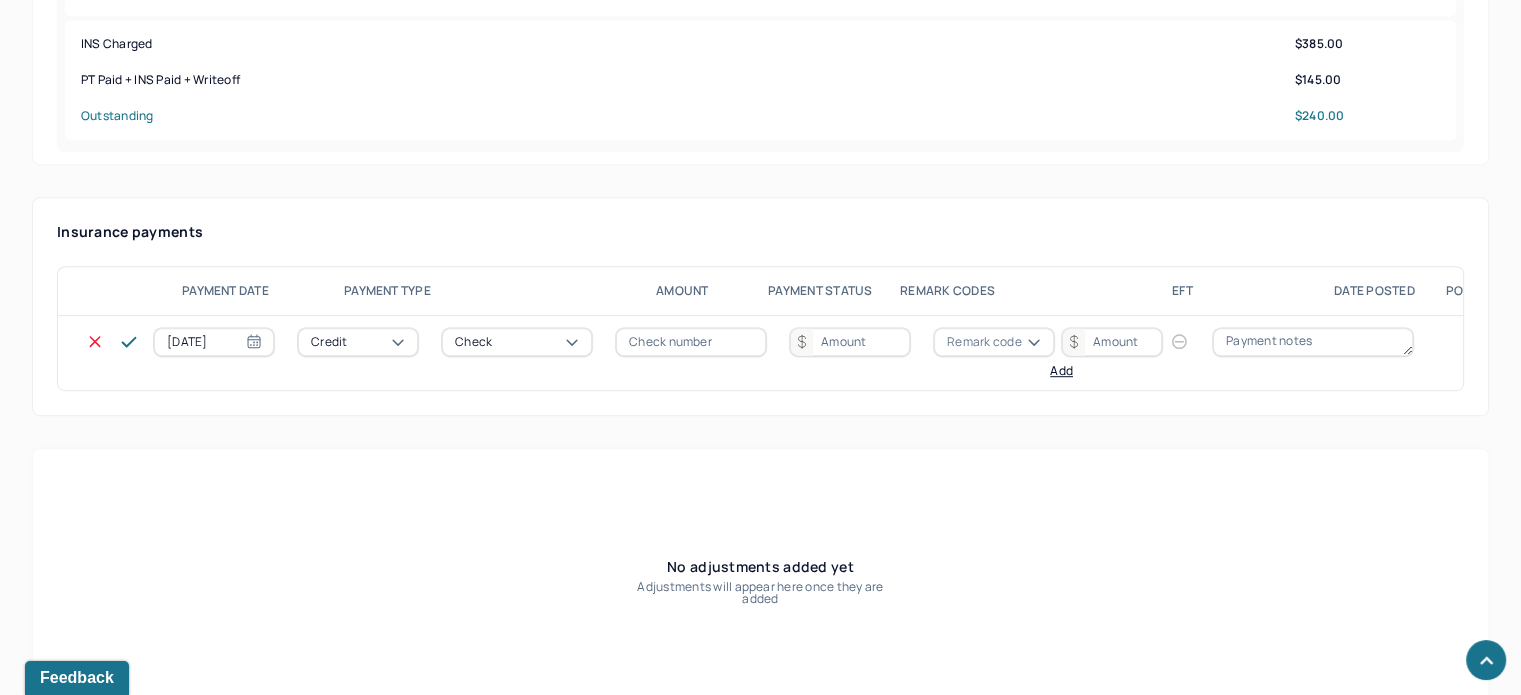 type on "N/A" 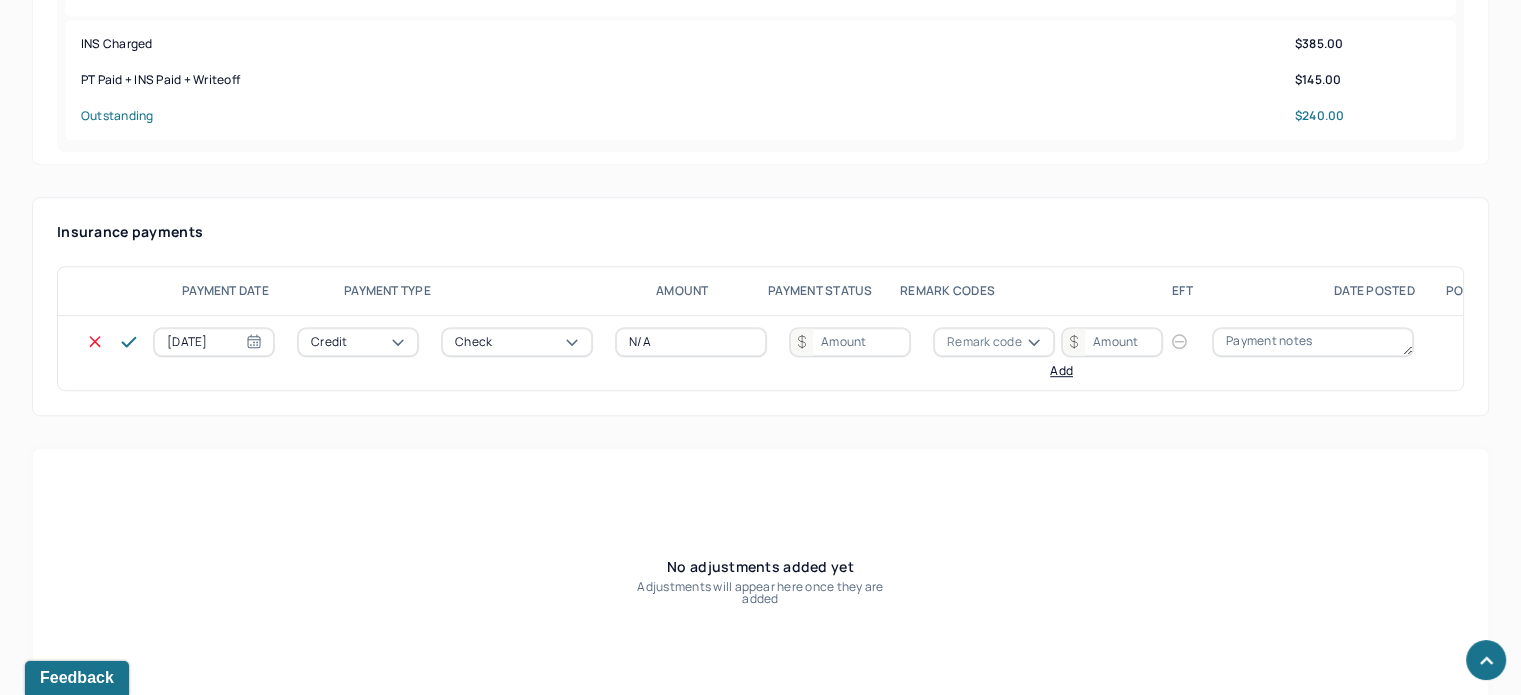 click at bounding box center (850, 342) 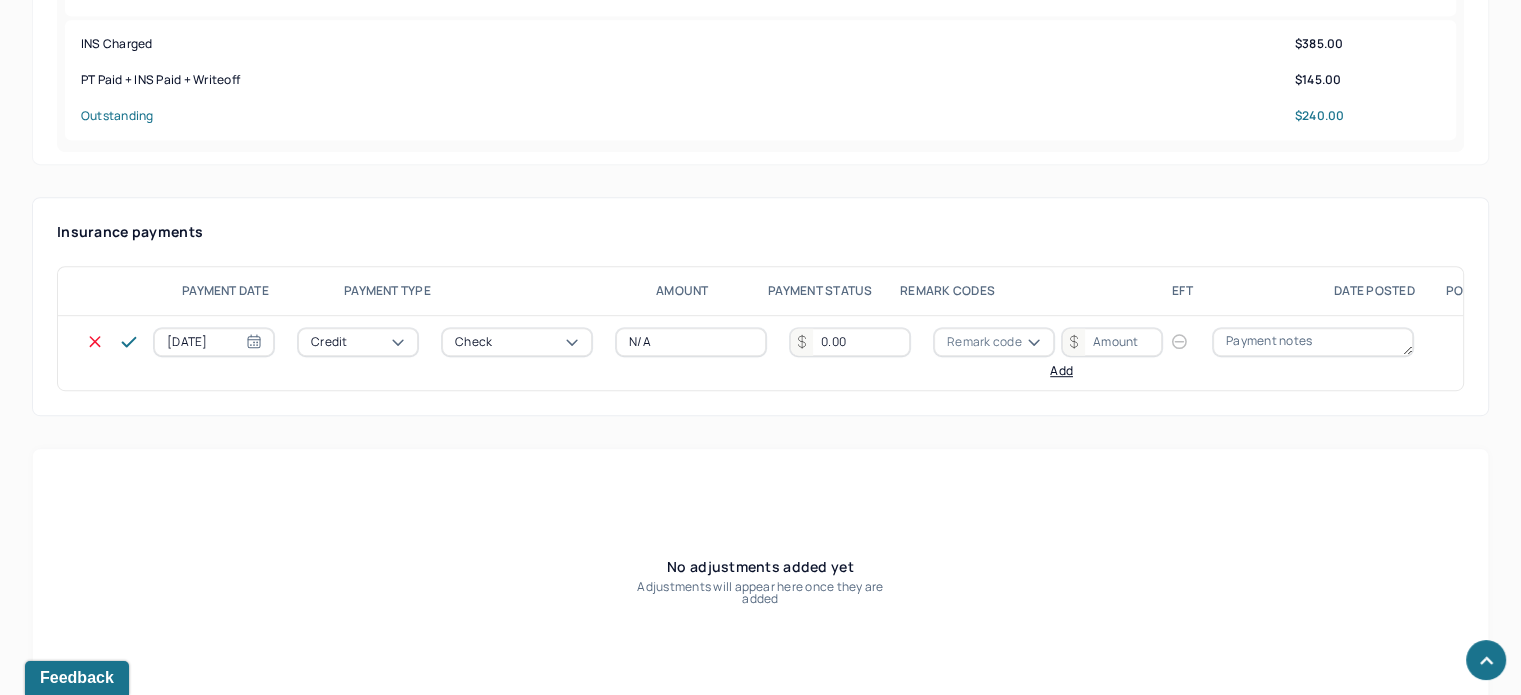 type on "0.00" 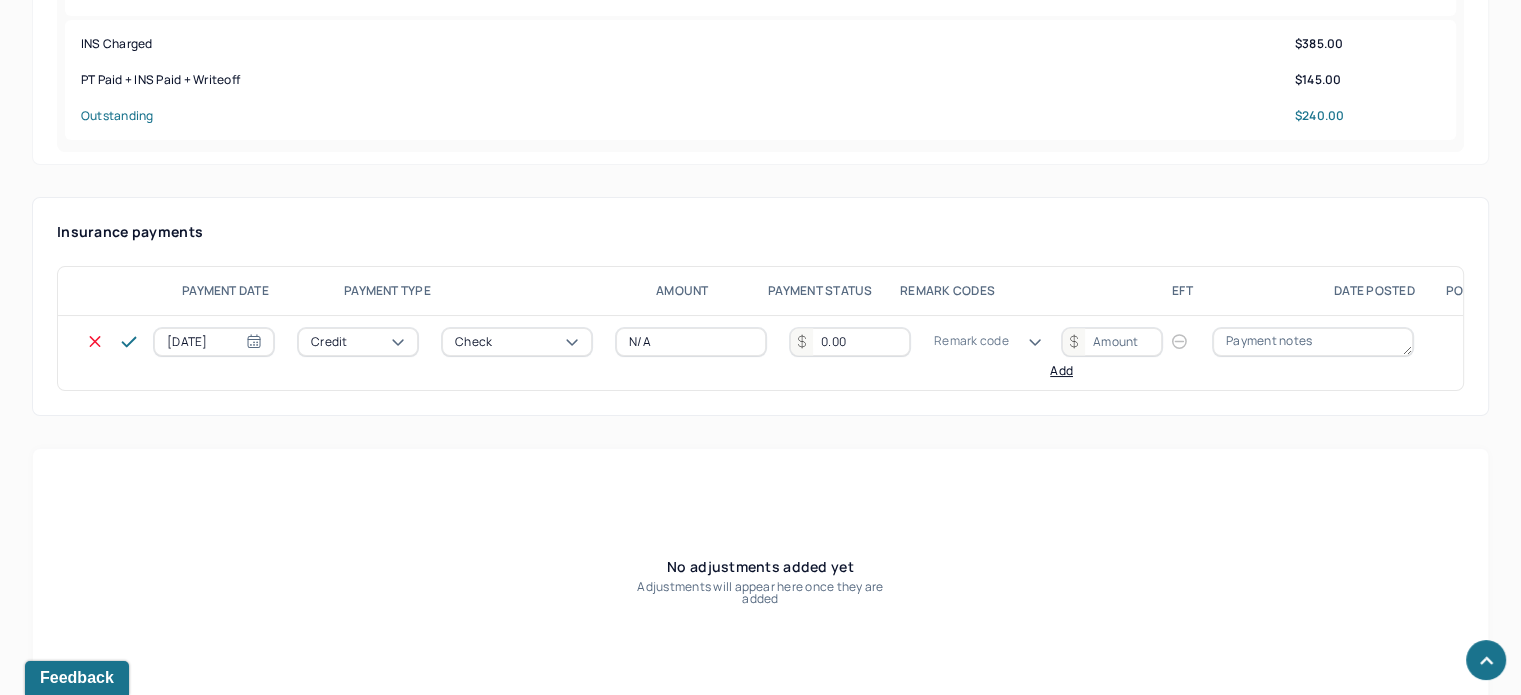 click on "Remark code" at bounding box center [971, 341] 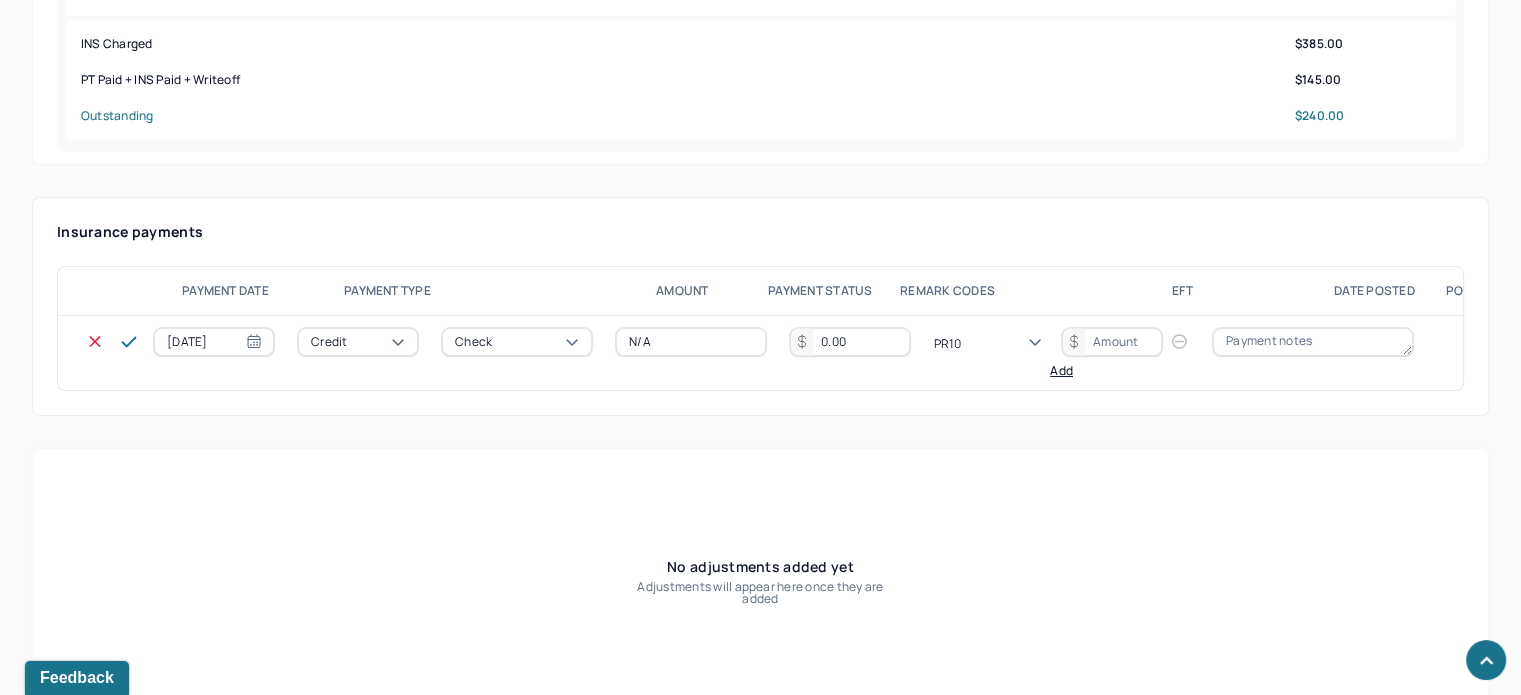 scroll, scrollTop: 0, scrollLeft: 0, axis: both 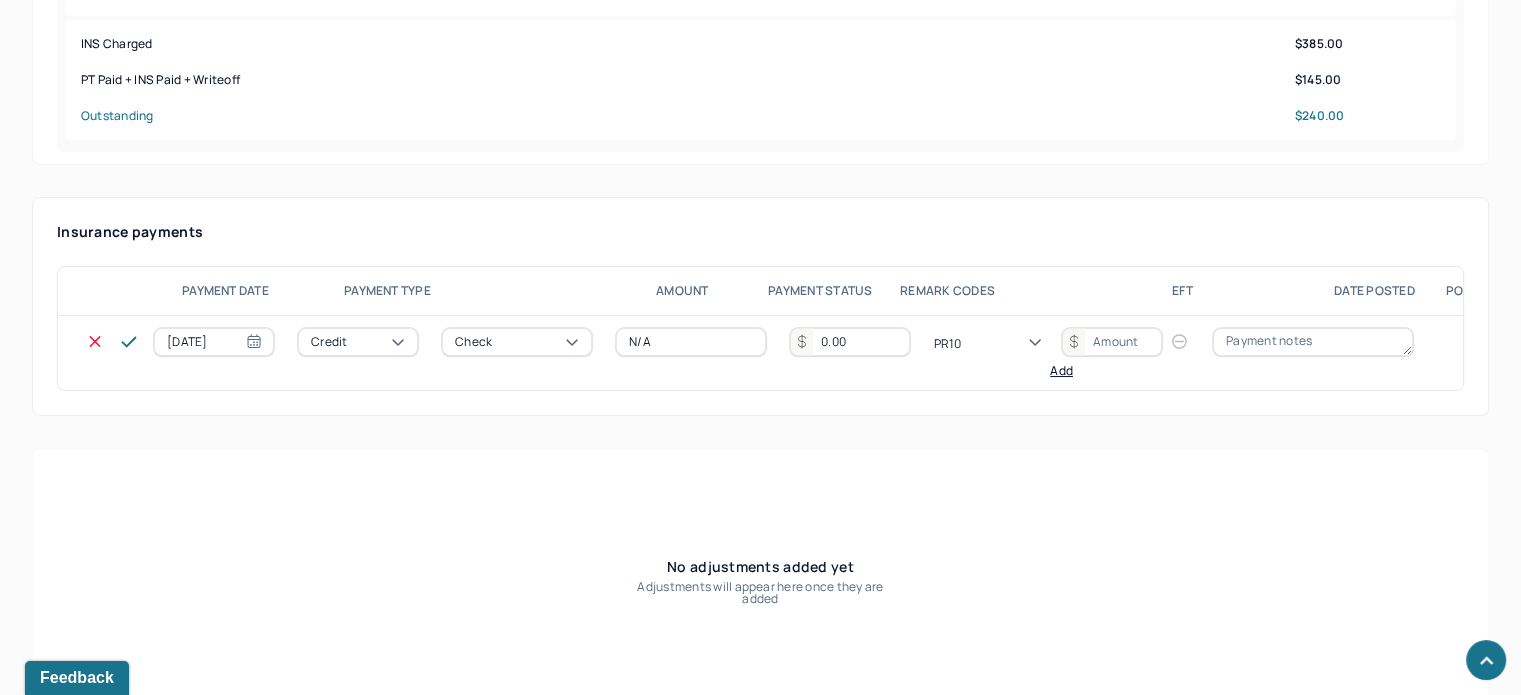 type on "PR100" 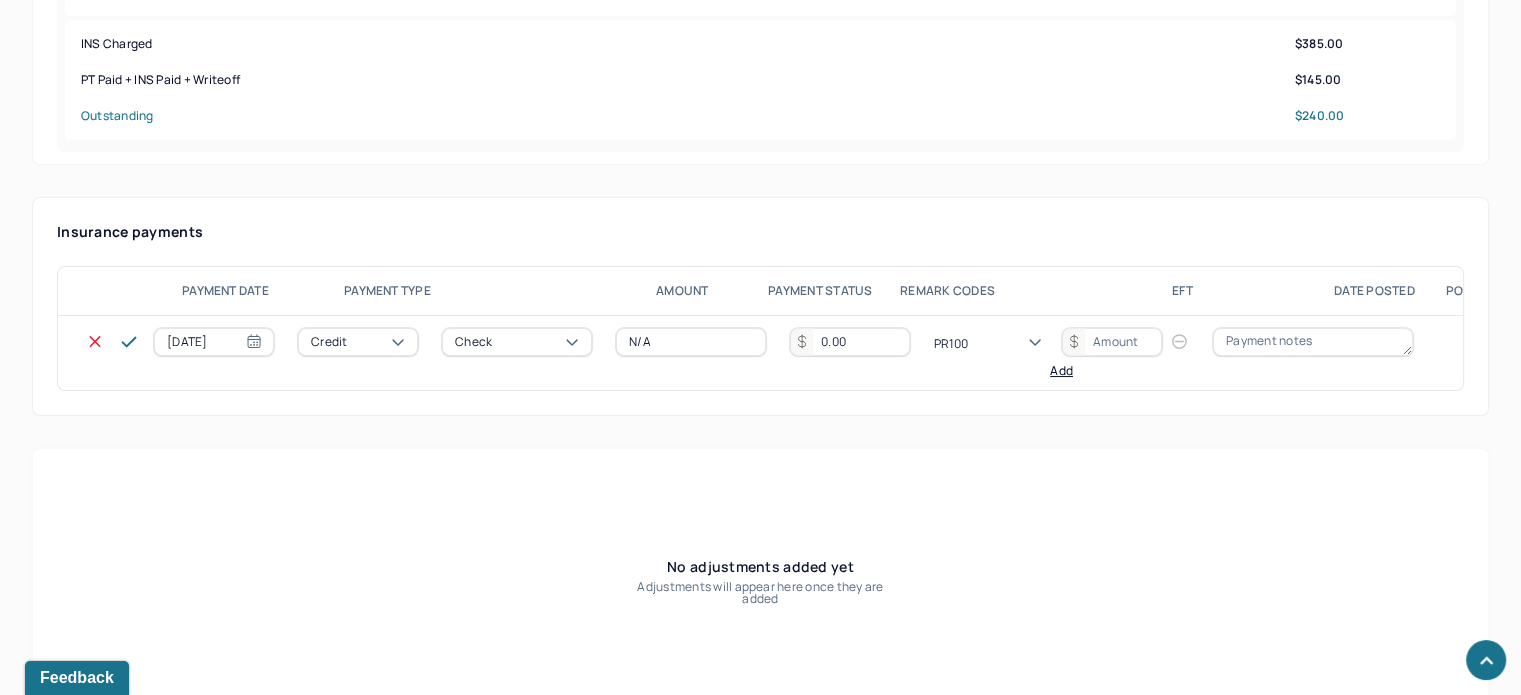 type 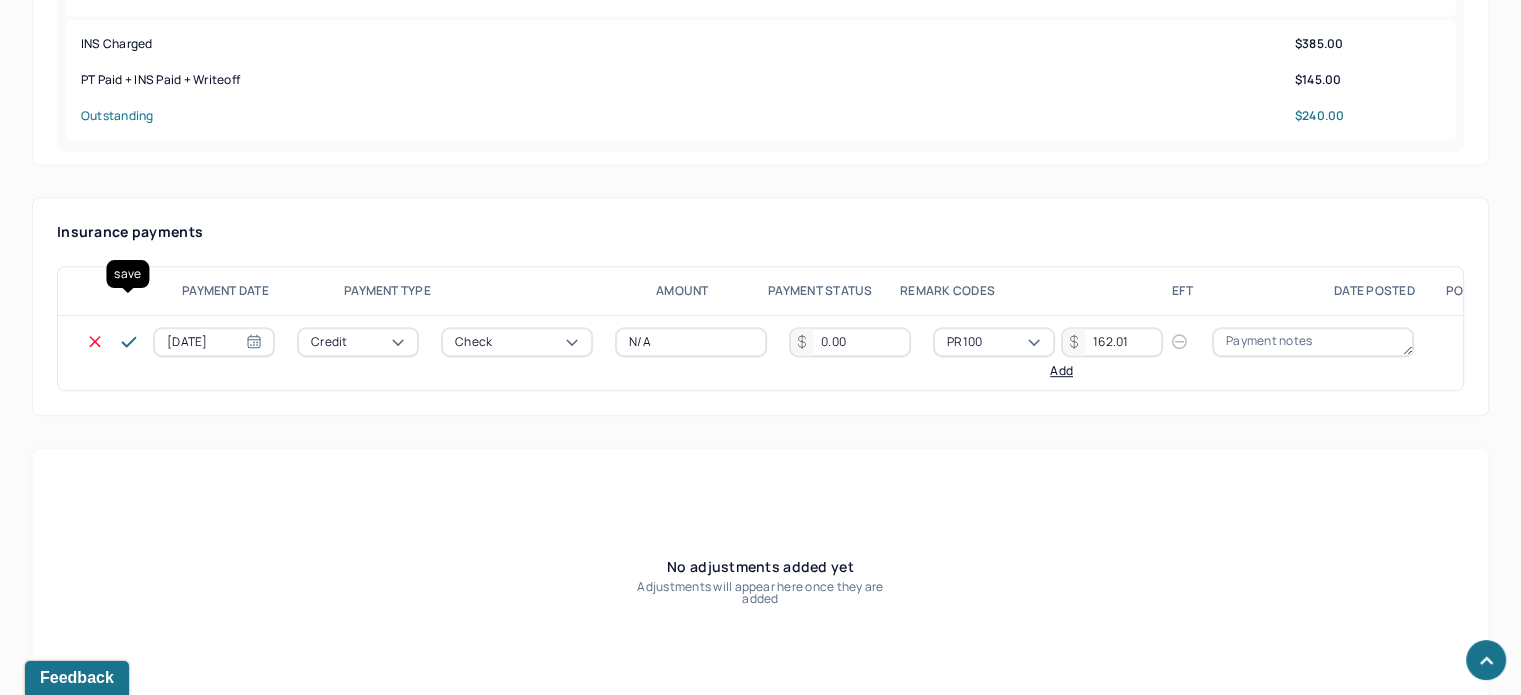 type on "162.01" 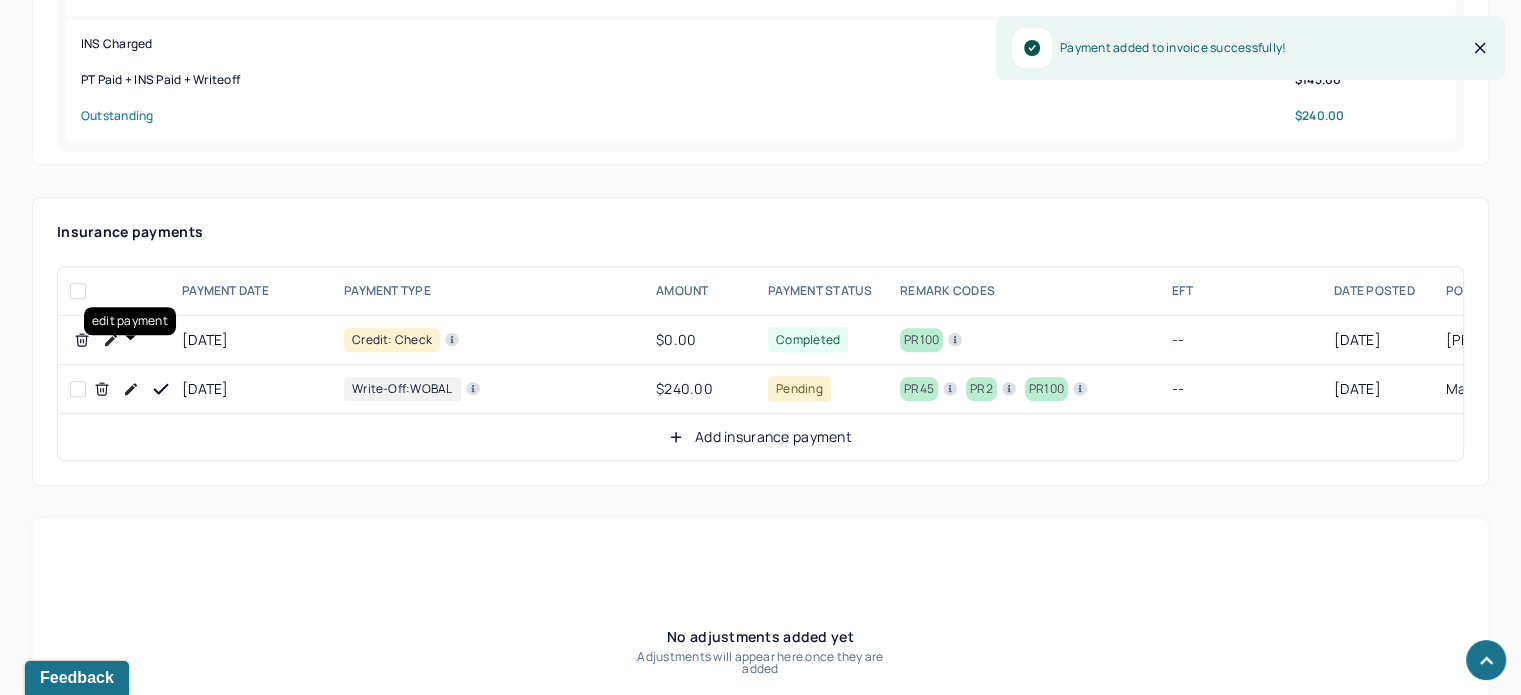 click 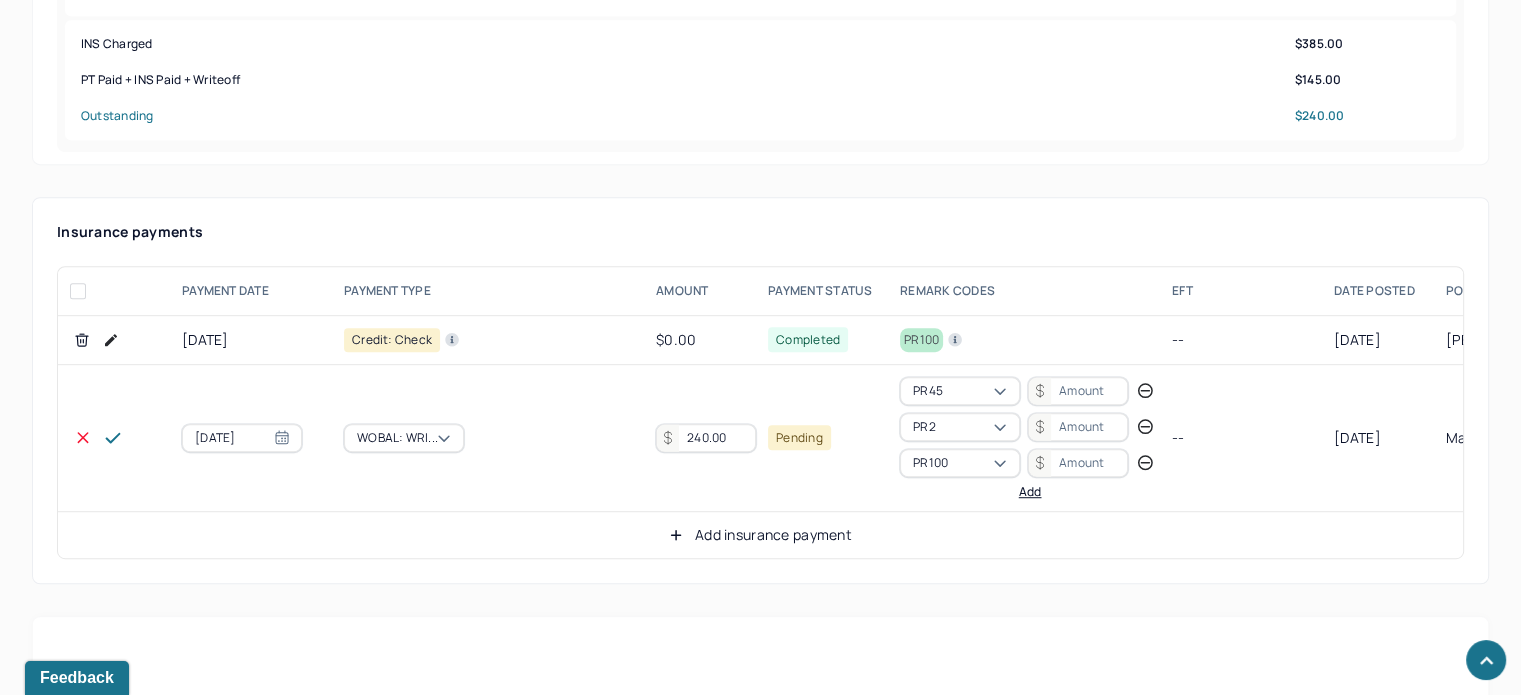 click on "240.00" at bounding box center (706, 438) 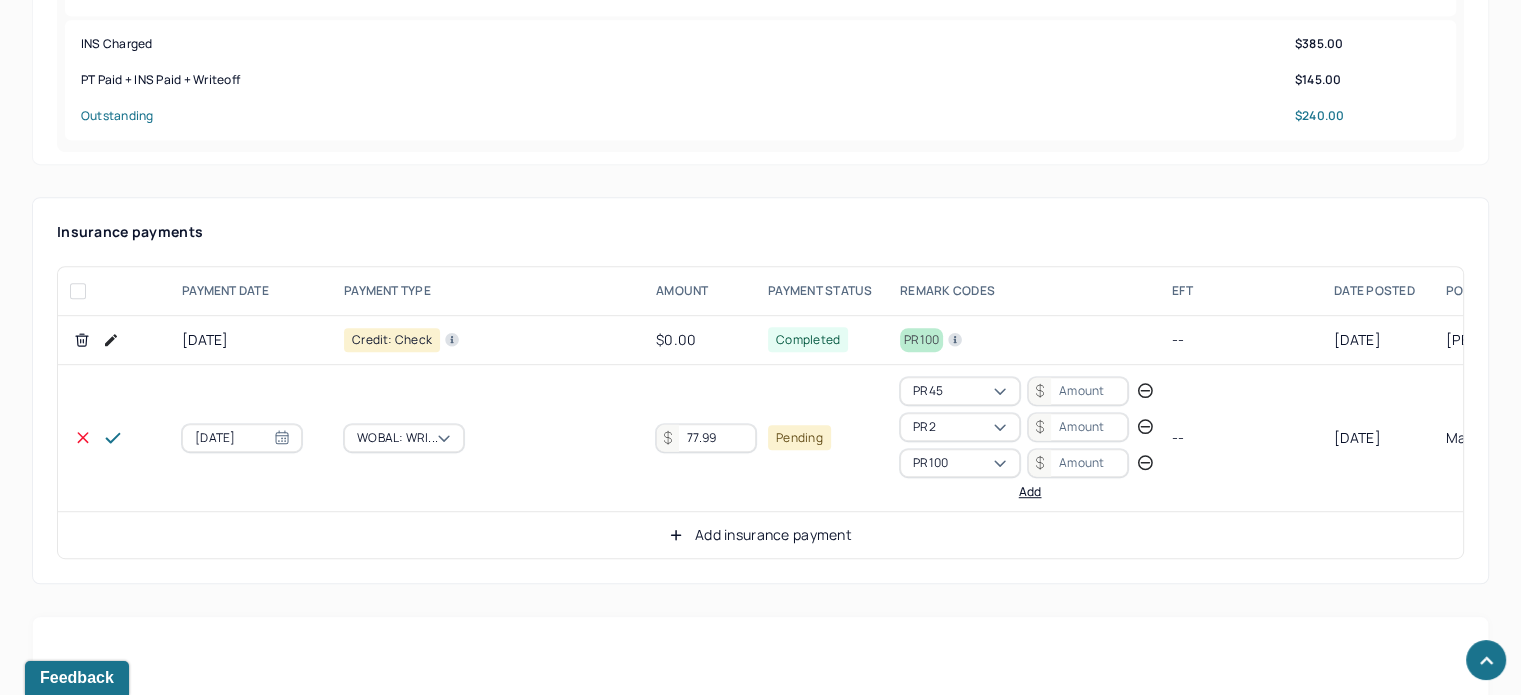 type on "77.99" 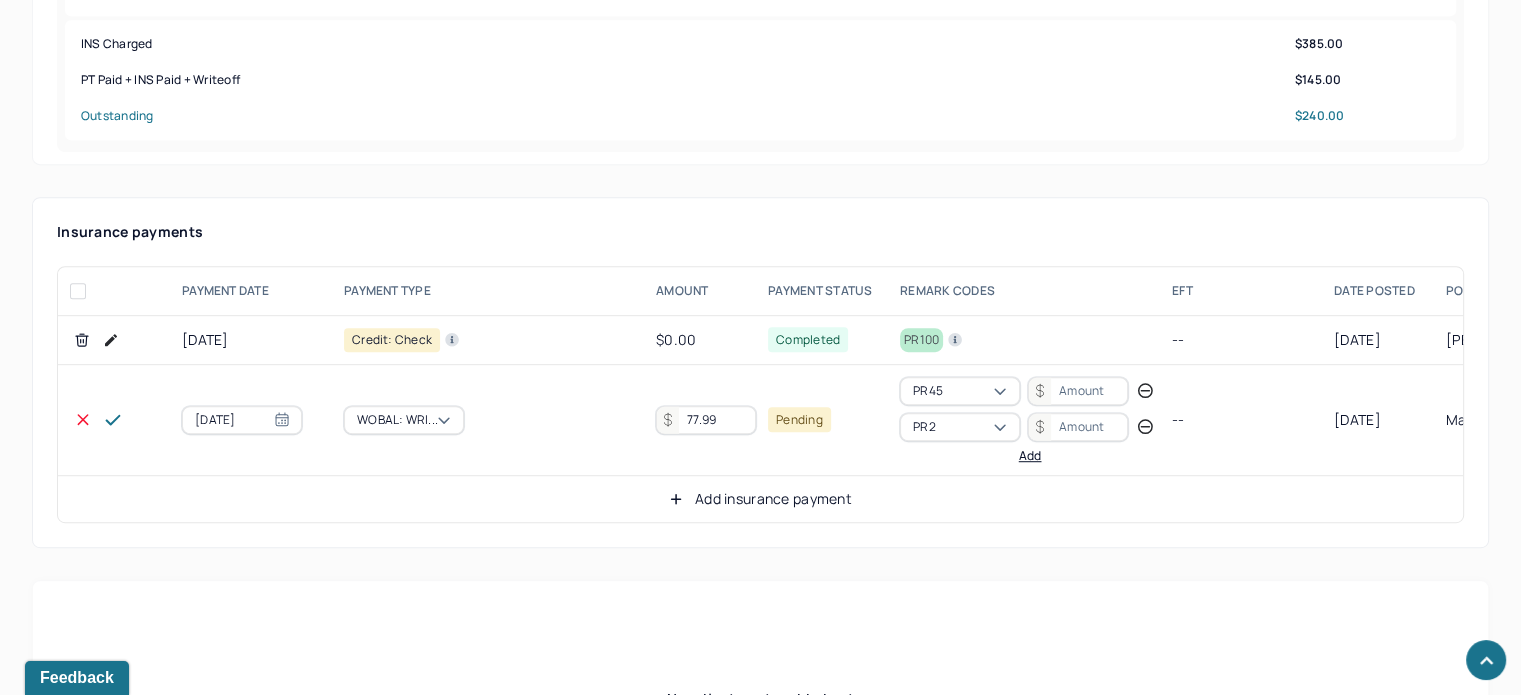 click at bounding box center (1078, 391) 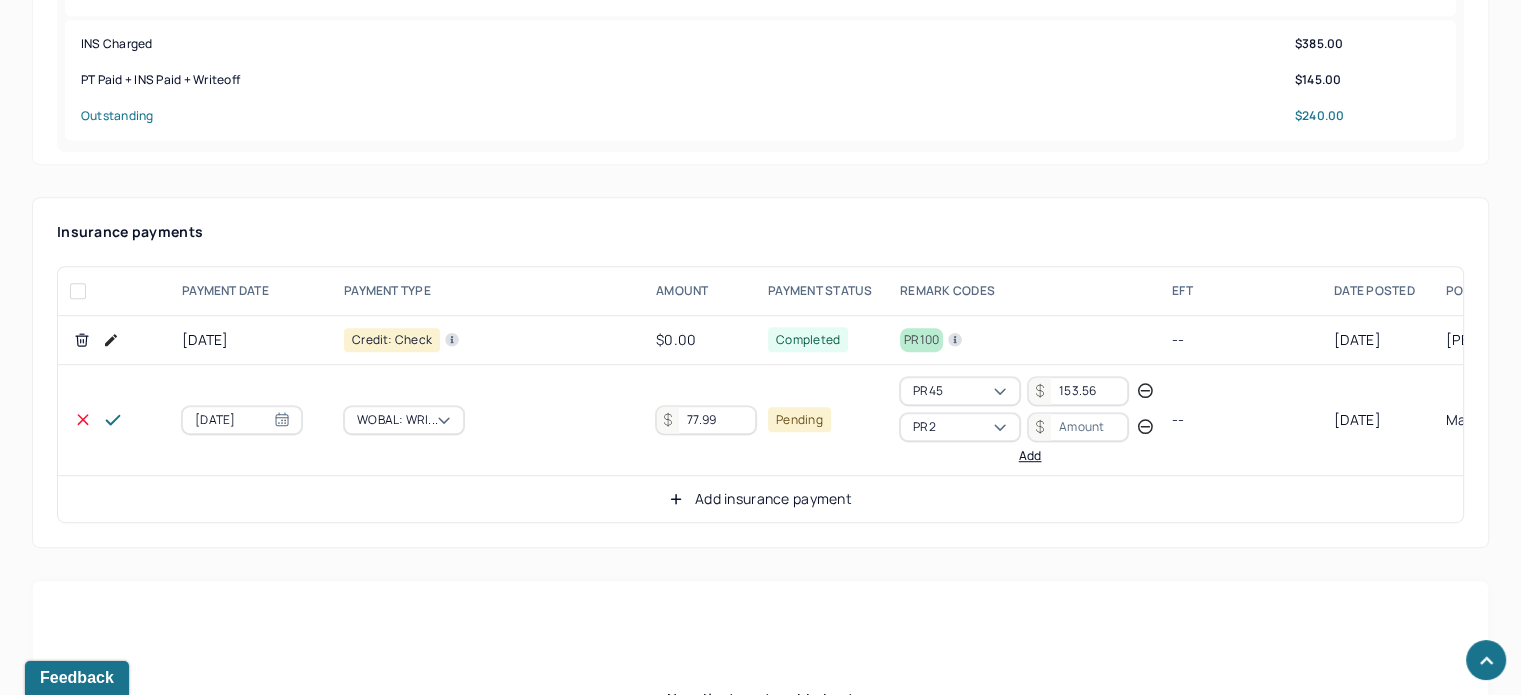 type on "153.56" 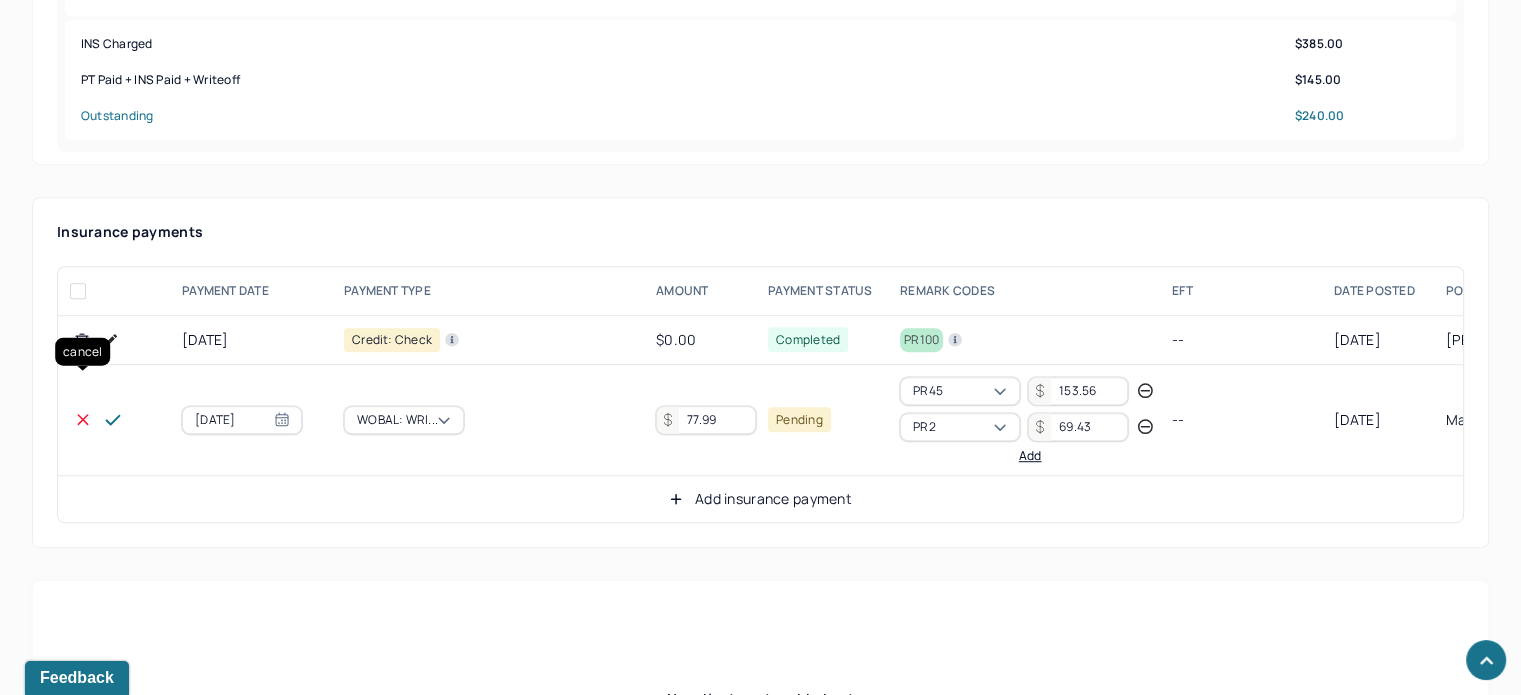 type on "69.43" 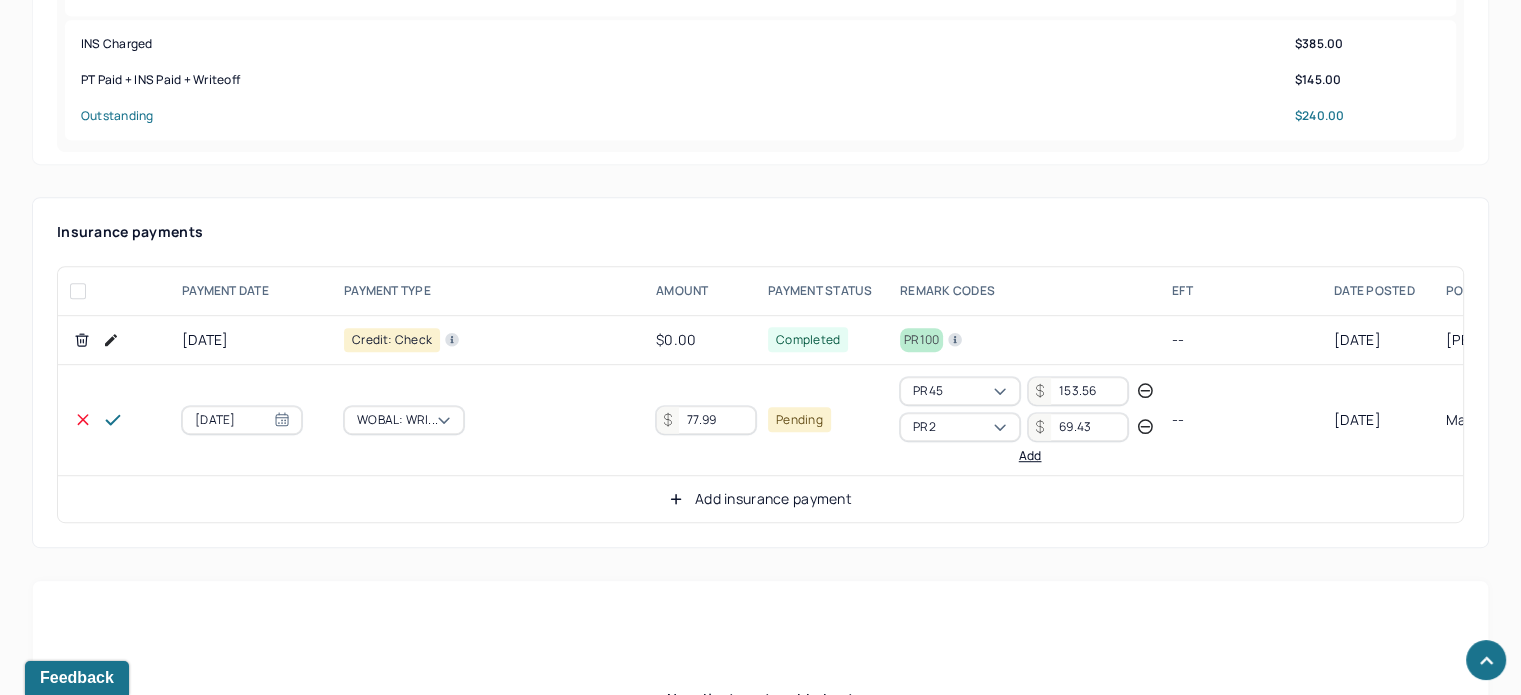 click 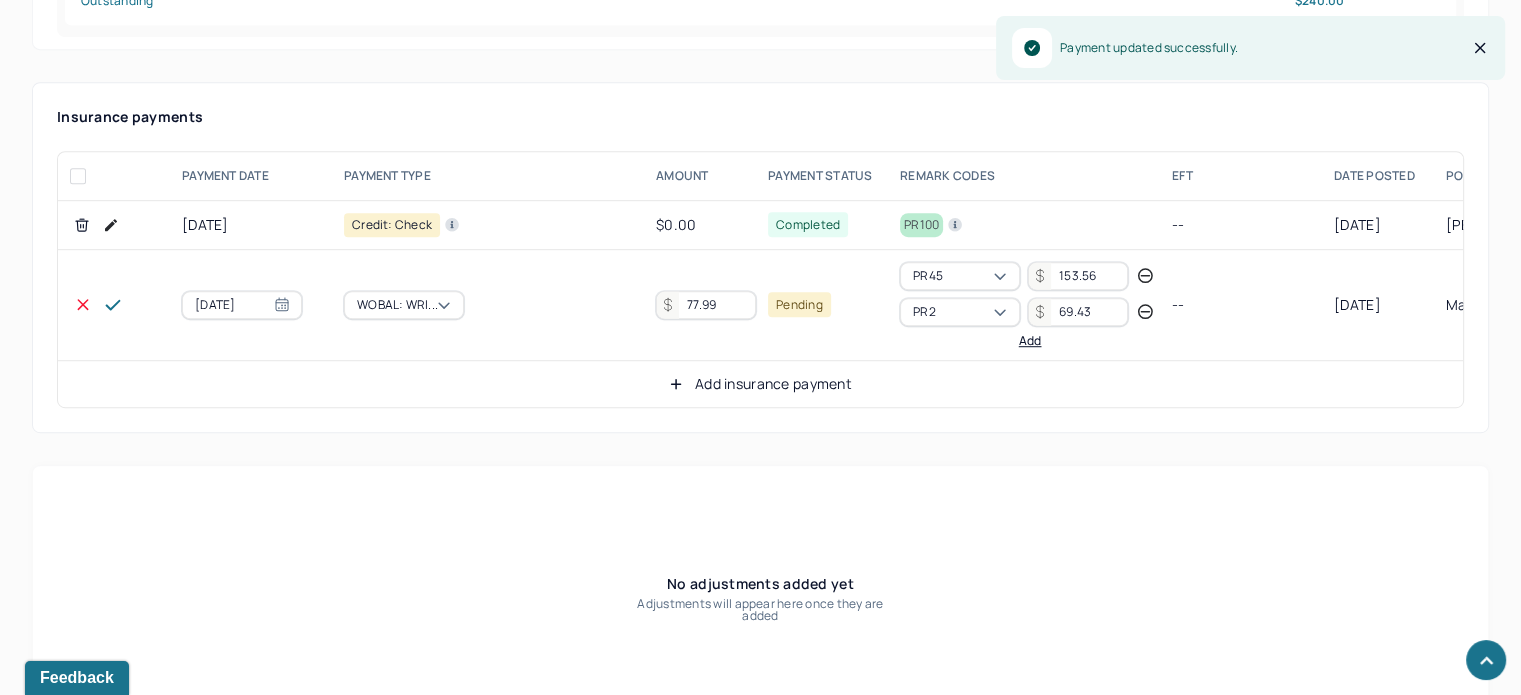 scroll, scrollTop: 1400, scrollLeft: 0, axis: vertical 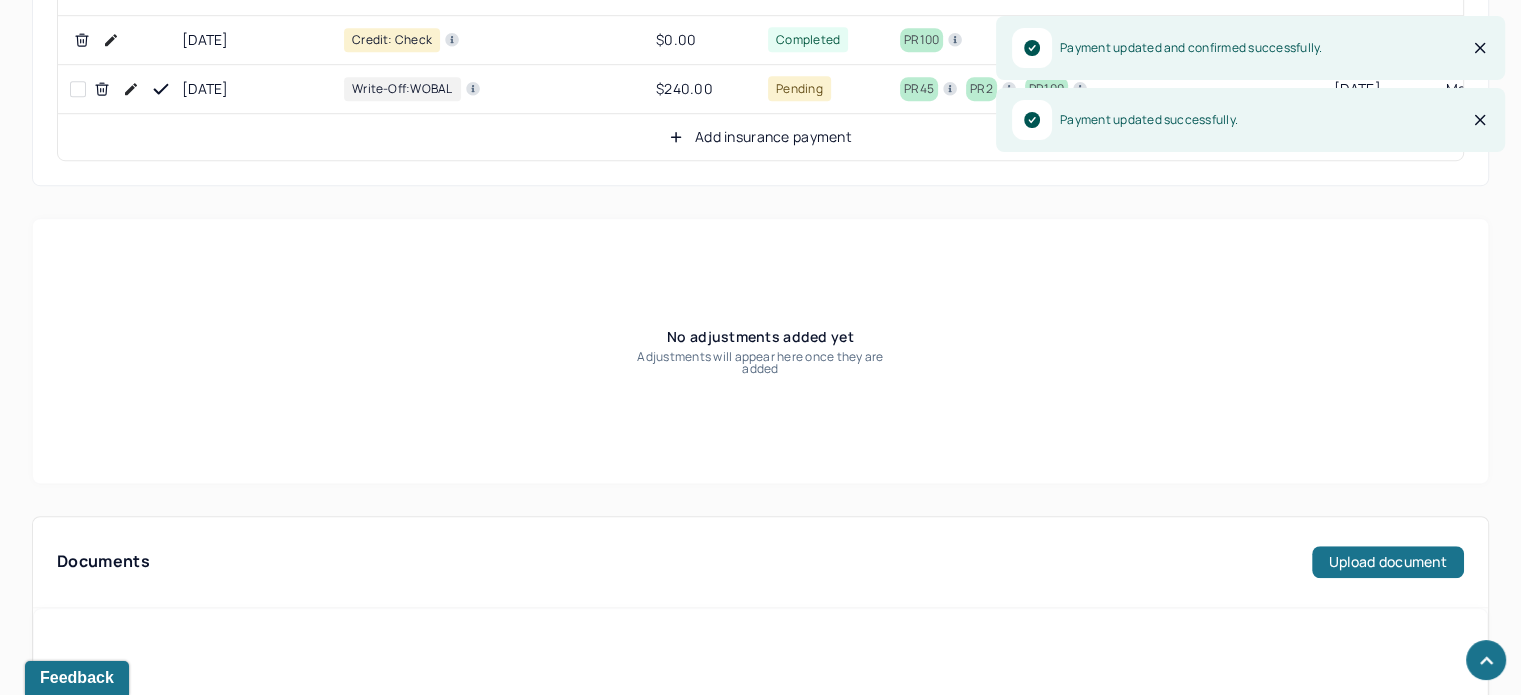 click on "No documents yet Remit documents will appear here when added" at bounding box center [760, 741] 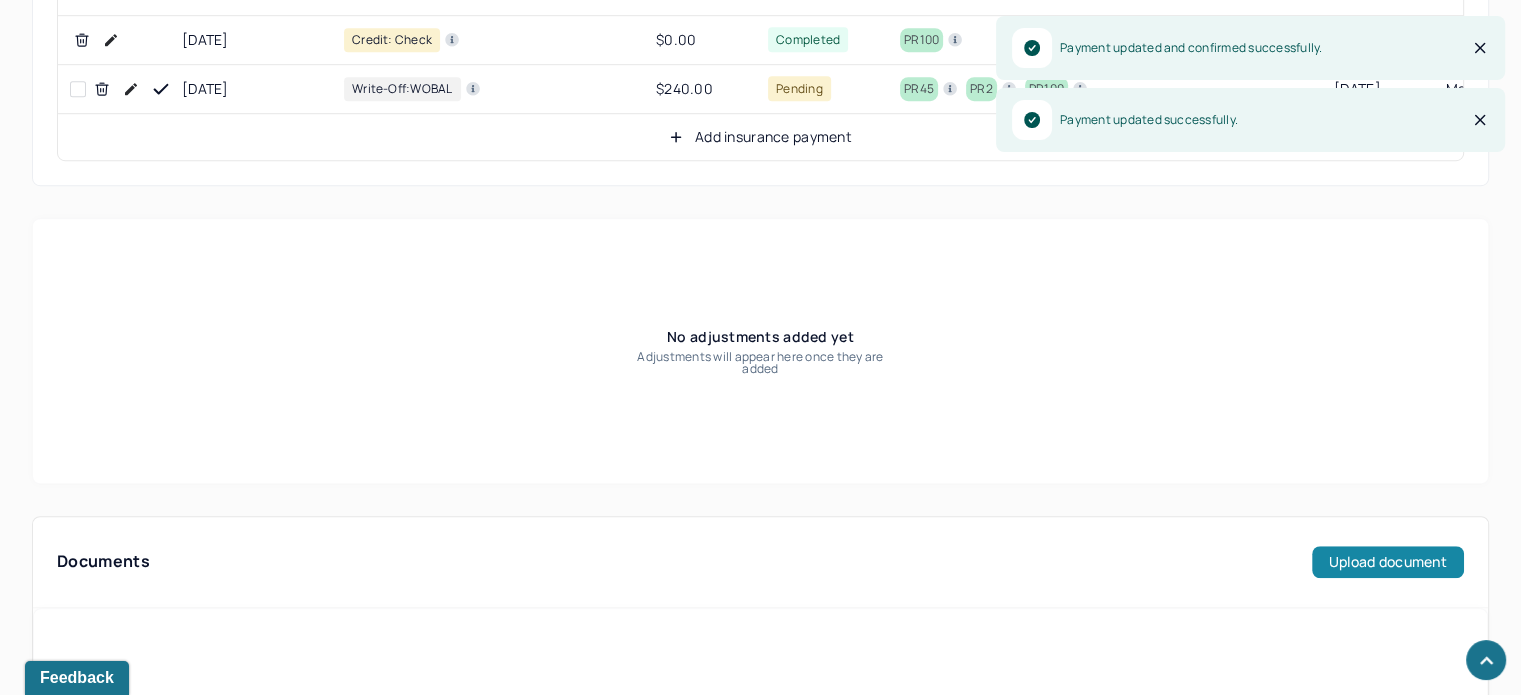 click on "Upload document" at bounding box center (1388, 562) 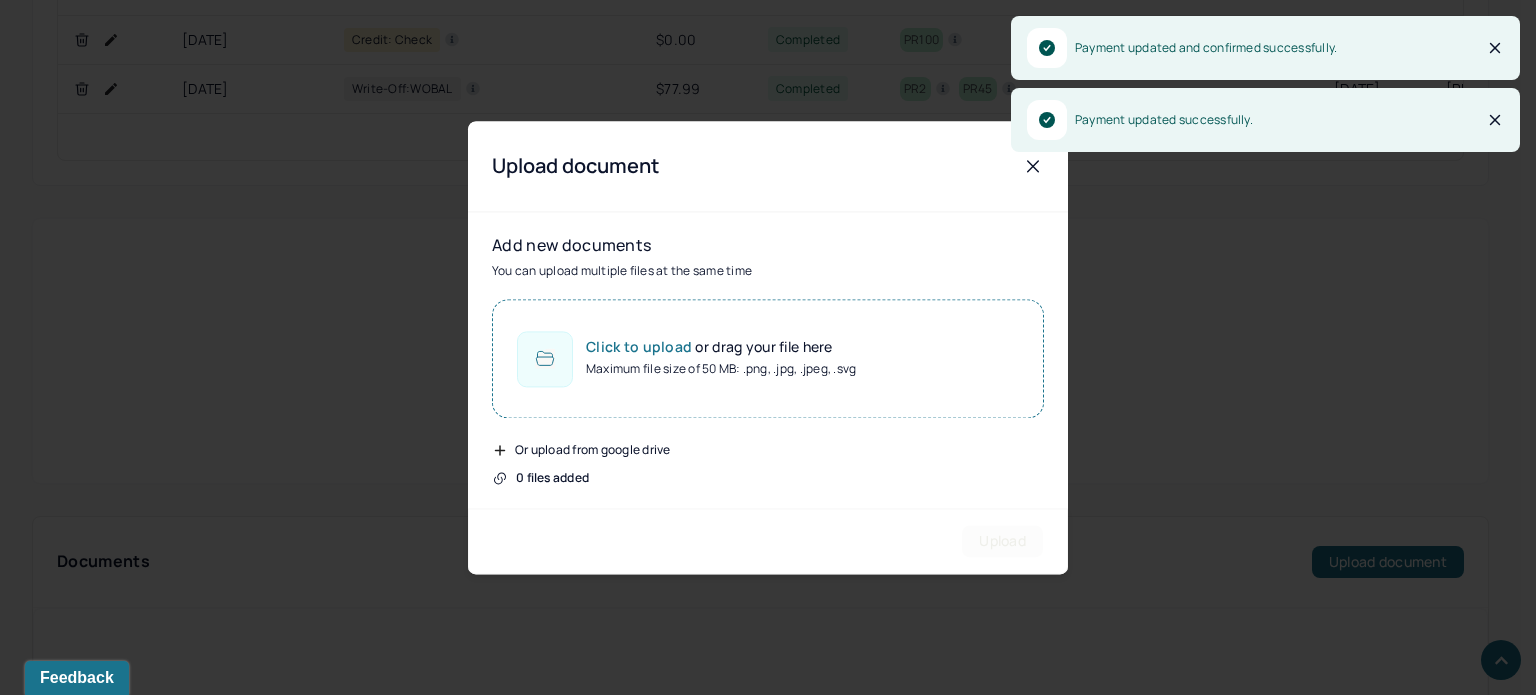 click on "Click to upload" at bounding box center (640, 346) 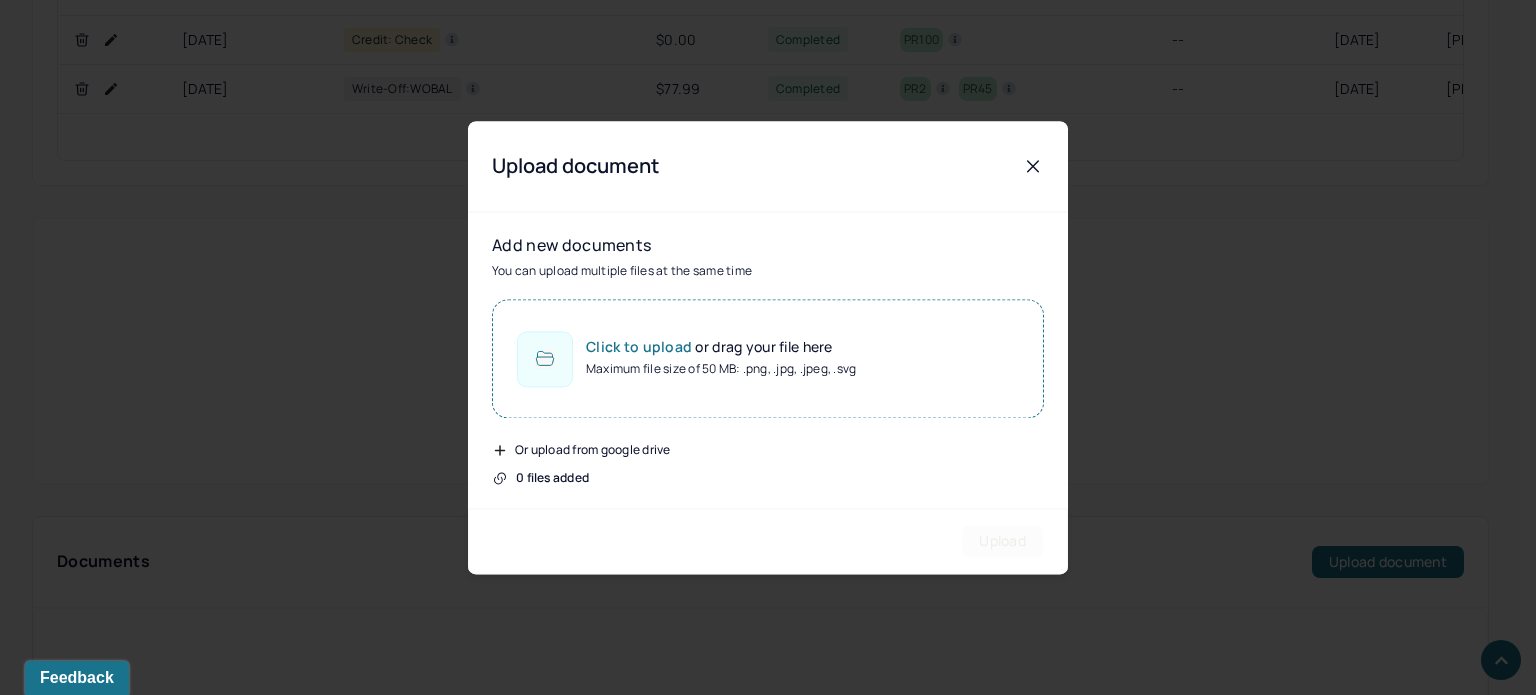 type on "C:\fakepath\04282025.pdf" 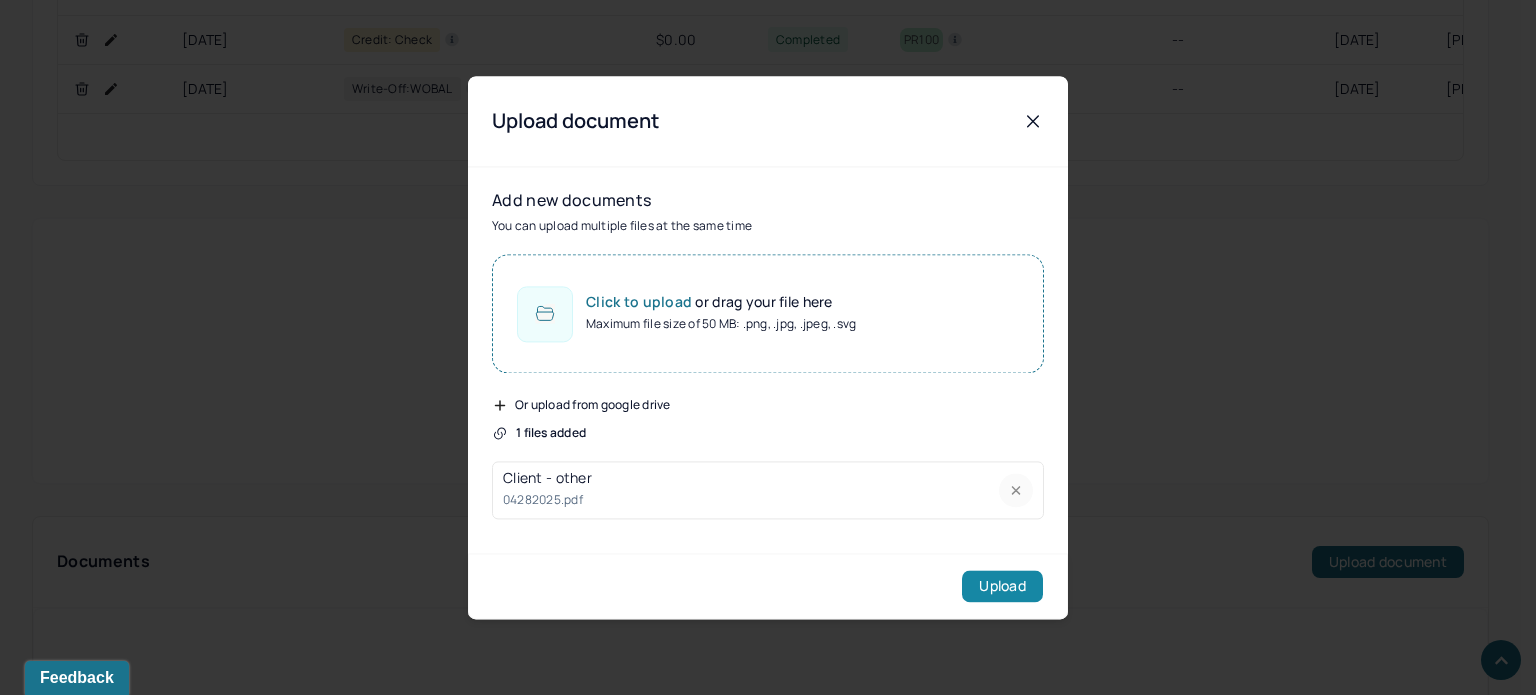 click on "Upload" at bounding box center (1002, 586) 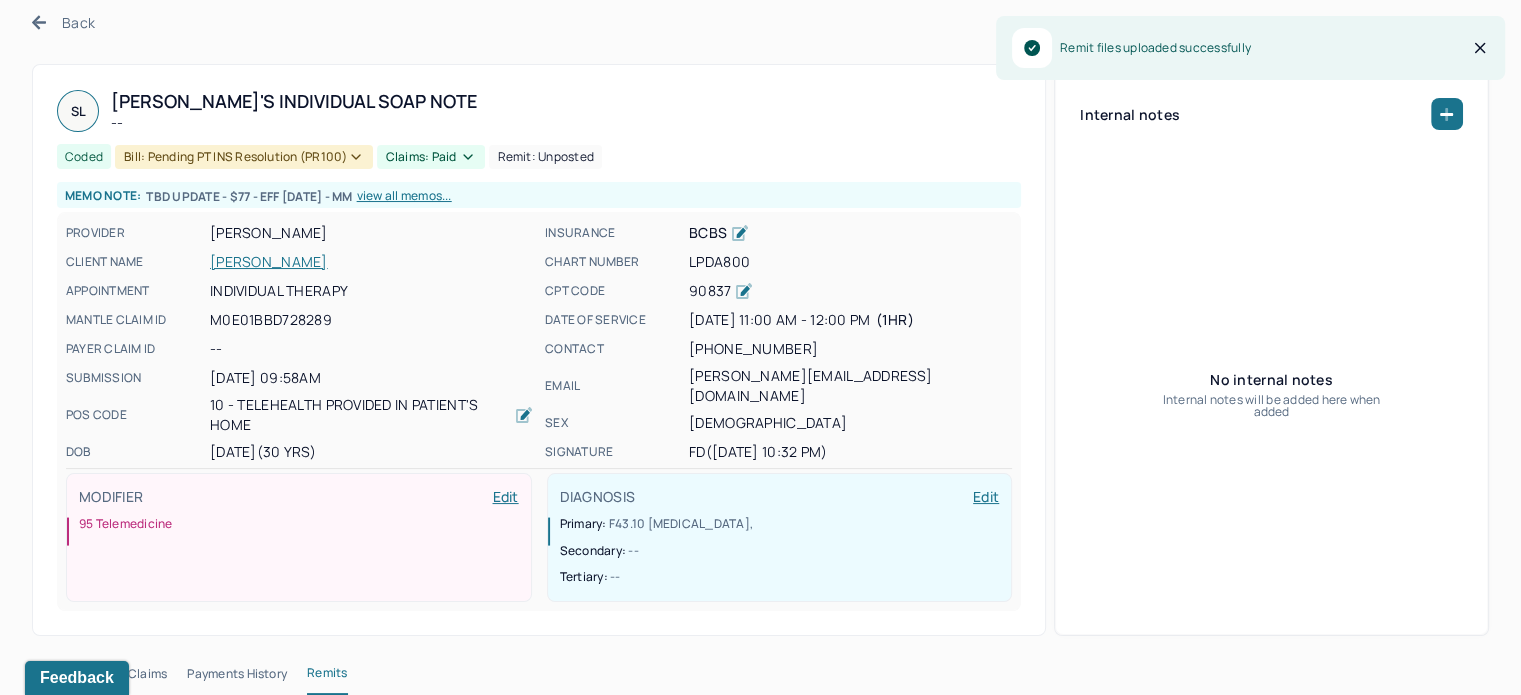 scroll, scrollTop: 0, scrollLeft: 0, axis: both 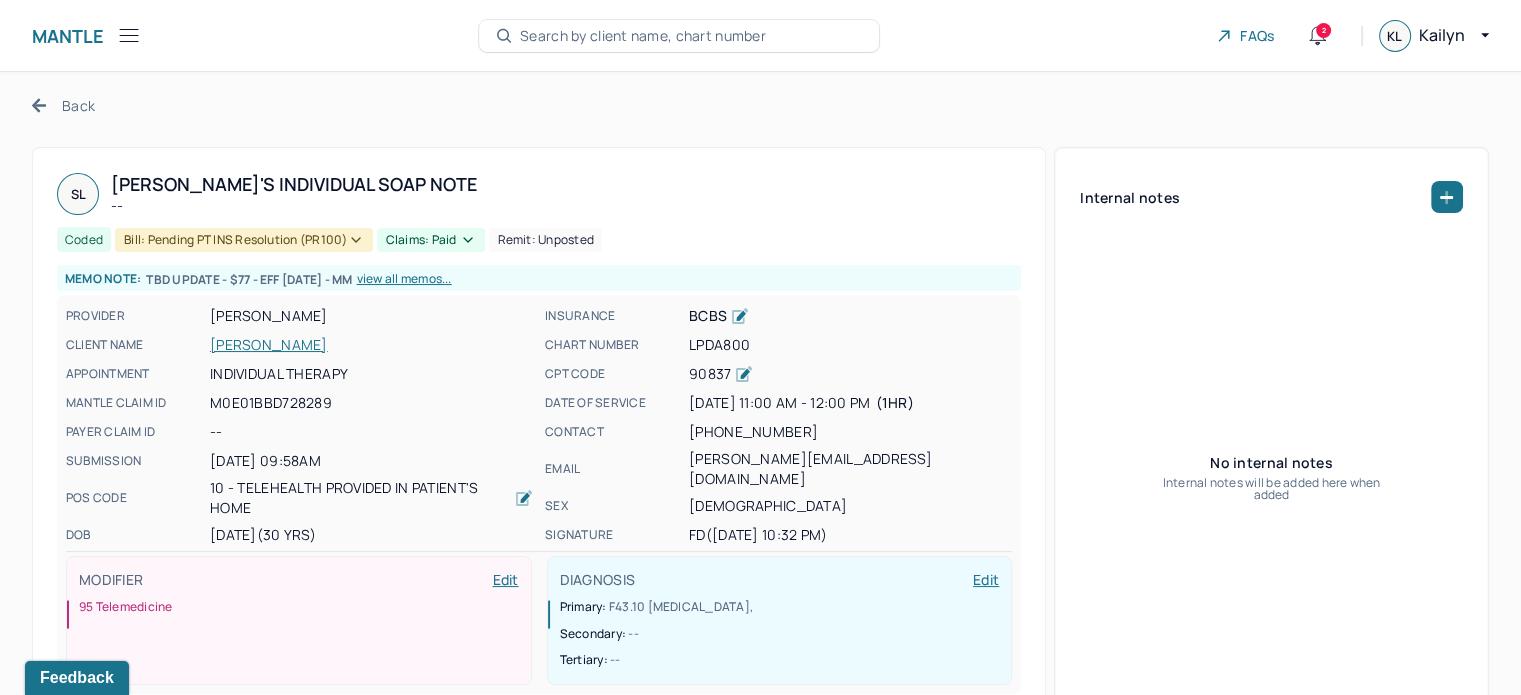 click on "Back" at bounding box center (63, 105) 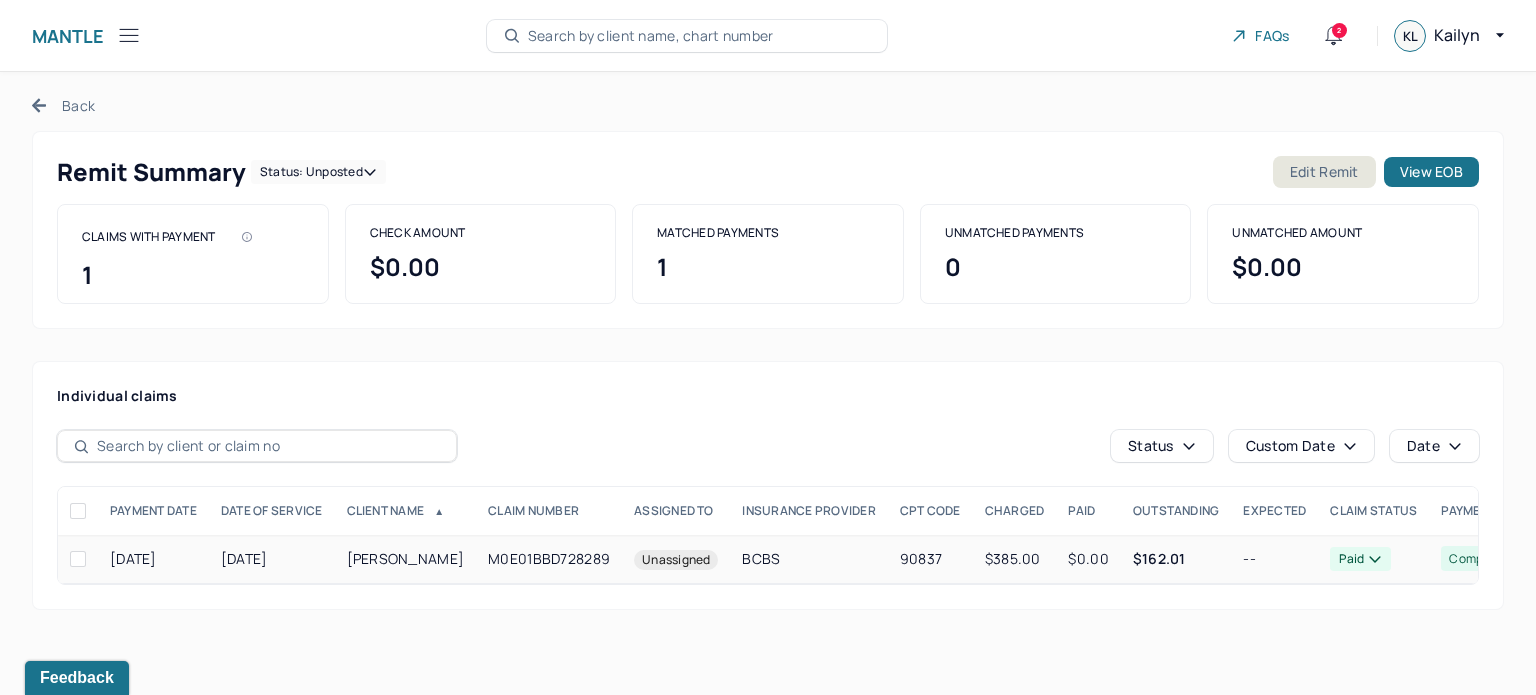 click on "BCBS" at bounding box center (808, 559) 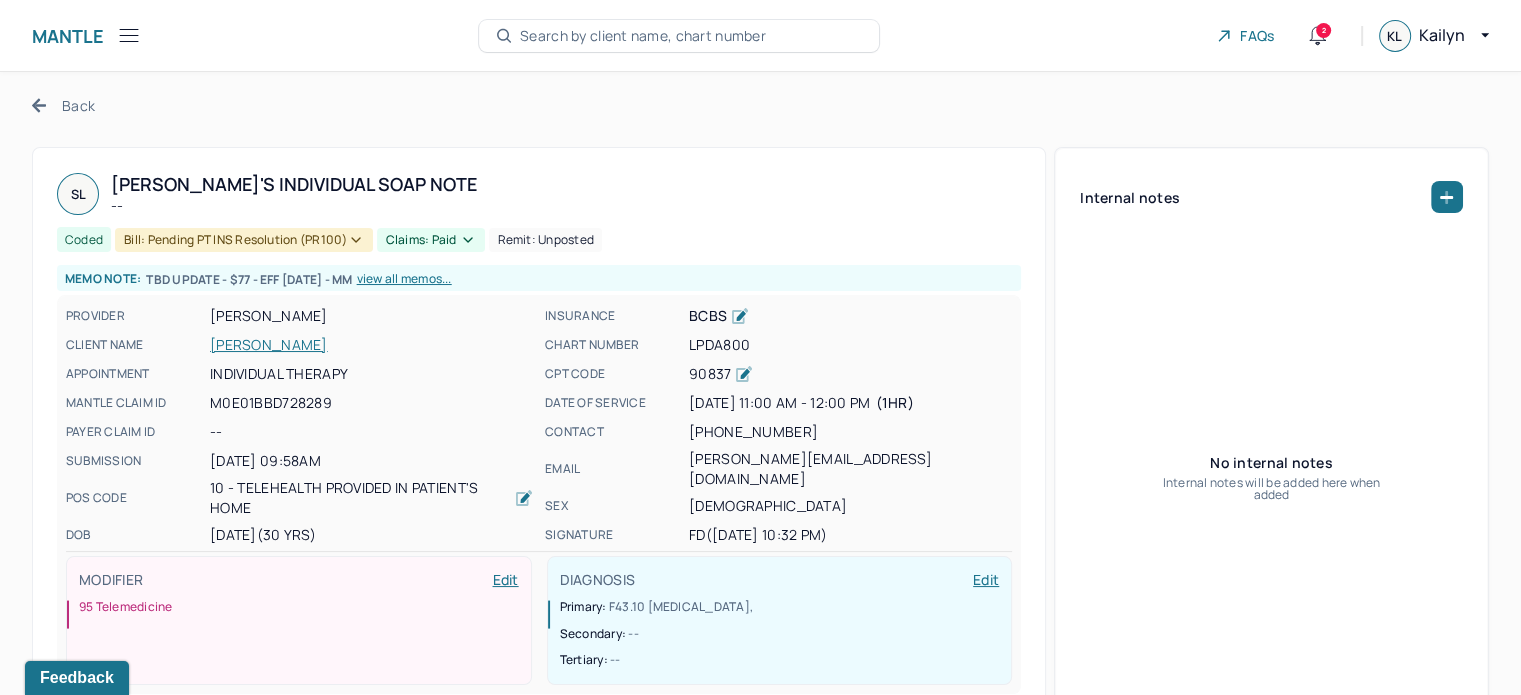 click on "Back SL [PERSON_NAME]'s   Individual soap note -- Coded   Bill: Pending PT INS Resolution (PR100)     Claims: paid   Remit: unposted Memo note: TBD UPDATE - $77 - EFF [DATE] - MM view all memos... PROVIDER [PERSON_NAME] CLIENT NAME [PERSON_NAME] APPOINTMENT Individual therapy   MANTLE CLAIM ID M0E01BBD728289 PAYER CLAIM ID -- SUBMISSION [DATE] 09:58AM POS CODE 10 - Telehealth Provided in Patient's Home     DOB [DEMOGRAPHIC_DATA]  (30 Yrs) INSURANCE BCBS     CHART NUMBER LPDA800 CPT CODE 90837     DATE OF SERVICE [DATE]   11:00 AM   -   12:00 PM ( 1hr ) CONTACT [PHONE_NUMBER] EMAIL [PERSON_NAME][EMAIL_ADDRESS][DOMAIN_NAME] SEX [DEMOGRAPHIC_DATA] SIGNATURE fd  ([DATE] 10:32 PM) MODIFIER   Edit   95 Telemedicine DIAGNOSIS   Edit   Primary:   F43.10 [MEDICAL_DATA] ,  Secondary:   -- Tertiary:   -- Internal notes     No internal notes Internal notes will be added here when added   Session Note     Claims     Payments History     Remits   Payment summary Patient Insurance Charged $145.00 $385.00 Expected $145.00 -- UCR 150" at bounding box center [760, 1140] 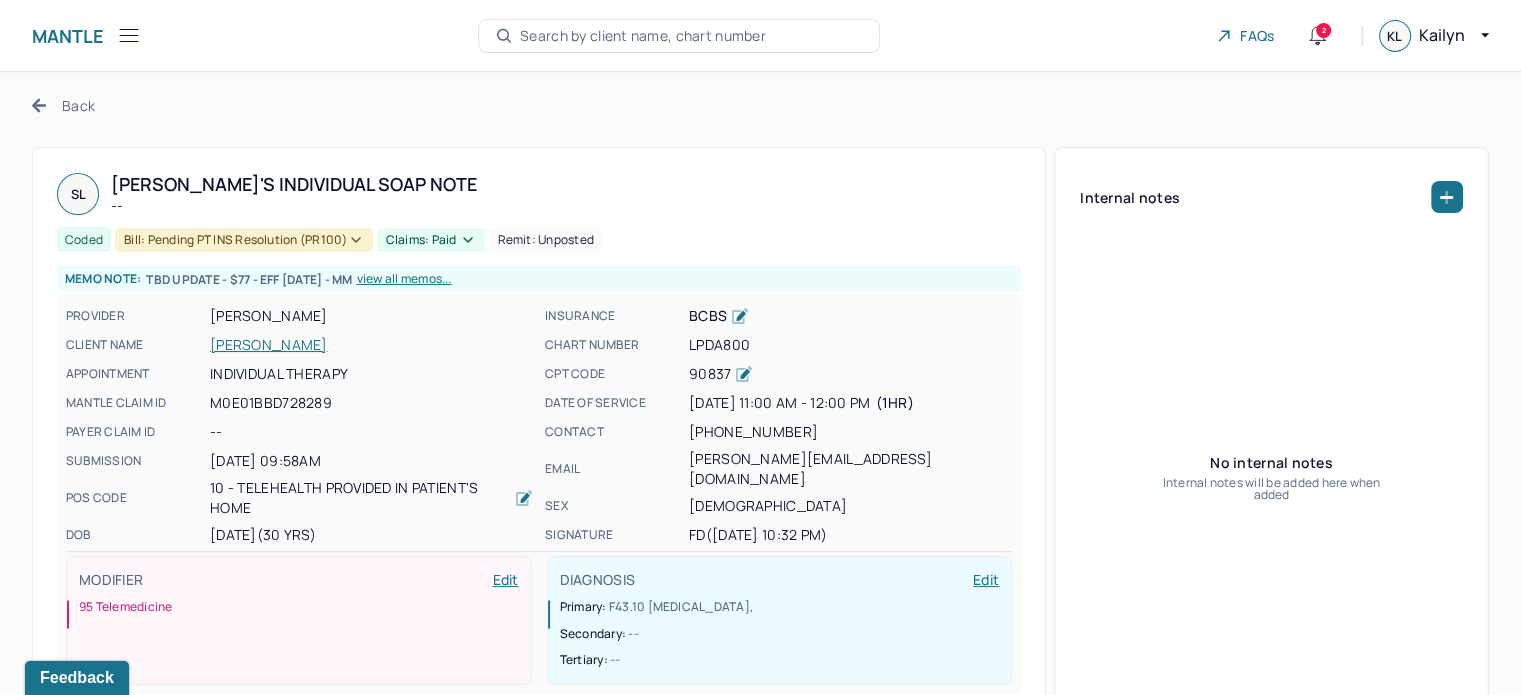 click on "Back" at bounding box center (63, 105) 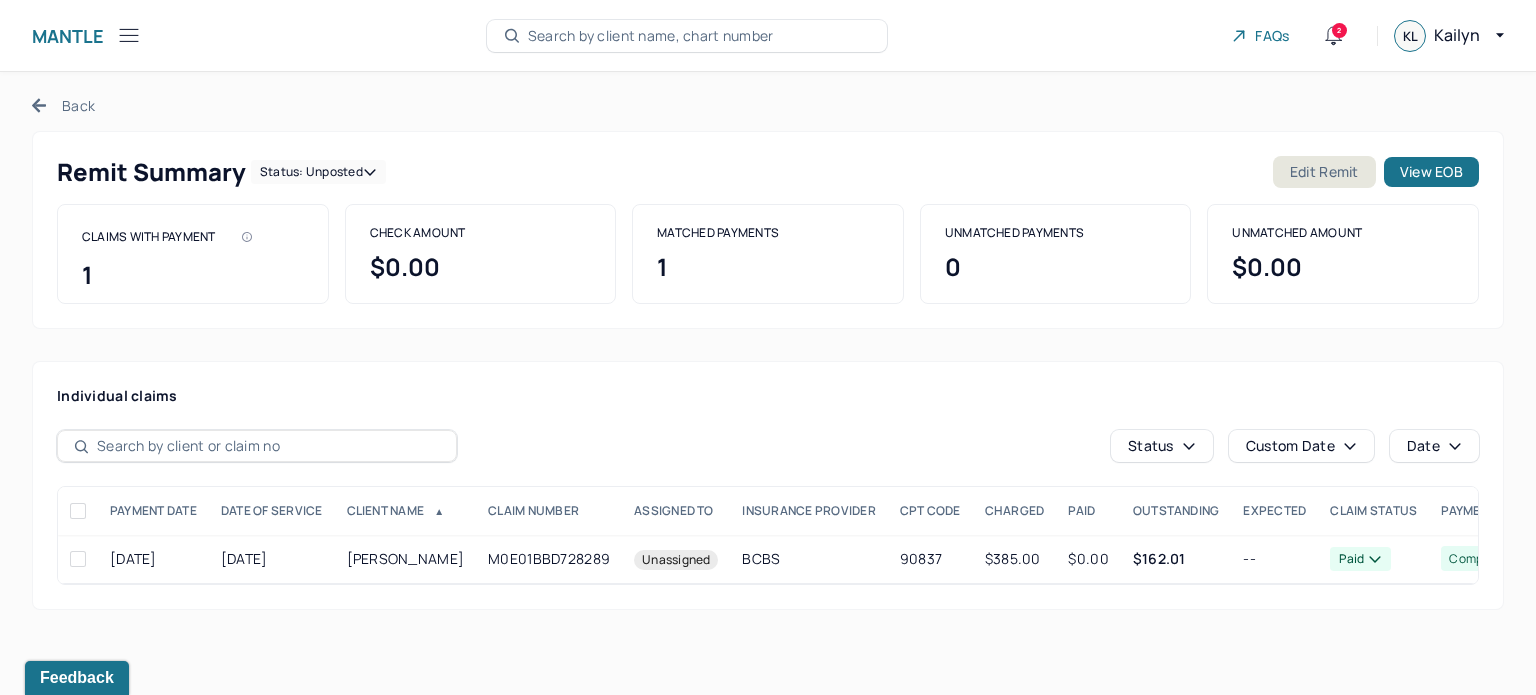 click on "Status: unposted" at bounding box center [318, 172] 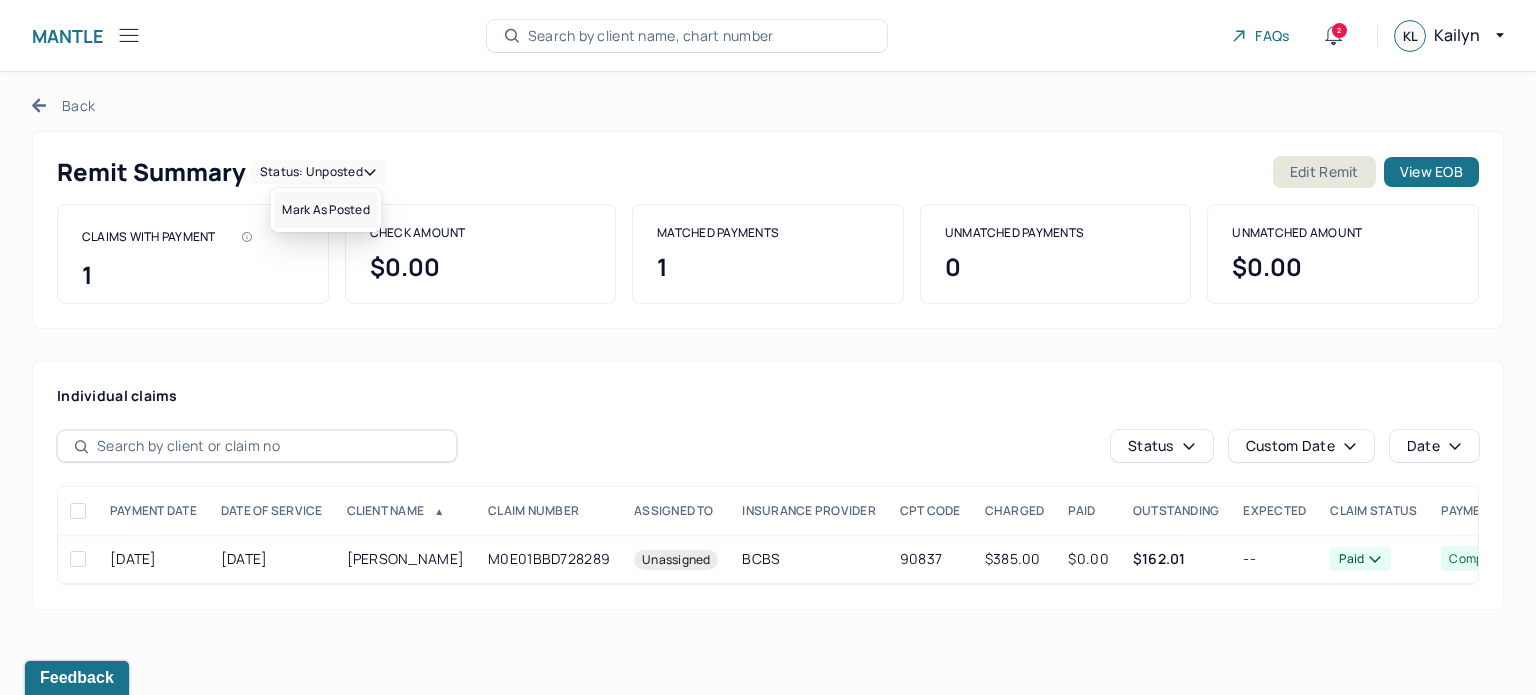 click on "Mark as Posted" at bounding box center [325, 210] 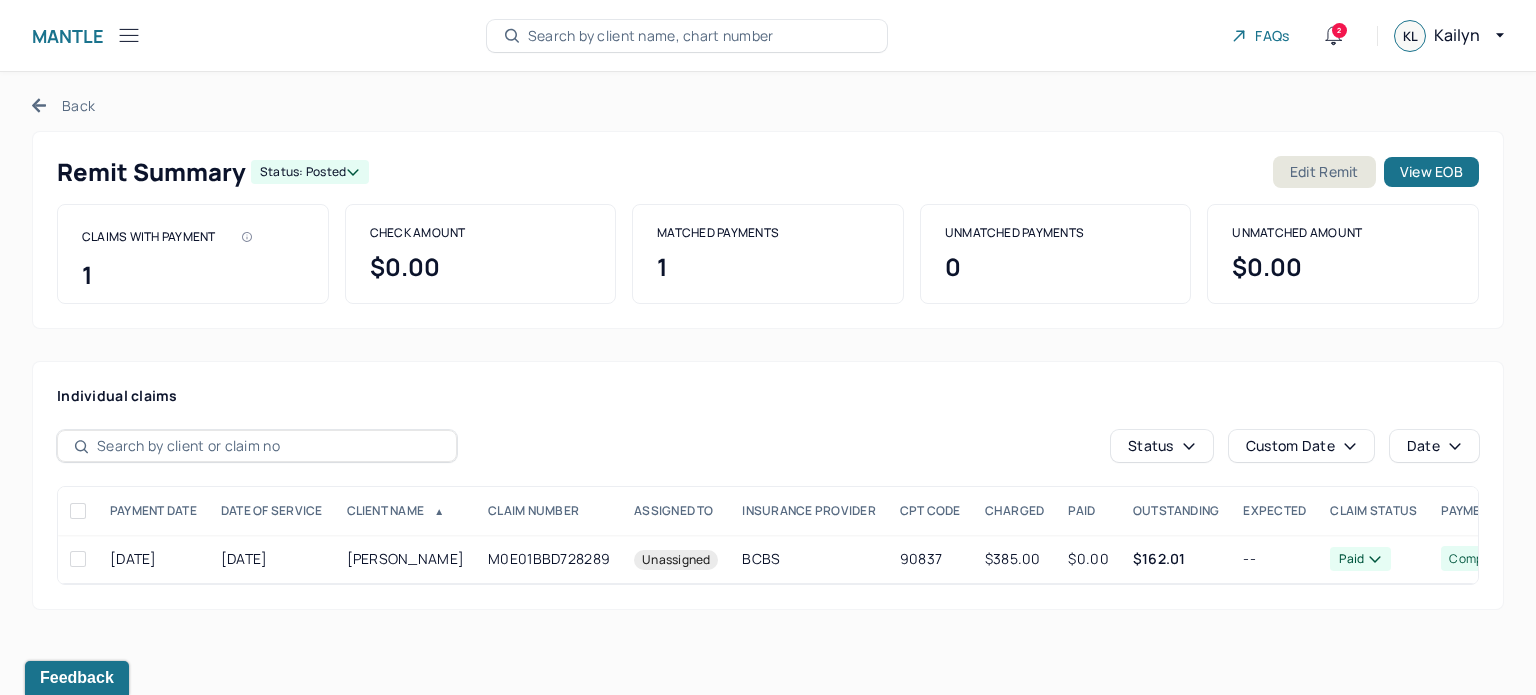 click on "Search by client name, chart number" at bounding box center (651, 36) 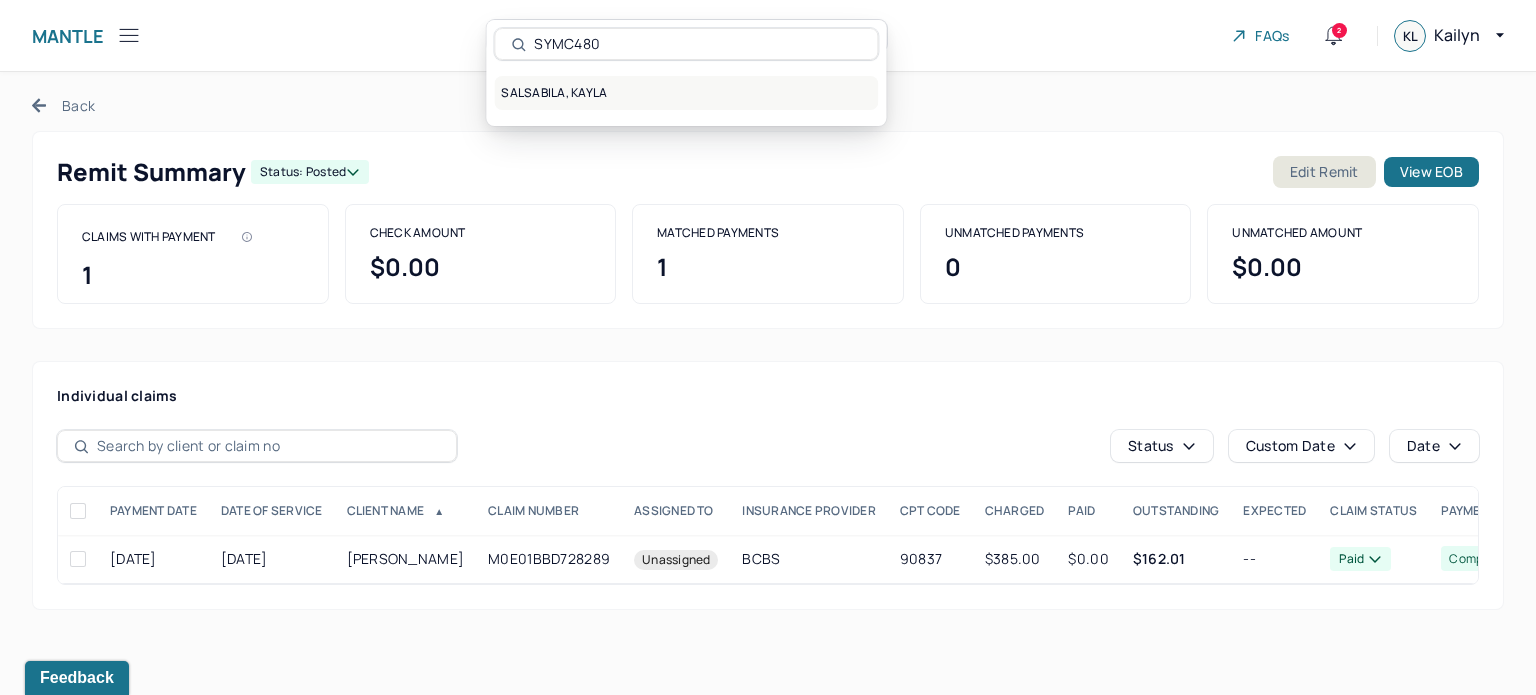 type on "SYMC480" 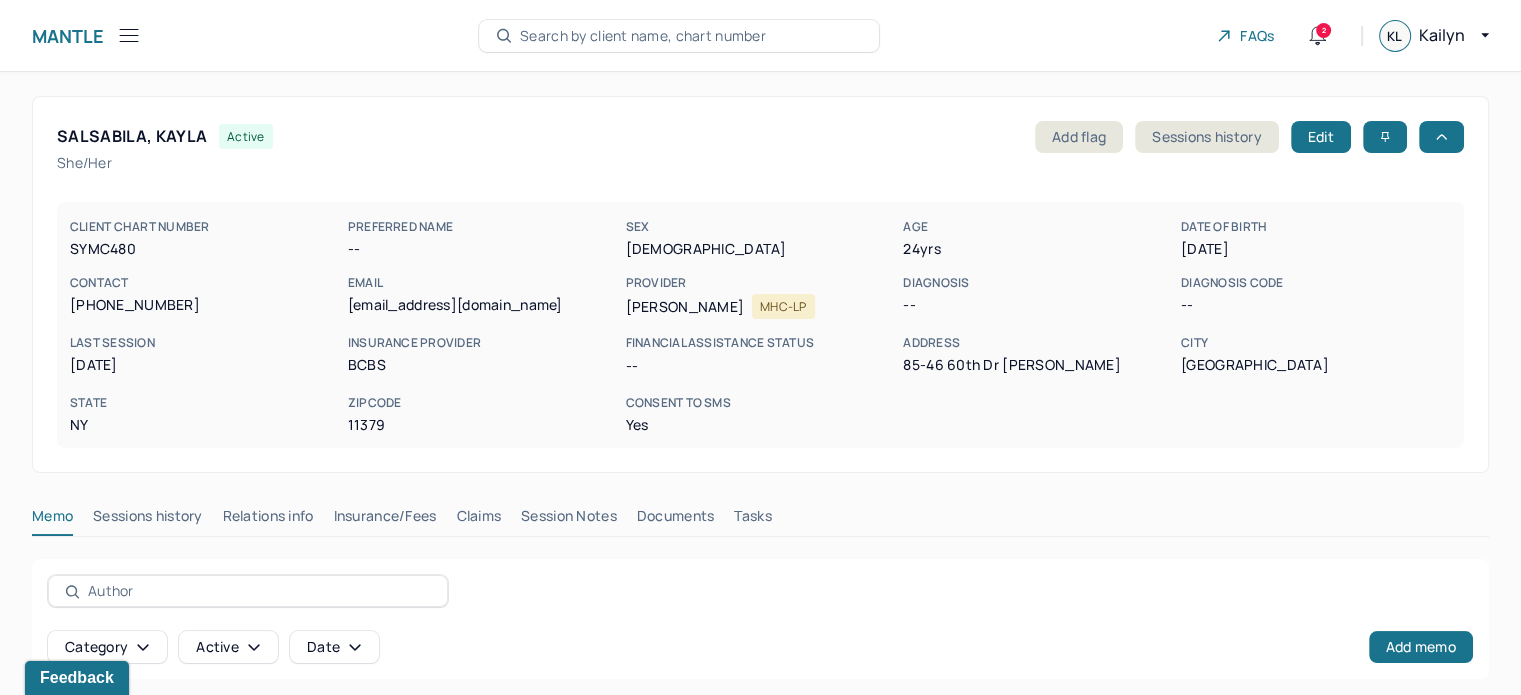 click on "Claims" at bounding box center (478, 520) 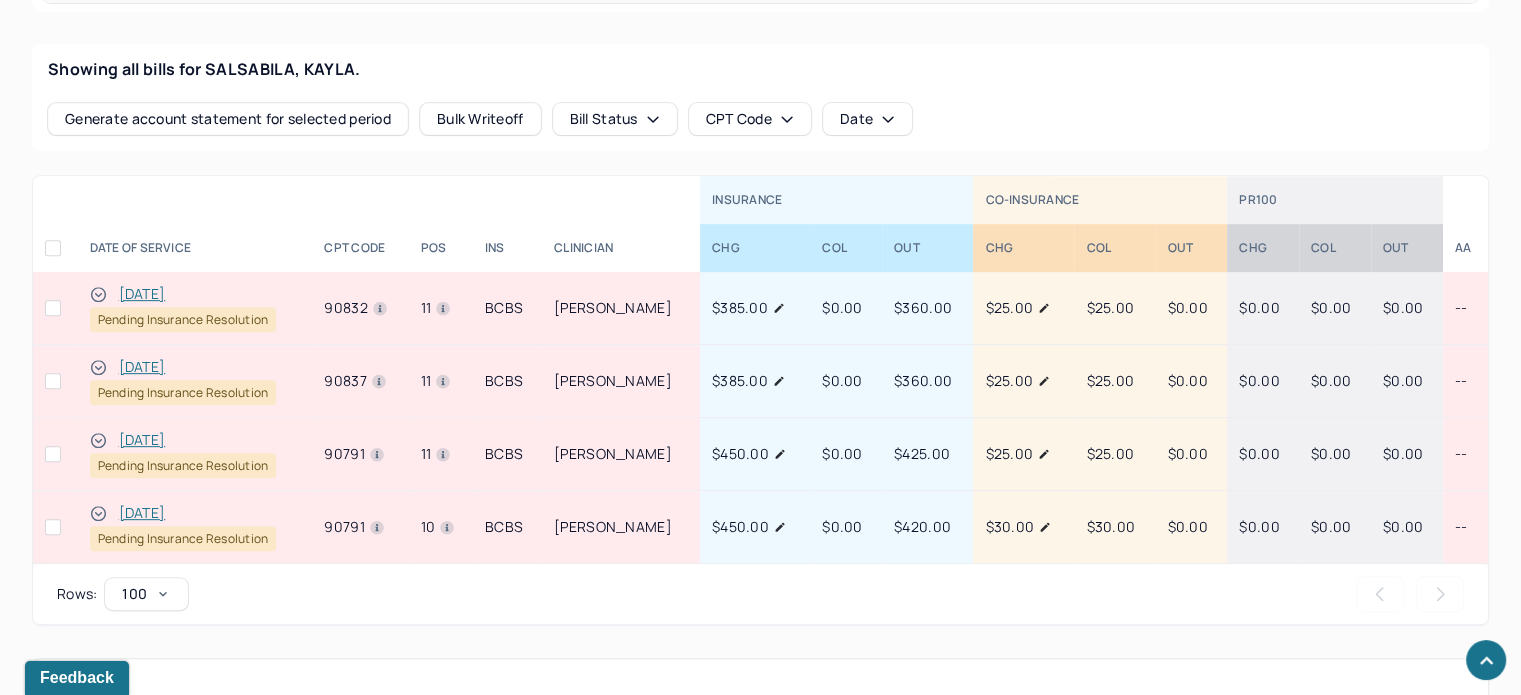 scroll, scrollTop: 616, scrollLeft: 0, axis: vertical 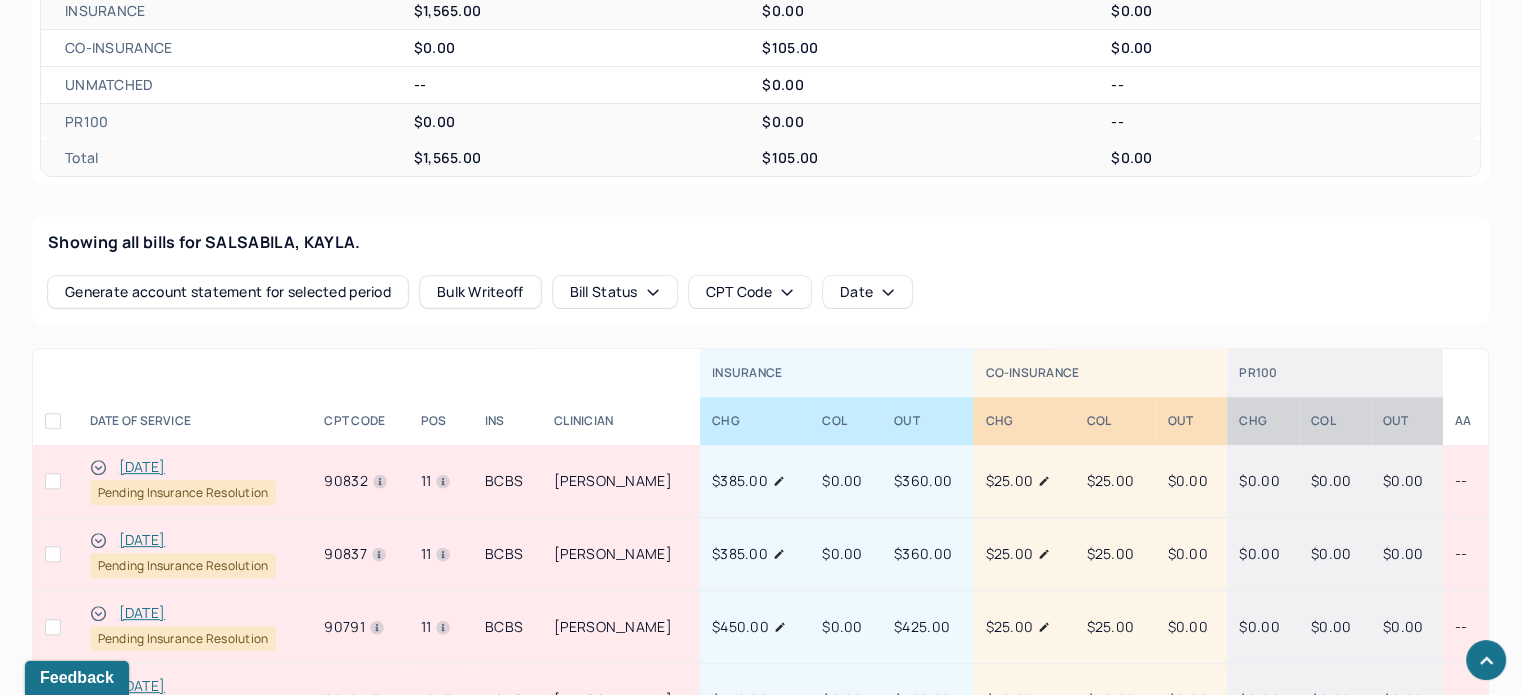 click on "Showing all bills for SALSABILA, KAYLA." at bounding box center [760, 242] 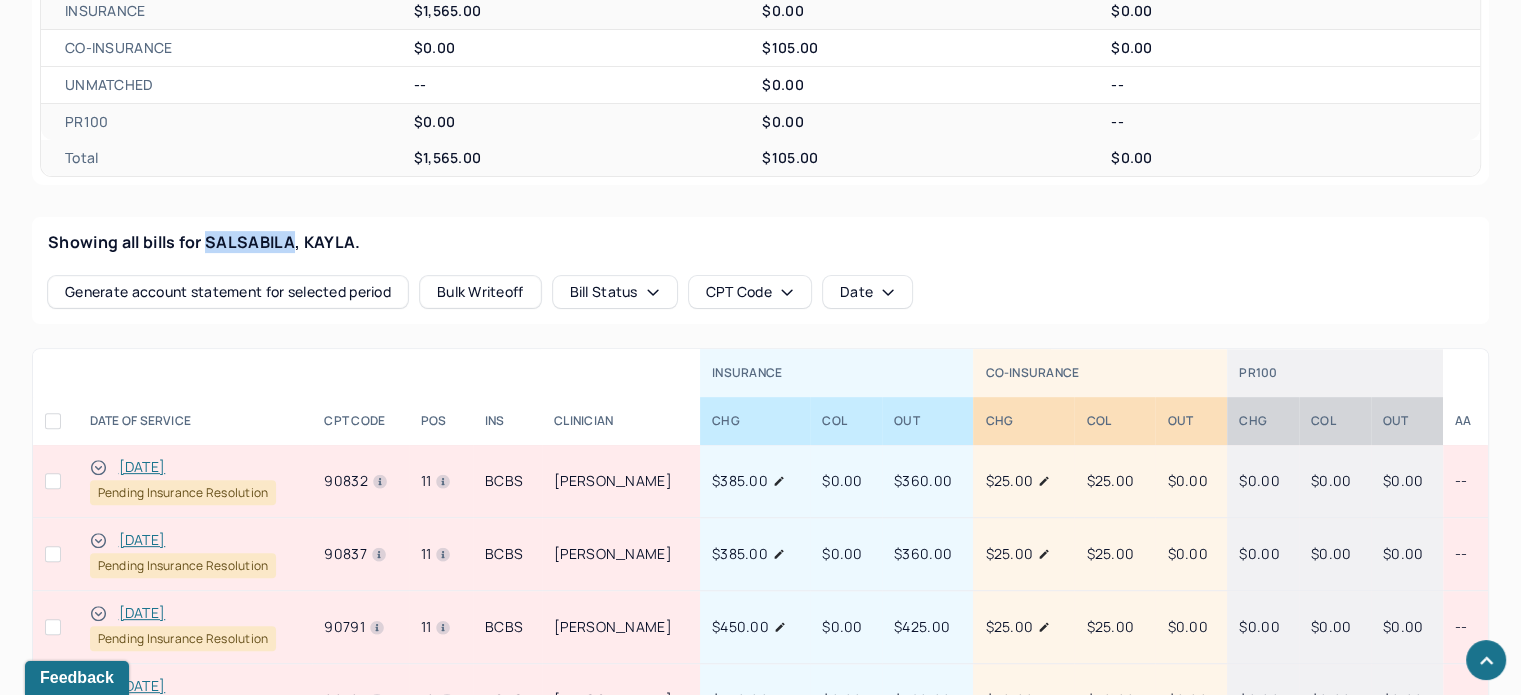 click on "Showing all bills for SALSABILA, KAYLA." at bounding box center (760, 242) 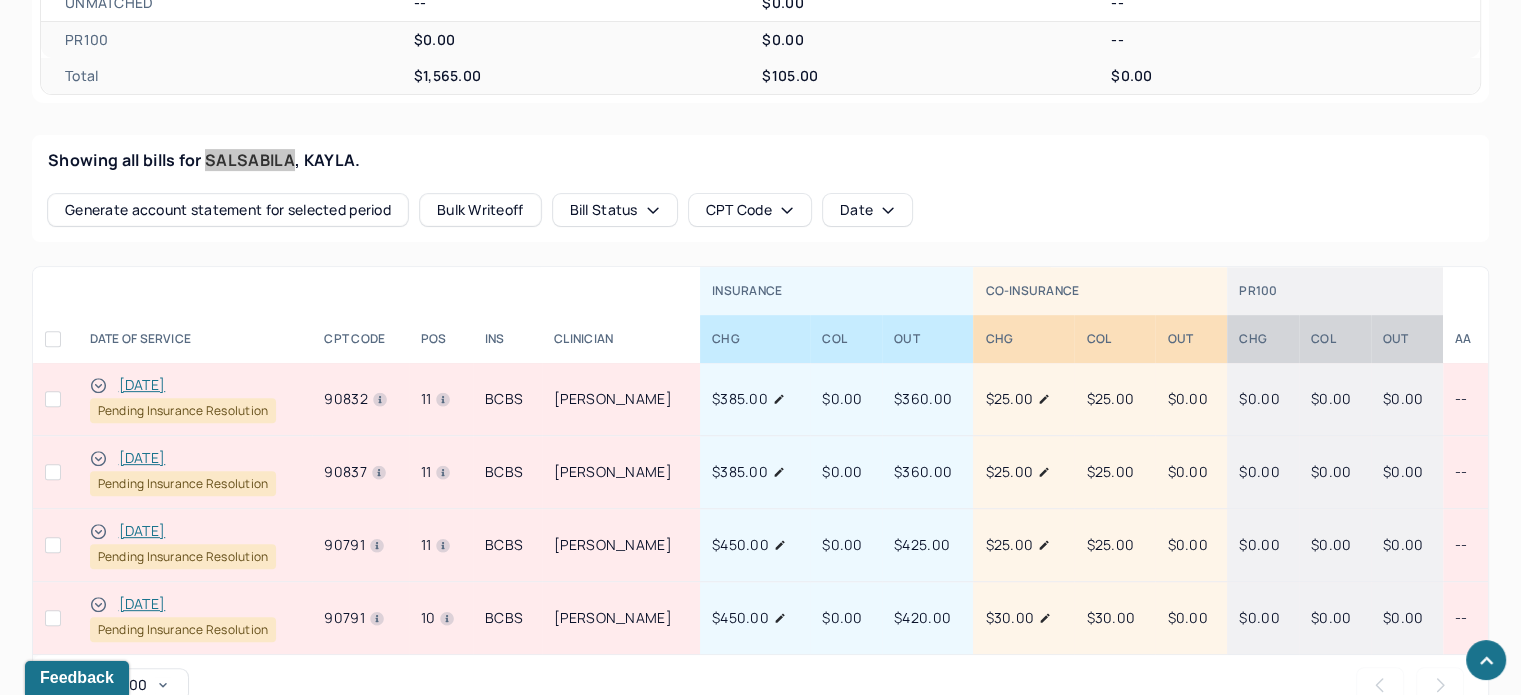 scroll, scrollTop: 816, scrollLeft: 0, axis: vertical 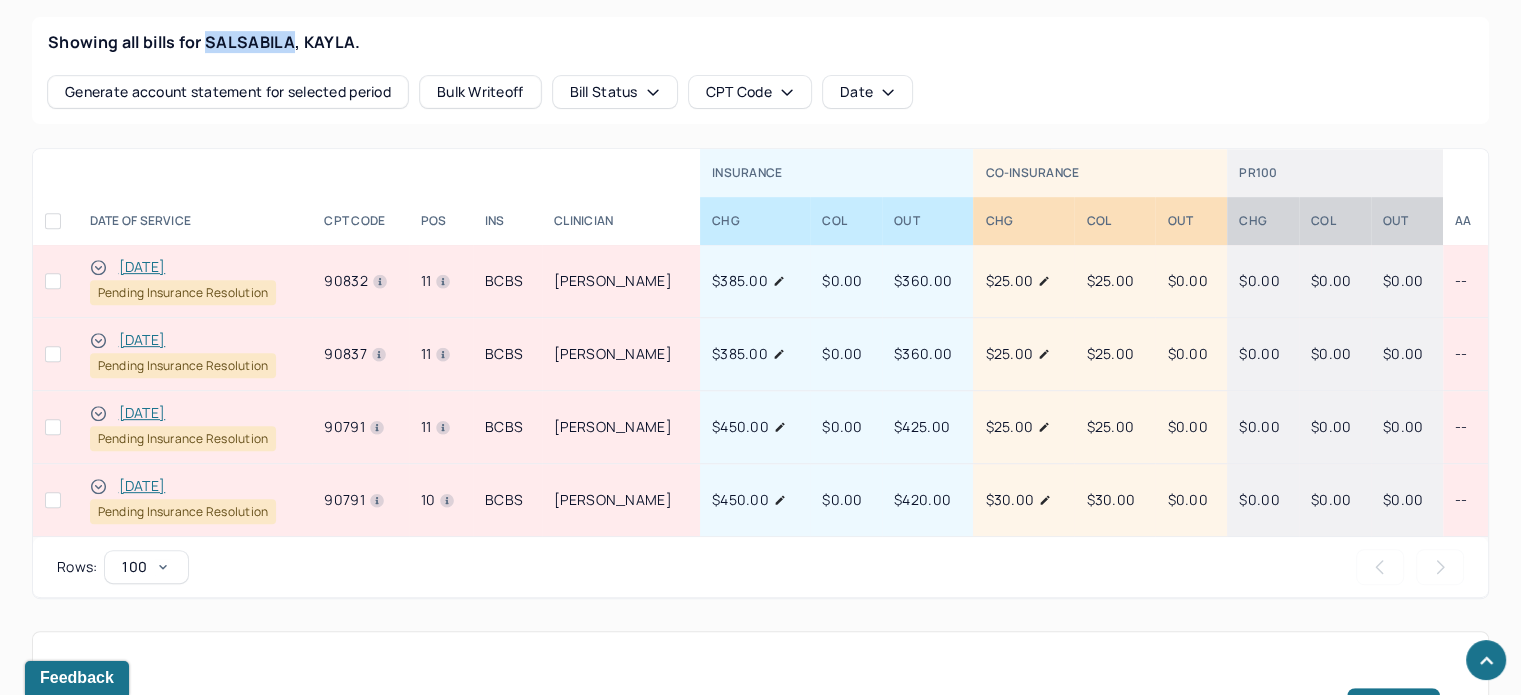 click on "[DATE]" at bounding box center (142, 486) 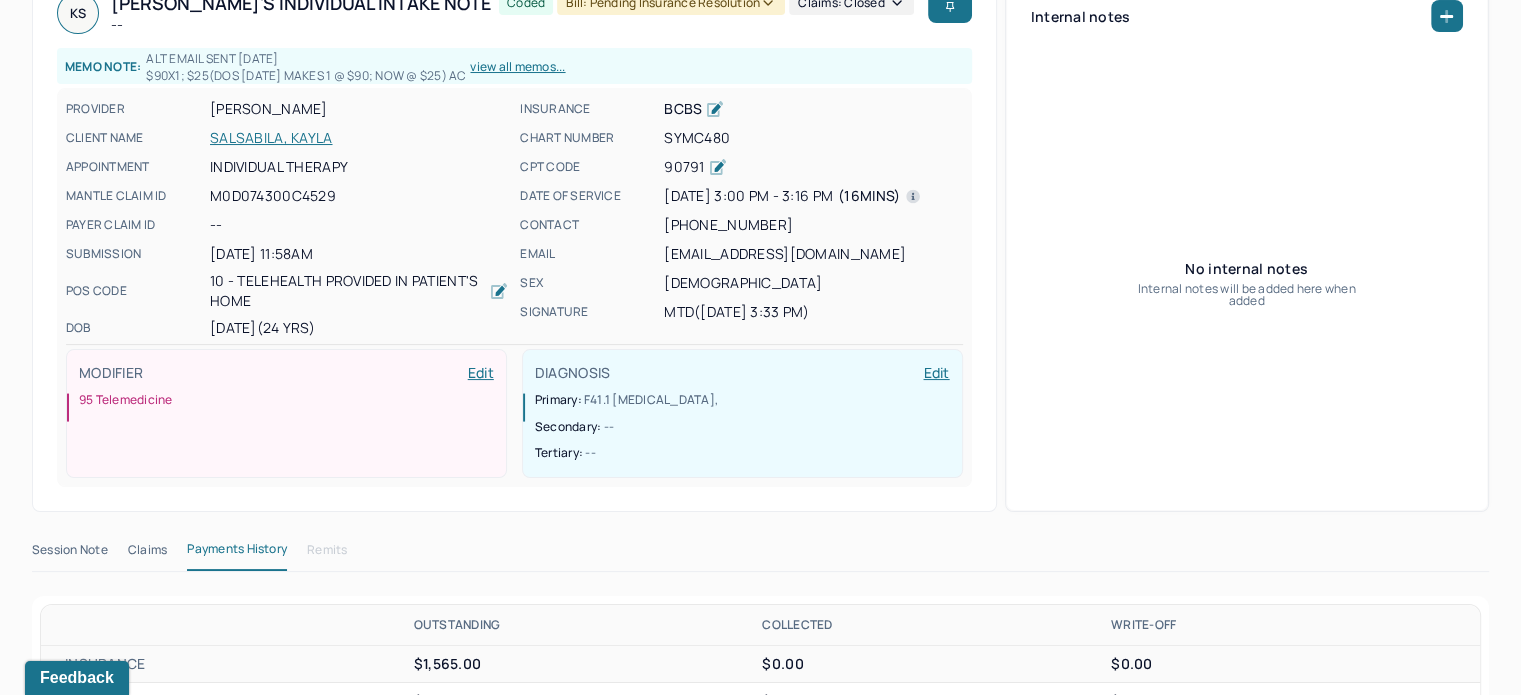 scroll, scrollTop: 300, scrollLeft: 0, axis: vertical 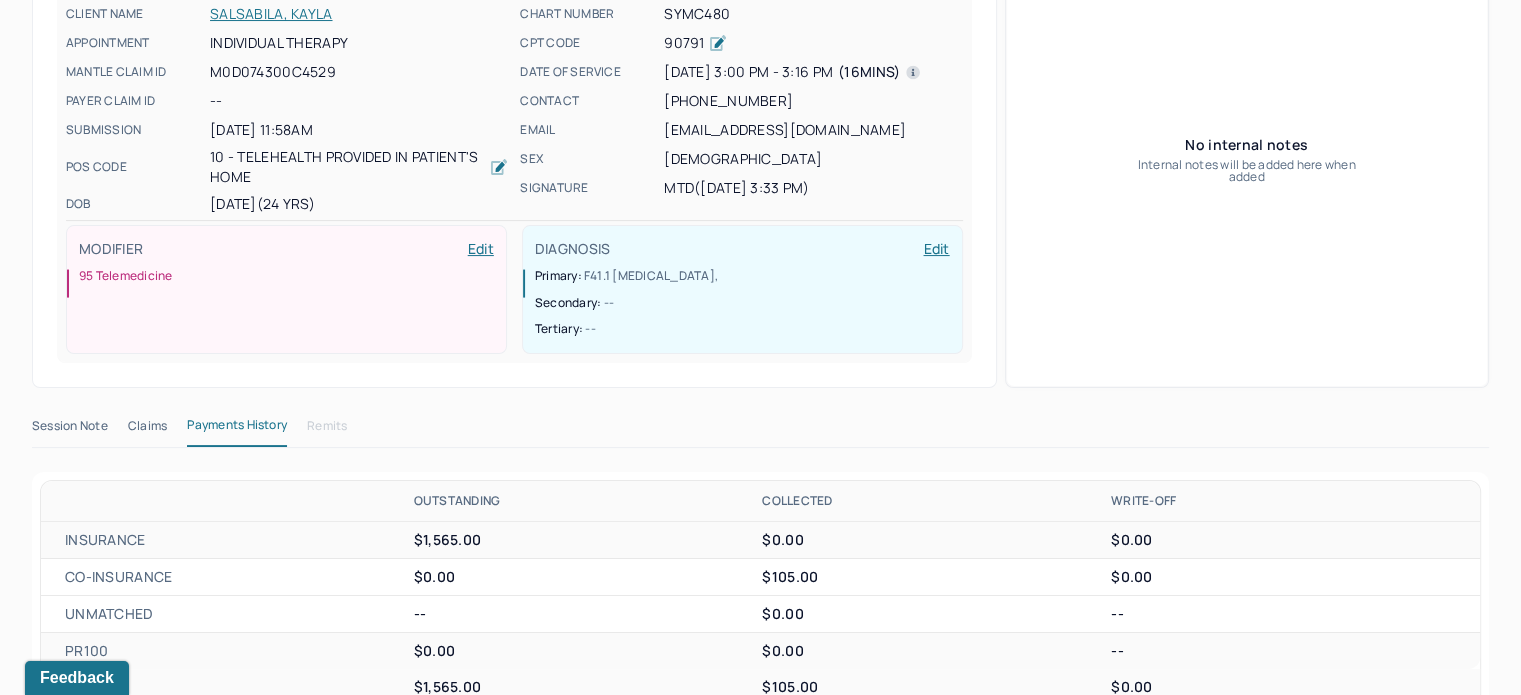click on "Prev Next KS [PERSON_NAME]'s   Individual intake note -- Coded   Bill: Pending Insurance Resolution     Claims: closed       Memo note: Alt email sent [DATE] $90x1; $25   (DOS [DATE] makes 1 @ $90; now @ $25) AC view all memos... PROVIDER [PERSON_NAME] CLIENT NAME SALSABILA, KAYLA APPOINTMENT Individual therapy   MANTLE CLAIM ID M0D074300C4529 PAYER CLAIM ID -- SUBMISSION [DATE] 11:58AM POS CODE 10 - Telehealth Provided in Patient's Home     DOB [DEMOGRAPHIC_DATA]  (24 Yrs) INSURANCE BCBS     CHART NUMBER SYMC480 CPT CODE 90791     DATE OF SERVICE [DATE]   3:00 PM   -   3:16 PM ( 16mins )     CONTACT [PHONE_NUMBER] EMAIL [EMAIL_ADDRESS][DOMAIN_NAME] SEX [DEMOGRAPHIC_DATA] SIGNATURE MTD  ([DATE] 3:33 PM) MODIFIER   Edit   95 Telemedicine DIAGNOSIS   Edit   Primary:   F41.1 [MEDICAL_DATA] ,  Secondary:   -- Tertiary:   -- Internal notes     No internal notes Internal notes will be added here when added   Session Note     Claims     Payments History     Remits    OUTSTANDING COLLECTED WRITE-OFF INSURANCE $1,565.00" at bounding box center (760, 562) 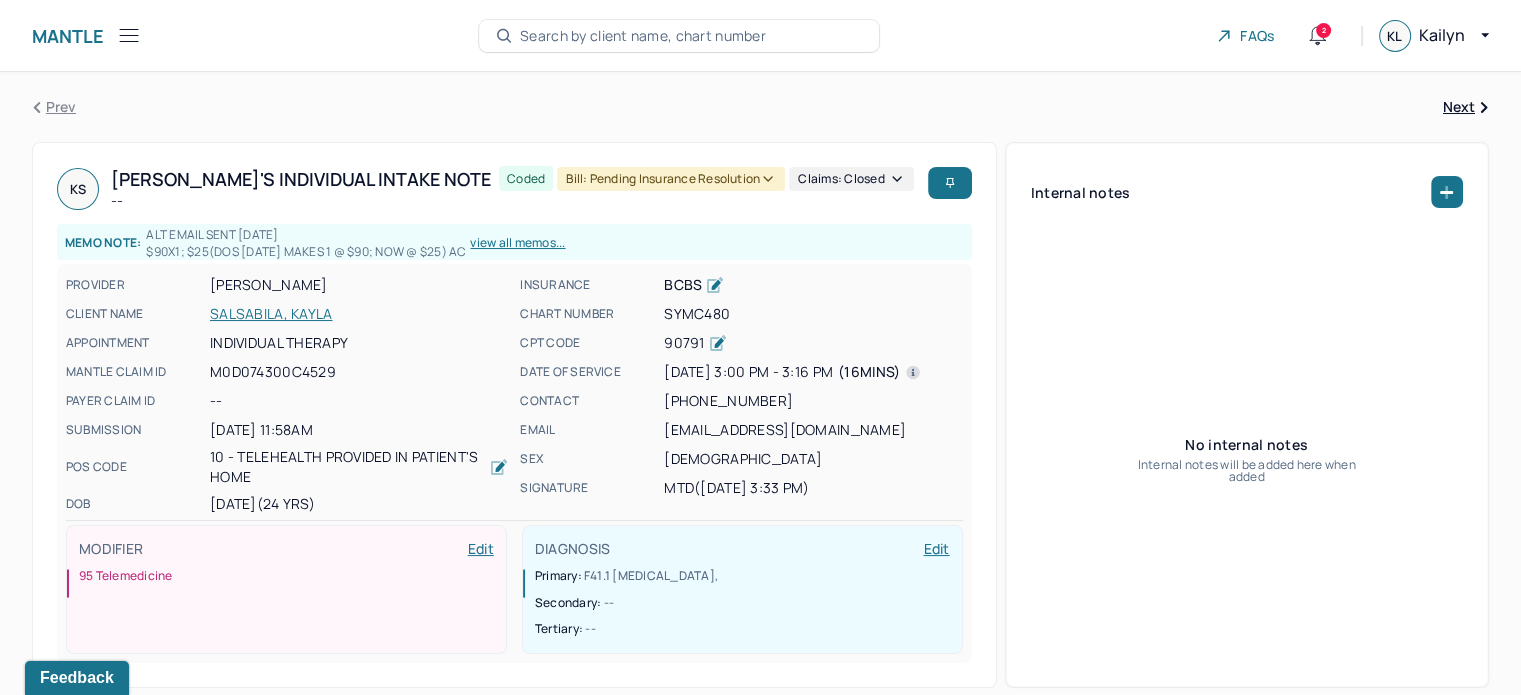 scroll, scrollTop: 300, scrollLeft: 0, axis: vertical 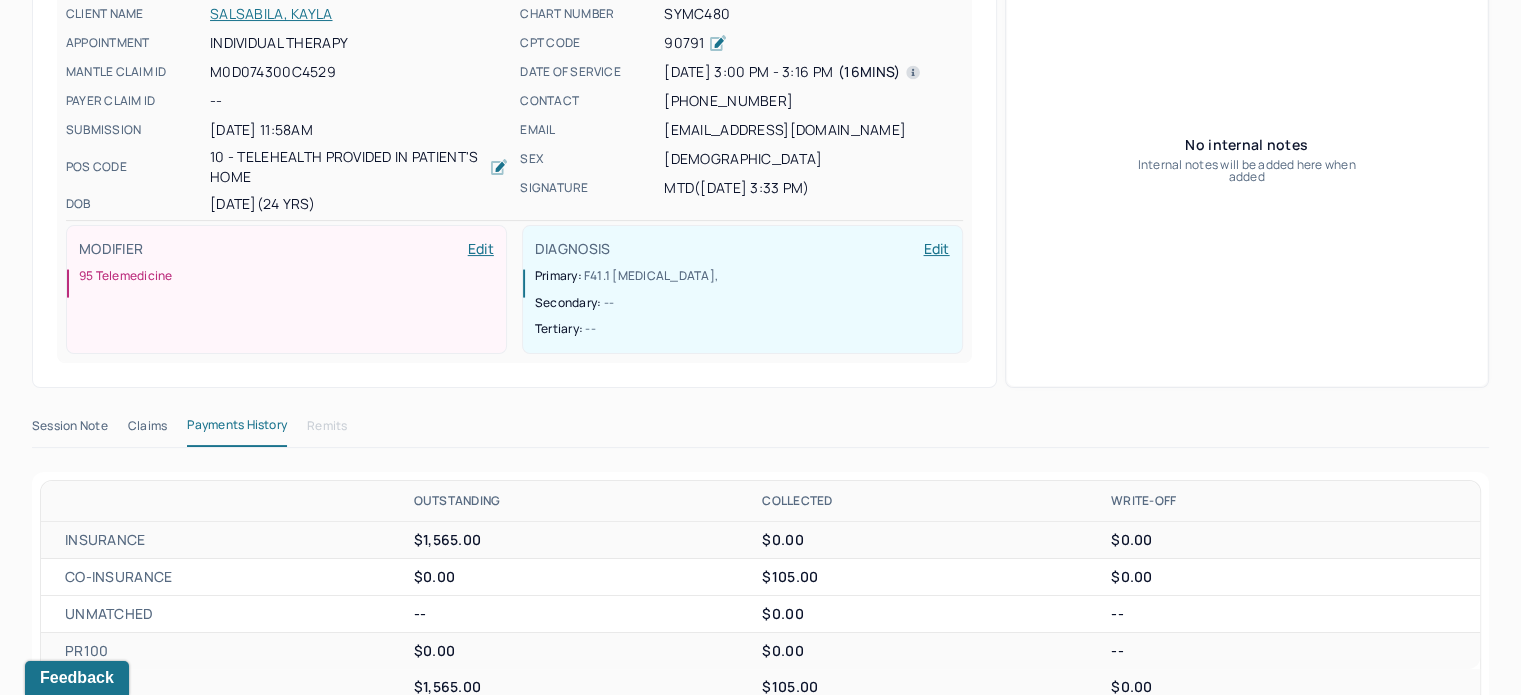 click on "Claims" at bounding box center (147, 430) 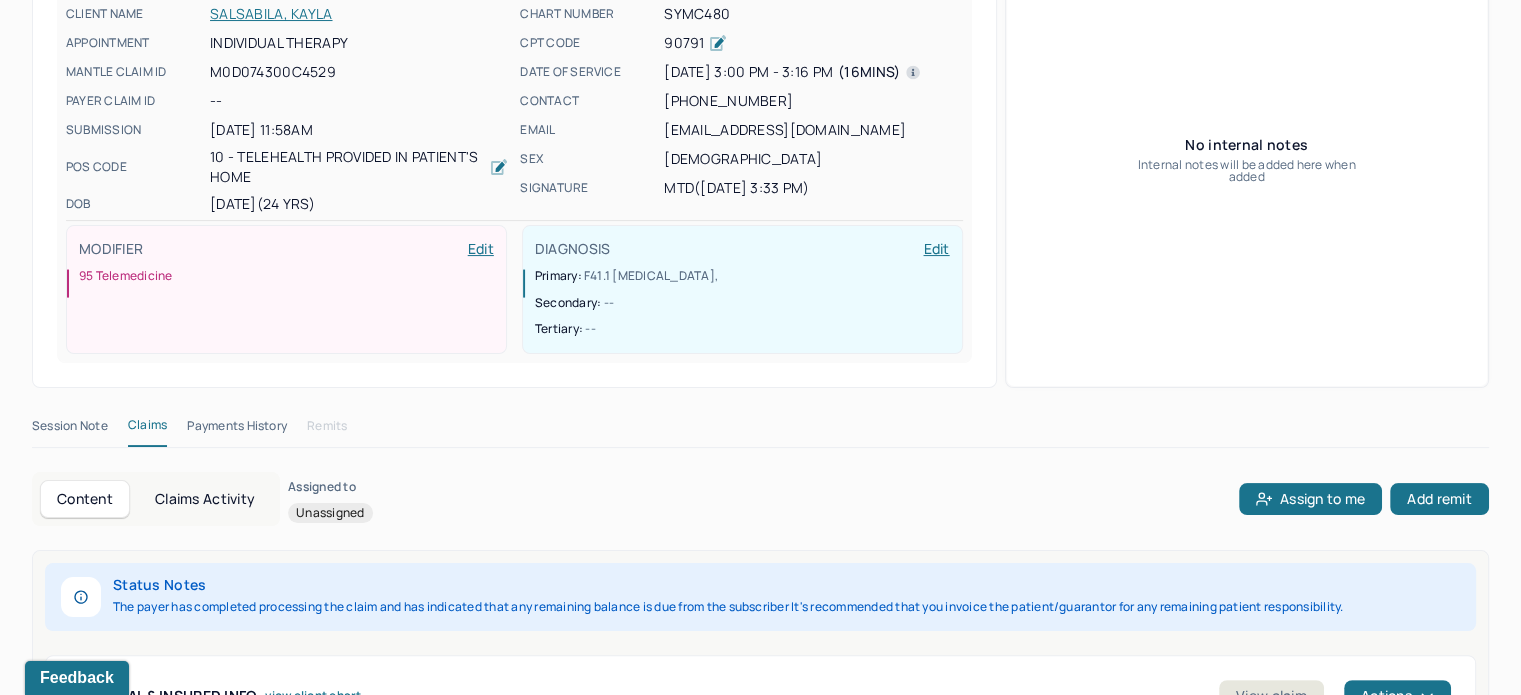 click on "Claims" at bounding box center (147, 429) 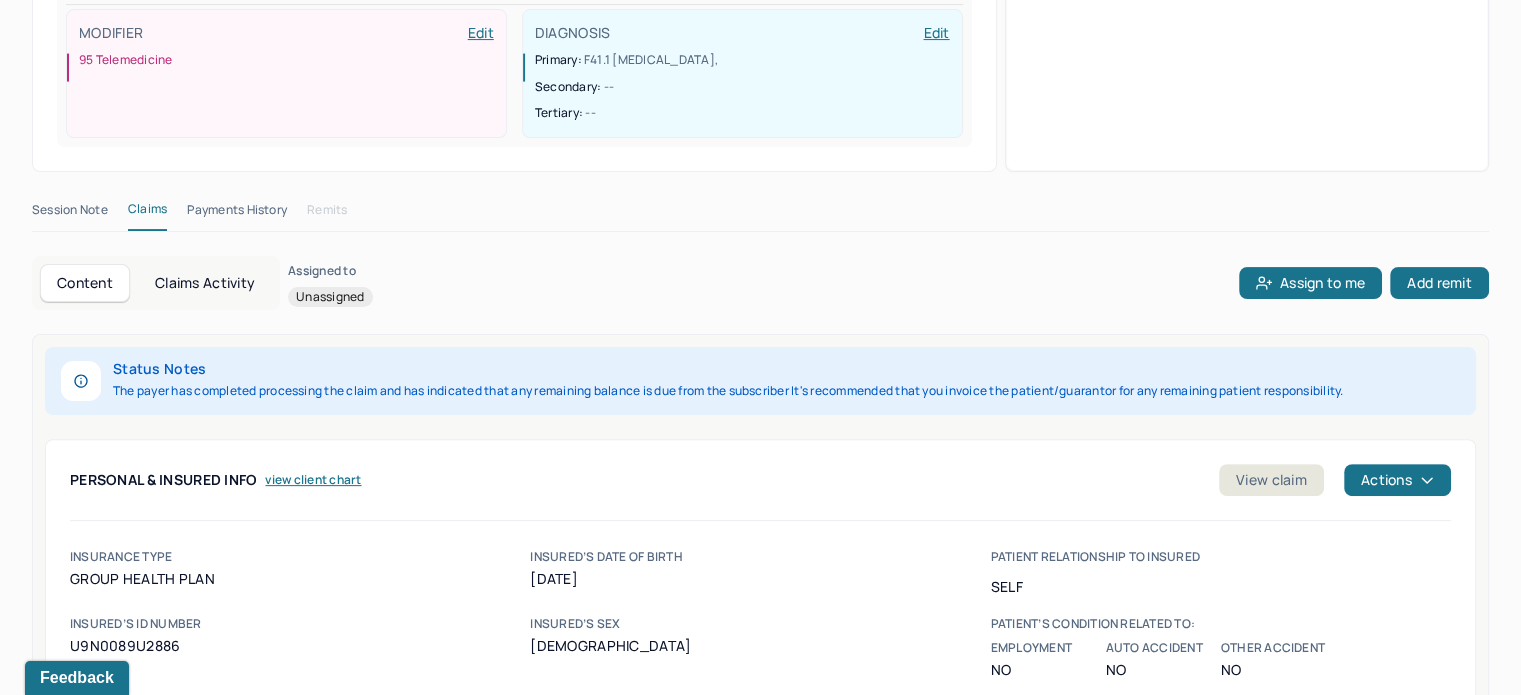 scroll, scrollTop: 600, scrollLeft: 0, axis: vertical 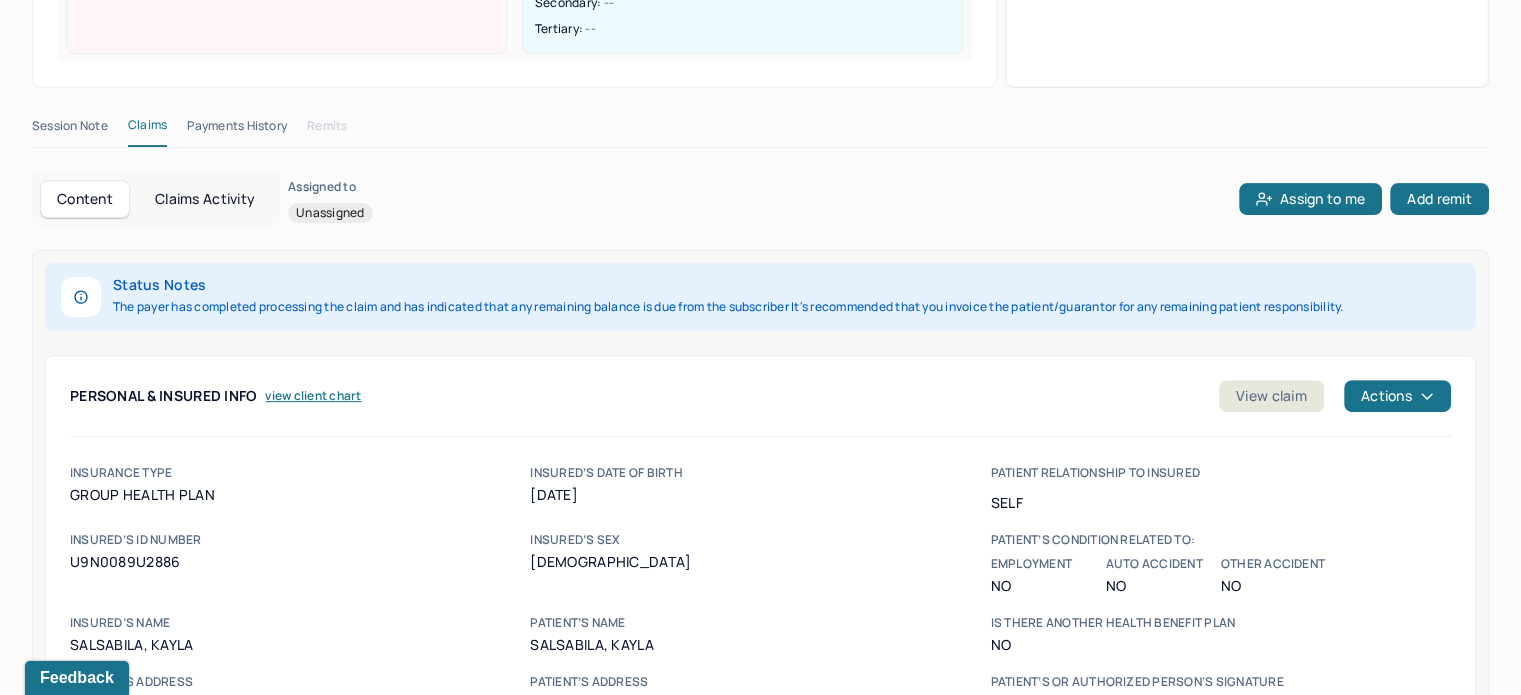 click on "U9N0089U2886" at bounding box center (300, 562) 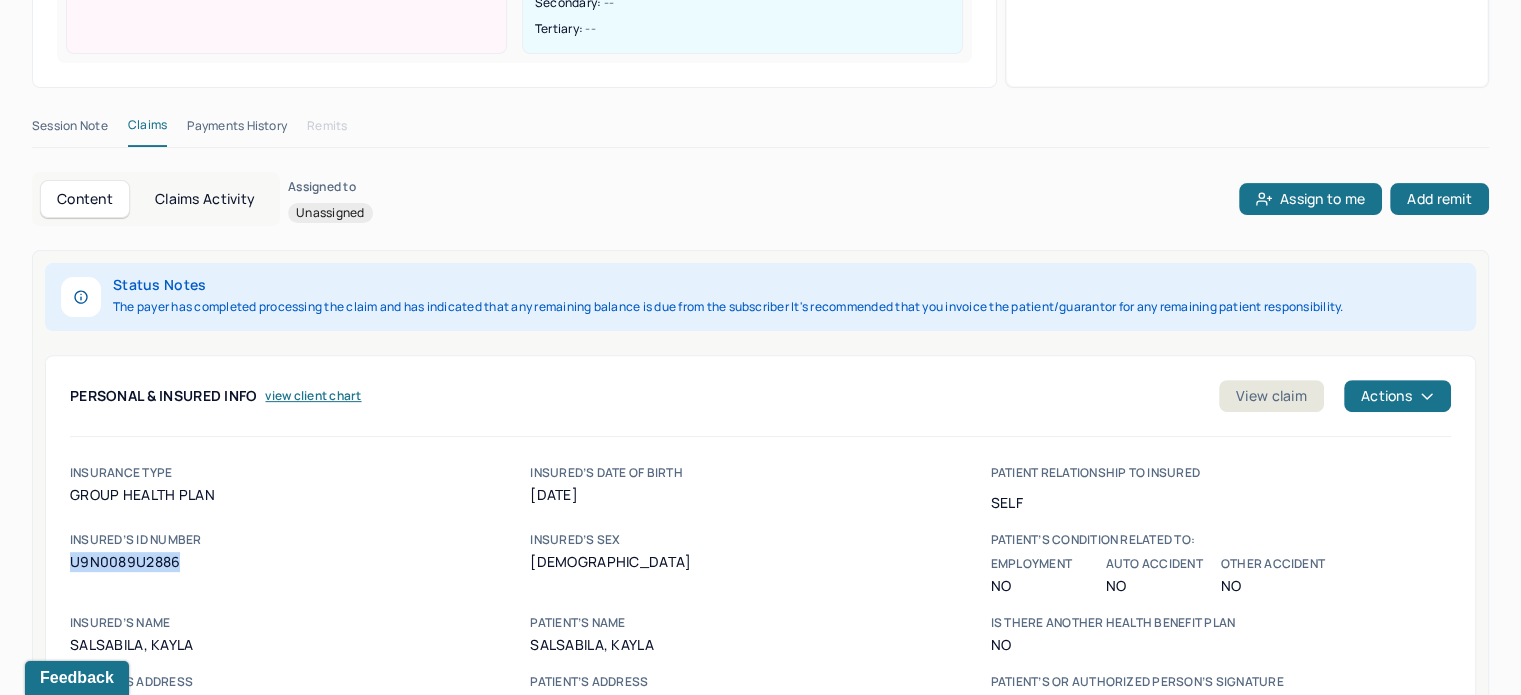 click on "U9N0089U2886" at bounding box center (300, 562) 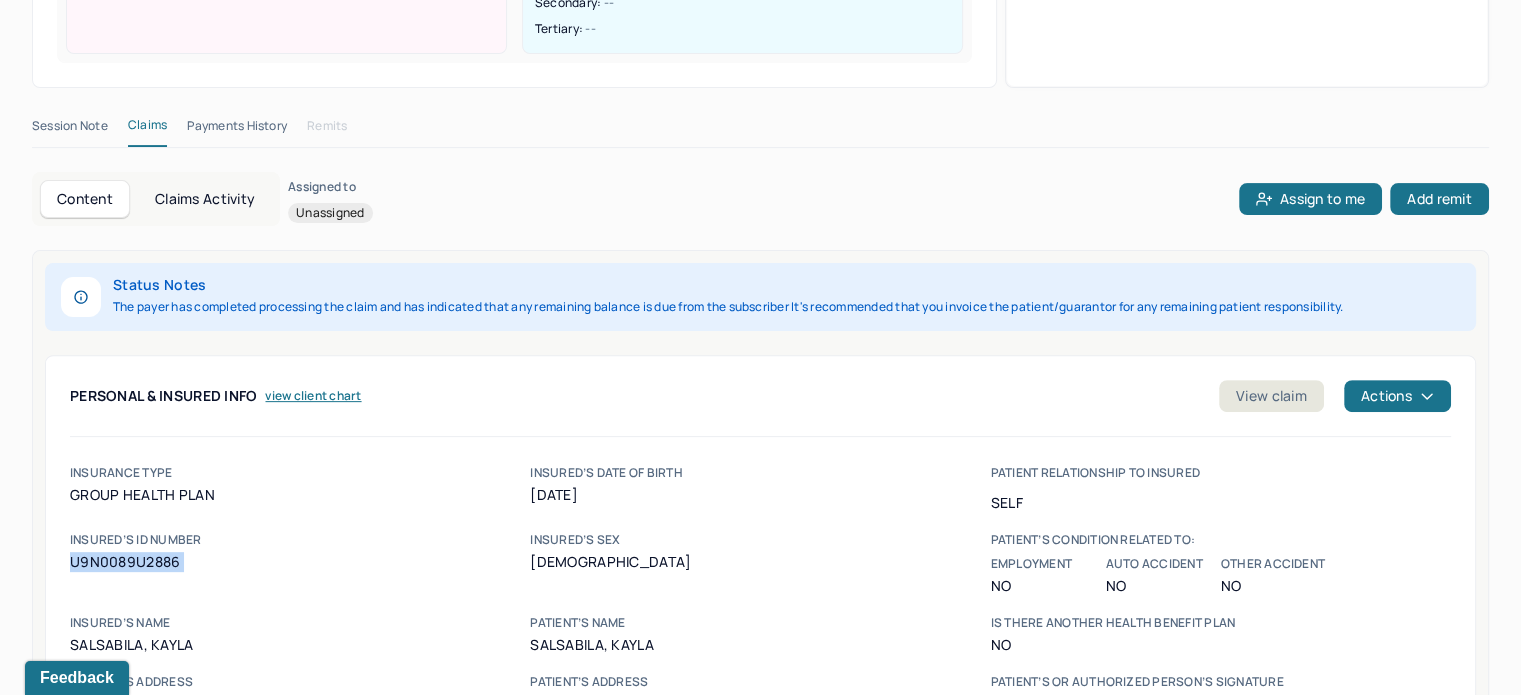 click on "U9N0089U2886" at bounding box center [300, 562] 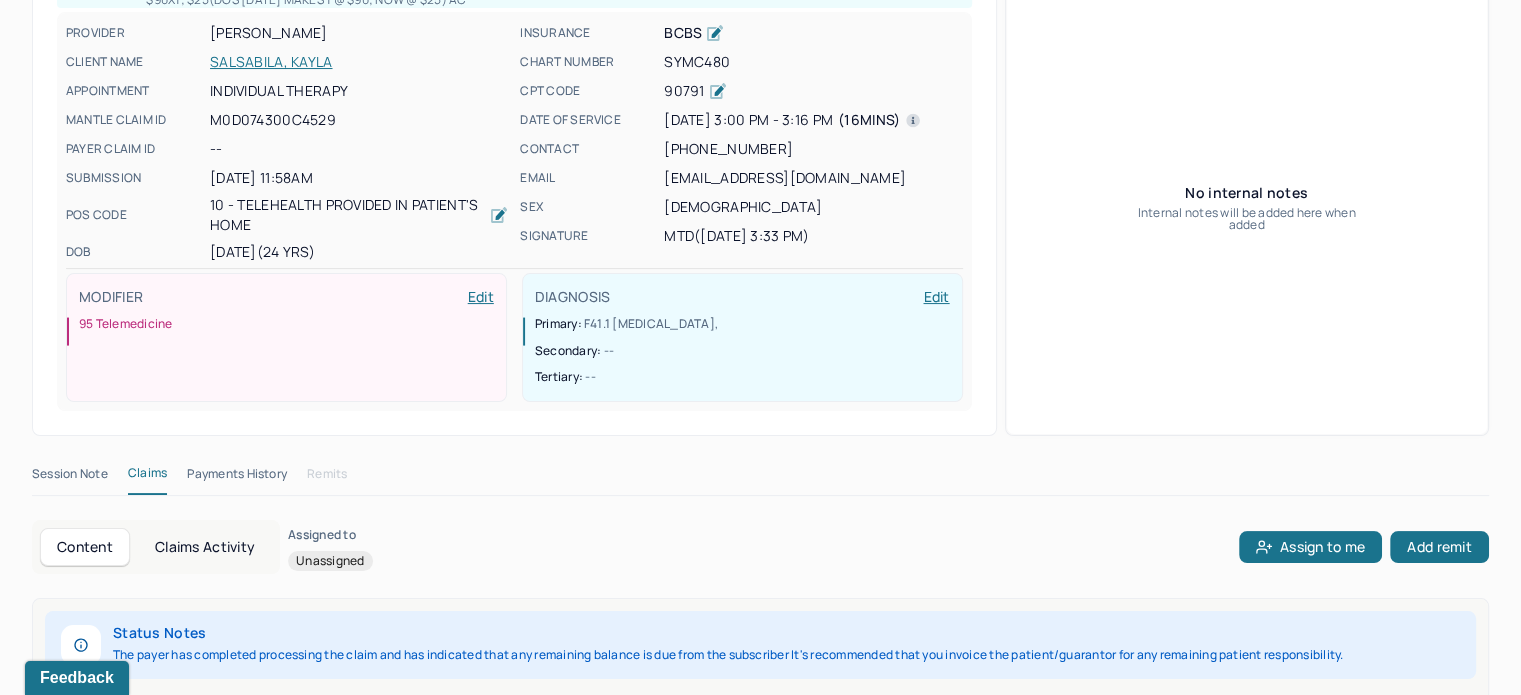 scroll, scrollTop: 300, scrollLeft: 0, axis: vertical 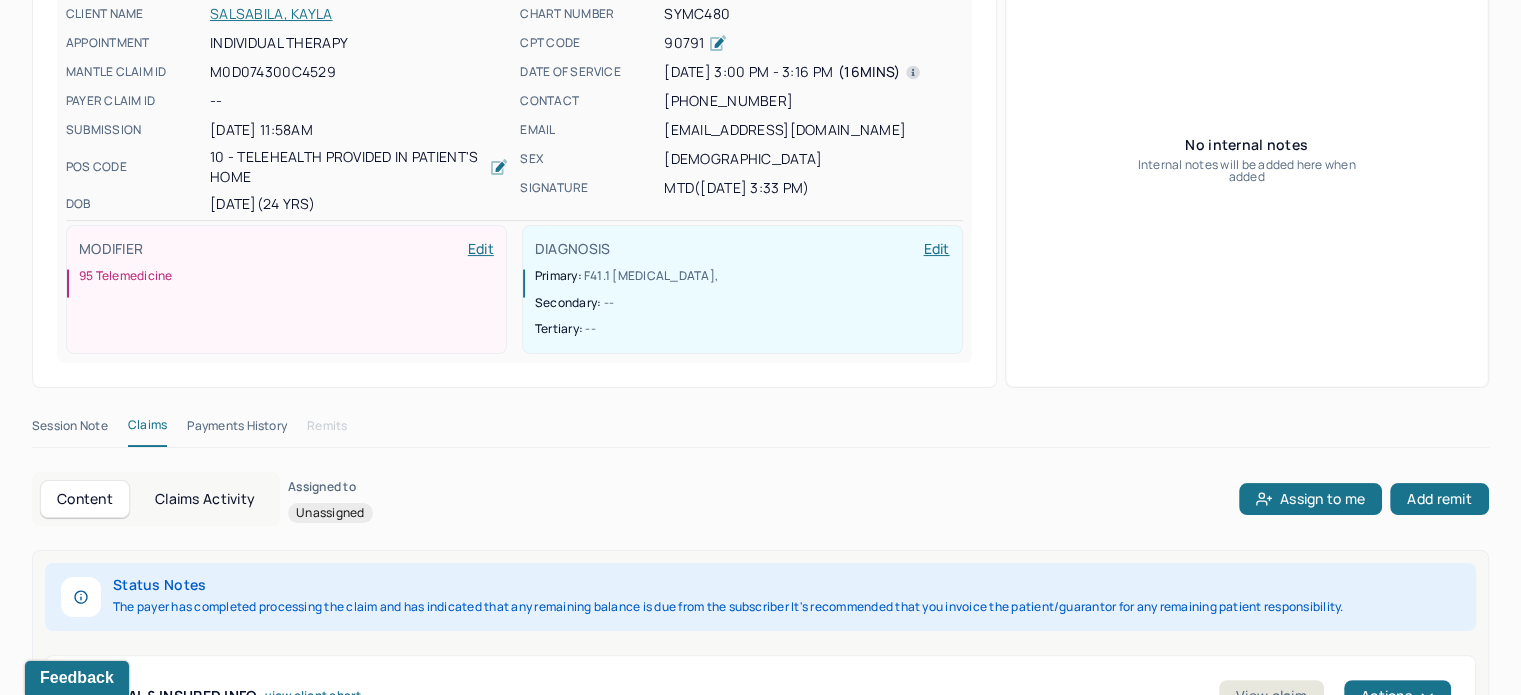 click on "SALSABILA, KAYLA" at bounding box center (359, 14) 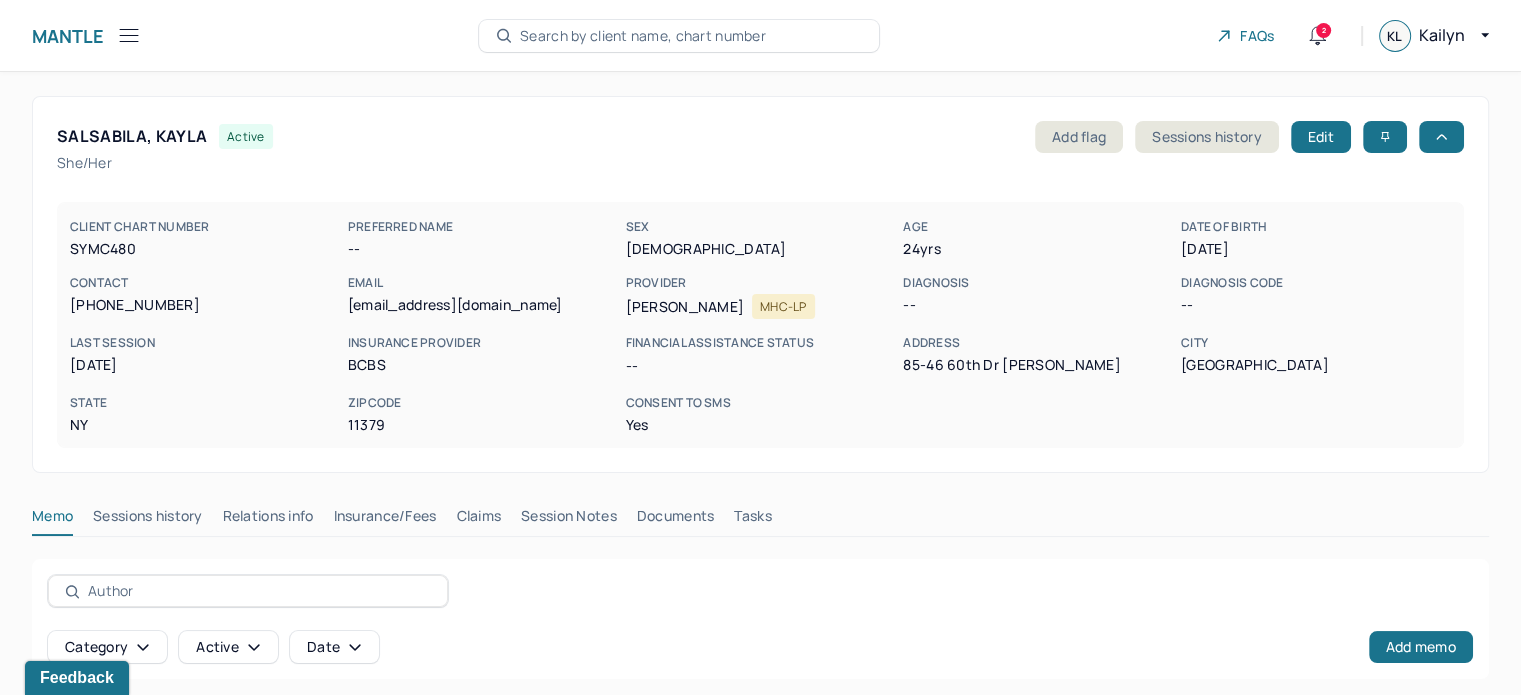 click on "Claims" at bounding box center (478, 520) 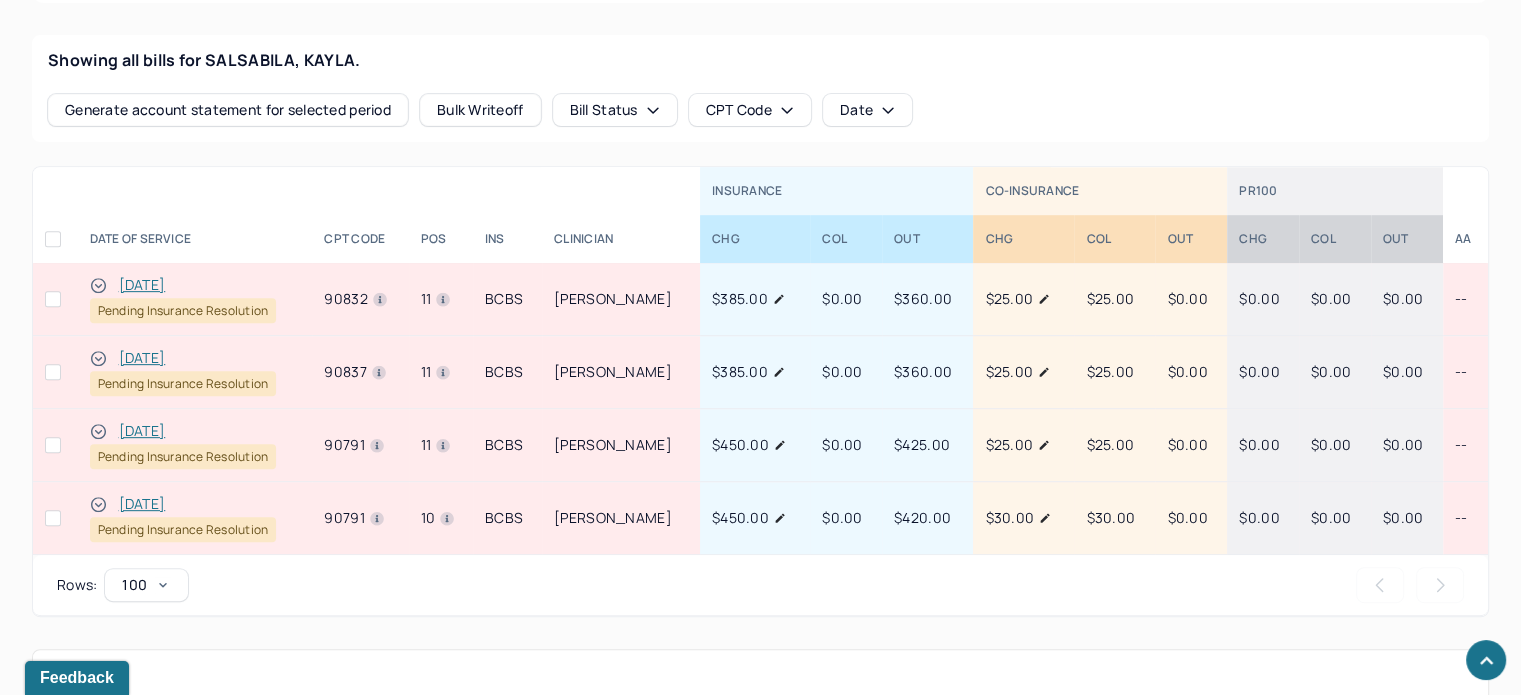 scroll, scrollTop: 800, scrollLeft: 0, axis: vertical 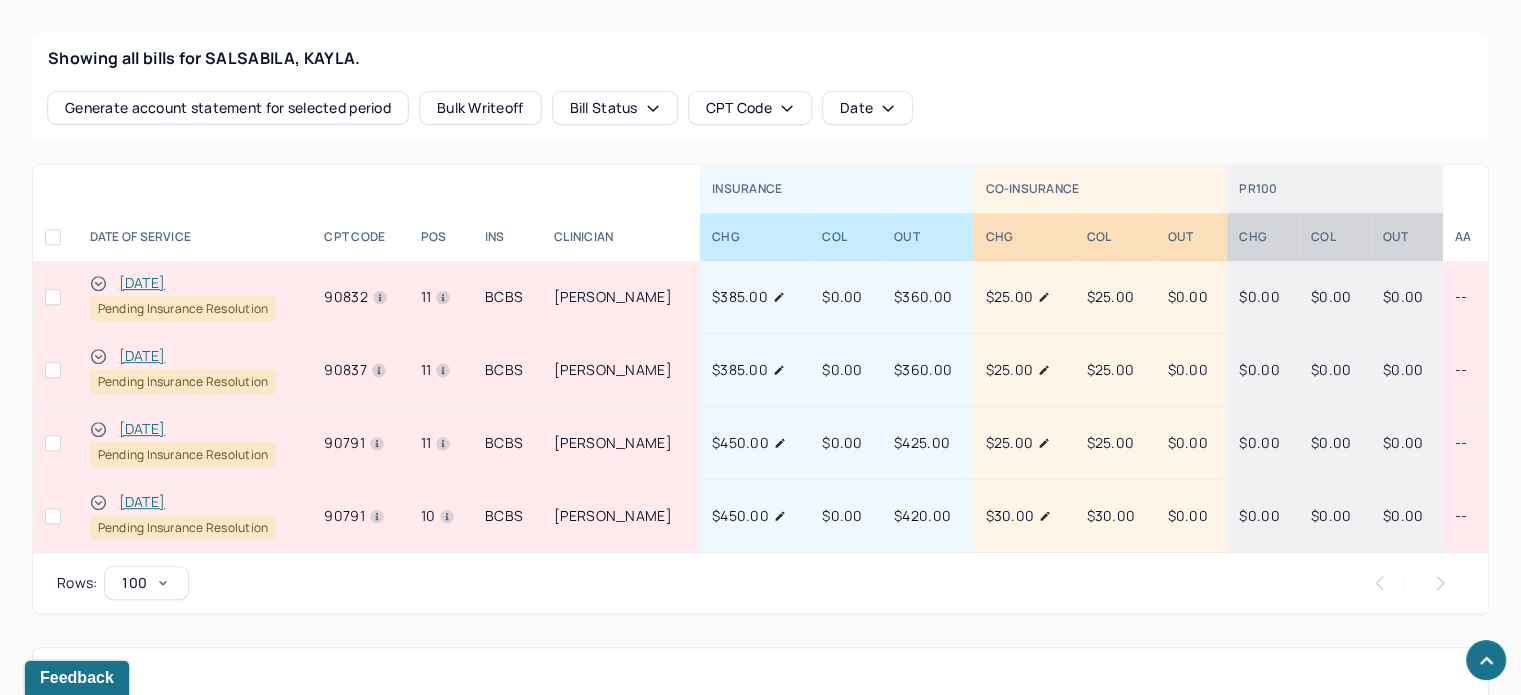click on "[DATE]" at bounding box center (142, 502) 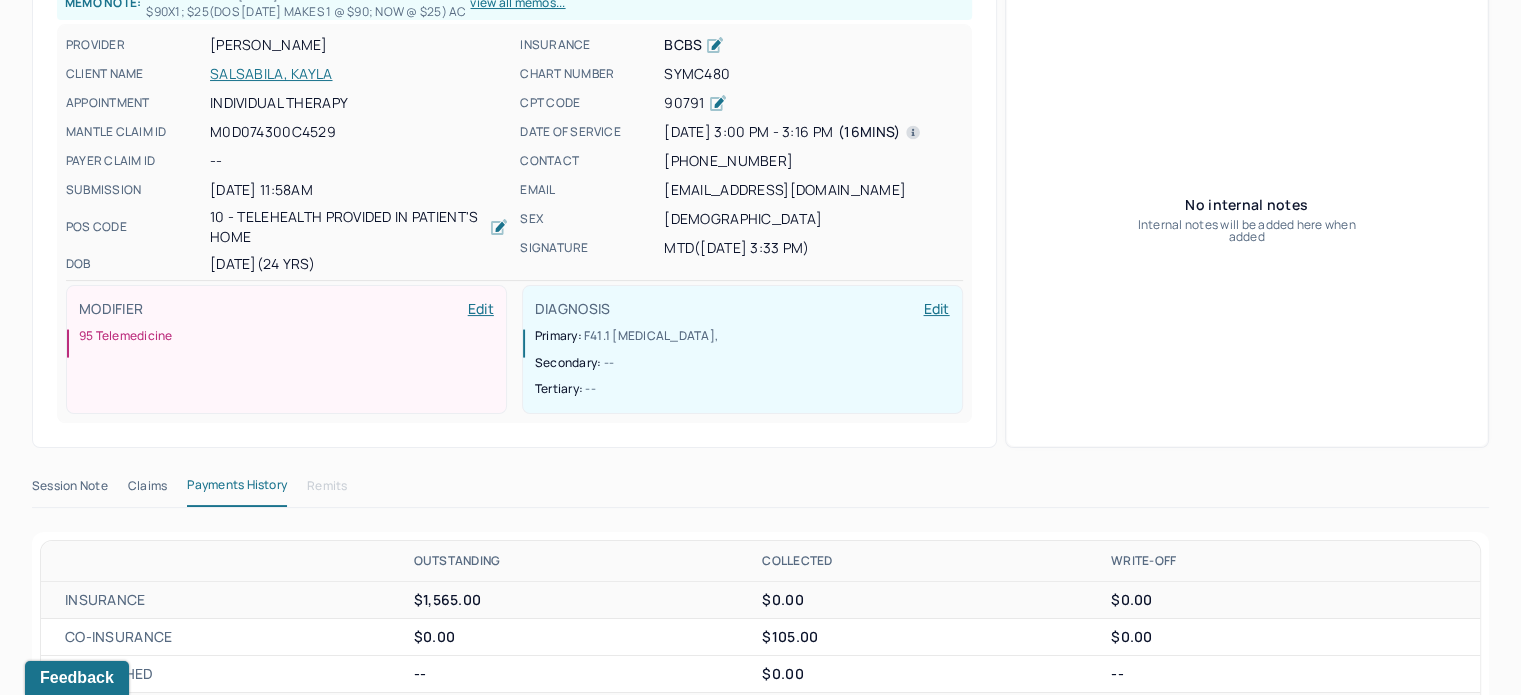 scroll, scrollTop: 228, scrollLeft: 0, axis: vertical 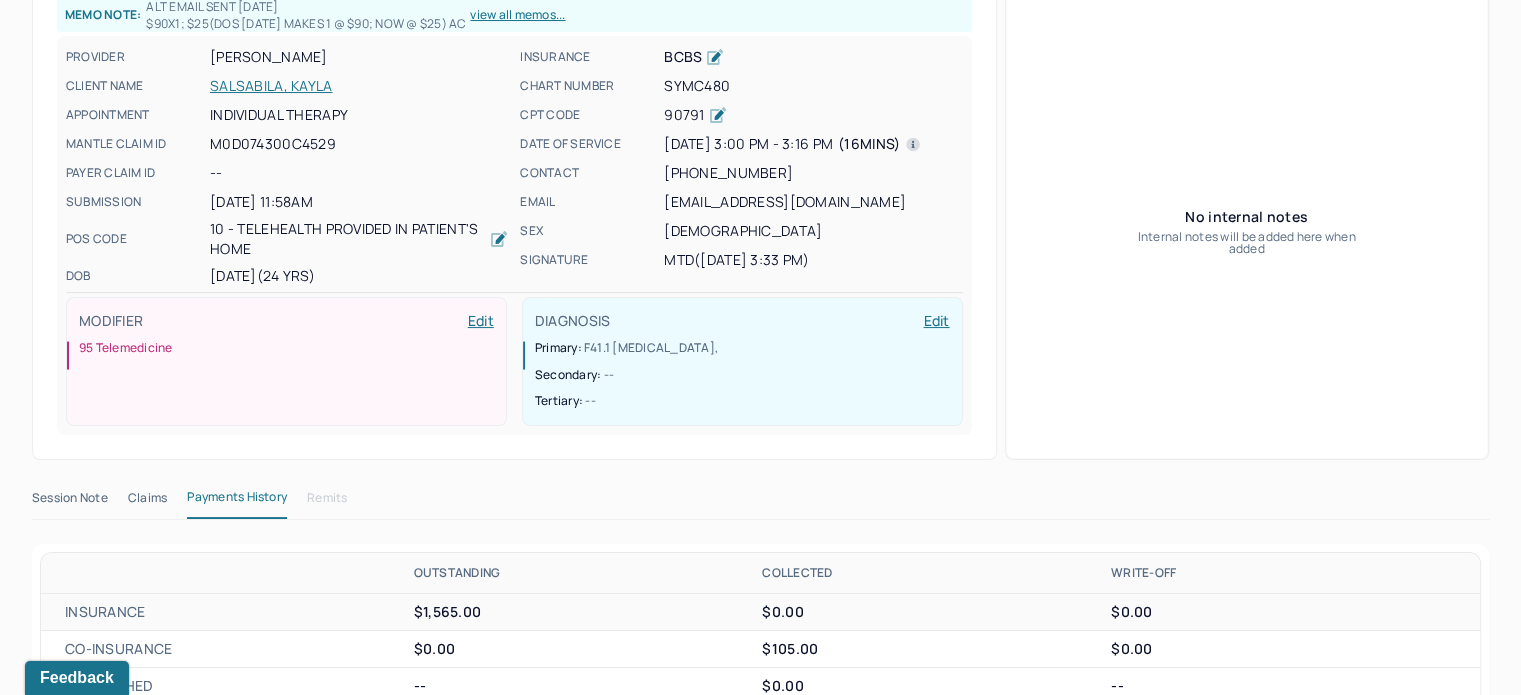 click on "Claims" at bounding box center [147, 502] 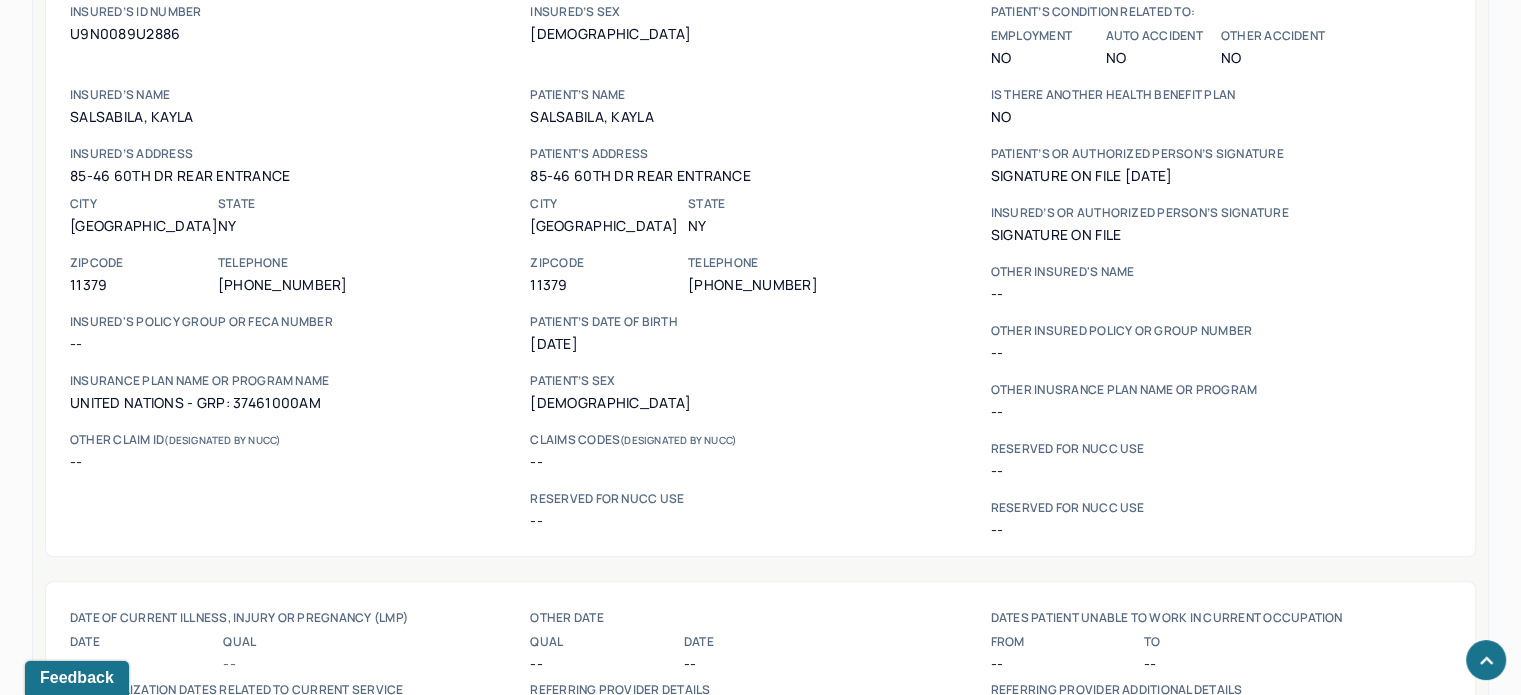 scroll, scrollTop: 1428, scrollLeft: 0, axis: vertical 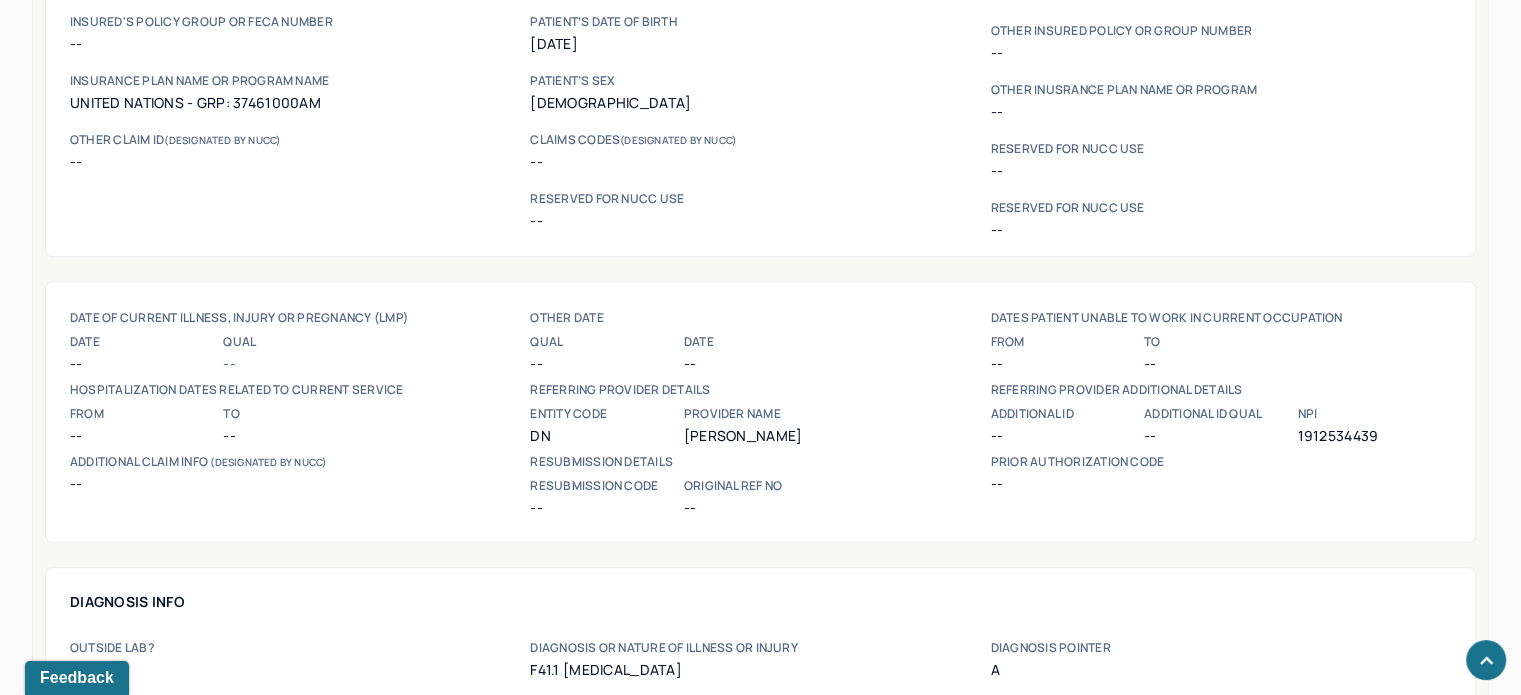click on "1912534439" at bounding box center [1373, 436] 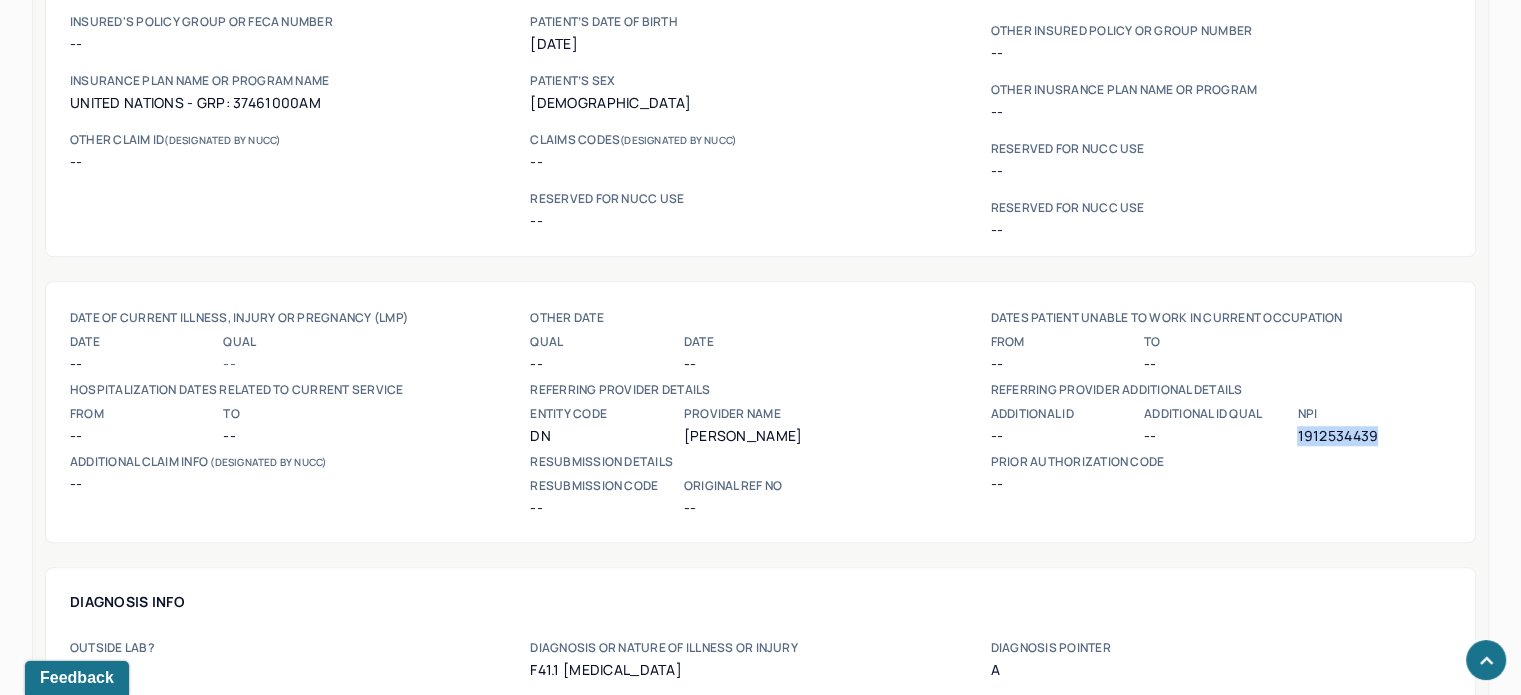 click on "1912534439" at bounding box center [1373, 436] 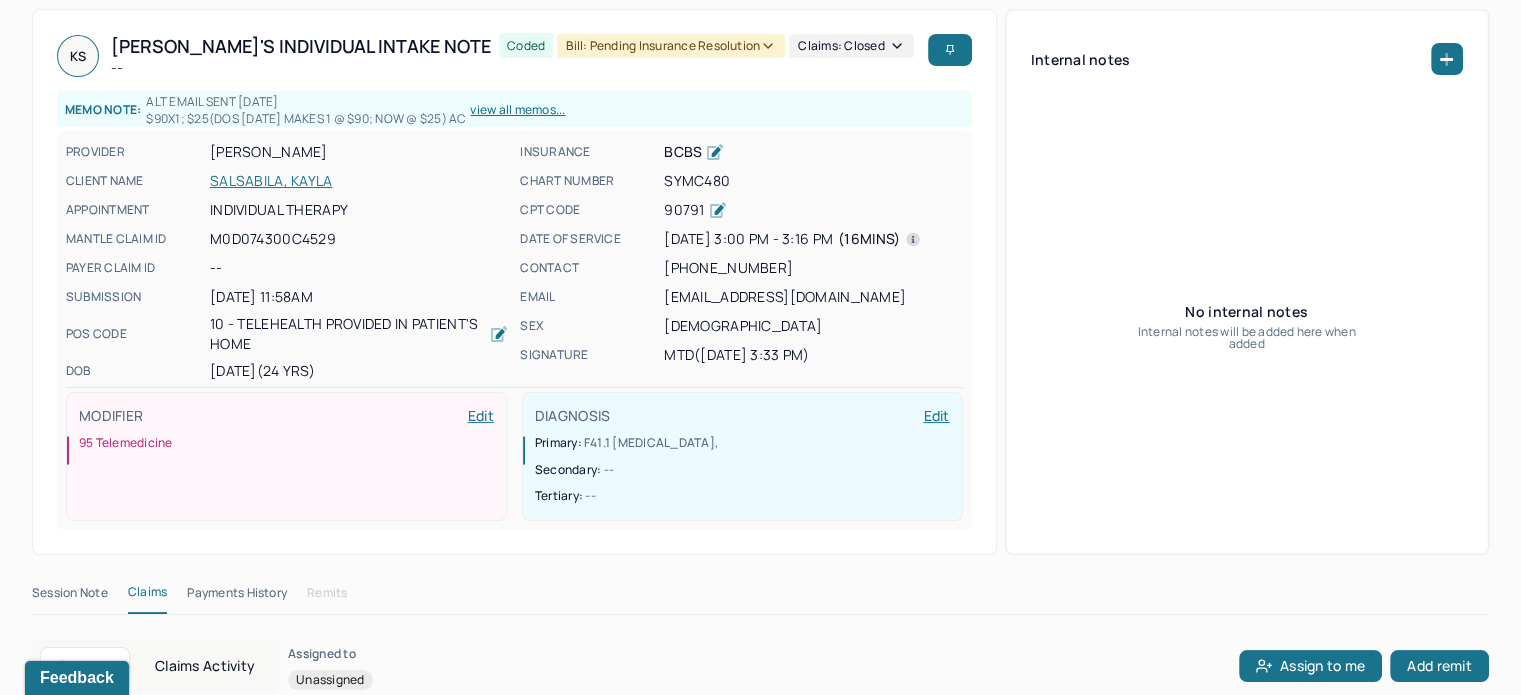 scroll, scrollTop: 300, scrollLeft: 0, axis: vertical 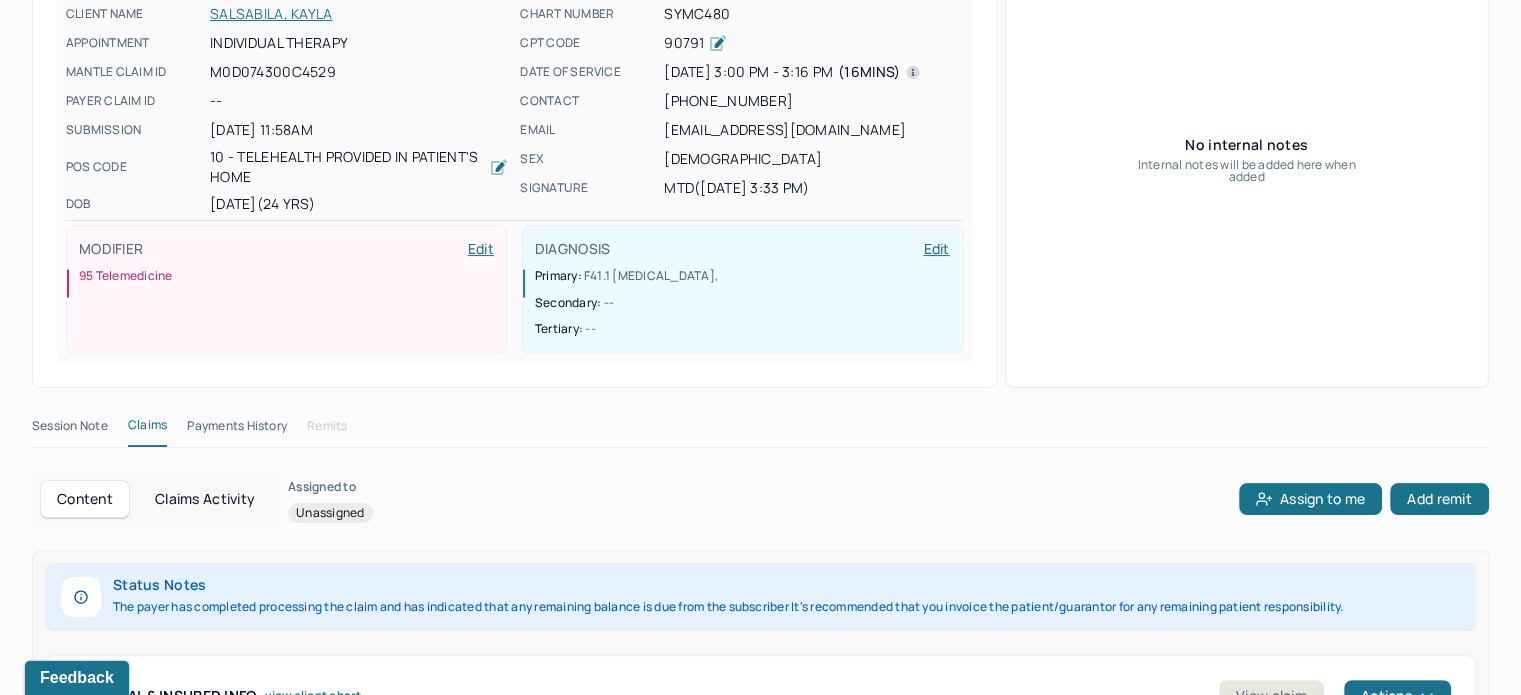 click on "Claims Activity" at bounding box center [205, 499] 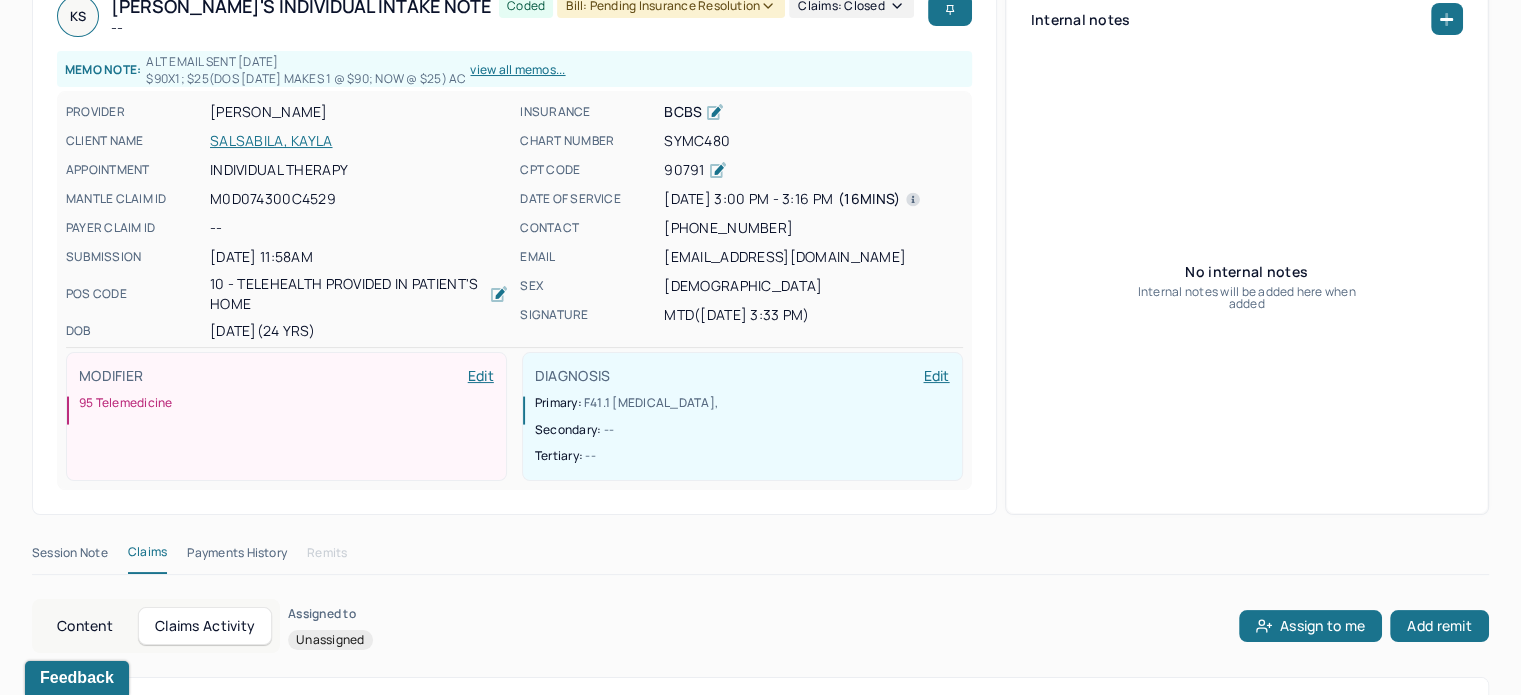 scroll, scrollTop: 163, scrollLeft: 0, axis: vertical 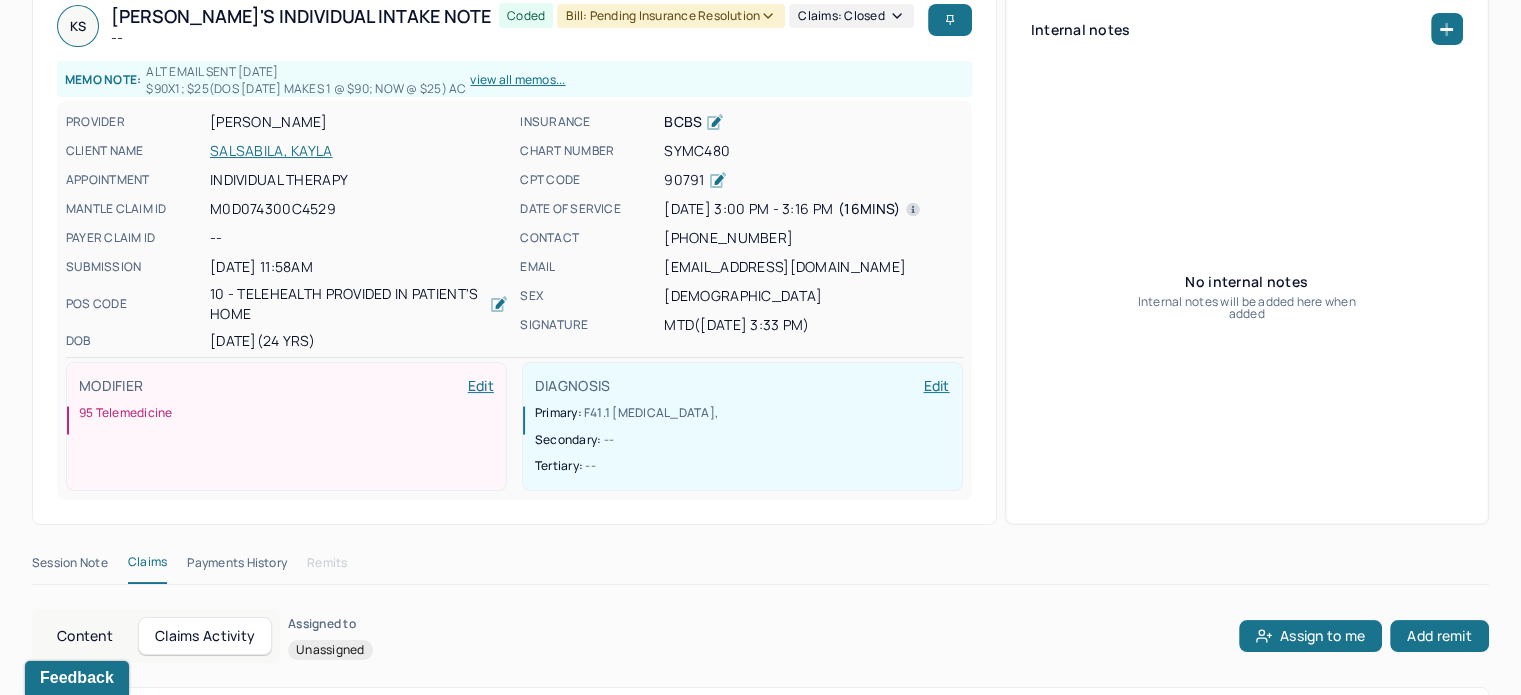 click on "SYMC480" at bounding box center (813, 151) 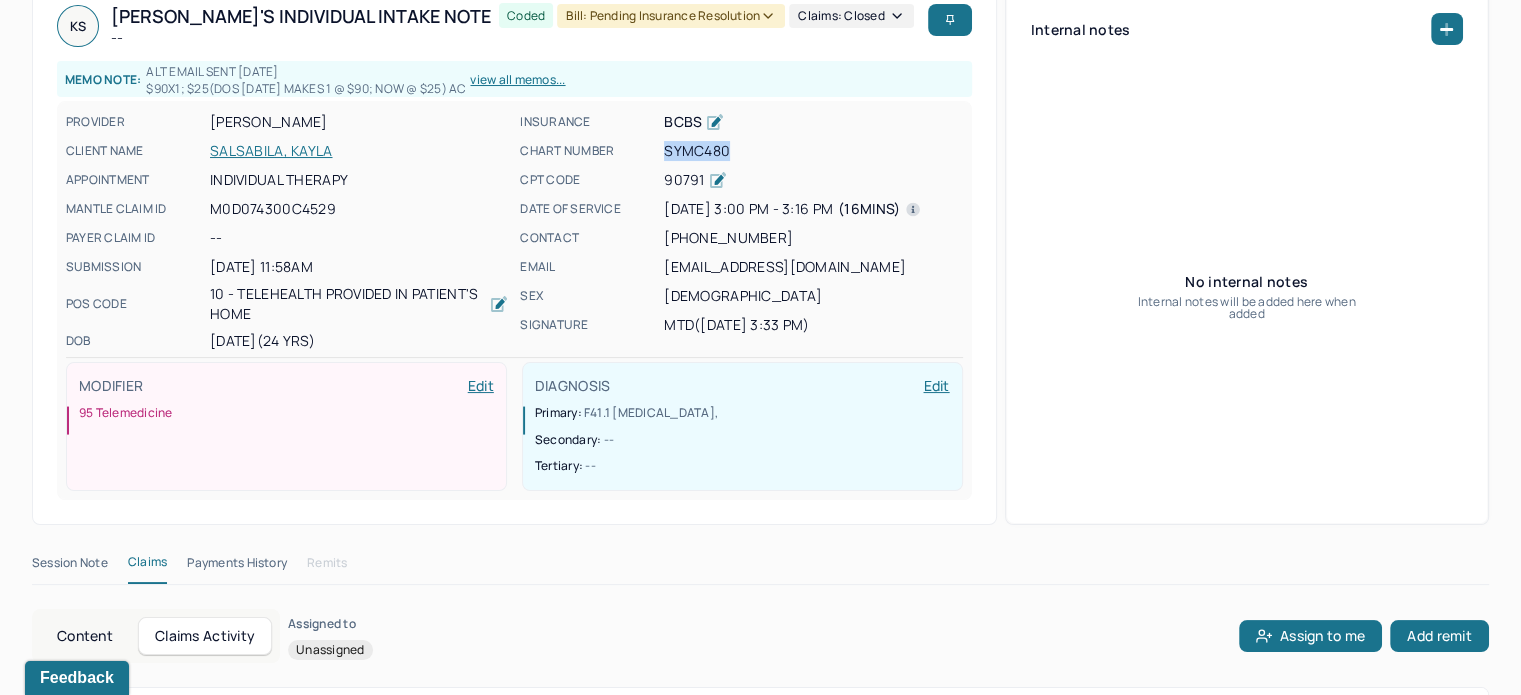 click on "SYMC480" at bounding box center [813, 151] 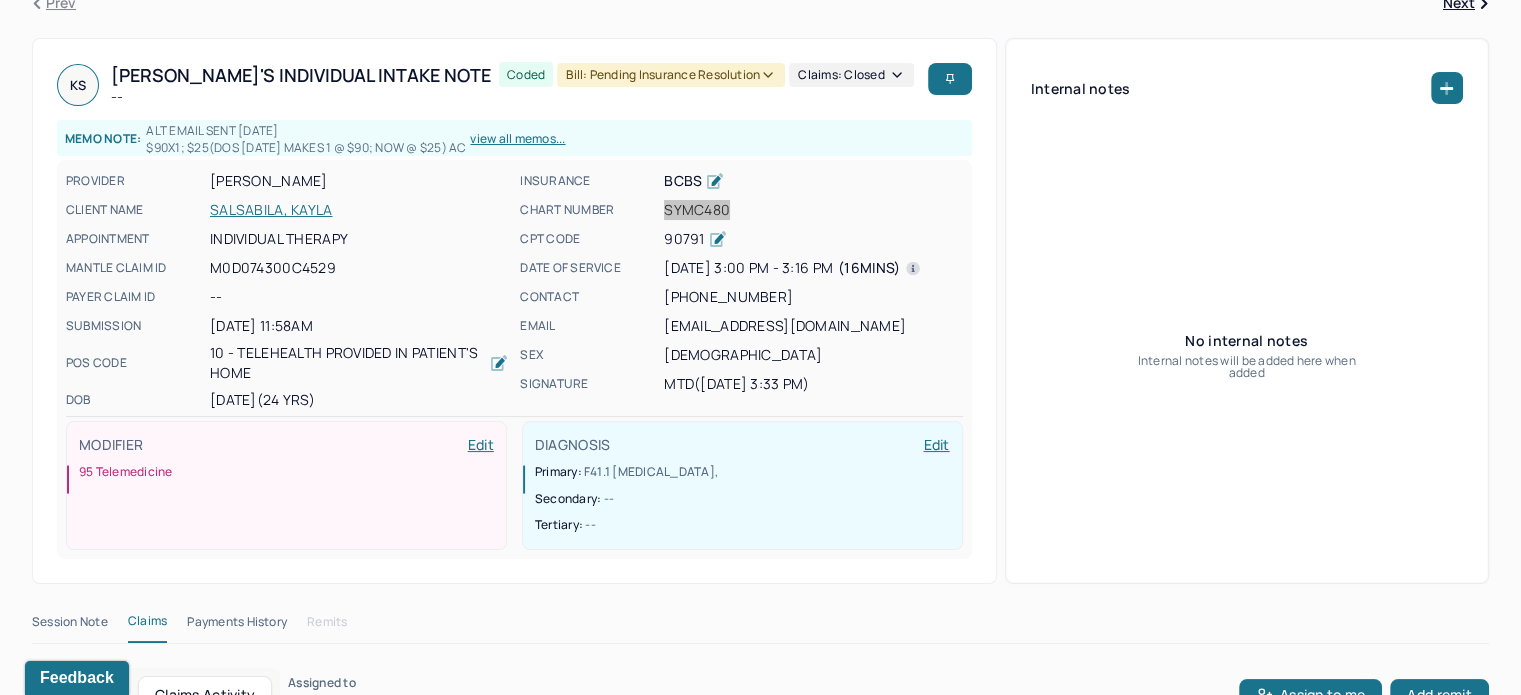 scroll, scrollTop: 43, scrollLeft: 0, axis: vertical 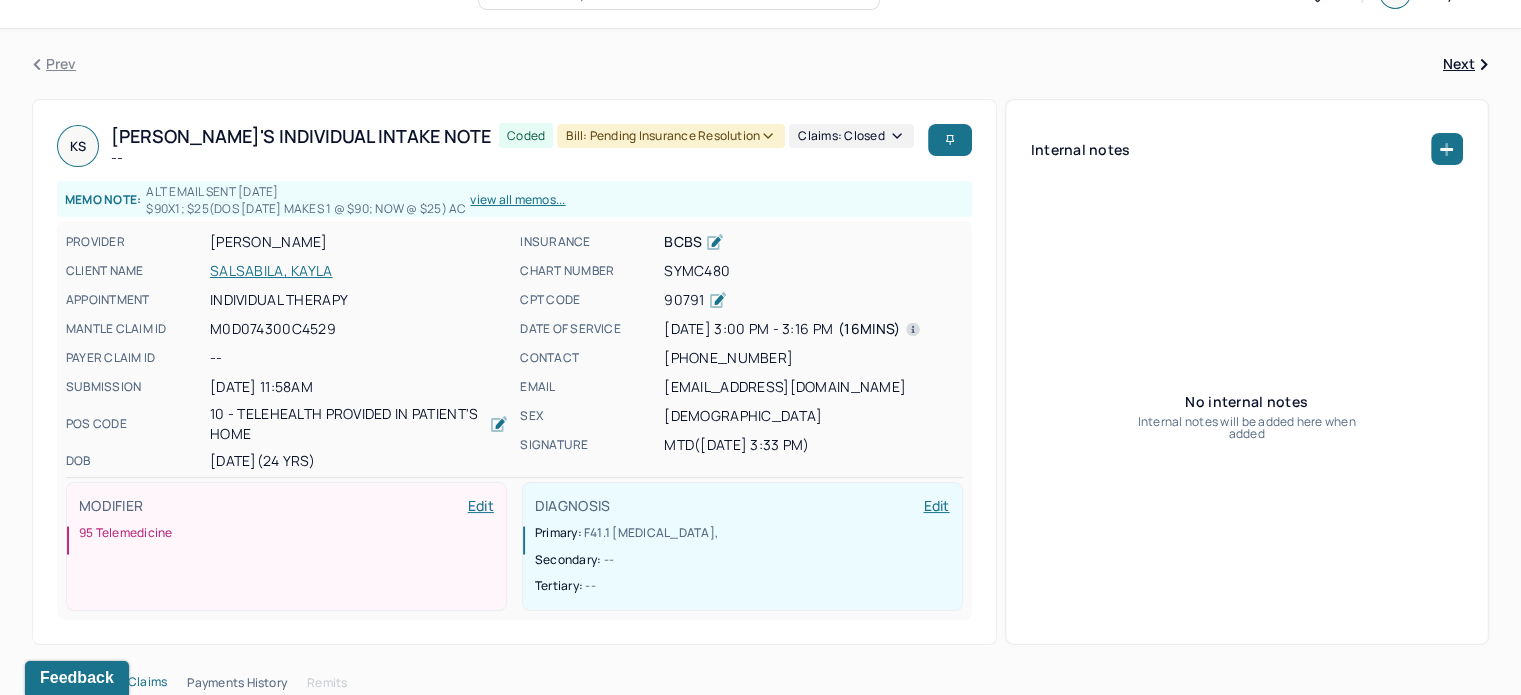 click on "Prev Next KS [PERSON_NAME]'s   Individual intake note -- Coded   Bill: Pending Insurance Resolution     Claims: closed       Memo note: Alt email sent [DATE] $90x1; $25   (DOS [DATE] makes 1 @ $90; now @ $25) AC view all memos... PROVIDER [PERSON_NAME] CLIENT NAME SALSABILA, KAYLA APPOINTMENT Individual therapy   MANTLE CLAIM ID M0D074300C4529 PAYER CLAIM ID -- SUBMISSION [DATE] 11:58AM POS CODE 10 - Telehealth Provided in Patient's Home     DOB [DEMOGRAPHIC_DATA]  (24 Yrs) INSURANCE BCBS     CHART NUMBER SYMC480 CPT CODE 90791     DATE OF SERVICE [DATE]   3:00 PM   -   3:16 PM ( 16mins )     CONTACT [PHONE_NUMBER] EMAIL [EMAIL_ADDRESS][DOMAIN_NAME] SEX [DEMOGRAPHIC_DATA] SIGNATURE MTD  ([DATE] 3:33 PM) MODIFIER   Edit   95 Telemedicine DIAGNOSIS   Edit   Primary:   F41.1 [MEDICAL_DATA] ,  Secondary:   -- Tertiary:   -- Internal notes     No internal notes Internal notes will be added here when added   Session Note     Claims     Payments History     Remits     Content     Claims Activity   Assigned to" at bounding box center (760, 657) 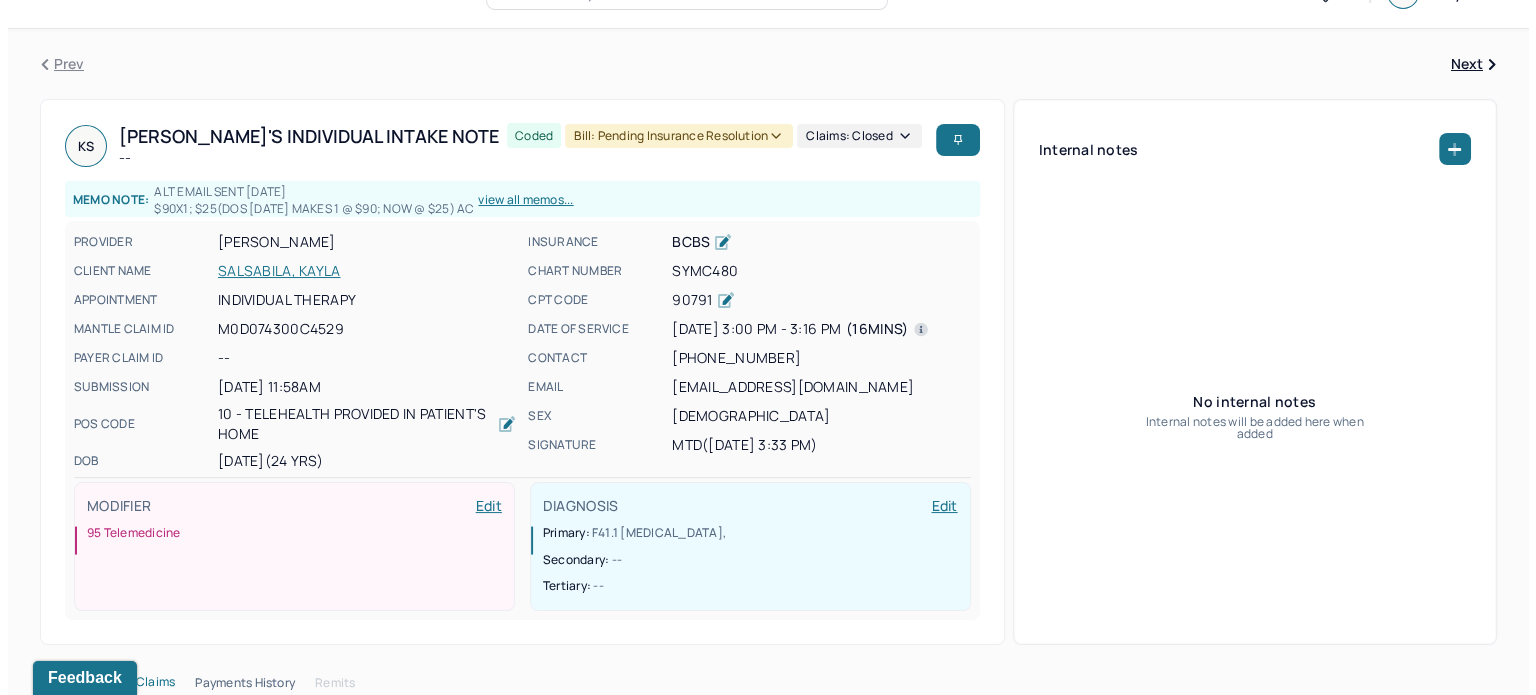 scroll, scrollTop: 0, scrollLeft: 0, axis: both 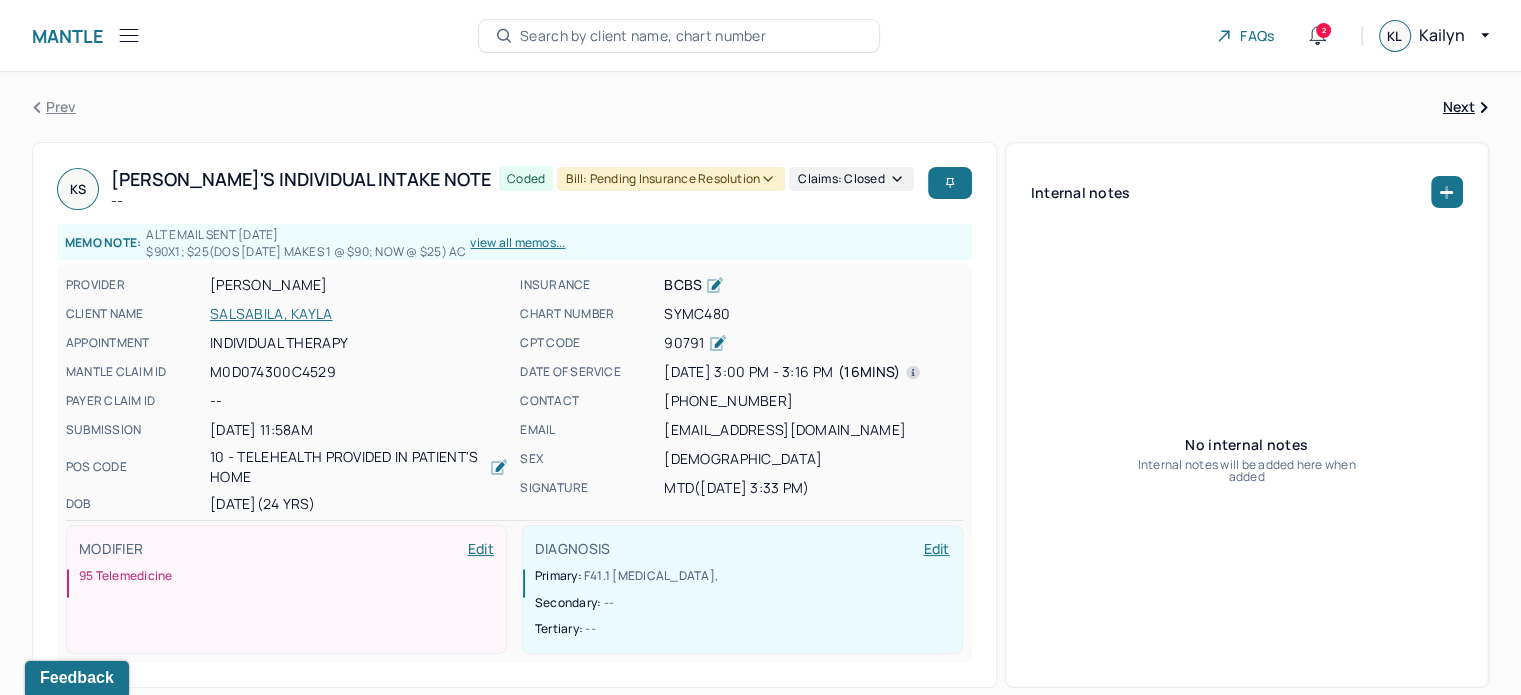 click 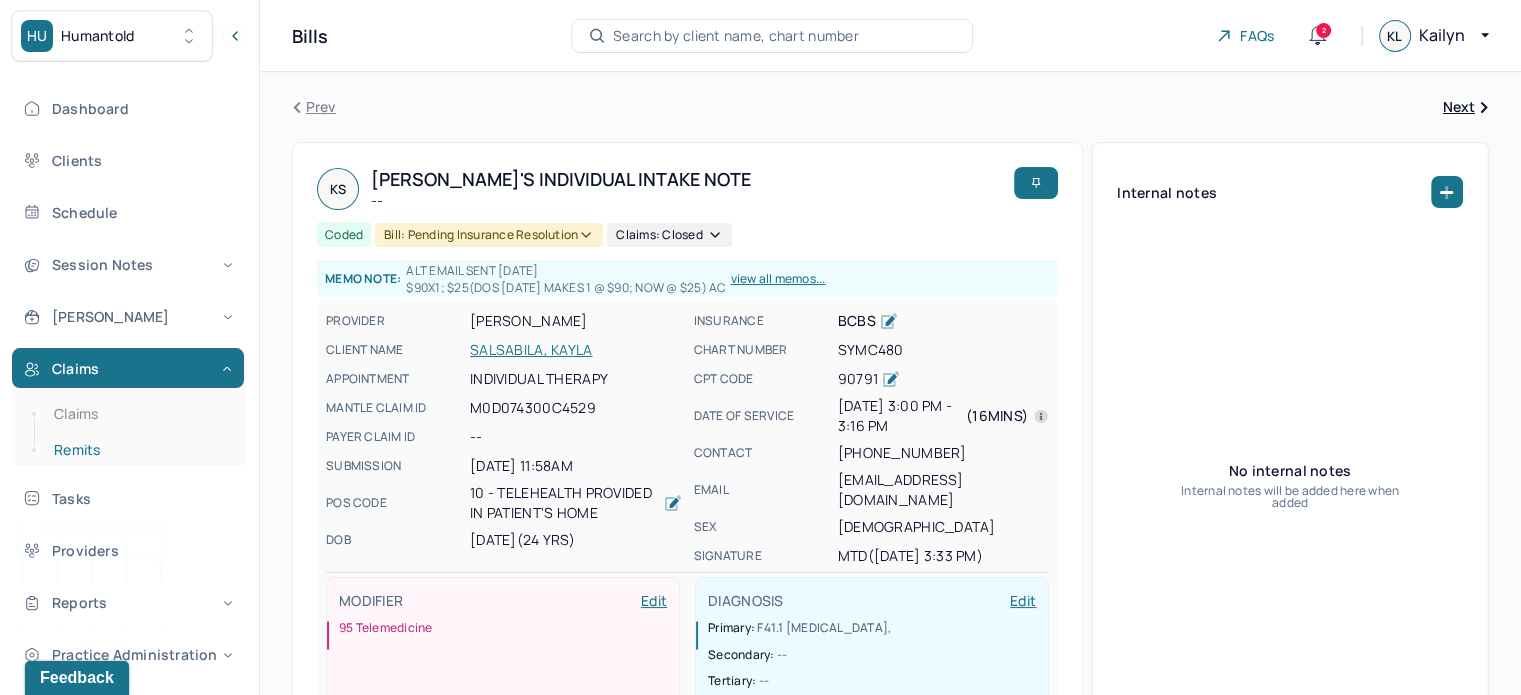 click on "Remits" at bounding box center [139, 450] 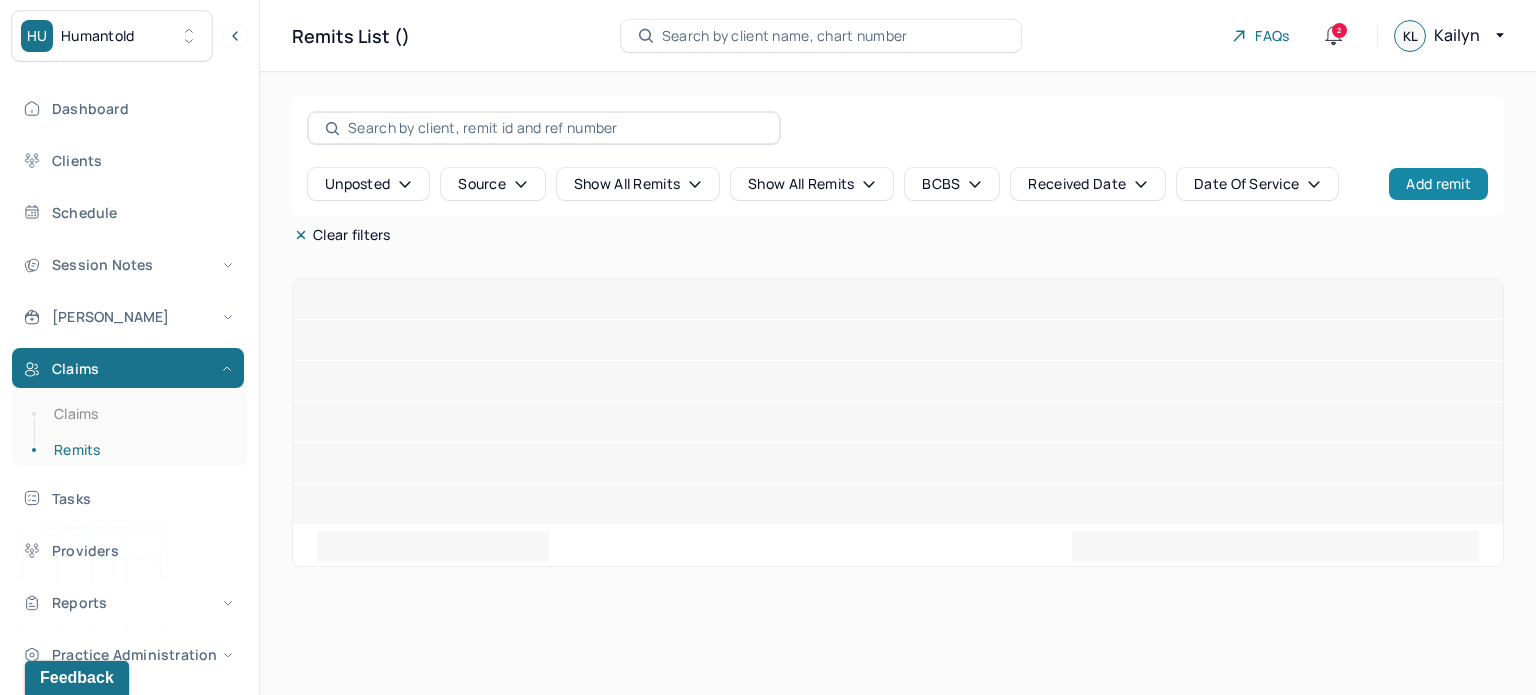 click on "Add remit" at bounding box center (1438, 184) 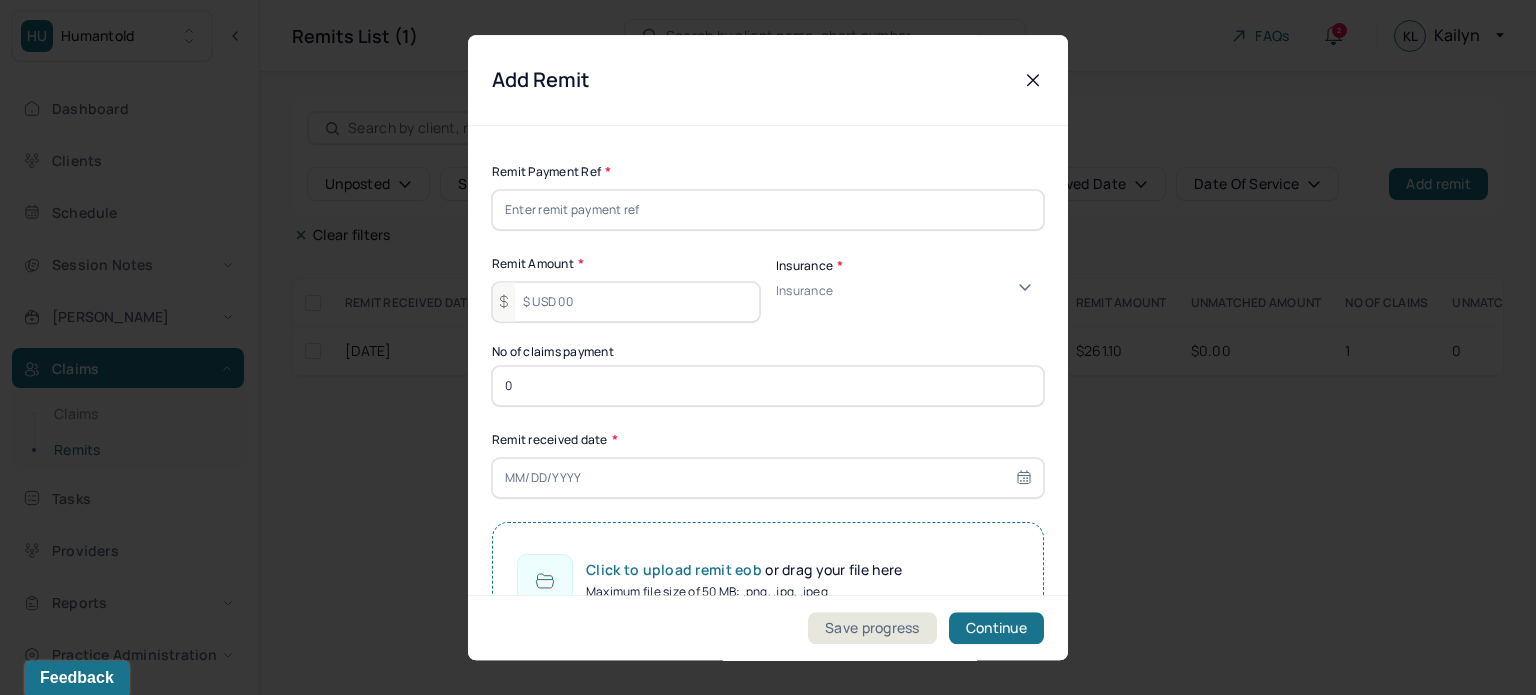 click at bounding box center (768, 210) 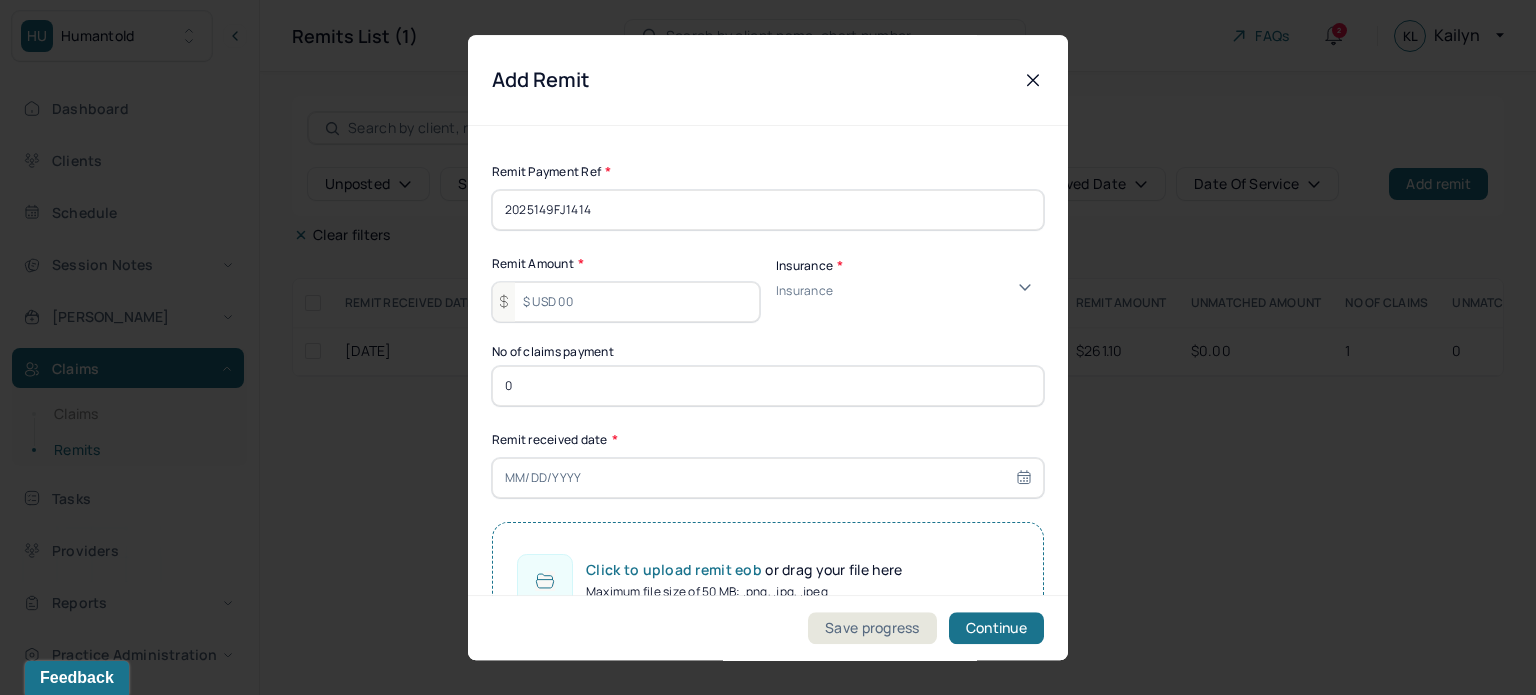 type on "2025149FJ1414" 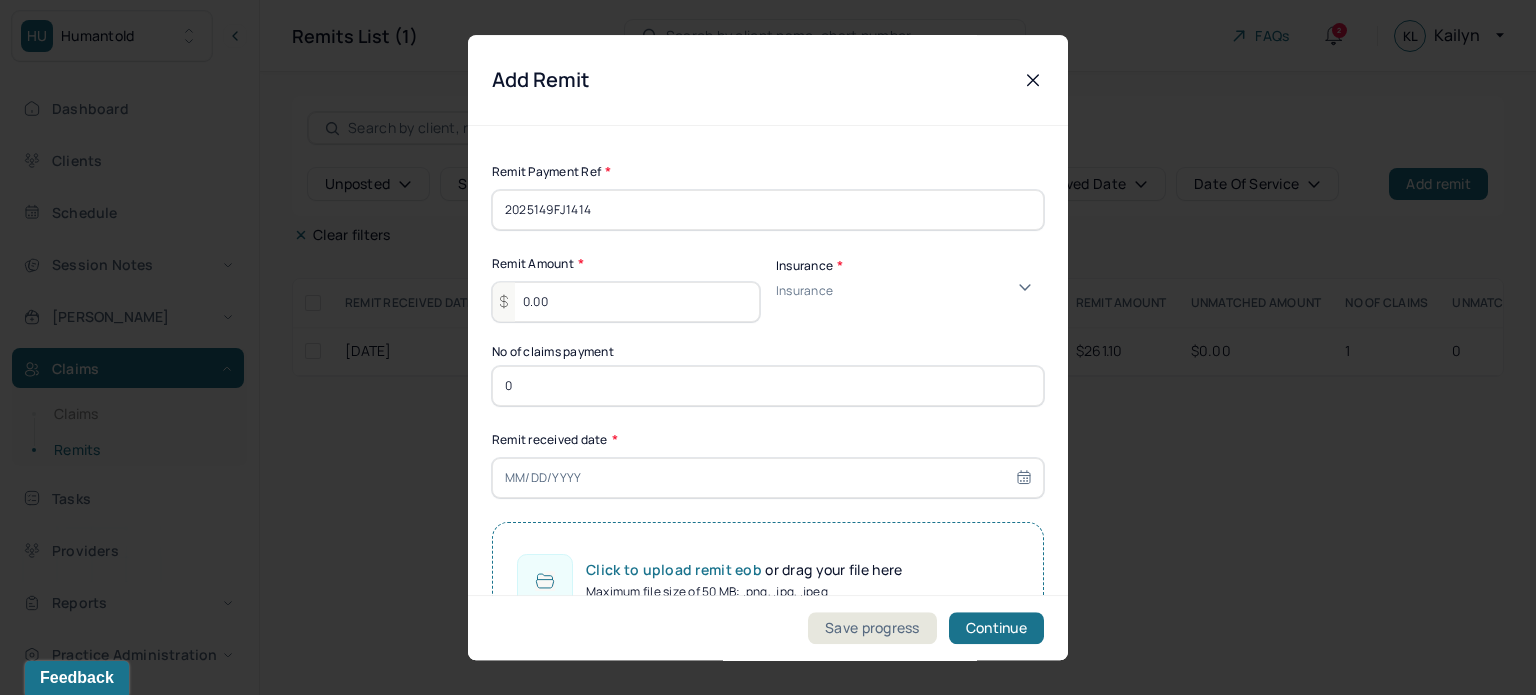 type on "0.00" 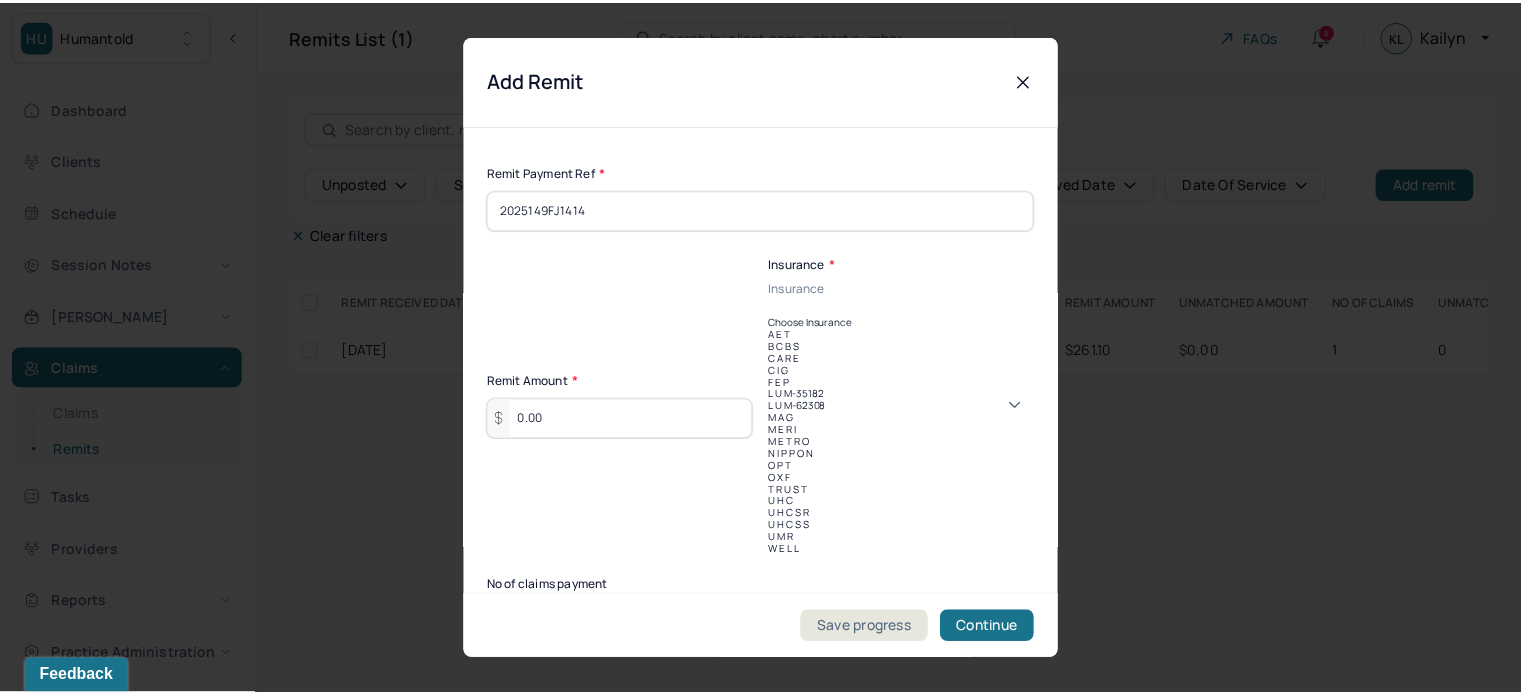 scroll, scrollTop: 12, scrollLeft: 0, axis: vertical 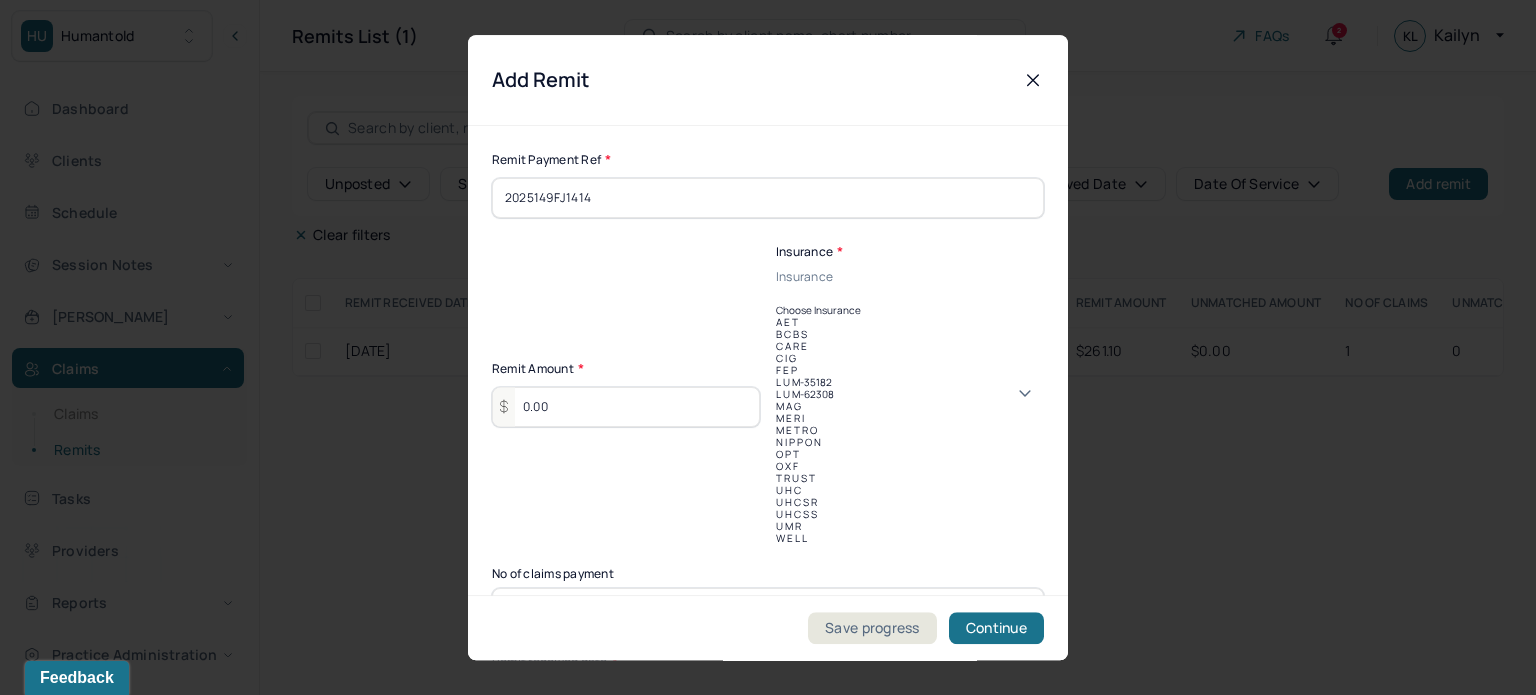 drag, startPoint x: 850, startPoint y: 420, endPoint x: 690, endPoint y: 397, distance: 161.64467 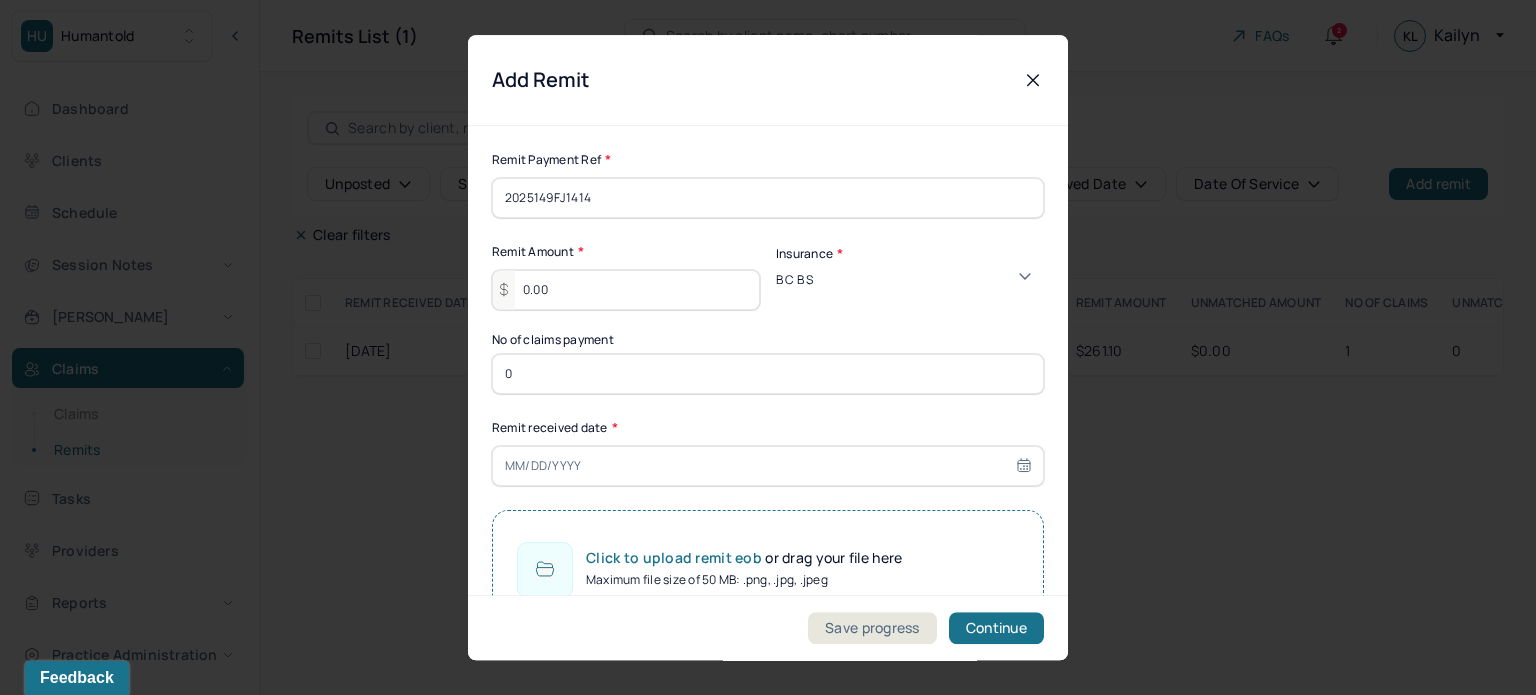 click on "0" at bounding box center (768, 374) 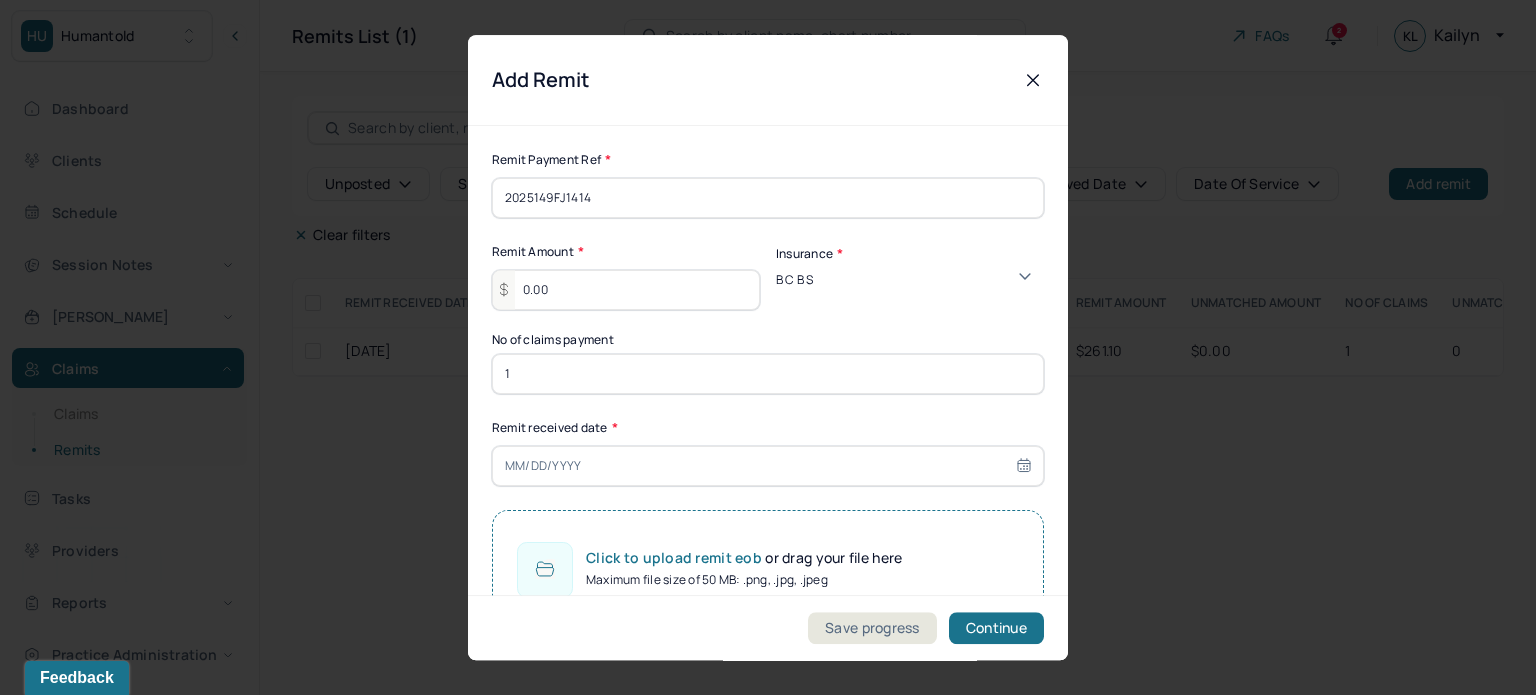 type on "1" 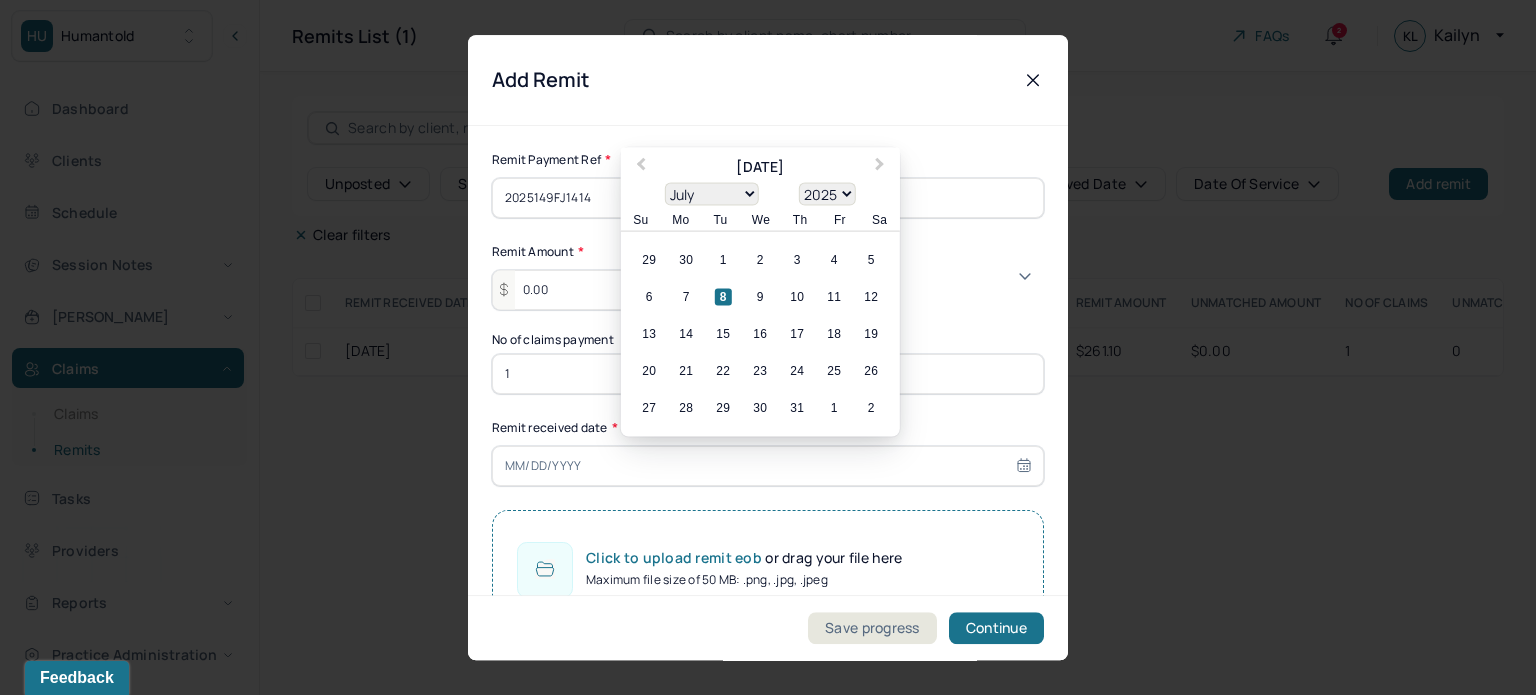click at bounding box center (768, 466) 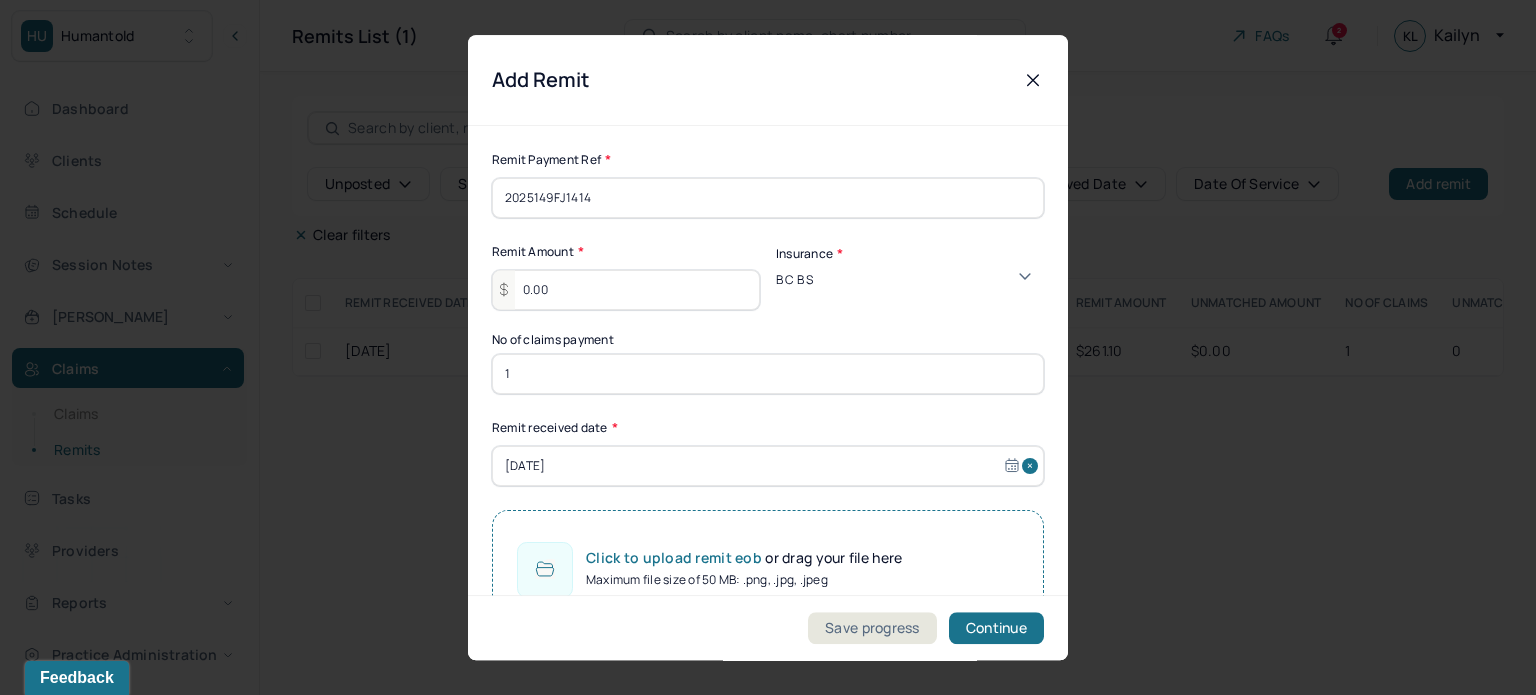 click on "Click to upload remit eob   or drag your file here Maximum file size of 50 MB: .png, .jpg, .jpeg" at bounding box center (768, 569) 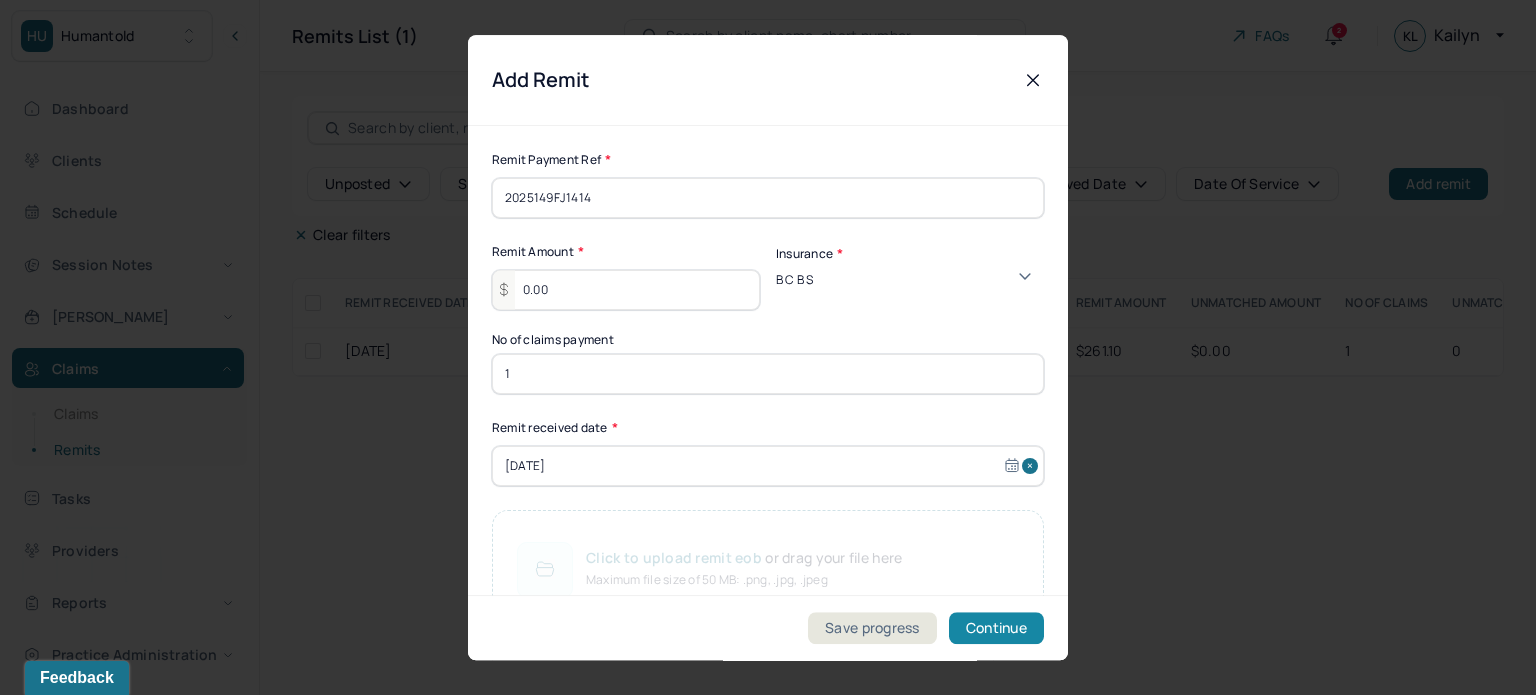click on "Continue" at bounding box center [996, 628] 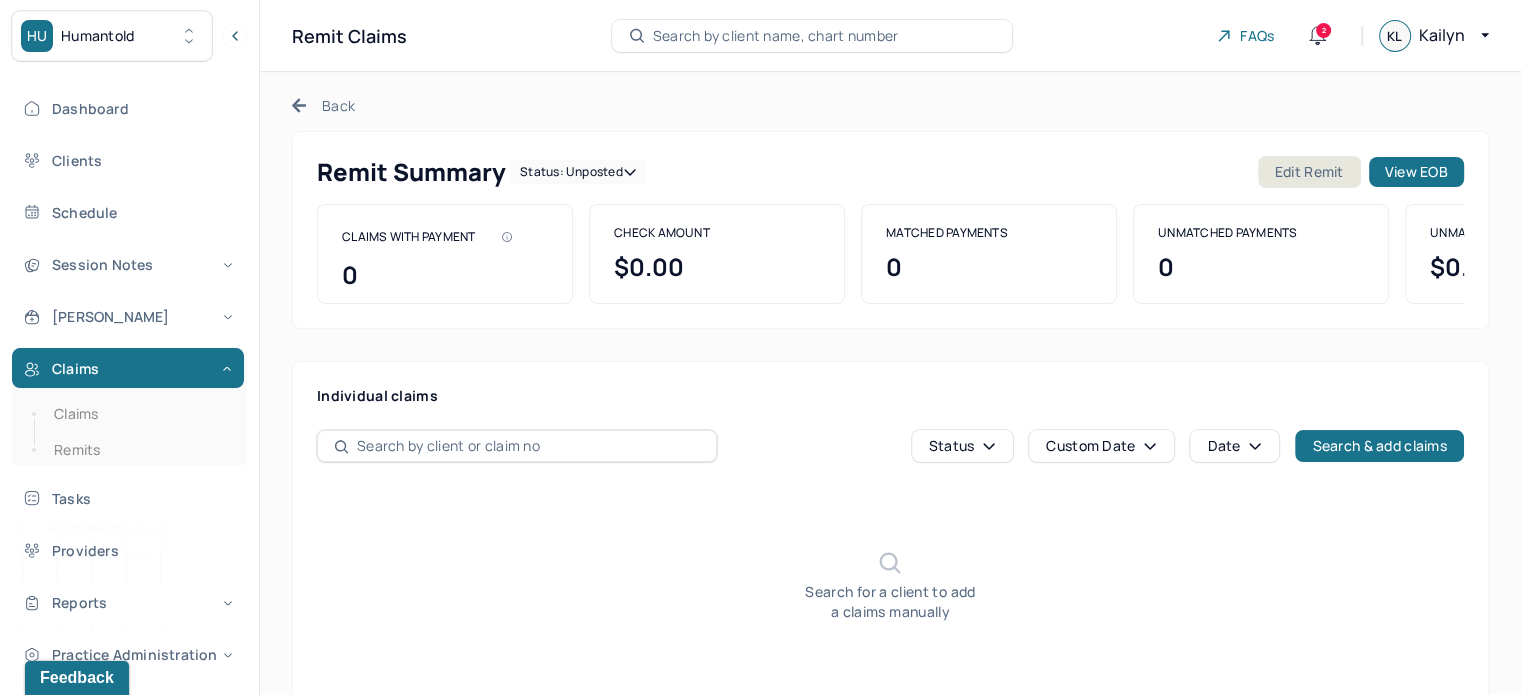 scroll, scrollTop: 80, scrollLeft: 0, axis: vertical 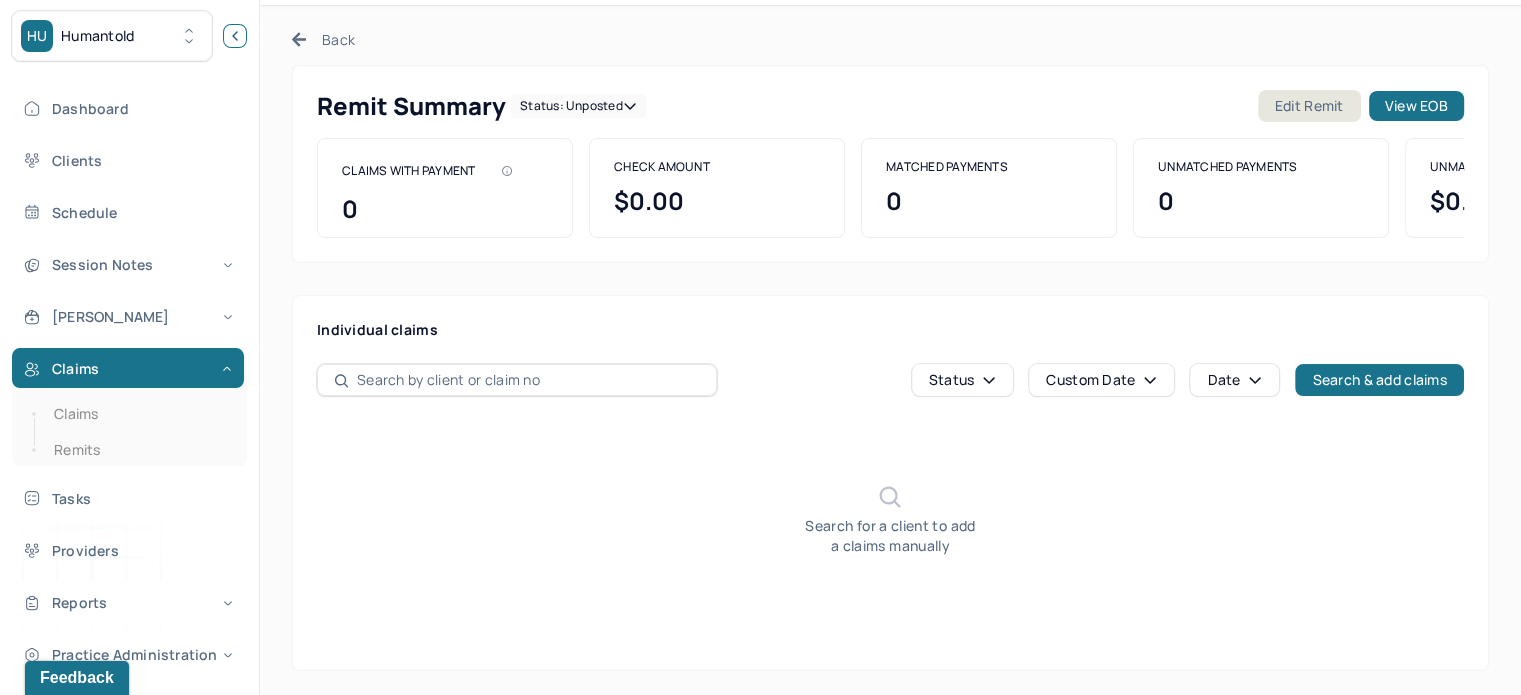 click at bounding box center (235, 36) 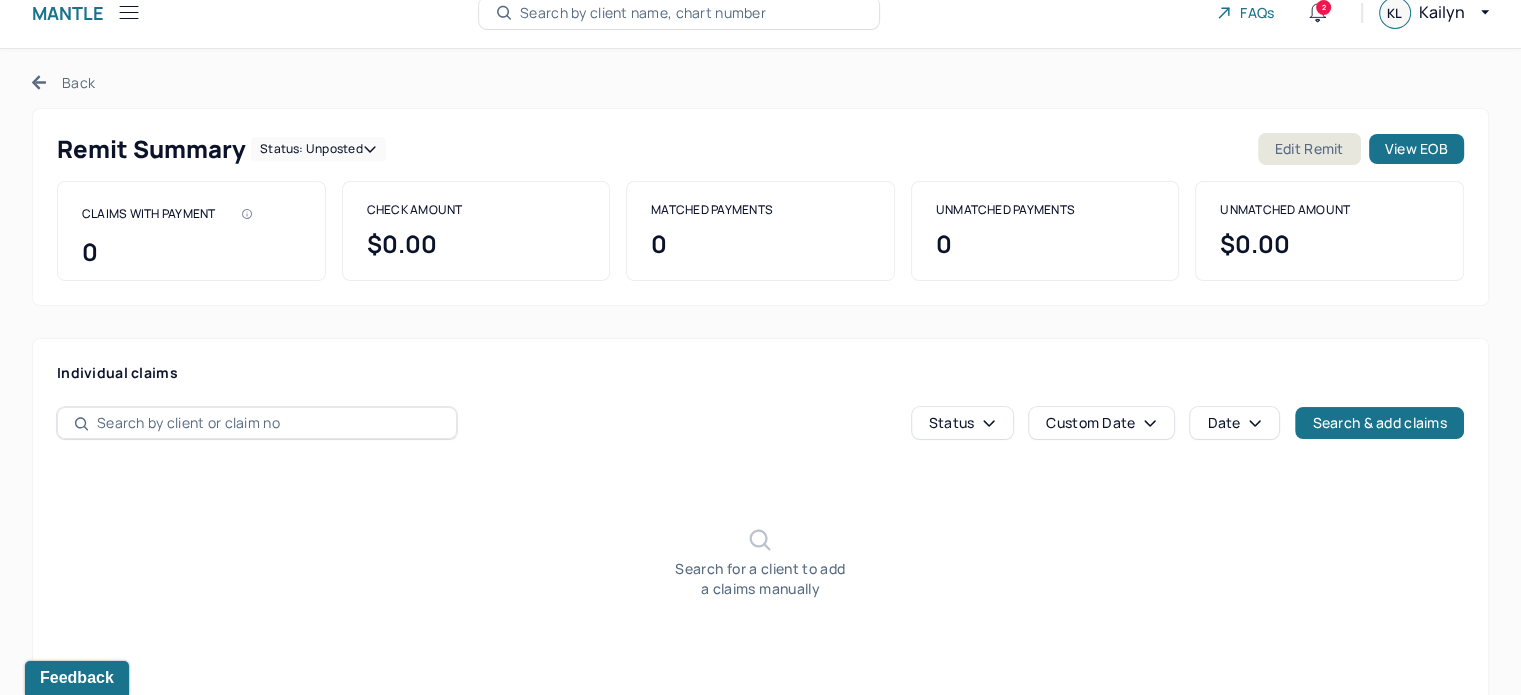 scroll, scrollTop: 0, scrollLeft: 0, axis: both 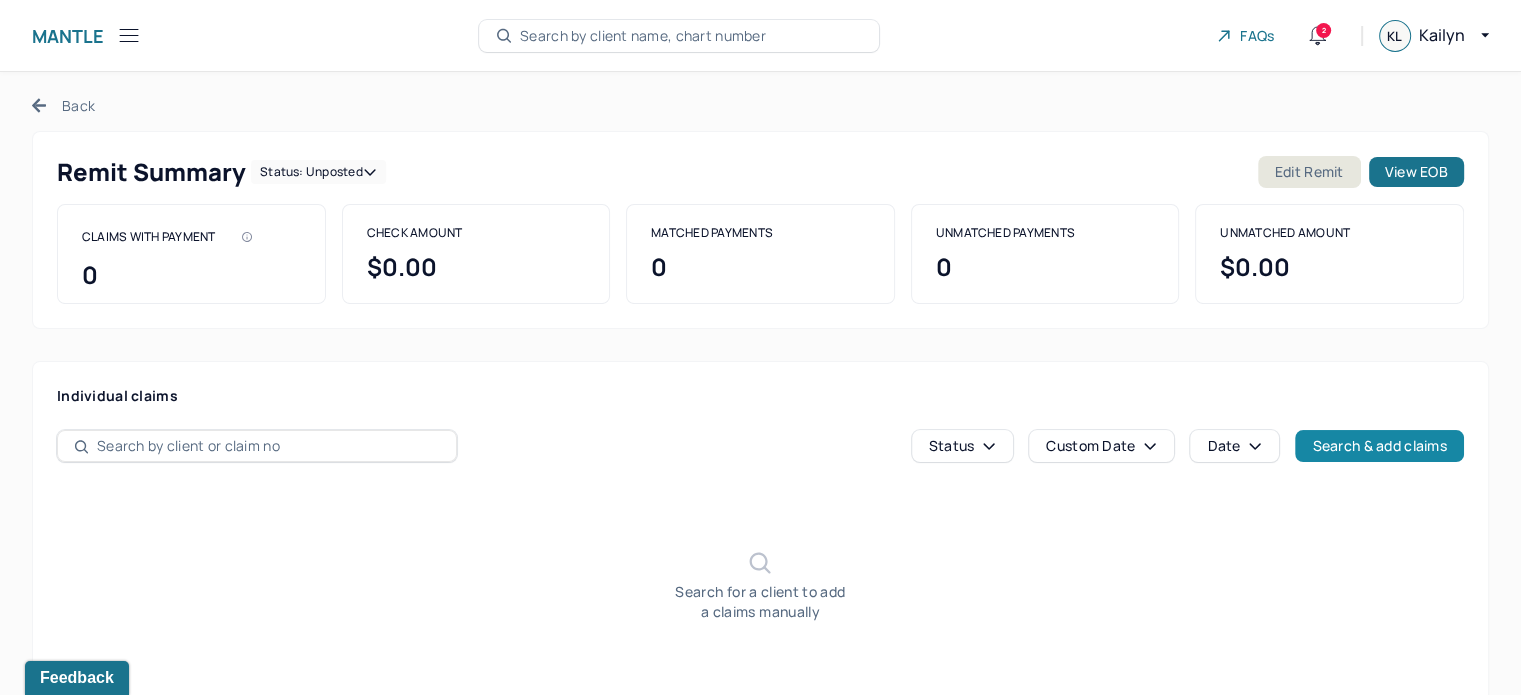 click on "Search & add claims" at bounding box center [1379, 446] 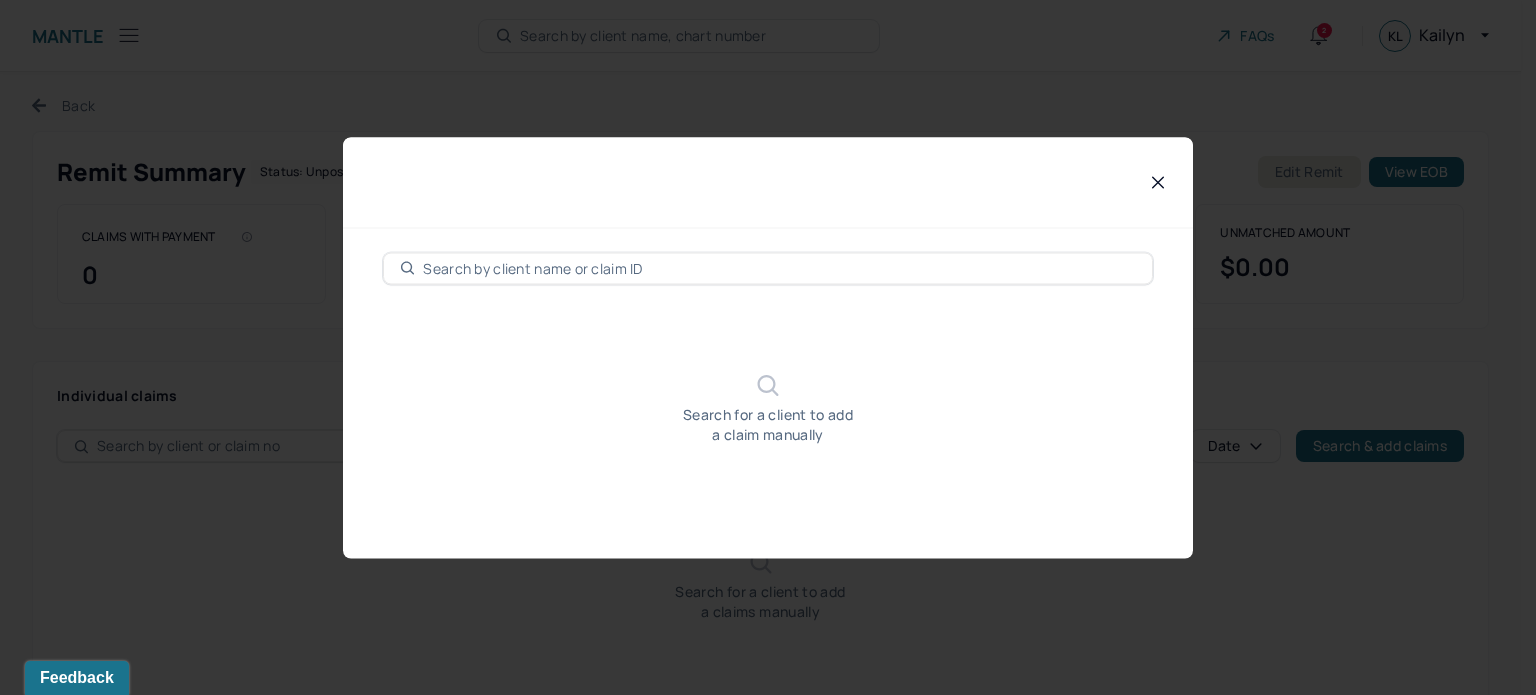 click at bounding box center [779, 268] 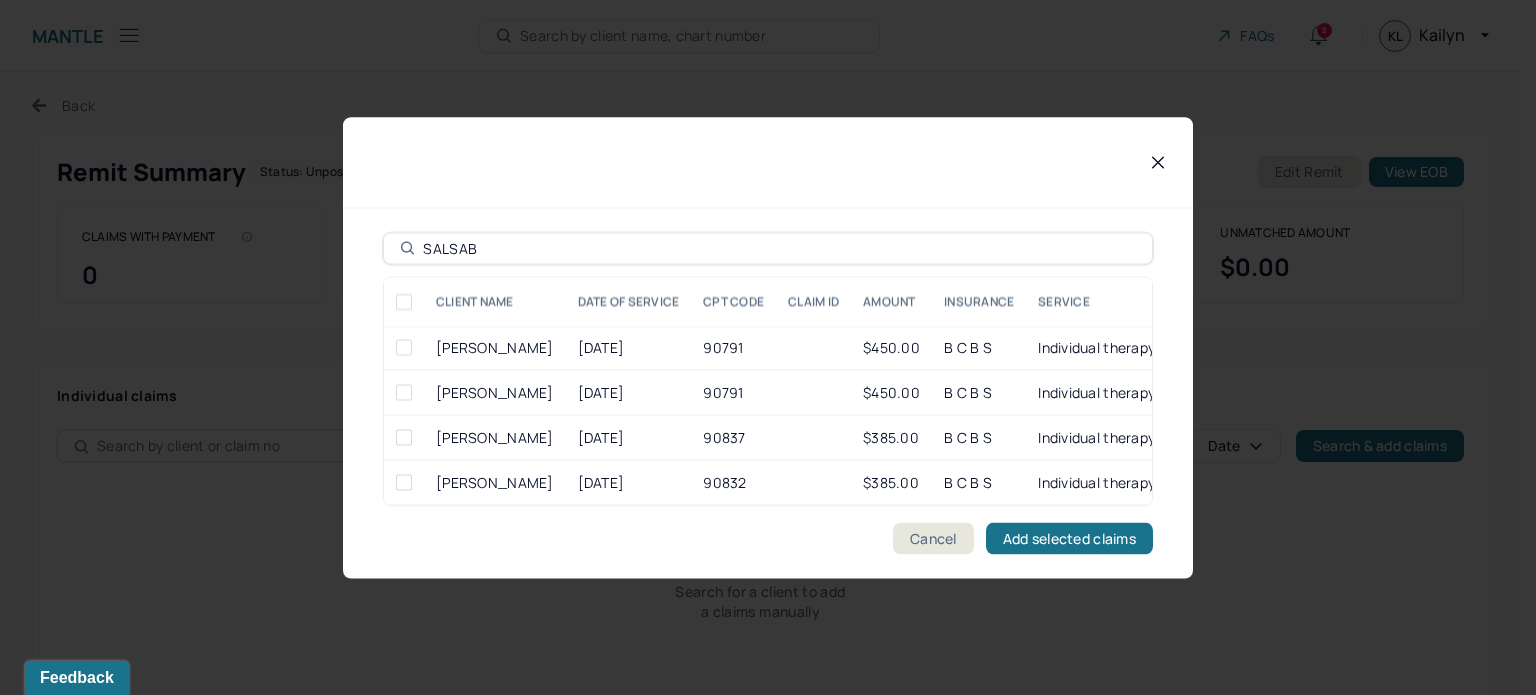 type on "SALSAB" 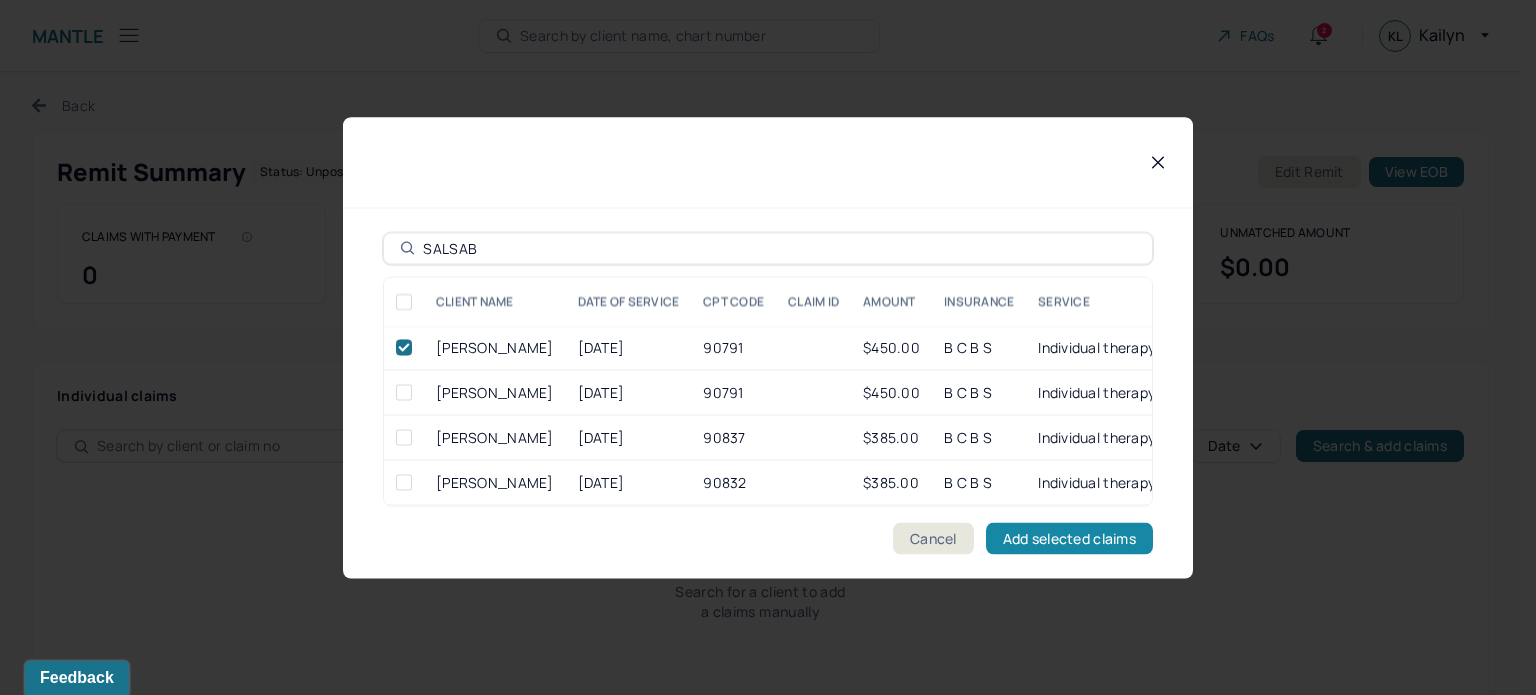 click on "Add selected claims" at bounding box center (1069, 538) 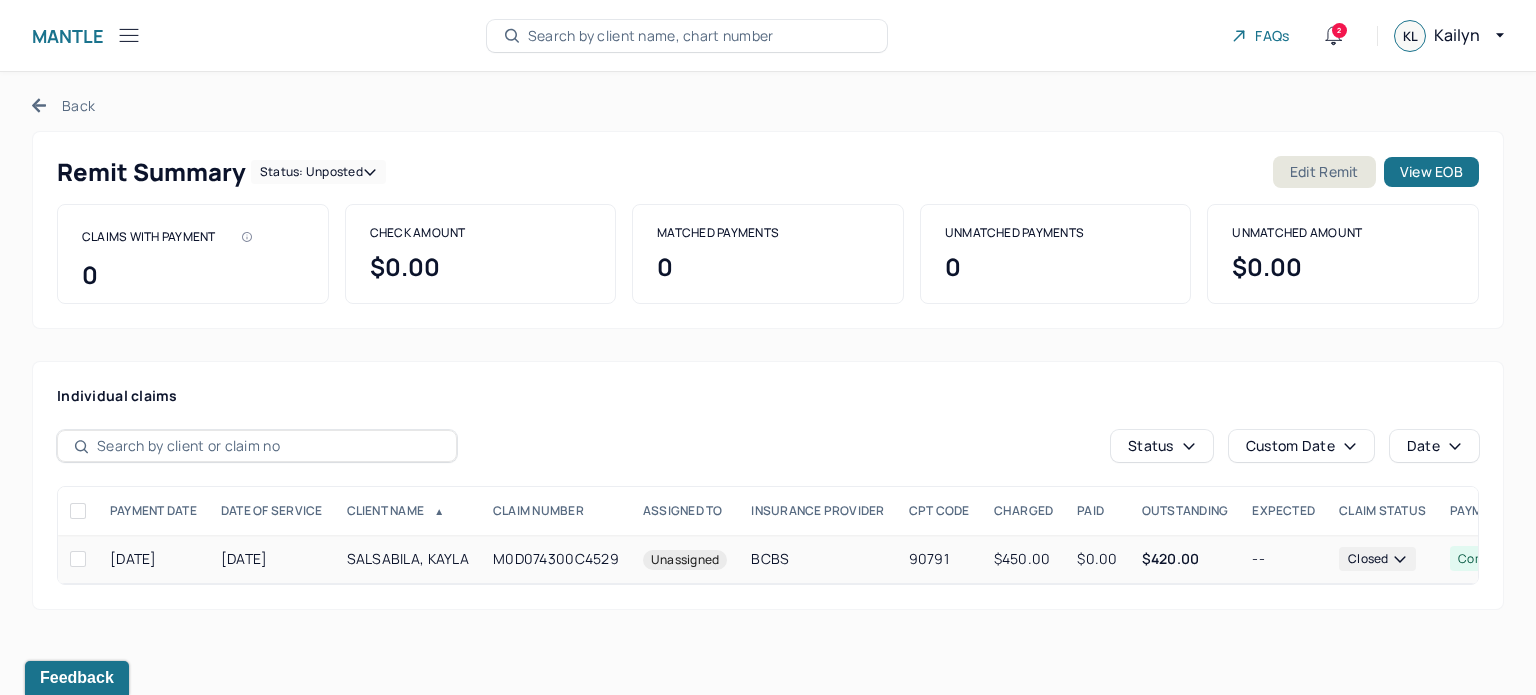 click on "$0.00" at bounding box center (1097, 559) 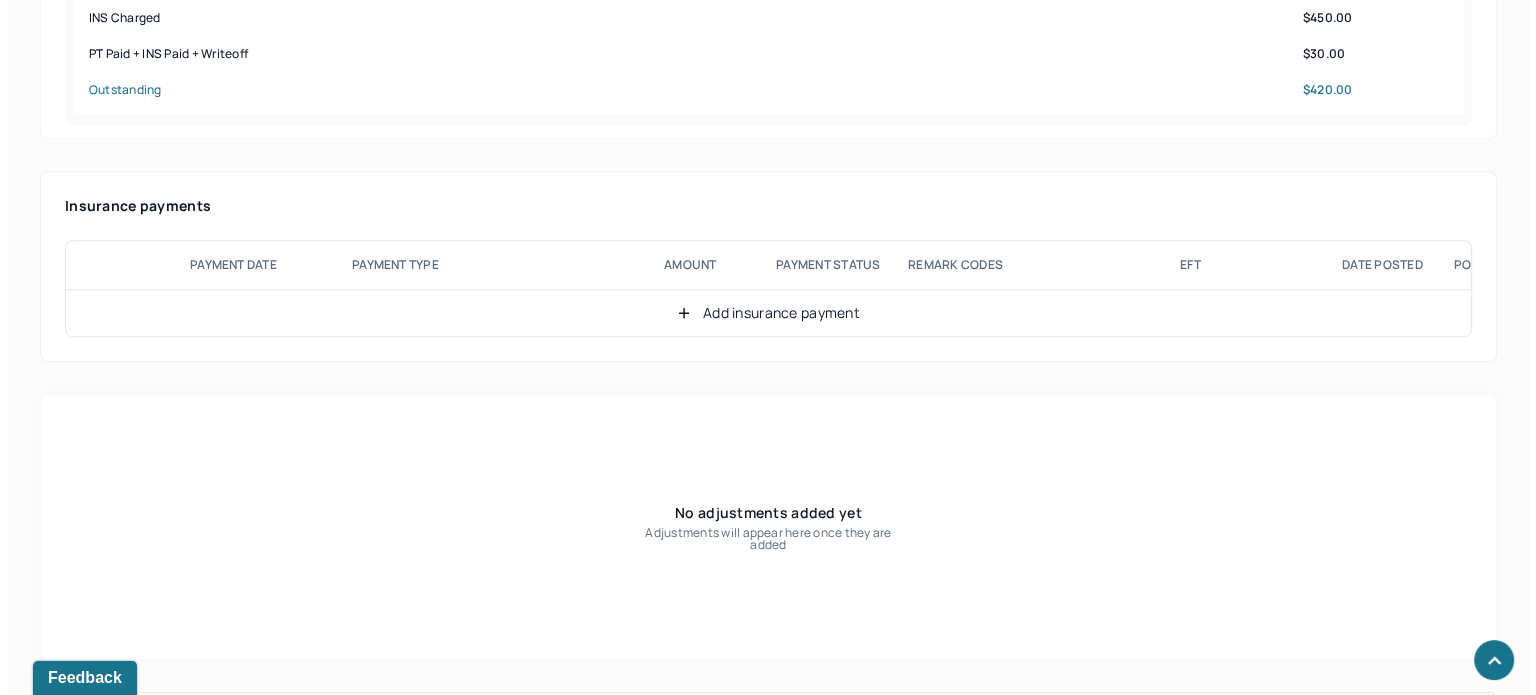 scroll, scrollTop: 1488, scrollLeft: 0, axis: vertical 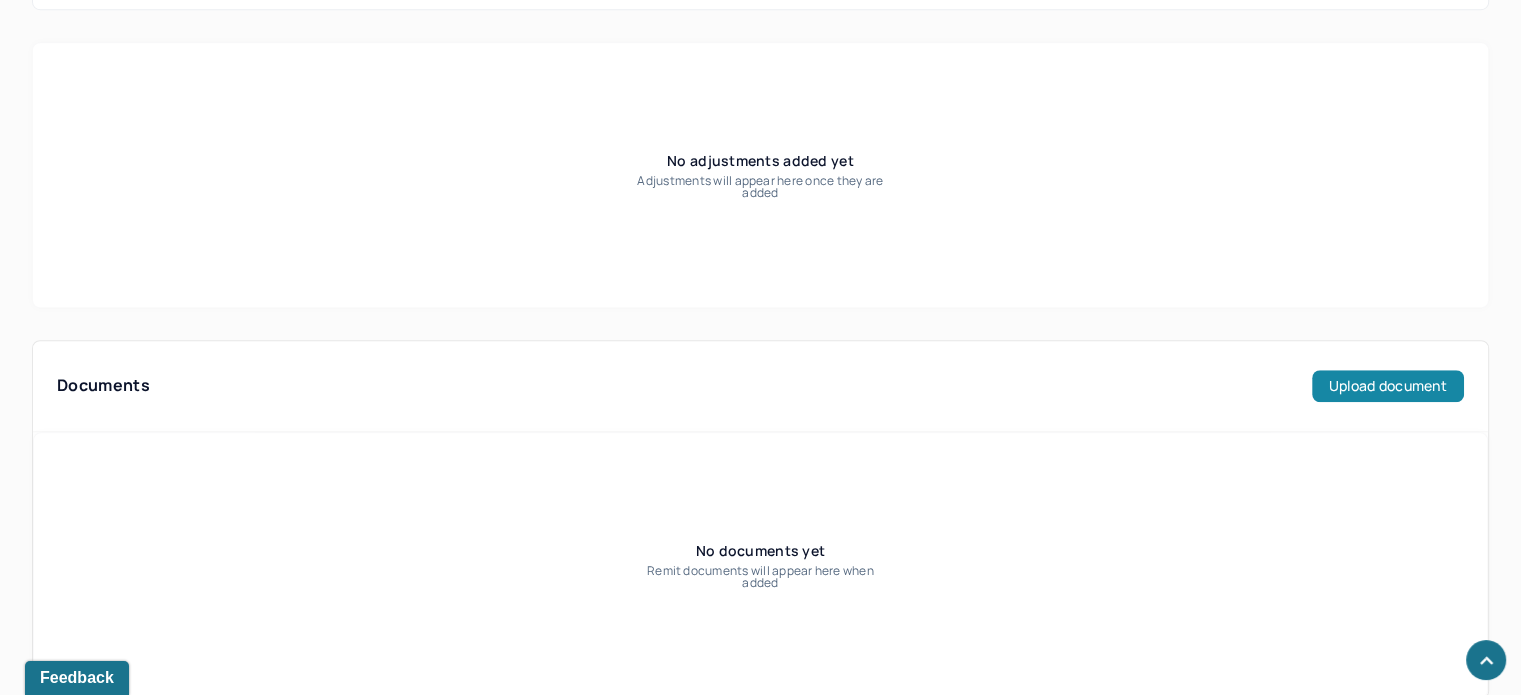 click on "Upload document" at bounding box center [1388, 386] 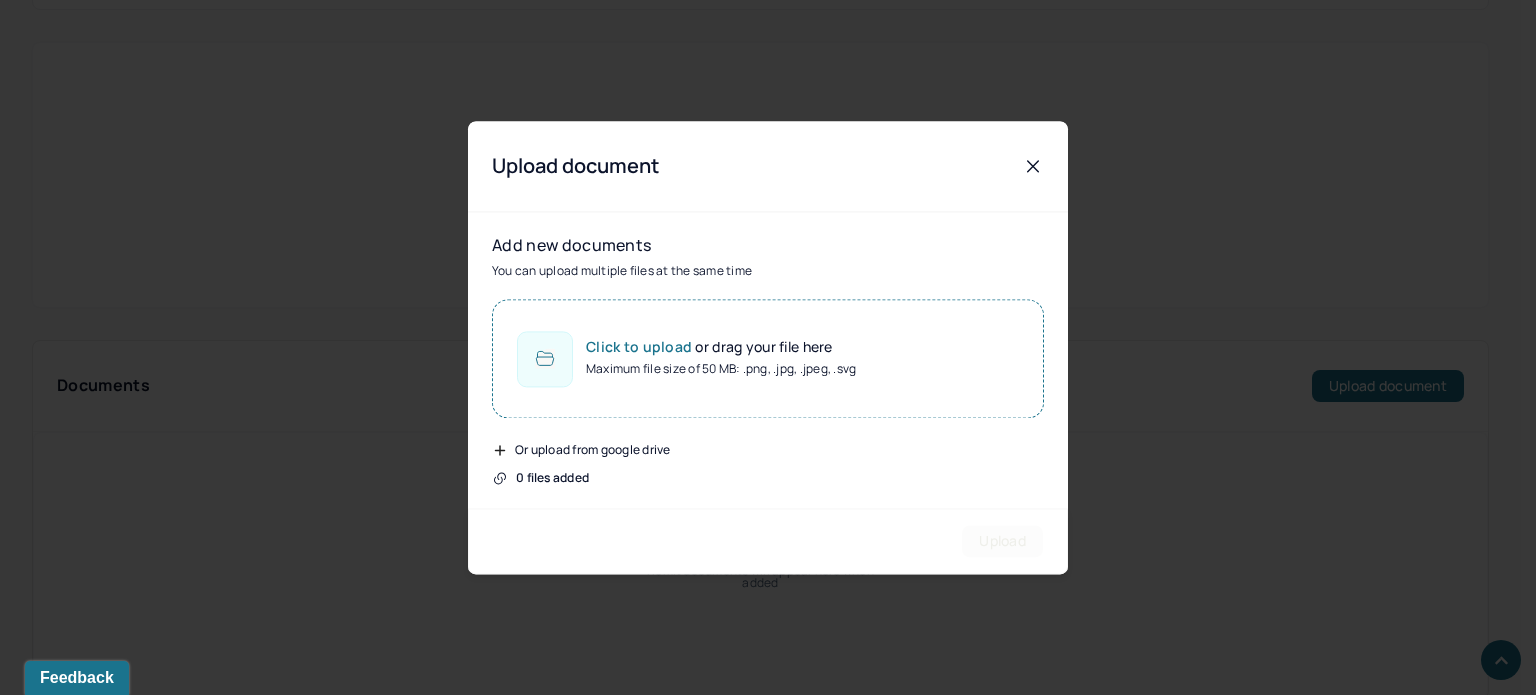 click on "Maximum file size of 50 MB: .png, .jpg, .jpeg, .svg" at bounding box center [721, 369] 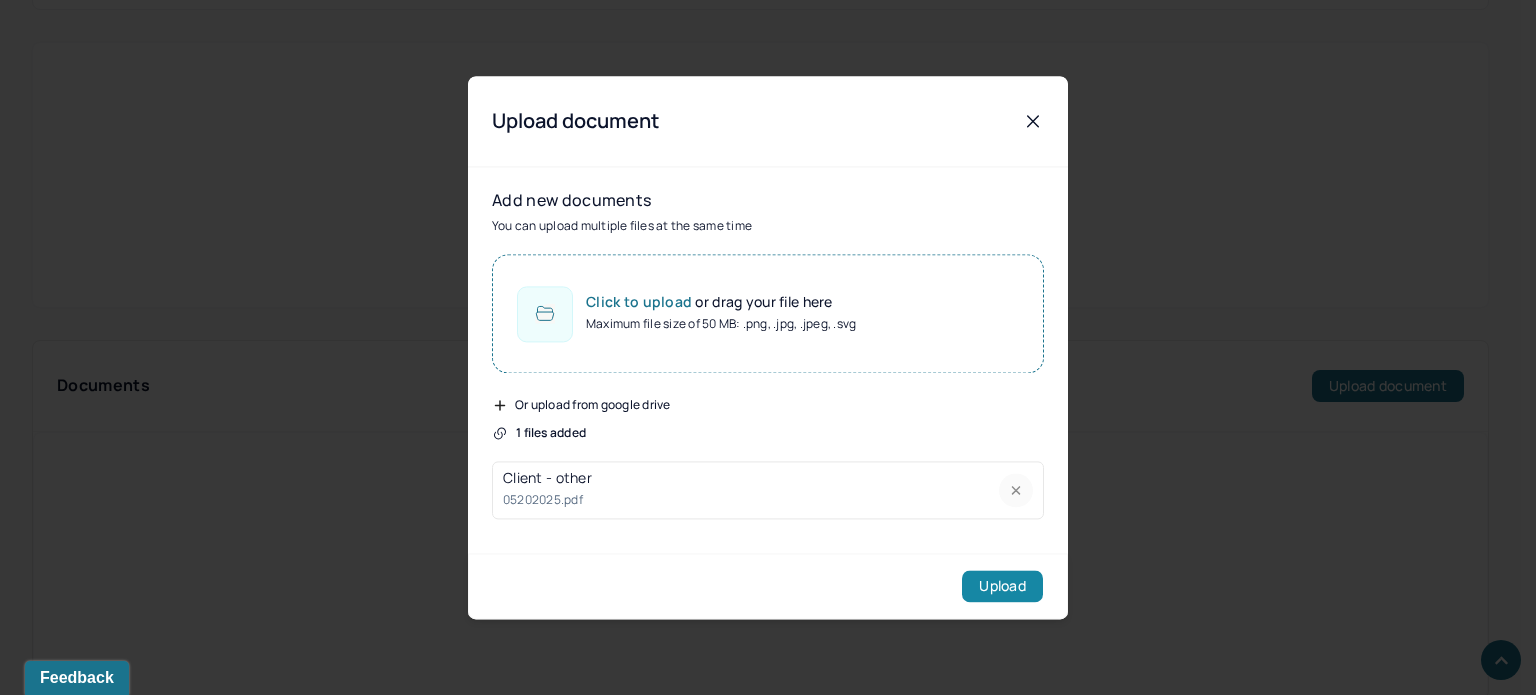 click on "Upload" at bounding box center (1002, 586) 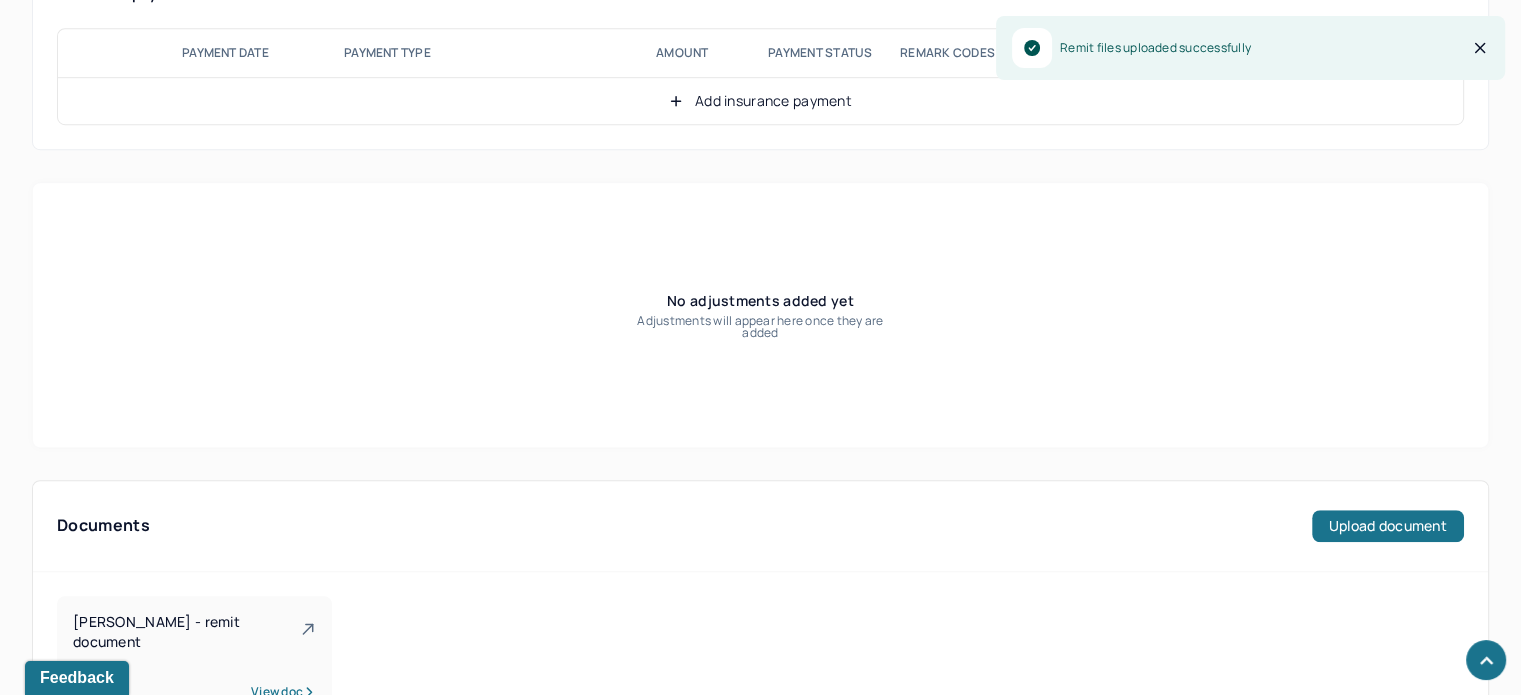 scroll, scrollTop: 1088, scrollLeft: 0, axis: vertical 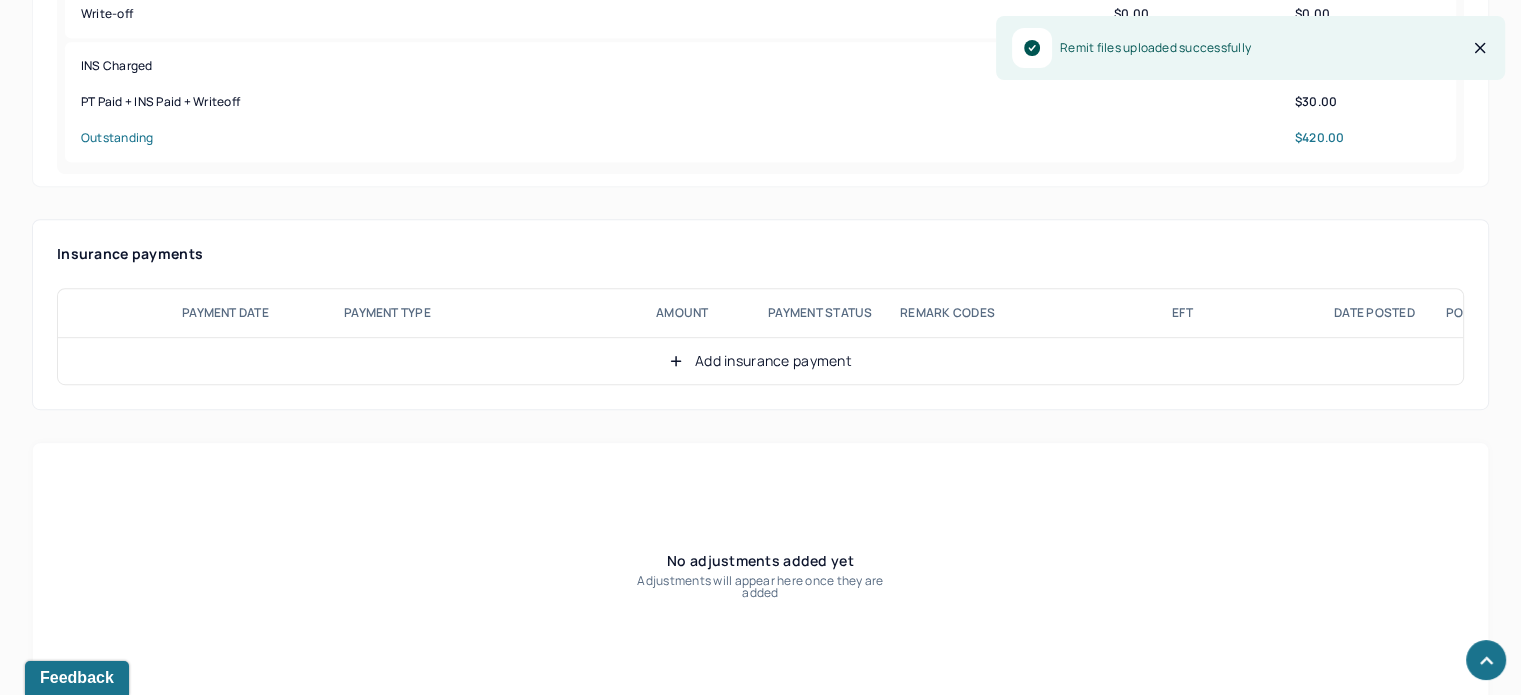 click on "Add insurance payment" at bounding box center (760, 361) 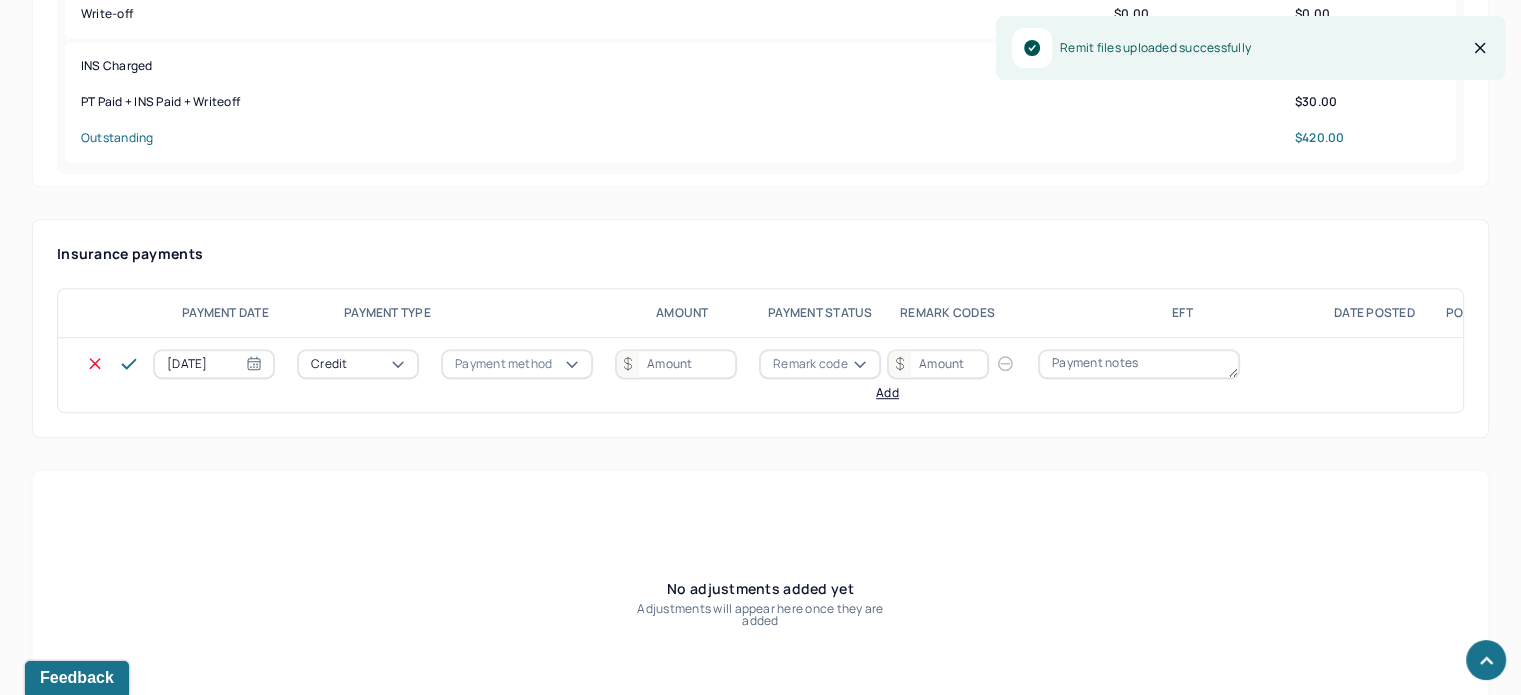 click 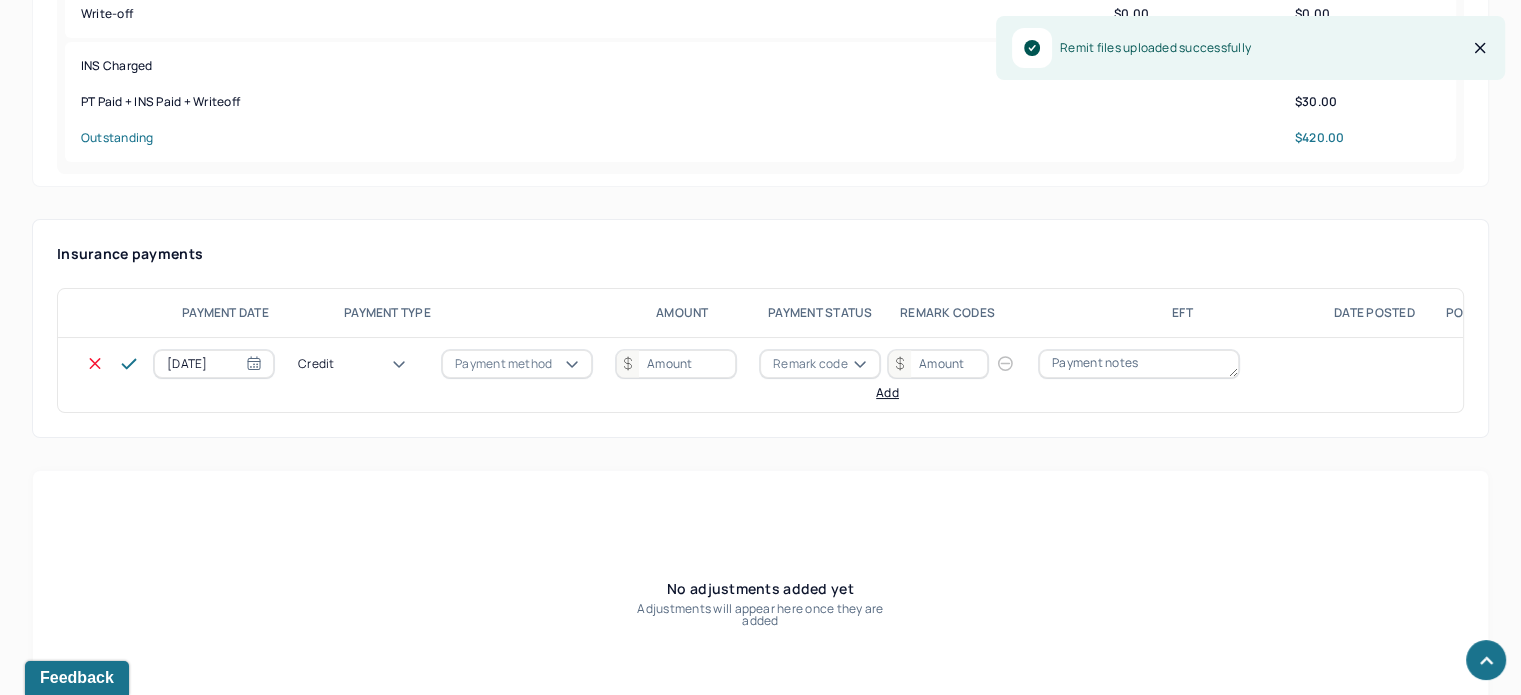 click on "Payment method" at bounding box center [503, 364] 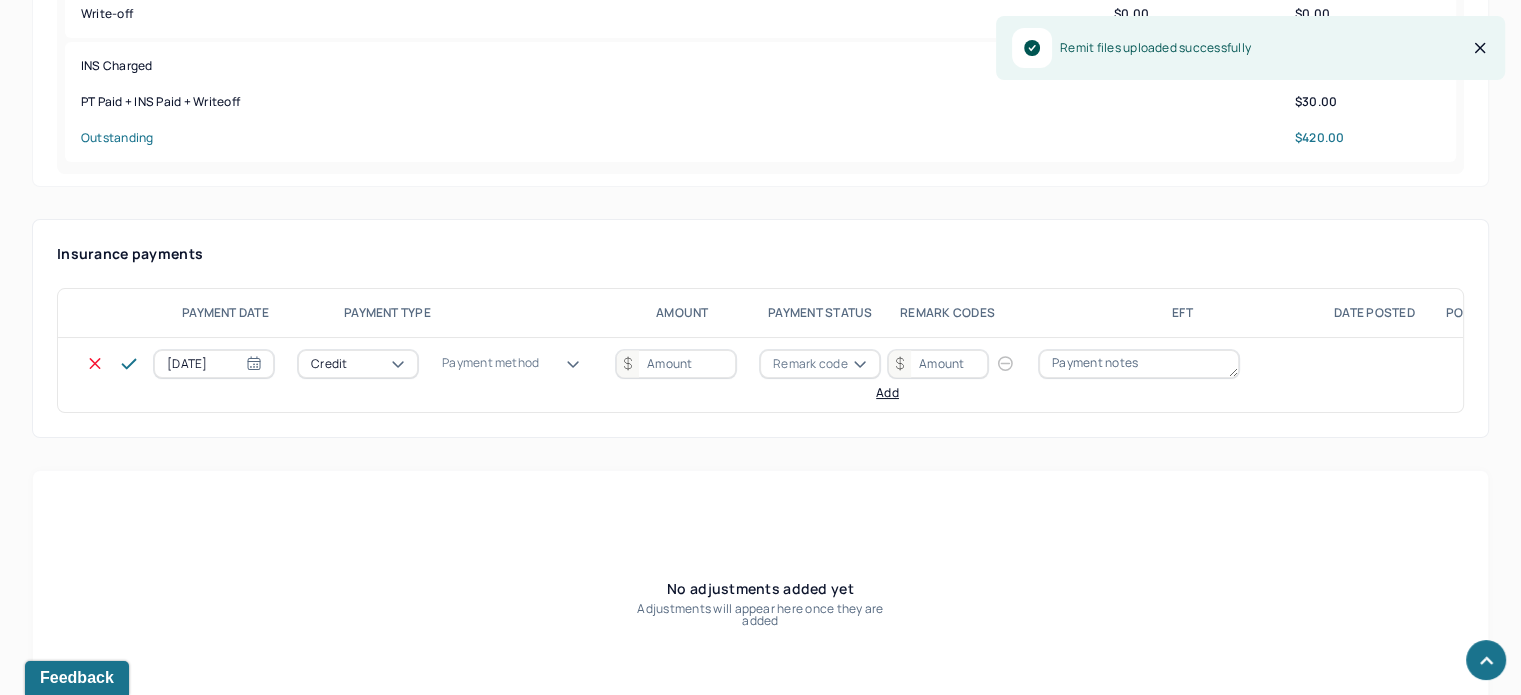 drag, startPoint x: 524, startPoint y: 352, endPoint x: 572, endPoint y: 352, distance: 48 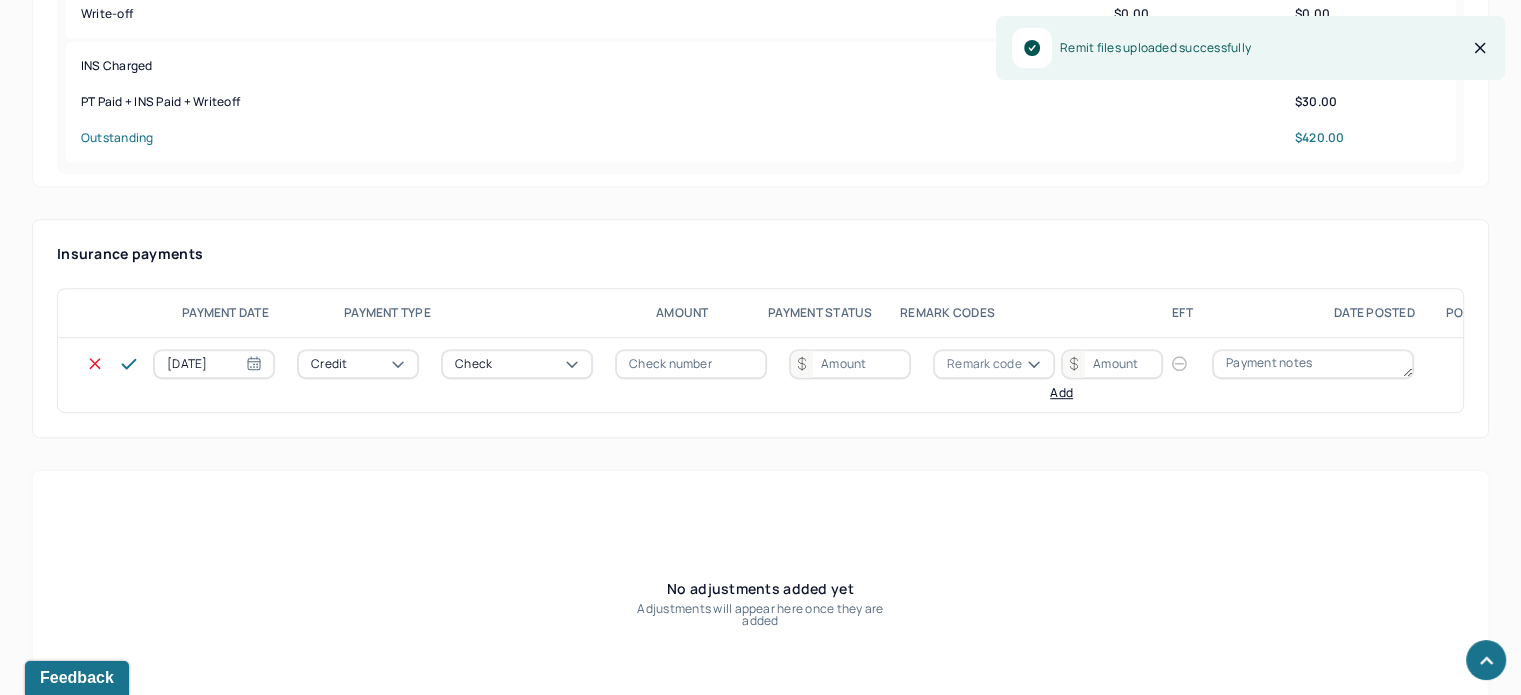 click at bounding box center (691, 364) 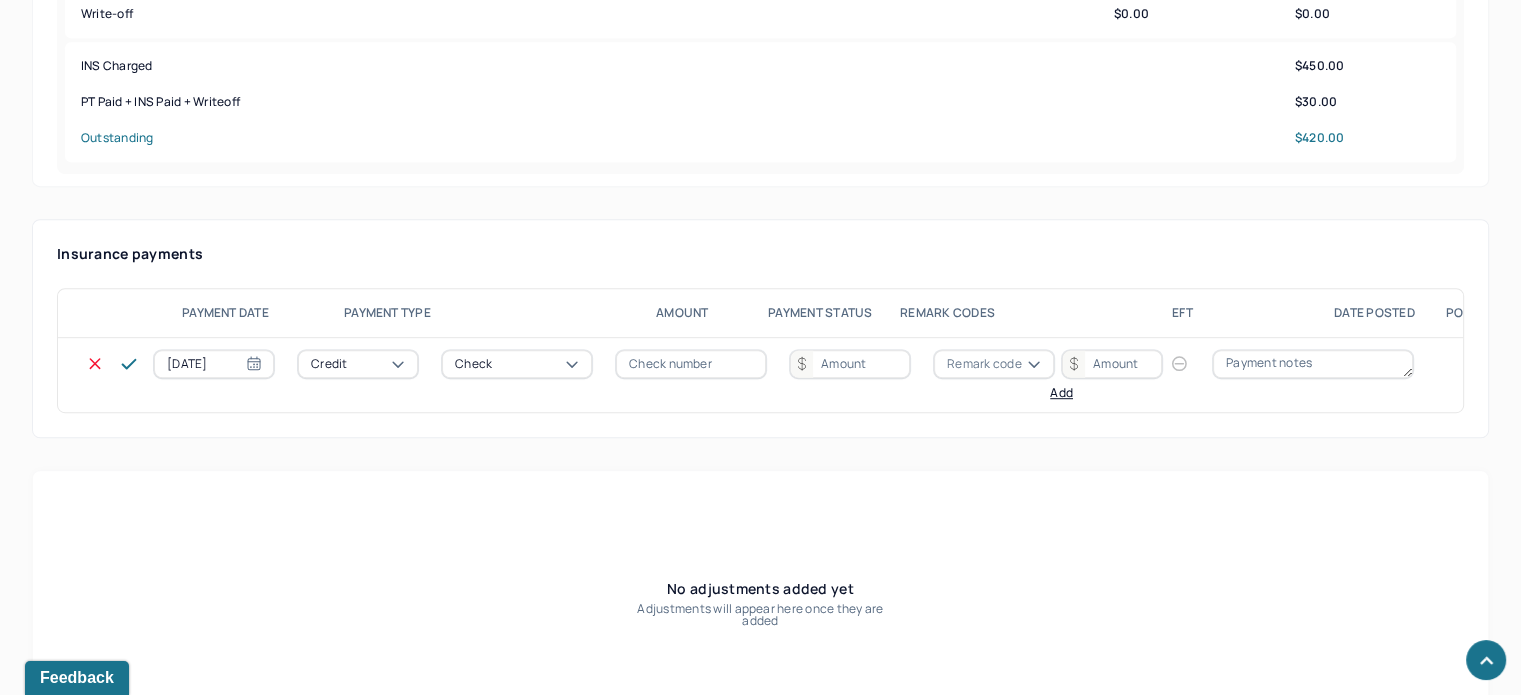 type on "N/A" 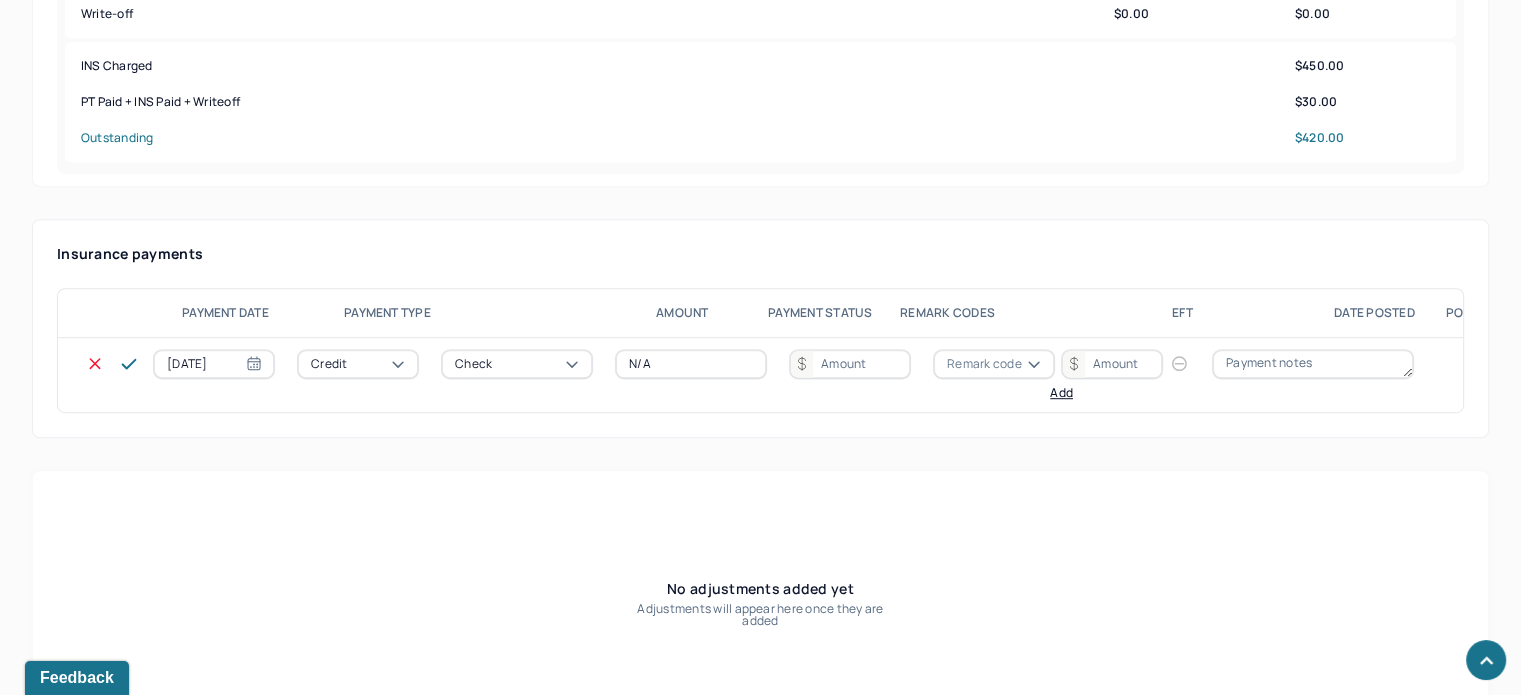 click at bounding box center (850, 364) 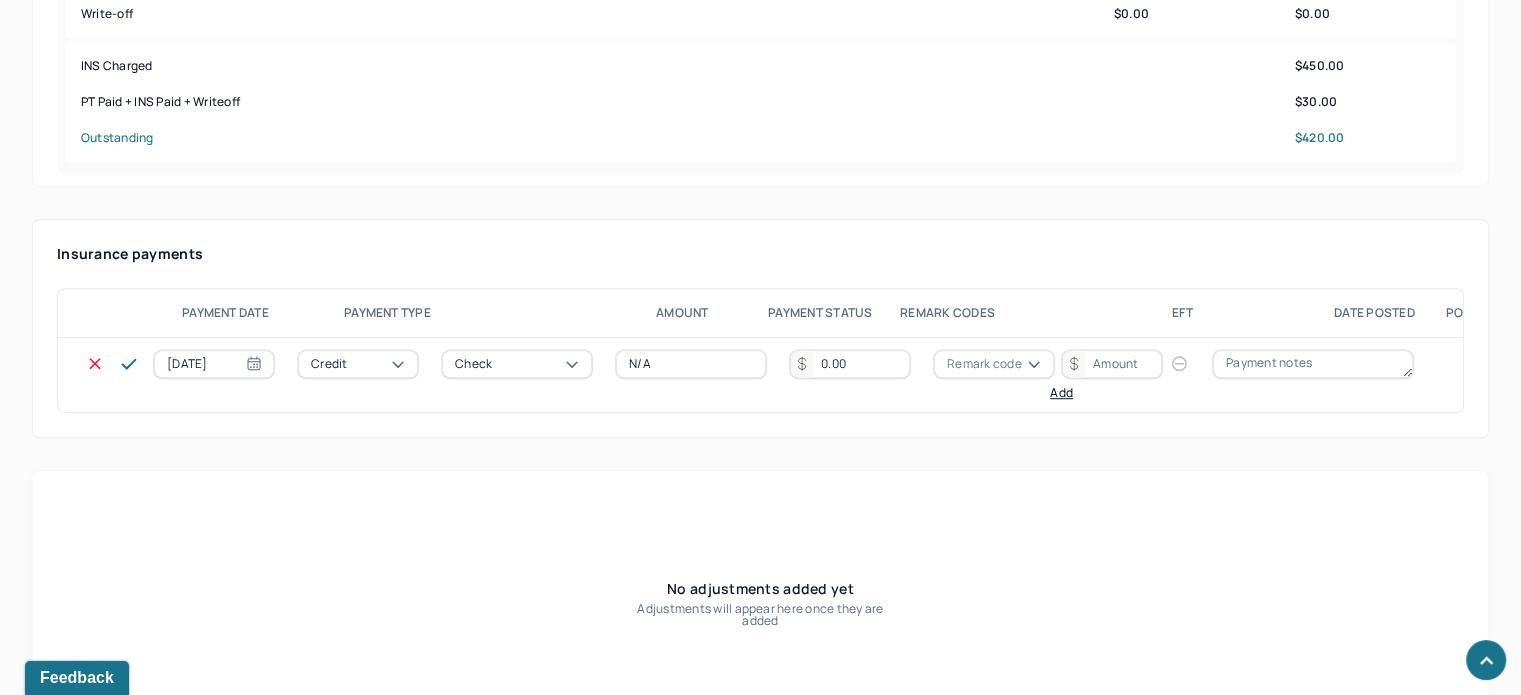 type on "0.00" 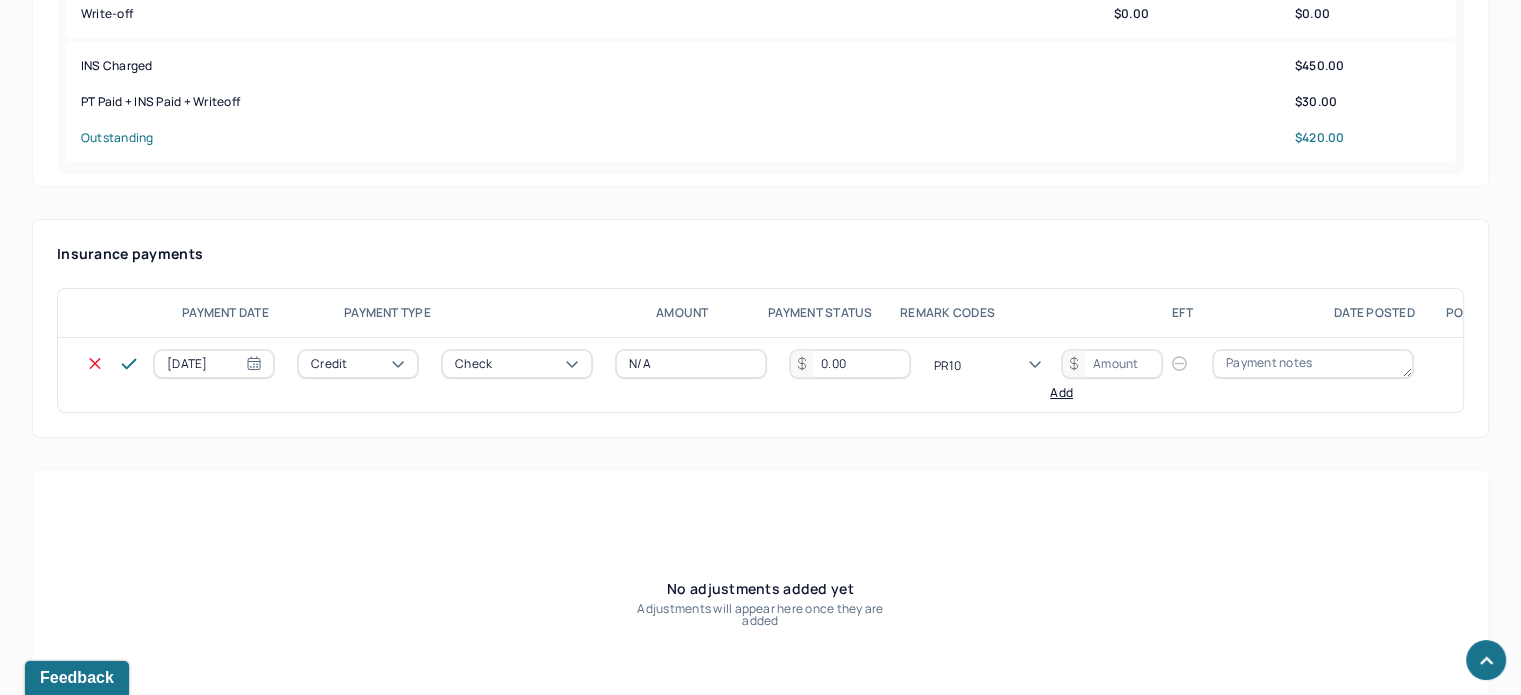 type on "PR100" 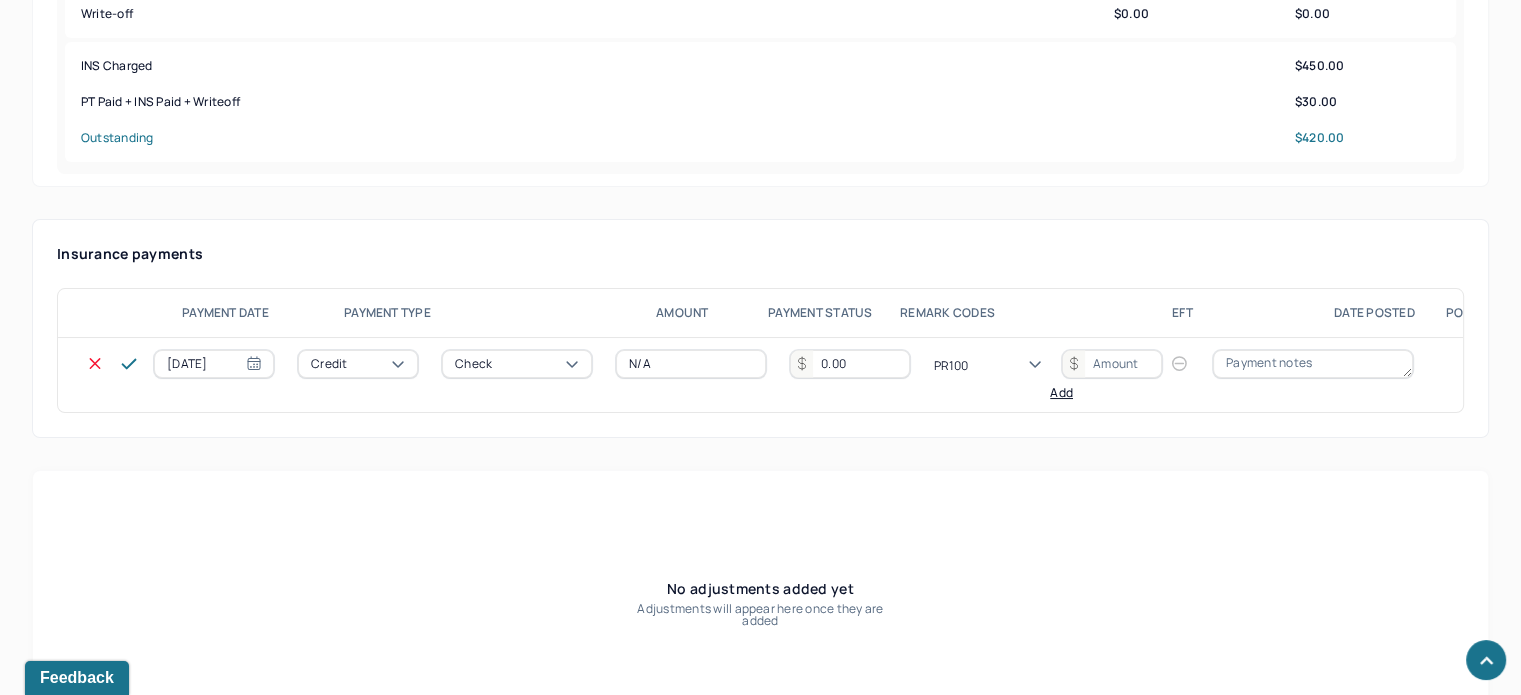 type 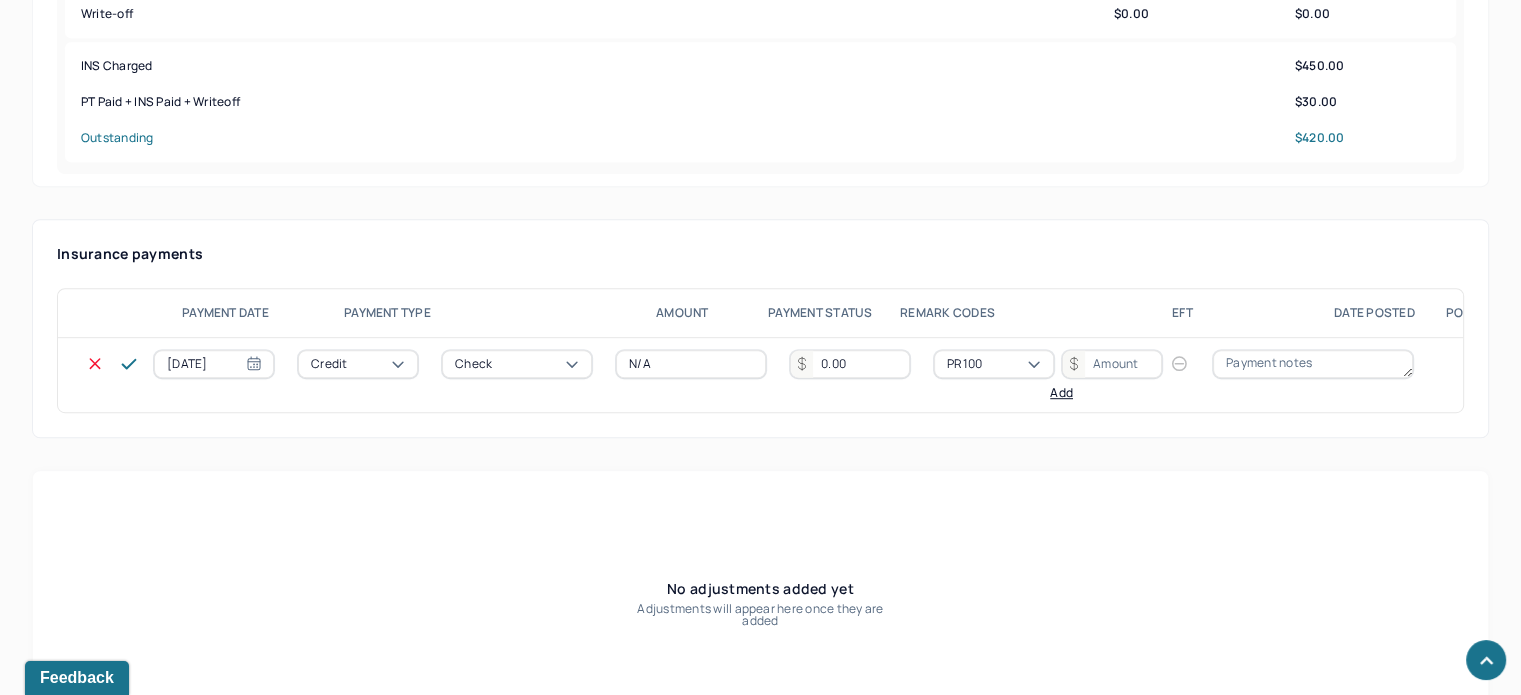 click at bounding box center [1112, 364] 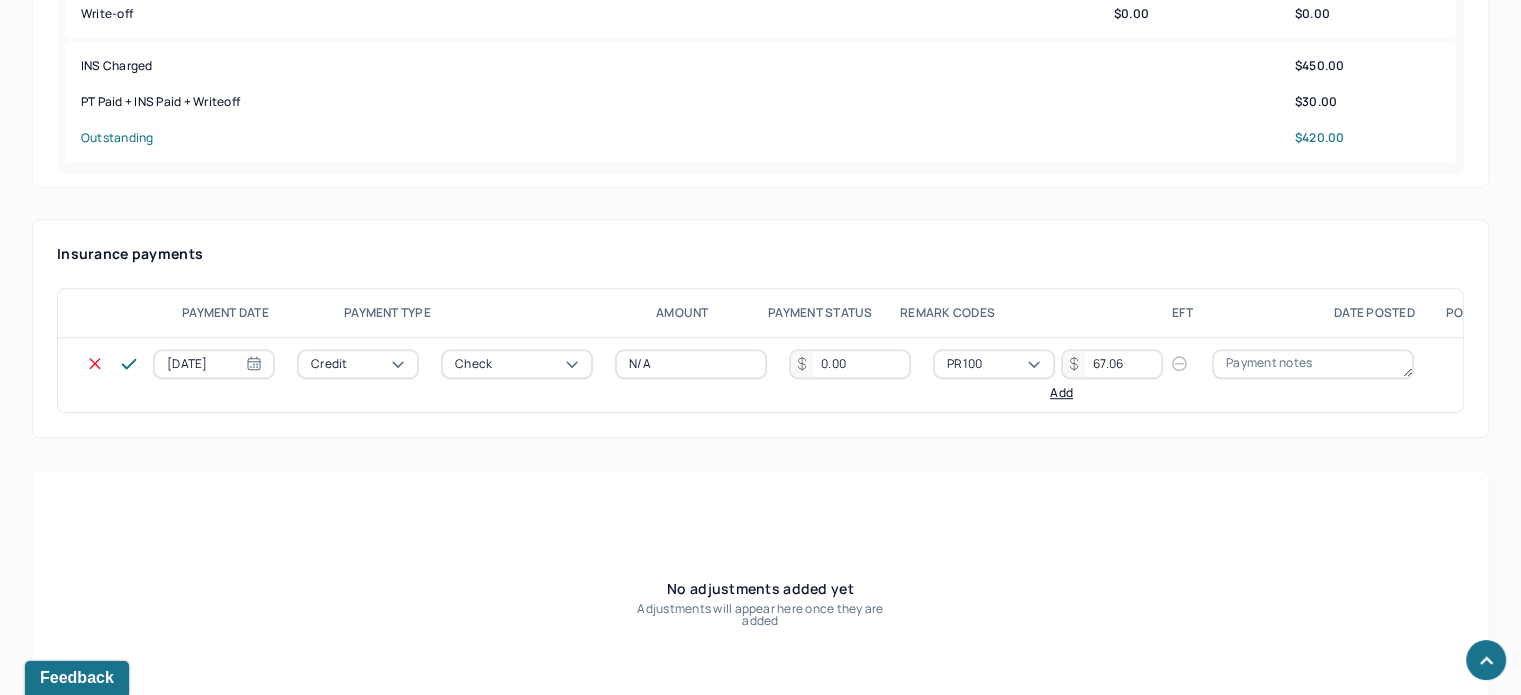 type on "67.06" 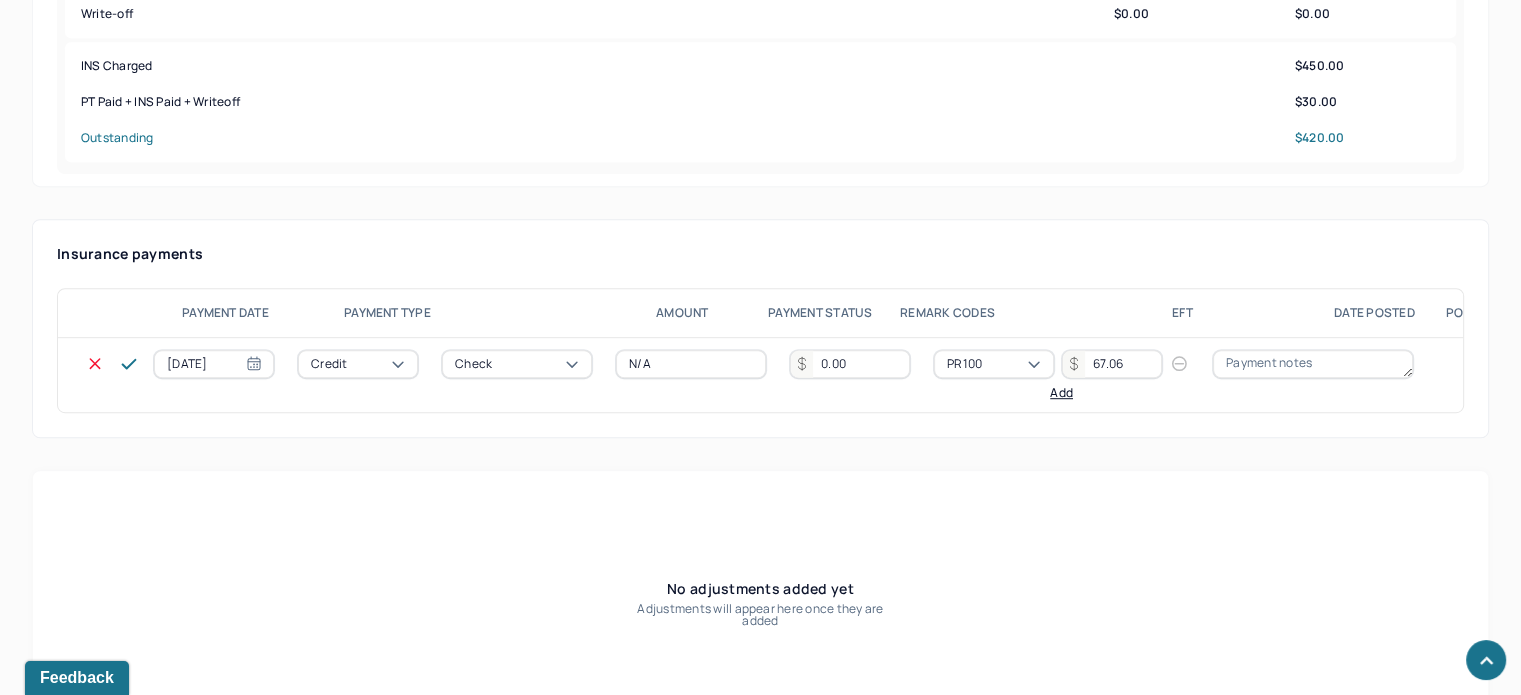 type 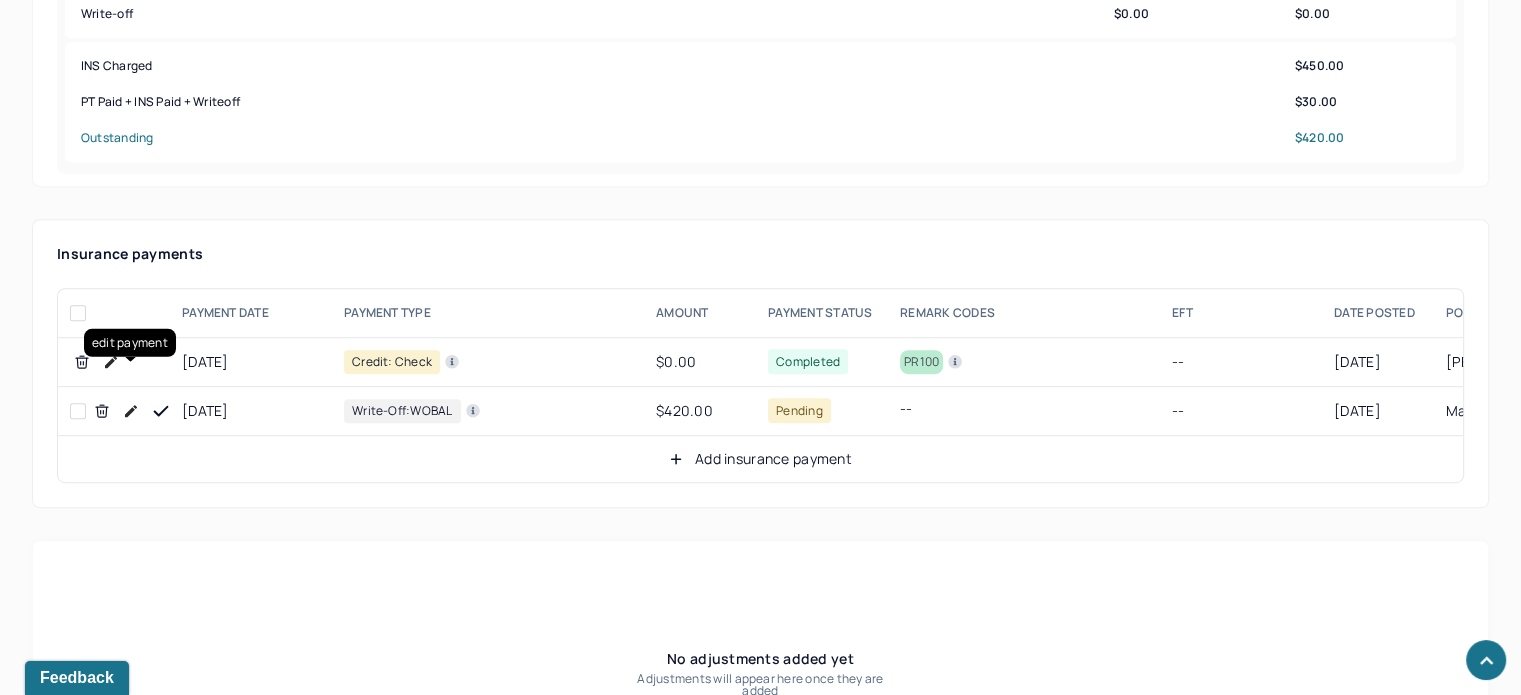 drag, startPoint x: 128, startPoint y: 368, endPoint x: 174, endPoint y: 368, distance: 46 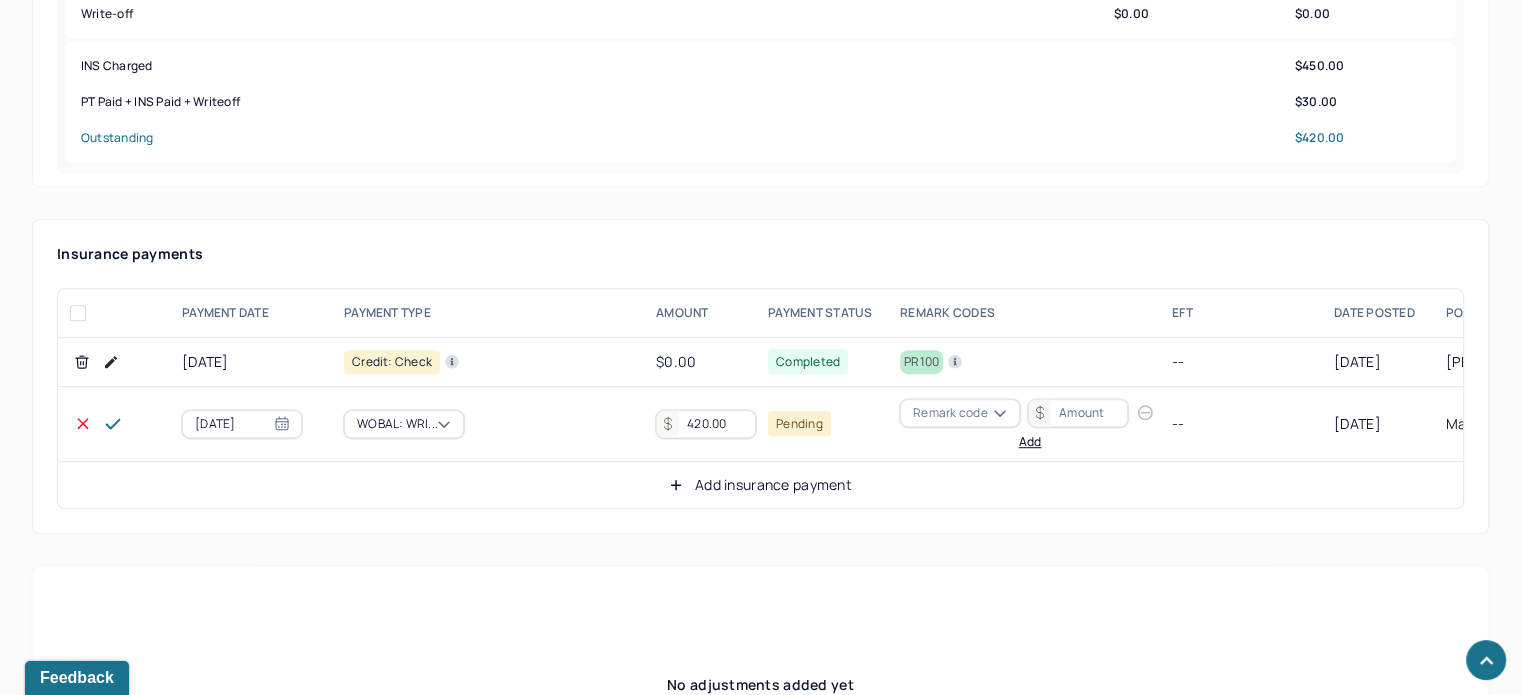 click on "420.00" at bounding box center [706, 424] 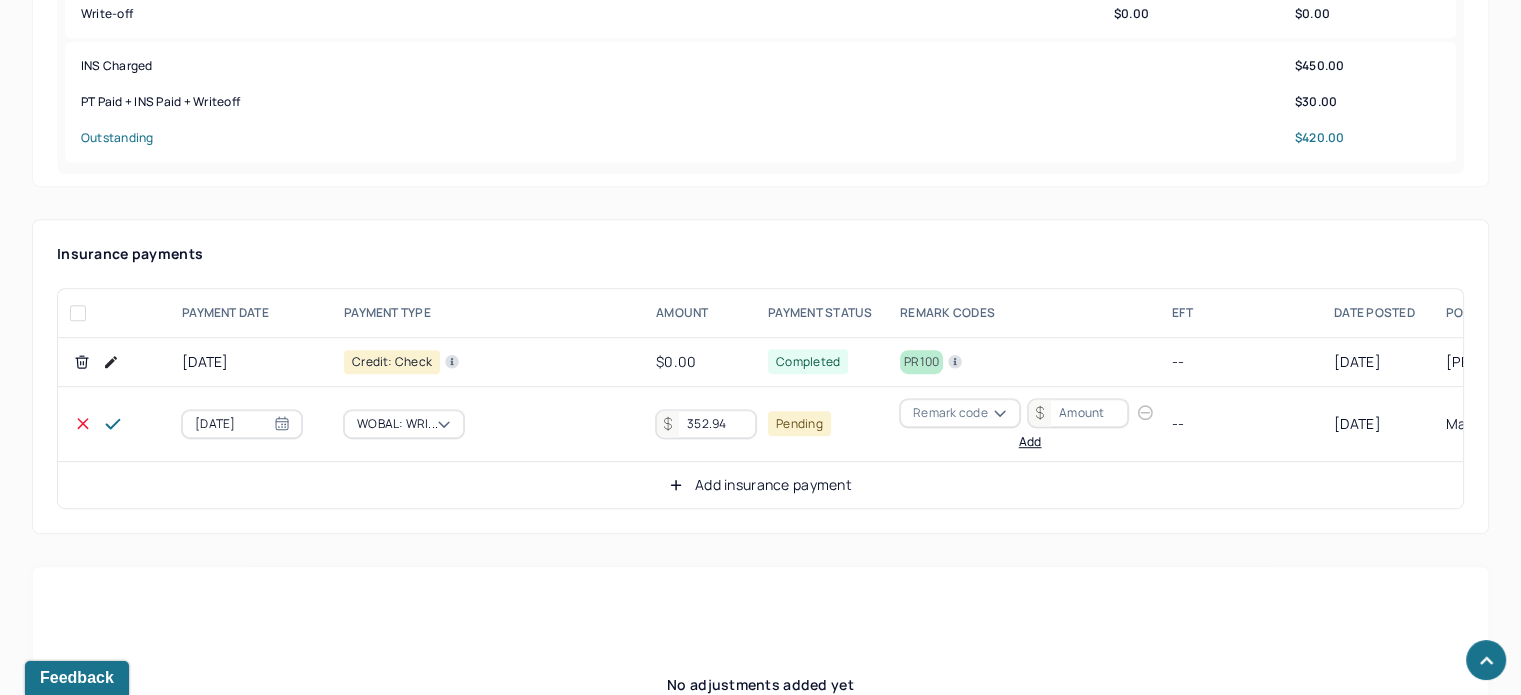 type on "352.94" 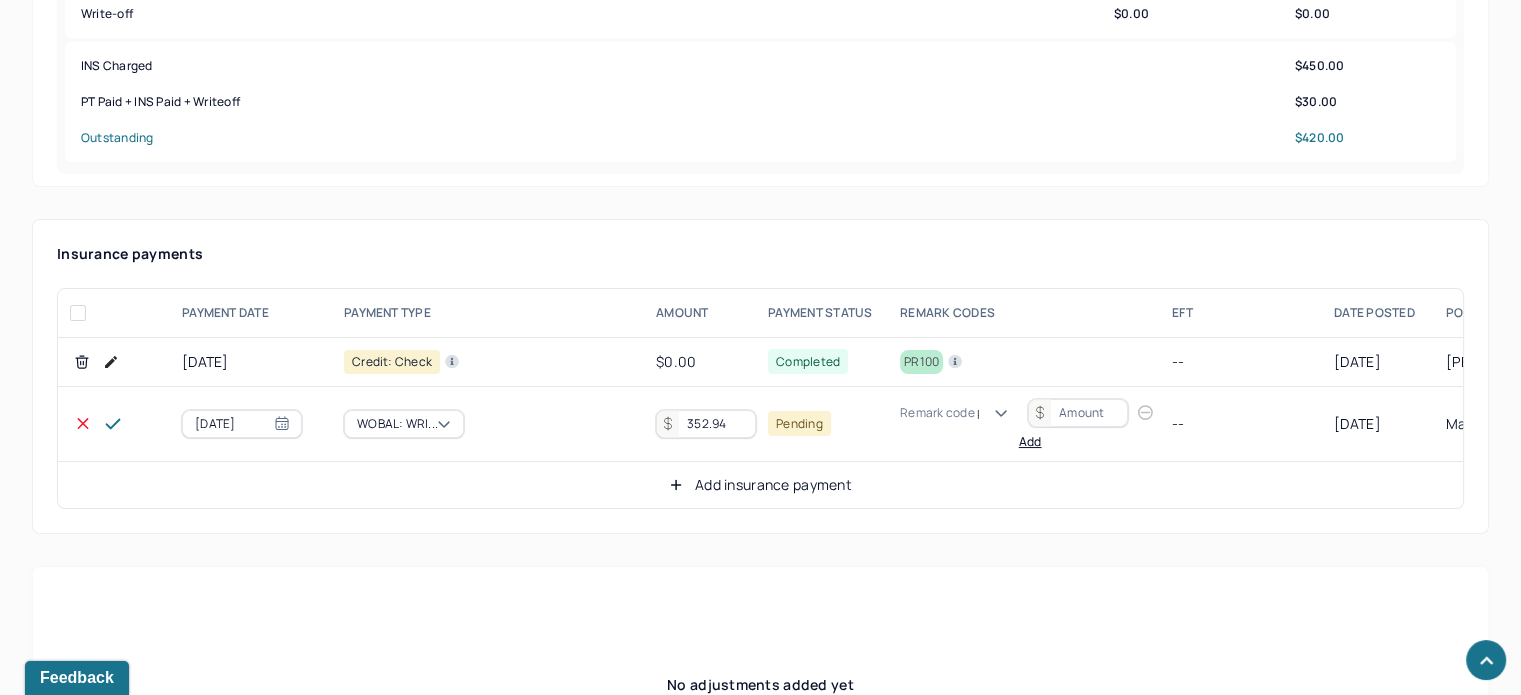 scroll, scrollTop: 124, scrollLeft: 0, axis: vertical 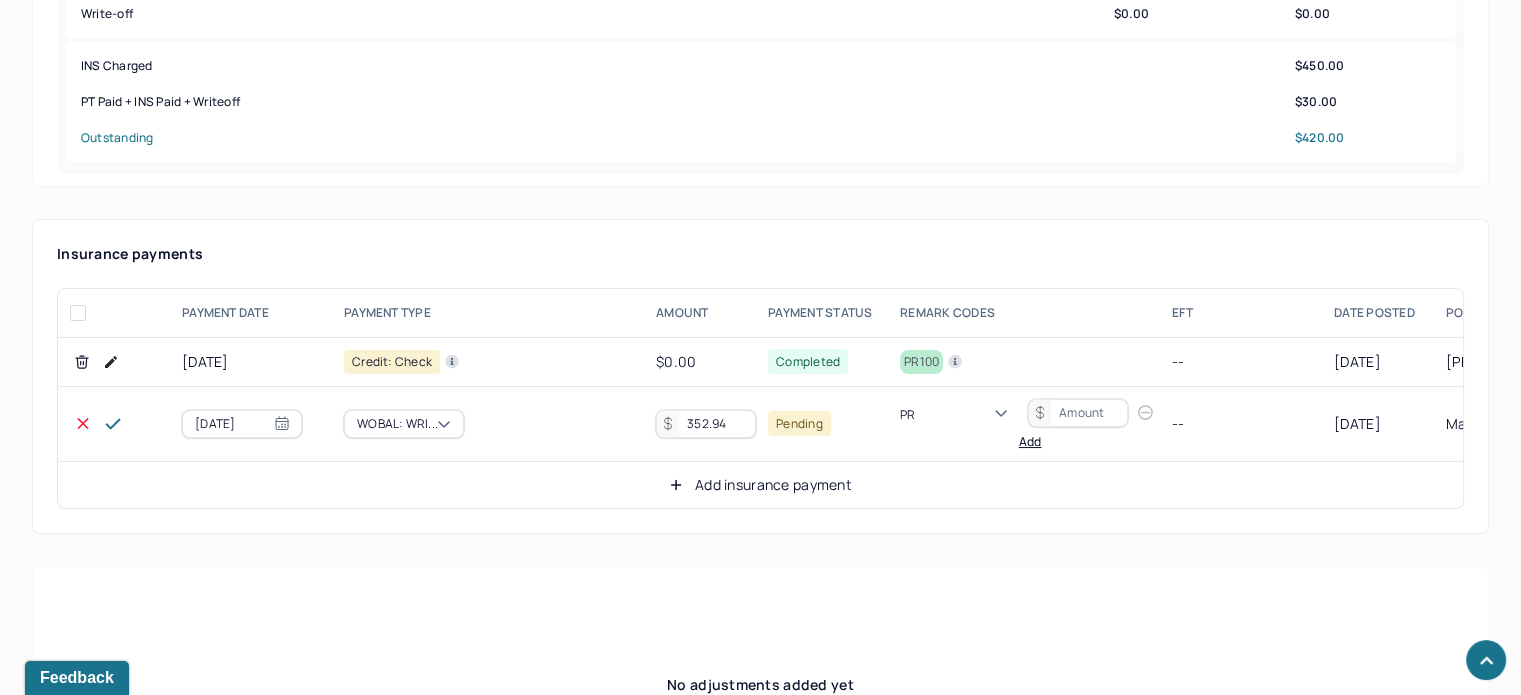 type on "PR1" 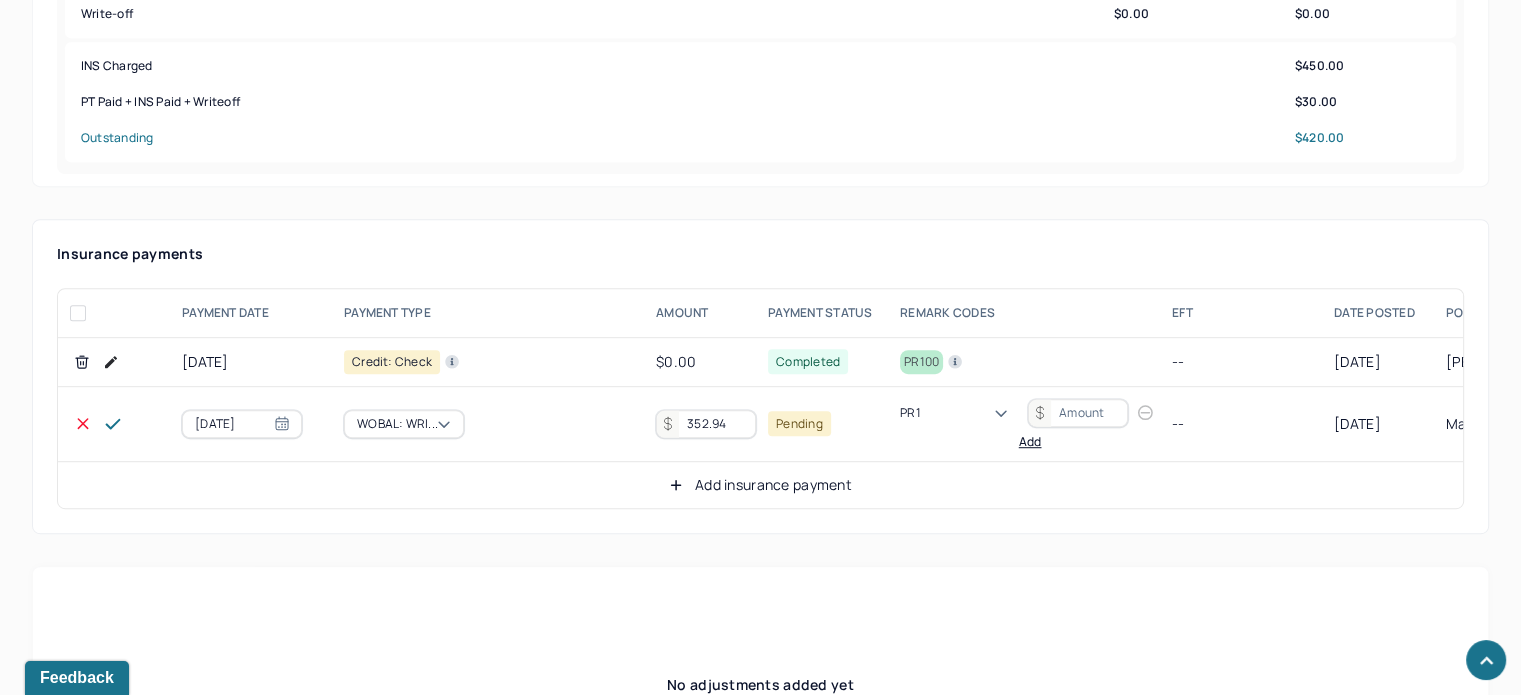 click on "PR1" at bounding box center (910, 413) 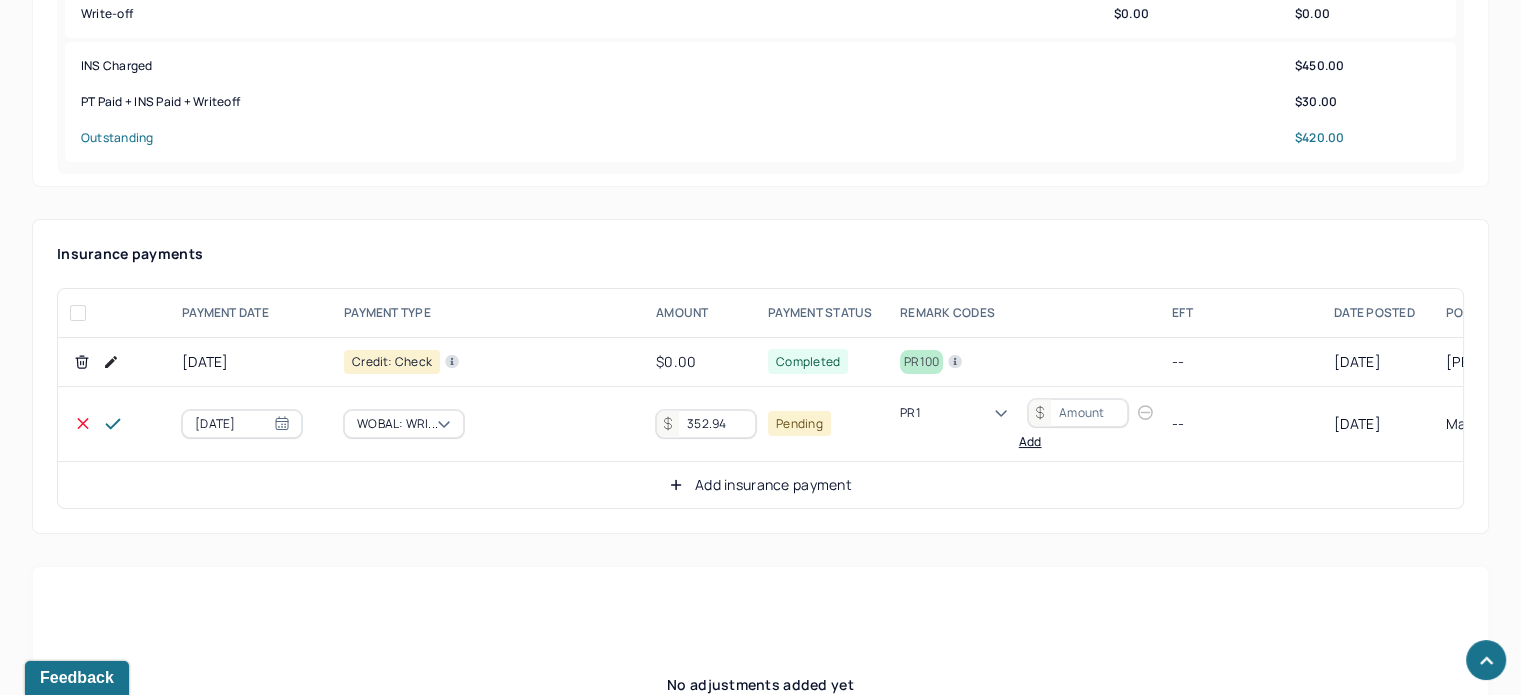 type on "9" 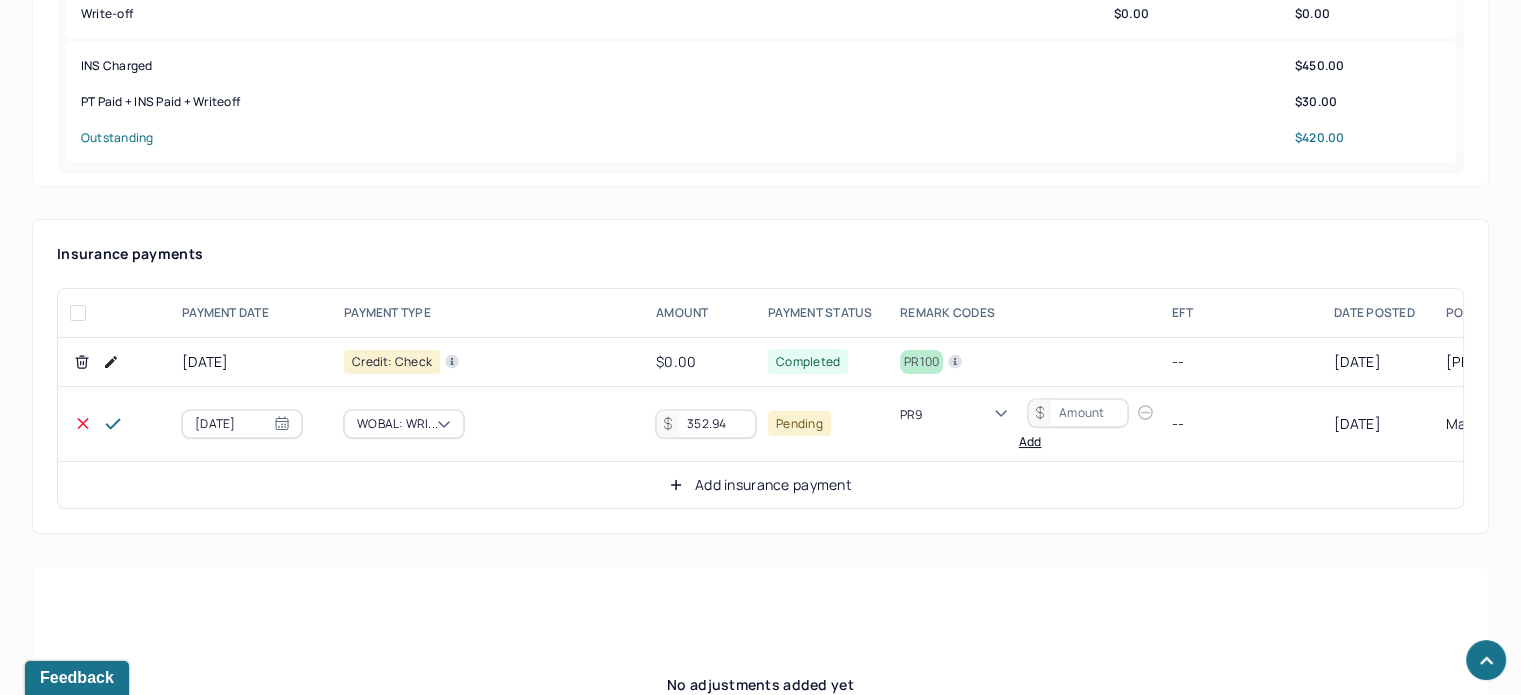 scroll, scrollTop: 84, scrollLeft: 0, axis: vertical 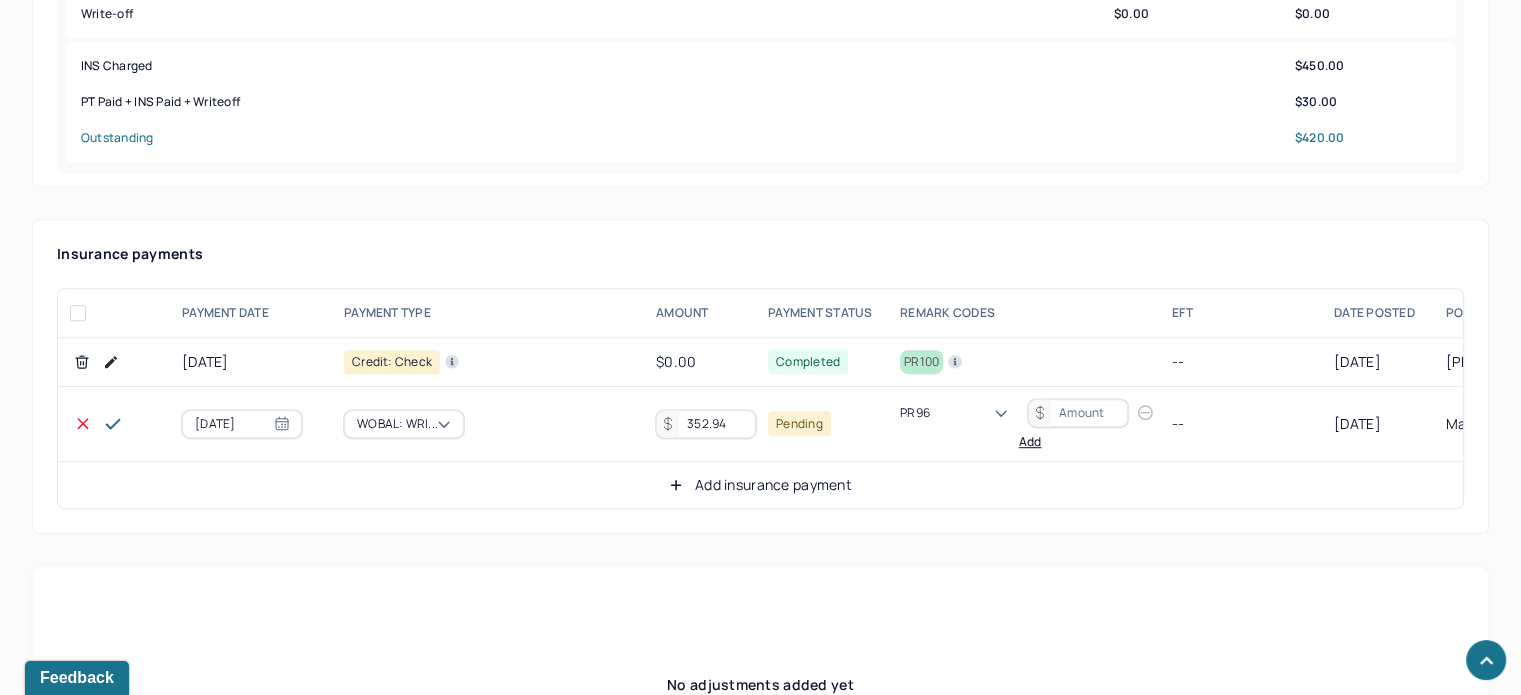 type 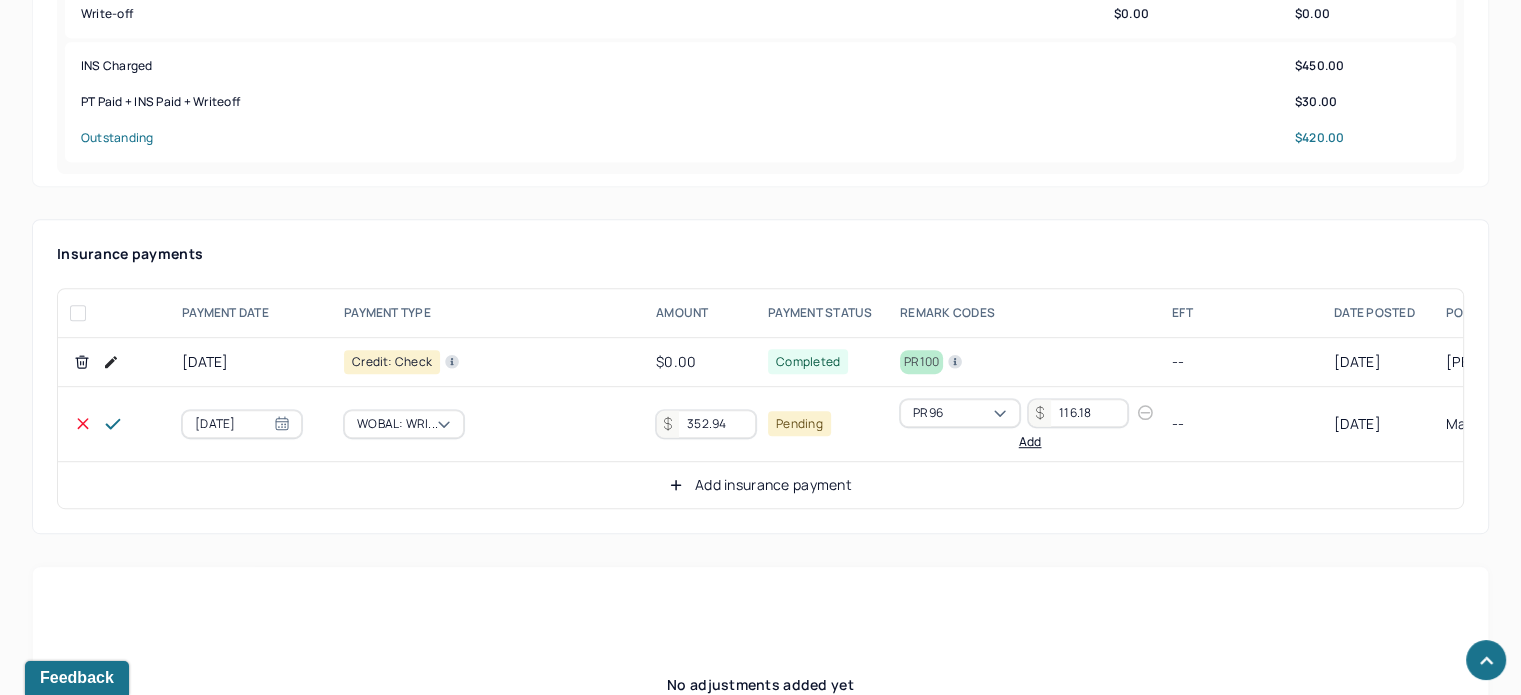 type on "116.18" 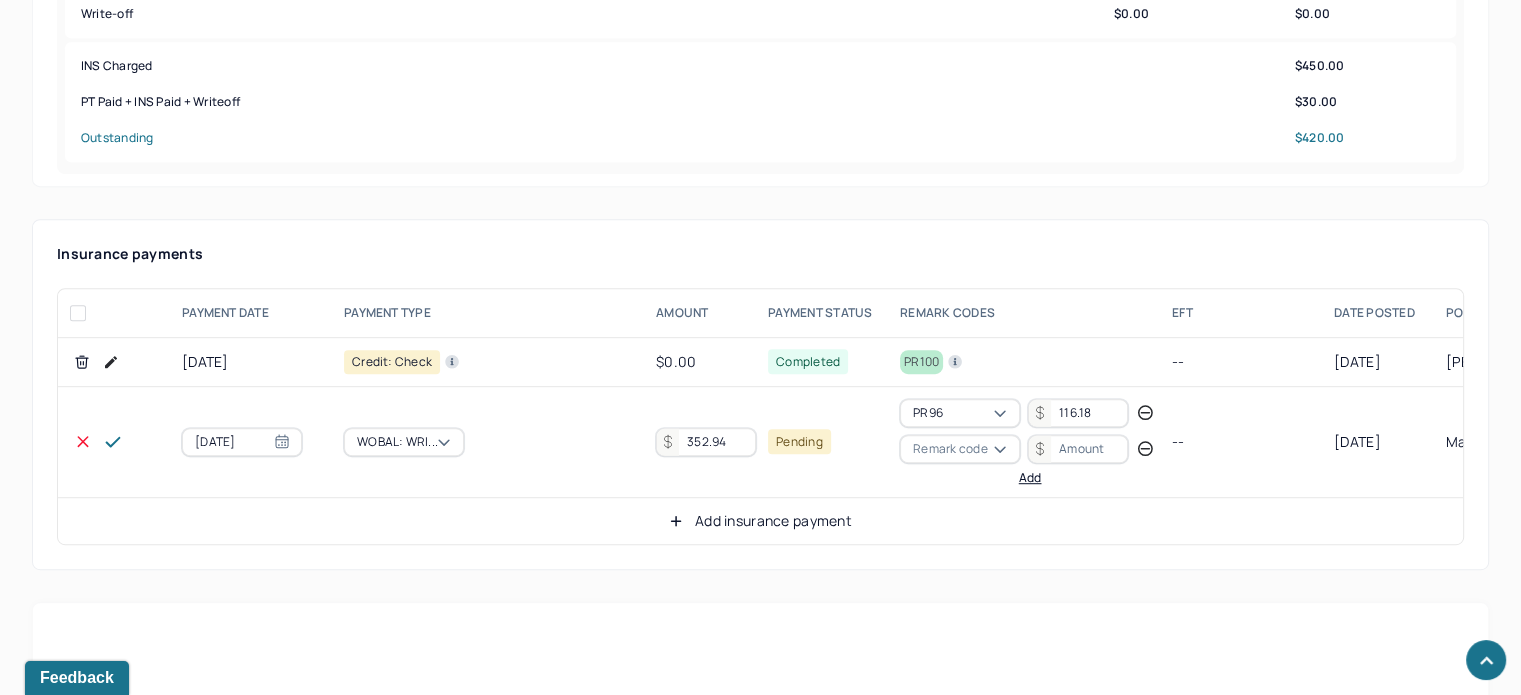 type 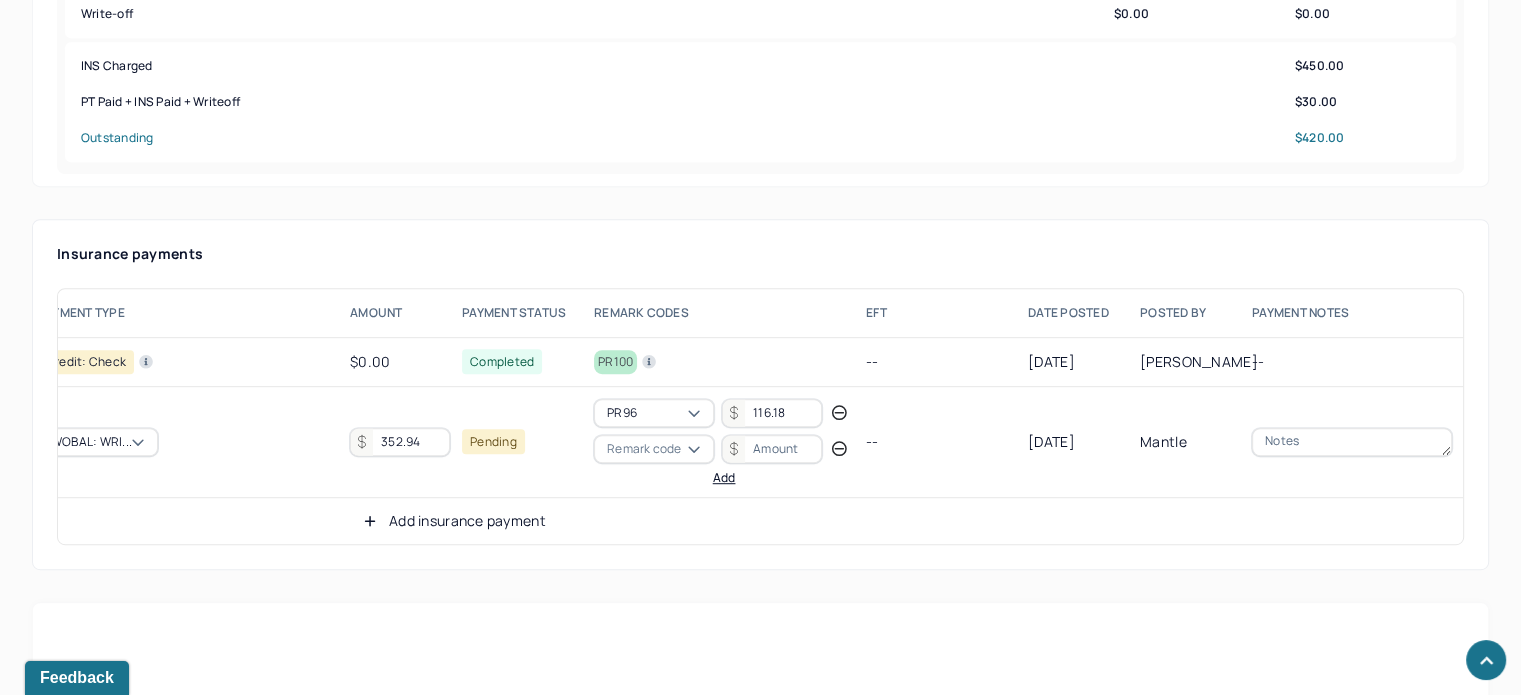 type 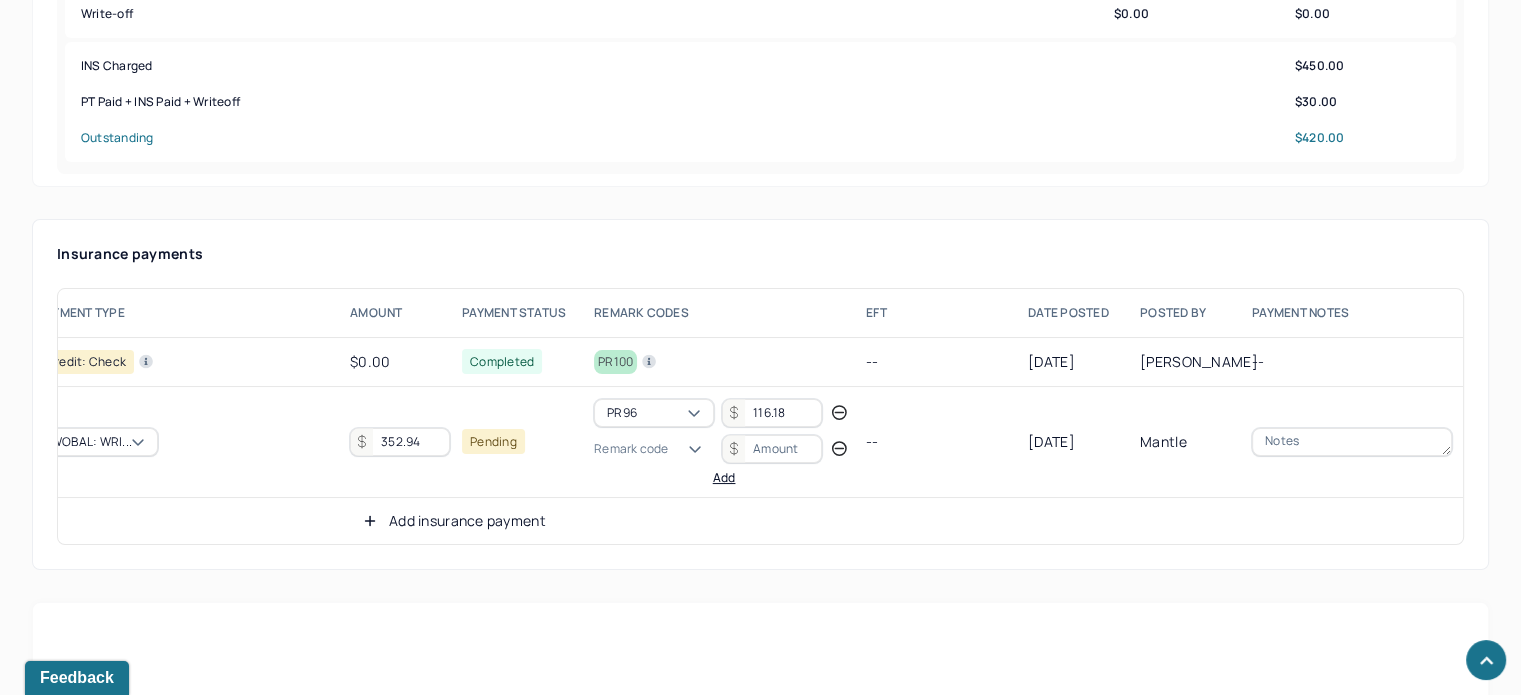 click on "Remark code" at bounding box center (631, 449) 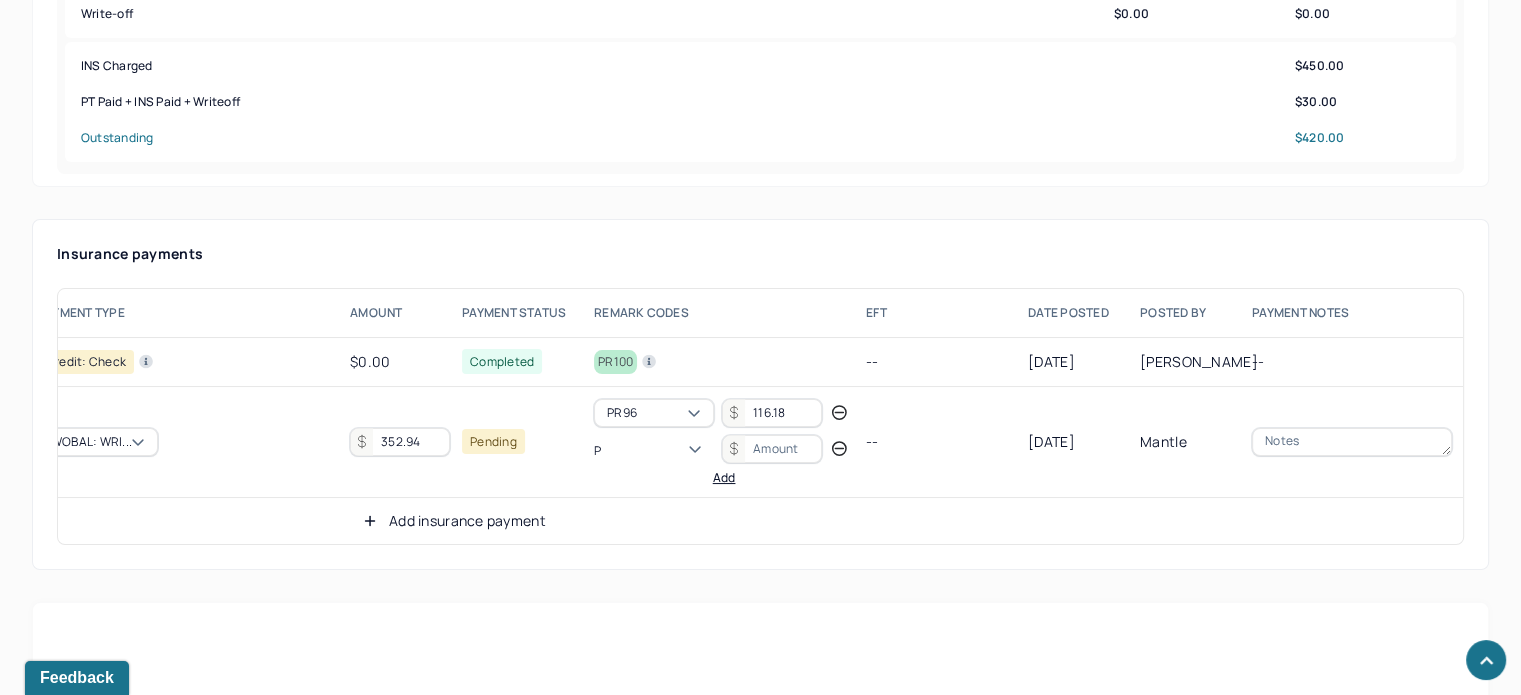 scroll, scrollTop: 124, scrollLeft: 0, axis: vertical 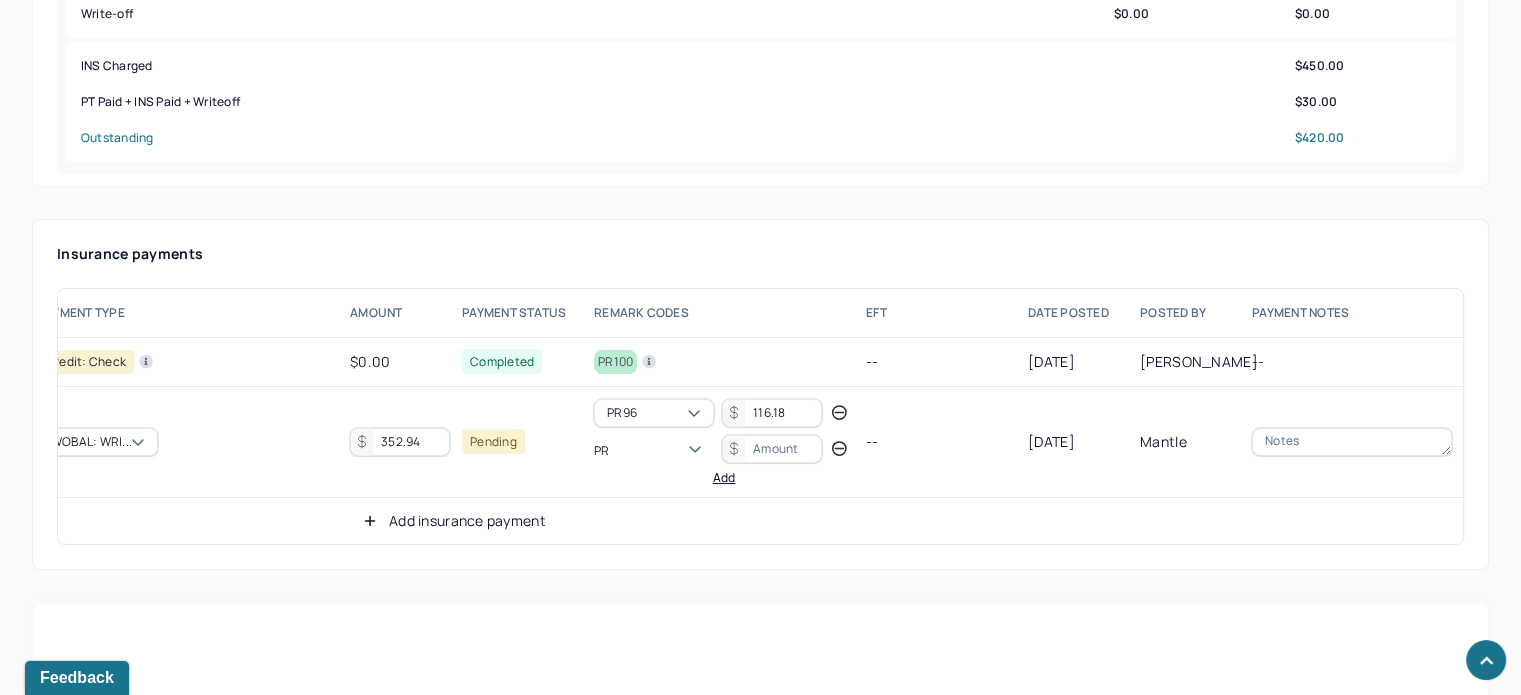 type on "PR2" 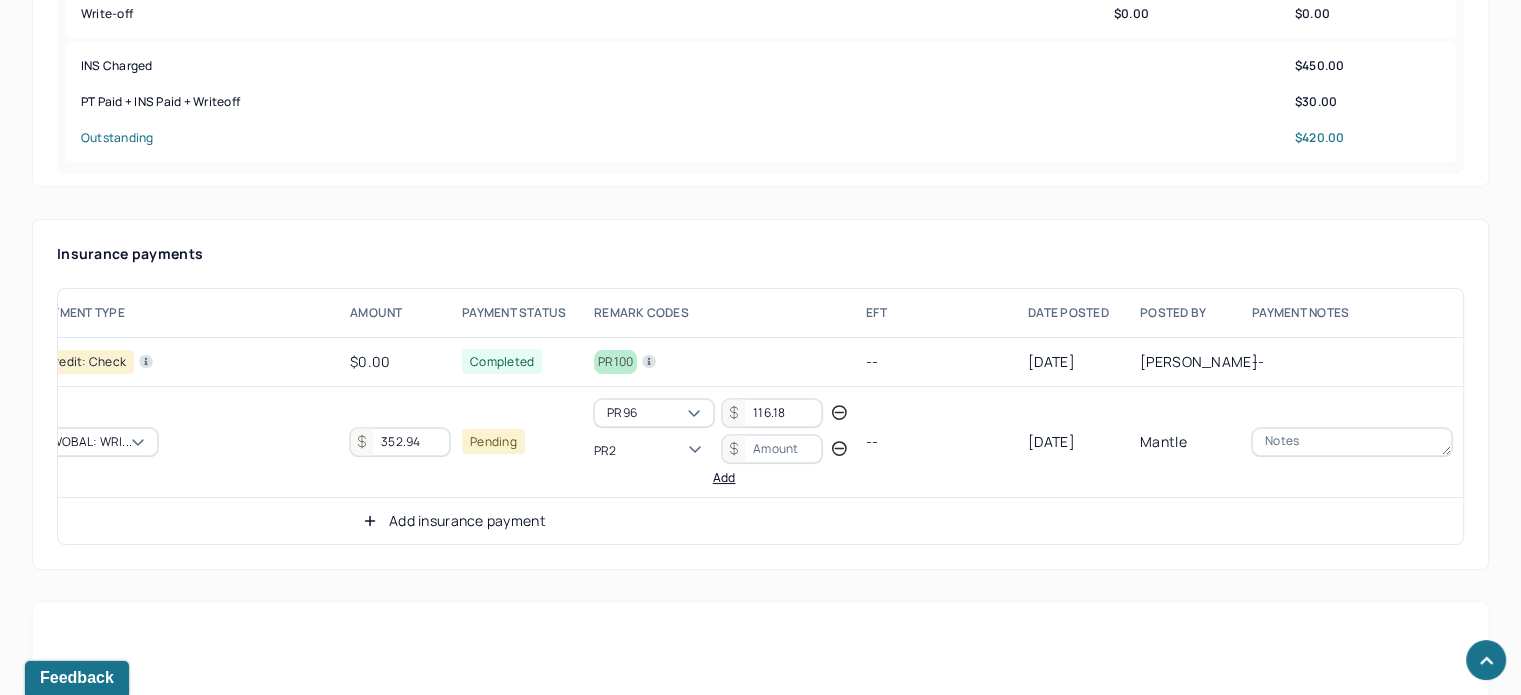 type 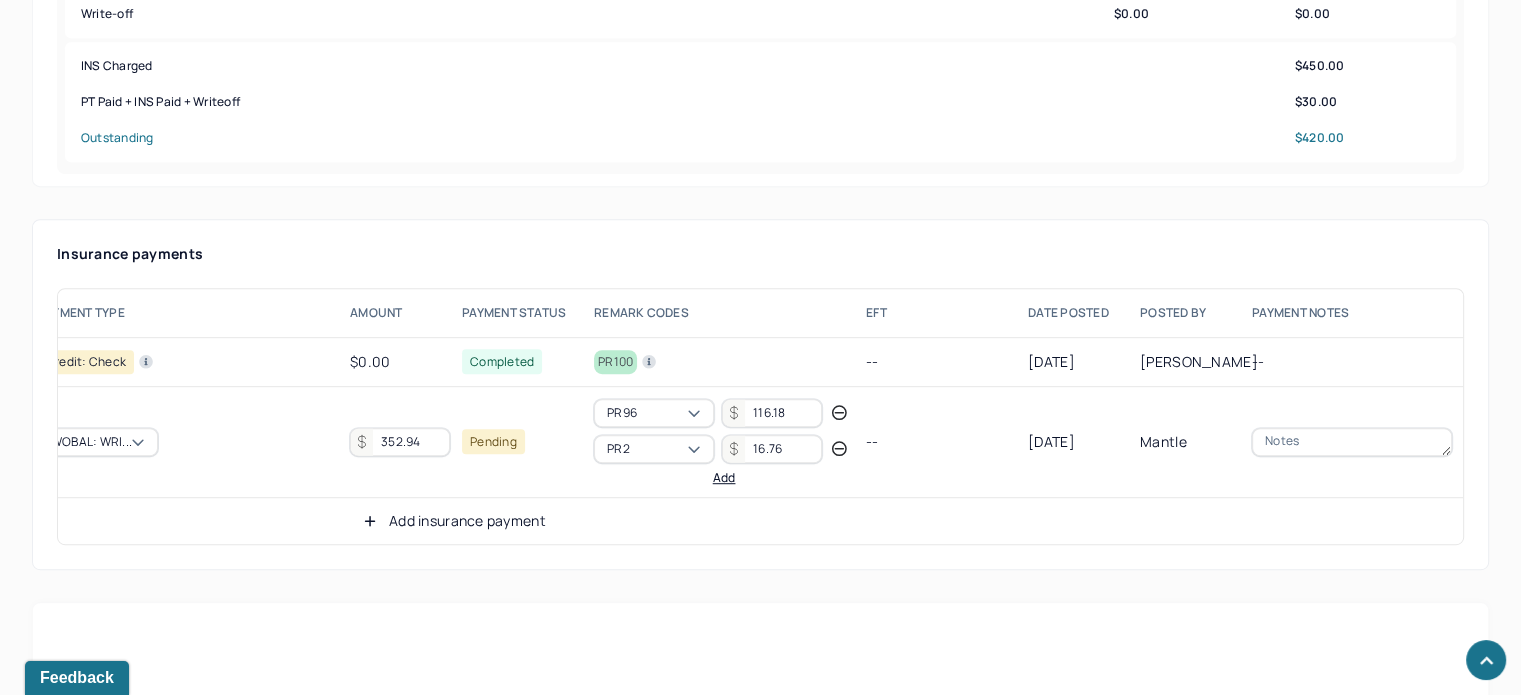 type on "16.76" 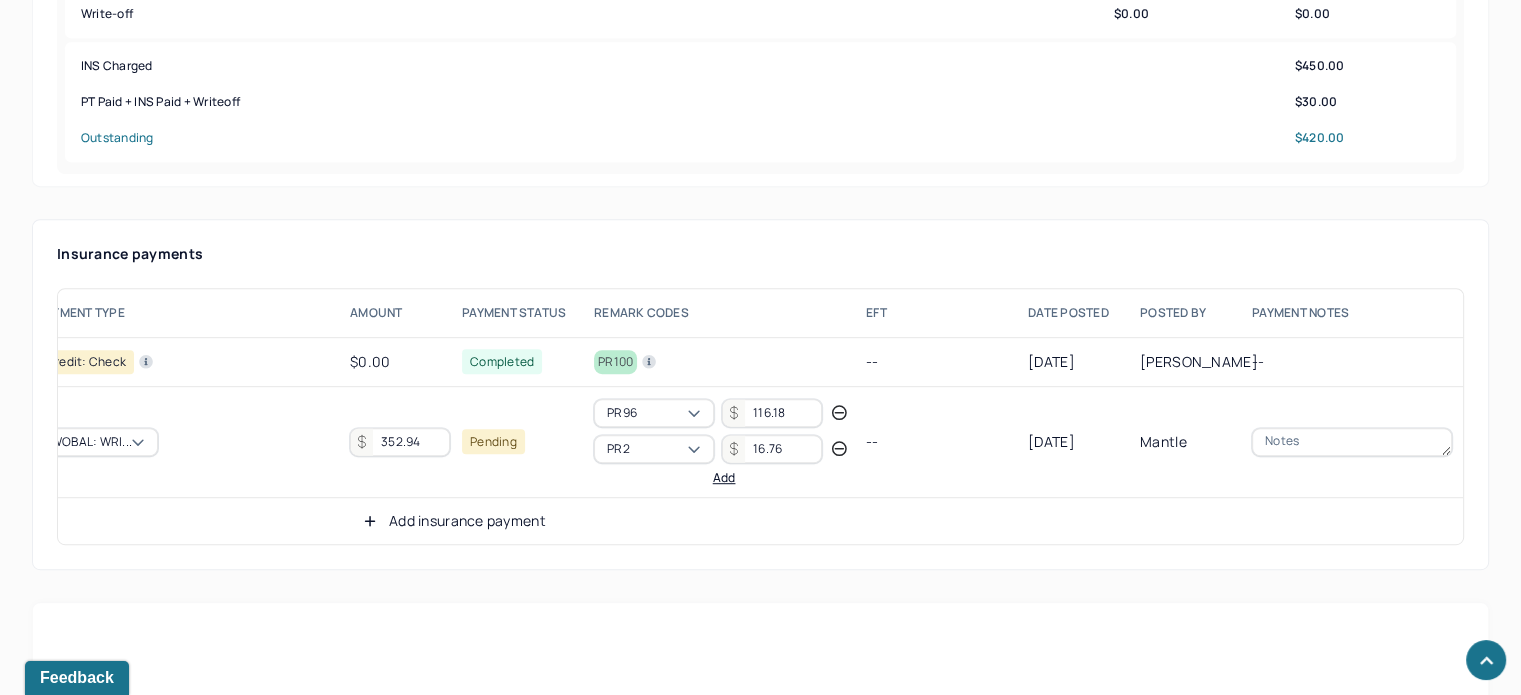 type 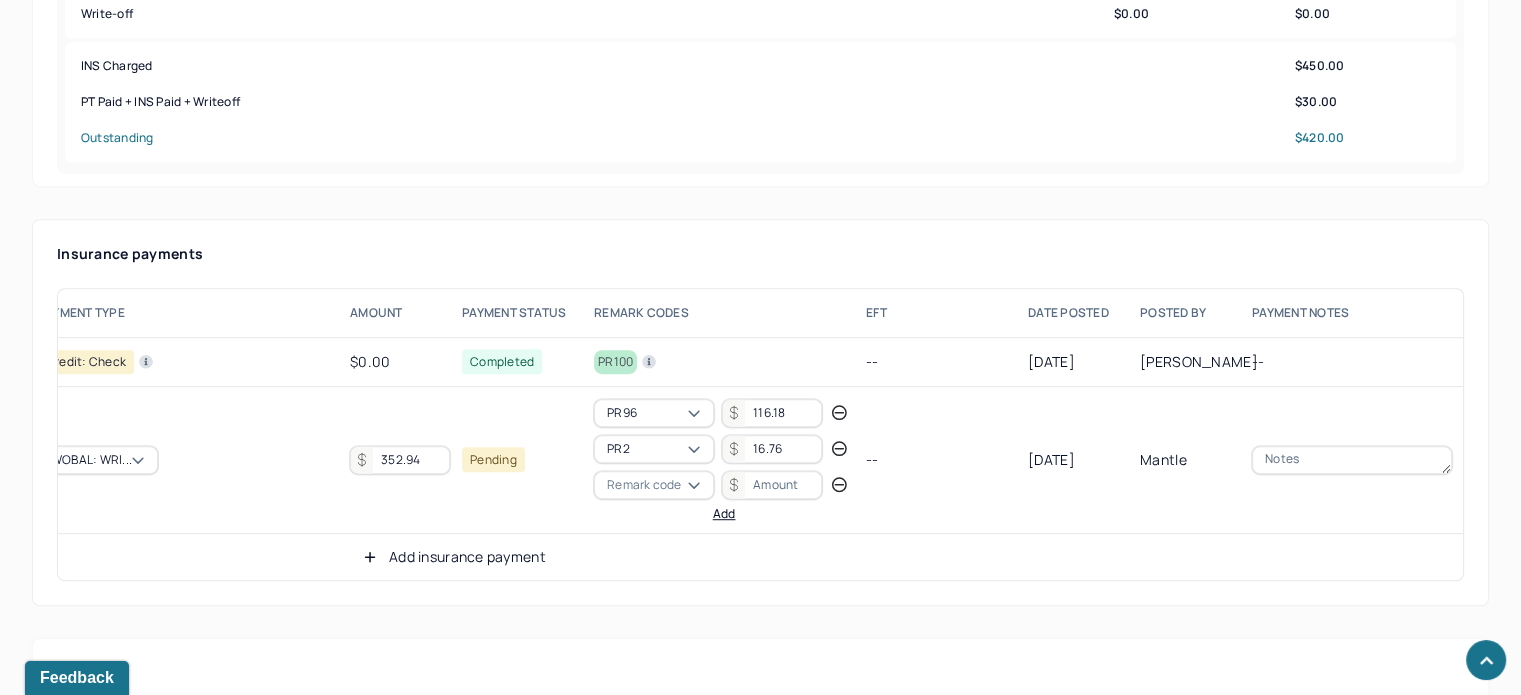 click on "Remark code" at bounding box center (644, 485) 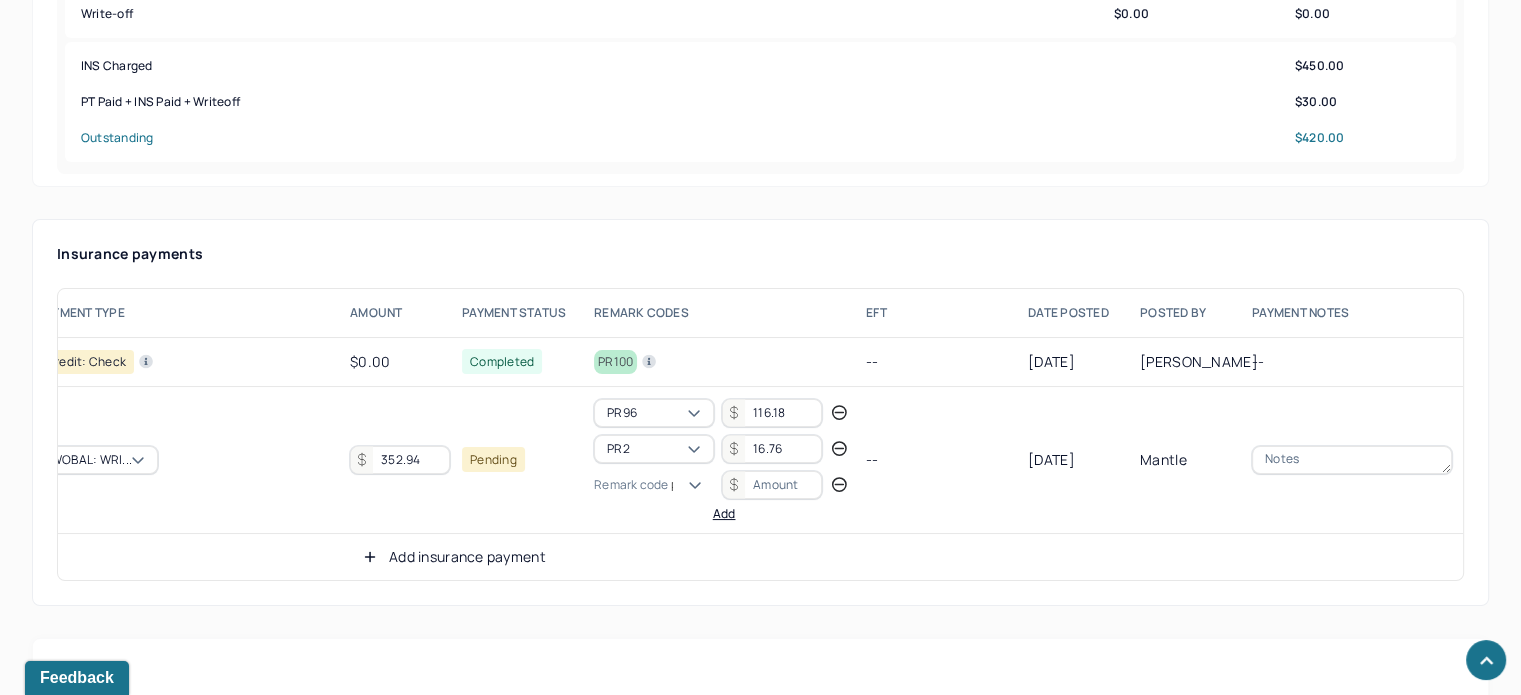 scroll, scrollTop: 124, scrollLeft: 0, axis: vertical 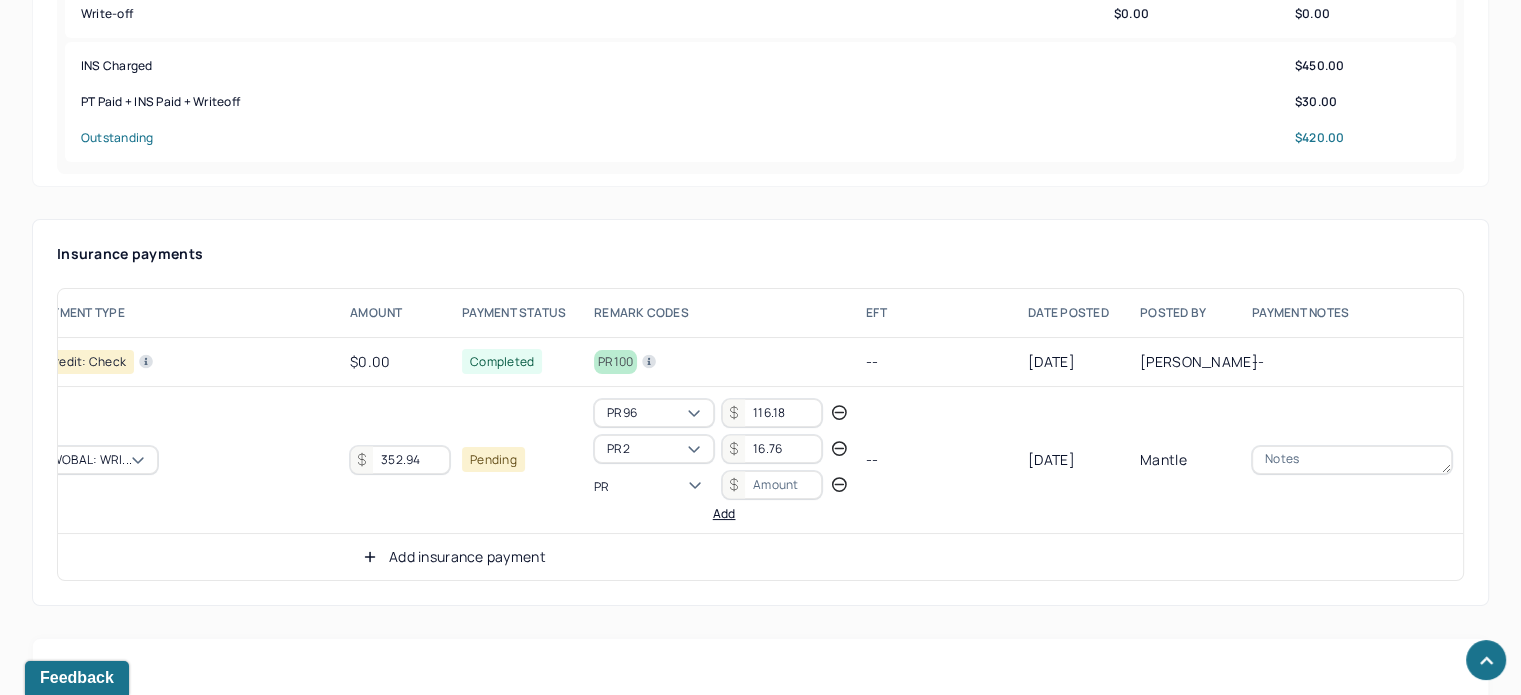 type on "PR1" 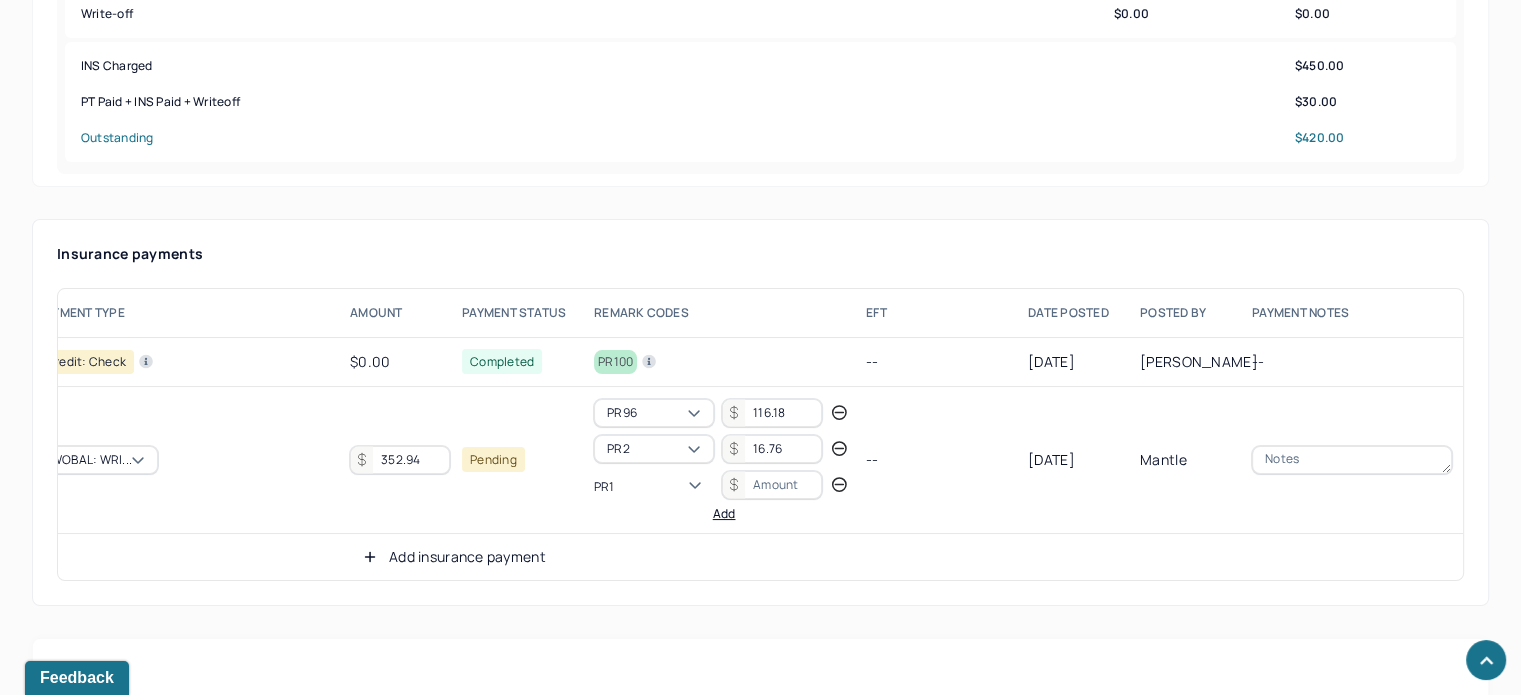 type 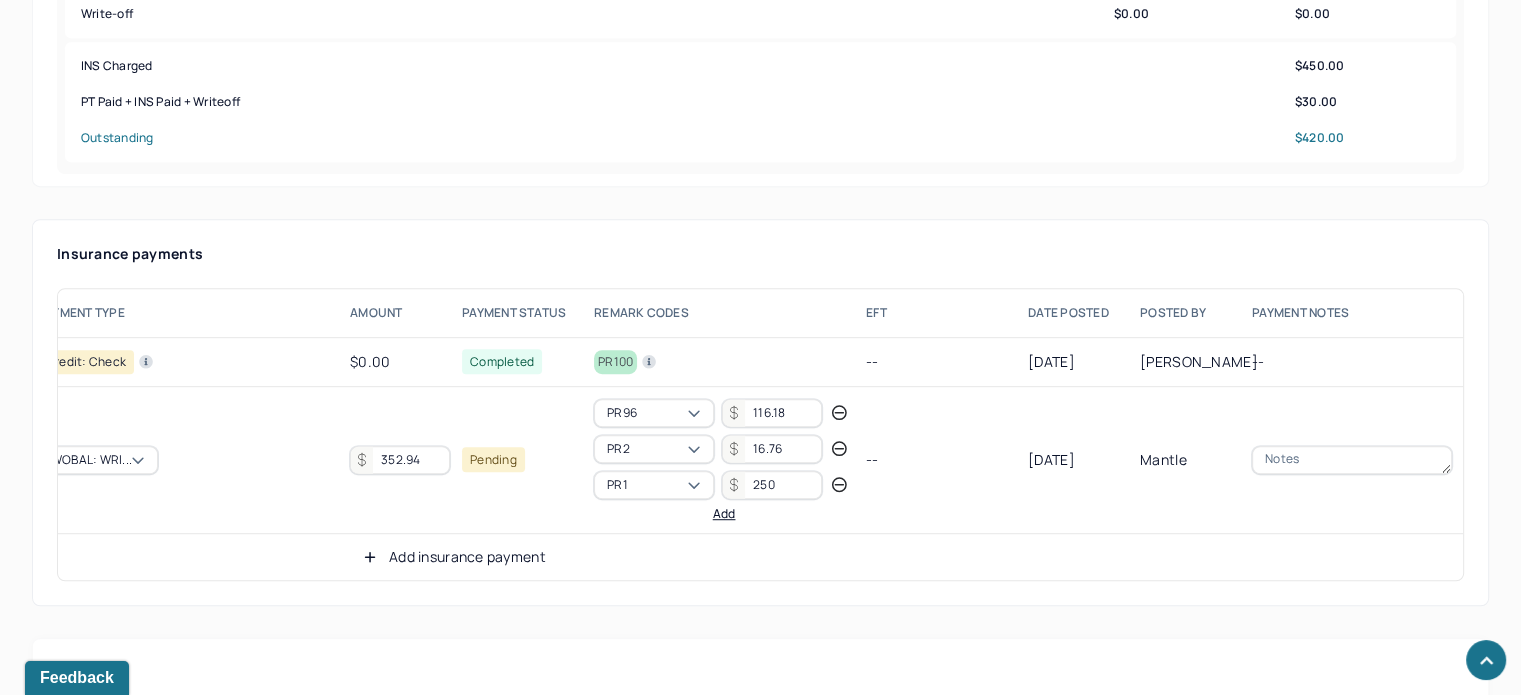type on "250" 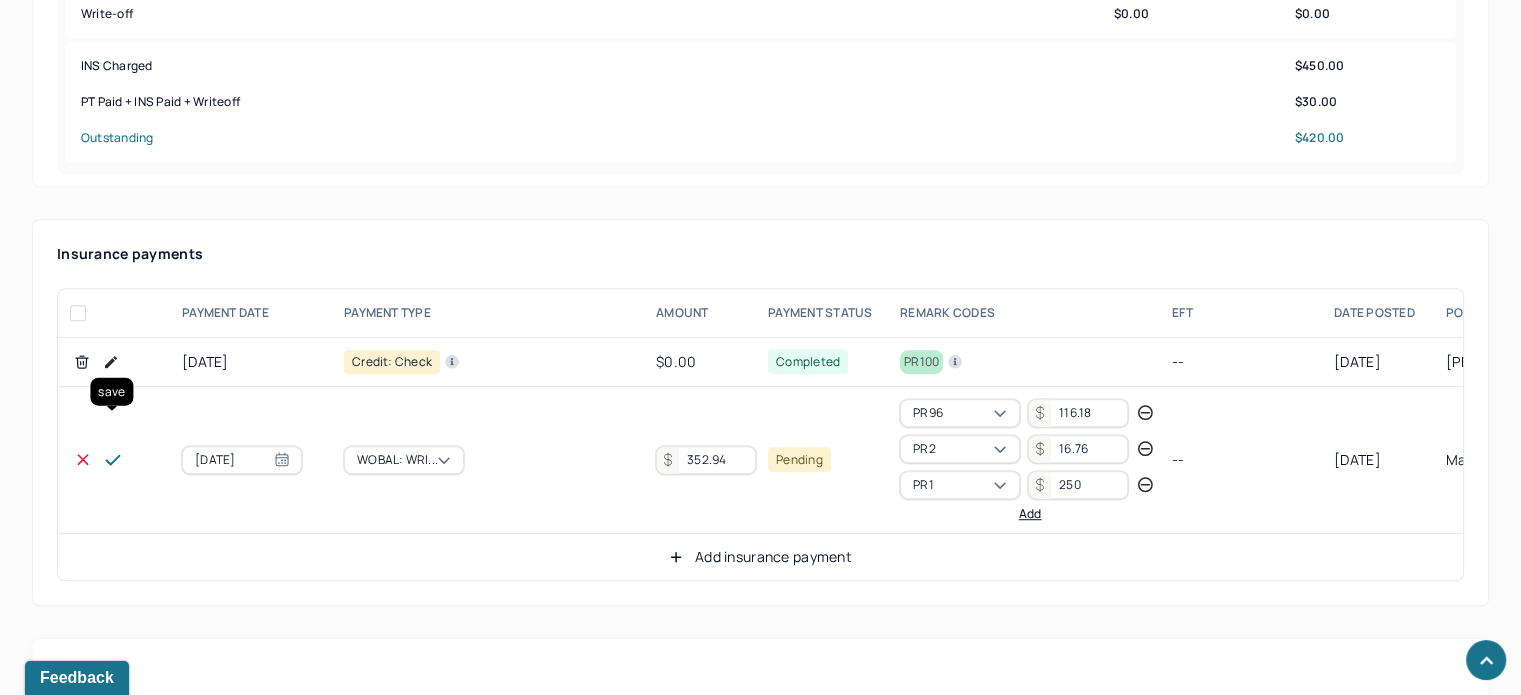 click at bounding box center (113, 460) 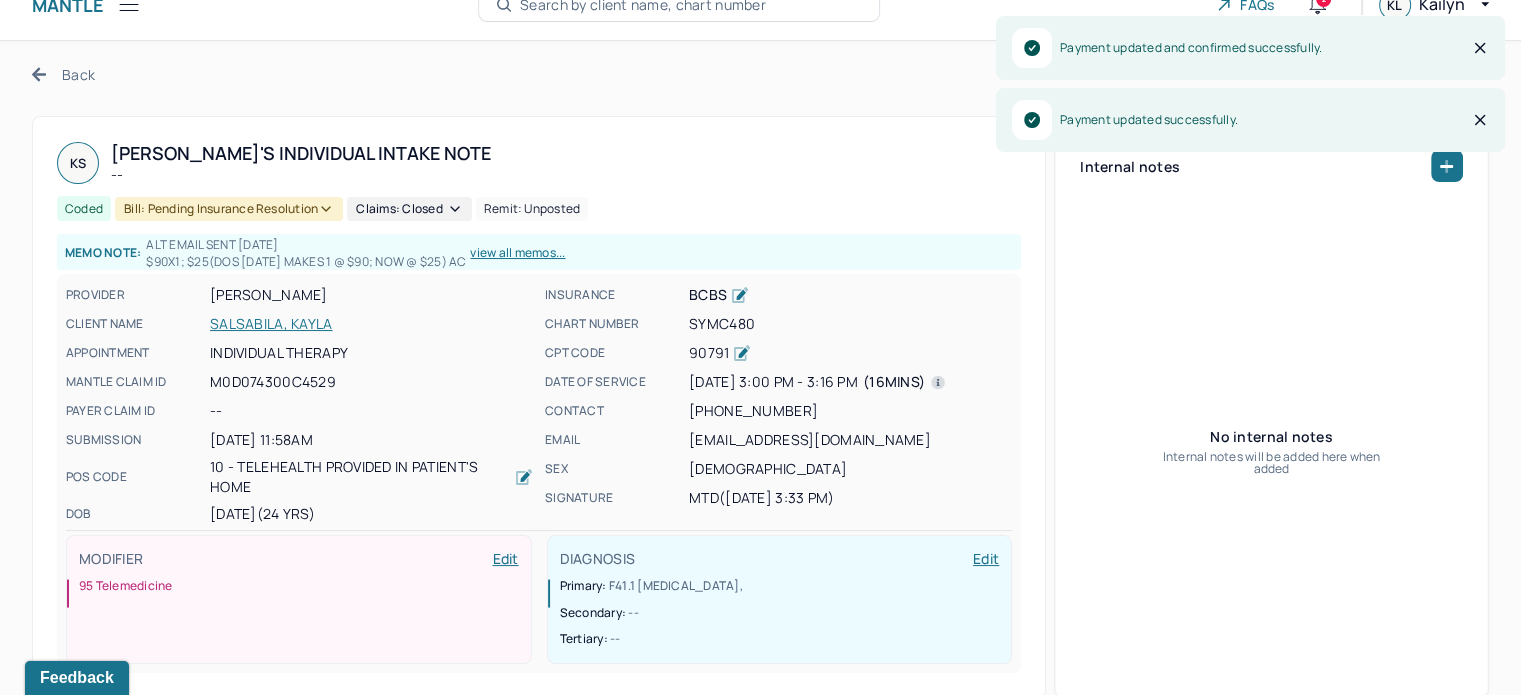 scroll, scrollTop: 0, scrollLeft: 0, axis: both 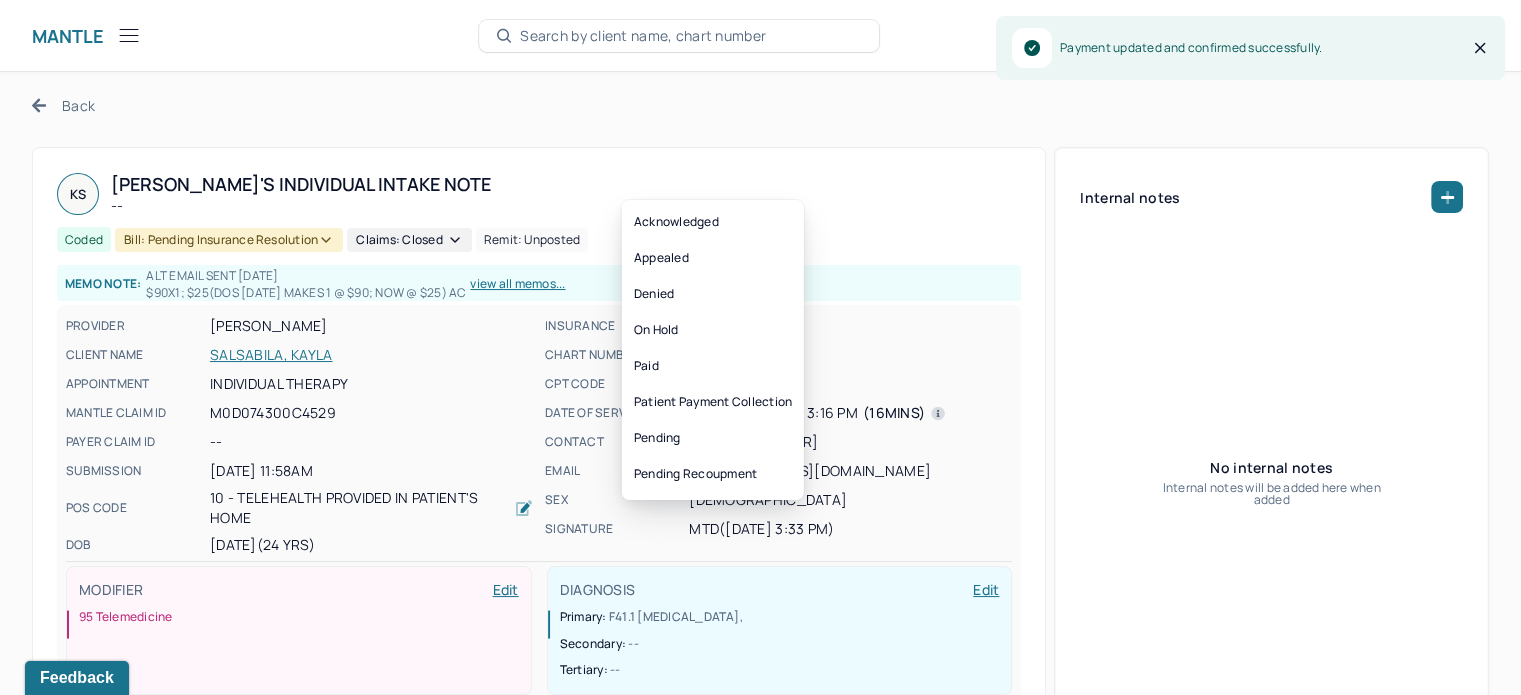 click on "Claims: closed" at bounding box center [409, 240] 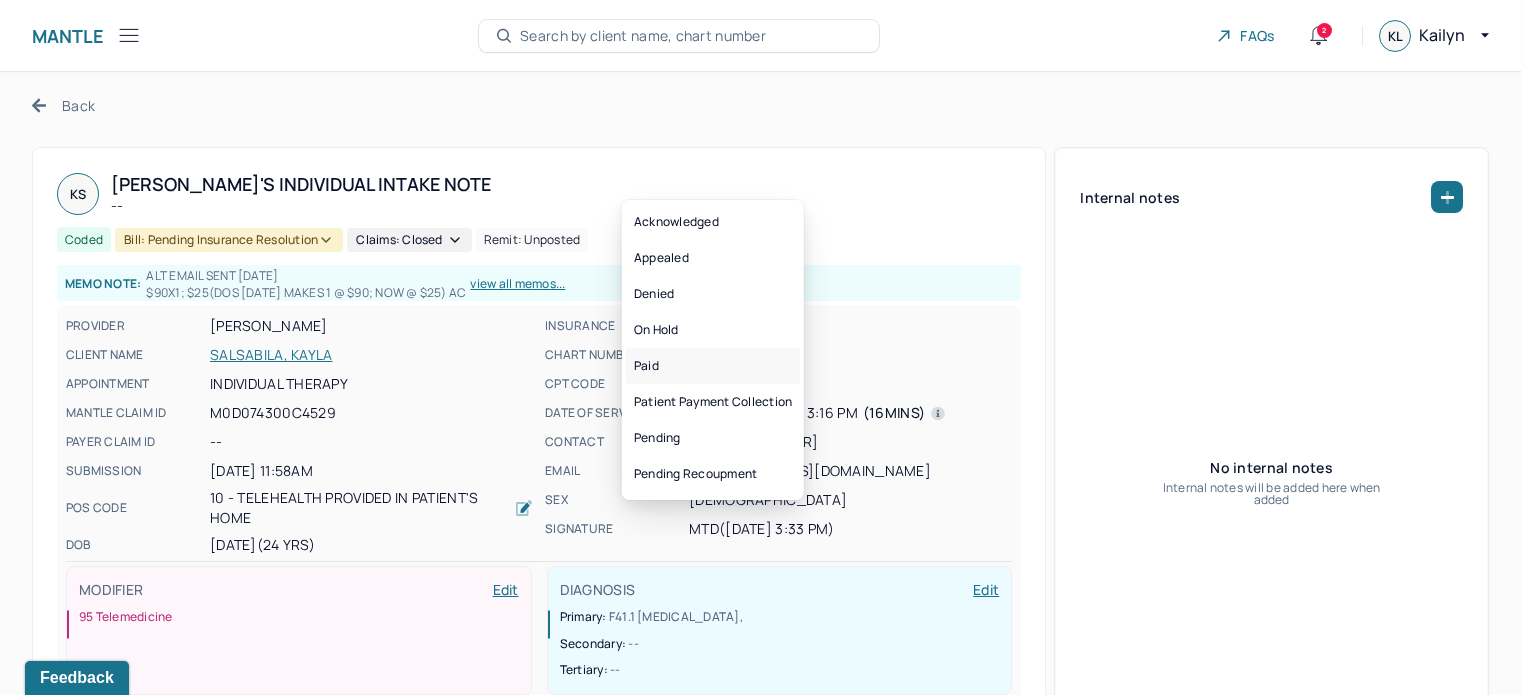 click on "Paid" at bounding box center (713, 366) 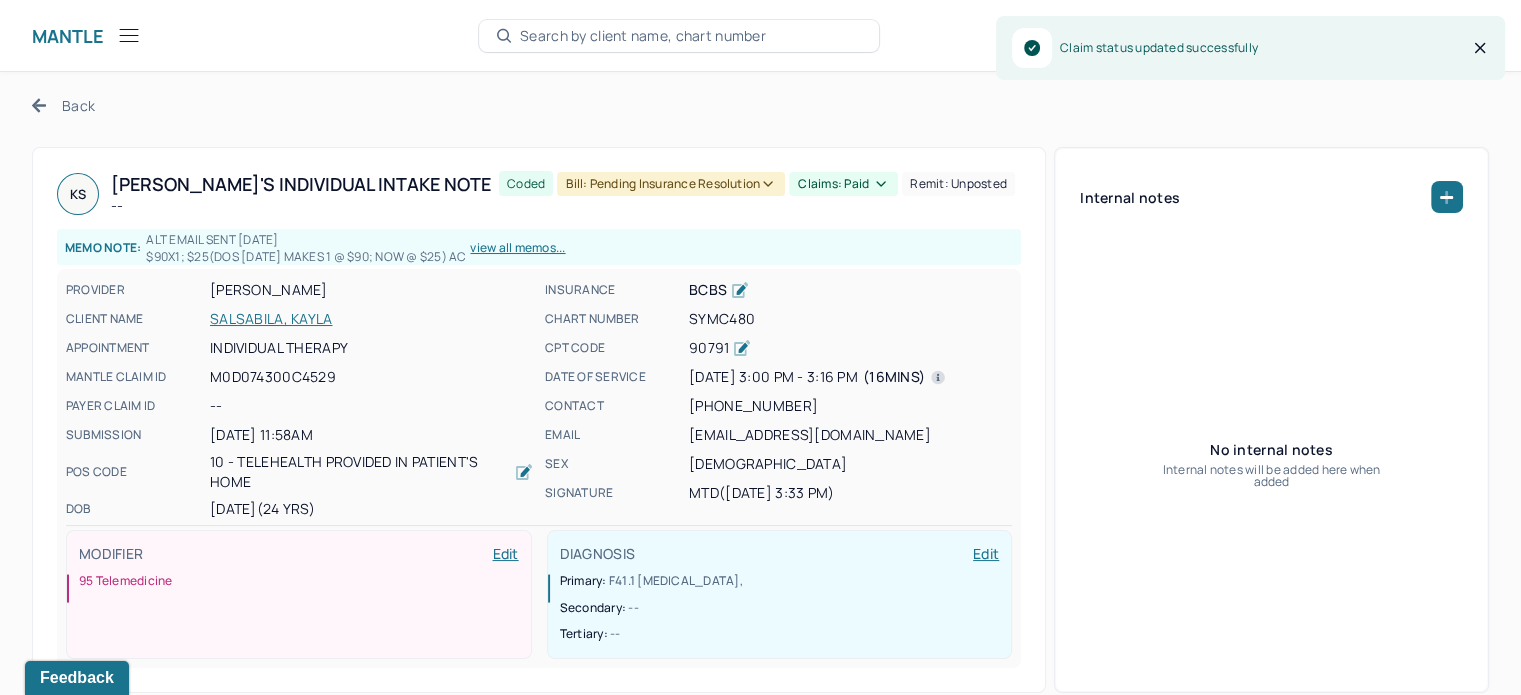 click on "Bill: Pending Insurance Resolution" at bounding box center [671, 184] 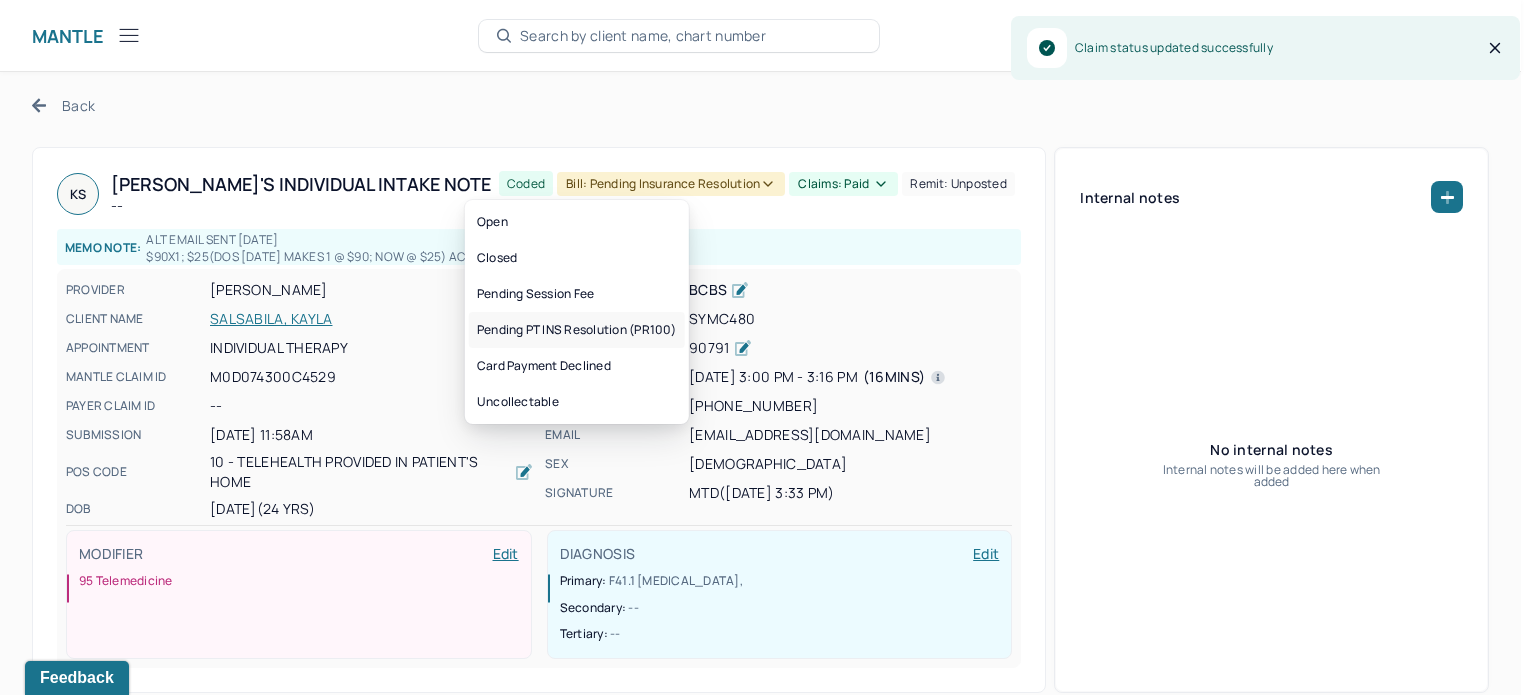 click on "Pending PT INS Resolution (PR100)" at bounding box center (577, 330) 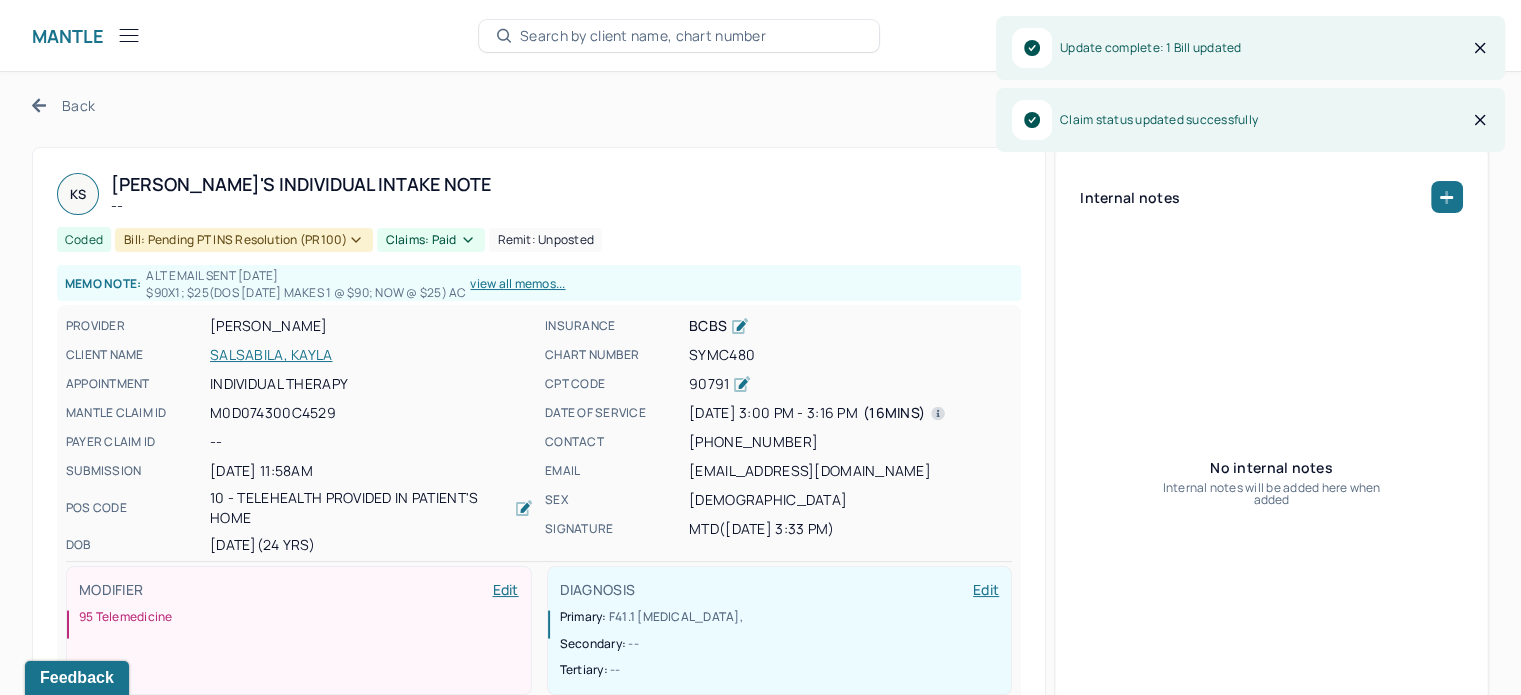 click on "Back" at bounding box center [63, 105] 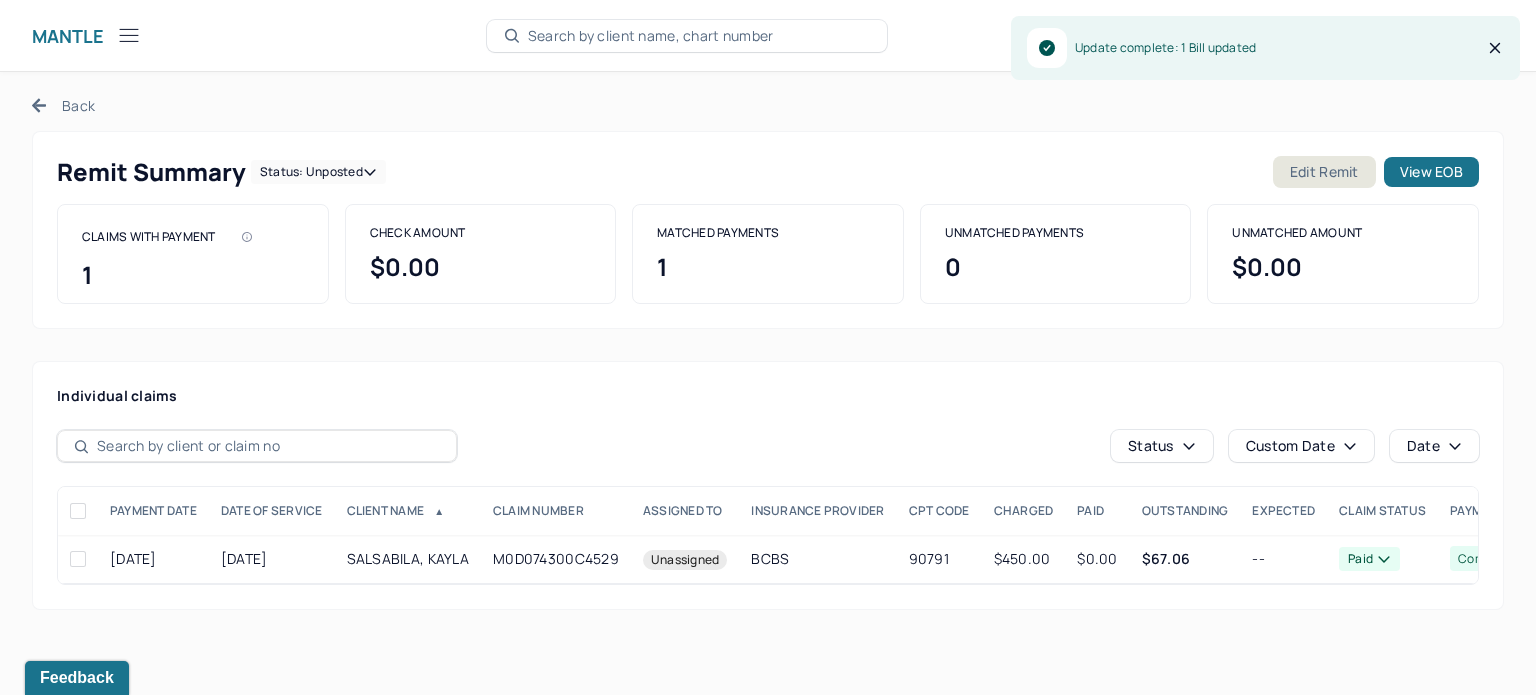 click on "Status: unposted" at bounding box center (318, 172) 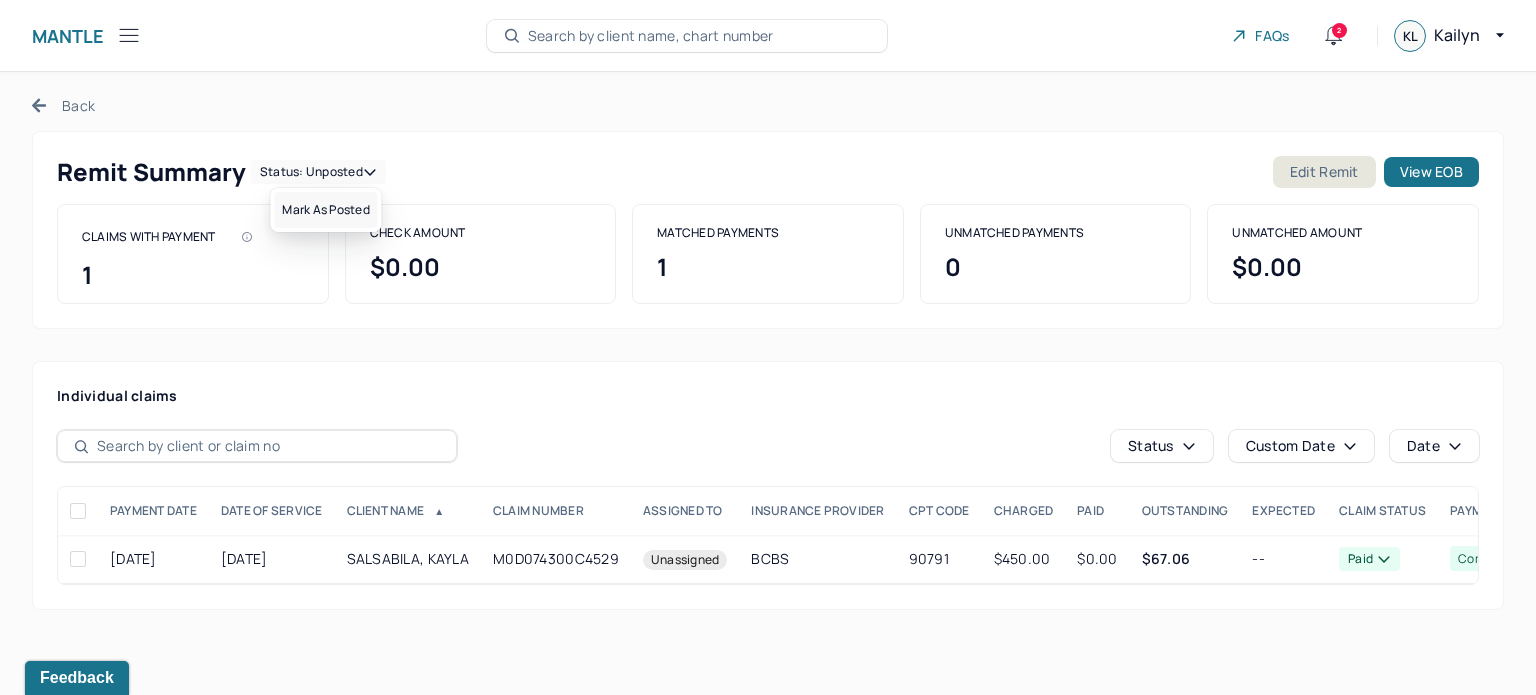 click on "Mark as Posted" at bounding box center (325, 210) 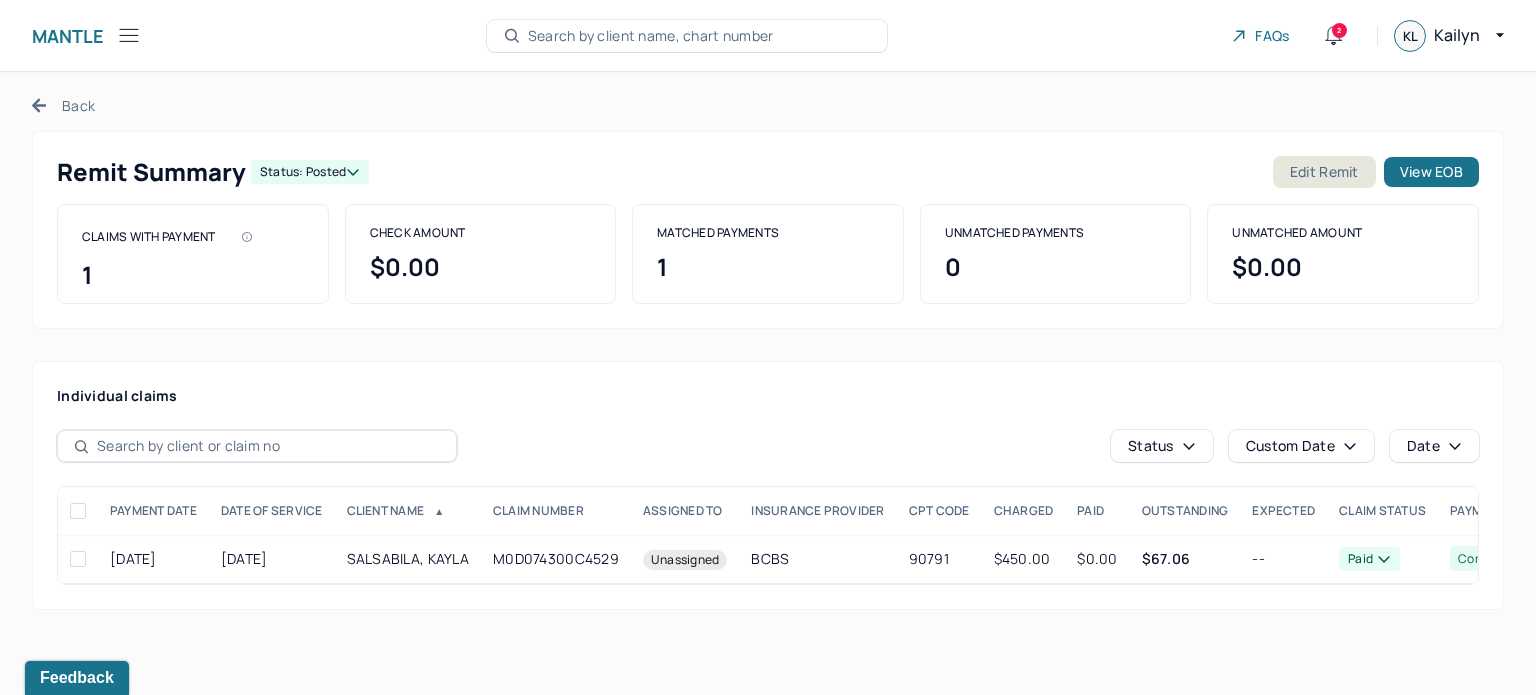 click on "Search by client name, chart number" at bounding box center (651, 36) 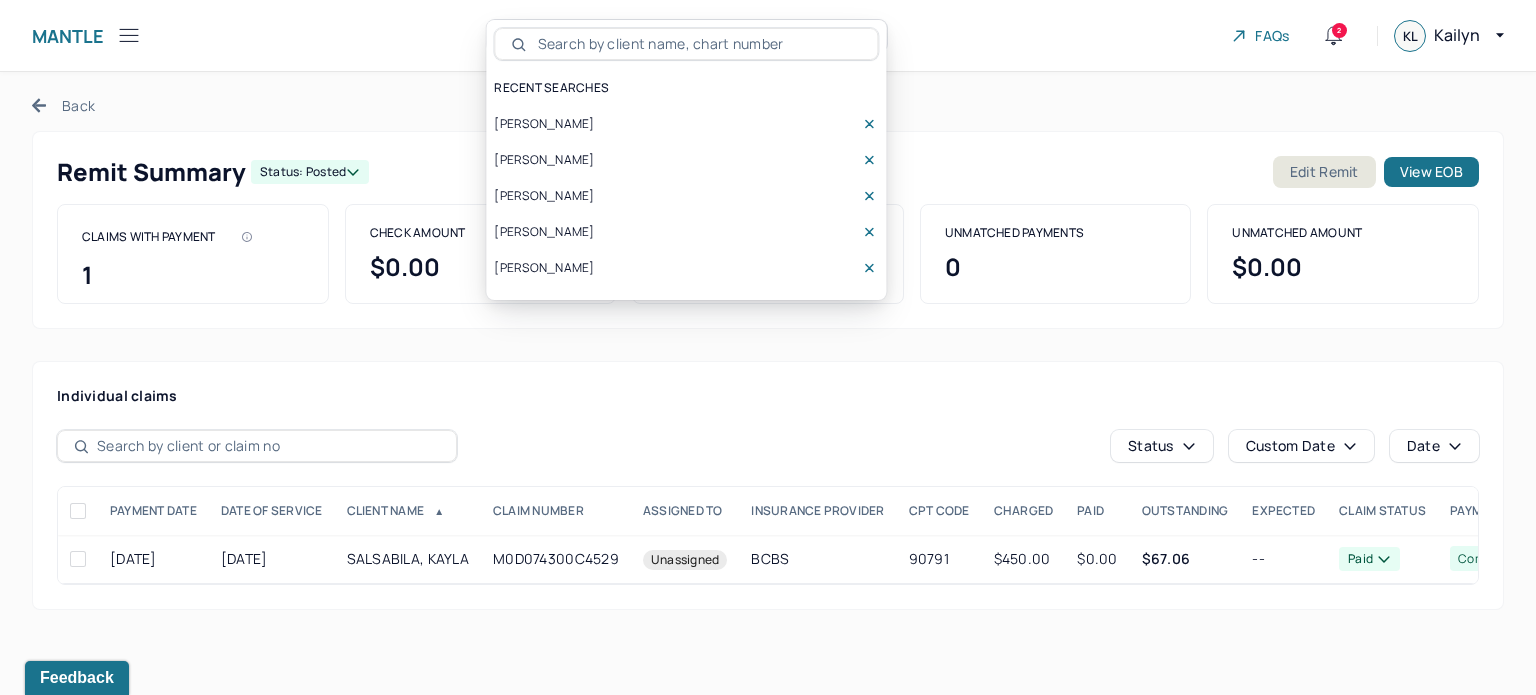 click on "[PERSON_NAME]" at bounding box center (544, 124) 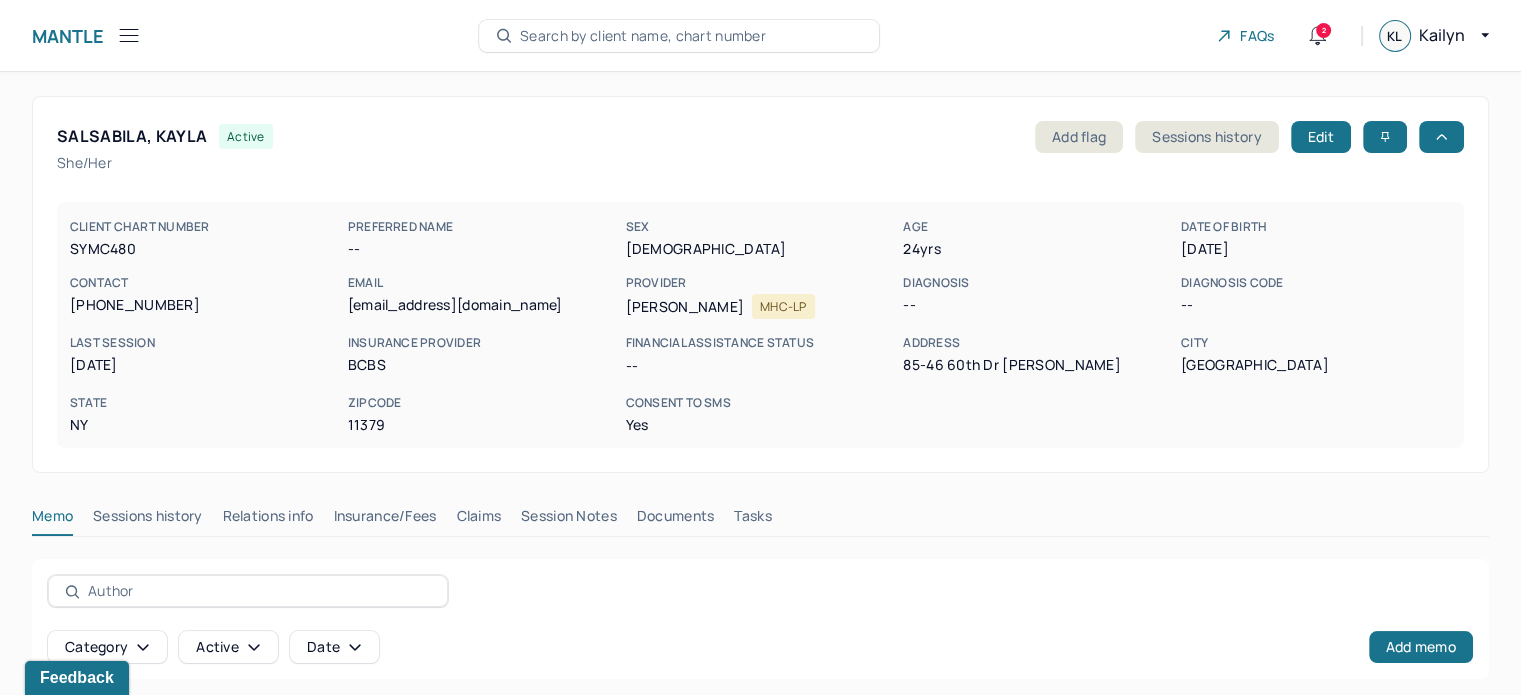 click on "Claims" at bounding box center [478, 520] 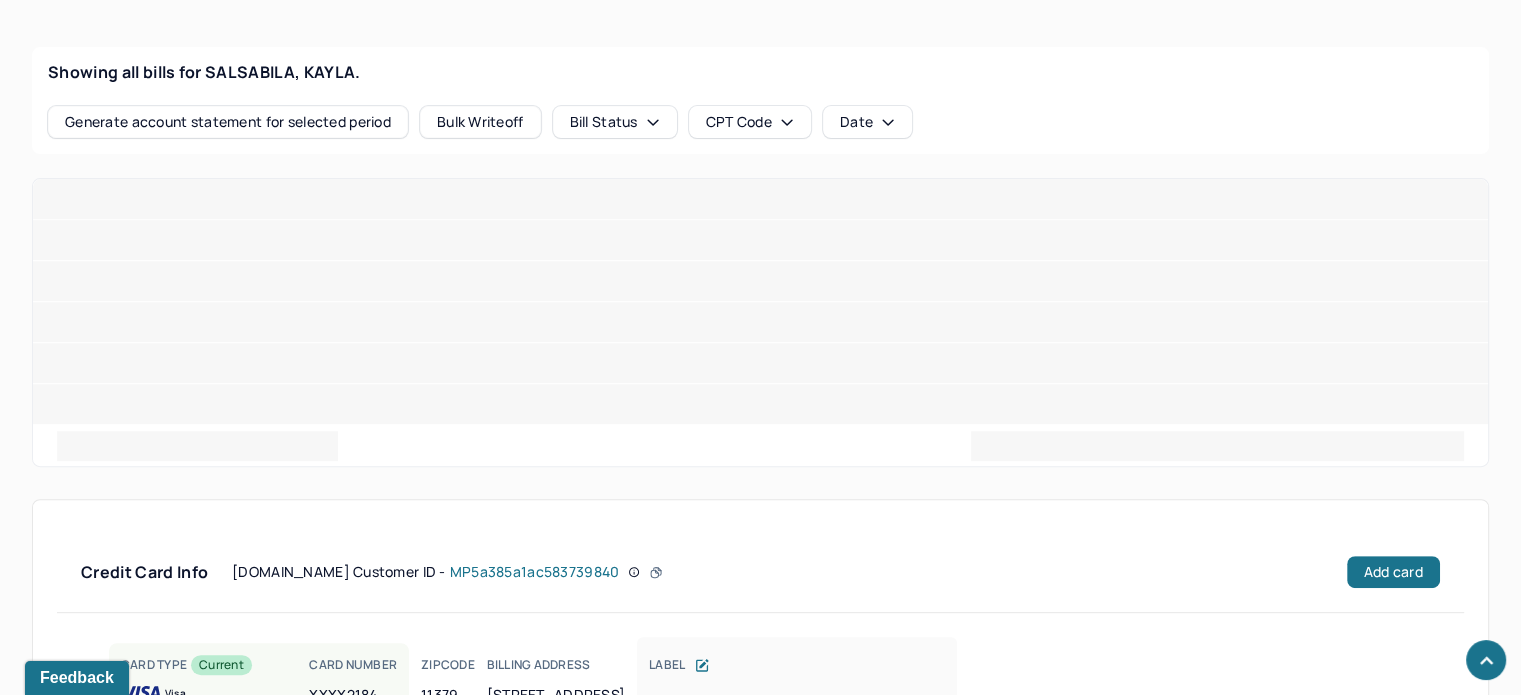 scroll, scrollTop: 784, scrollLeft: 0, axis: vertical 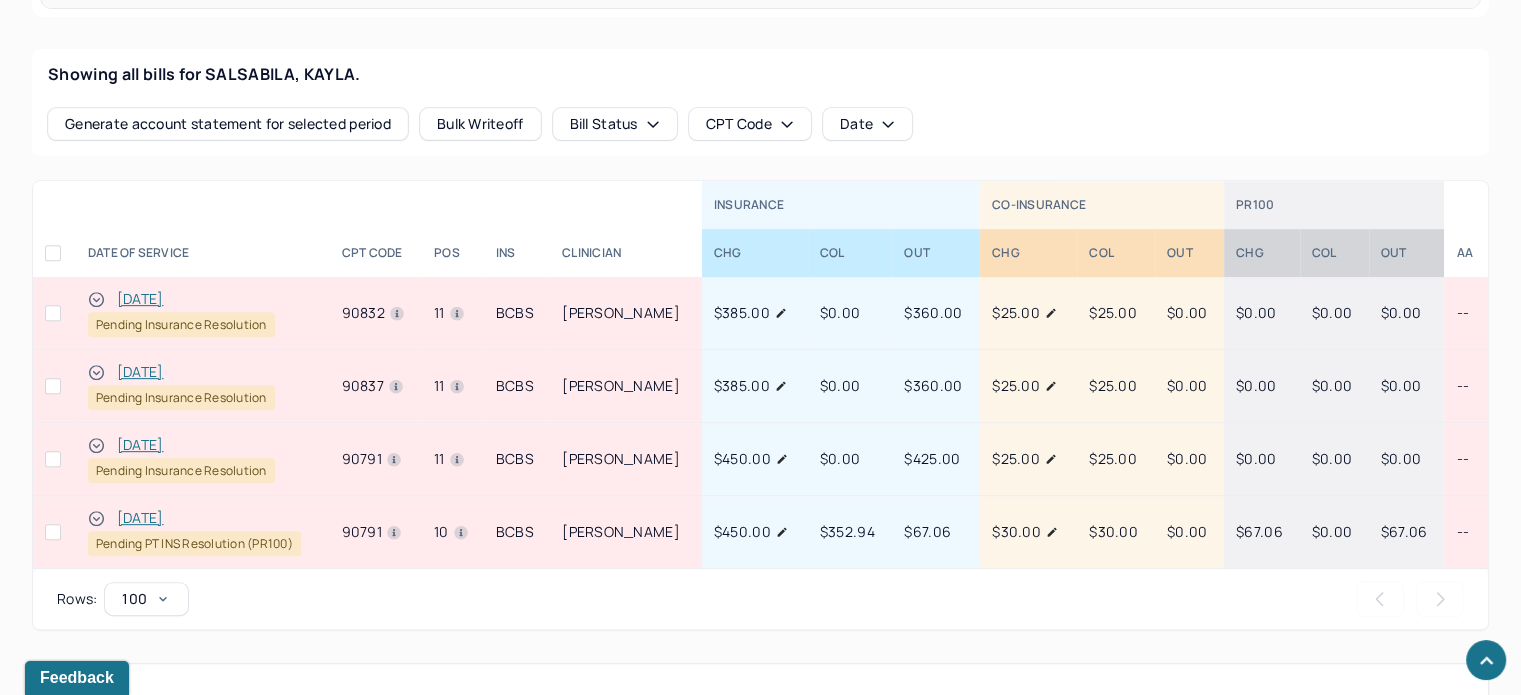 click on "[DATE]" at bounding box center (140, 445) 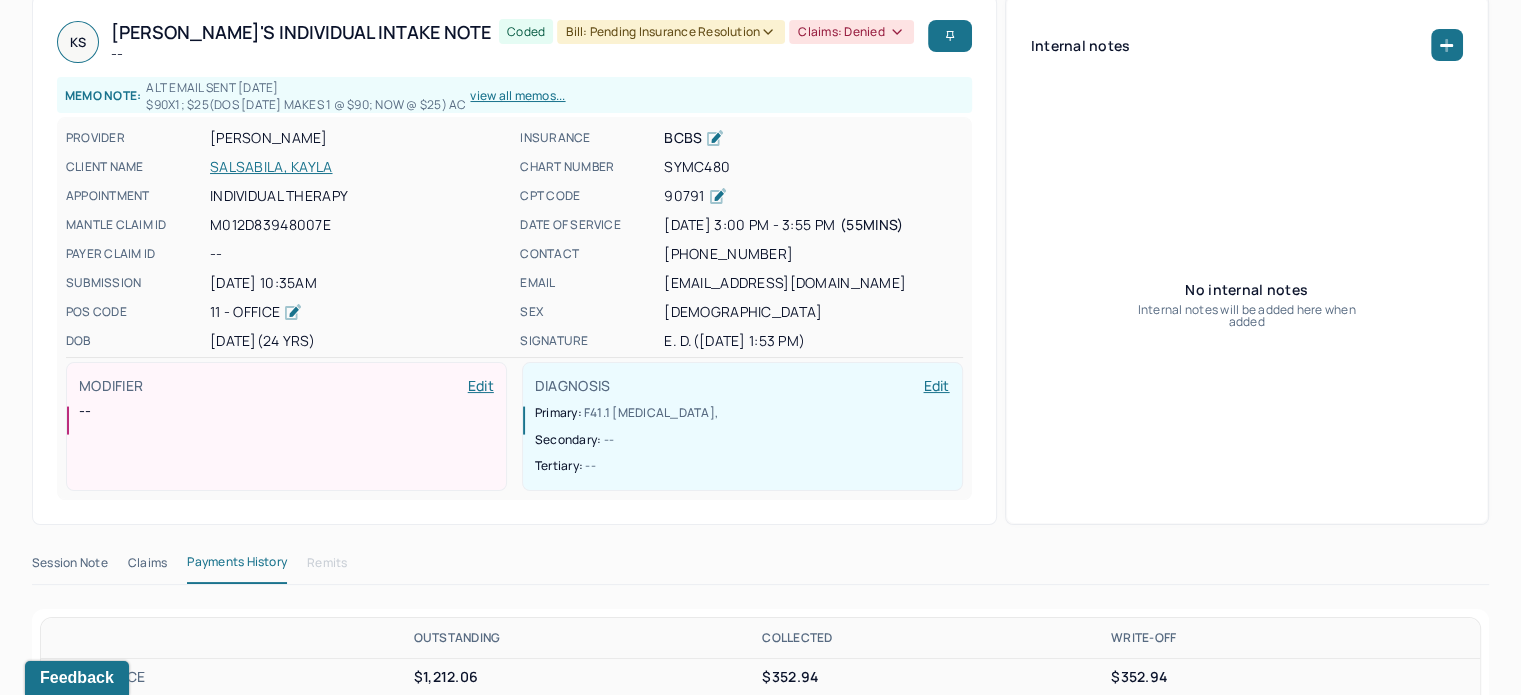 scroll, scrollTop: 0, scrollLeft: 0, axis: both 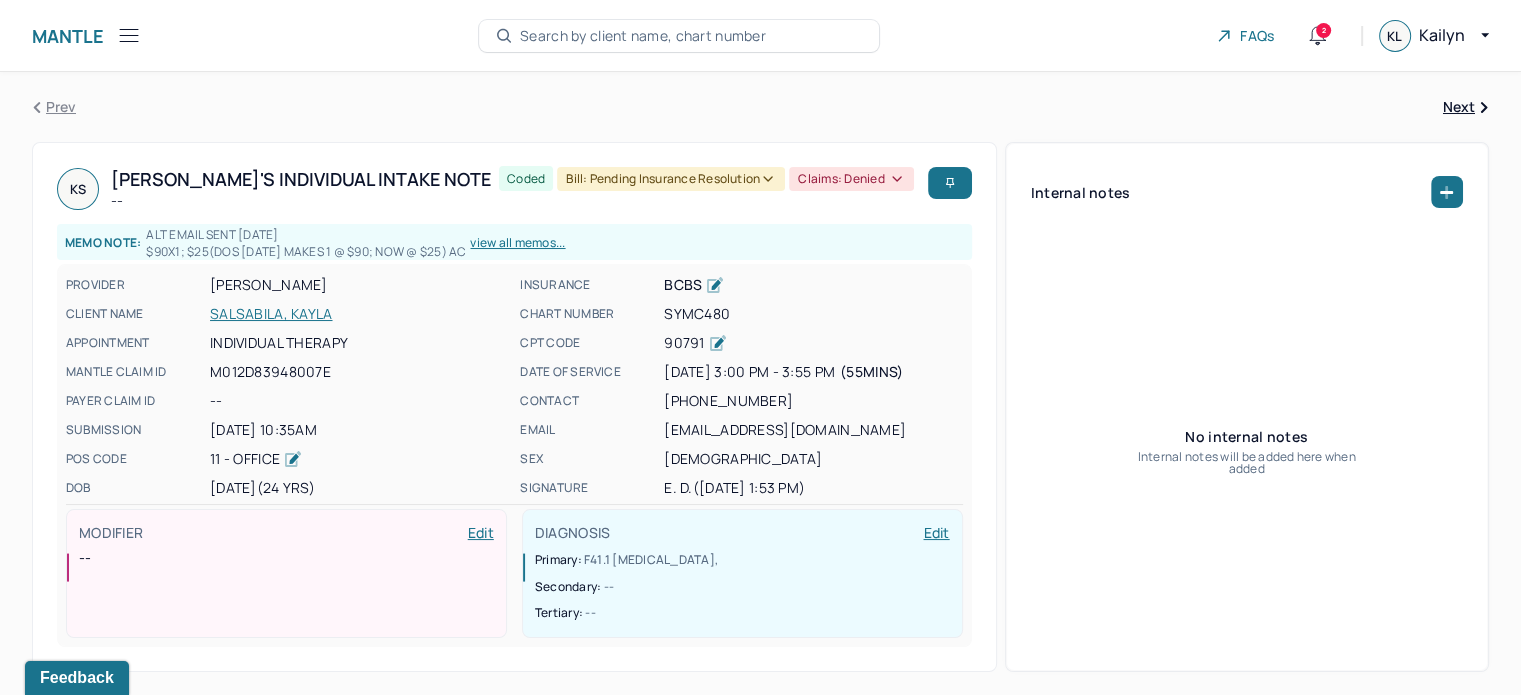 click 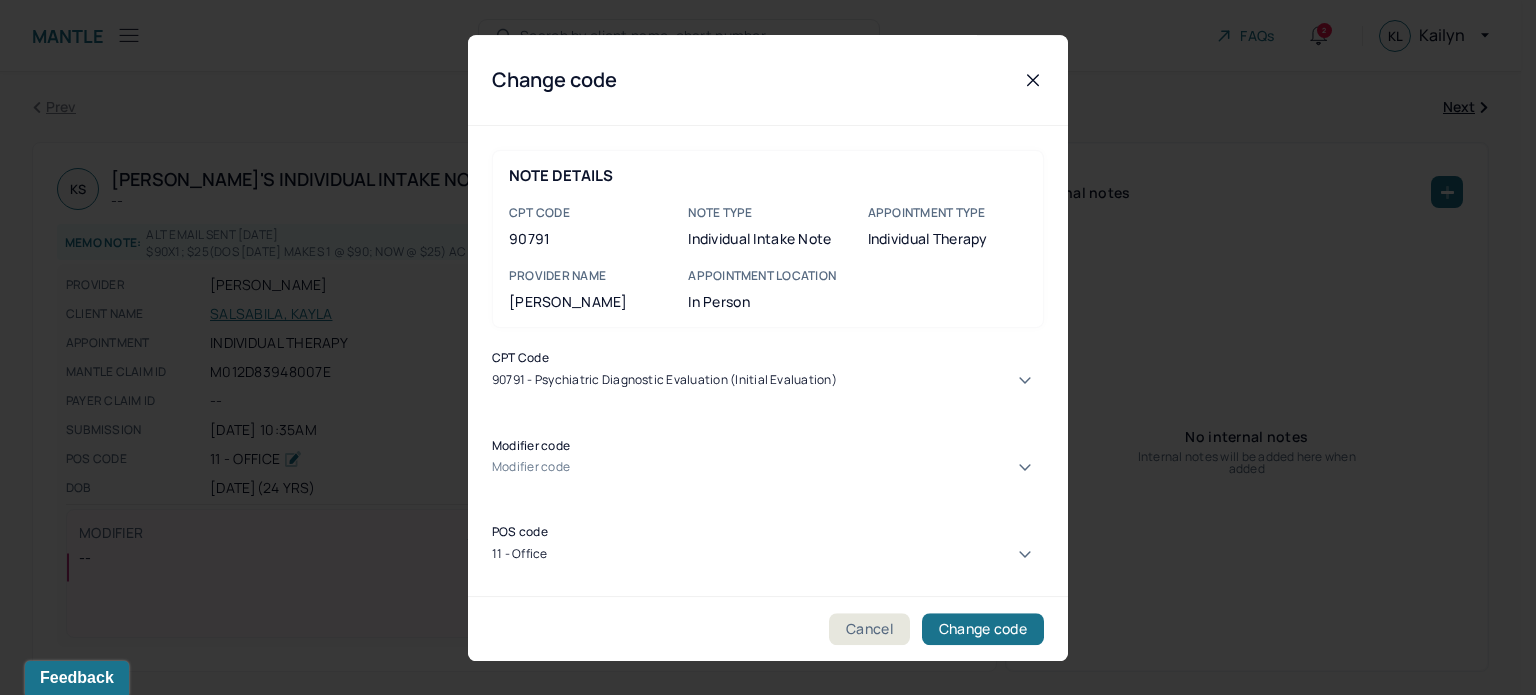 click on "90791 - Psychiatric diagnostic evaluation (Initial evaluation)" at bounding box center [768, 390] 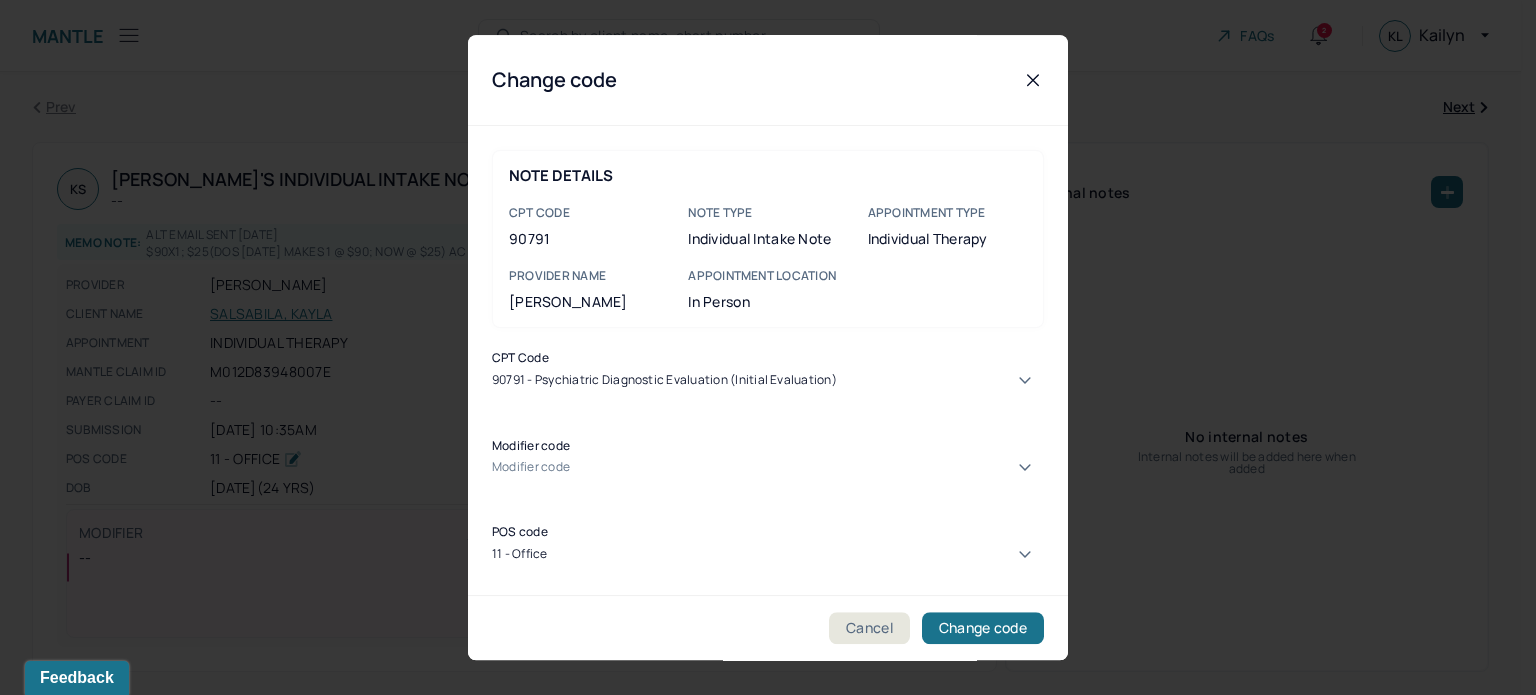 click on "90837 - [MEDICAL_DATA], 60 minutes (Individual [MEDICAL_DATA])" at bounding box center [760, 1678] 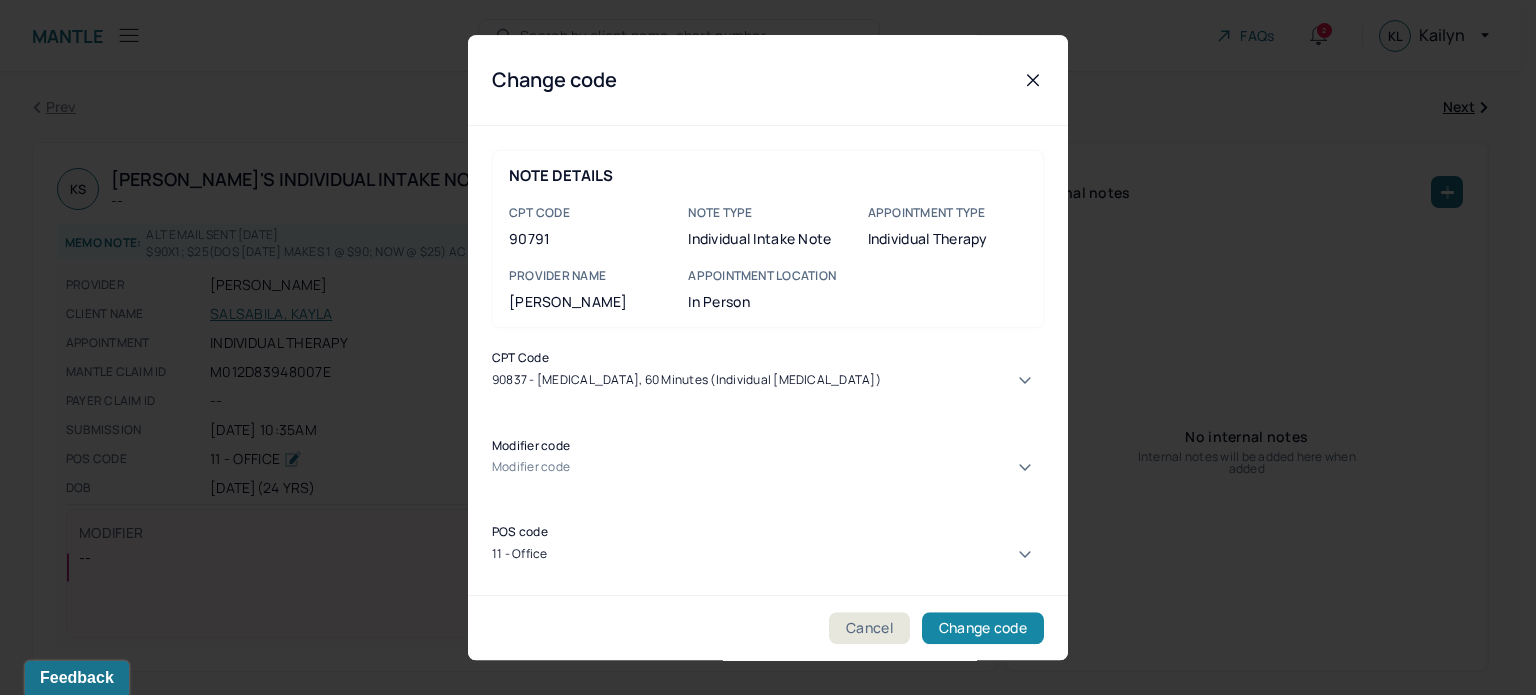 click on "Change code" at bounding box center [983, 628] 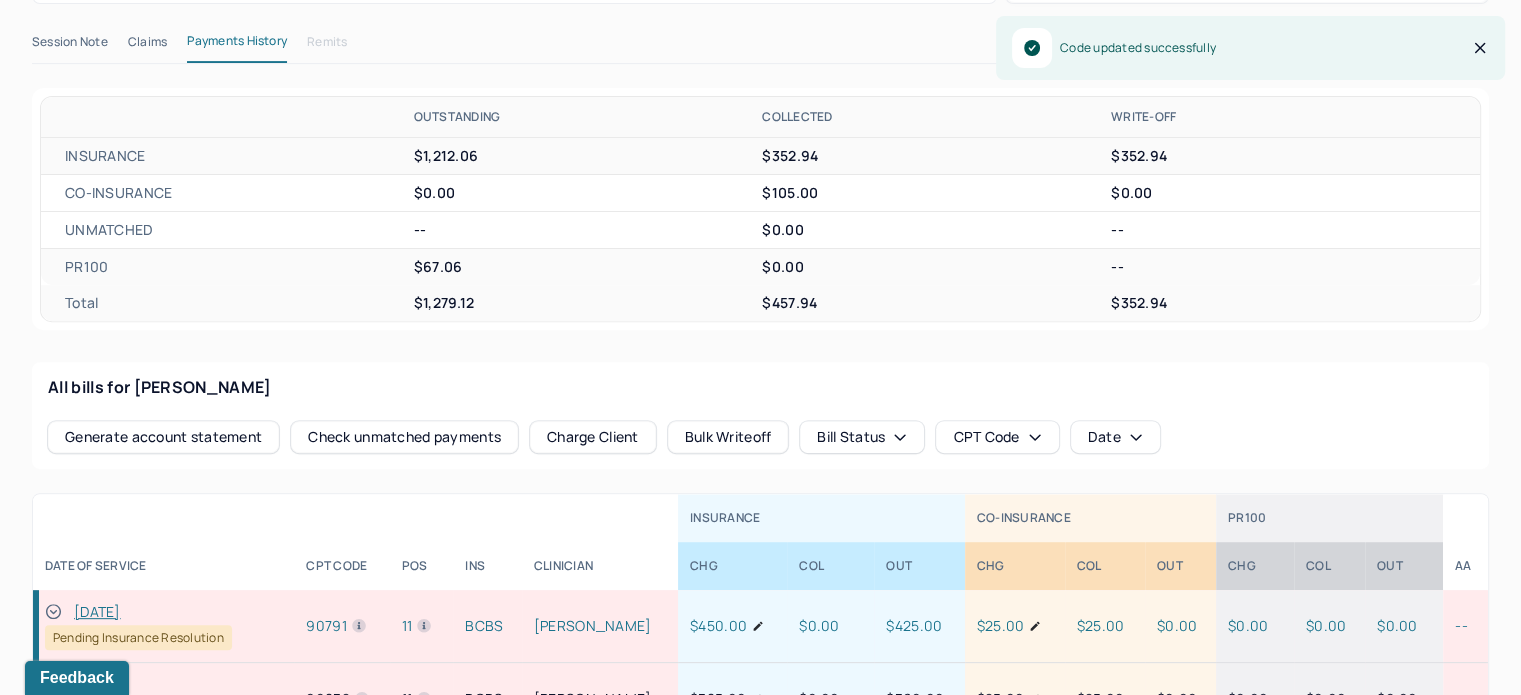 scroll, scrollTop: 800, scrollLeft: 0, axis: vertical 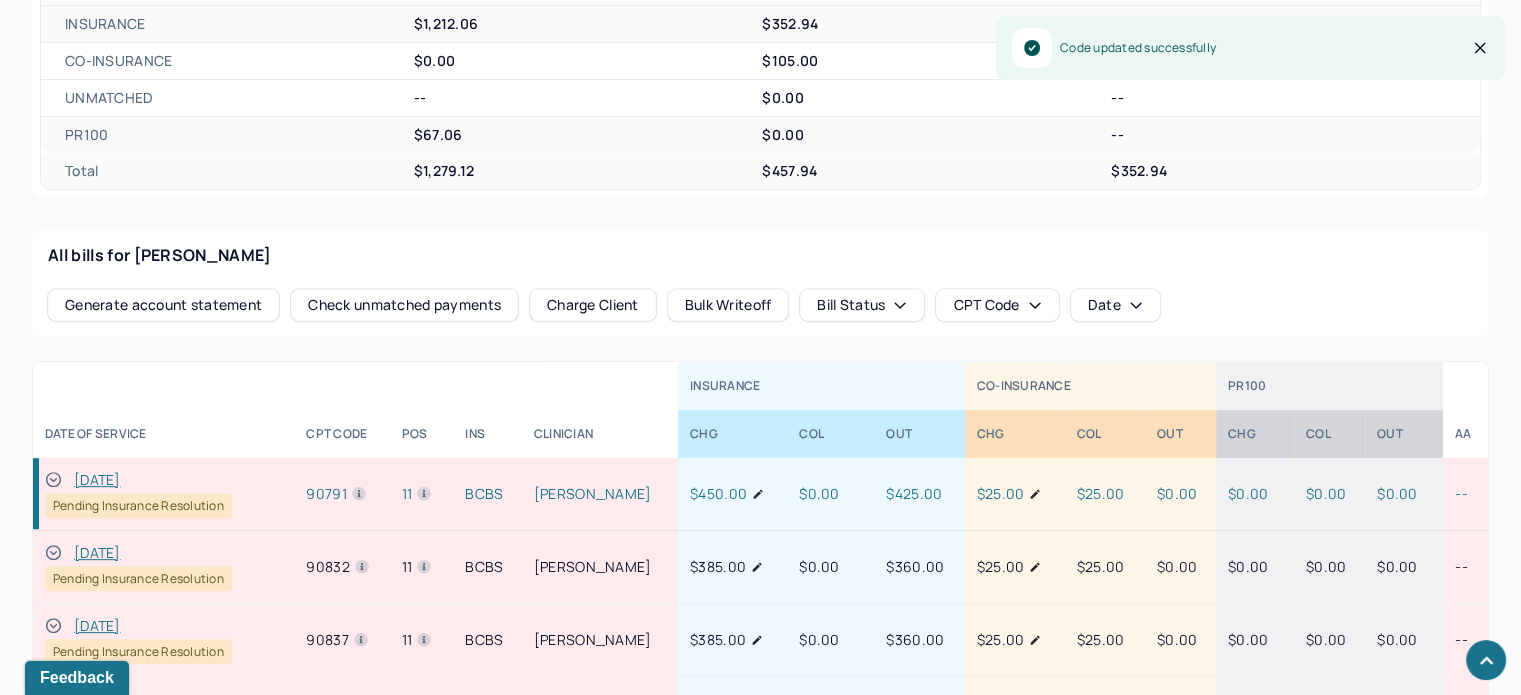 click 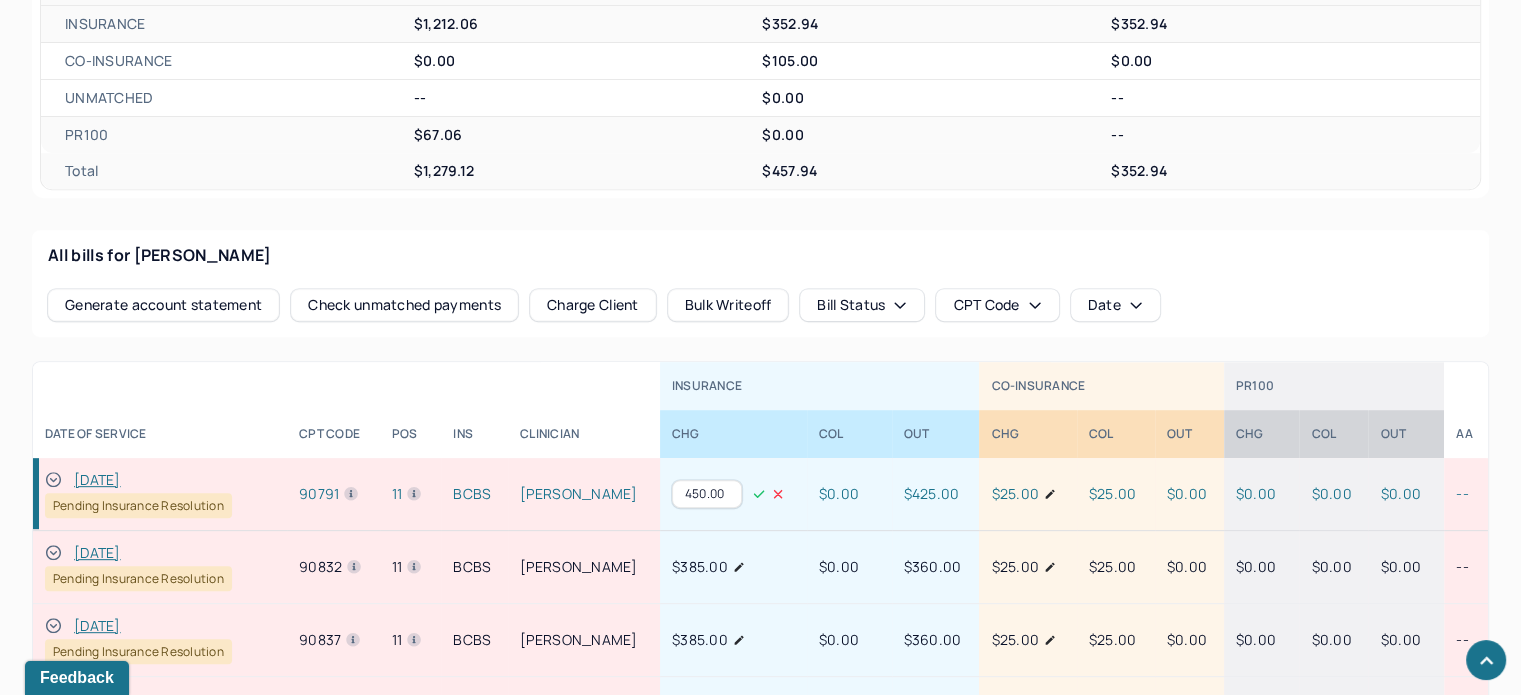 click on "450.00" at bounding box center [707, 494] 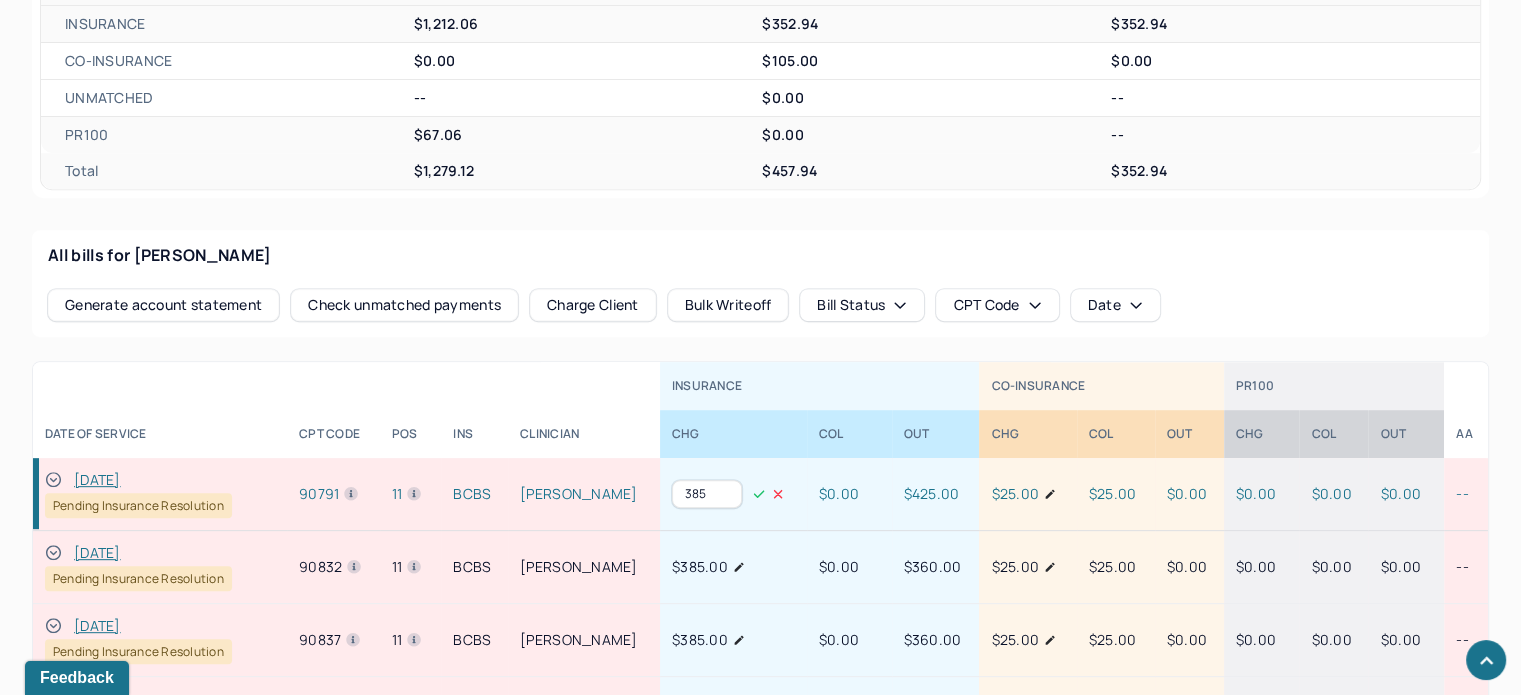 type on "385" 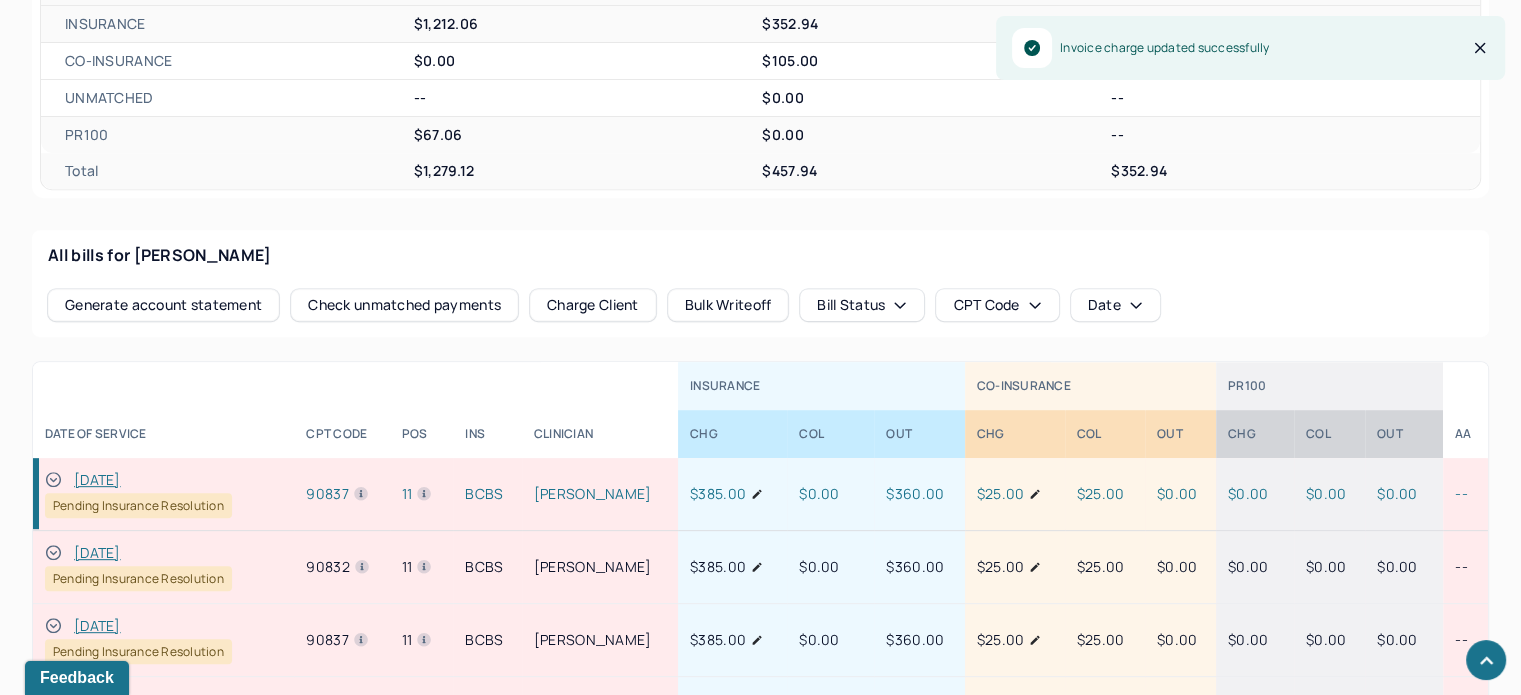 click on "[DATE]" at bounding box center (97, 480) 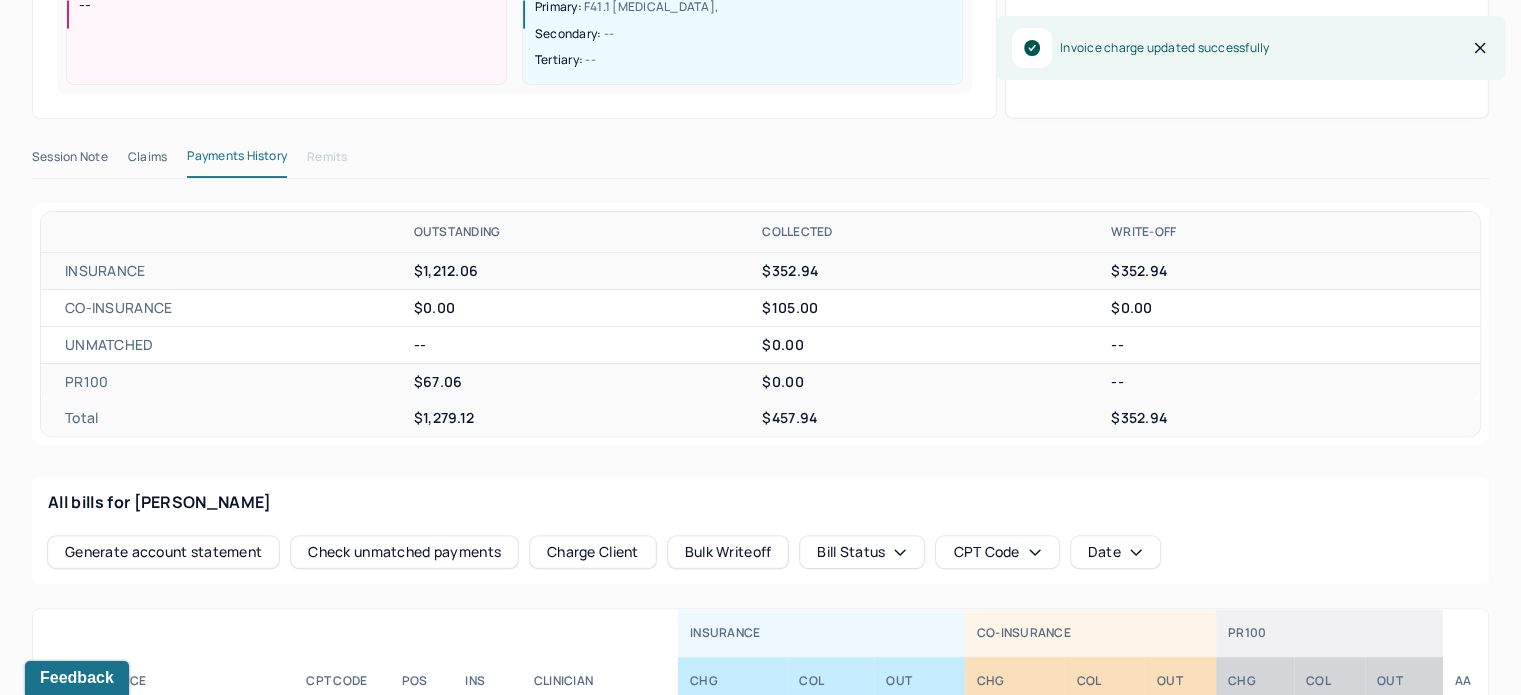 scroll, scrollTop: 300, scrollLeft: 0, axis: vertical 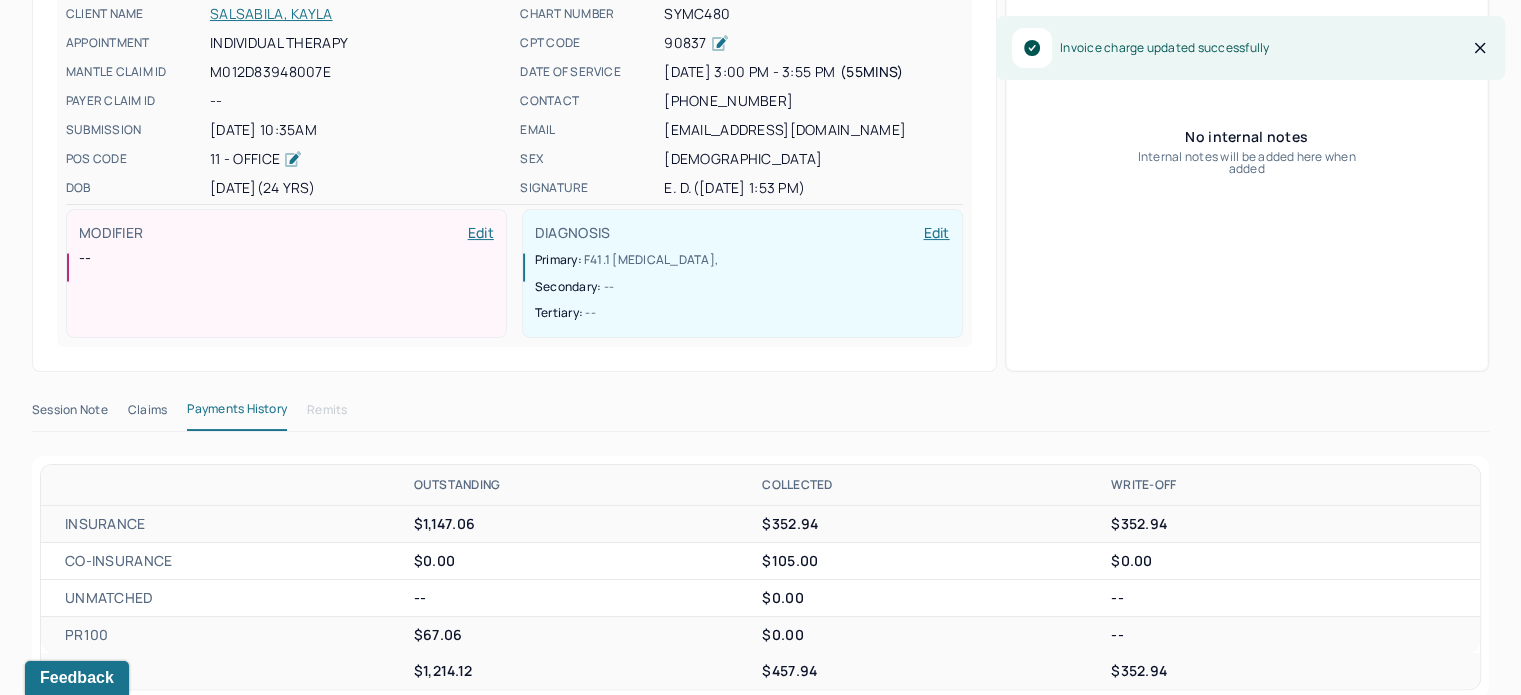 click on "Claims" at bounding box center (147, 414) 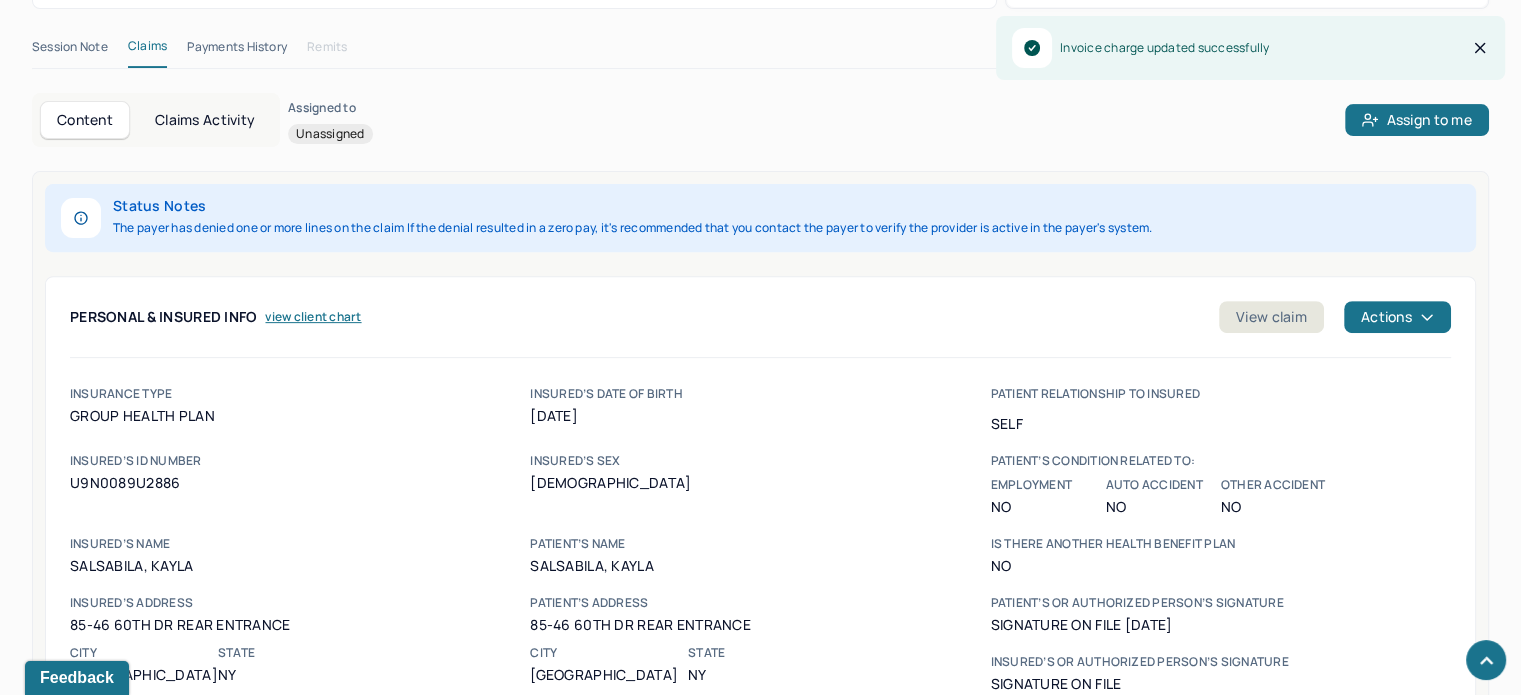 scroll, scrollTop: 700, scrollLeft: 0, axis: vertical 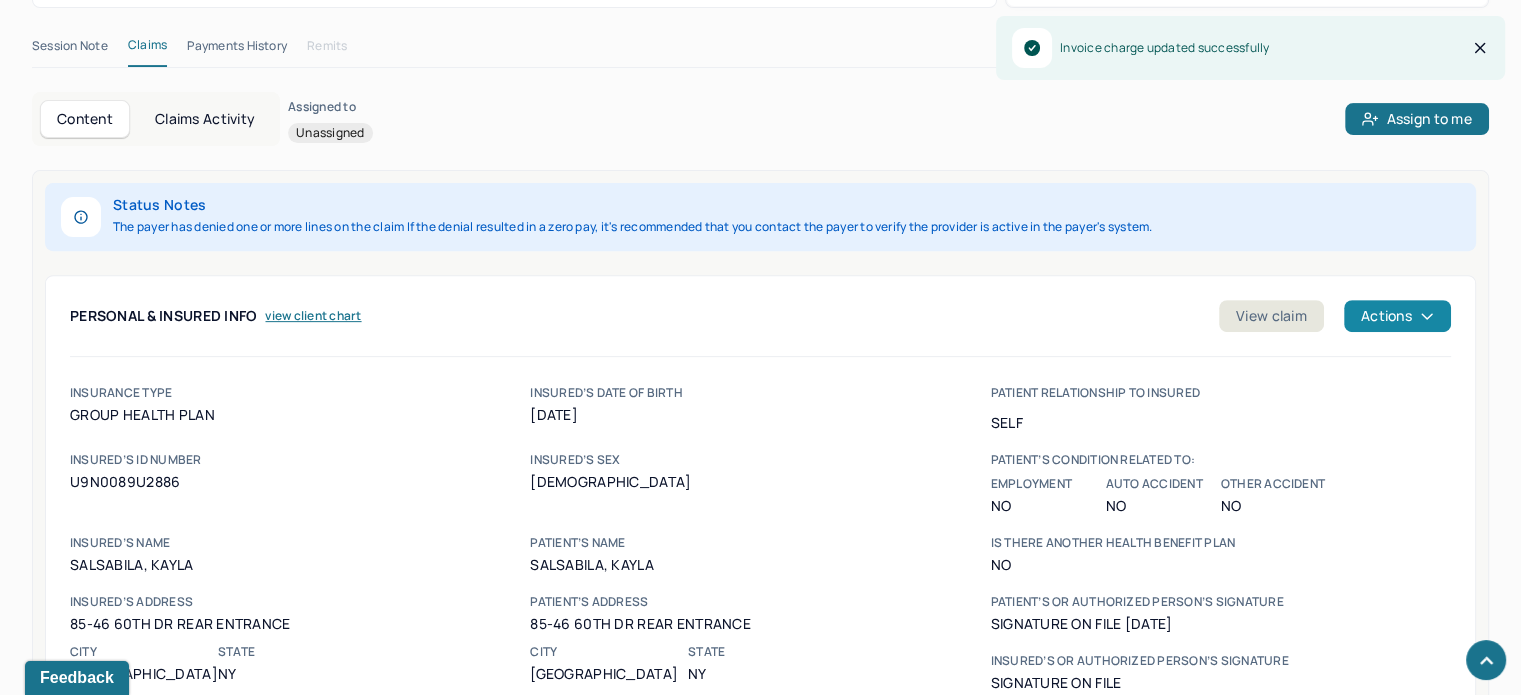 click 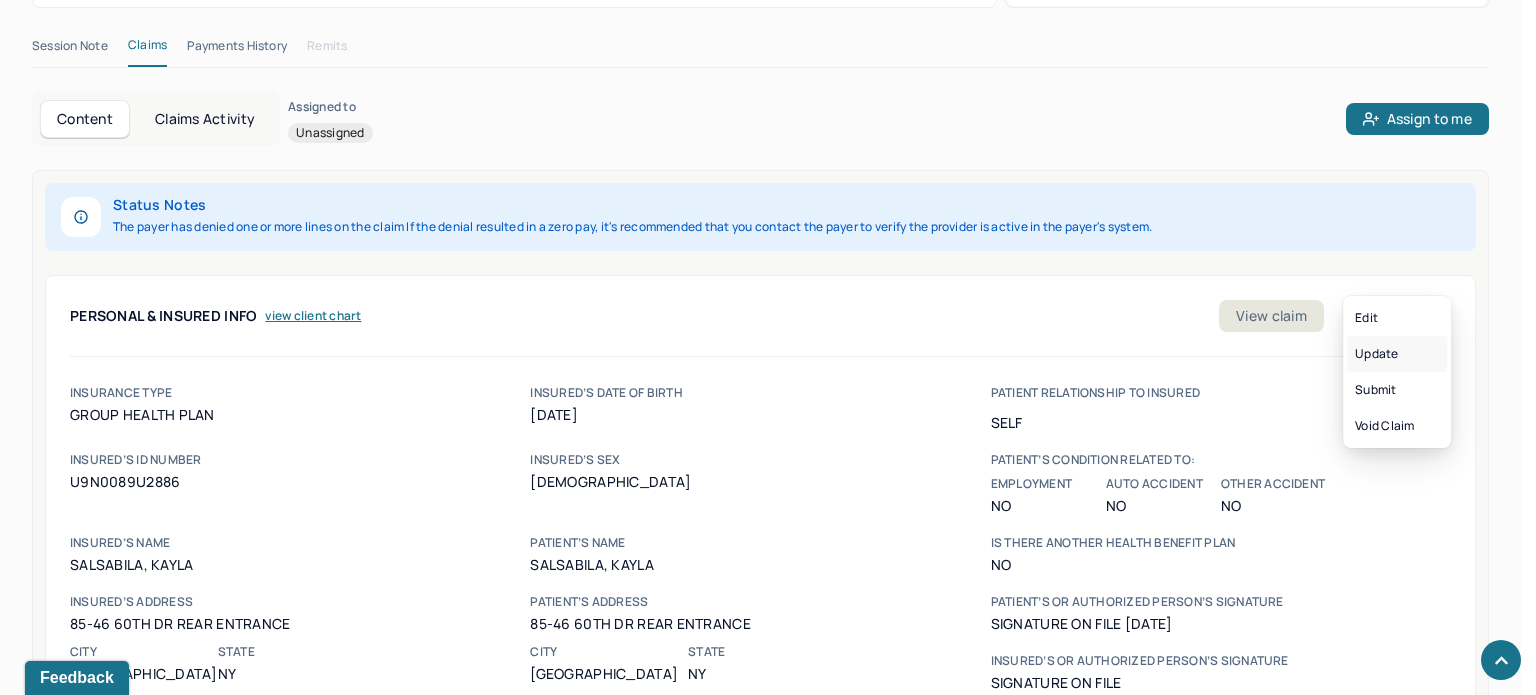 click on "Update" at bounding box center (1397, 354) 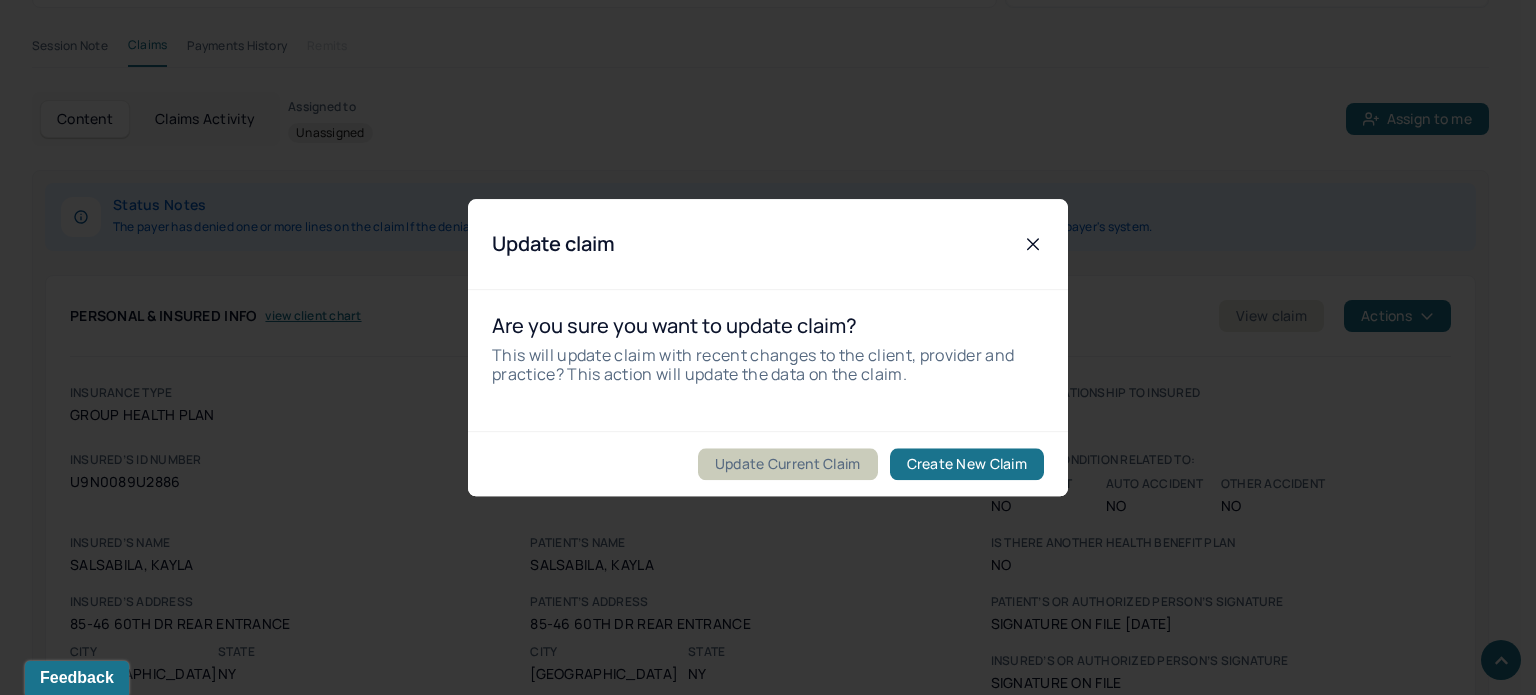 click on "Update Current Claim" at bounding box center [788, 464] 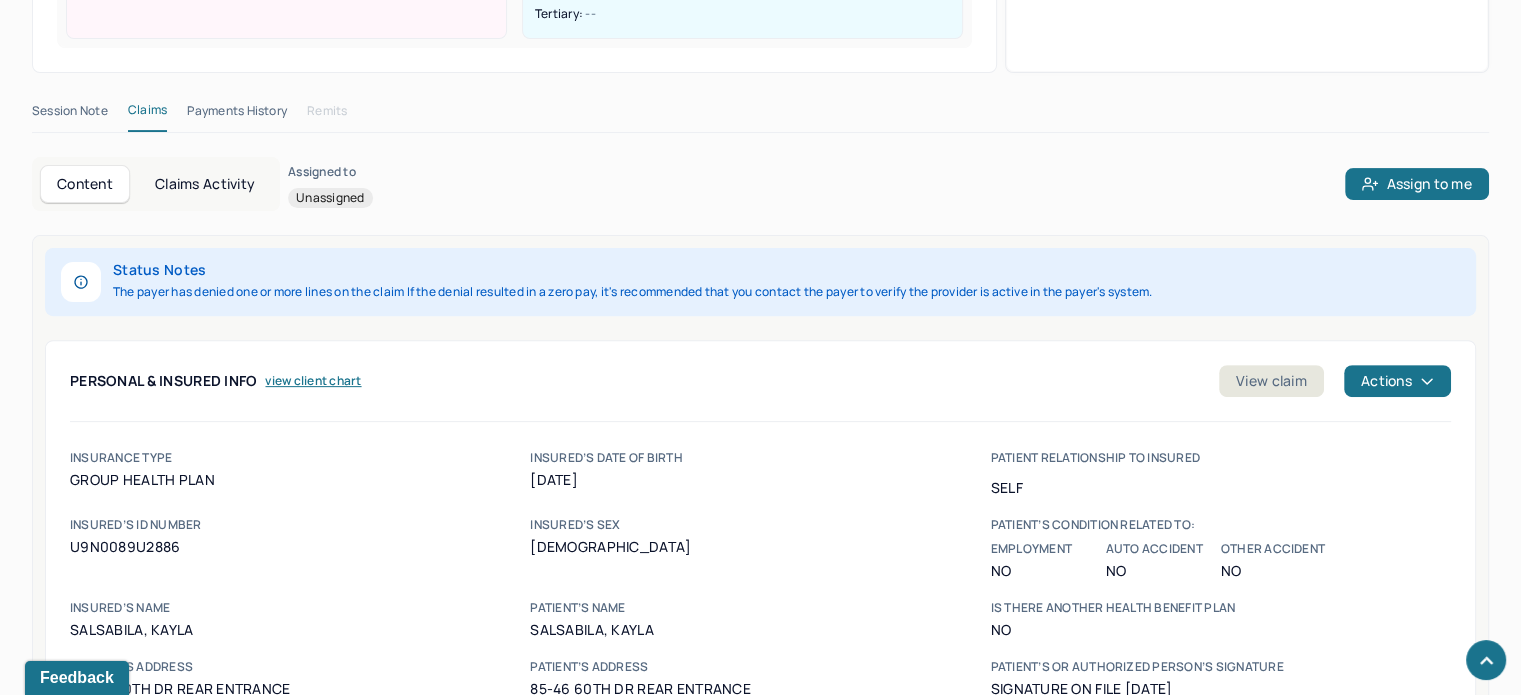 scroll, scrollTop: 600, scrollLeft: 0, axis: vertical 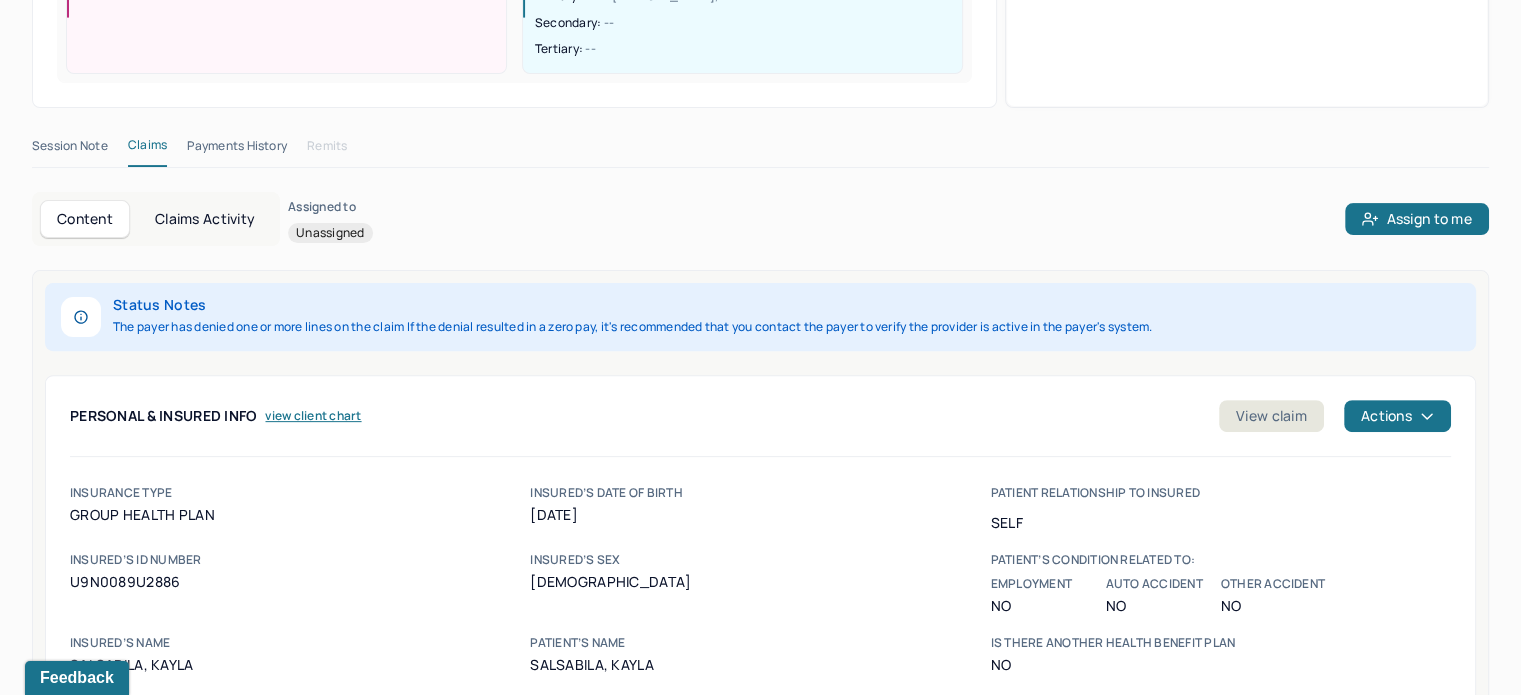 click on "Personal & Insured Info view client chart   View claim     Actions" at bounding box center (760, 424) 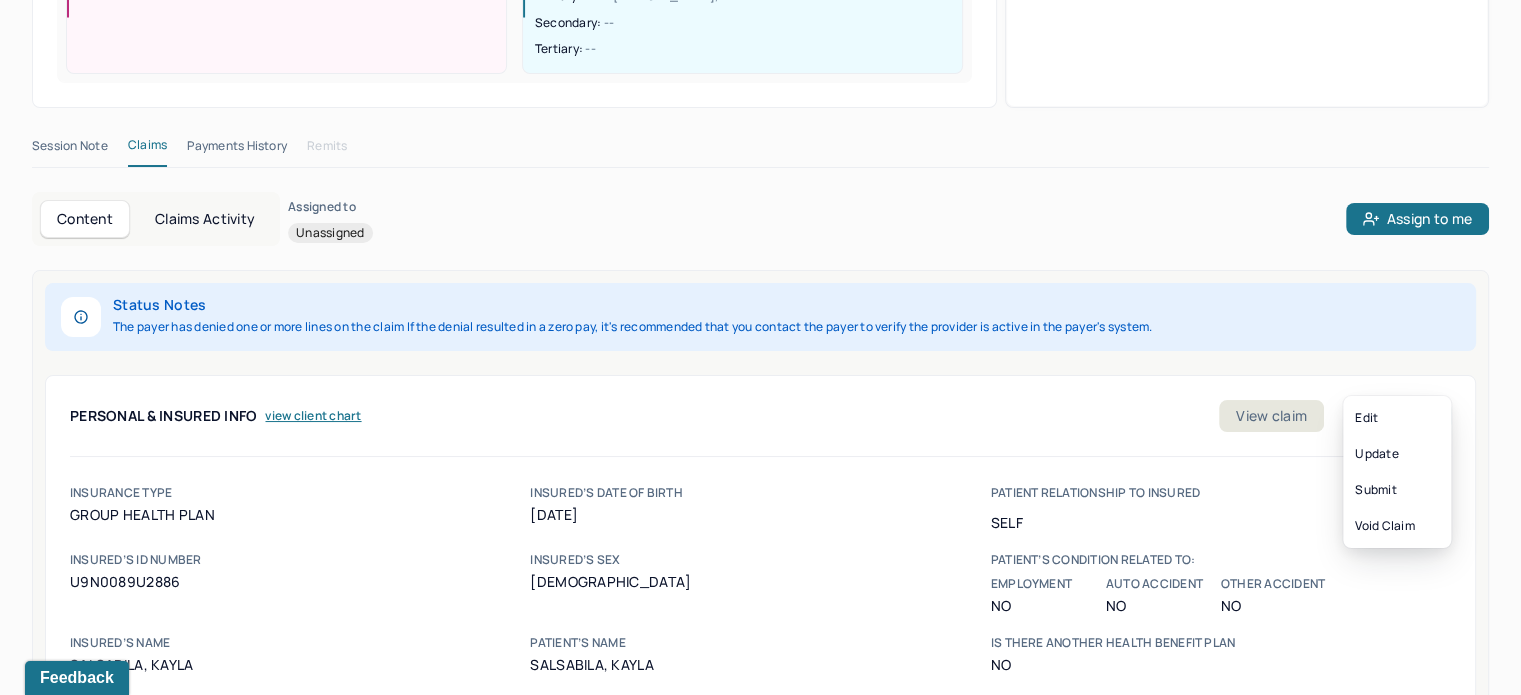click on "Actions" at bounding box center (1397, 416) 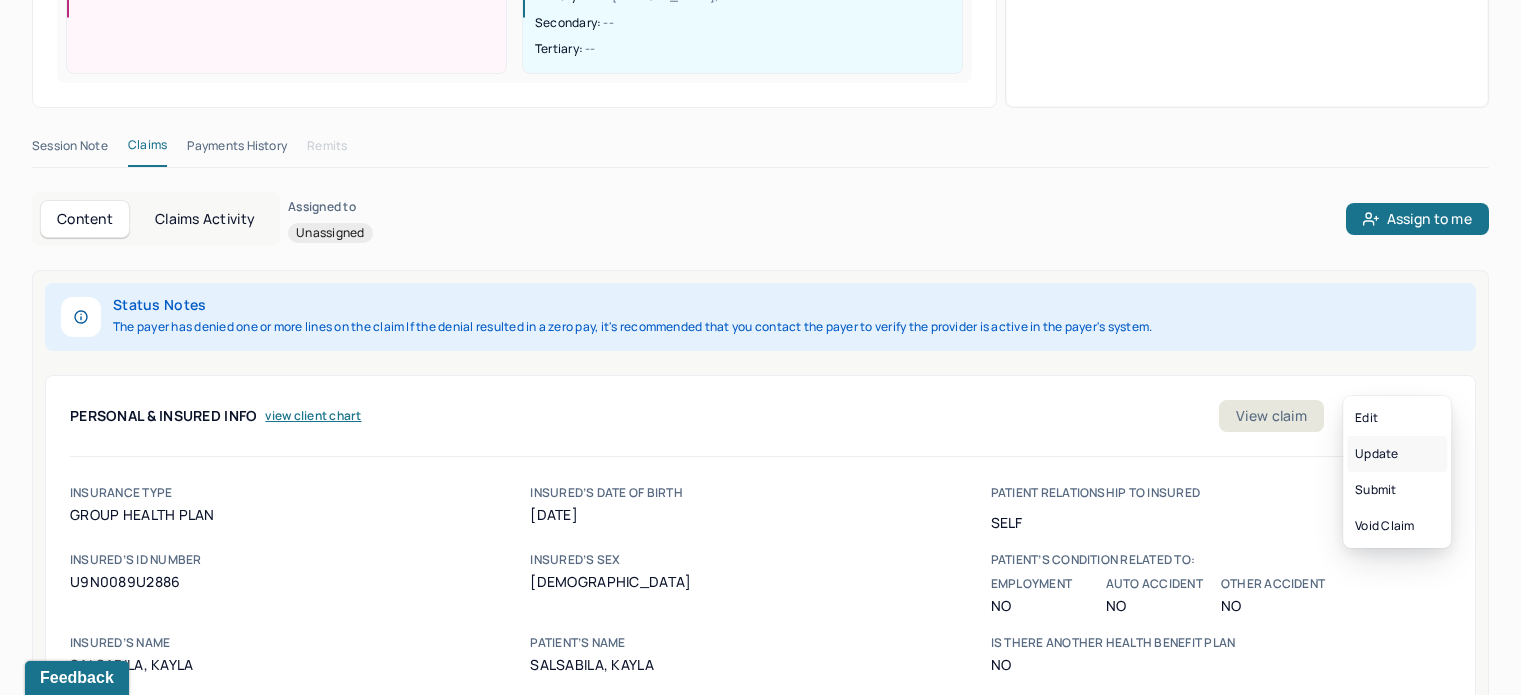 click on "Update" at bounding box center (1397, 454) 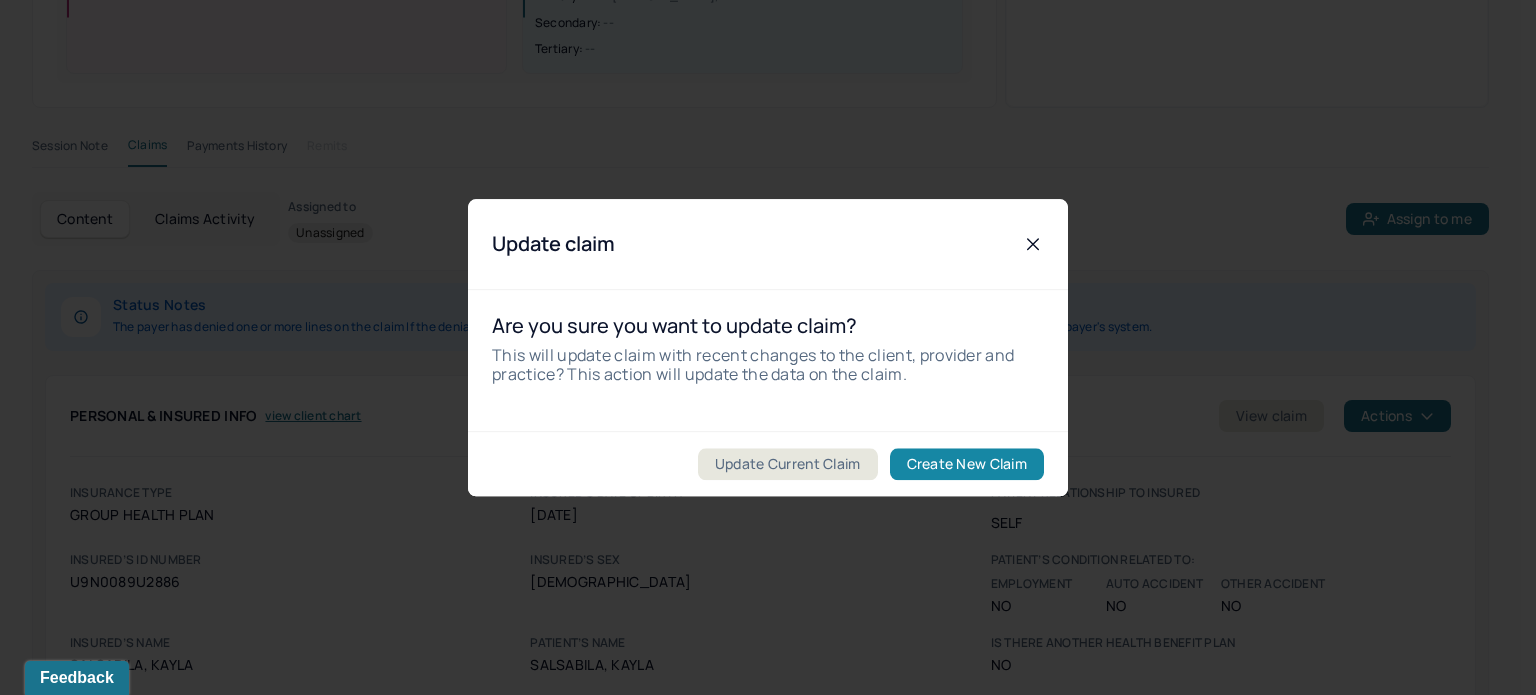 click on "Create New Claim" at bounding box center (967, 464) 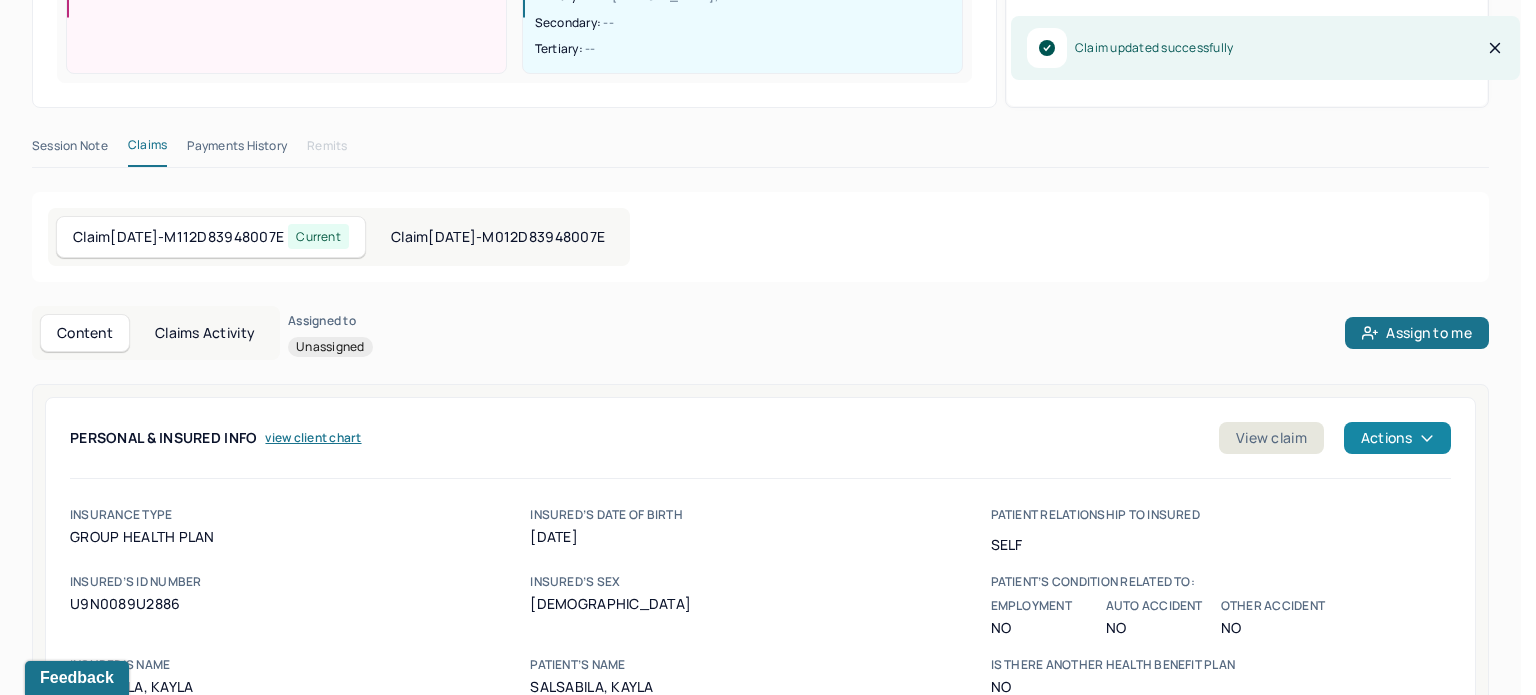 click on "Actions" at bounding box center [1397, 438] 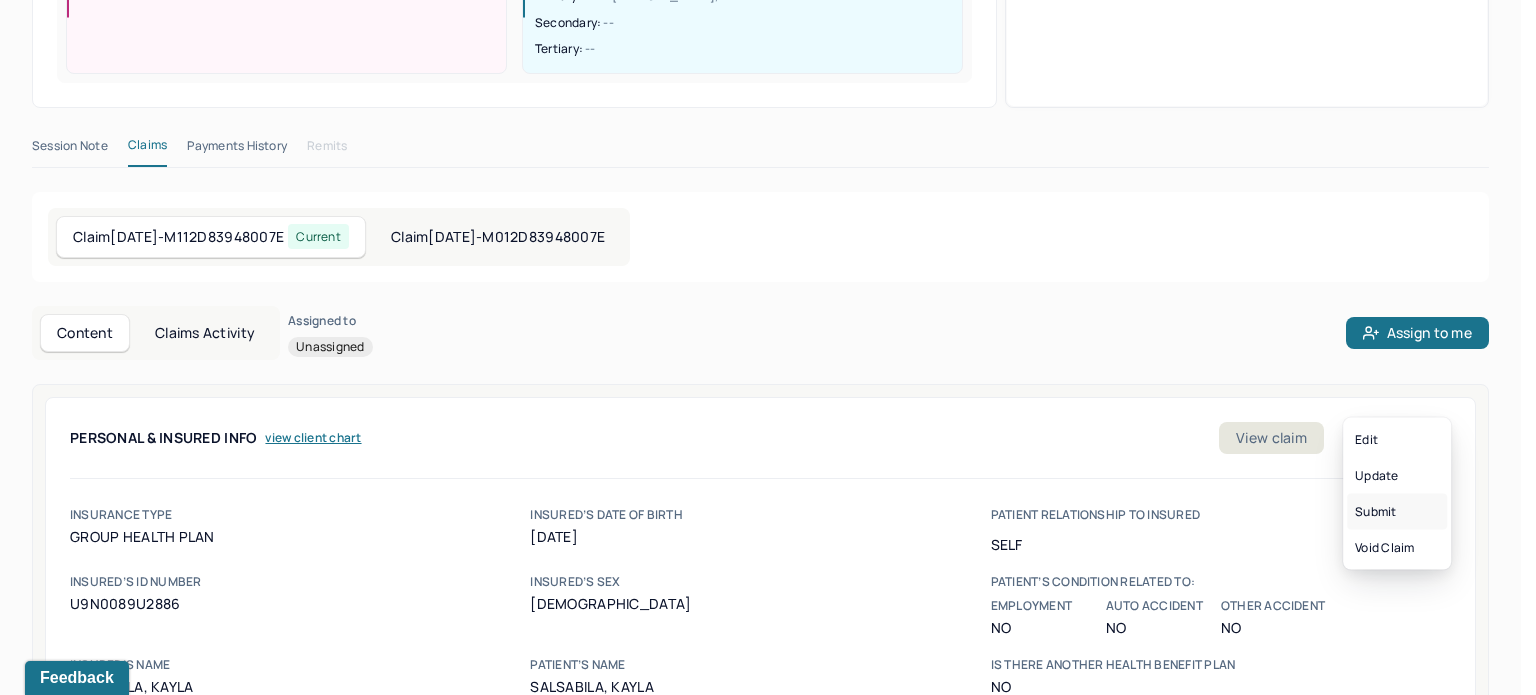 click on "Submit" at bounding box center [1397, 512] 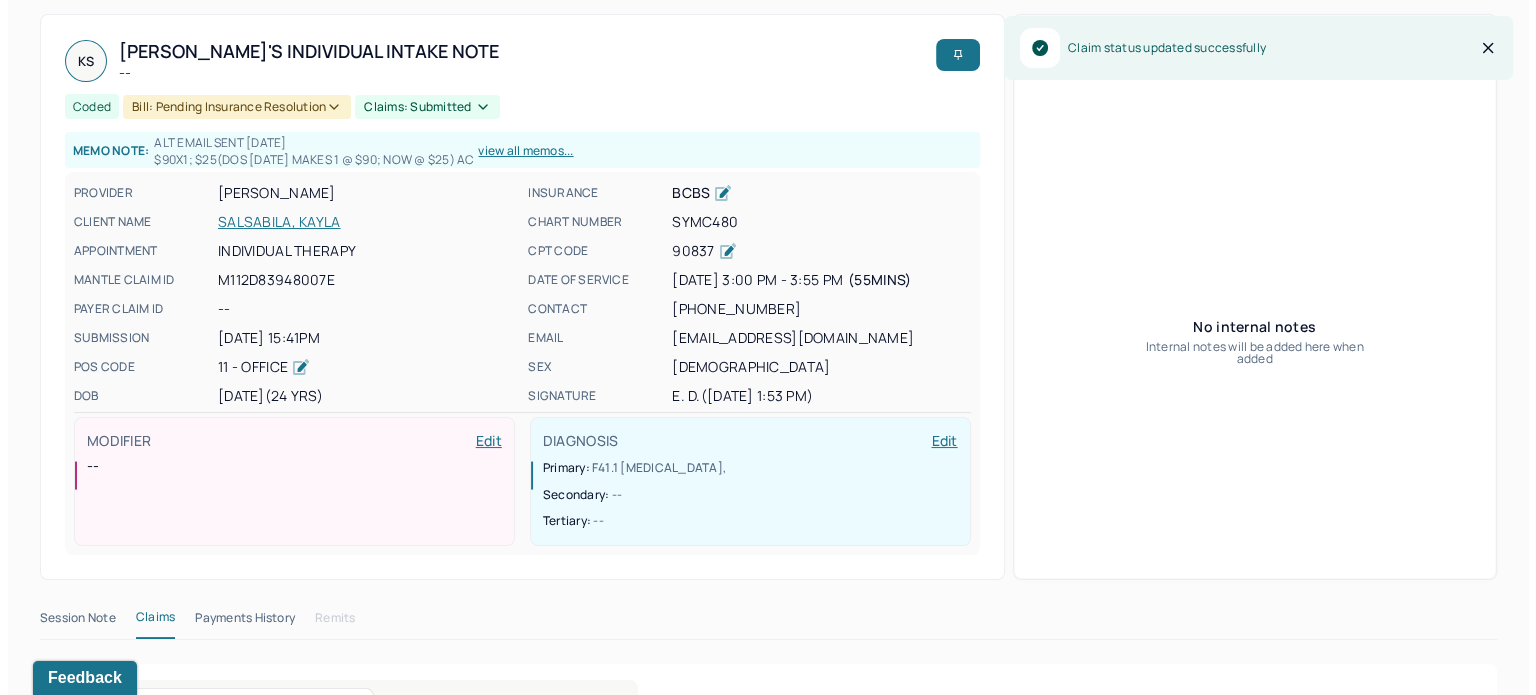 scroll, scrollTop: 0, scrollLeft: 0, axis: both 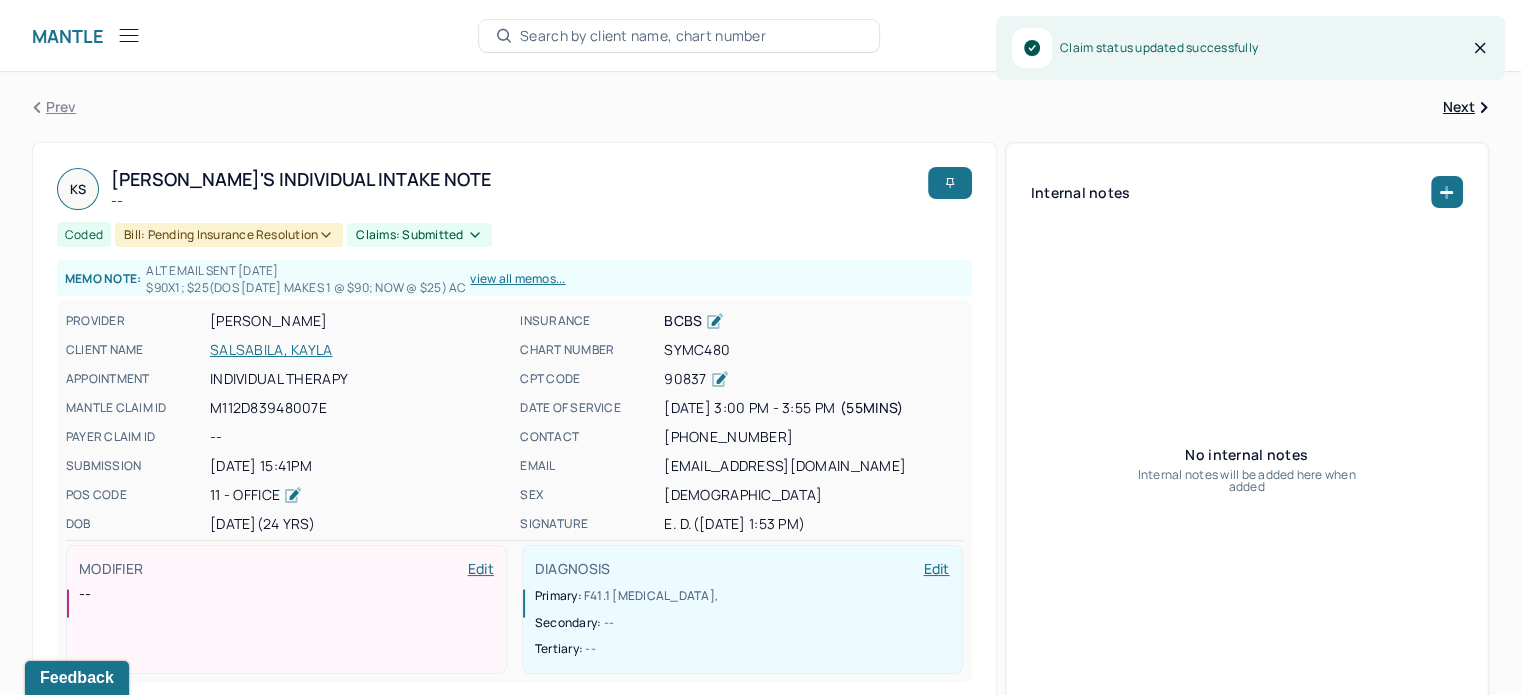 click 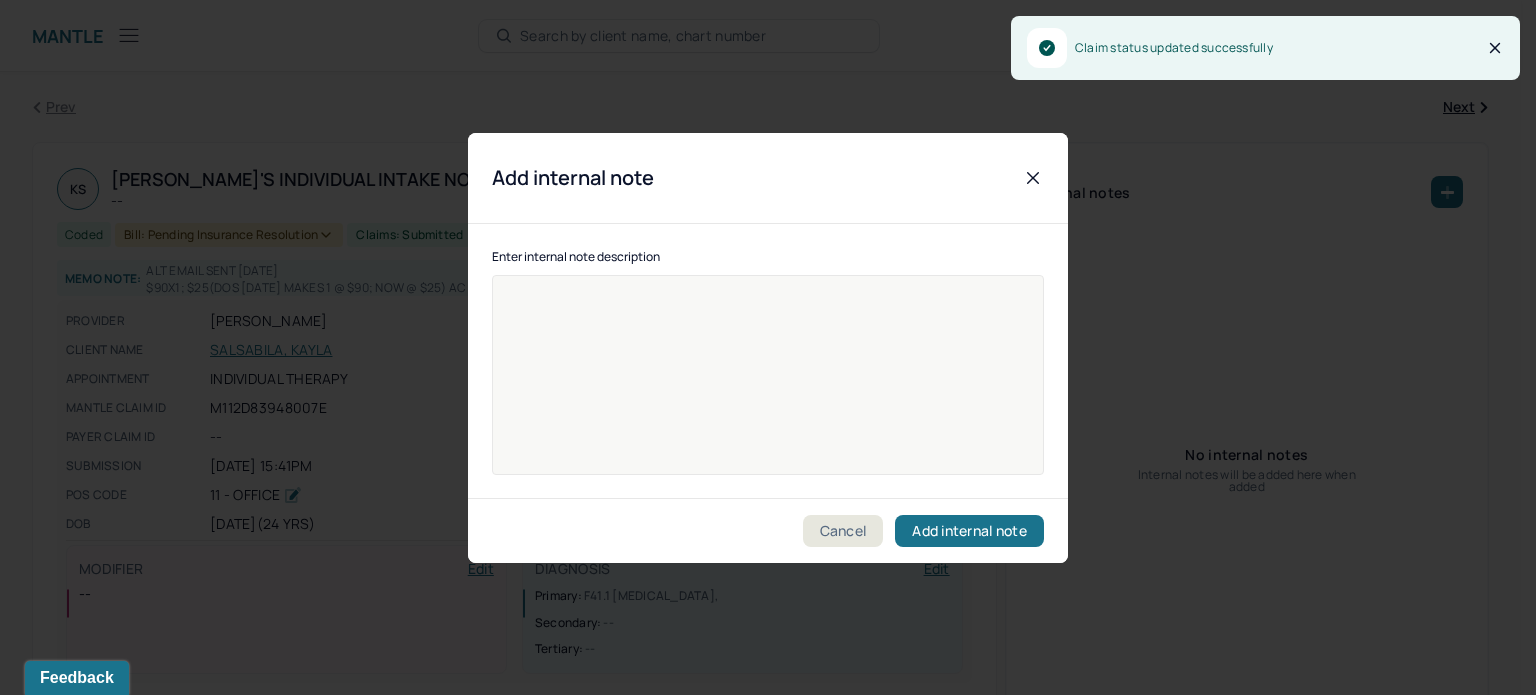 click at bounding box center (768, 388) 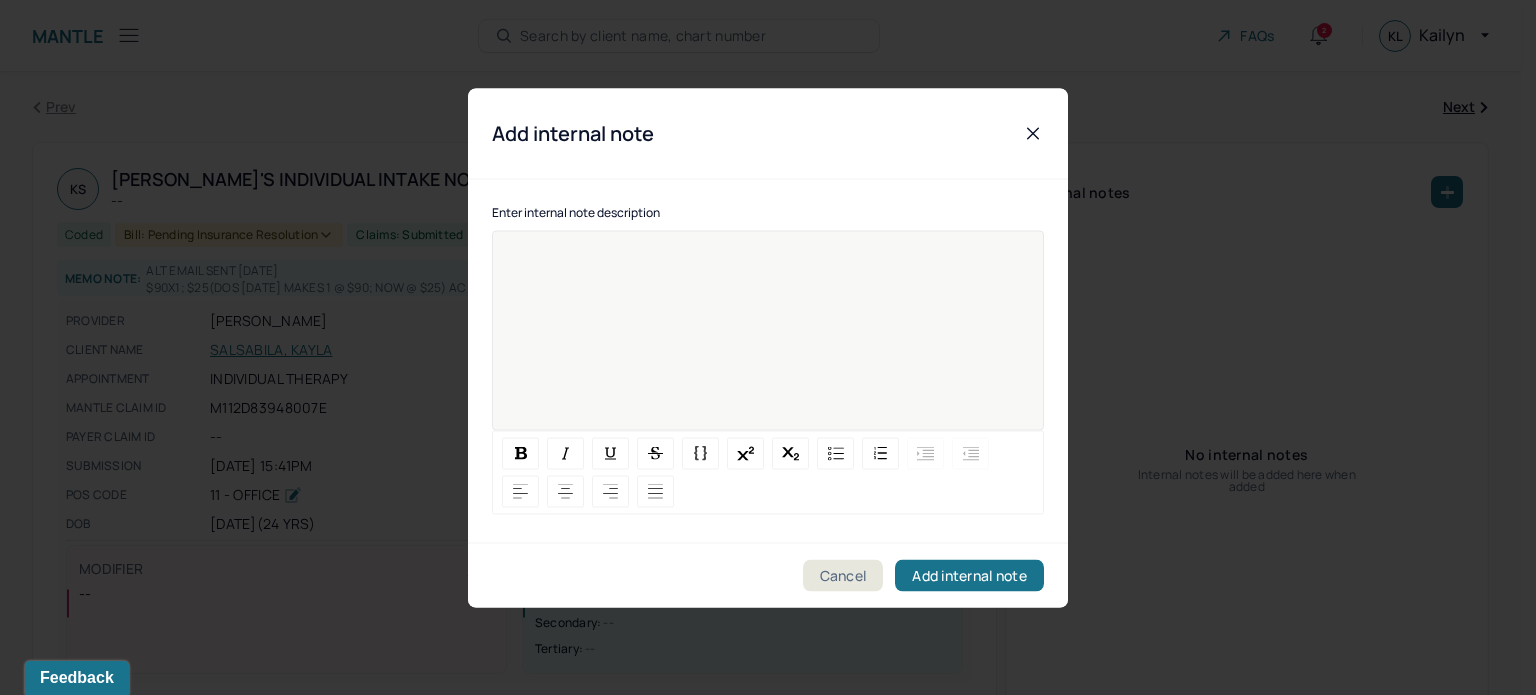 type 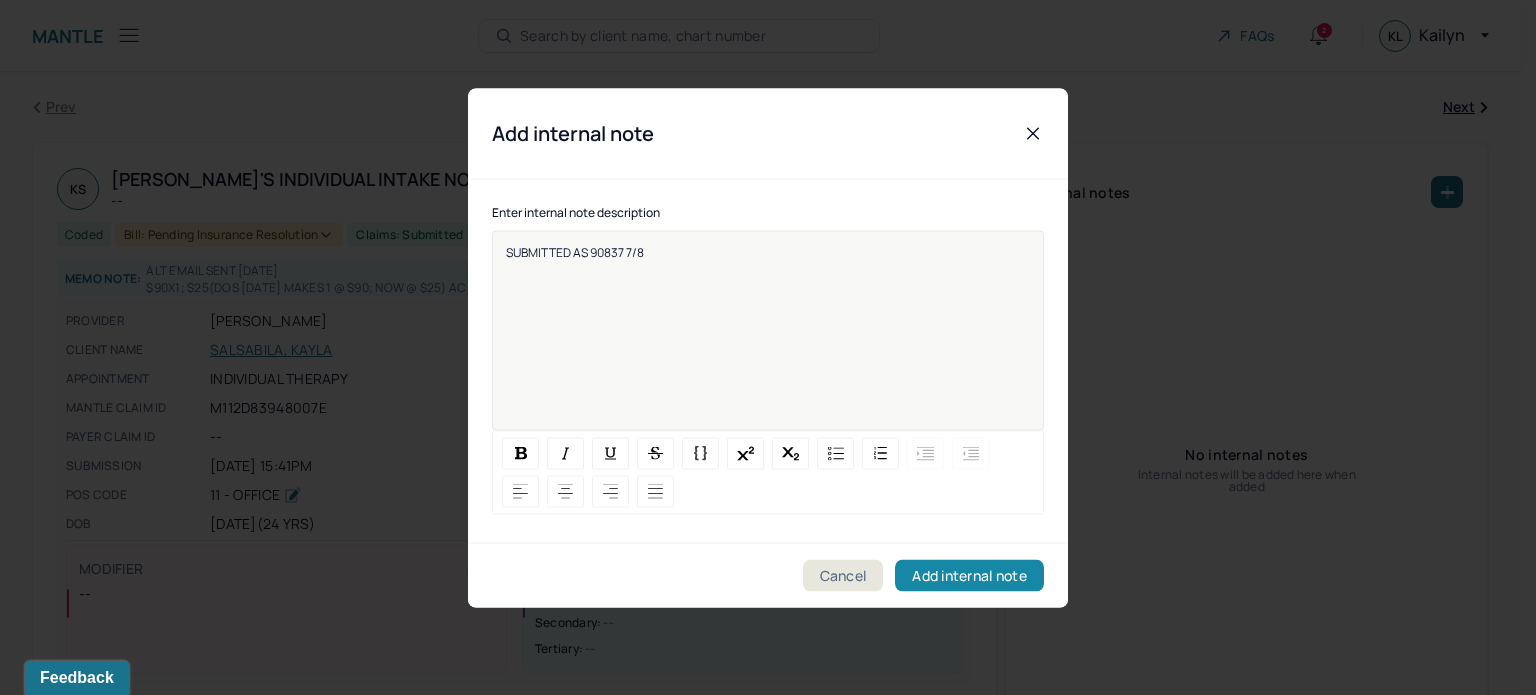 click on "Add internal note" at bounding box center (969, 575) 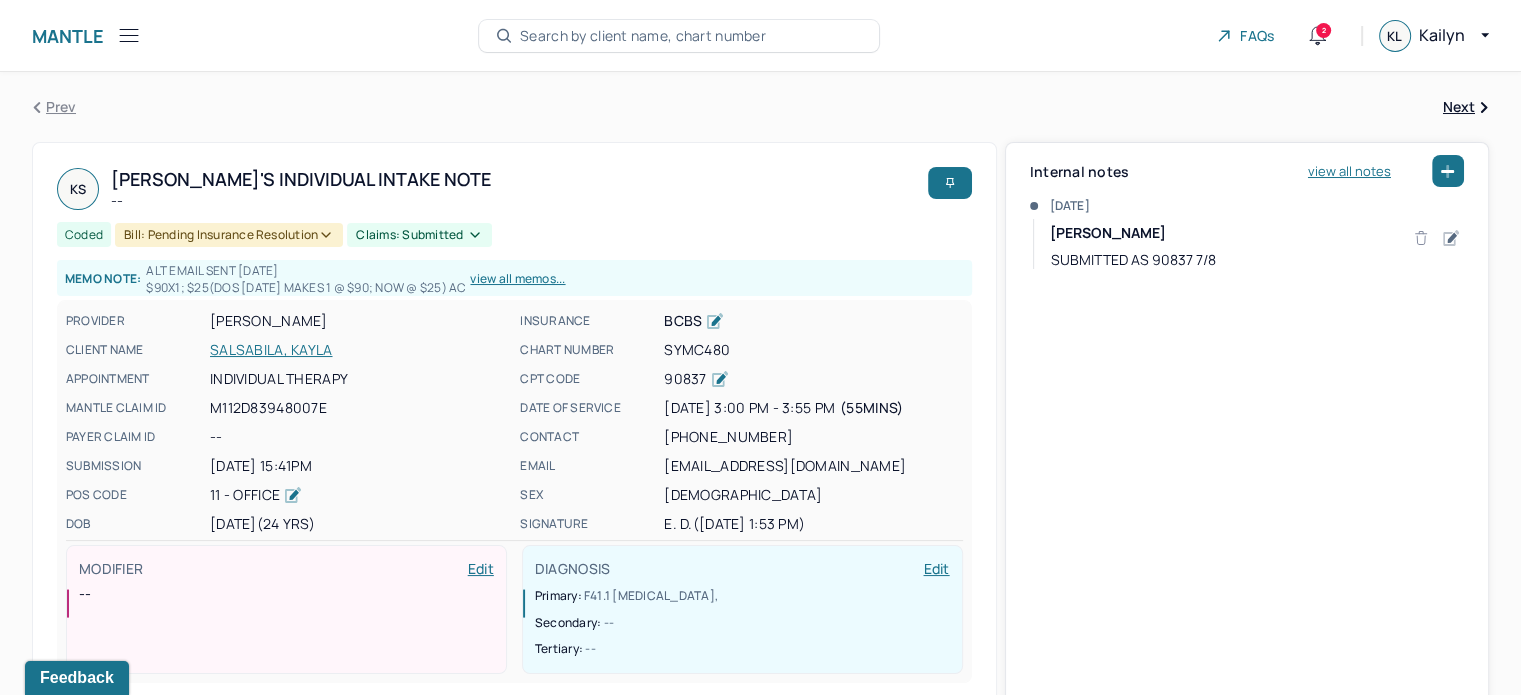 click 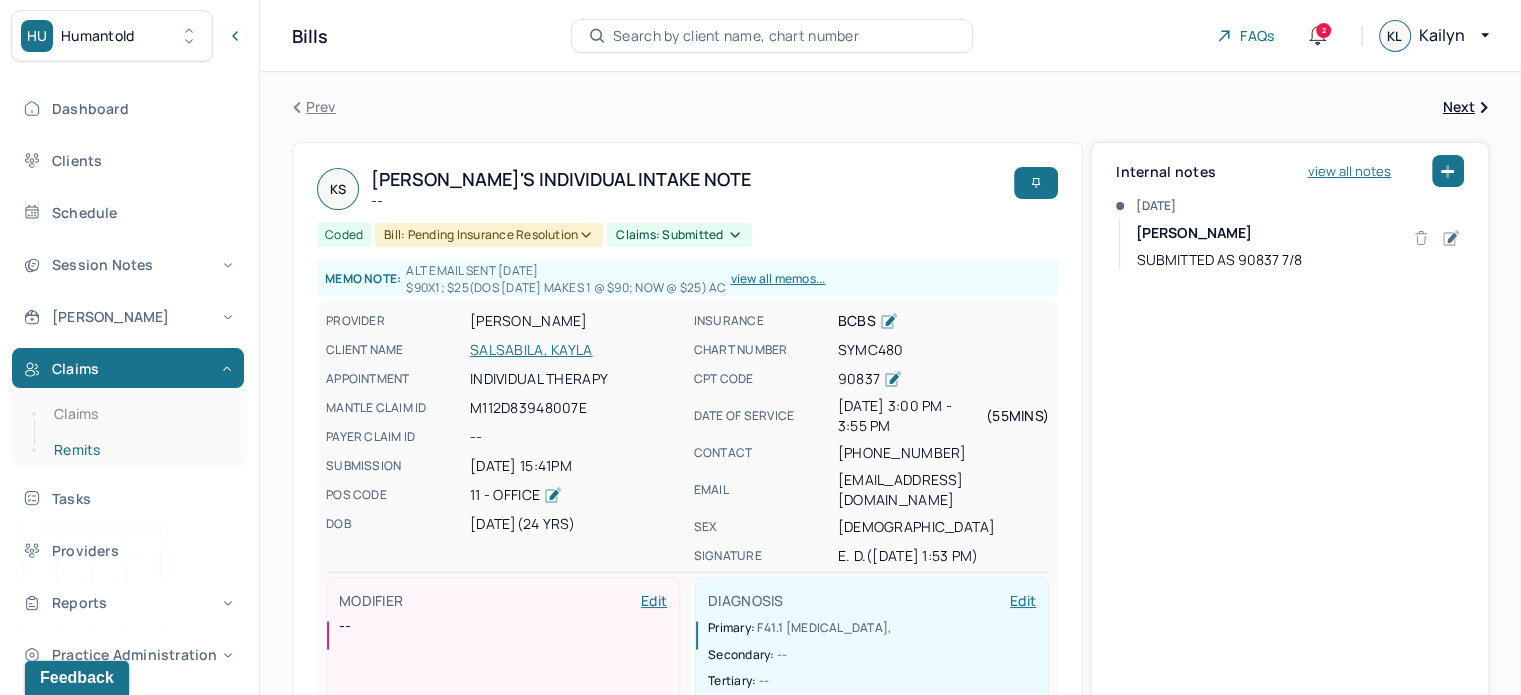 click on "Remits" at bounding box center [139, 450] 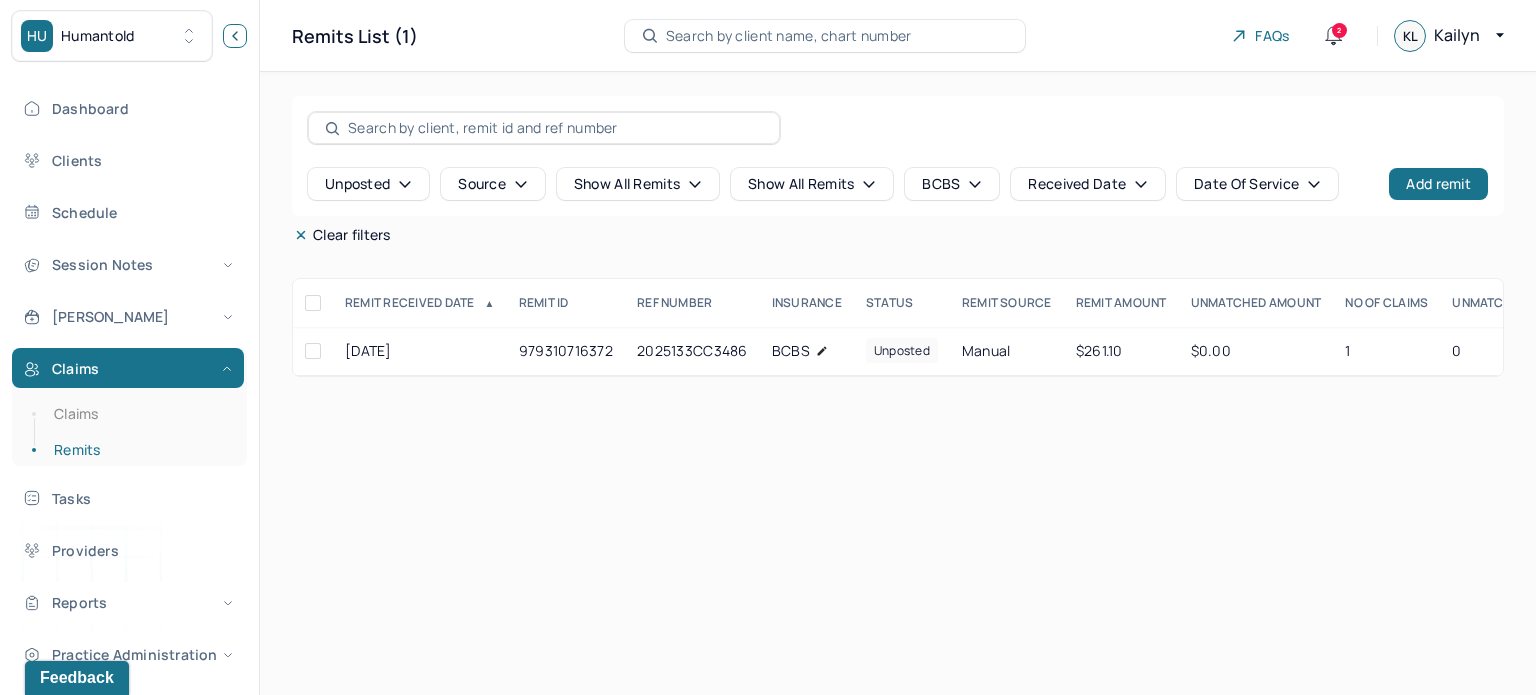 click 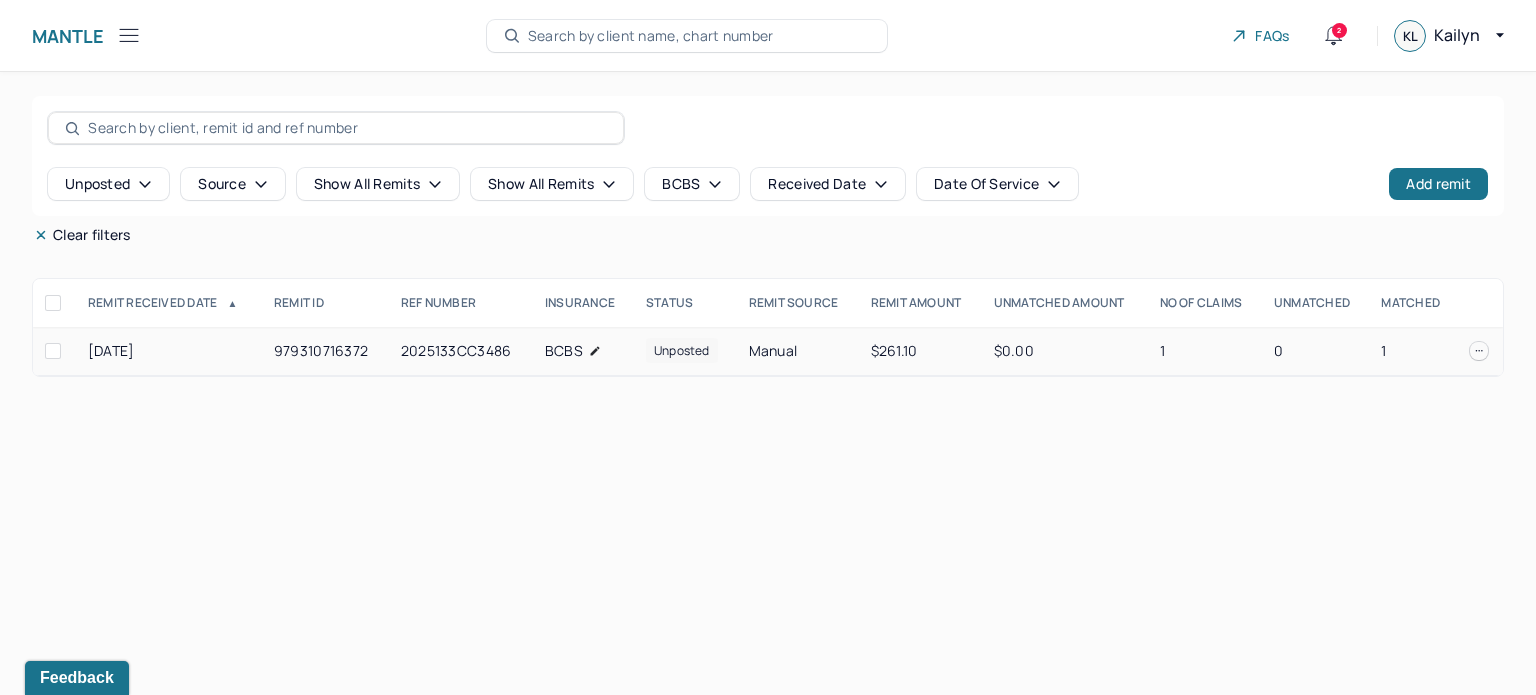 click on "BCBS" at bounding box center [564, 351] 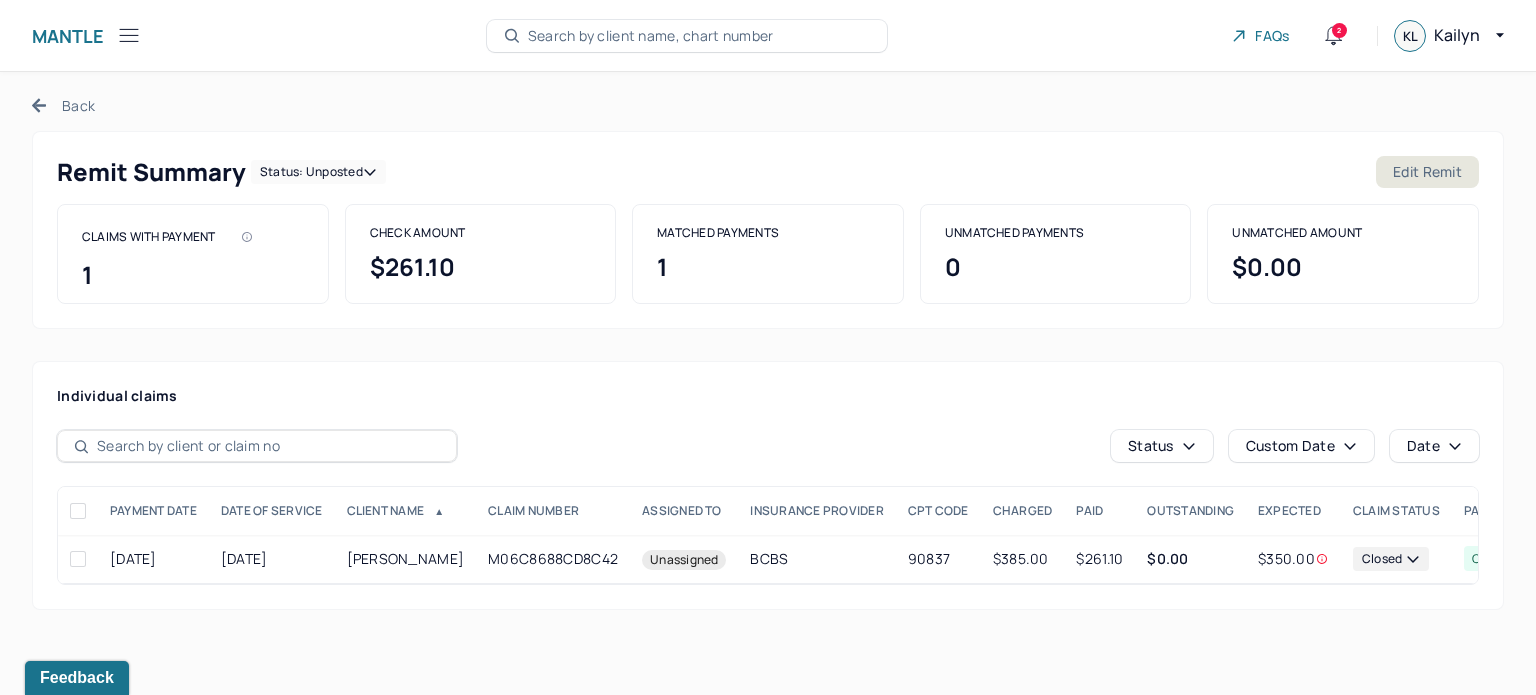 click on "Back" at bounding box center (63, 105) 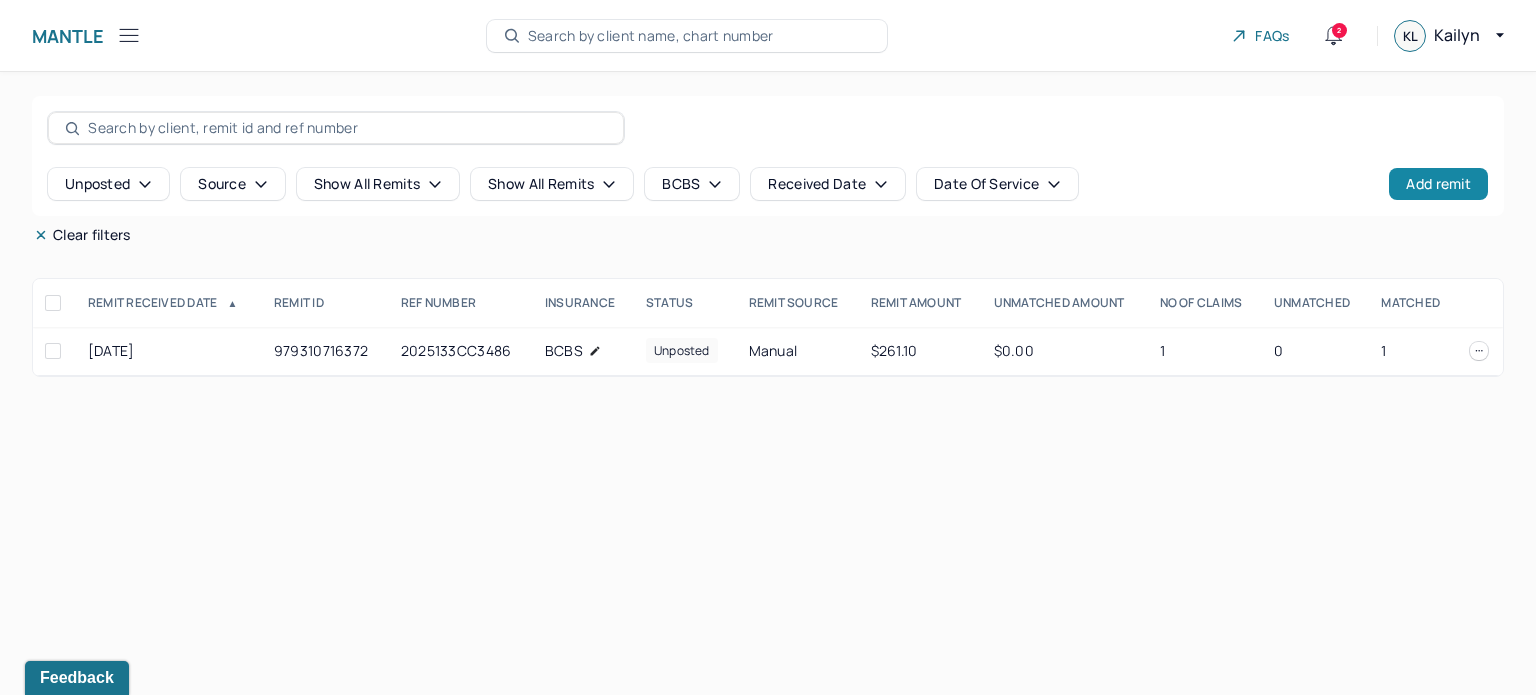 click on "Add remit" at bounding box center (1438, 184) 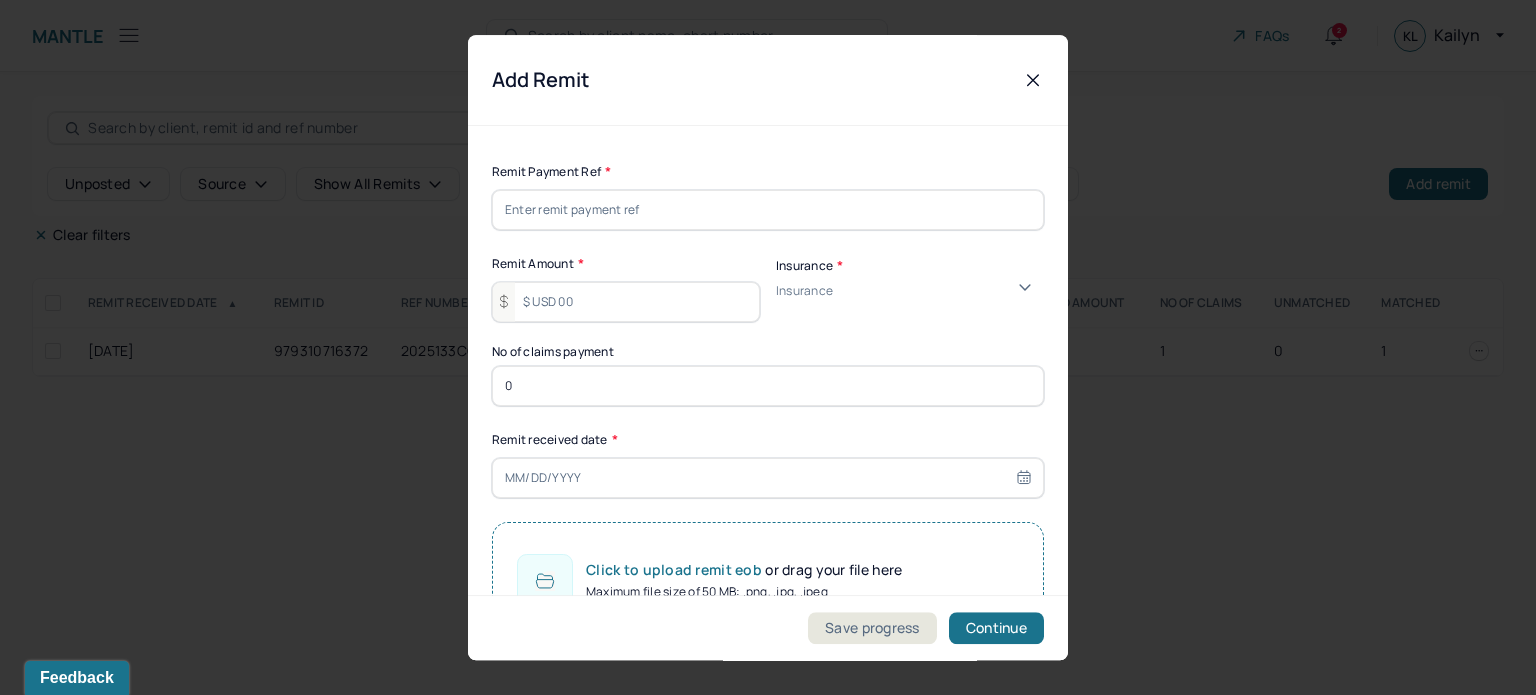 click at bounding box center [768, 210] 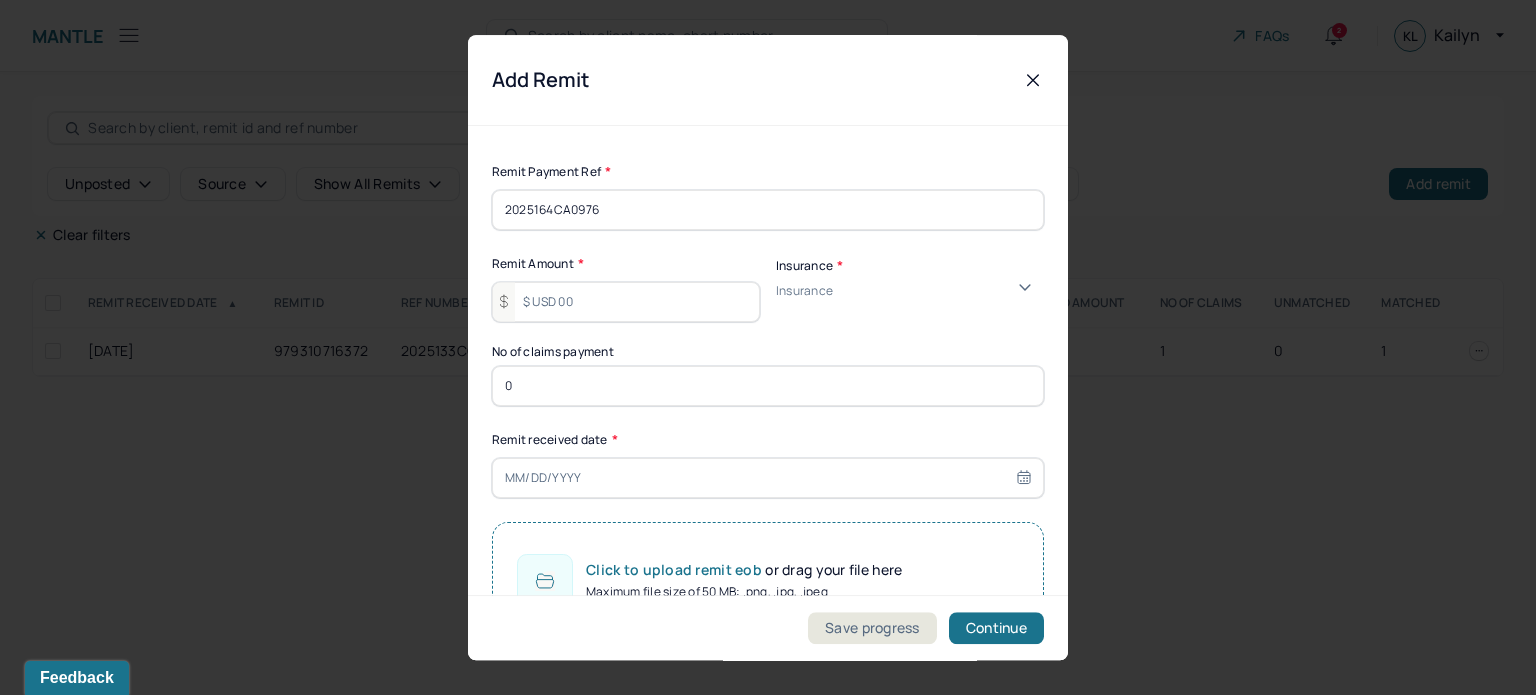 type on "2025164CA0976" 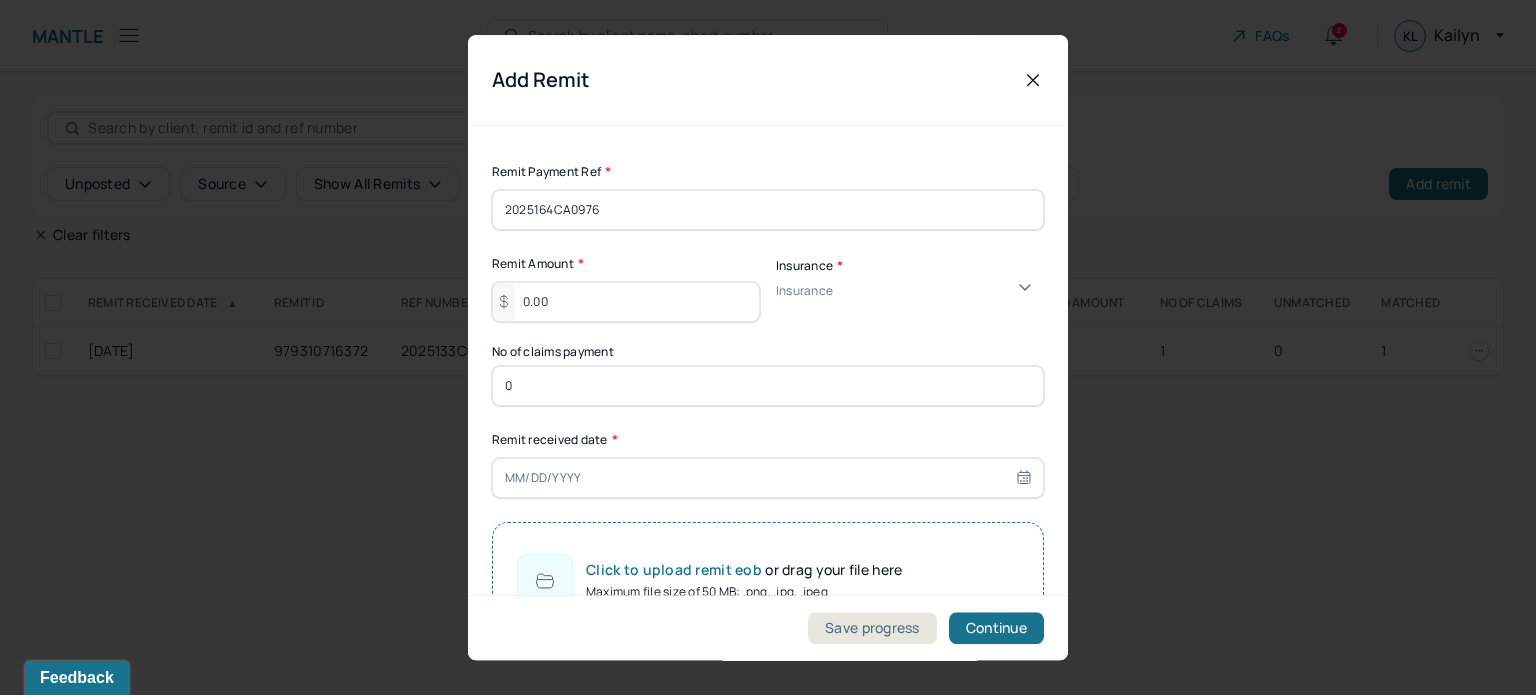 type on "0.00" 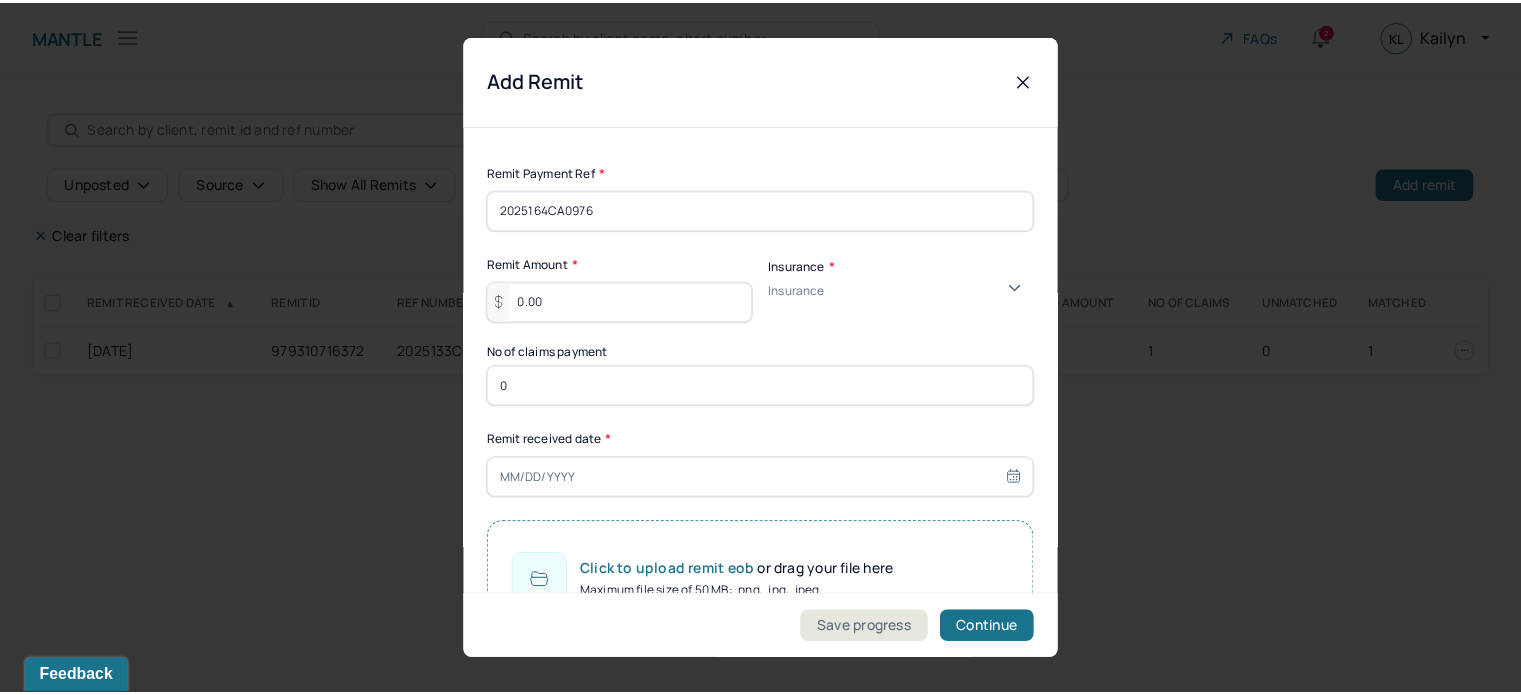 scroll, scrollTop: 12, scrollLeft: 0, axis: vertical 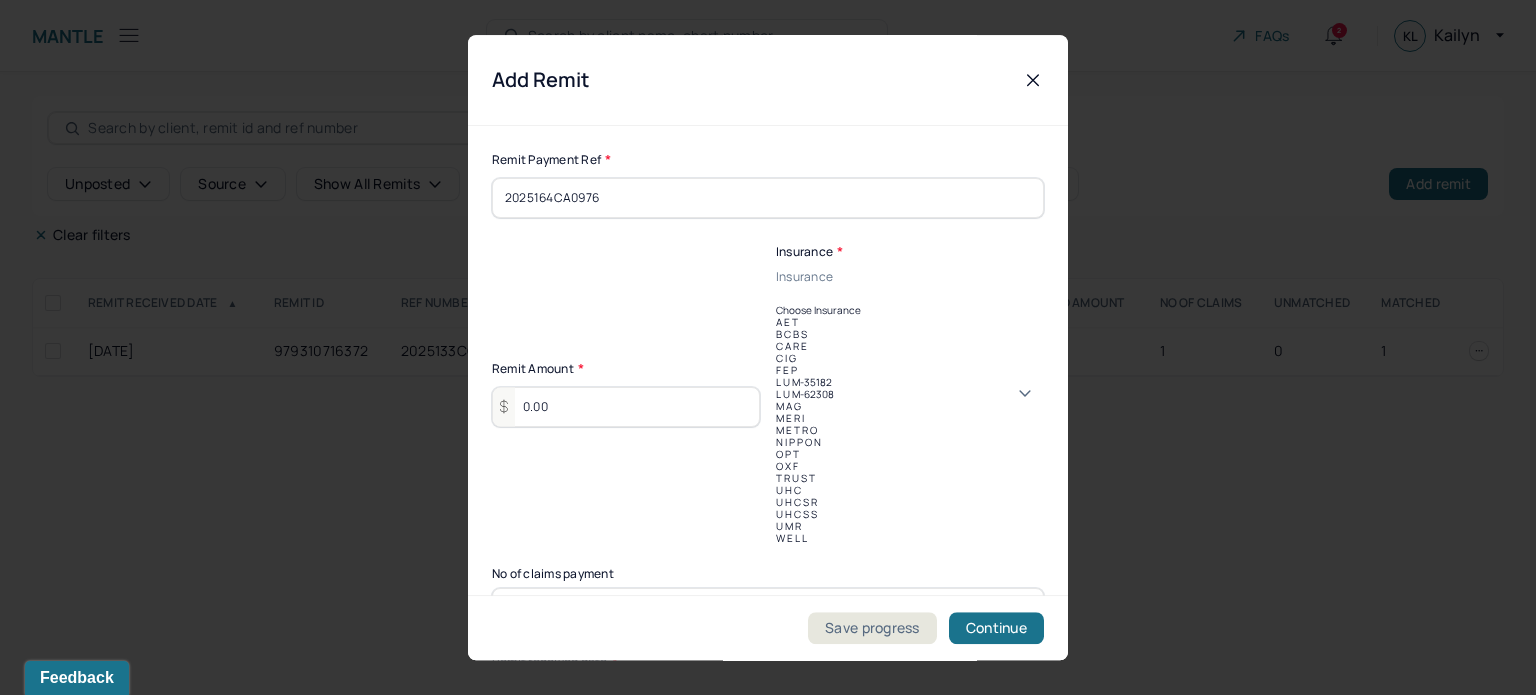 click on "B C B S" at bounding box center (910, 334) 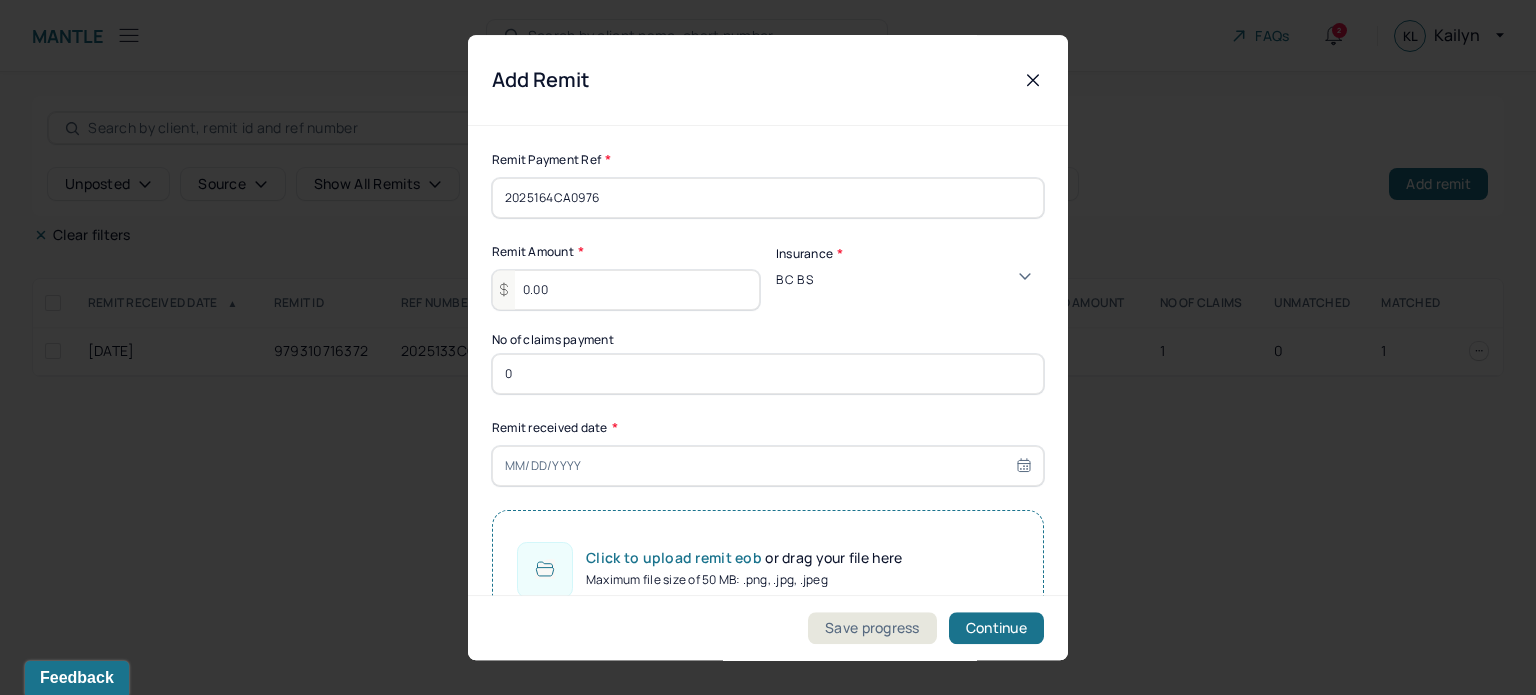 click on "0" at bounding box center (768, 374) 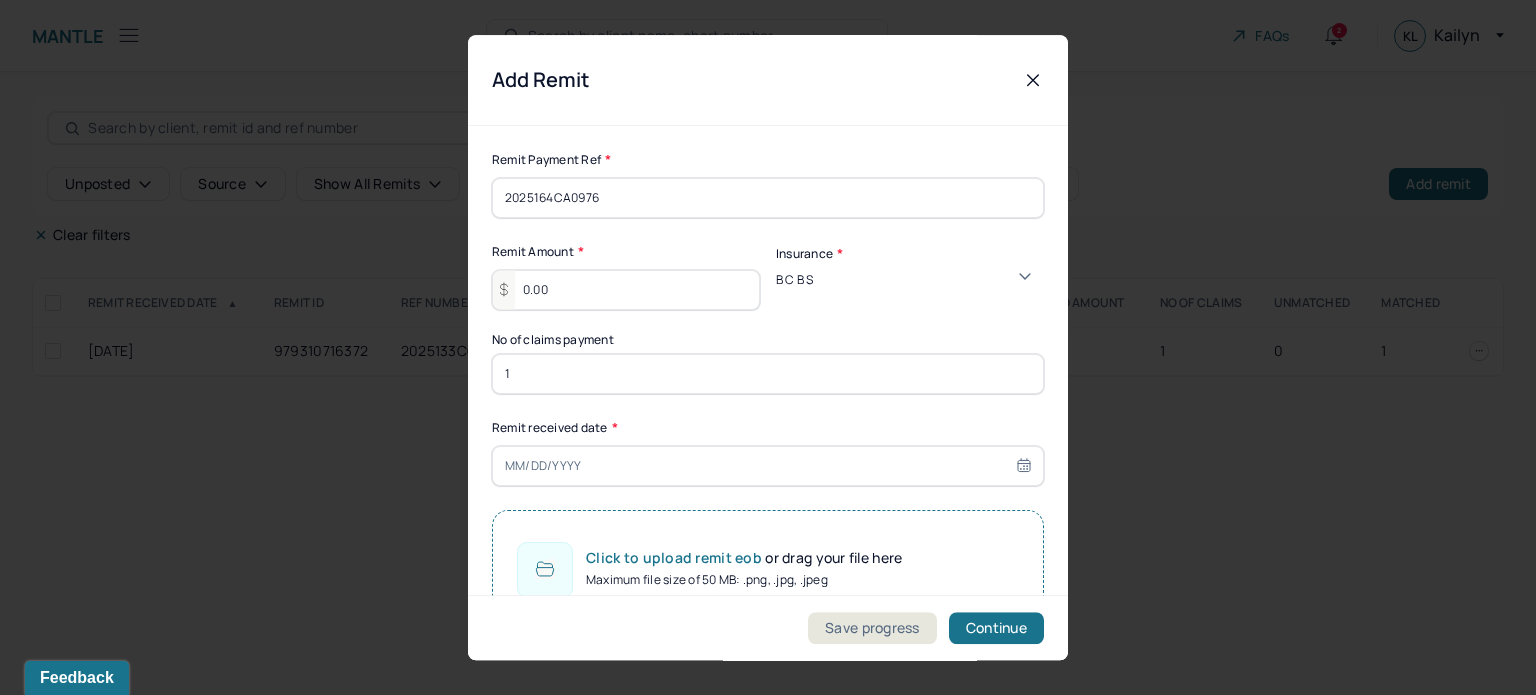 type on "1" 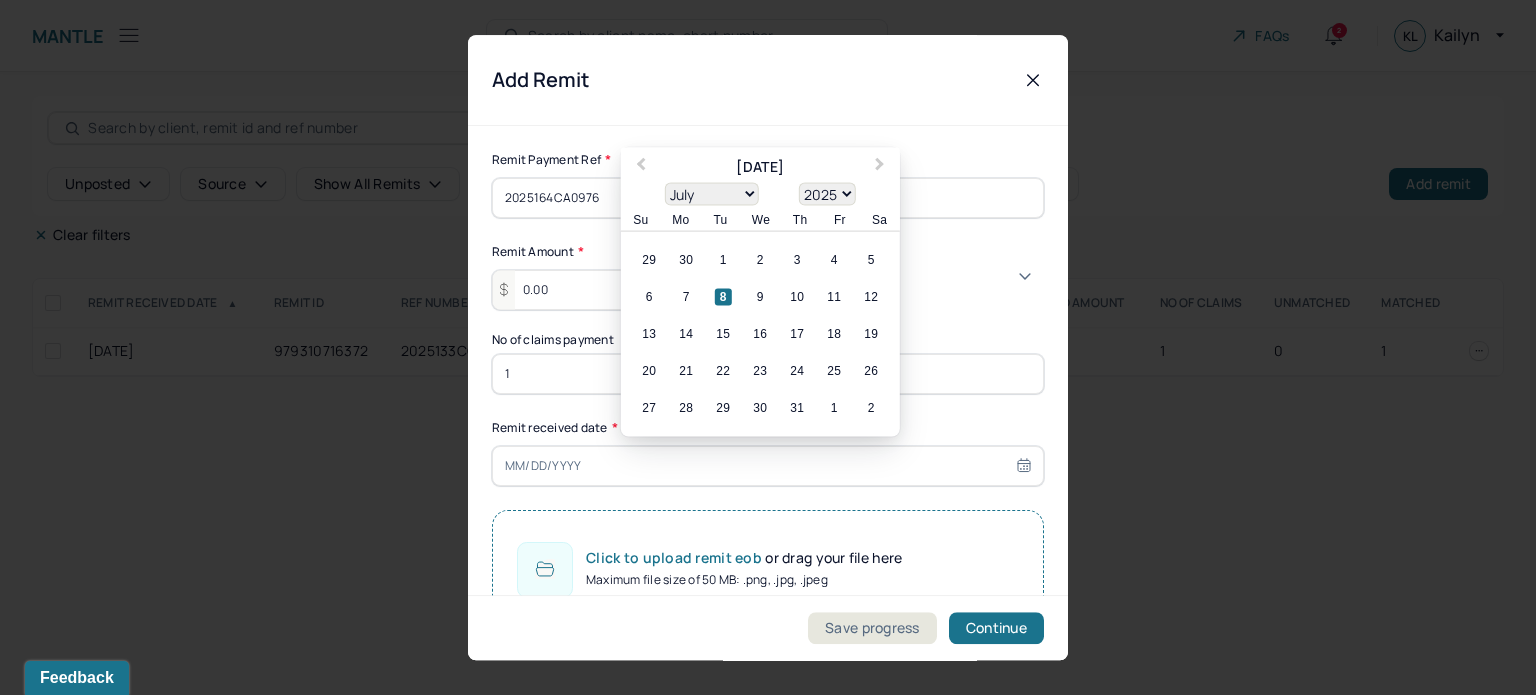 click on "8" at bounding box center [723, 297] 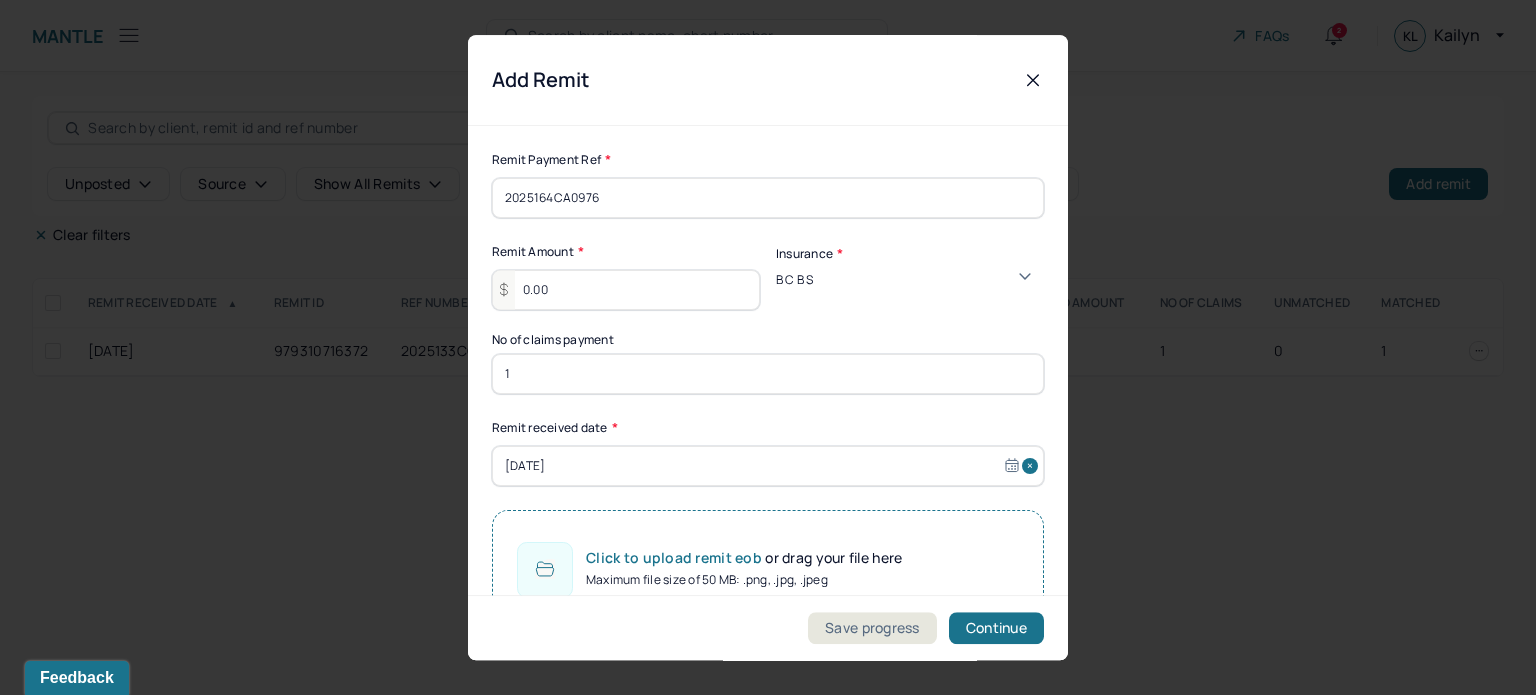 click on "Maximum file size of 50 MB: .png, .jpg, .jpeg" at bounding box center (744, 580) 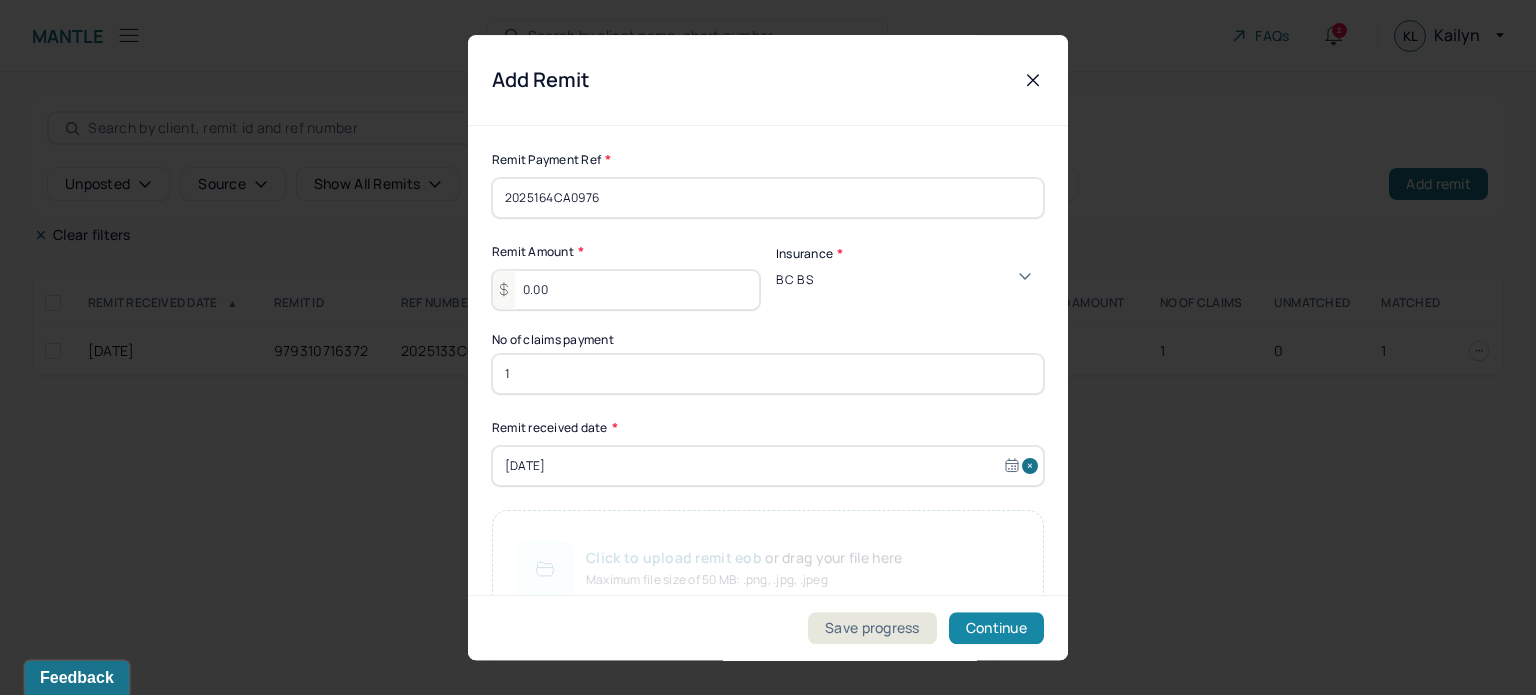 click on "Continue" at bounding box center (996, 628) 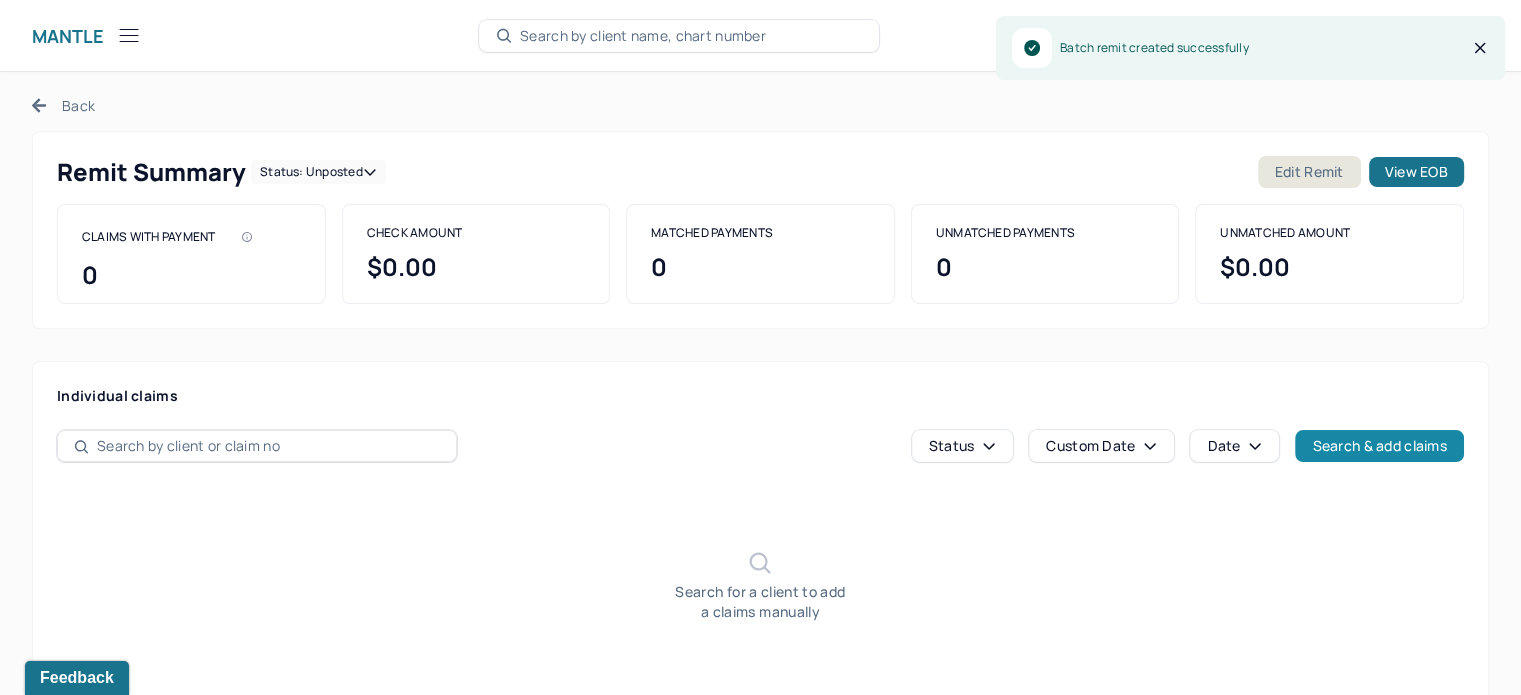 click on "Search & add claims" at bounding box center [1379, 446] 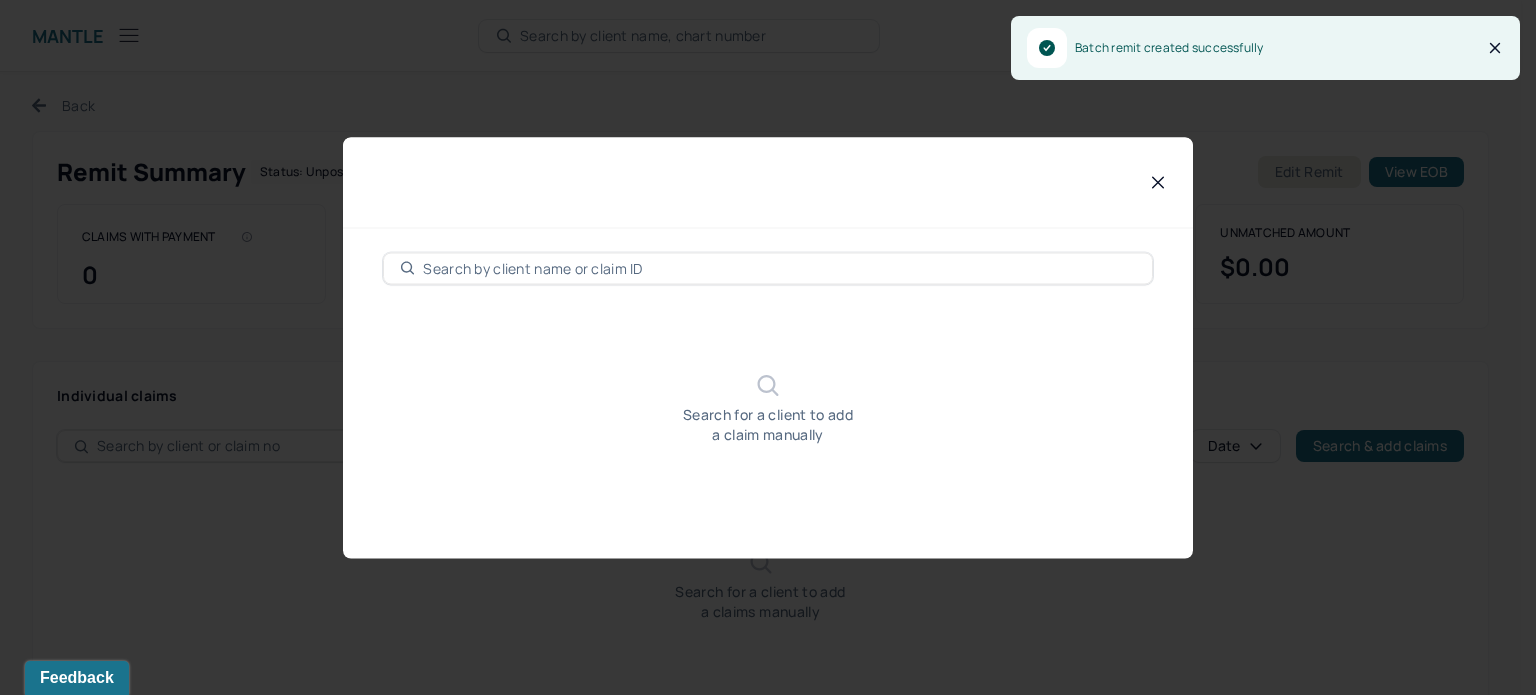 click at bounding box center (779, 268) 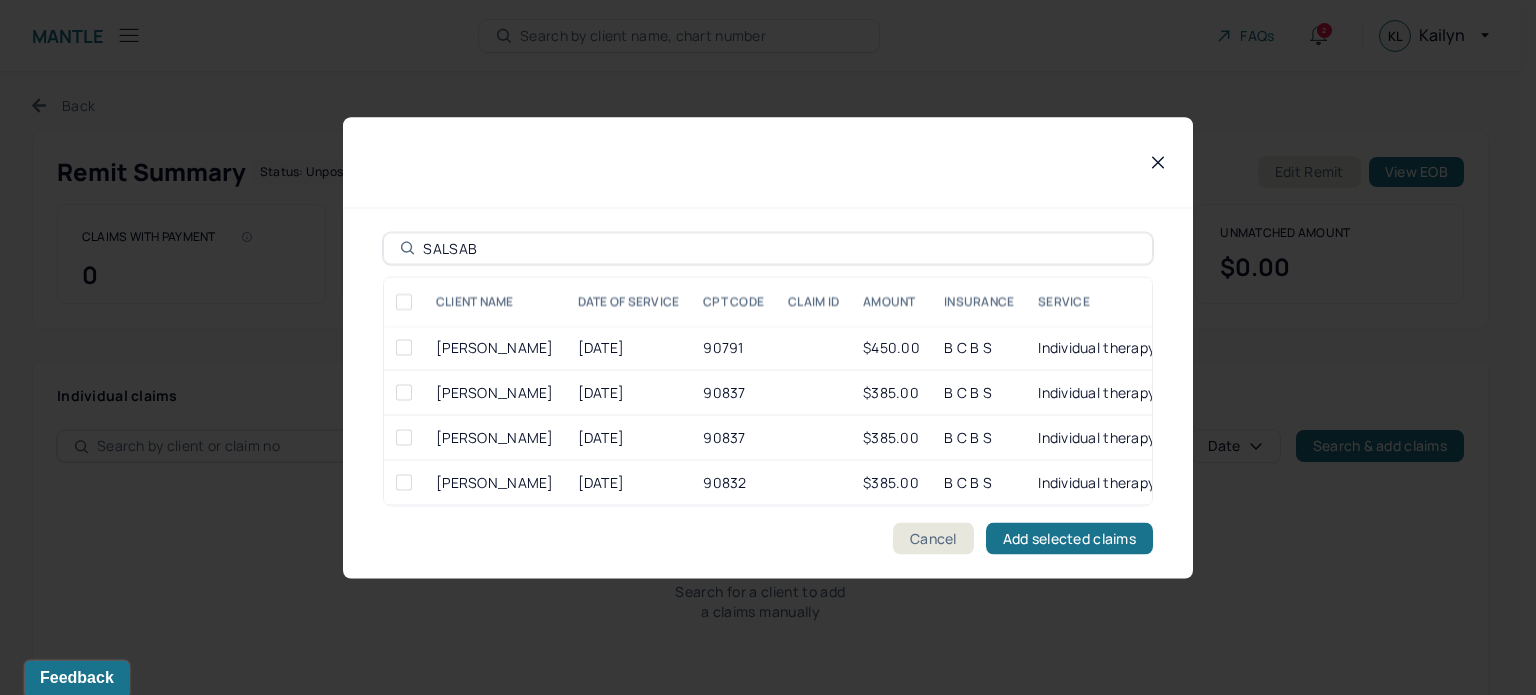type on "SALSAB" 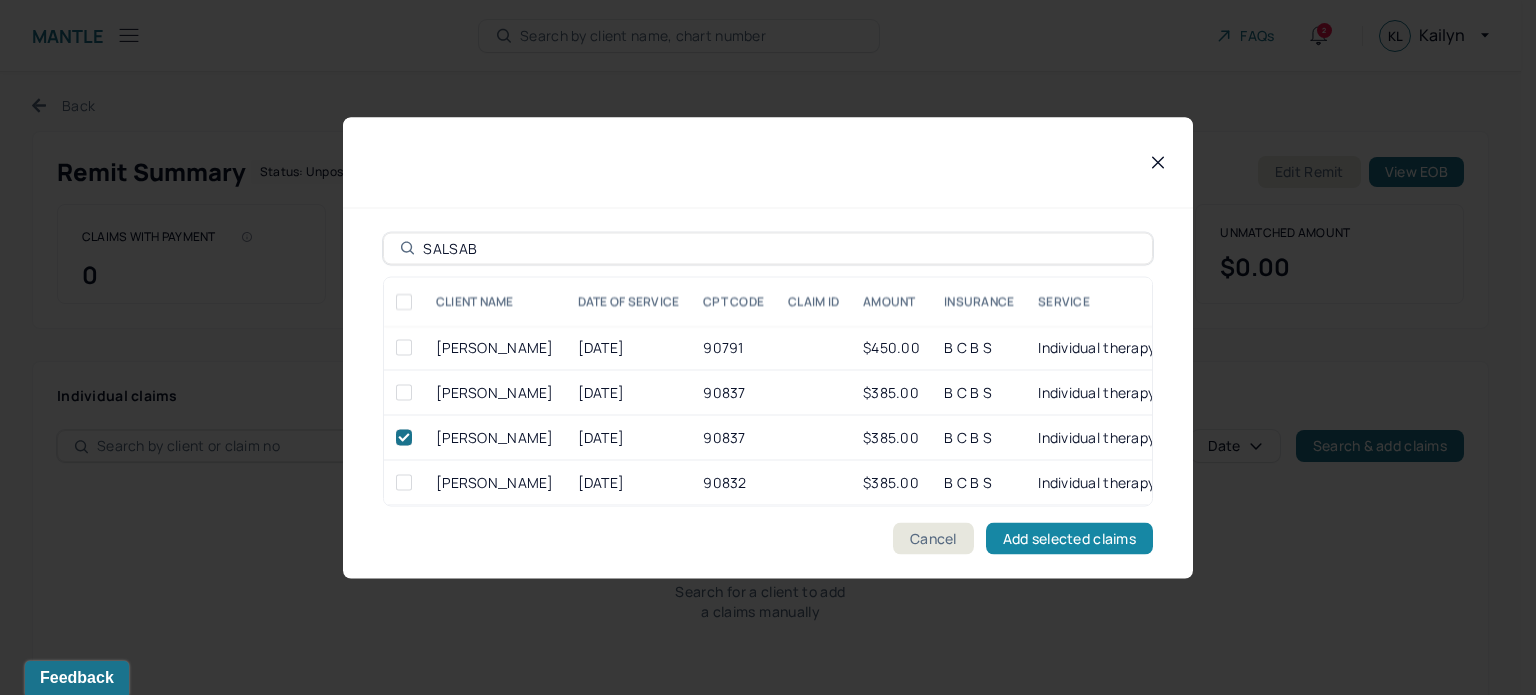 click on "Add selected claims" at bounding box center (1069, 538) 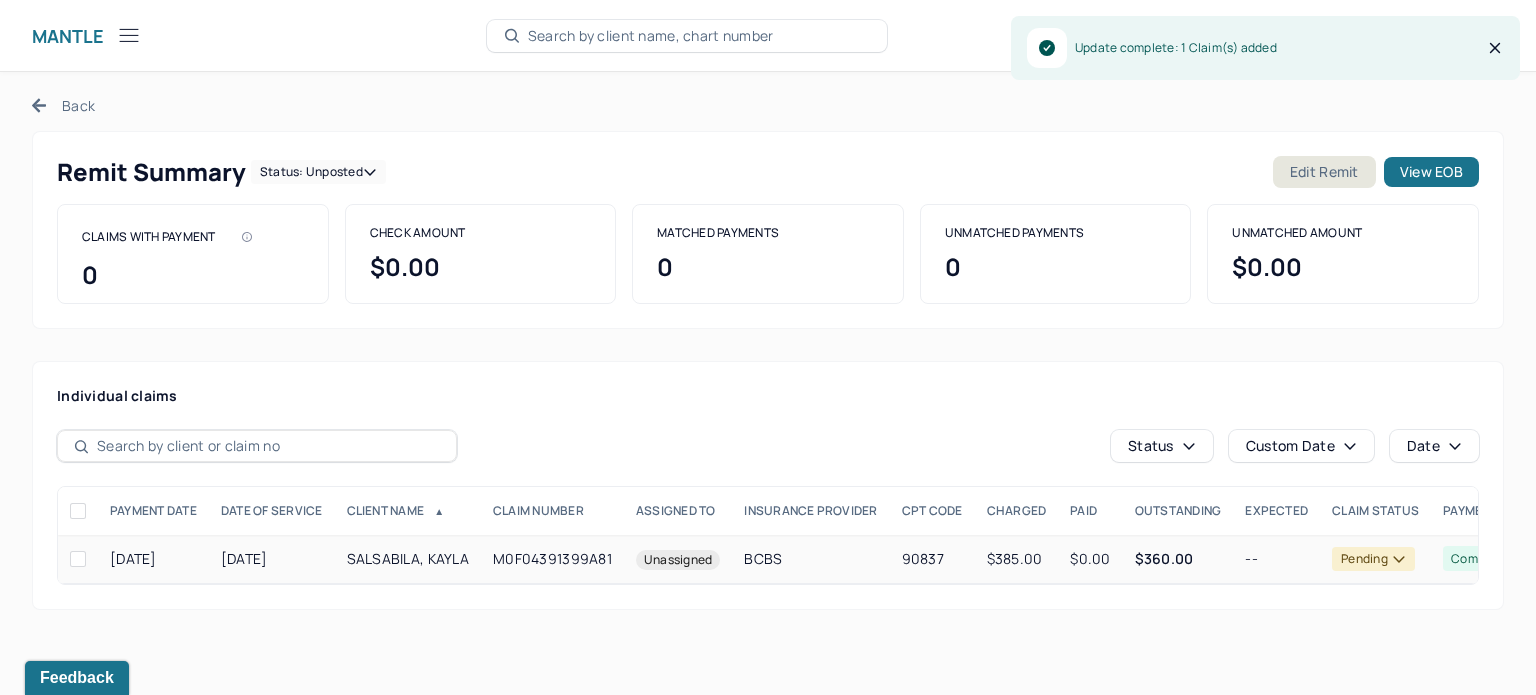 click on "$360.00" at bounding box center [1178, 559] 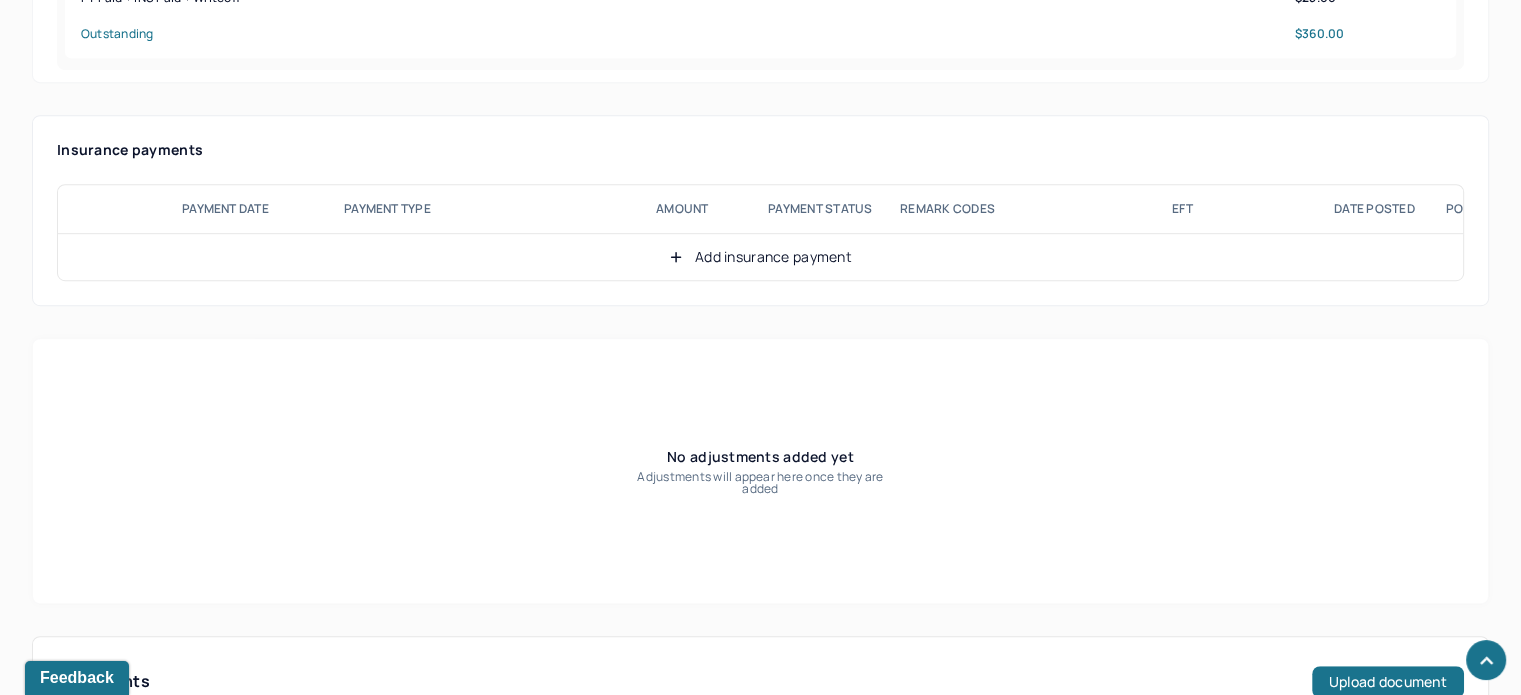 scroll, scrollTop: 1300, scrollLeft: 0, axis: vertical 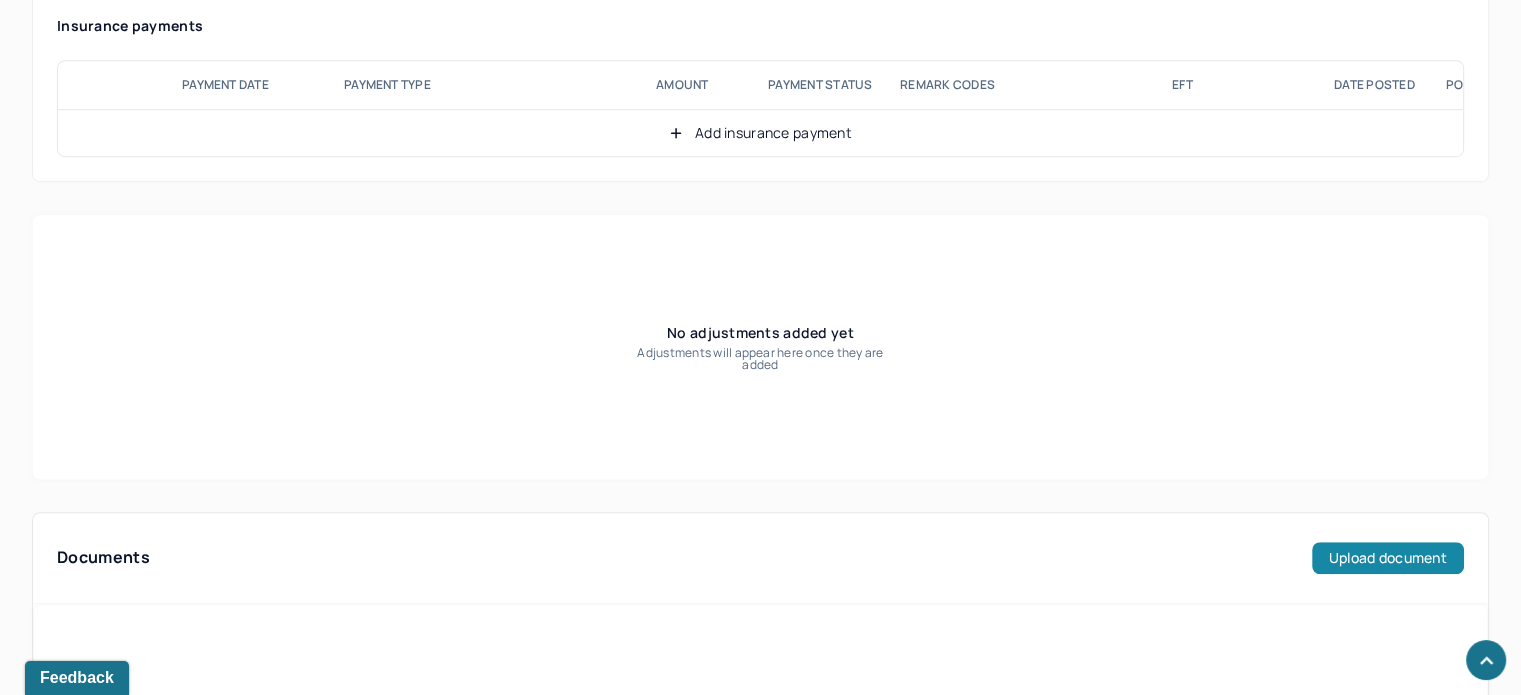 click on "Upload document" at bounding box center [1388, 558] 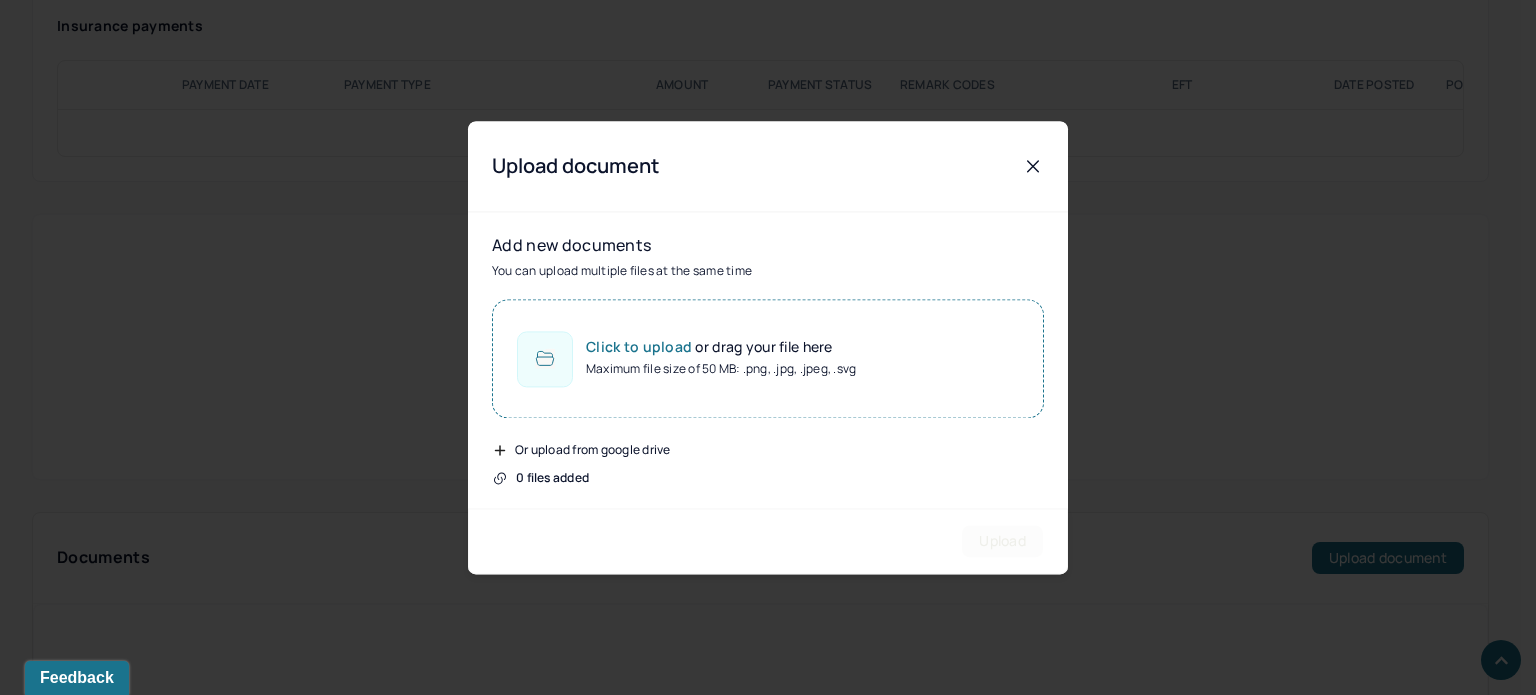 click on "Click to upload   or drag your file here" at bounding box center [721, 347] 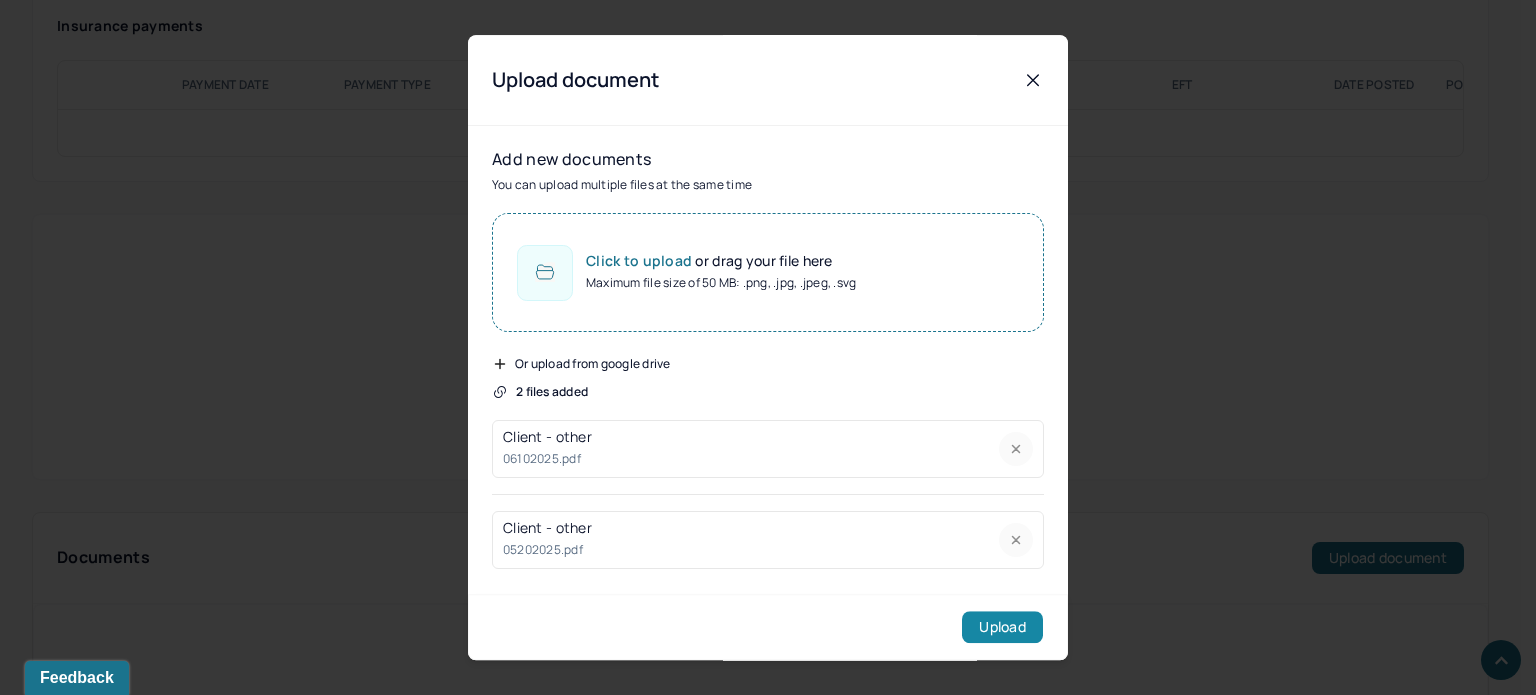 click on "Upload" at bounding box center (1002, 627) 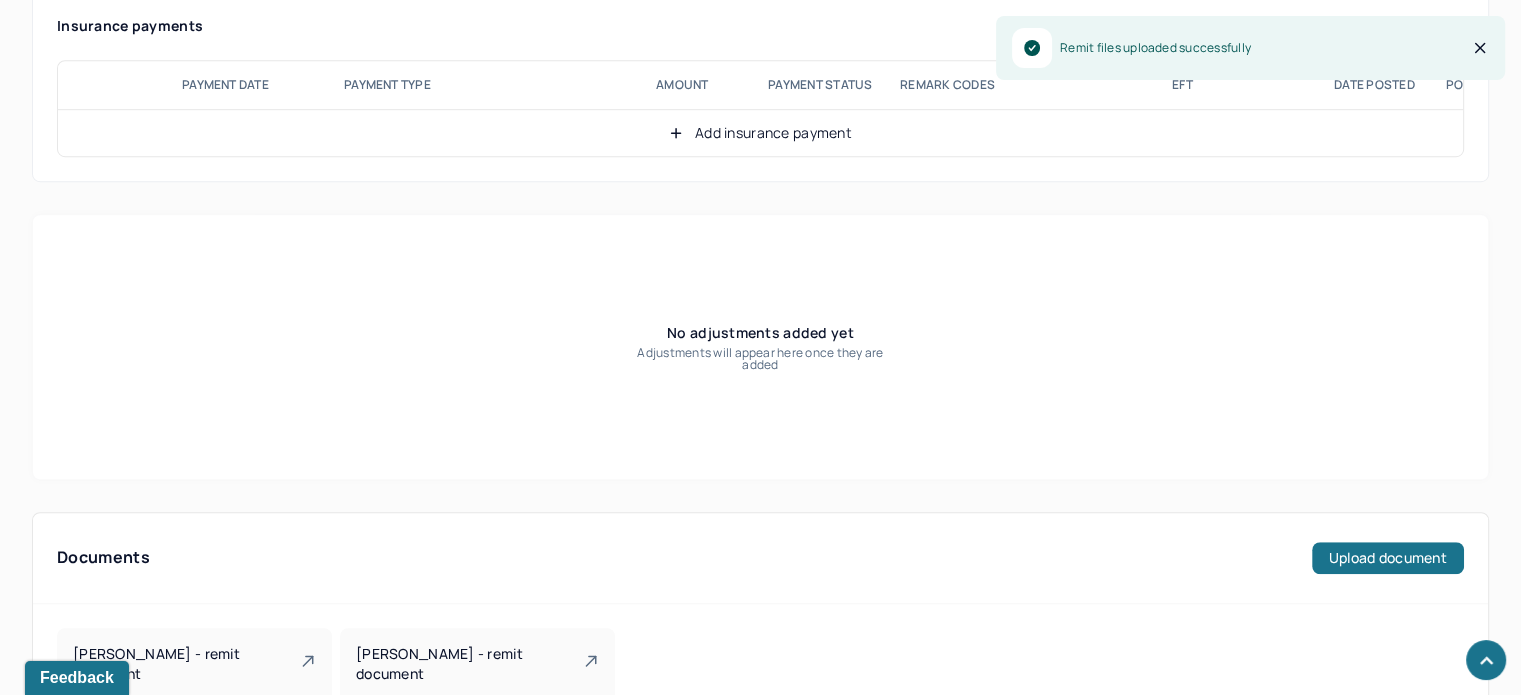 scroll, scrollTop: 1363, scrollLeft: 0, axis: vertical 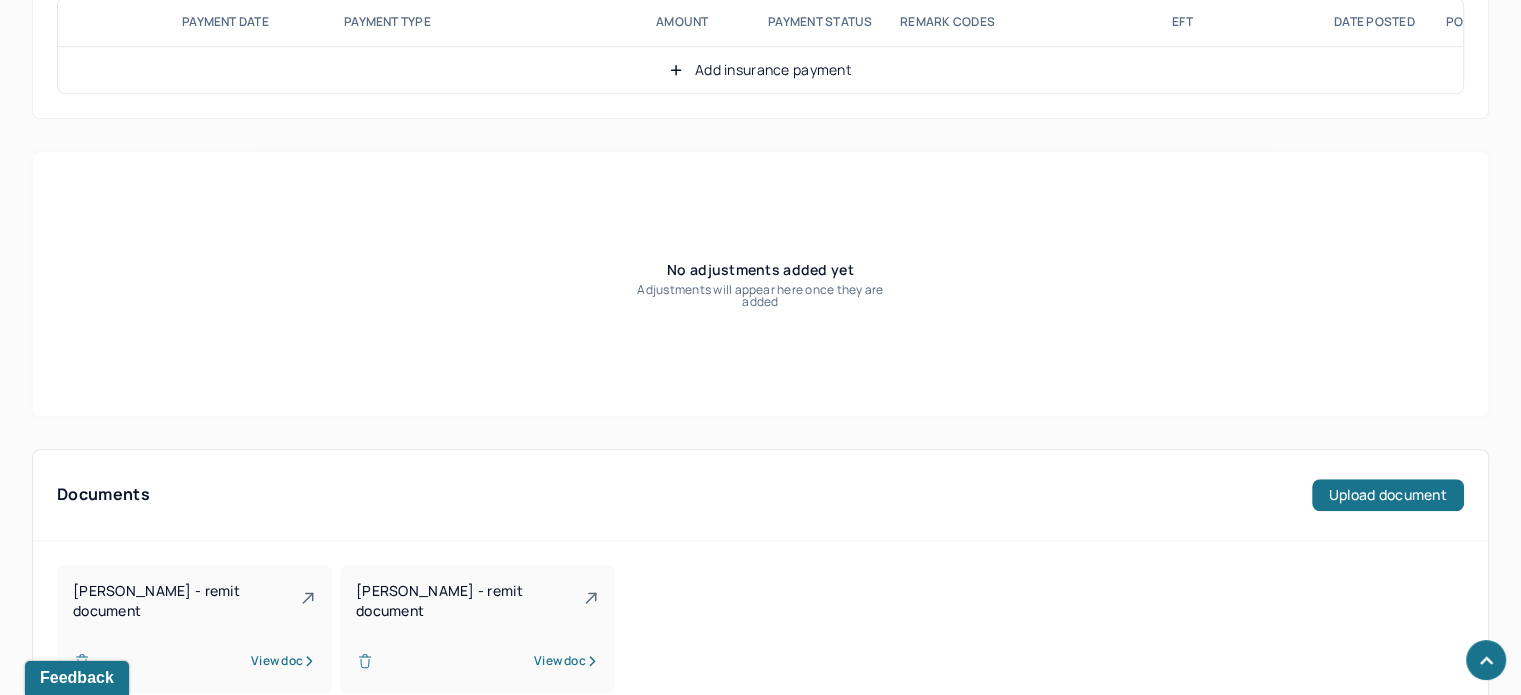 click 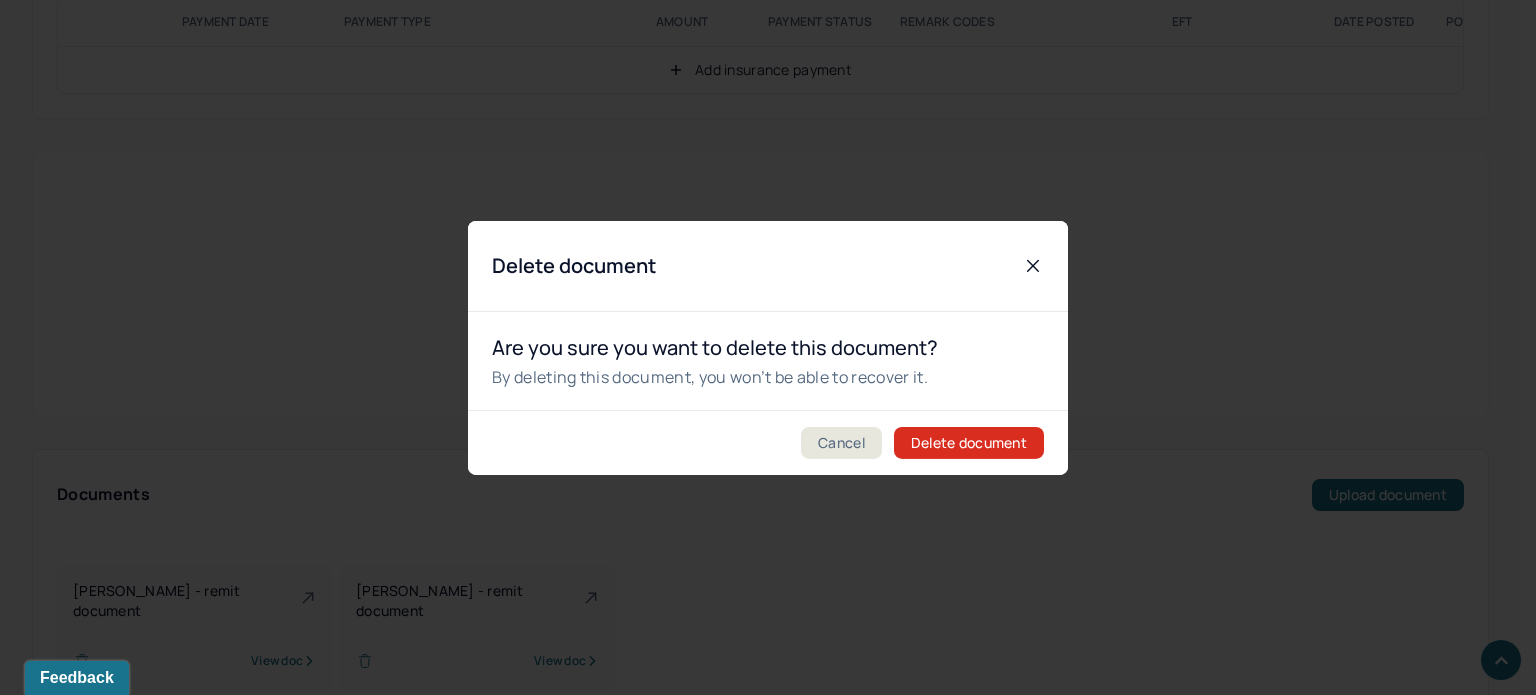 click on "Delete document" at bounding box center [969, 443] 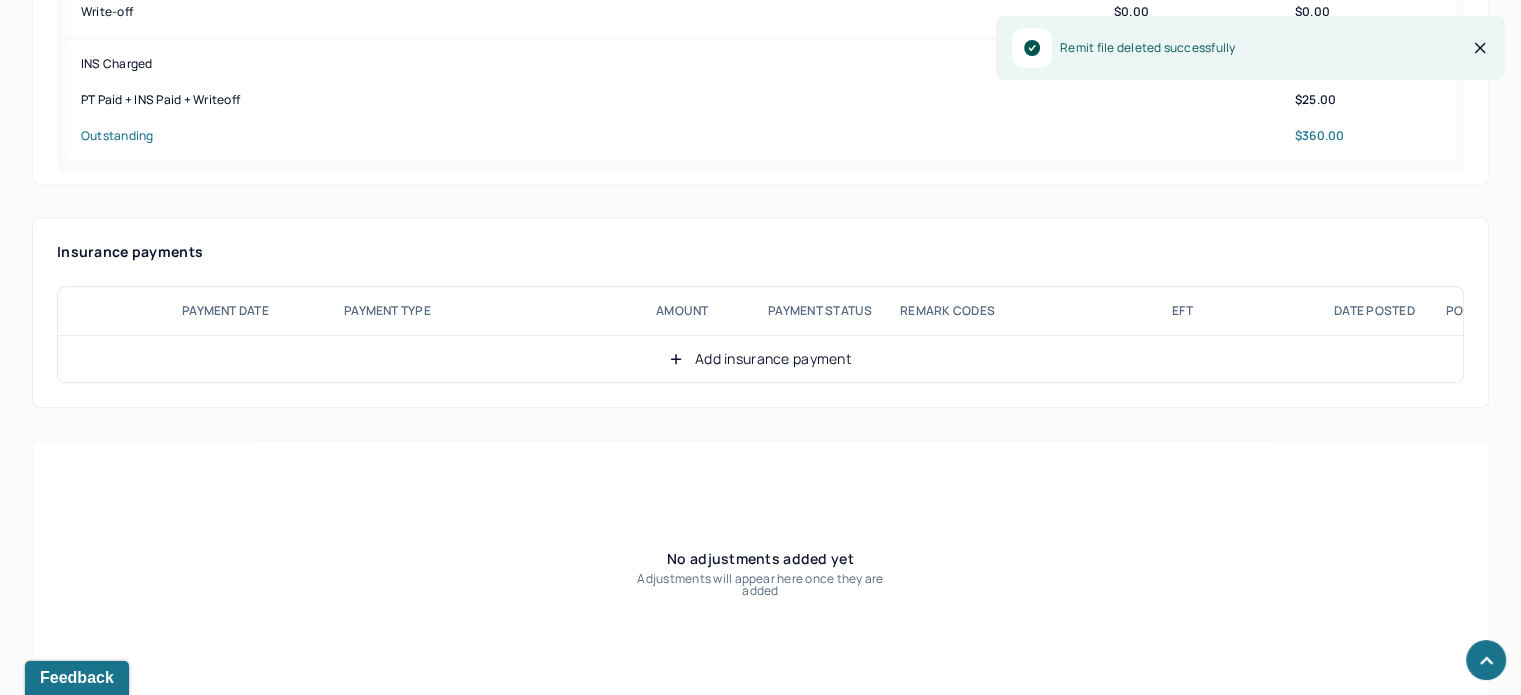 scroll, scrollTop: 1063, scrollLeft: 0, axis: vertical 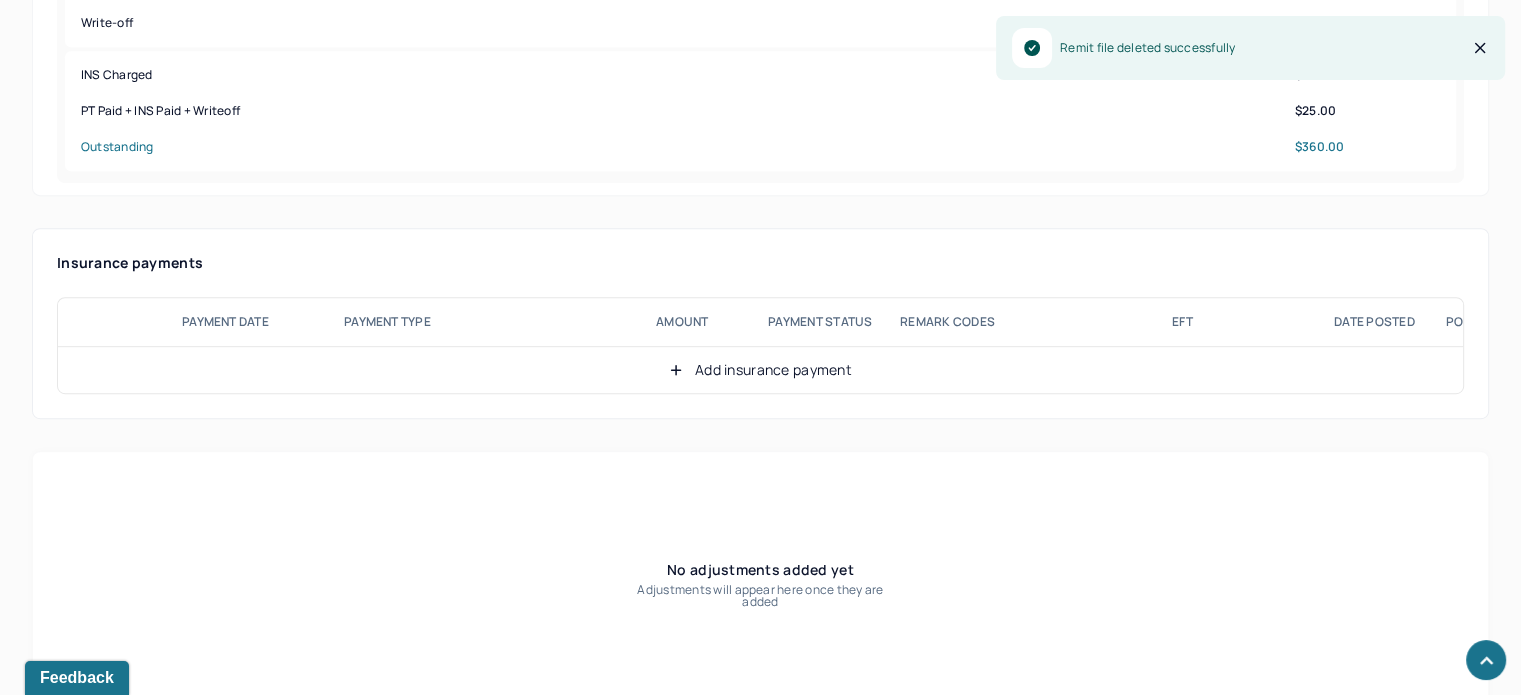 click on "Add insurance payment" at bounding box center [760, 370] 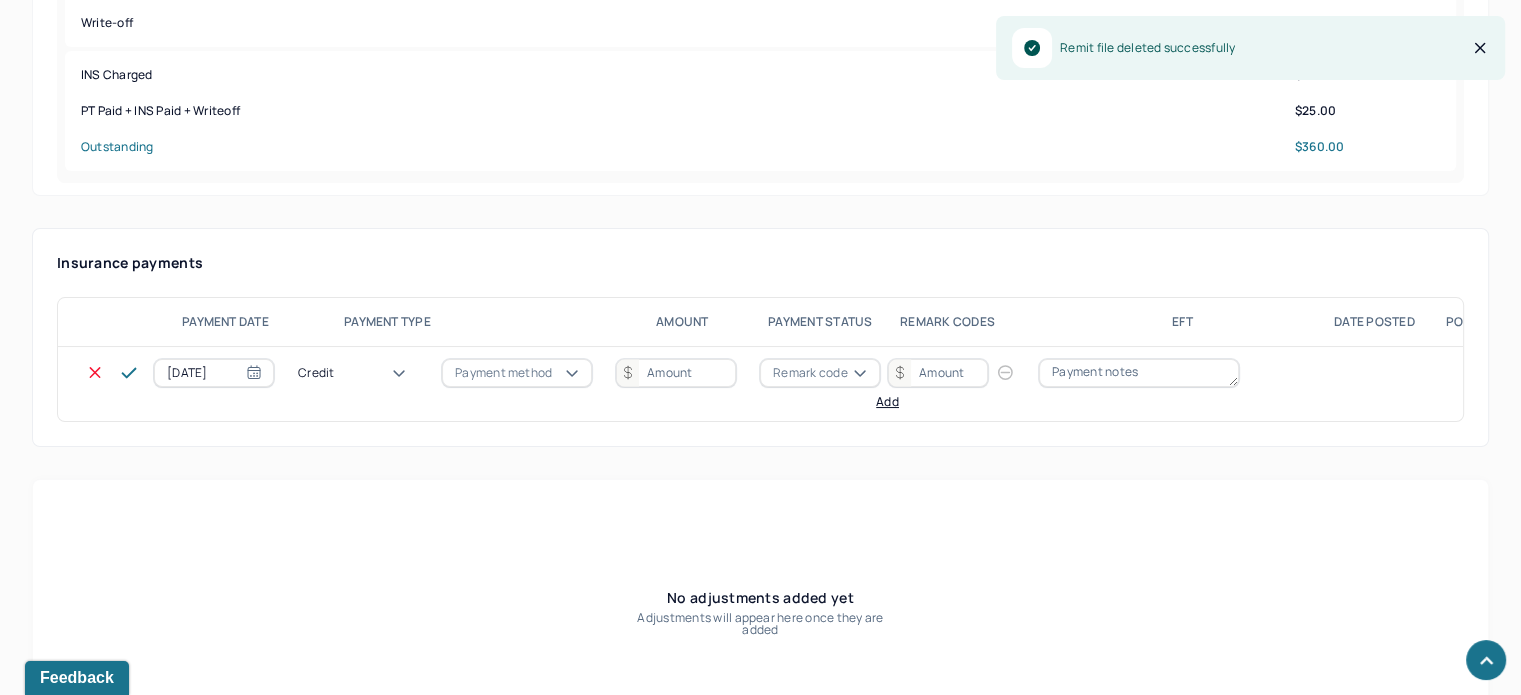drag, startPoint x: 355, startPoint y: 325, endPoint x: 425, endPoint y: 374, distance: 85.44589 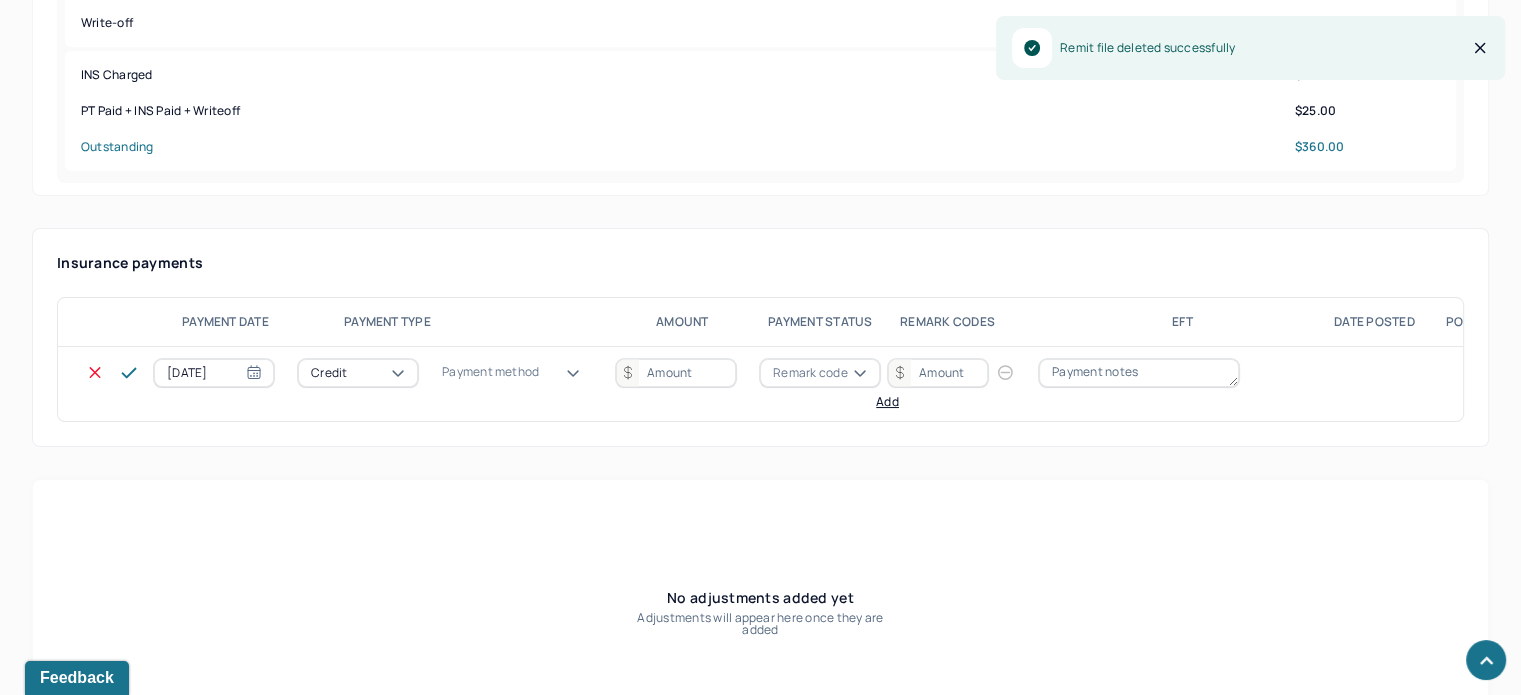 click on "Payment method" at bounding box center (490, 372) 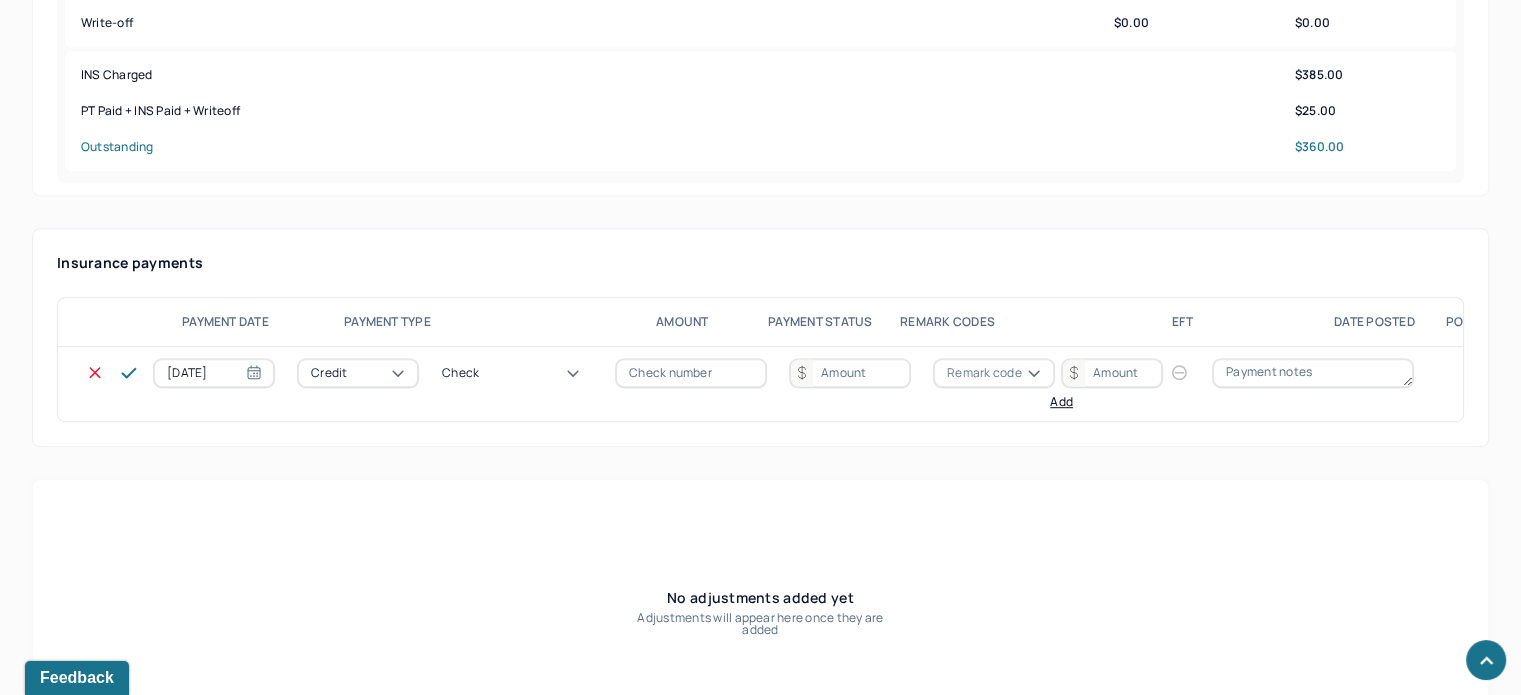 click at bounding box center (691, 373) 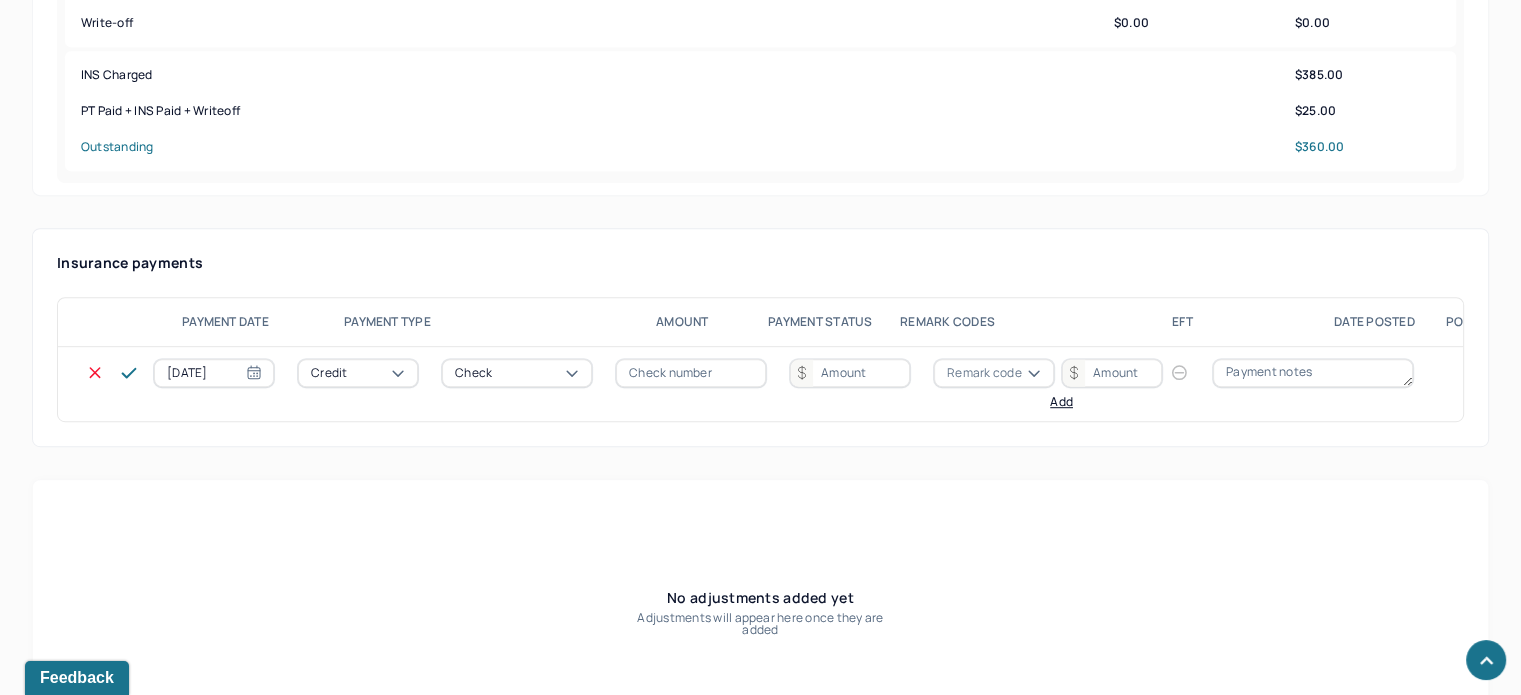 type on "N/A" 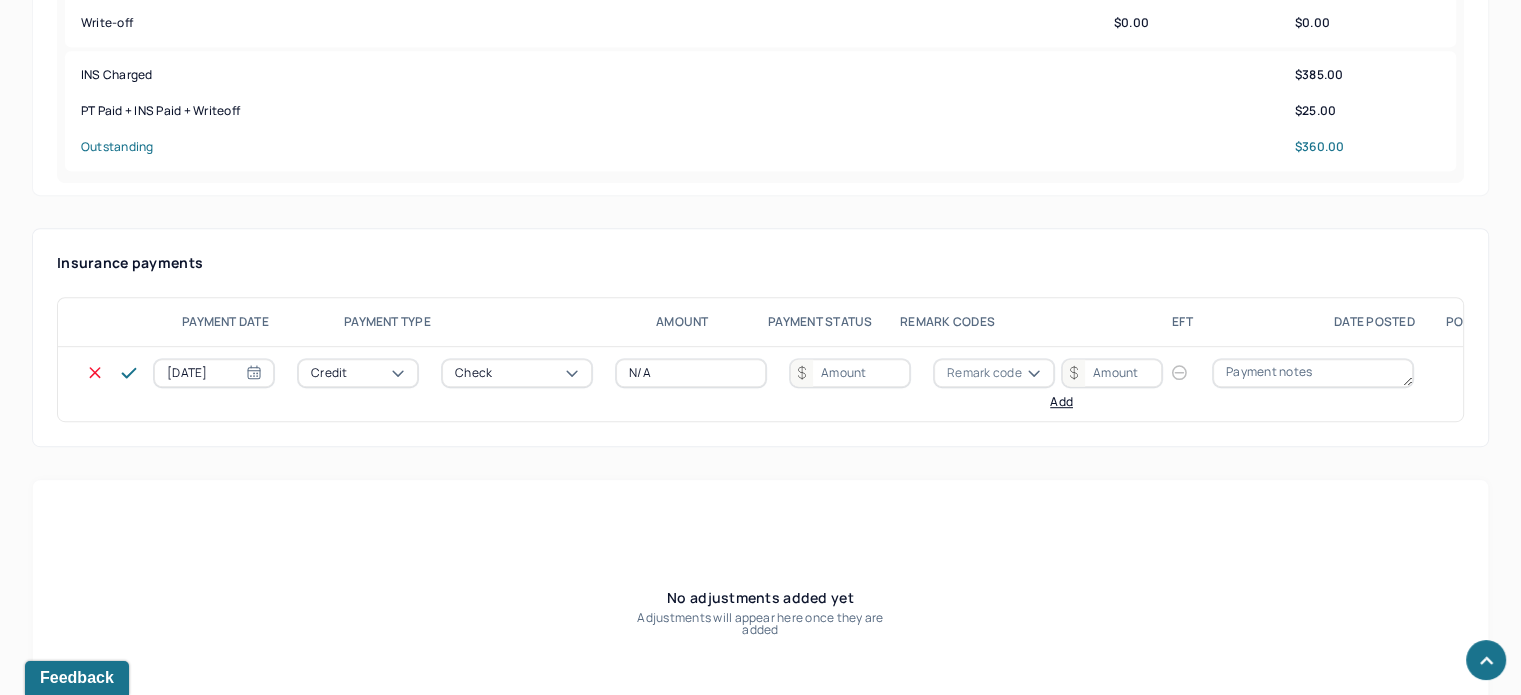 click at bounding box center [850, 373] 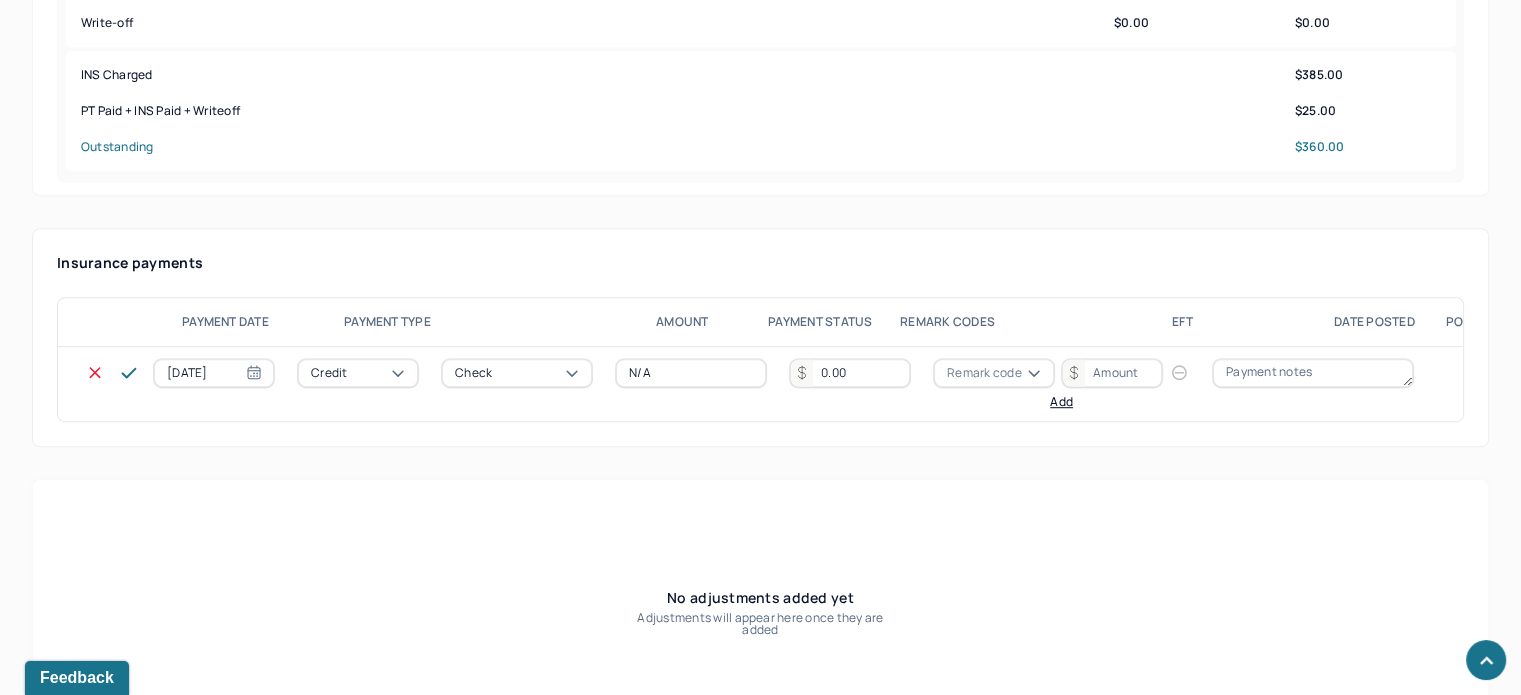 type on "0.00" 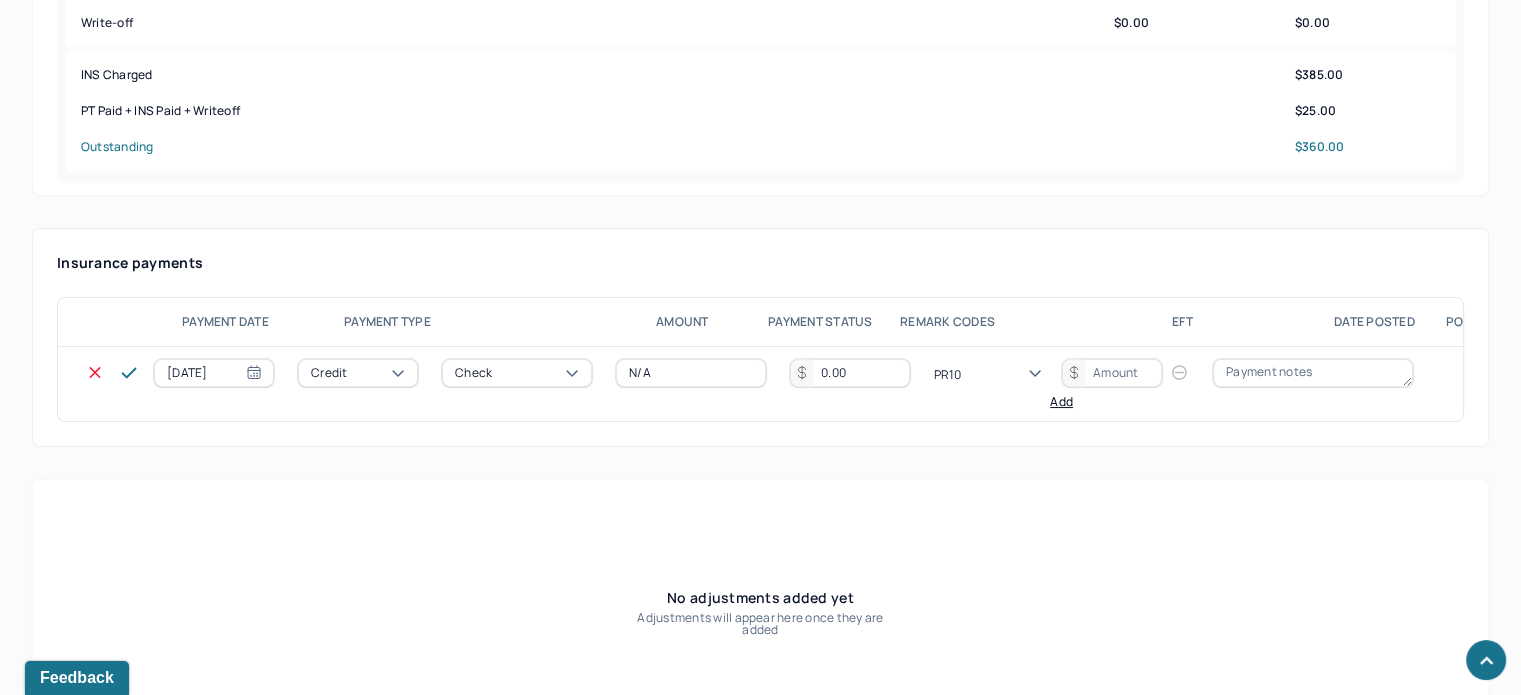 type on "PR100" 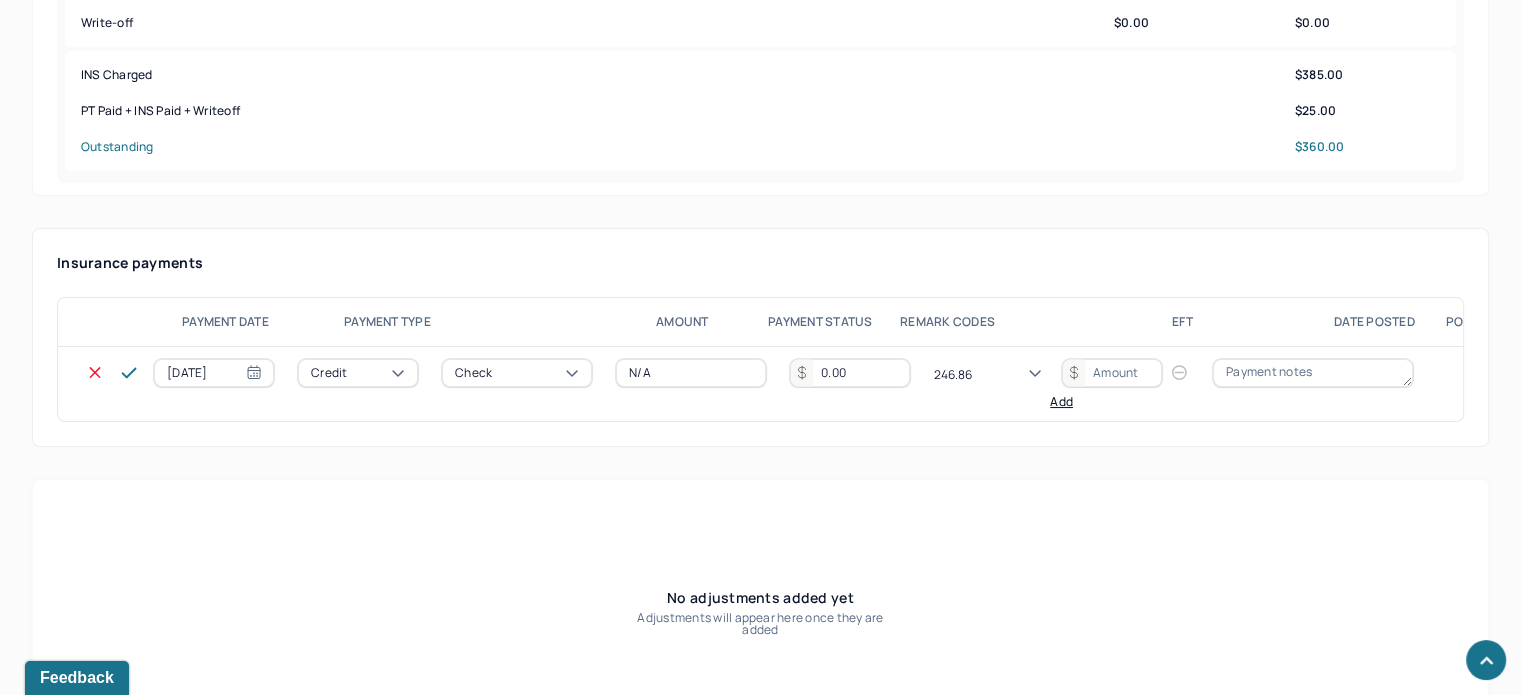 type on "246.86" 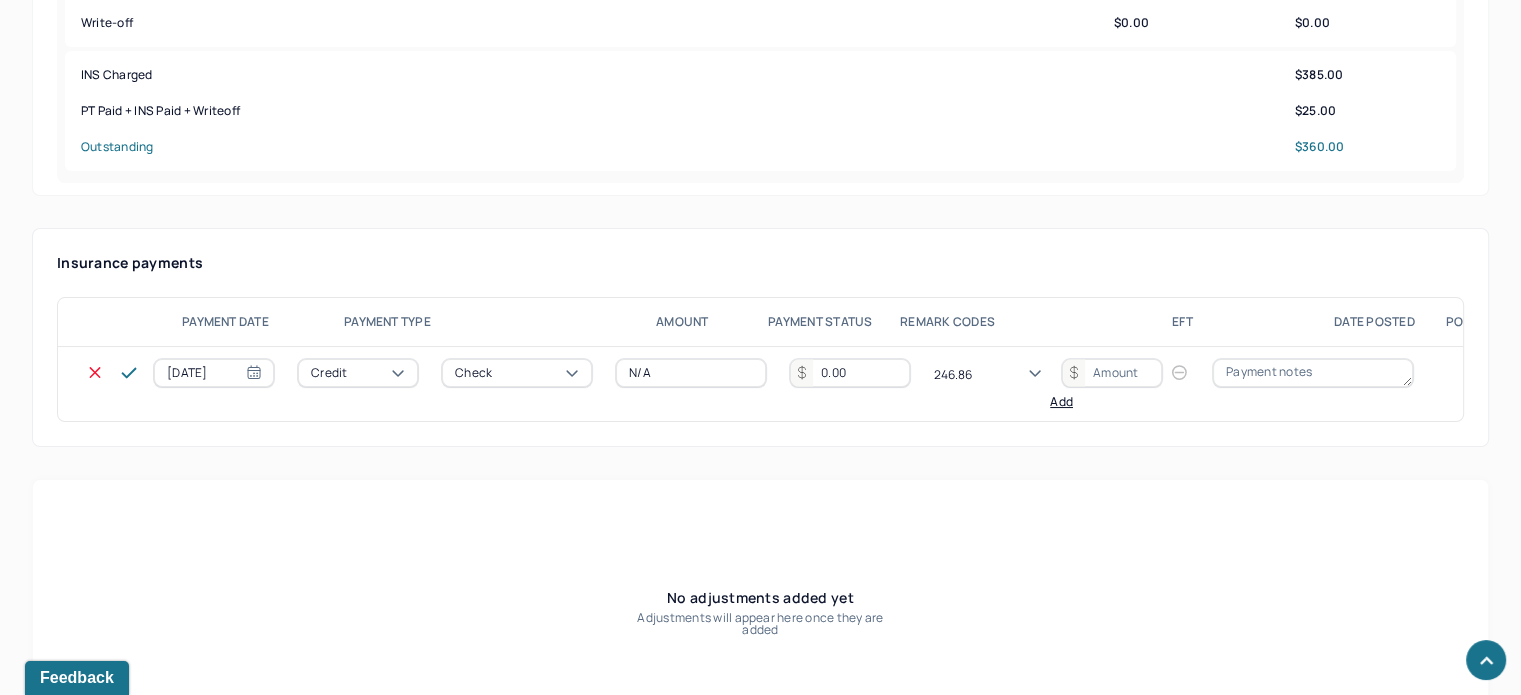 type 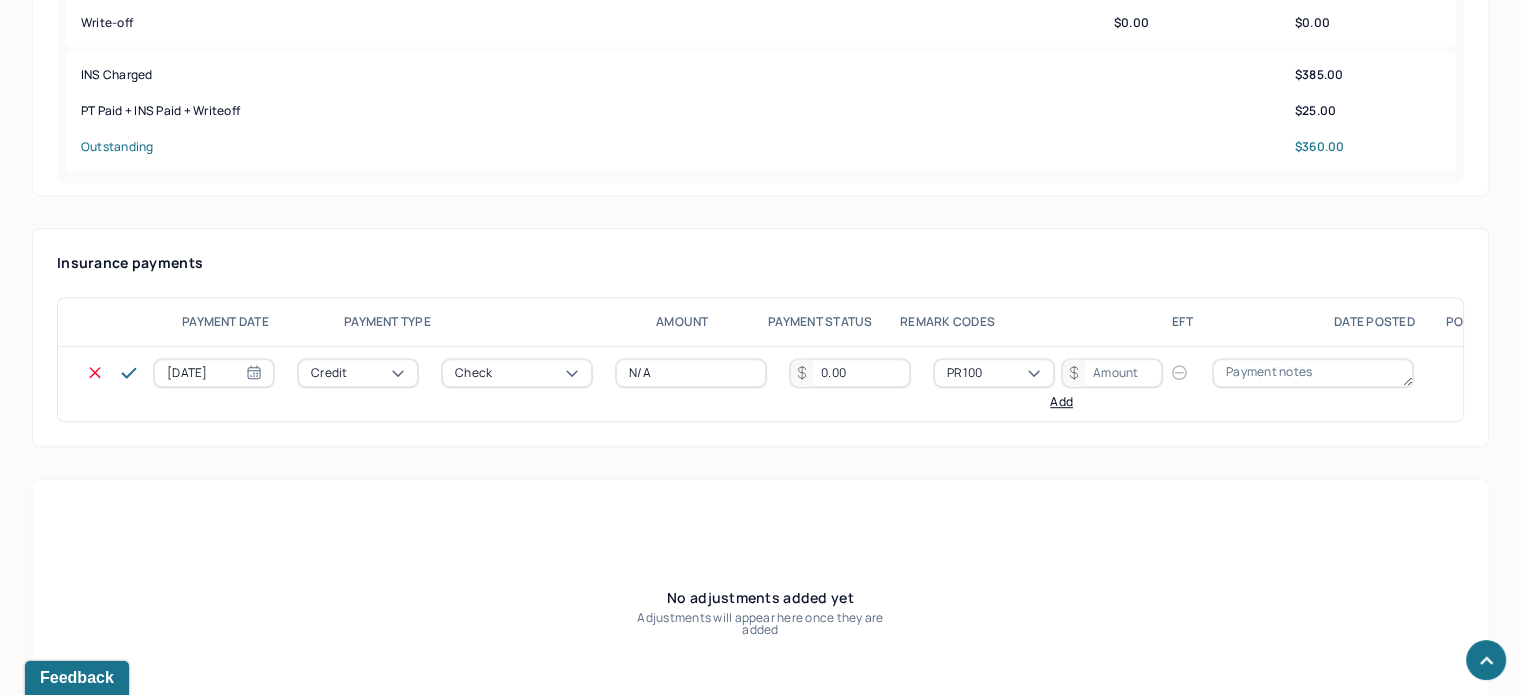 click at bounding box center (1112, 373) 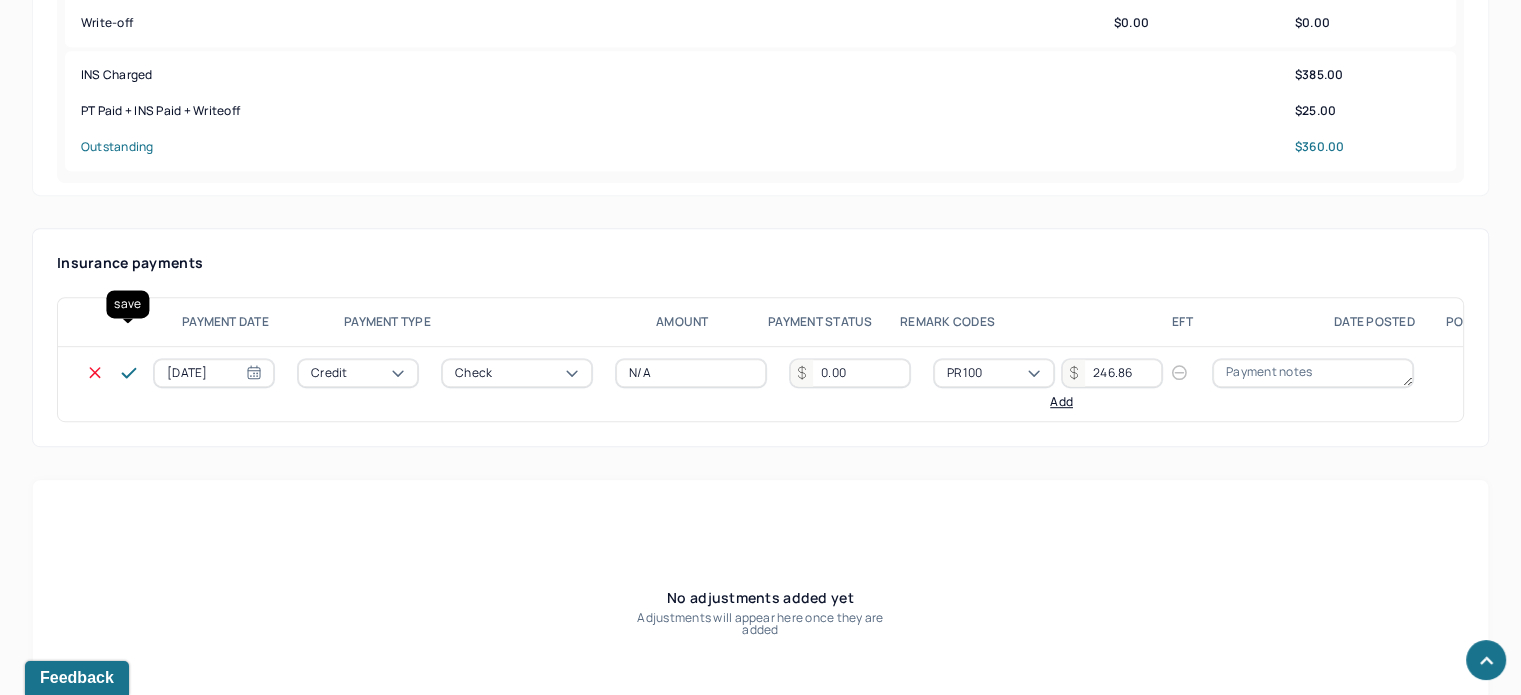 type on "246.86" 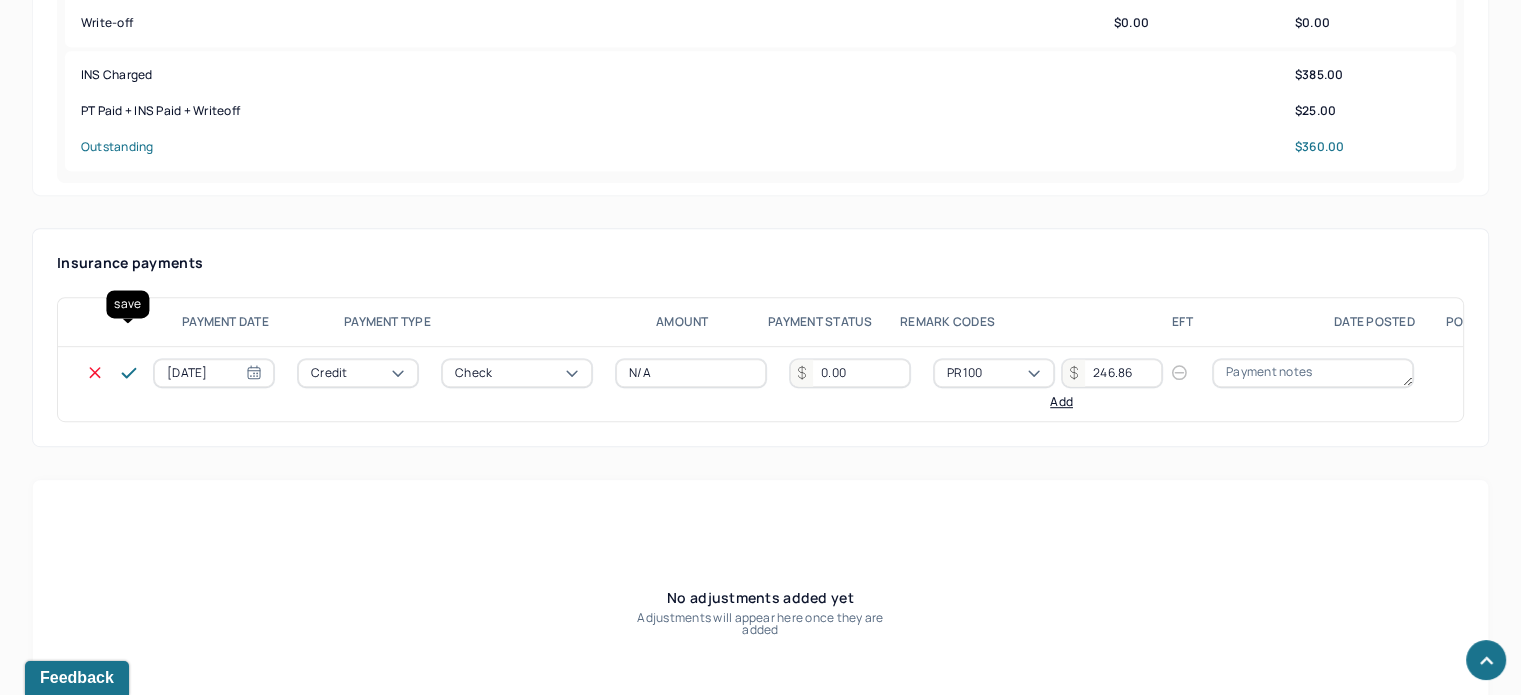 click 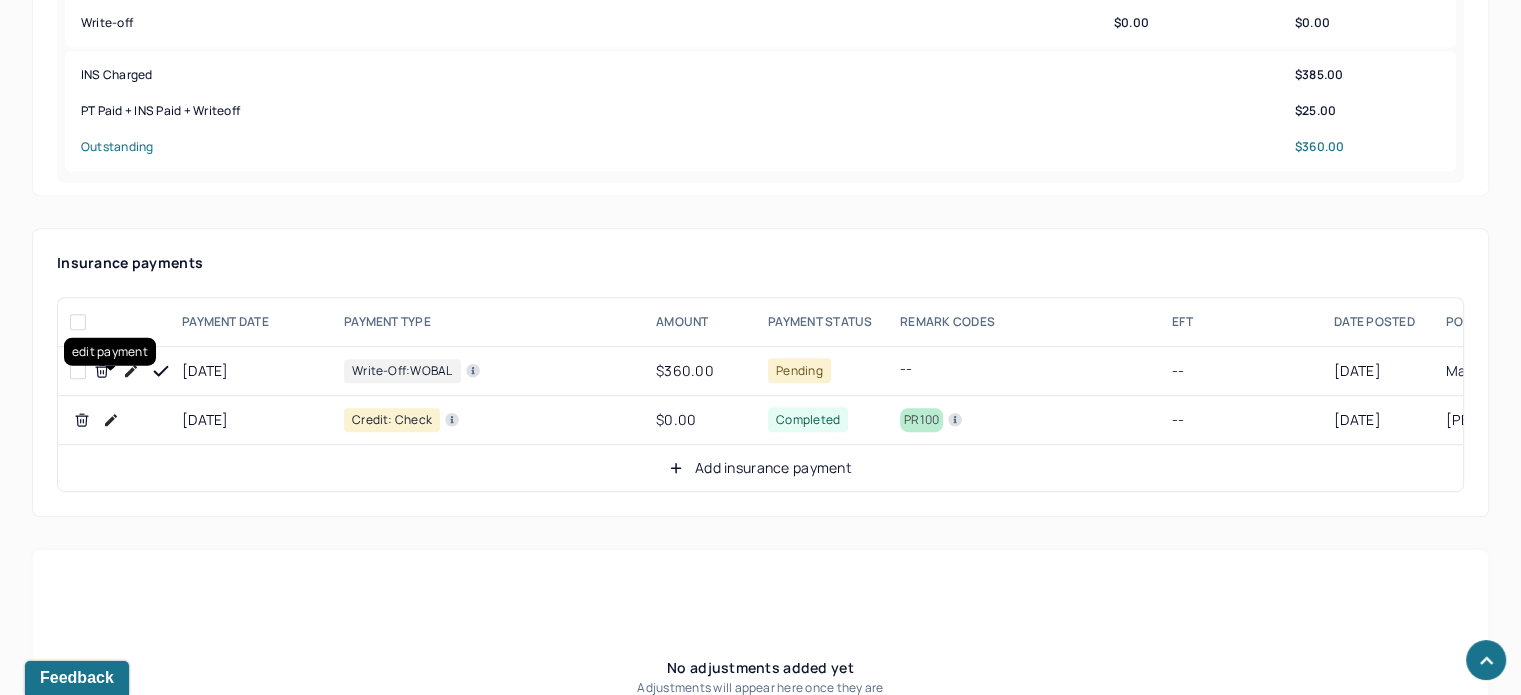 drag, startPoint x: 108, startPoint y: 371, endPoint x: 144, endPoint y: 371, distance: 36 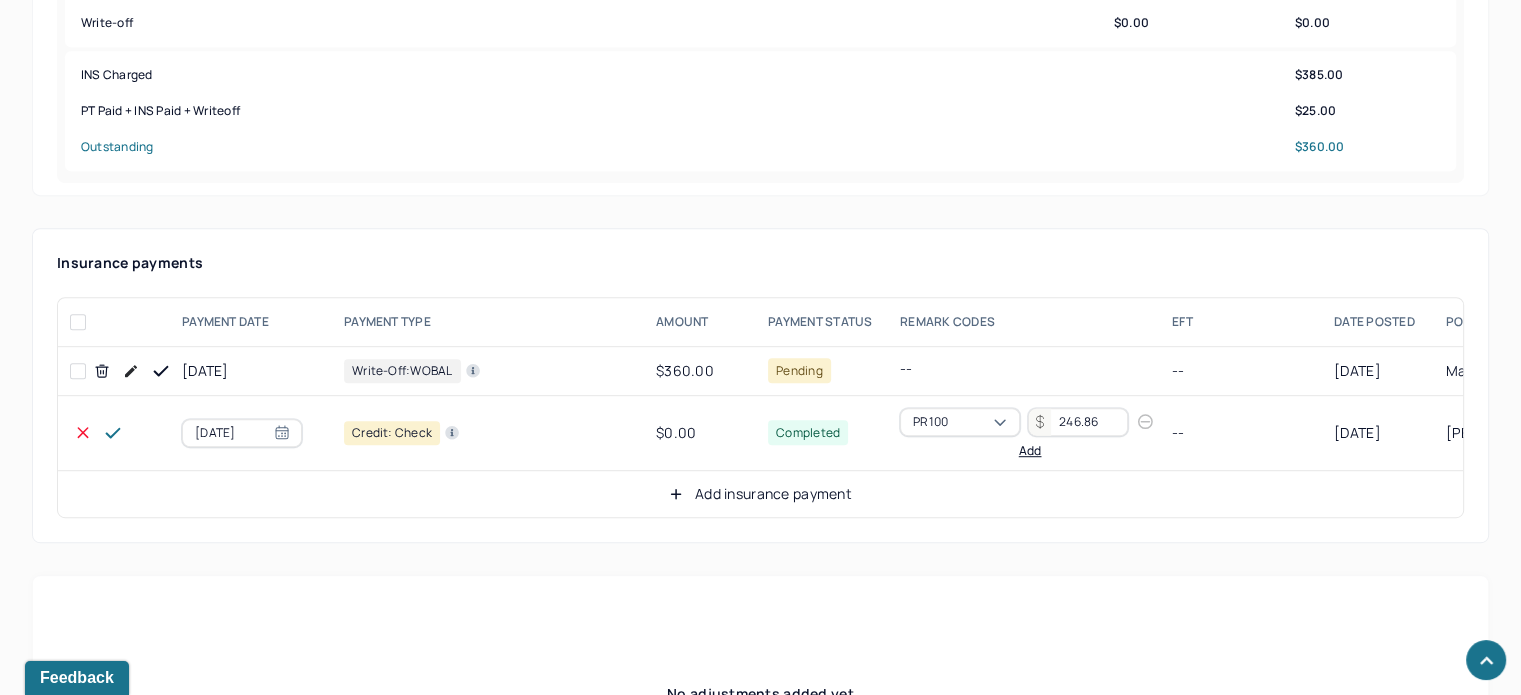 click 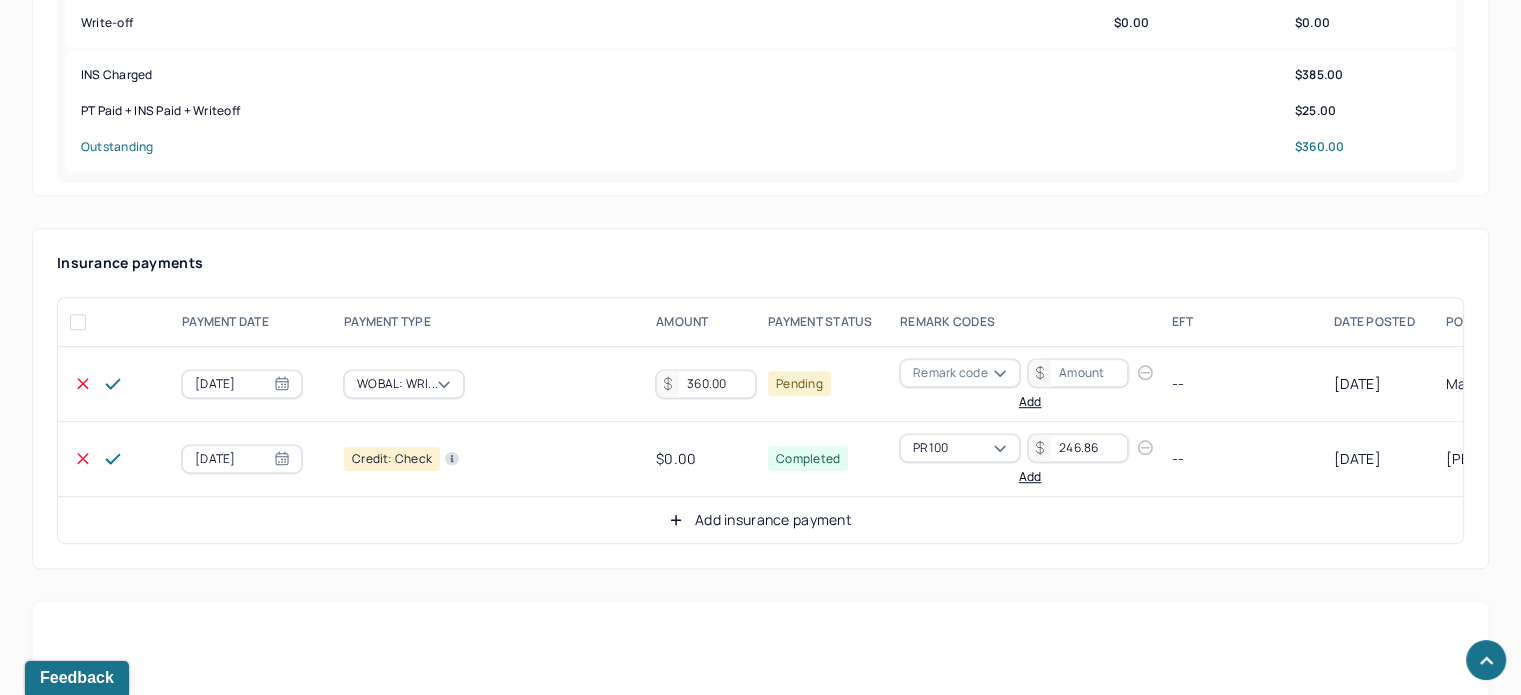 click 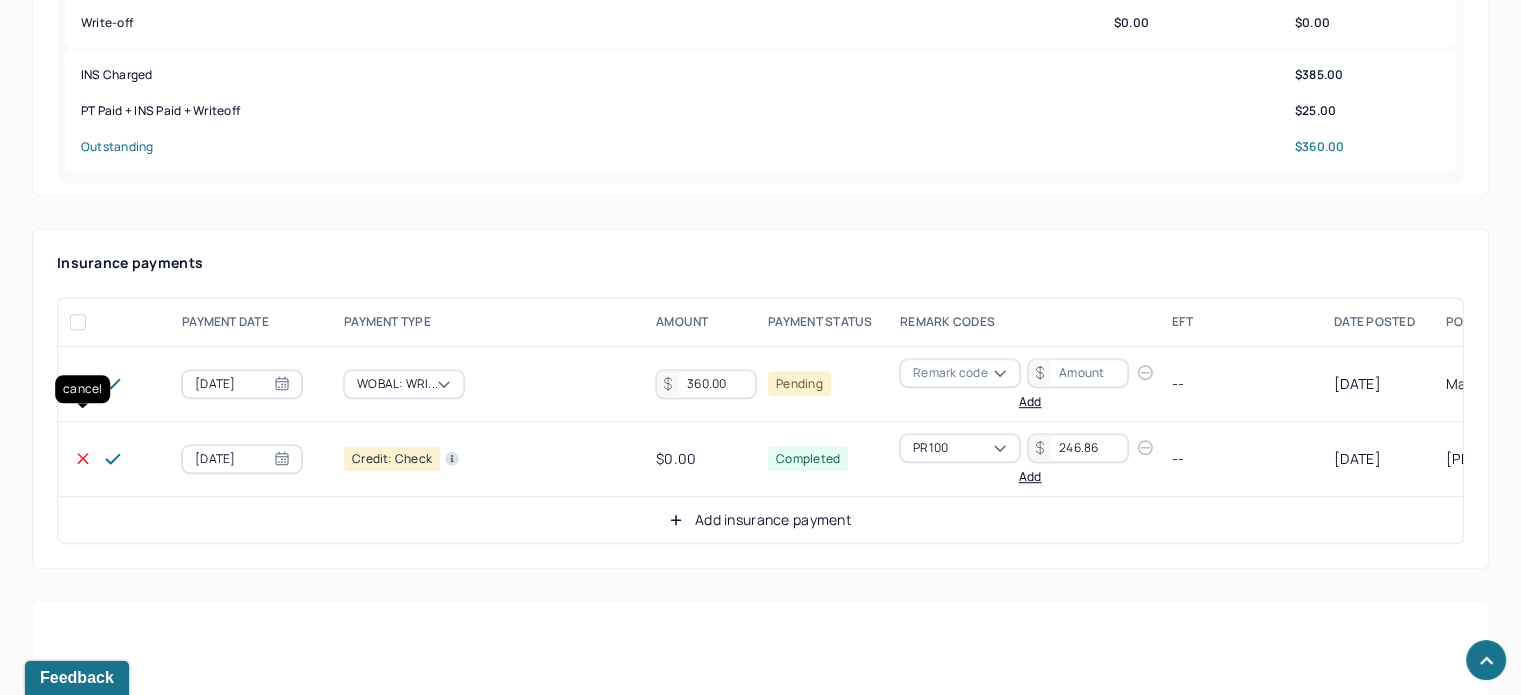 click 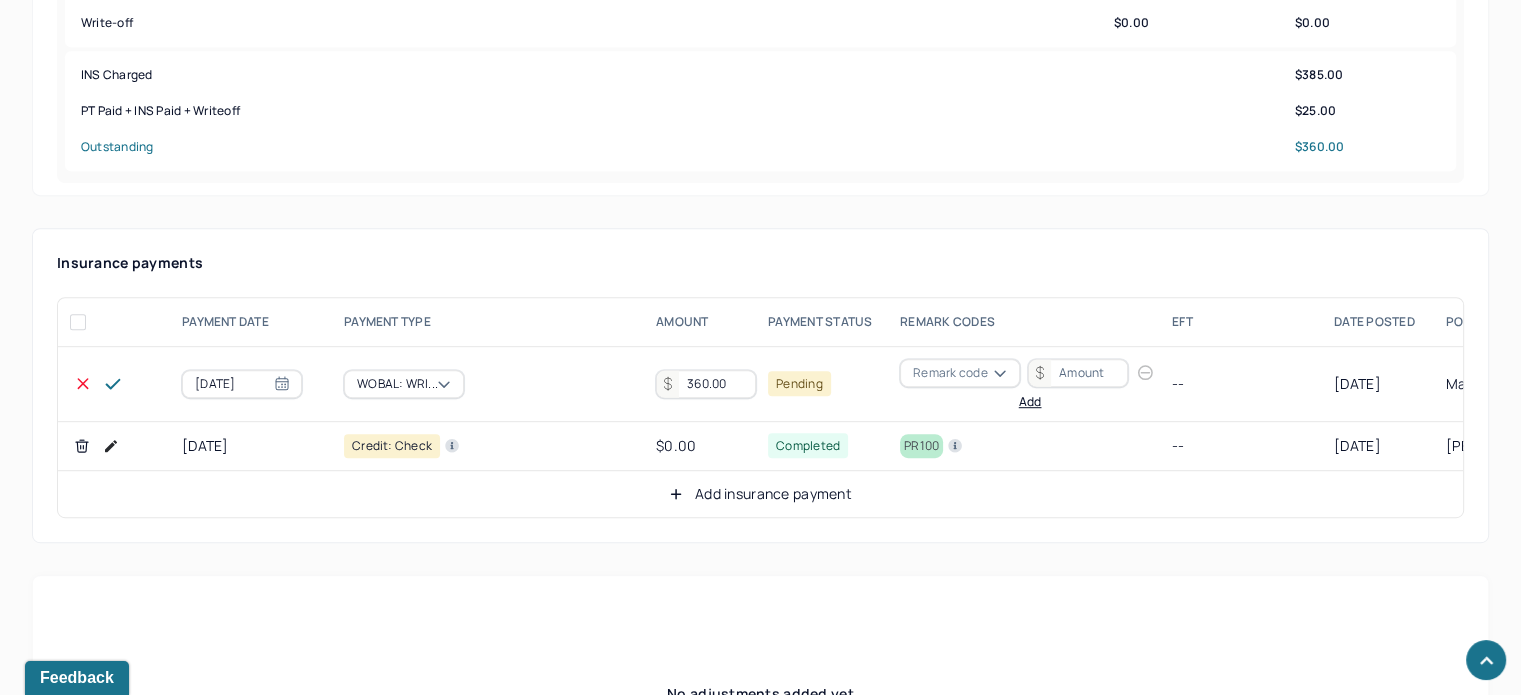 click on "360.00" at bounding box center (706, 384) 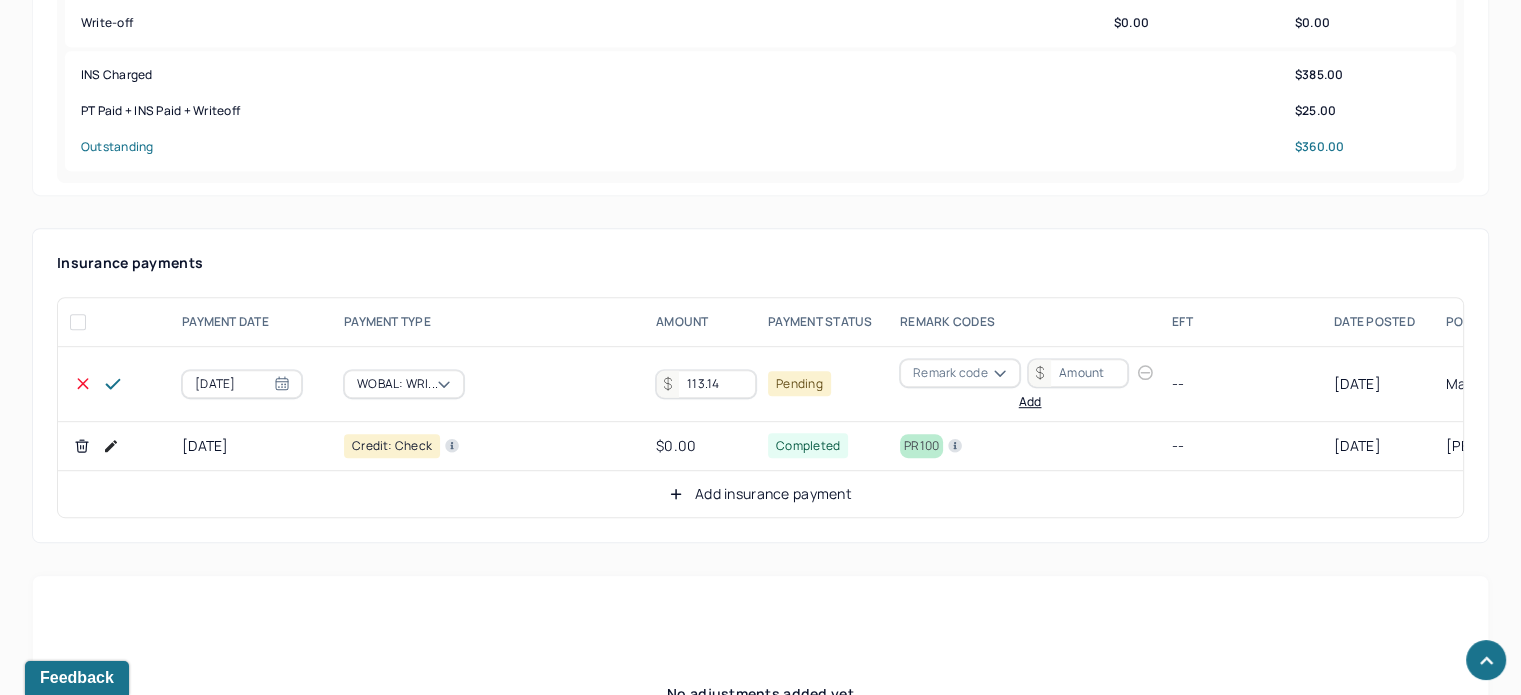 type on "113.14" 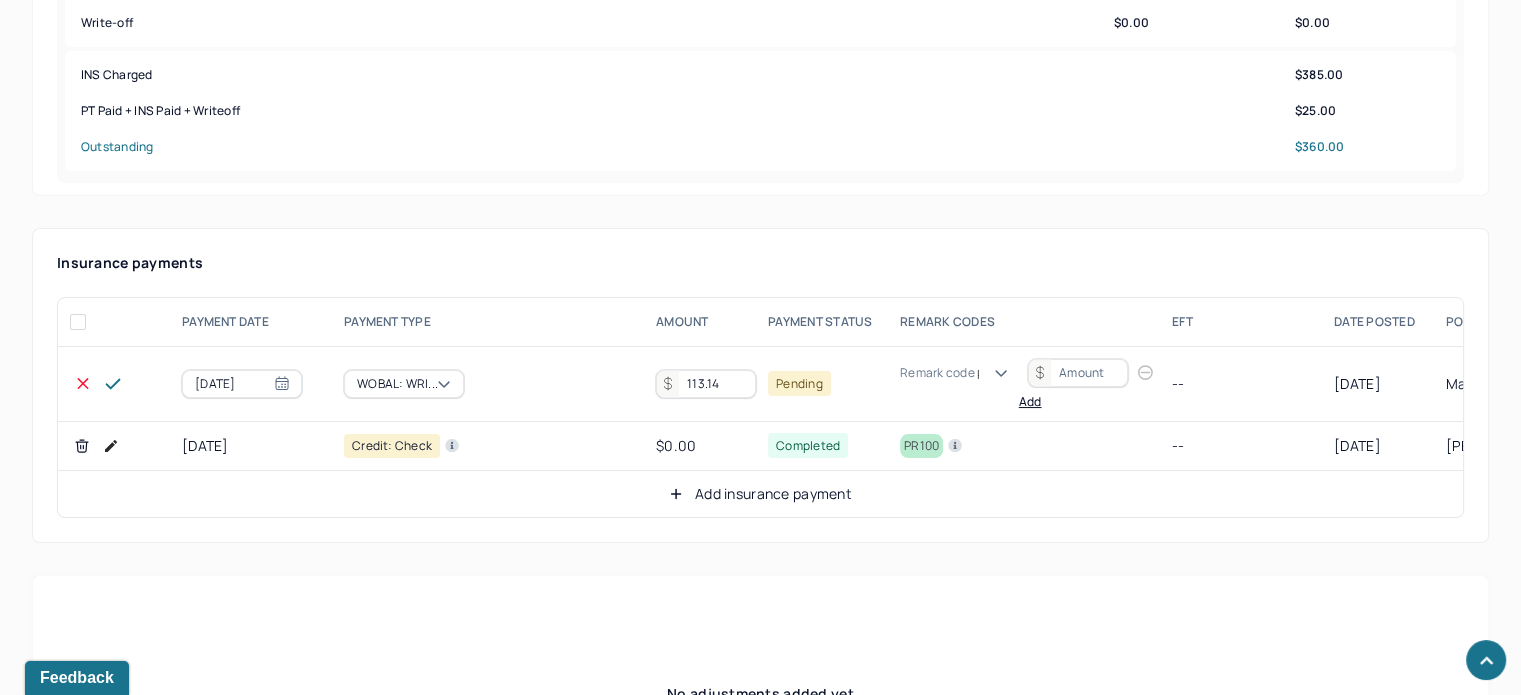 scroll, scrollTop: 124, scrollLeft: 0, axis: vertical 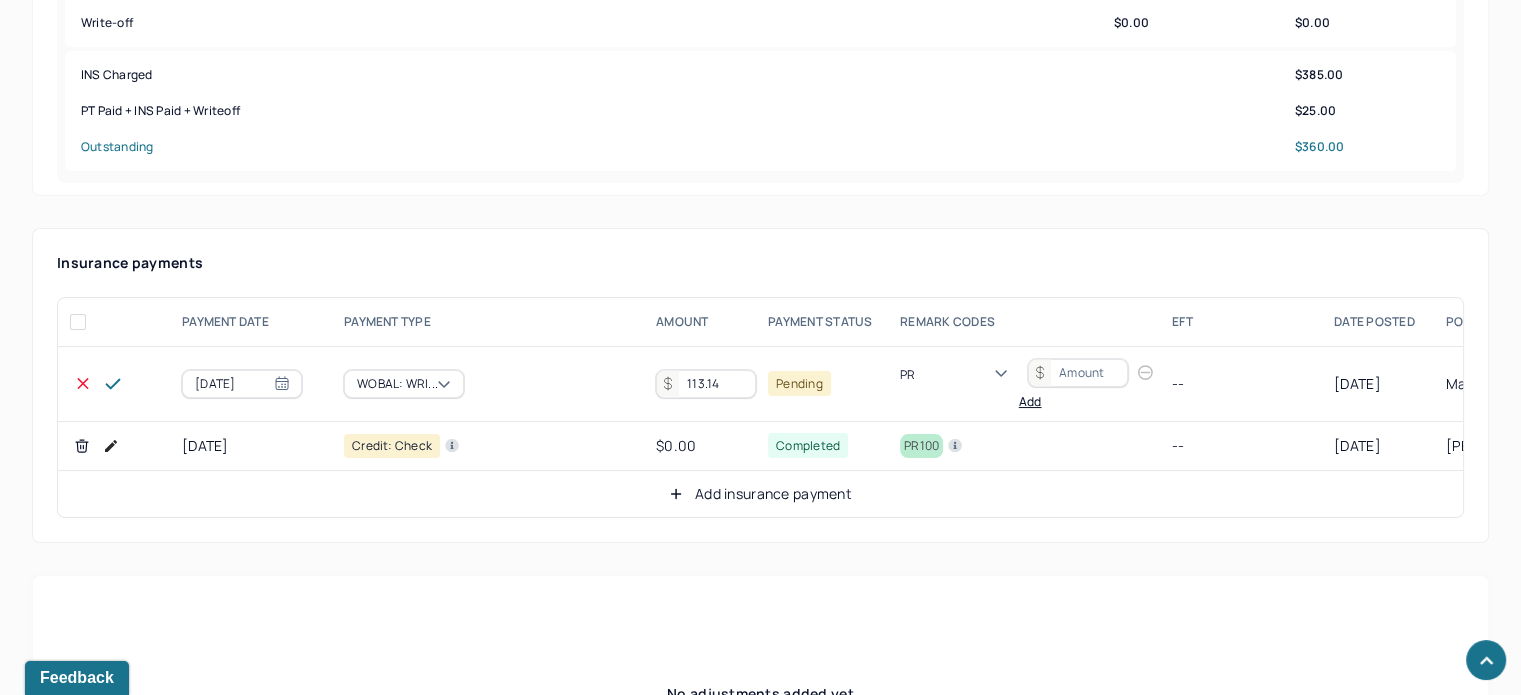 type on "PR2" 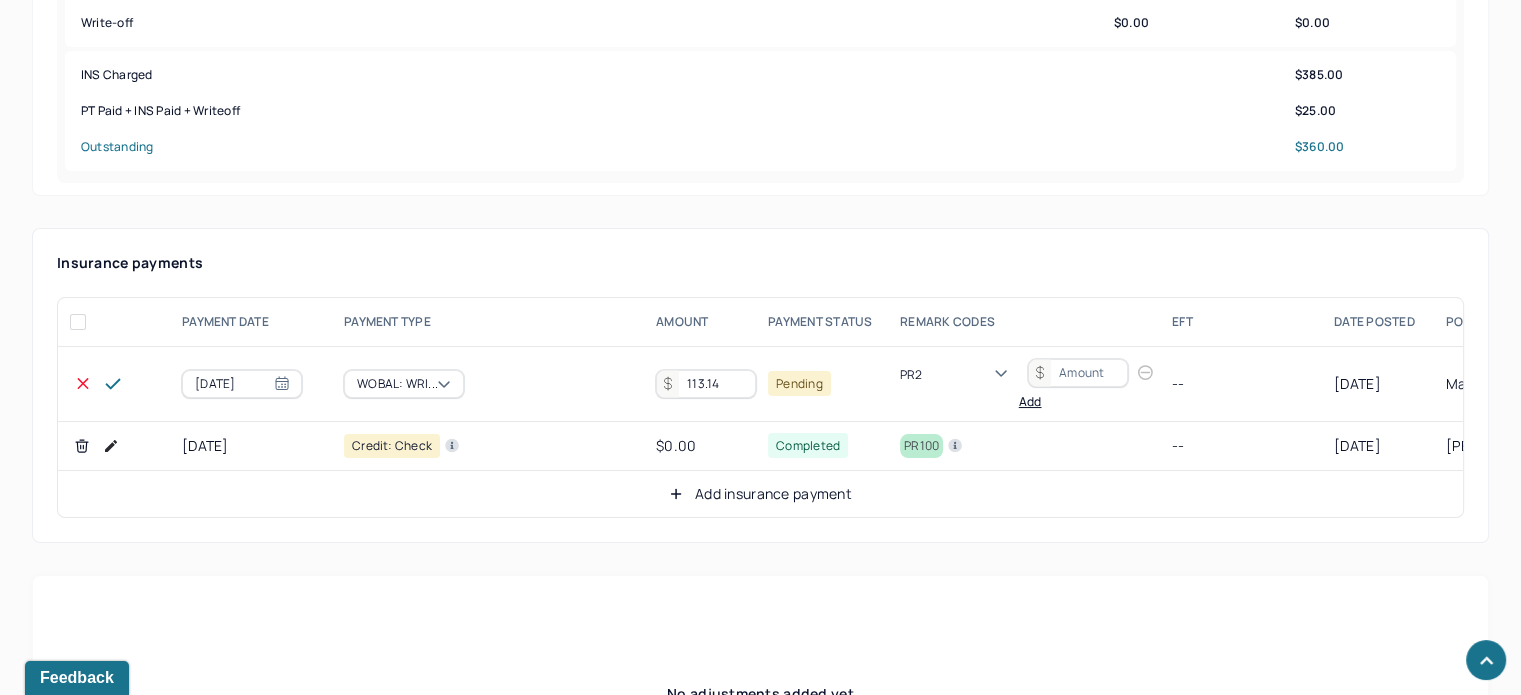 type 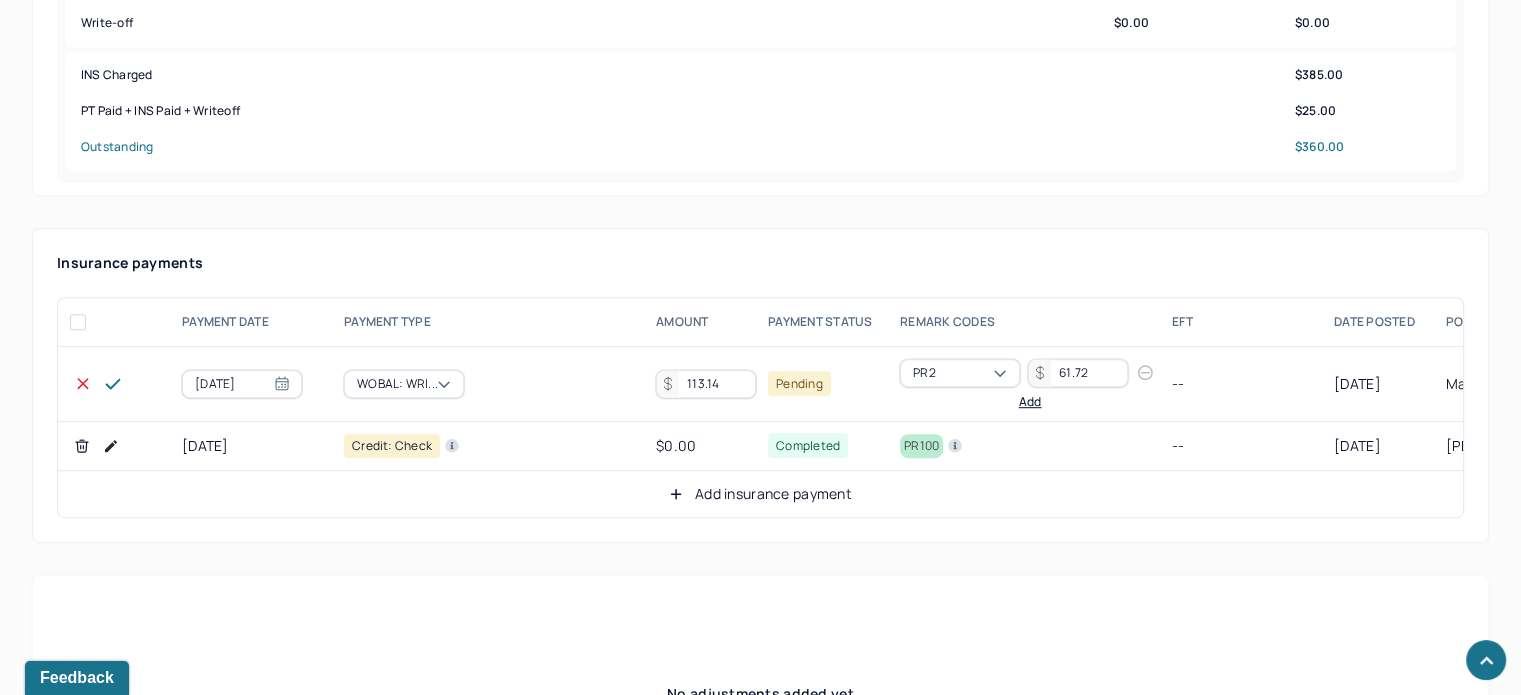 type on "61.72" 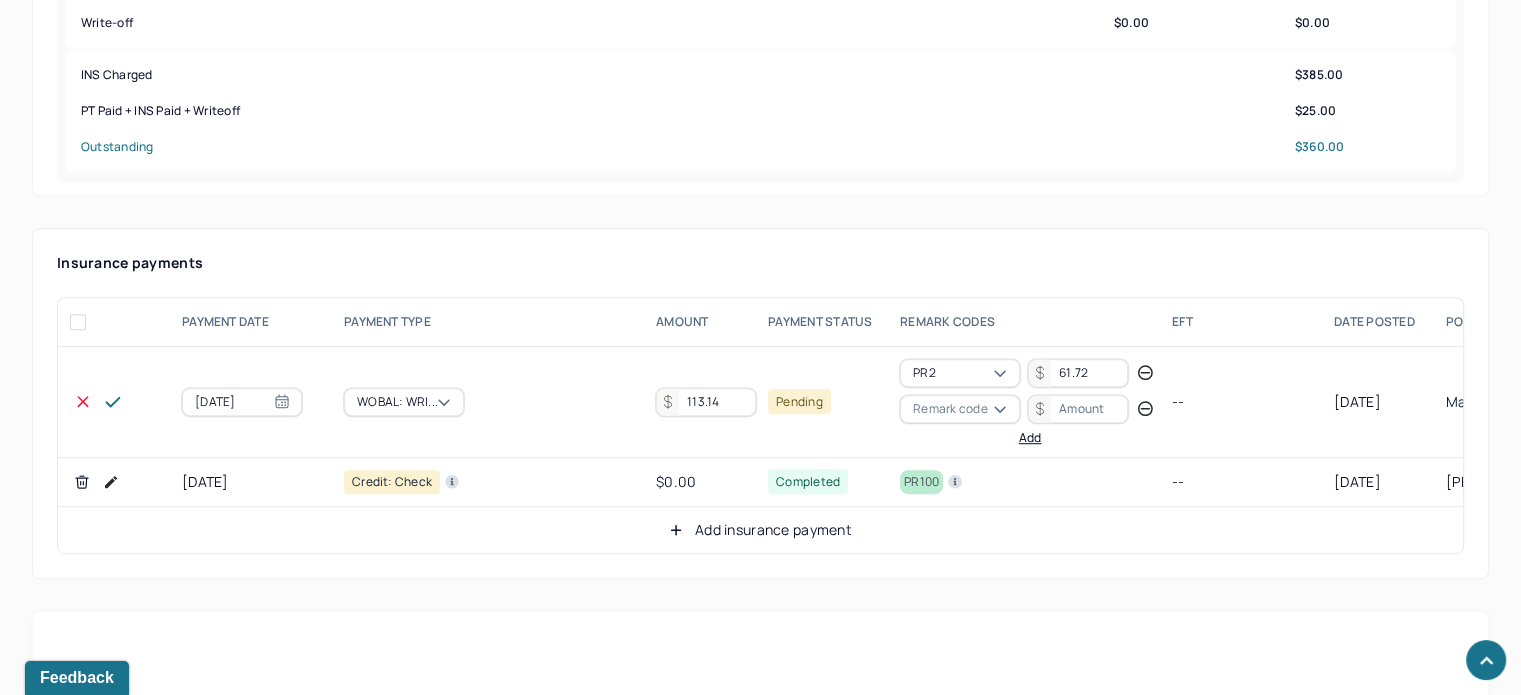 type 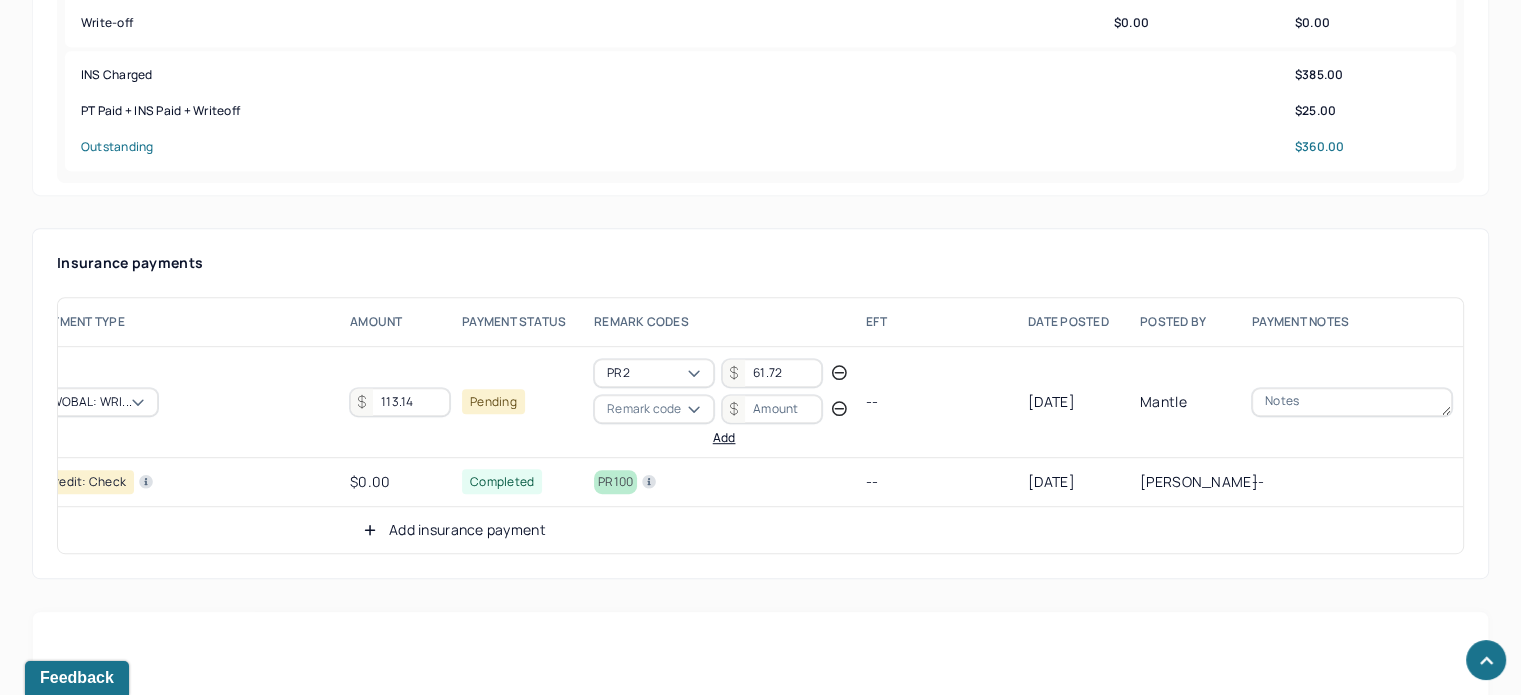 scroll, scrollTop: 0, scrollLeft: 0, axis: both 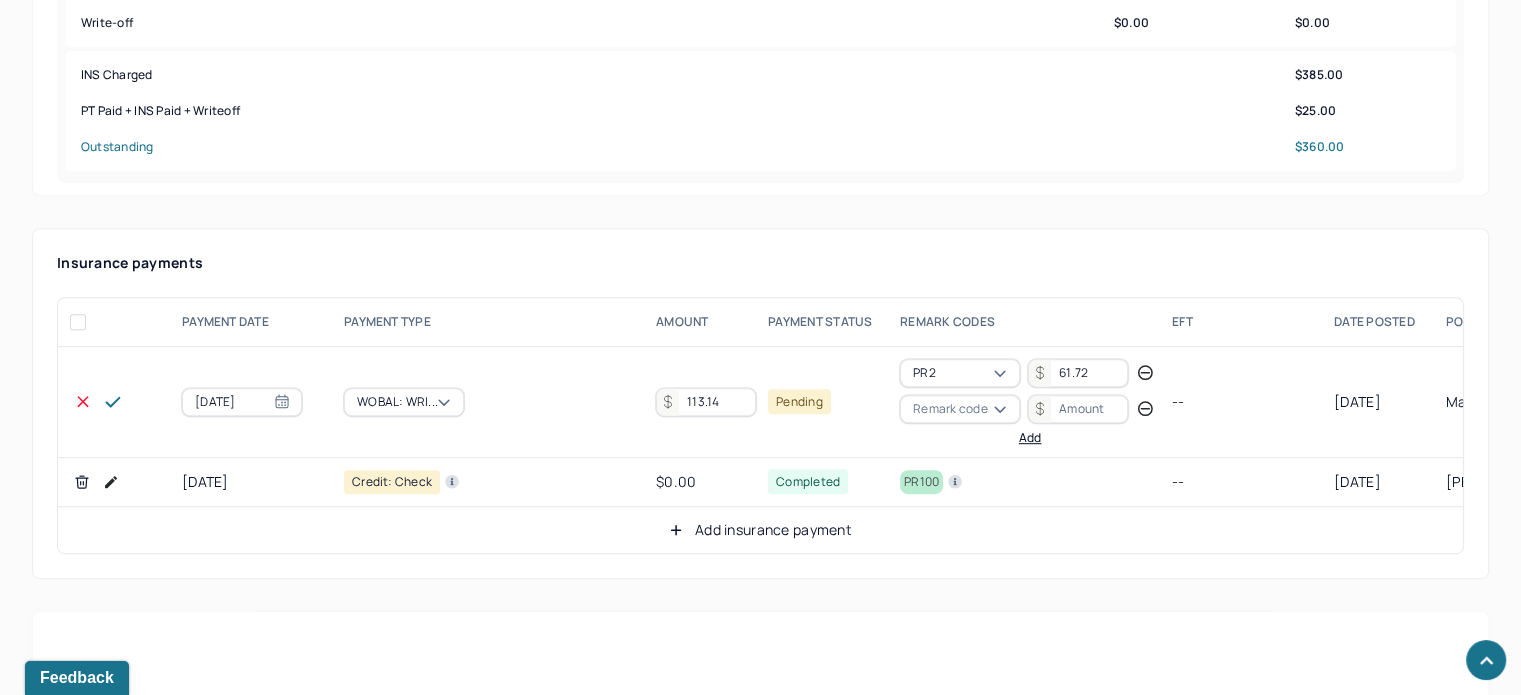 type 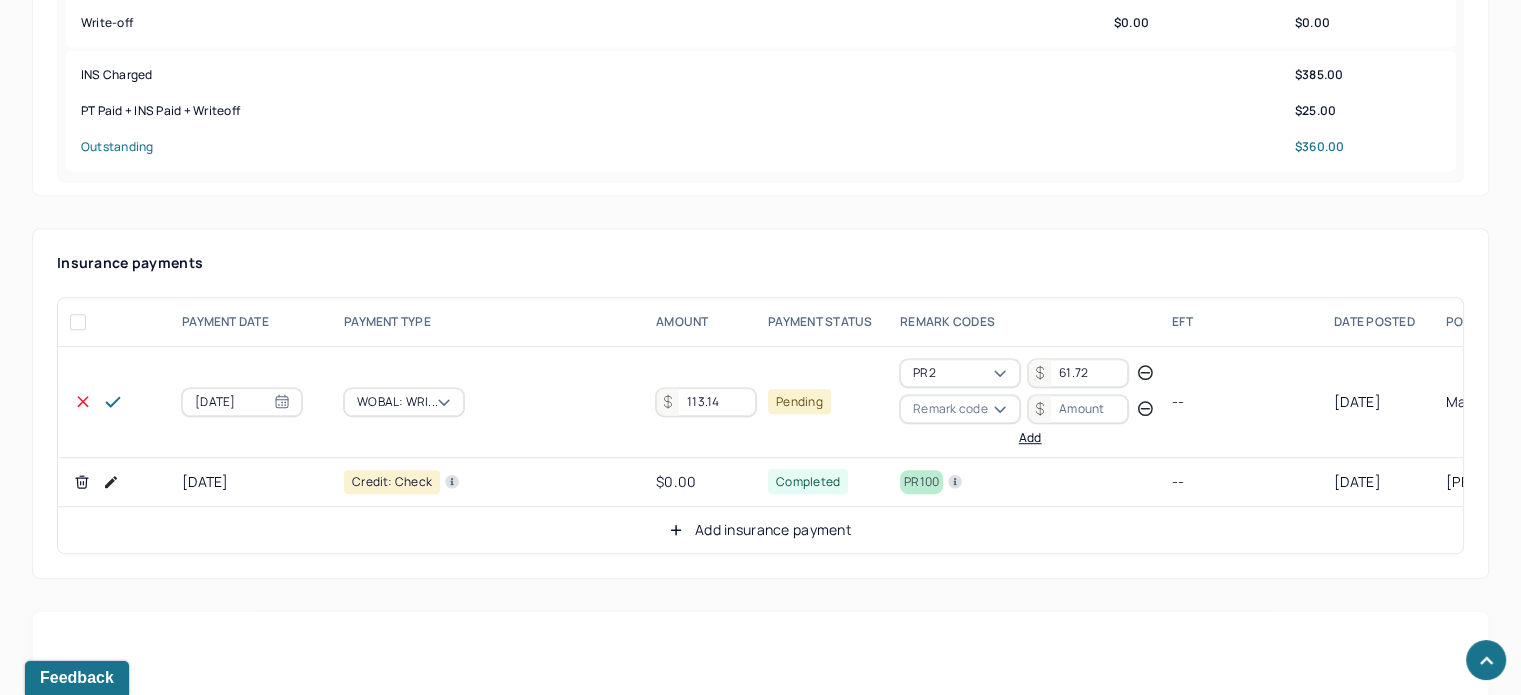 click on "Remark code" at bounding box center (950, 409) 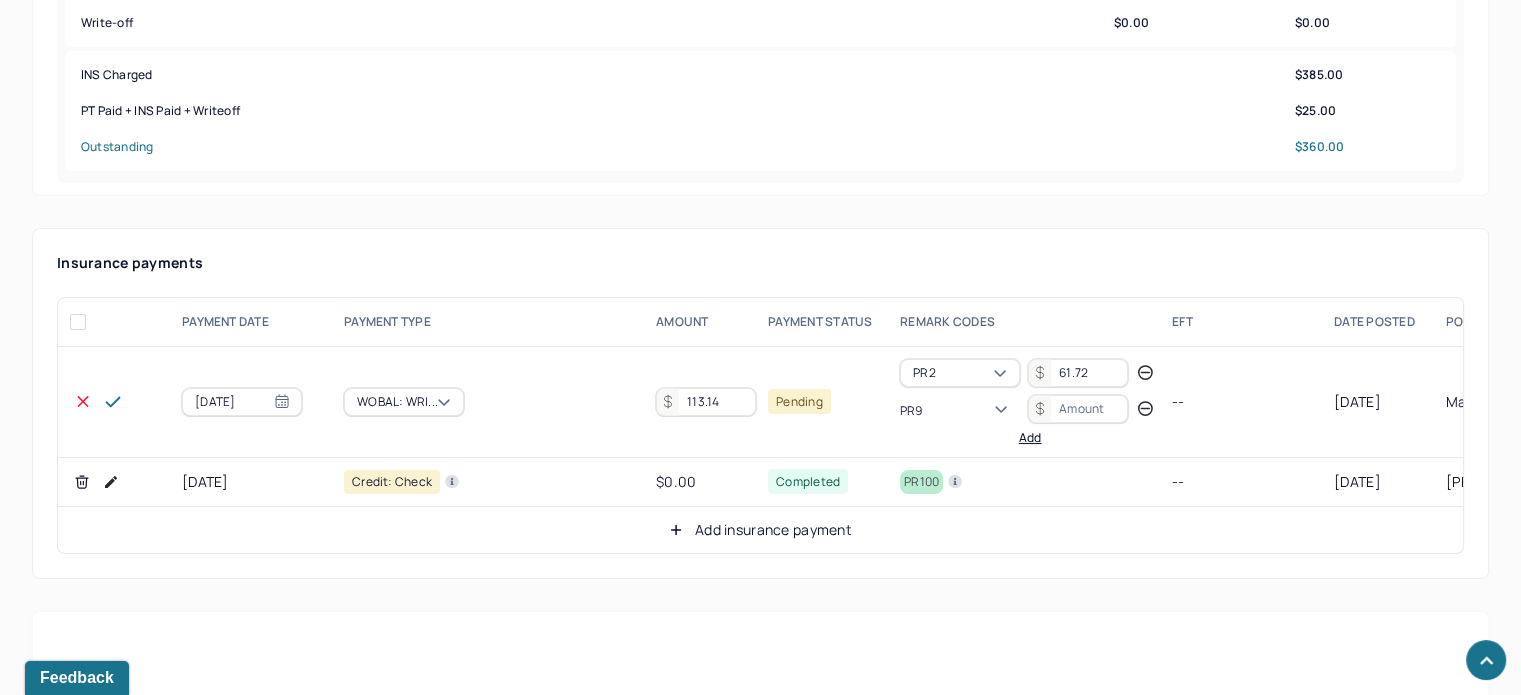 scroll, scrollTop: 84, scrollLeft: 0, axis: vertical 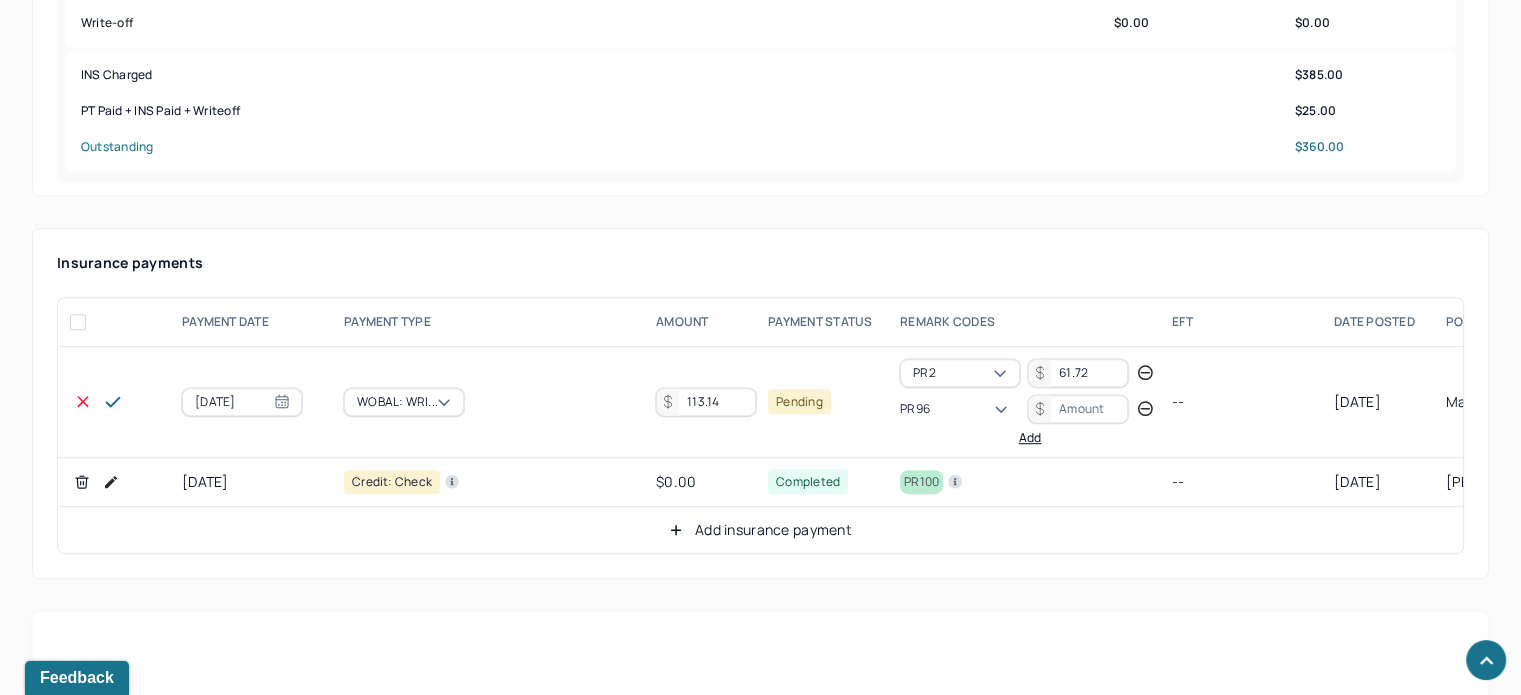 type 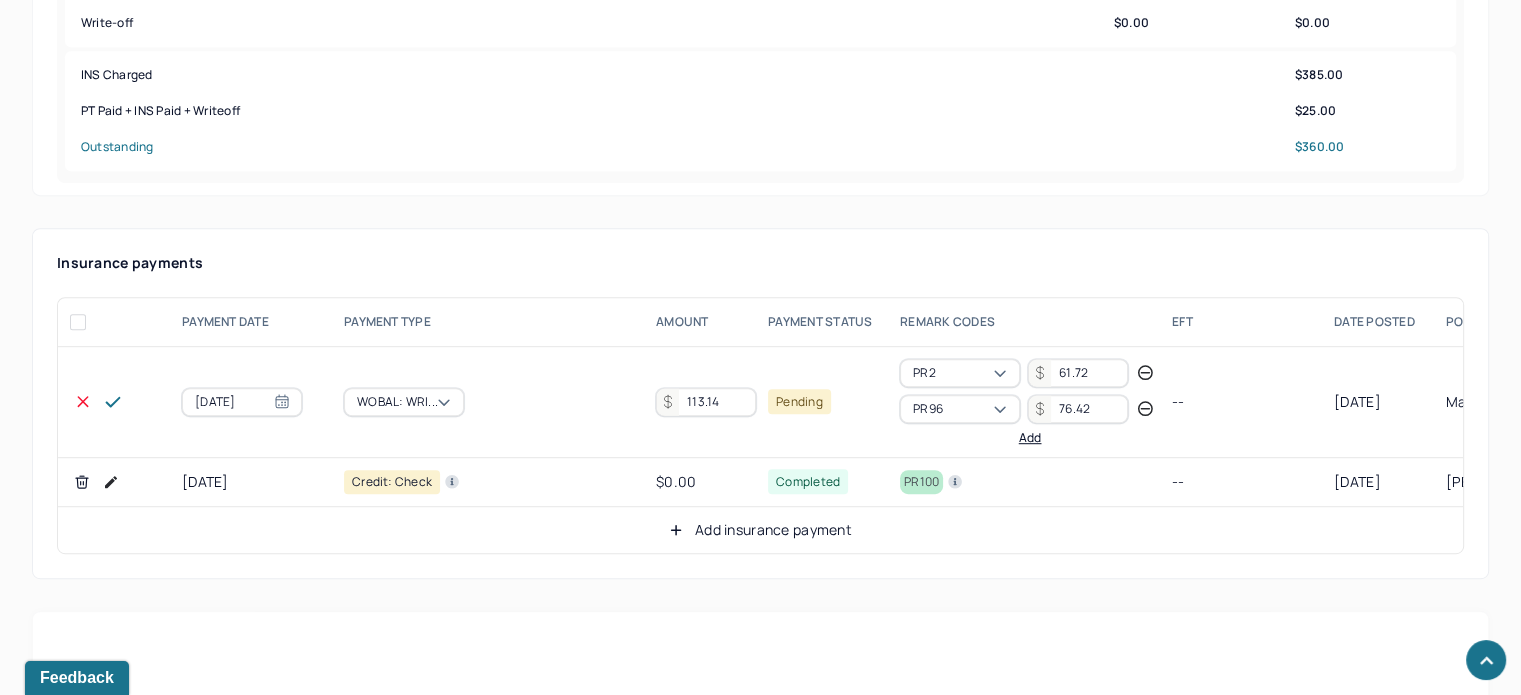 type on "76.42" 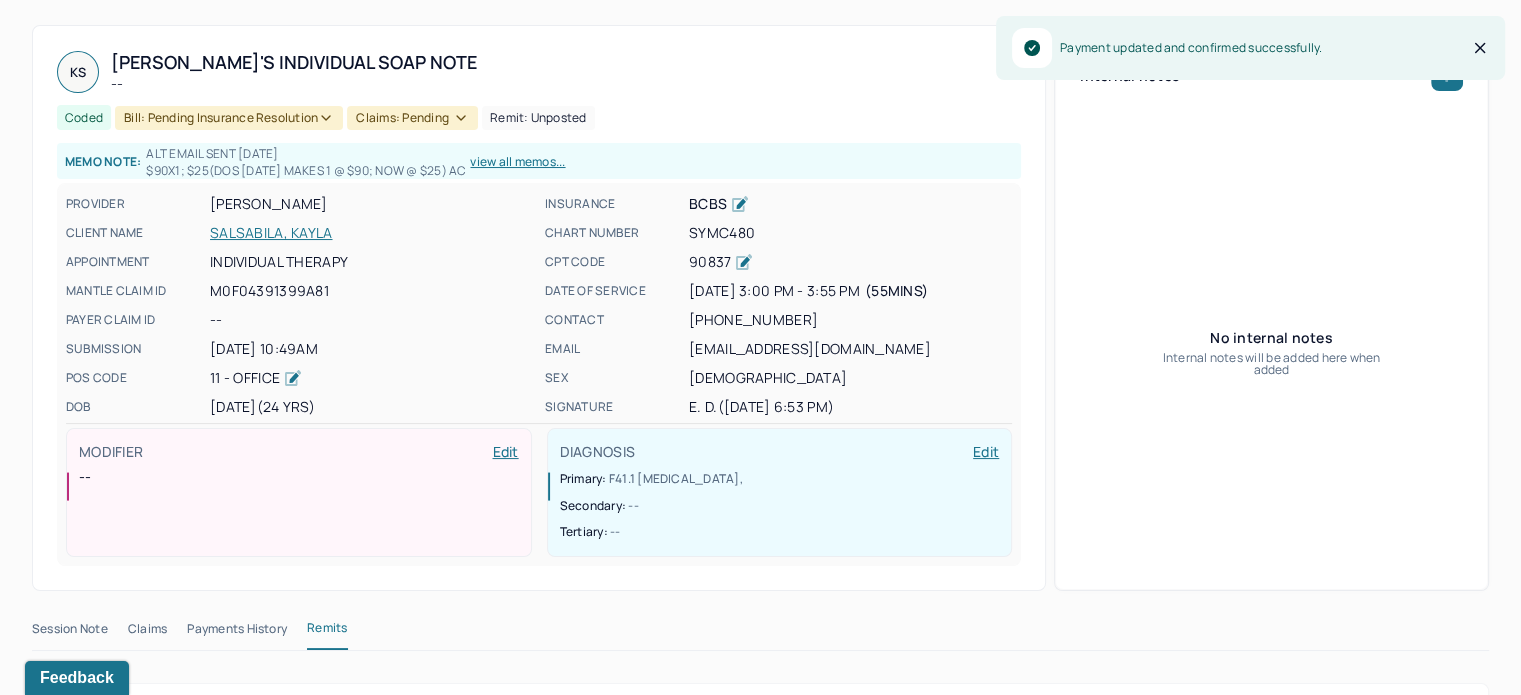 scroll, scrollTop: 0, scrollLeft: 0, axis: both 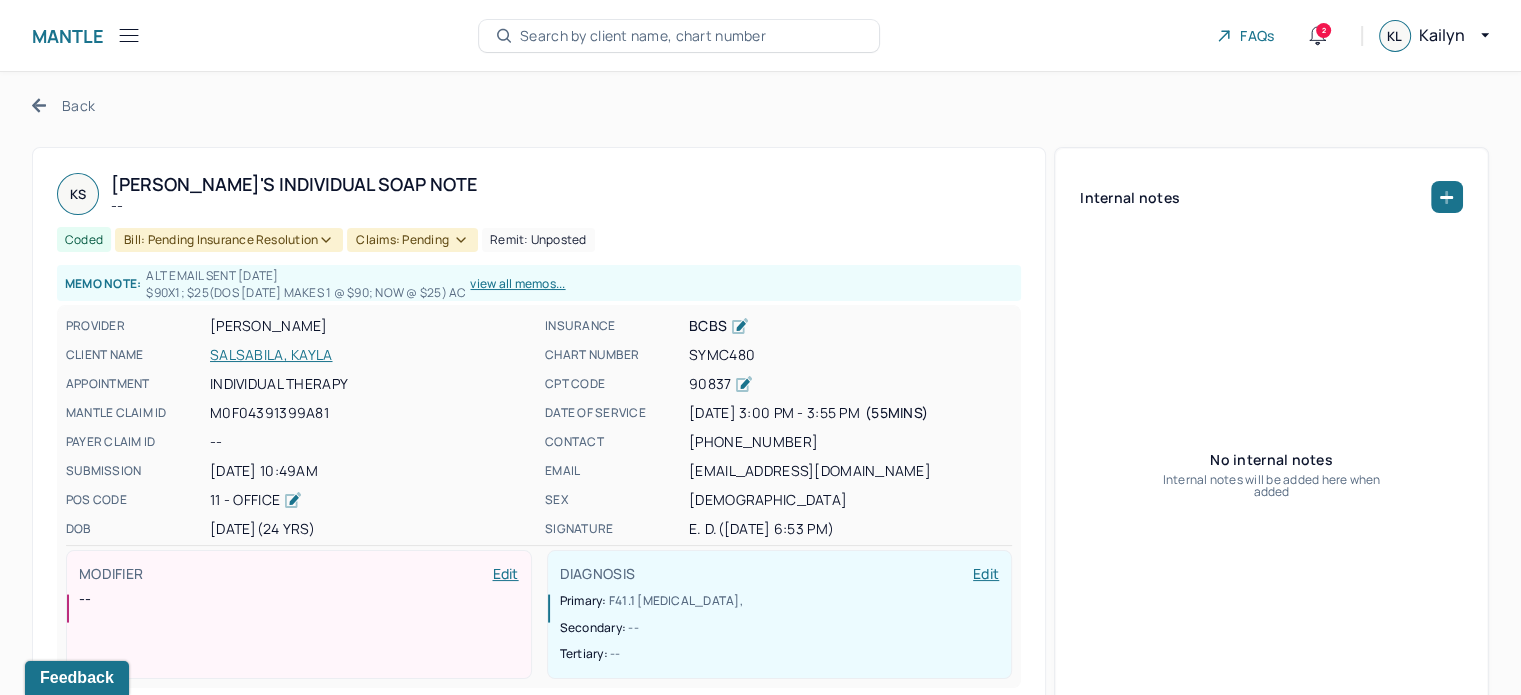 click on "Claims: pending" at bounding box center [412, 240] 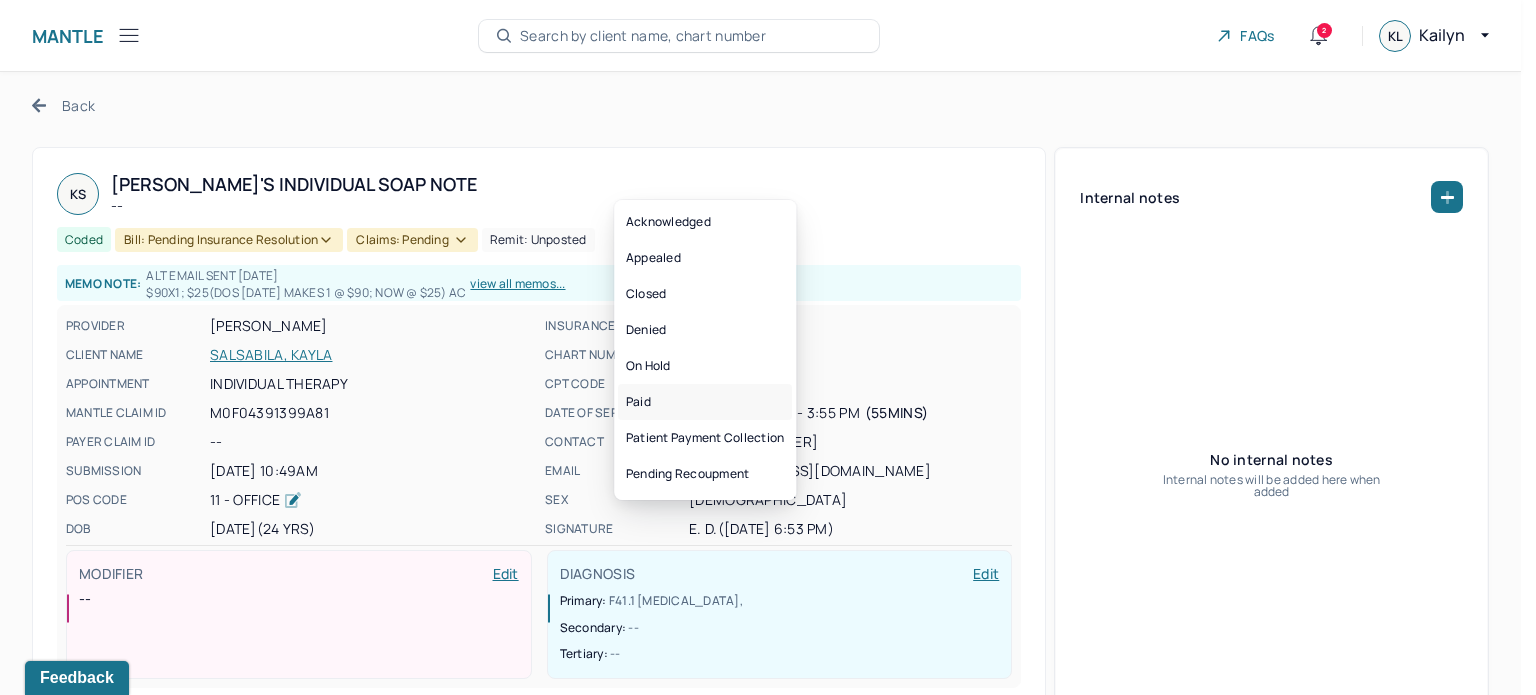 drag, startPoint x: 684, startPoint y: 396, endPoint x: 661, endPoint y: 204, distance: 193.3727 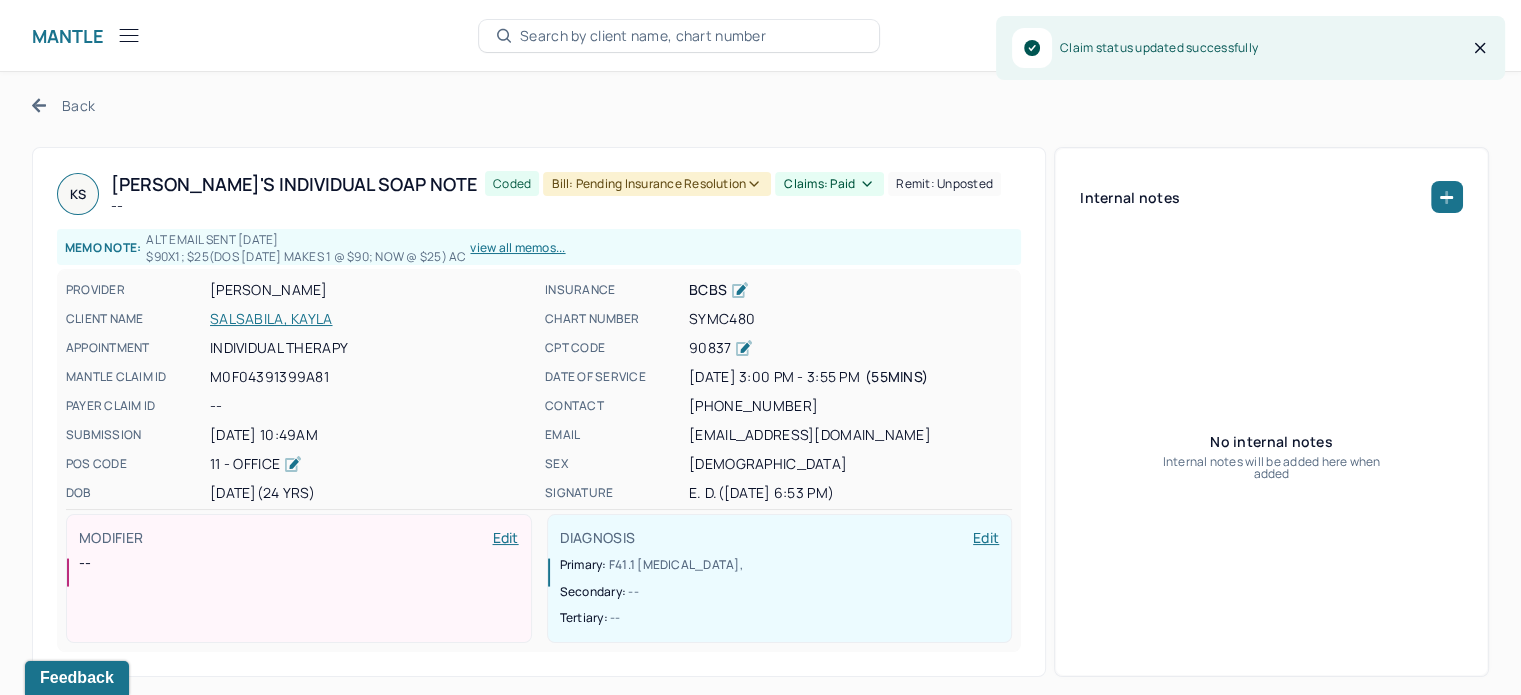click on "Bill: Pending Insurance Resolution" at bounding box center [657, 184] 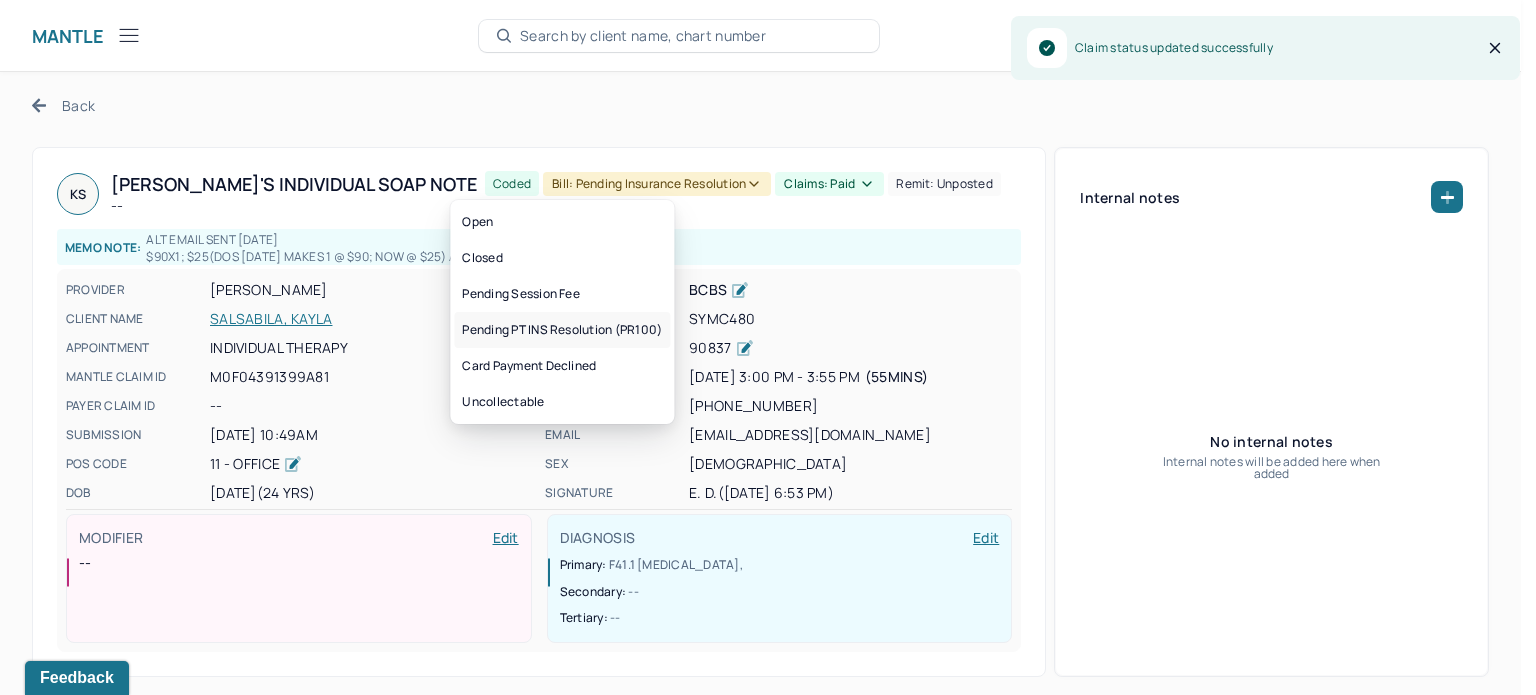 drag, startPoint x: 600, startPoint y: 331, endPoint x: 469, endPoint y: 303, distance: 133.95895 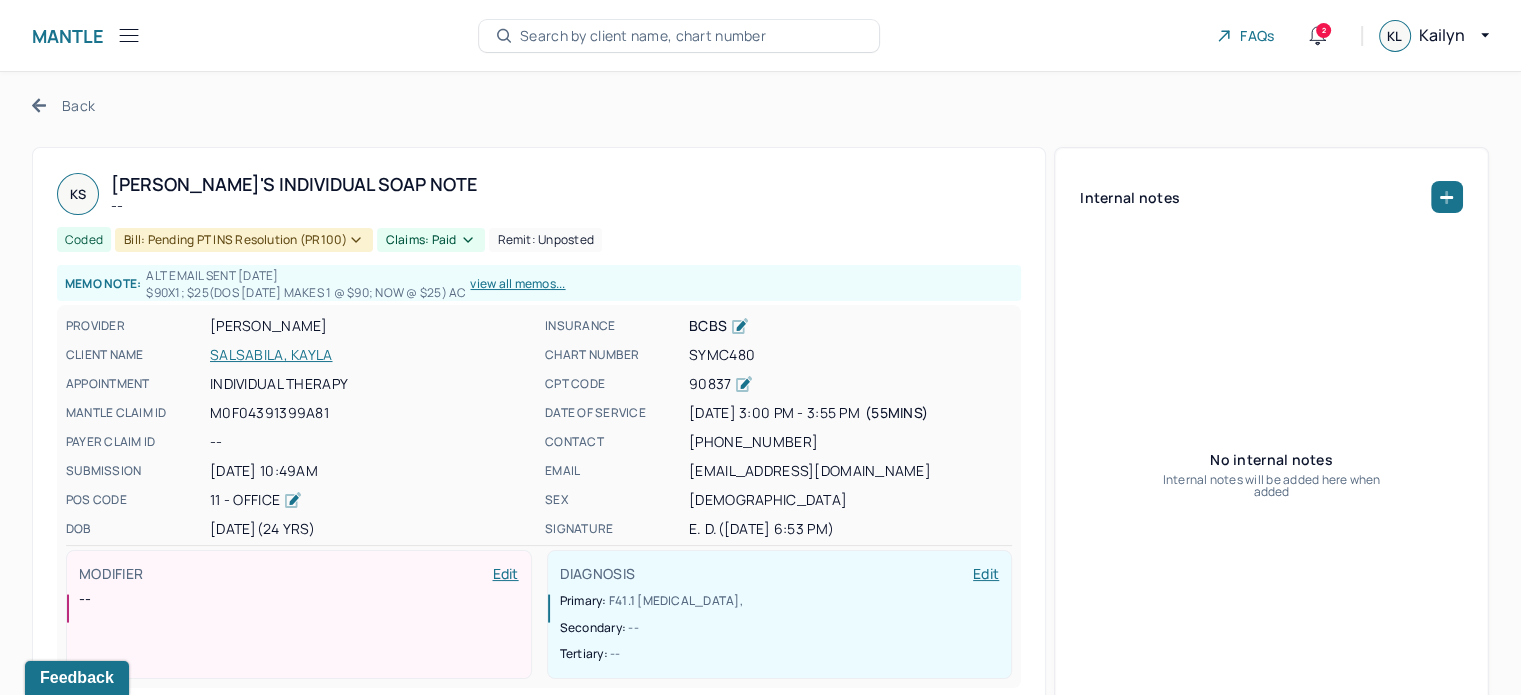 click on "SYMC480" at bounding box center [850, 355] 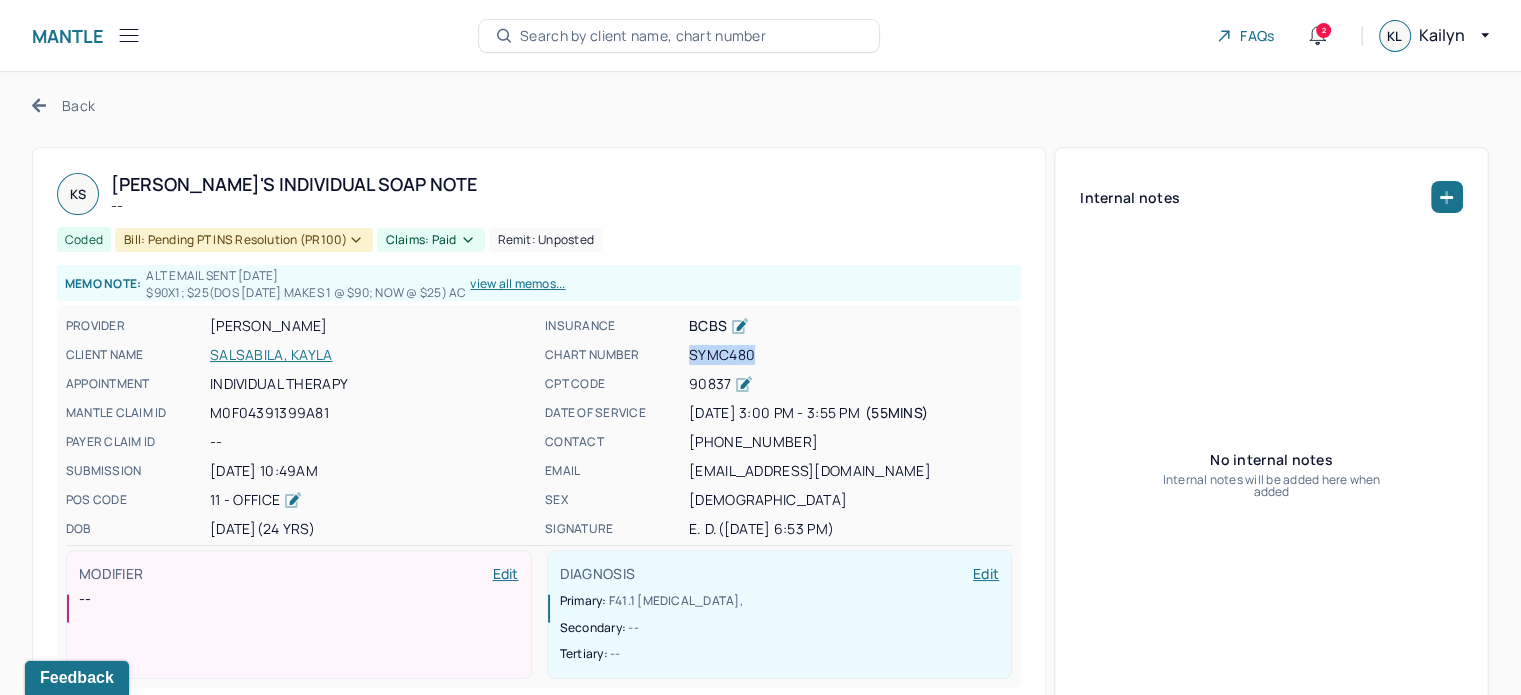 click on "SYMC480" at bounding box center [850, 355] 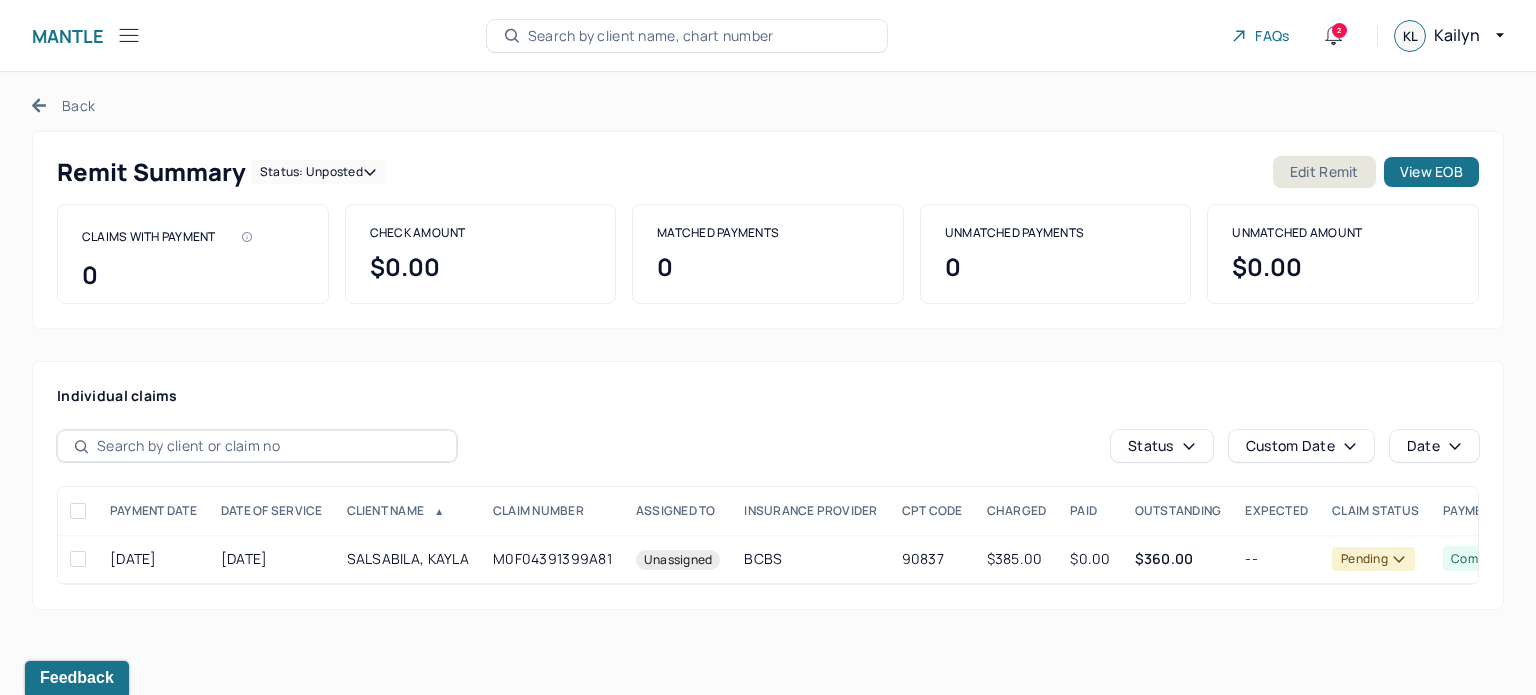 click on "Status: unposted" at bounding box center [318, 172] 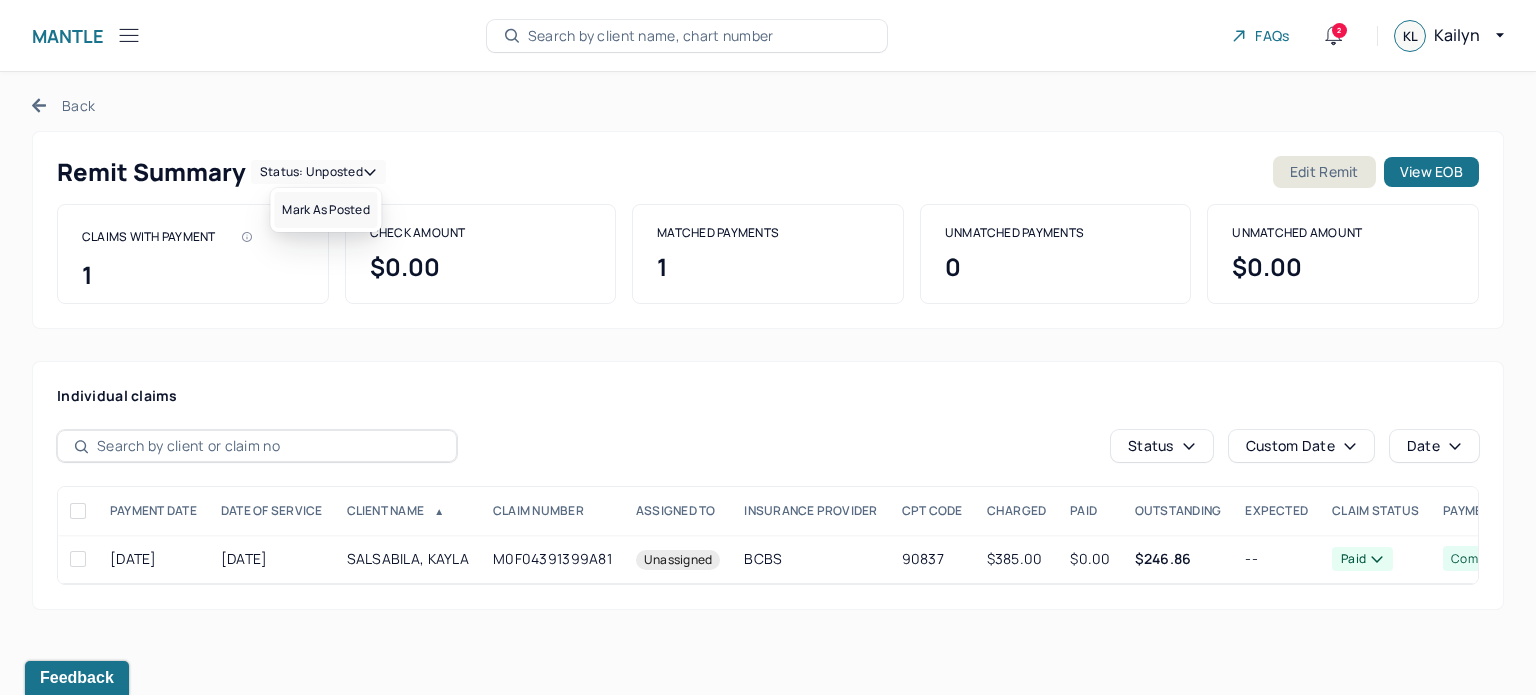 click on "Mark as Posted" at bounding box center [325, 210] 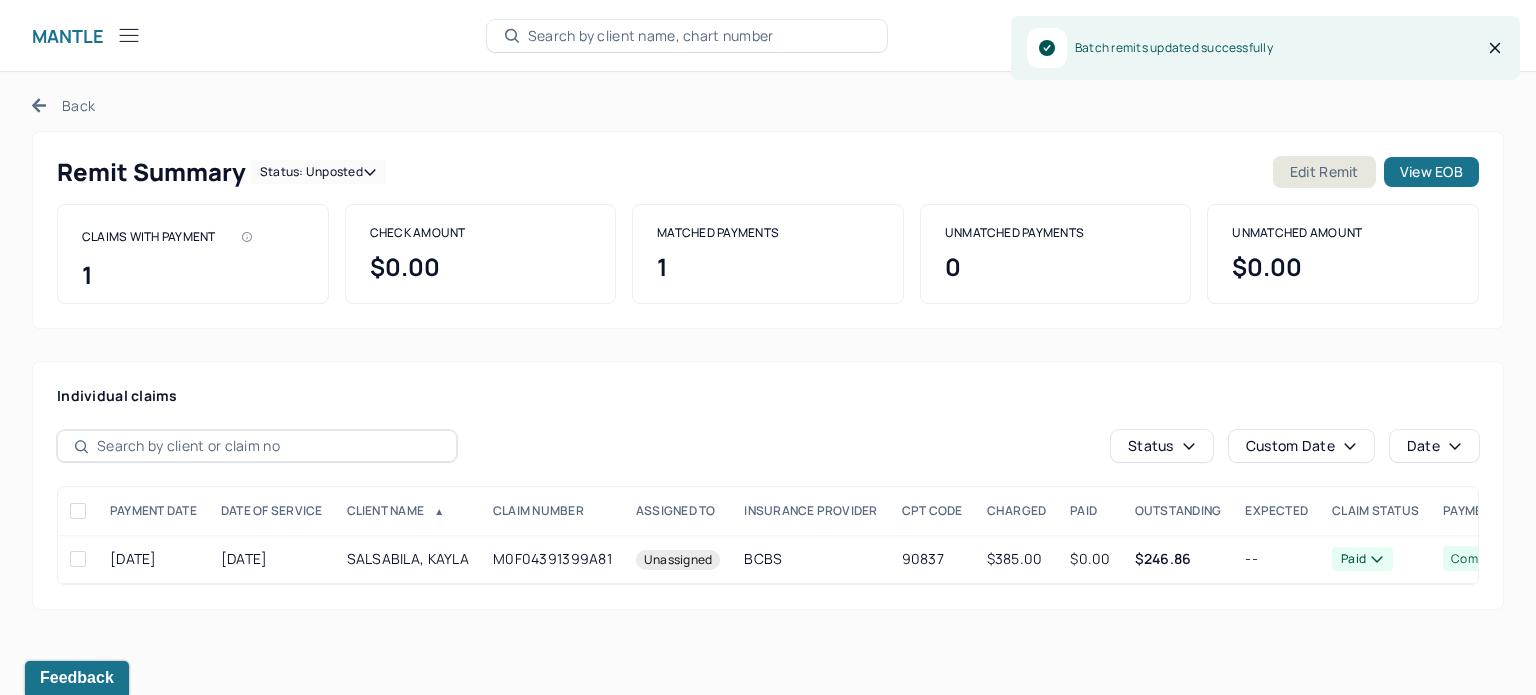 click on "Back" at bounding box center [63, 105] 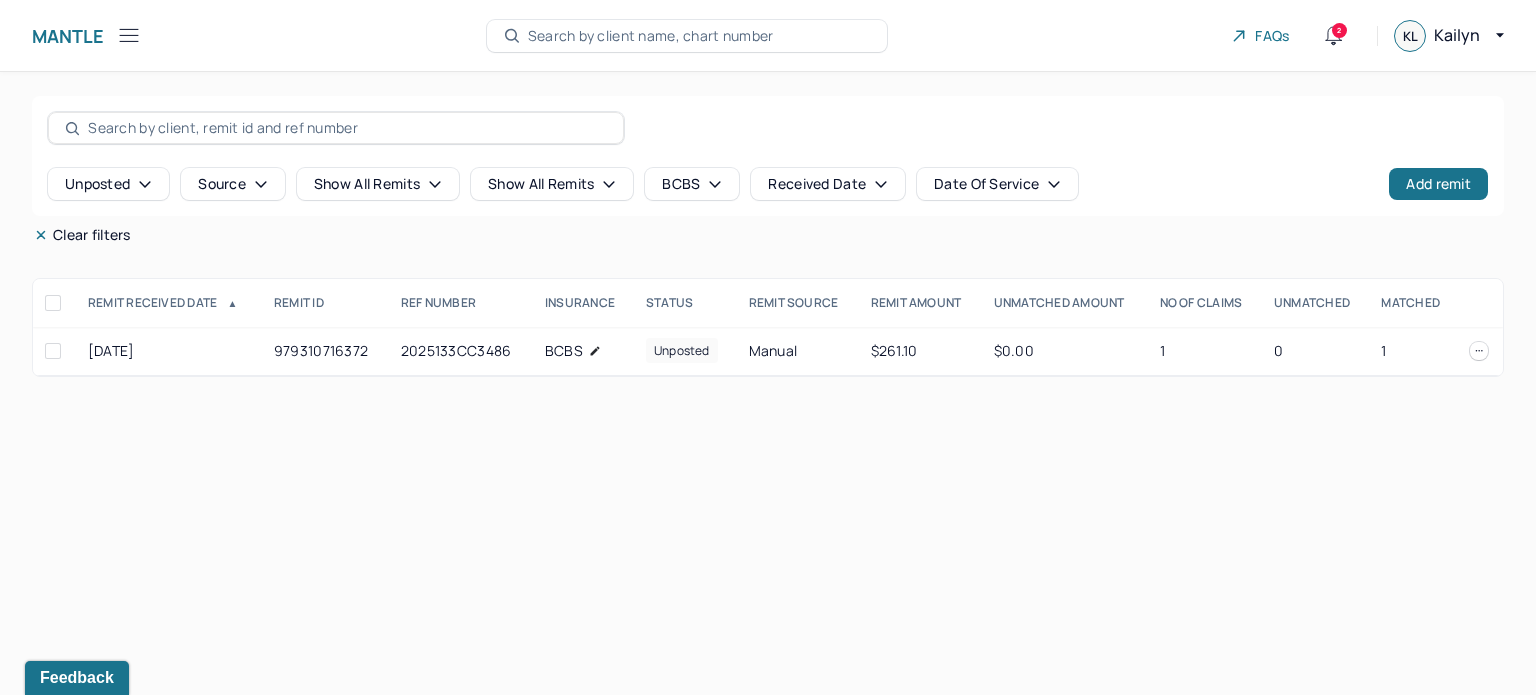 click on "Search by client name, chart number" at bounding box center [651, 36] 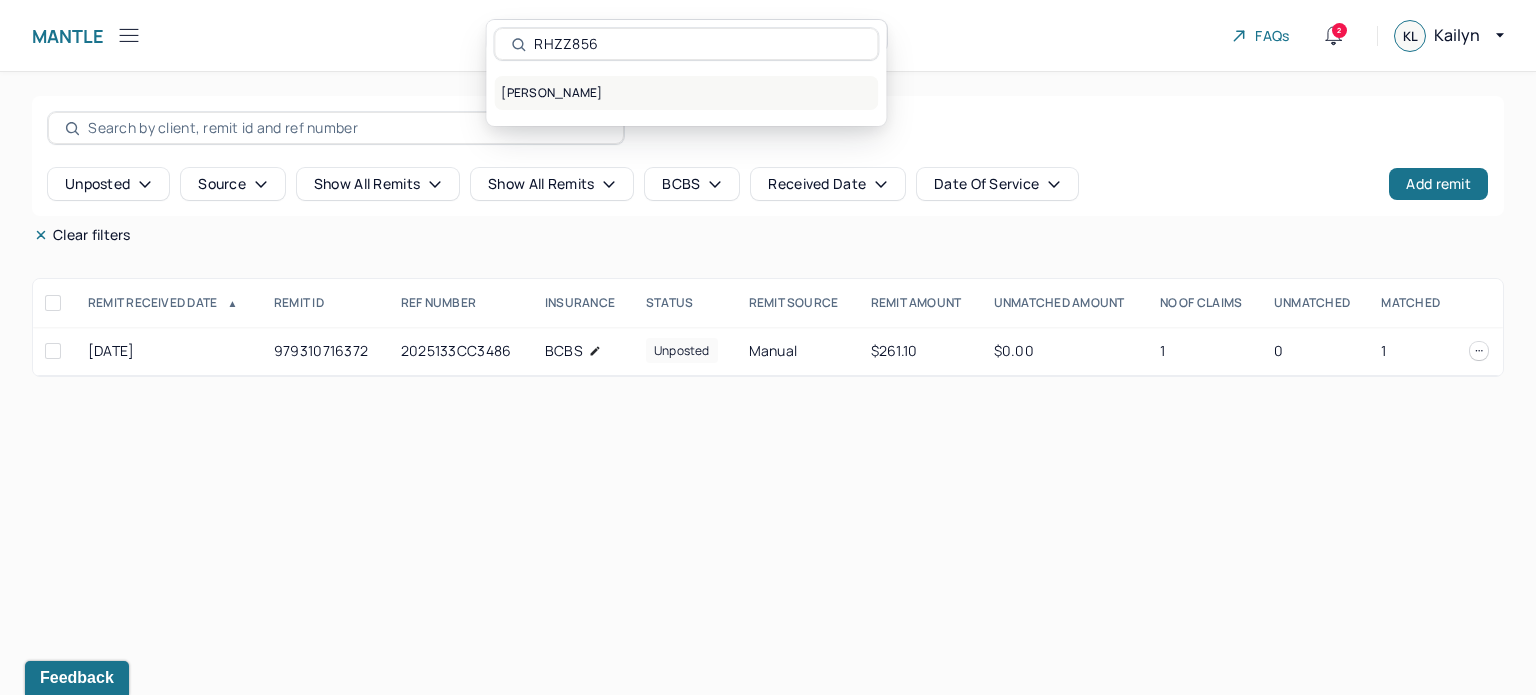 type on "RHZZ856" 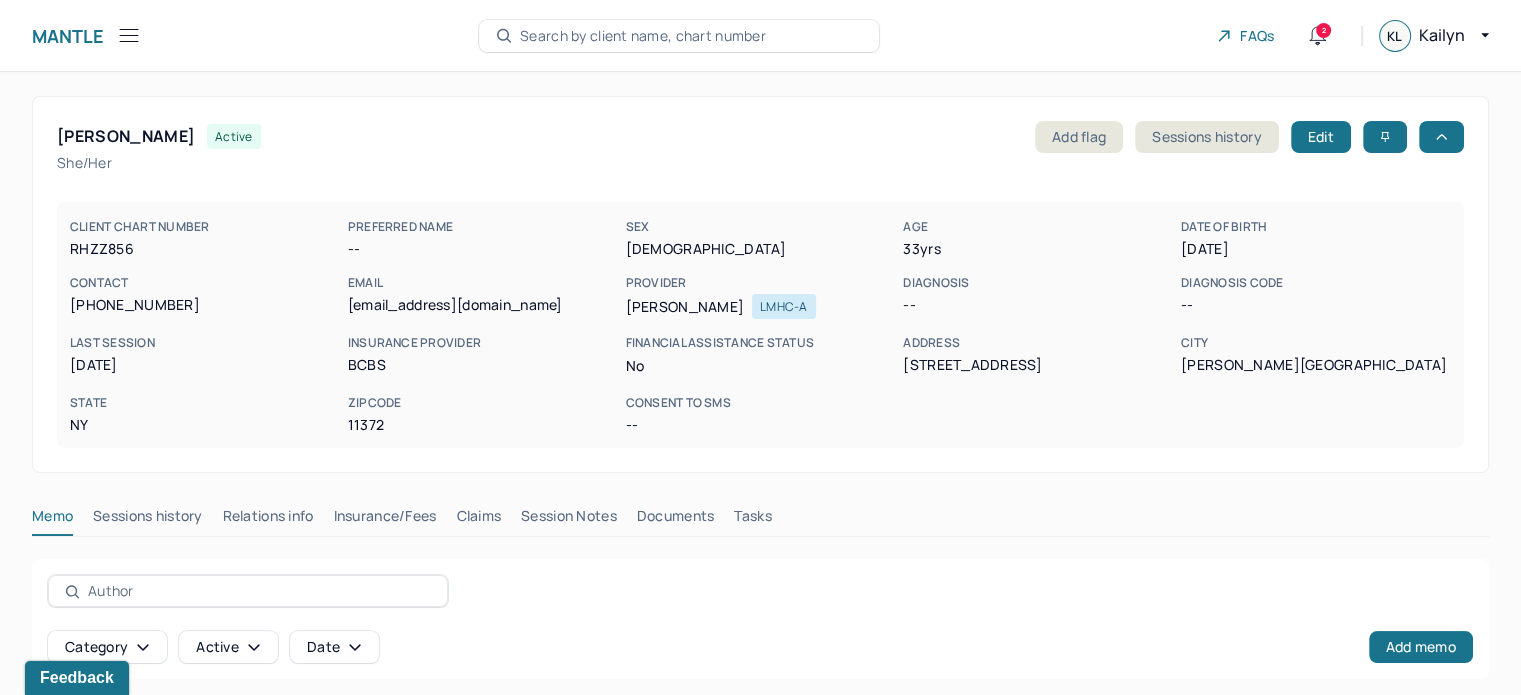 click on "Claims" at bounding box center [478, 520] 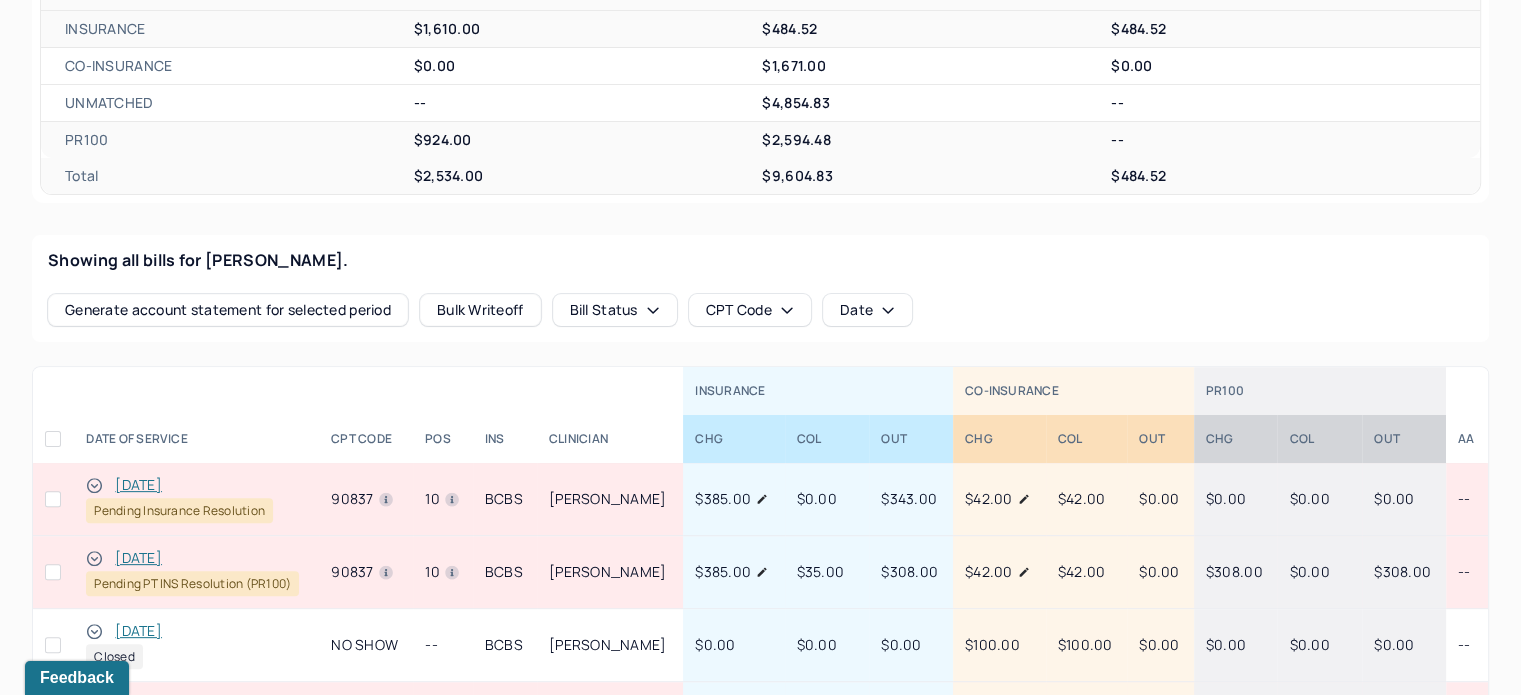 scroll, scrollTop: 600, scrollLeft: 0, axis: vertical 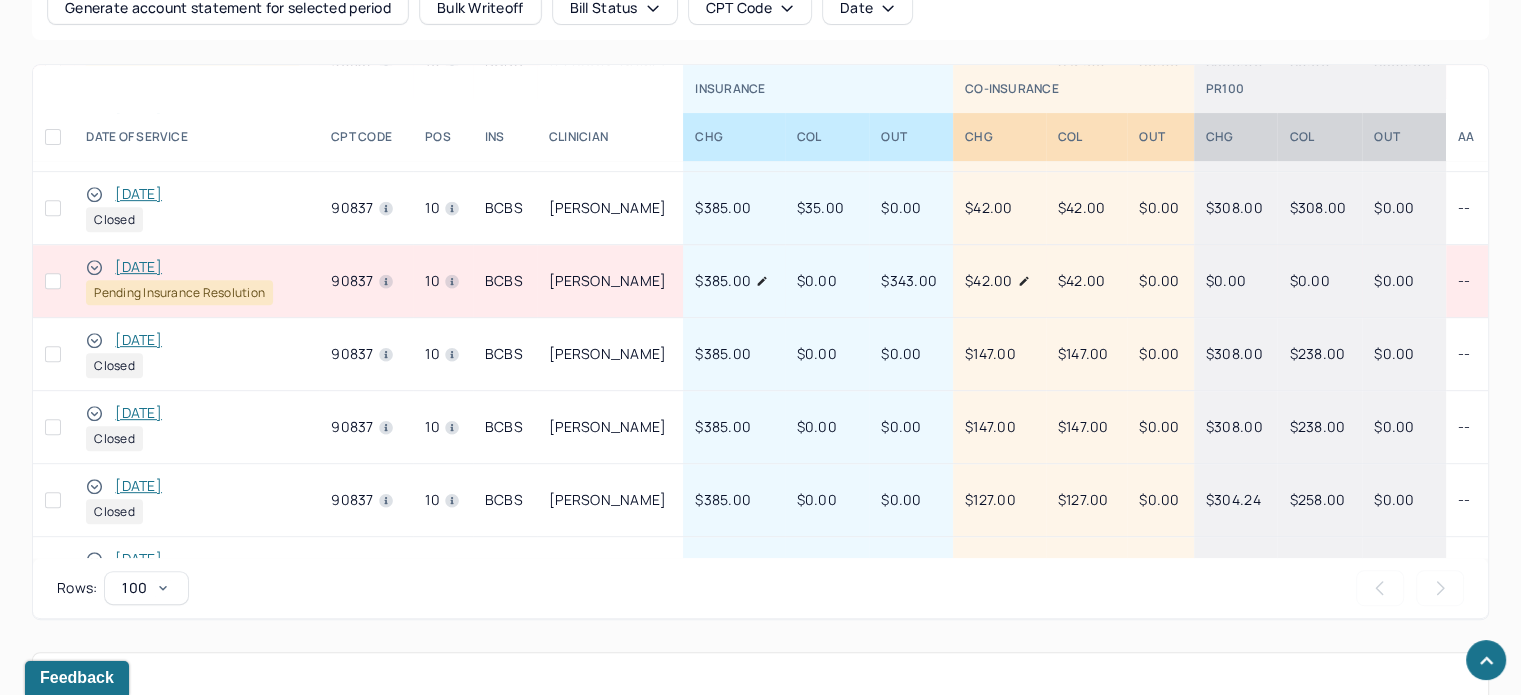 click on "[DATE]" at bounding box center [138, 267] 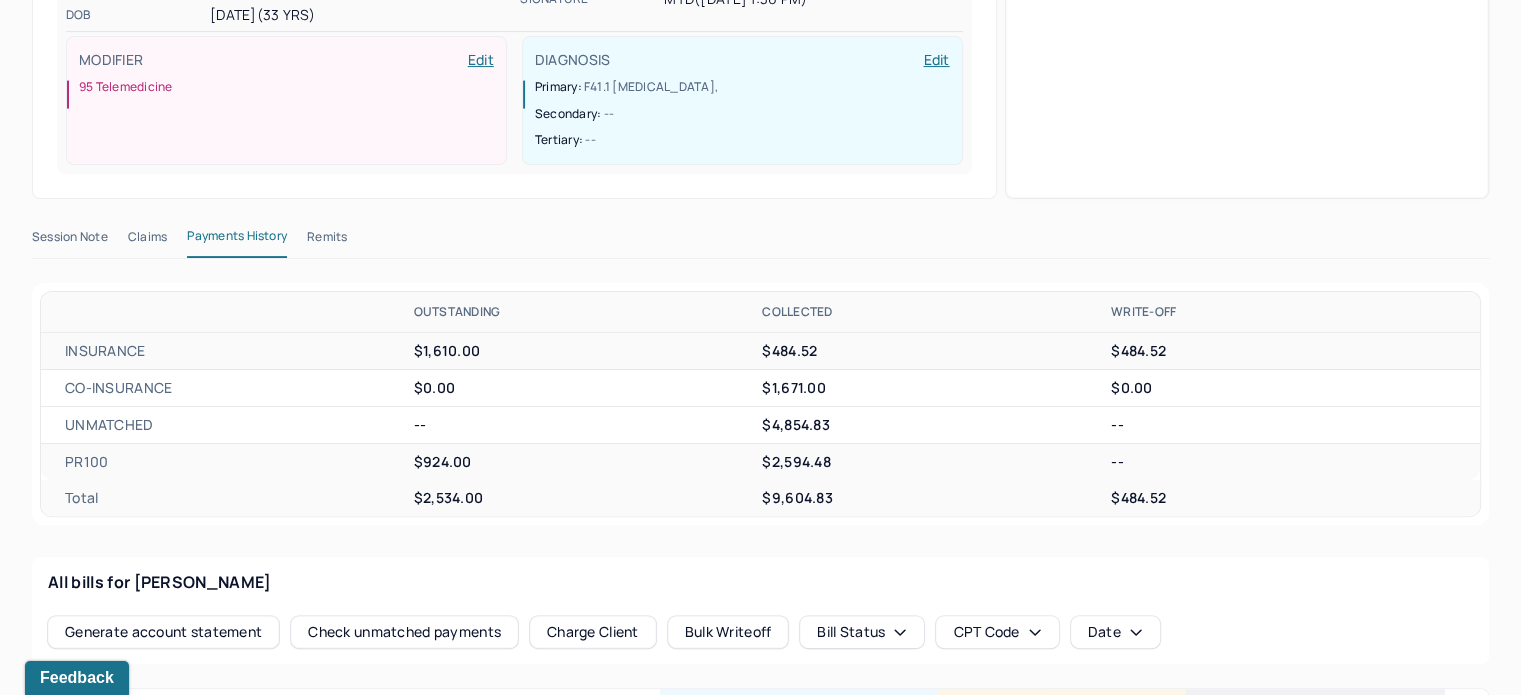 click on "Claims" at bounding box center (147, 241) 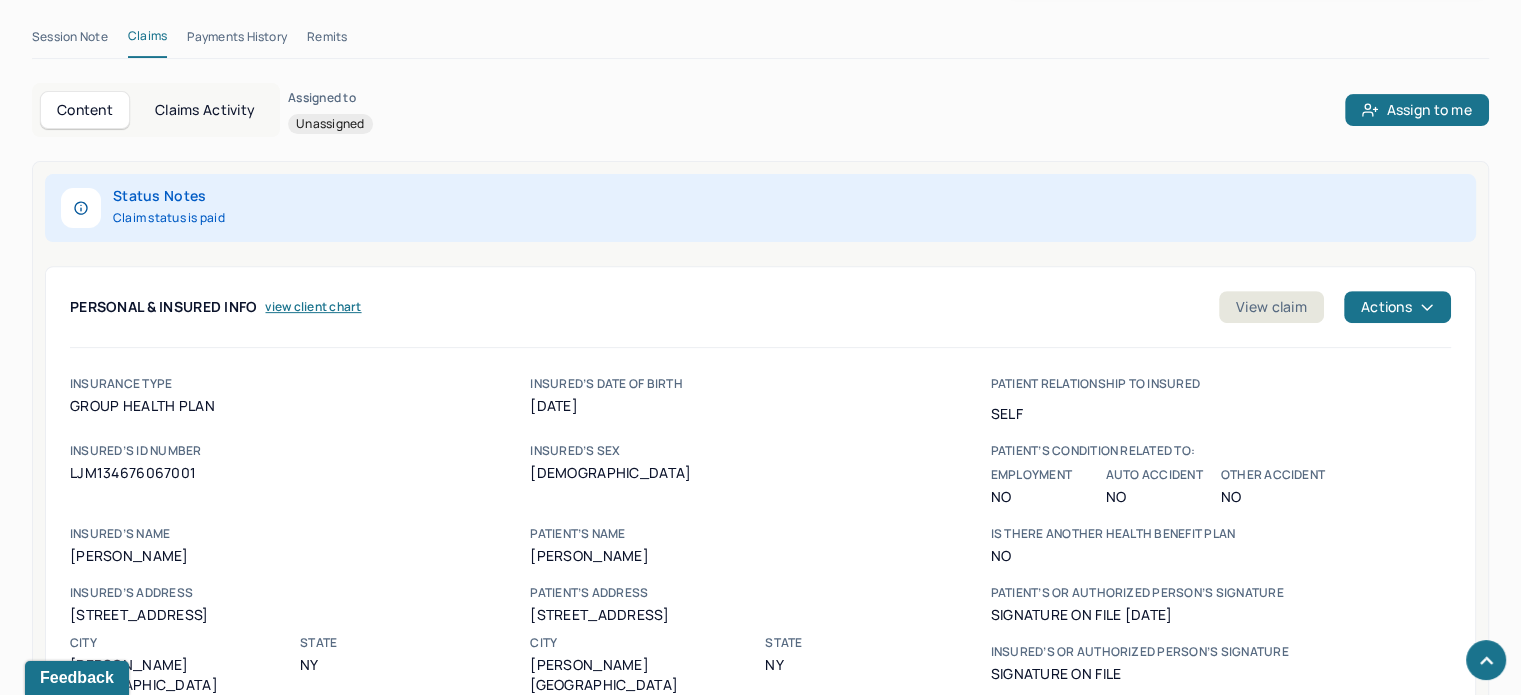 scroll, scrollTop: 506, scrollLeft: 0, axis: vertical 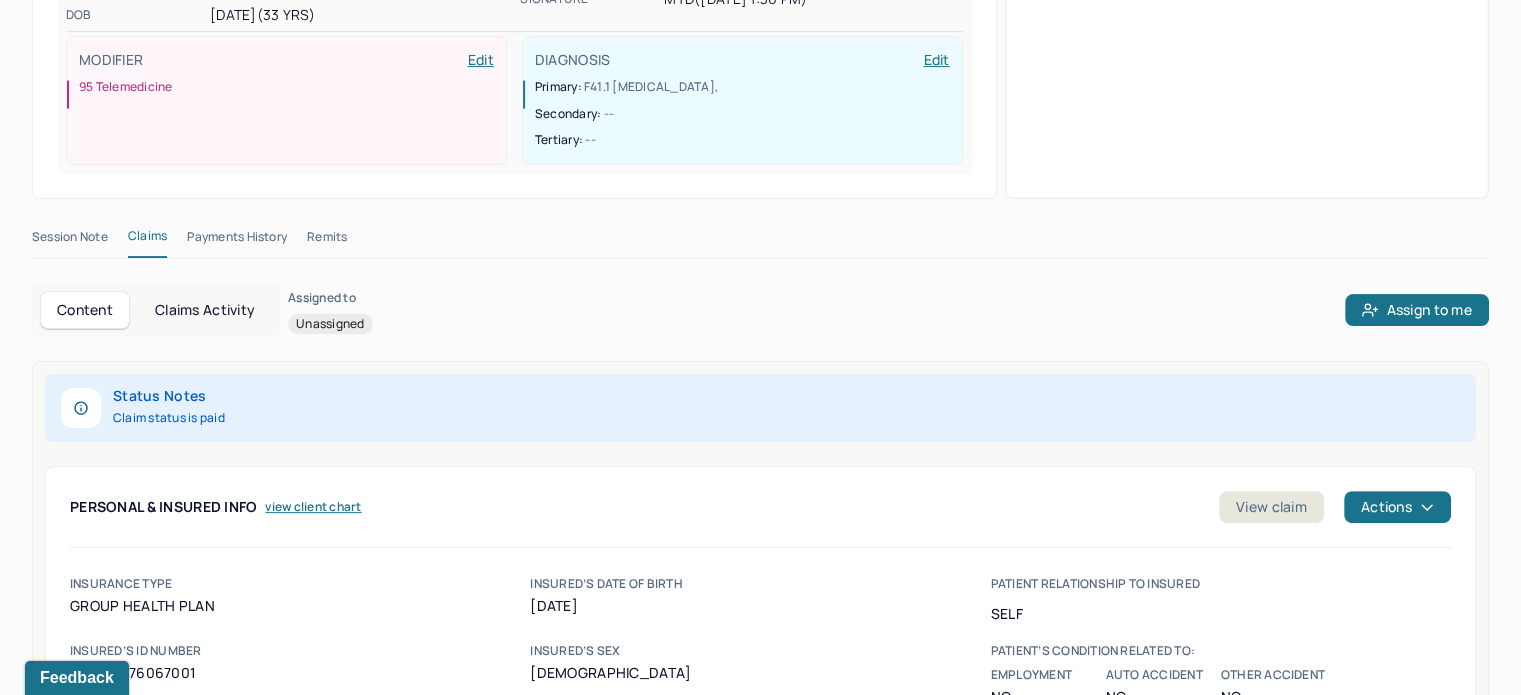 click on "Remits" at bounding box center (327, 241) 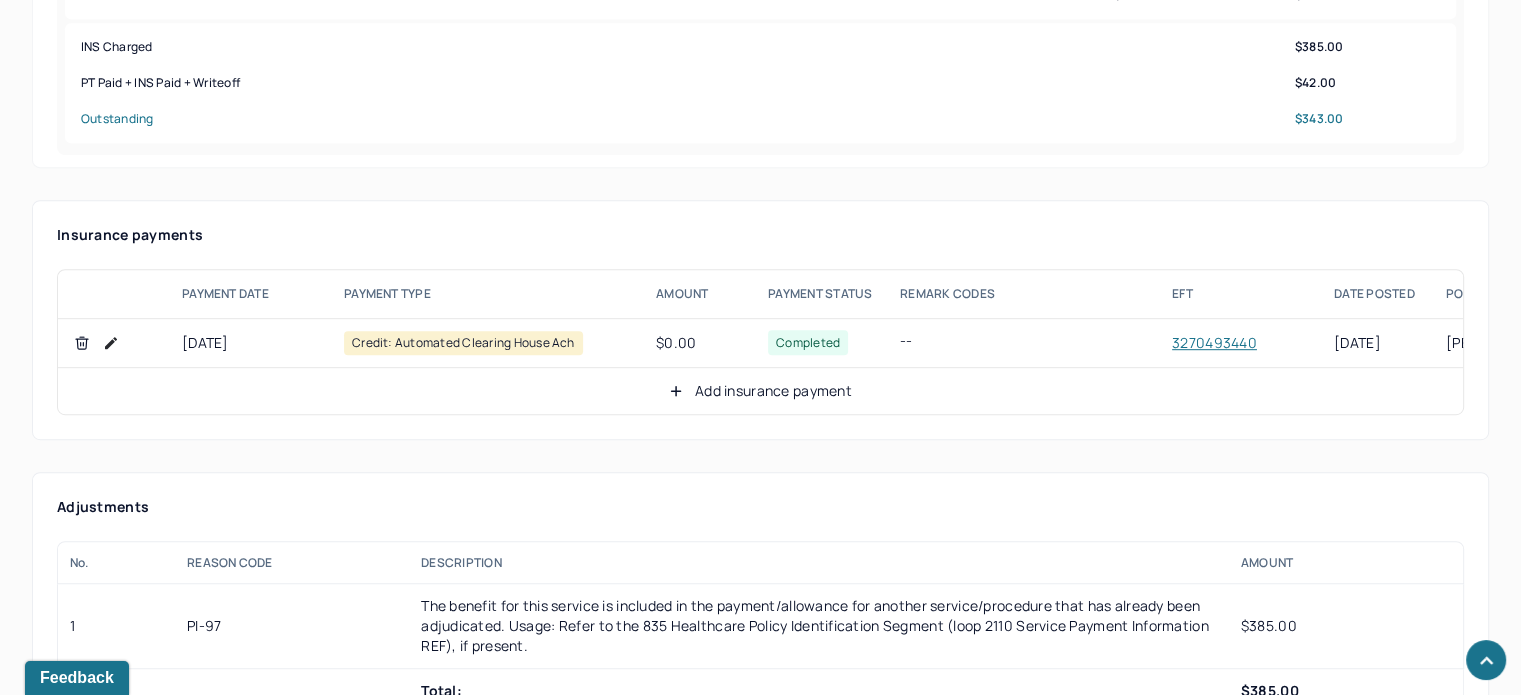 scroll, scrollTop: 1106, scrollLeft: 0, axis: vertical 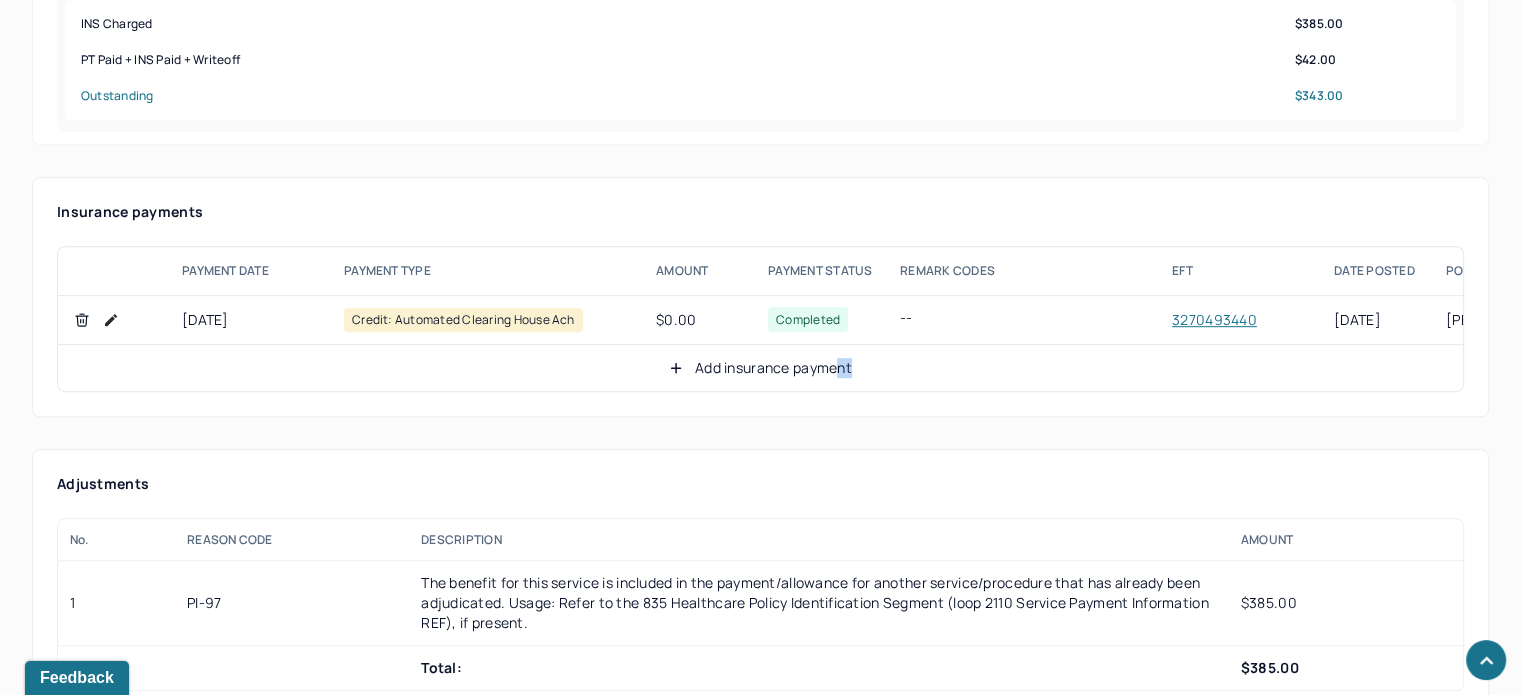 drag, startPoint x: 837, startPoint y: 379, endPoint x: 1151, endPoint y: 395, distance: 314.40738 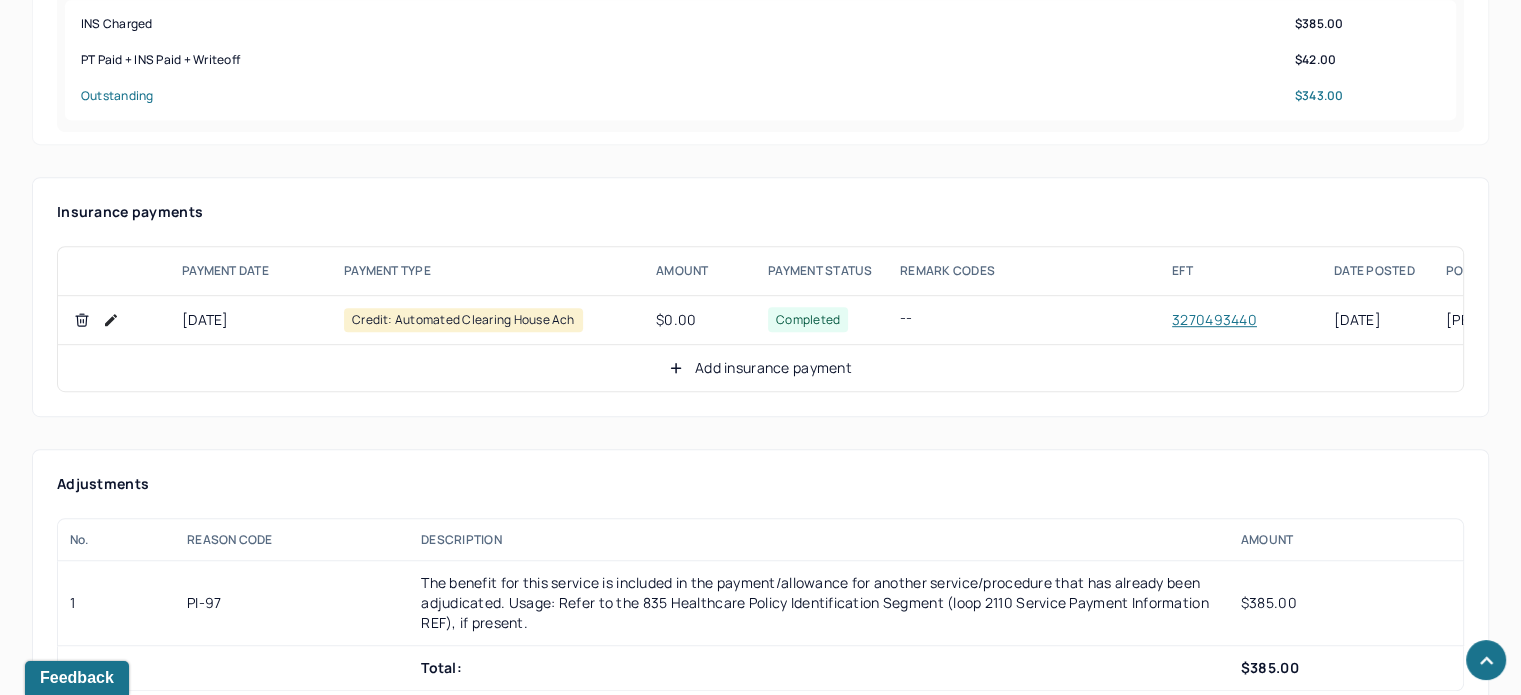 click on "Payment summary Patient Insurance Charged $42.00 $385.00 Expected $42.00 -- UCR 245 Paid $42.00 $0.00     PR100 $0.00 Write-off $0.00 $0.00 INS Charged $385.00 PT Paid + INS Paid + Writeoff $42.00 Outstanding $343.00 Insurance payments payment date payment type amount payment status remark codes eft date posted posted by payment notes         [DATE] Credit:   automated clearing house ach $0.00 Completed -- 3270493440 [DATE] [PERSON_NAME] --   Add insurance payment   Adjustments No. REASON CODE DESCRIPTION AMOUNT 1 PI-97 The benefit for this service is included in the payment/allowance for another service/procedure that has already been adjudicated. Usage: Refer to the 835 Healthcare Policy Identification Segment (loop 2110 Service Payment Information REF), if present. $385.00 Total: $385.00 EOB ANTHEM HEALTHCHOICE ASSURANCE PO BOX 7368 / GA081W-0014 [GEOGRAPHIC_DATA][STREET_ADDRESS][US_STATE] EIN:   [US_EMPLOYER_IDENTIFICATION_NUMBER] NPI:   [US_HEALTHCARE_NPI] EFT:   3270493440 CHECK DATE:   [DATE]" at bounding box center (760, 1465) 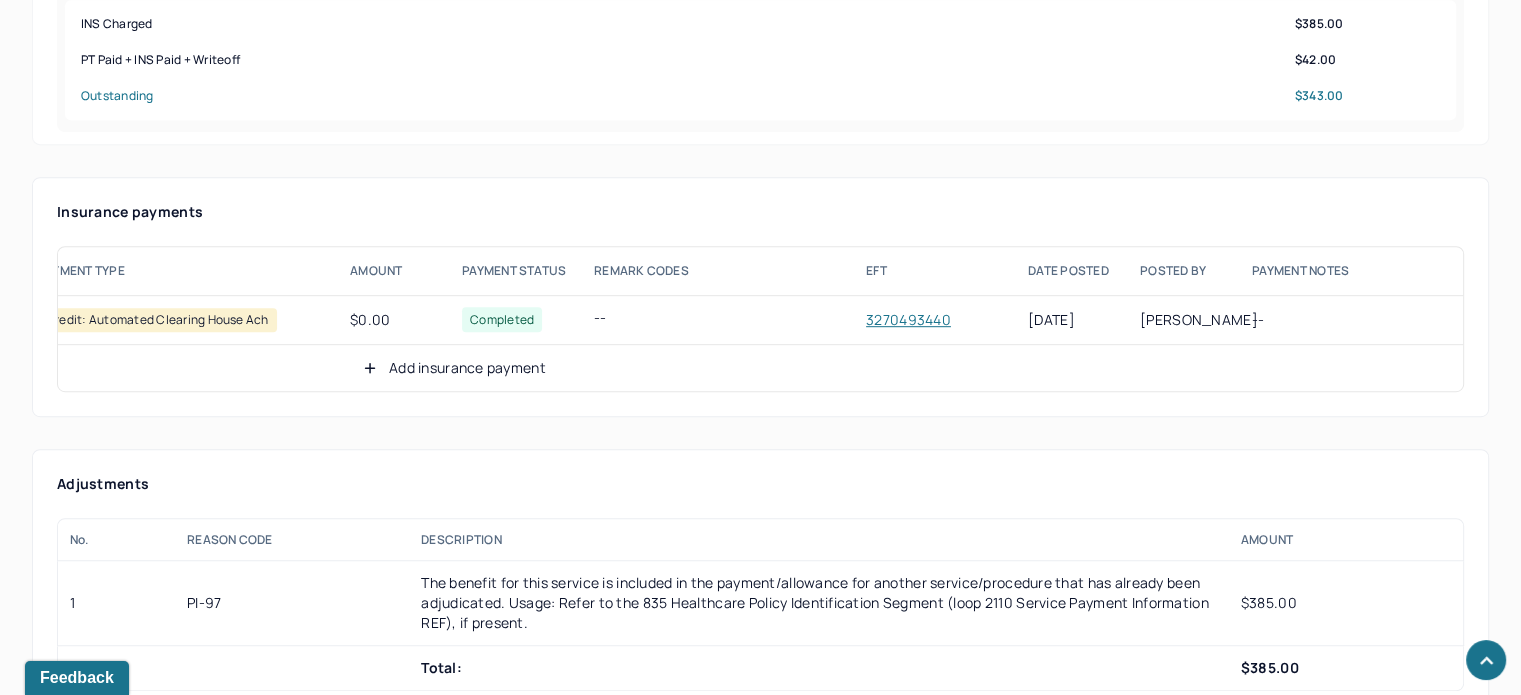scroll, scrollTop: 0, scrollLeft: 0, axis: both 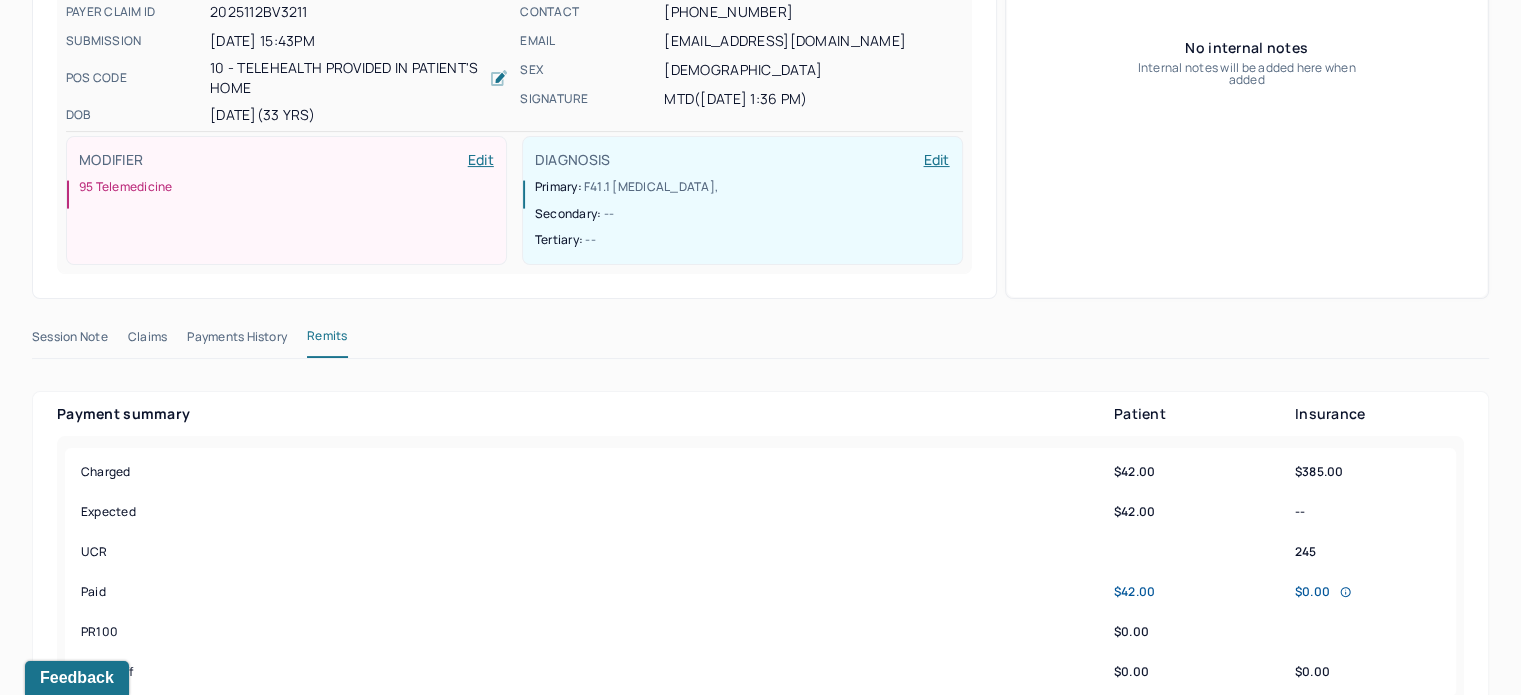 drag, startPoint x: 143, startPoint y: 344, endPoint x: 162, endPoint y: 345, distance: 19.026299 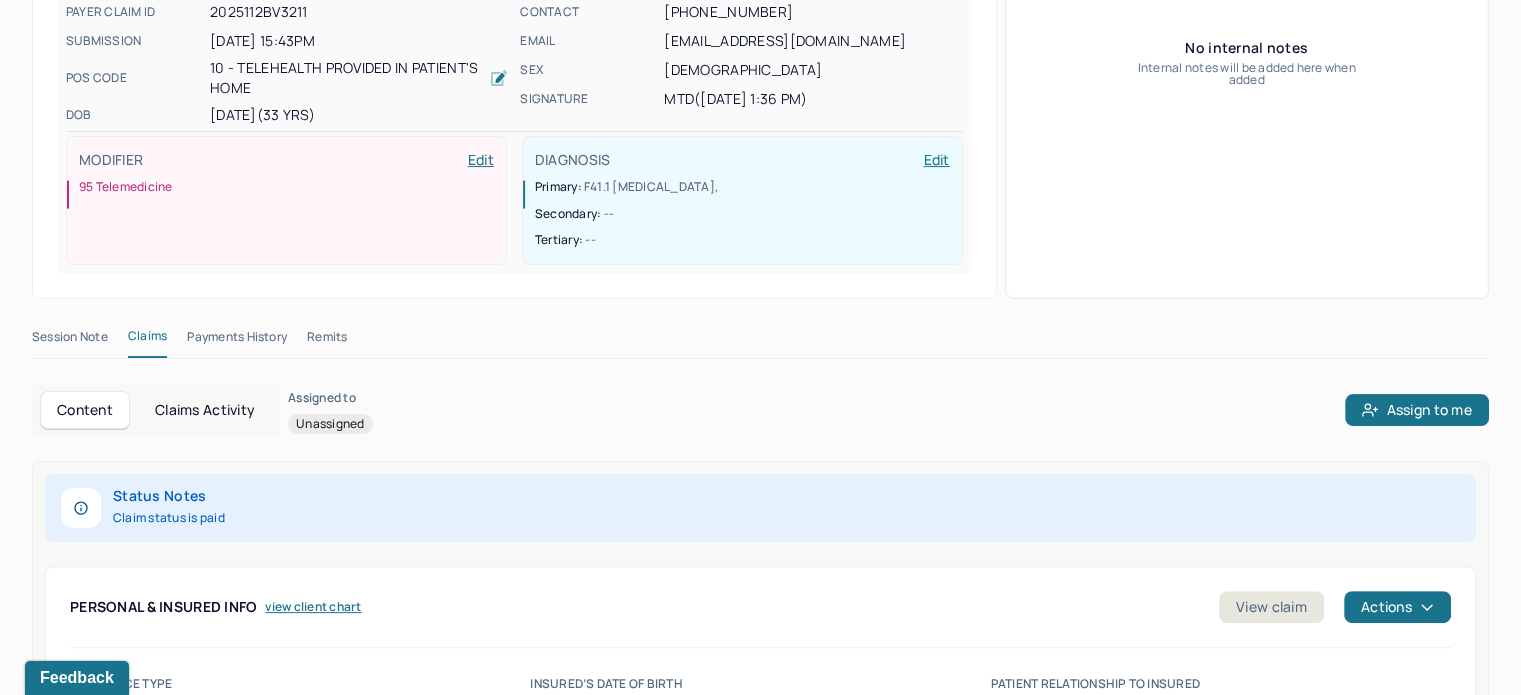 scroll, scrollTop: 606, scrollLeft: 0, axis: vertical 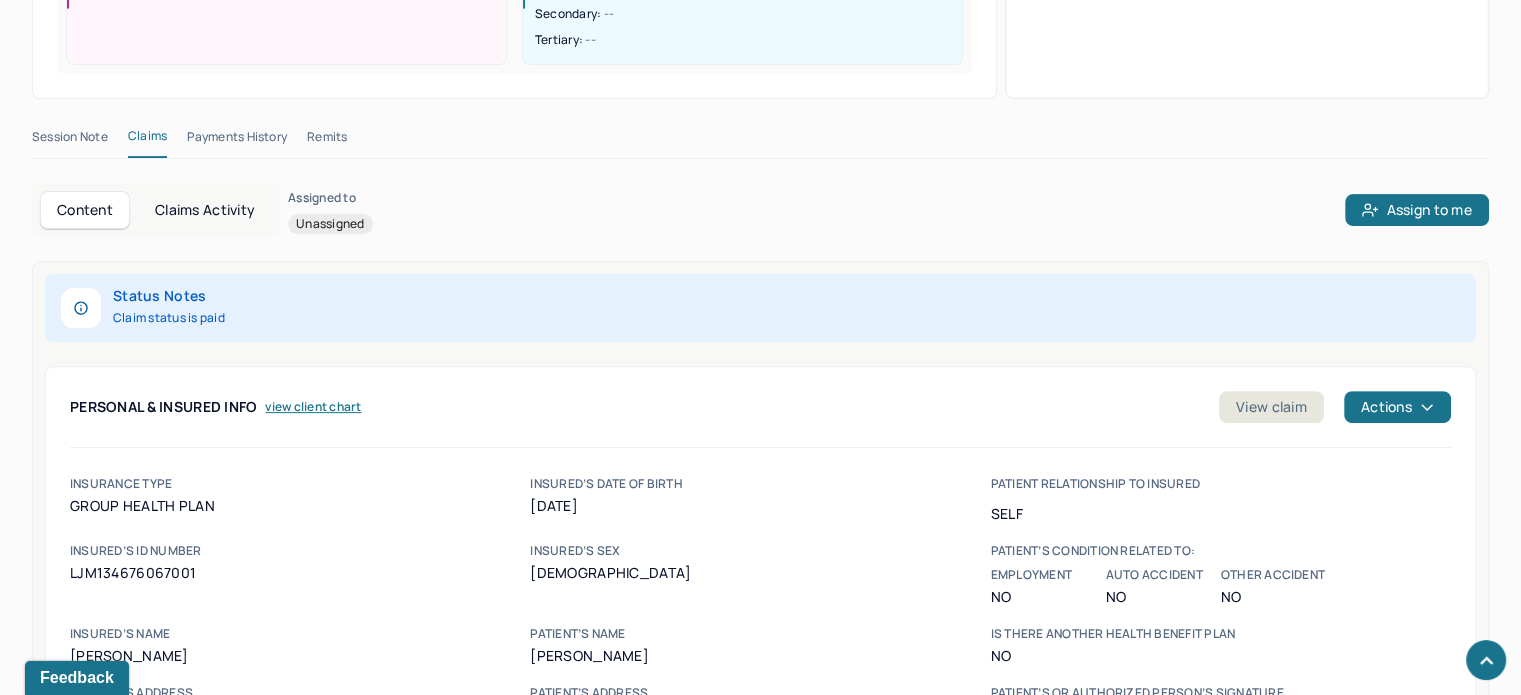 click on "LJM134676067001" at bounding box center [300, 573] 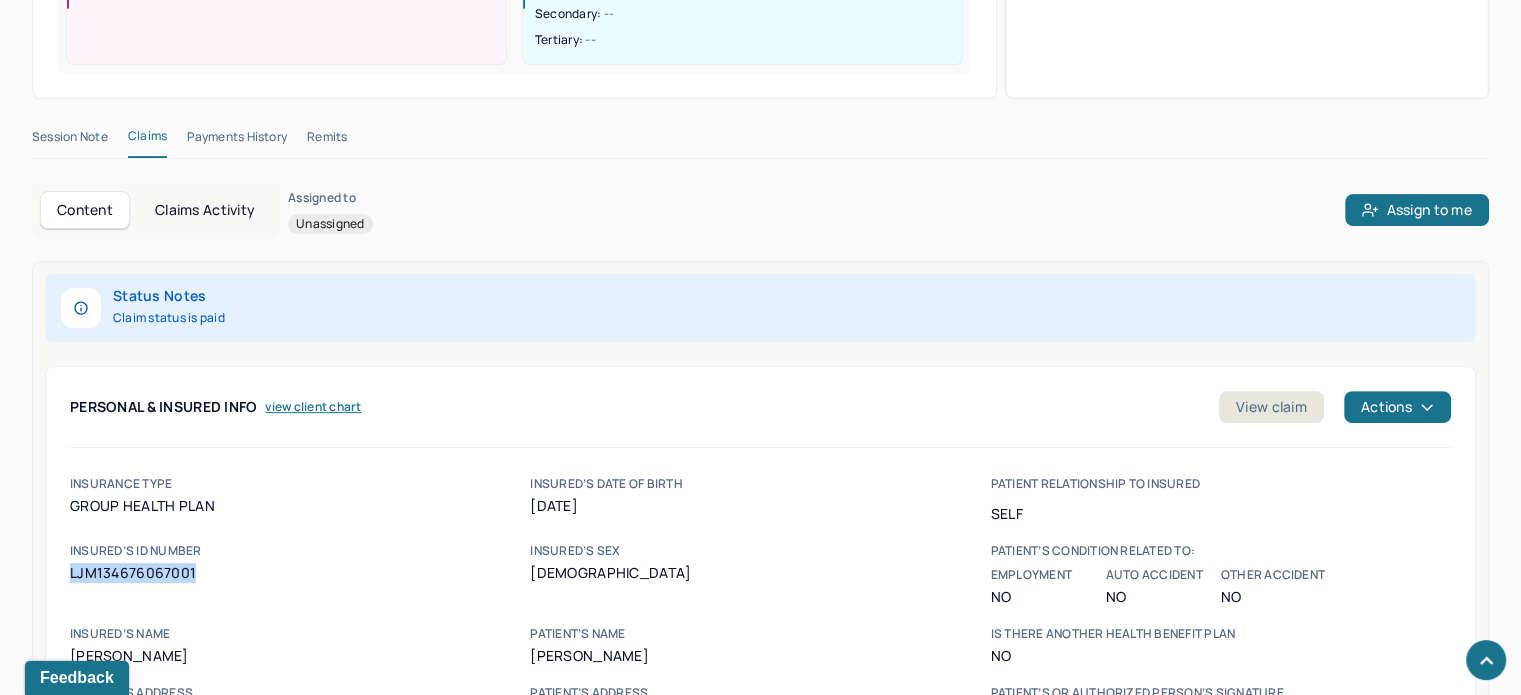 click on "LJM134676067001" at bounding box center (300, 573) 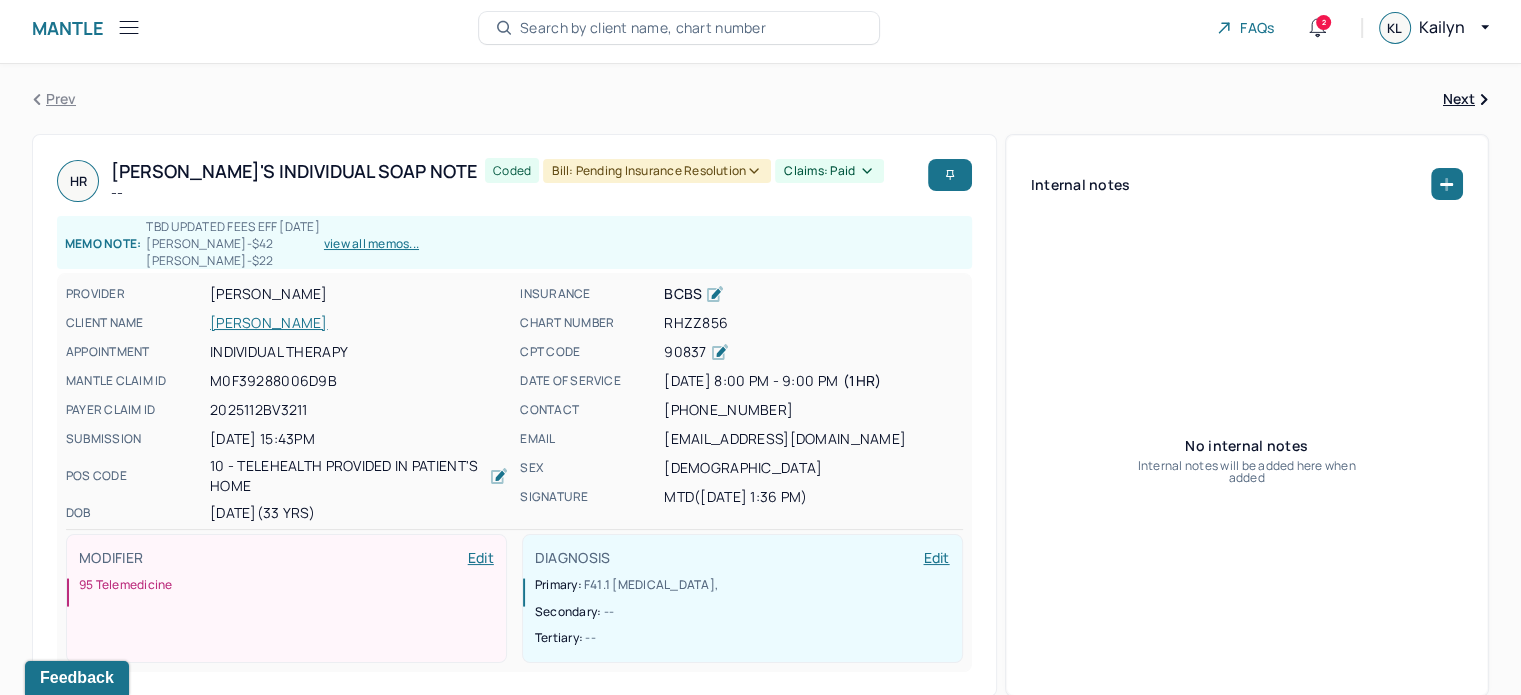 scroll, scrollTop: 0, scrollLeft: 0, axis: both 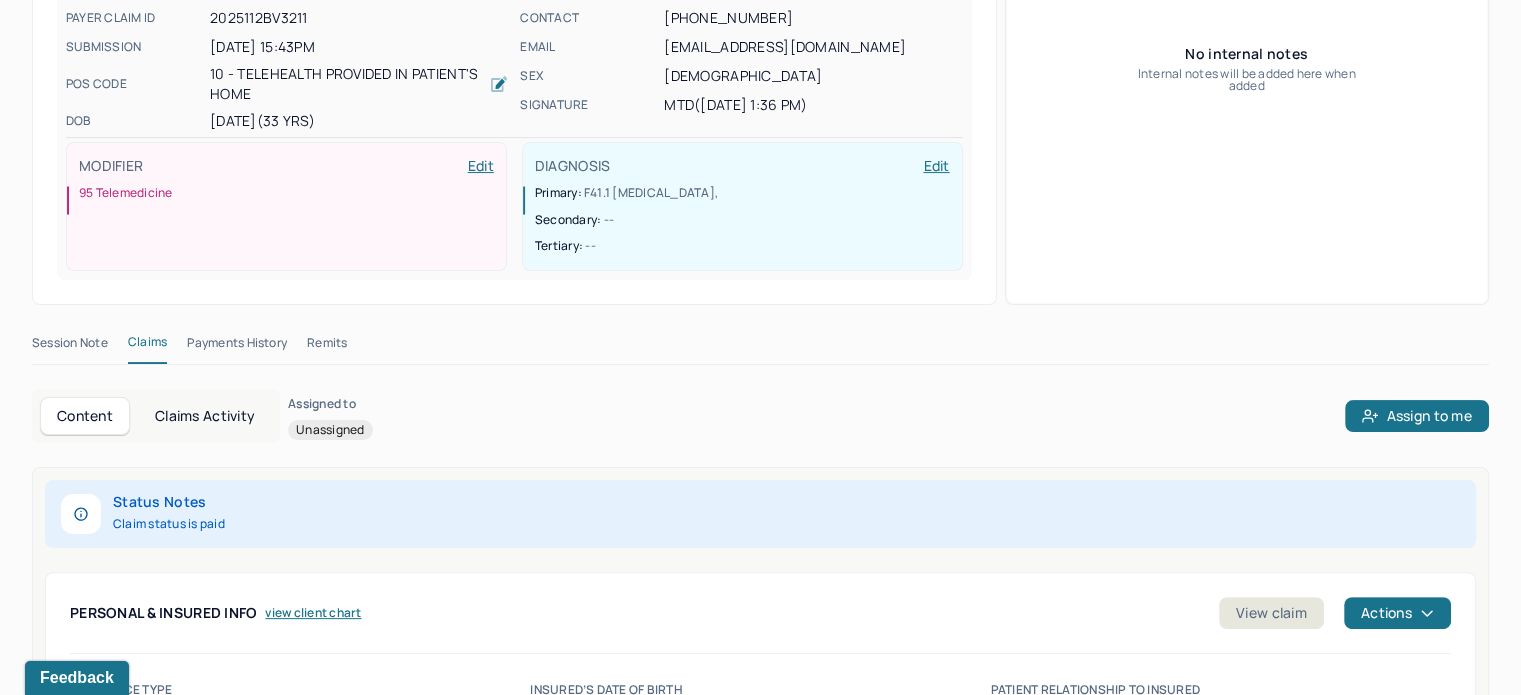 click on "Remits" at bounding box center [327, 347] 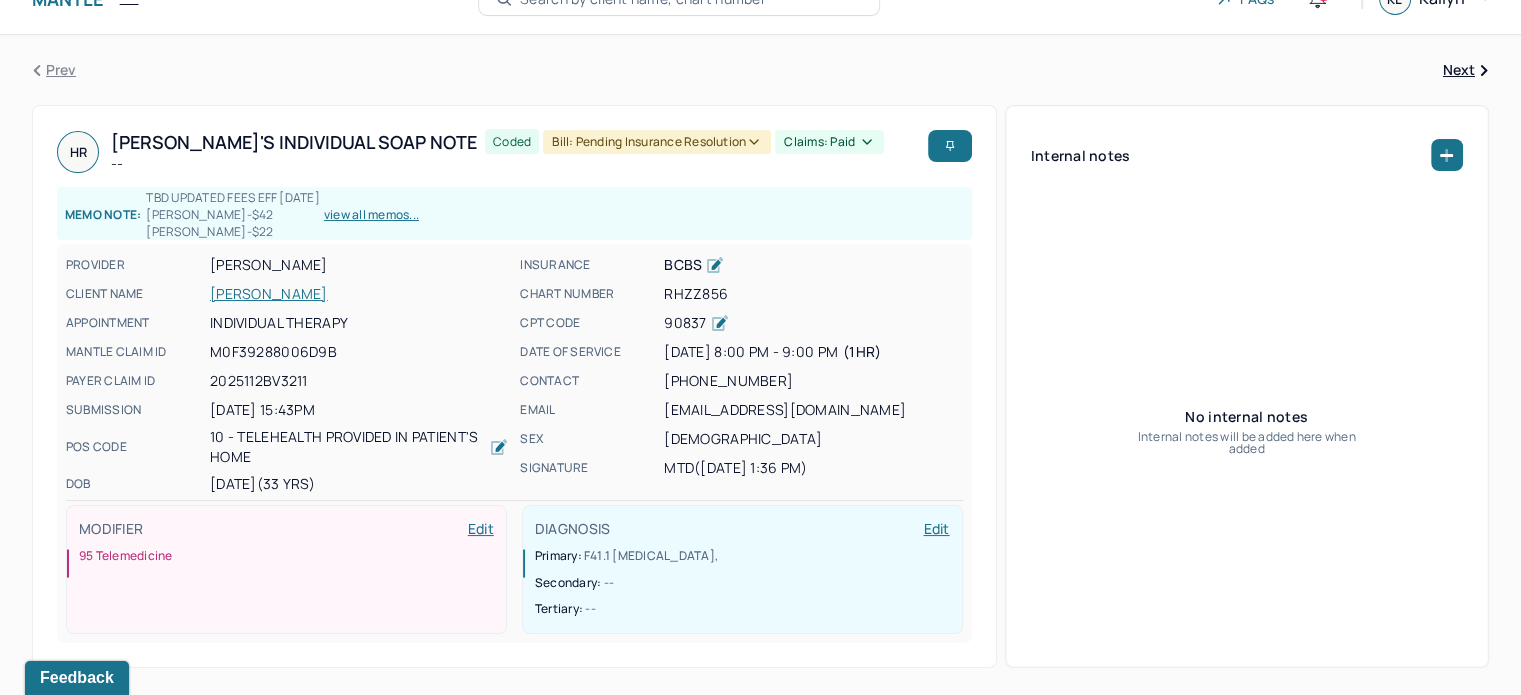 scroll, scrollTop: 0, scrollLeft: 0, axis: both 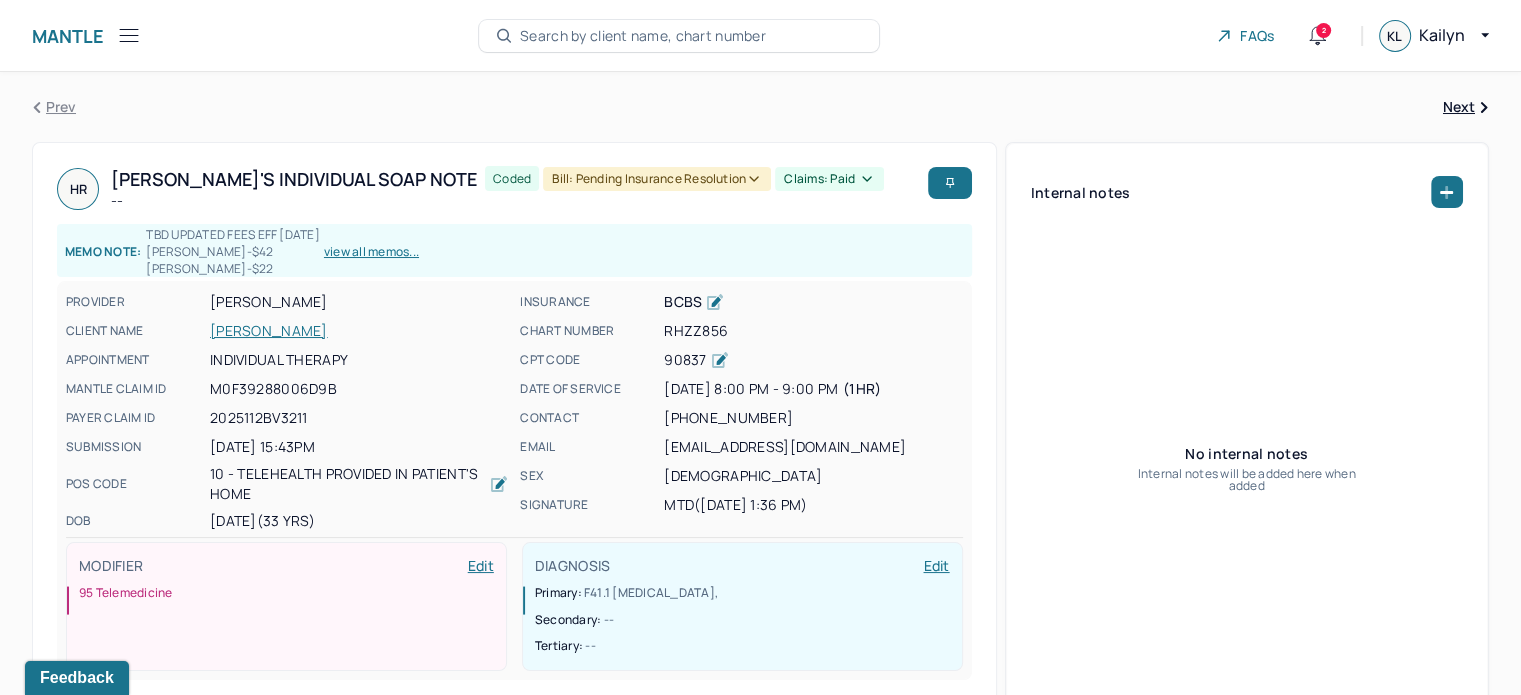 click on "Mantle     Bills   Search by client name, chart number     FAQs   2   KL Kailyn" at bounding box center (760, 36) 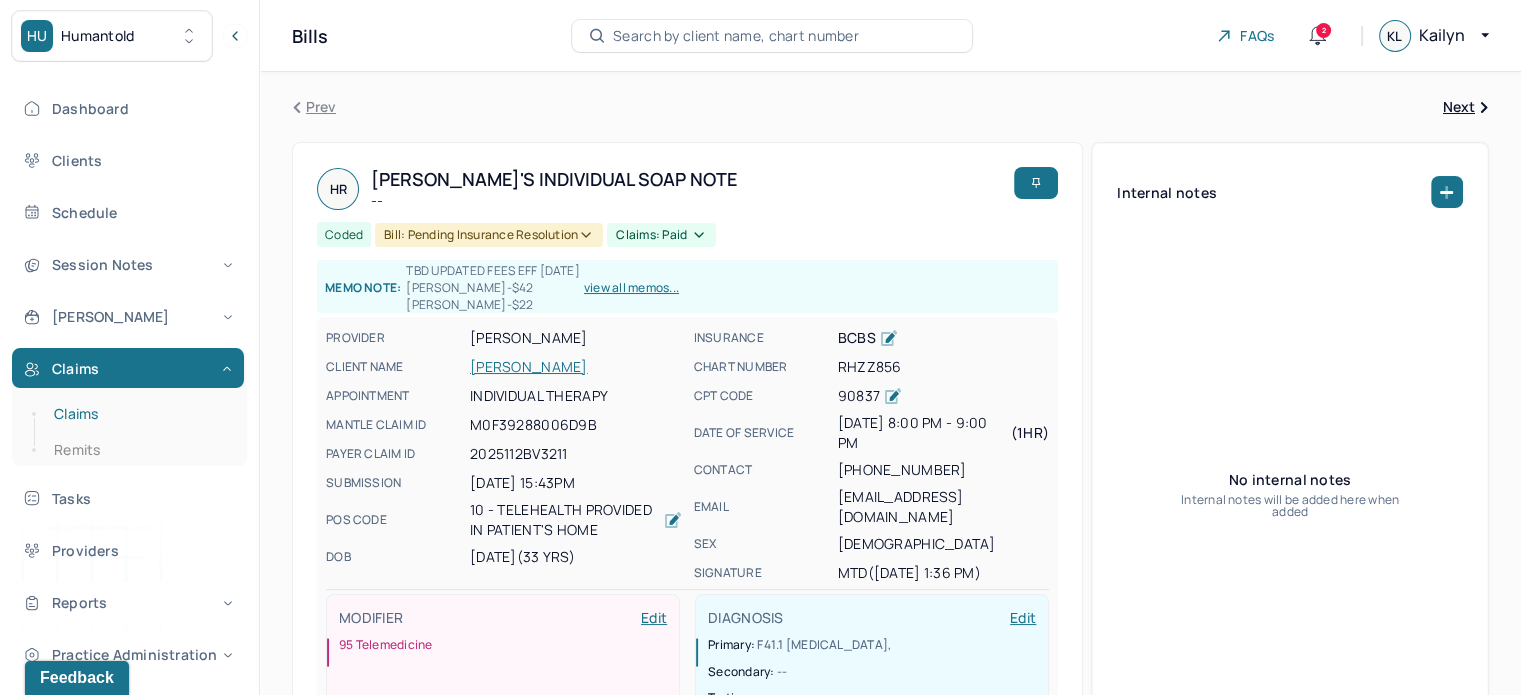 click on "Claims" at bounding box center (139, 414) 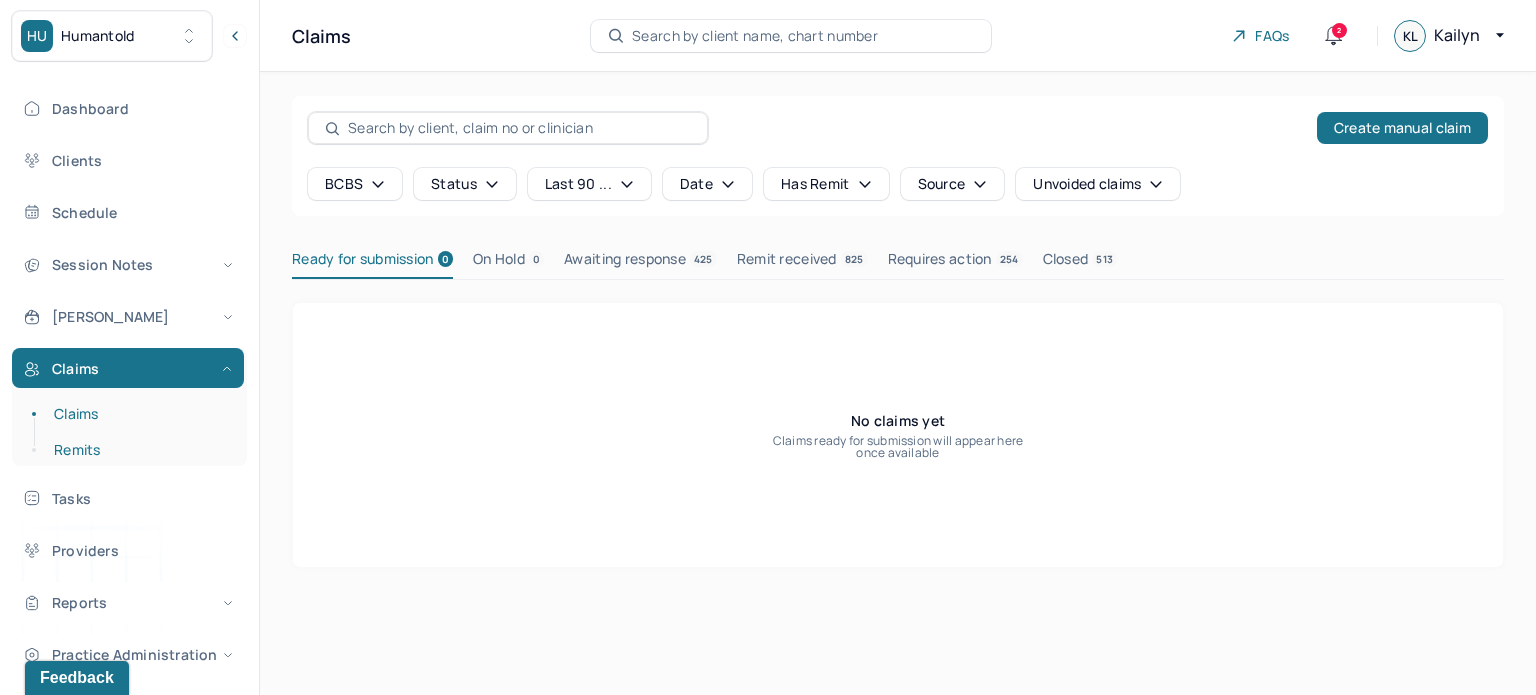 click on "Remits" at bounding box center [139, 450] 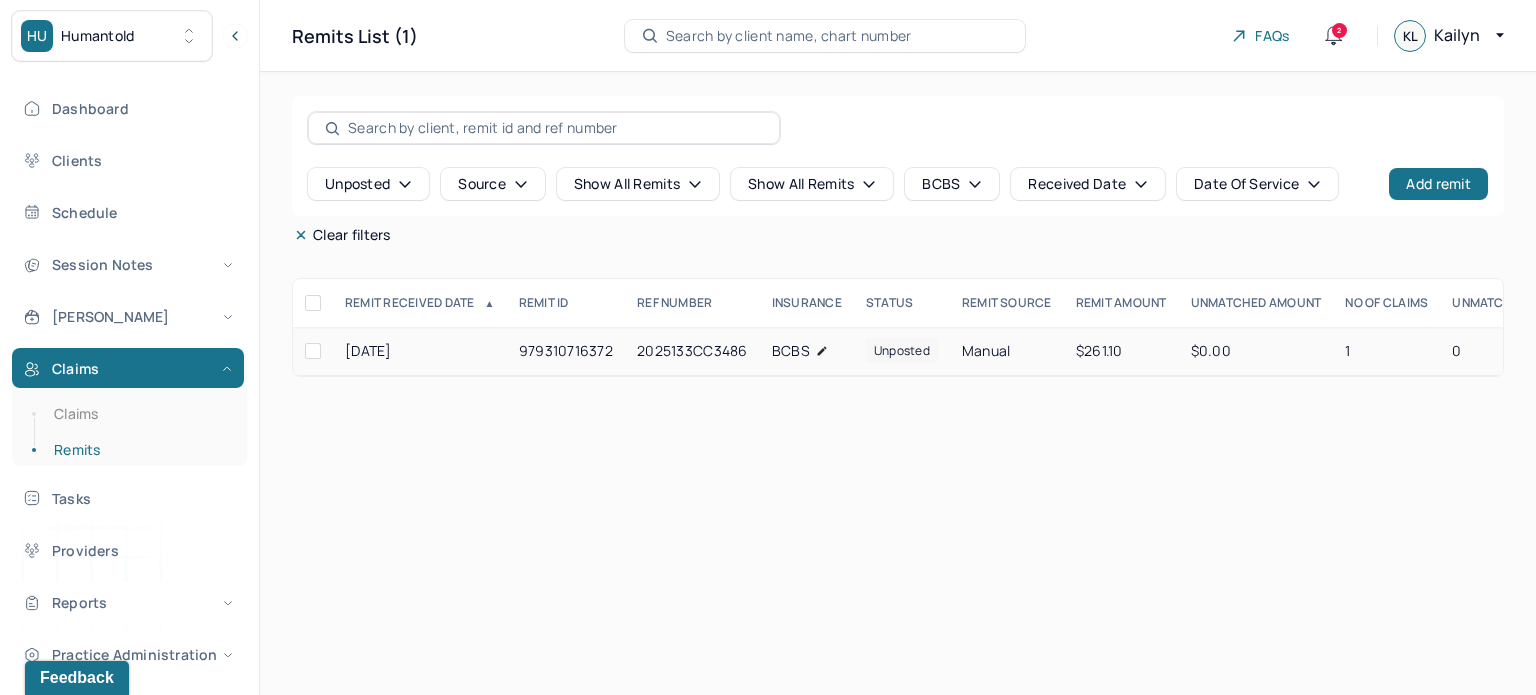 click on "unposted" at bounding box center (902, 350) 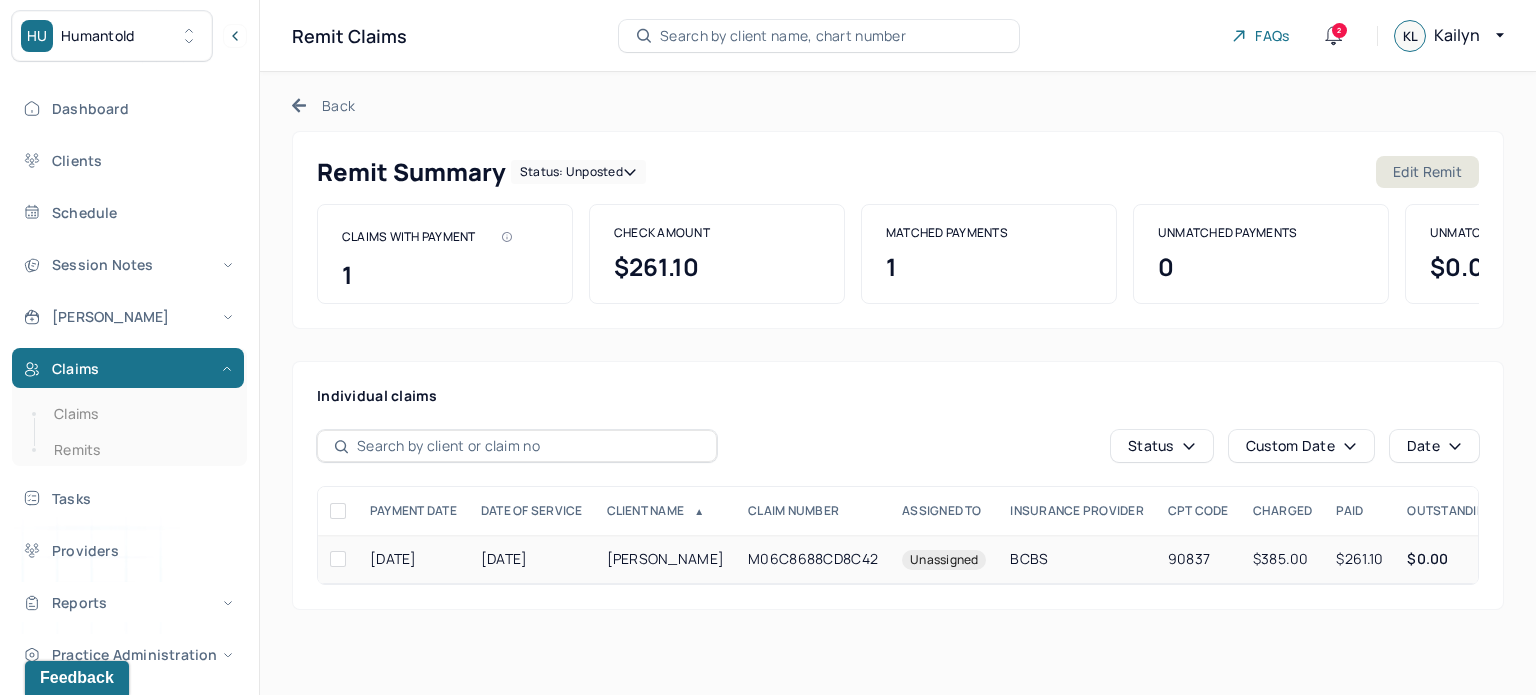 click on "Unassigned" at bounding box center (944, 560) 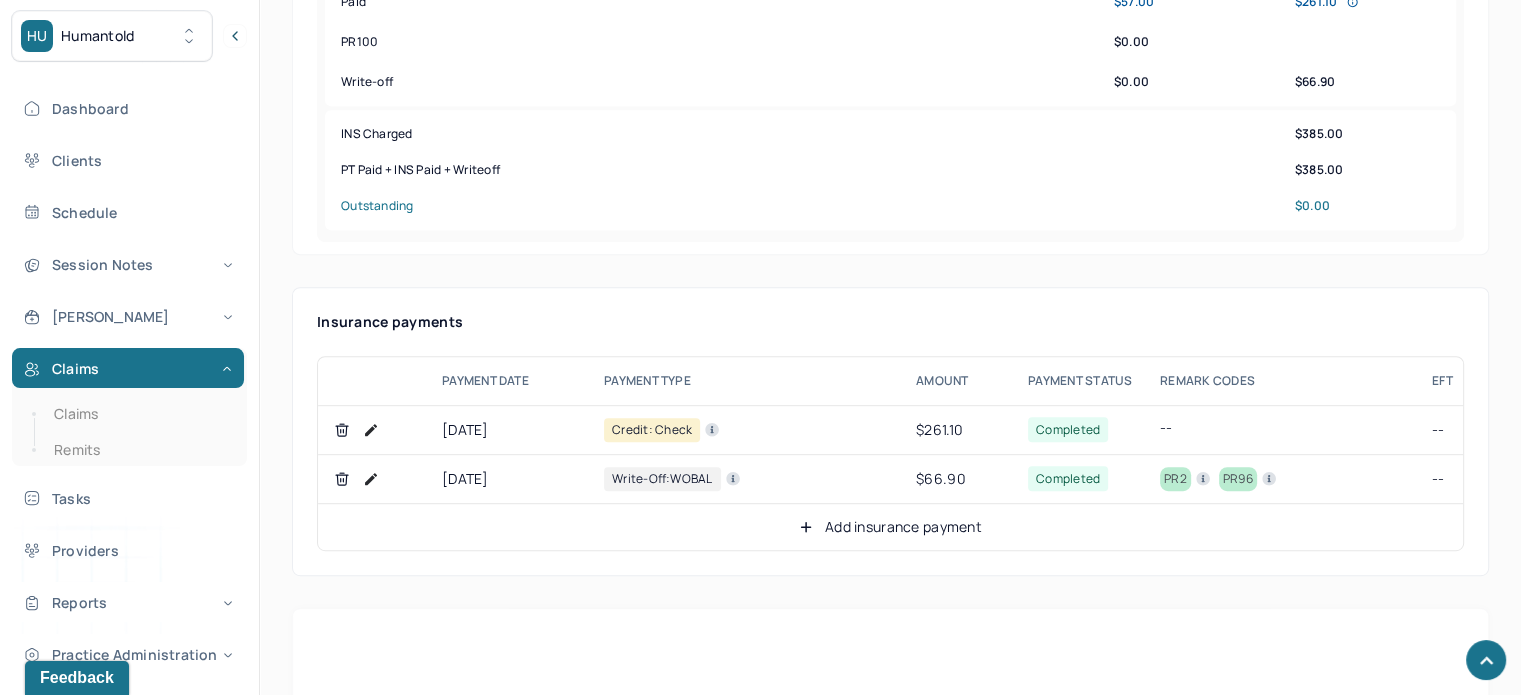 scroll, scrollTop: 1100, scrollLeft: 0, axis: vertical 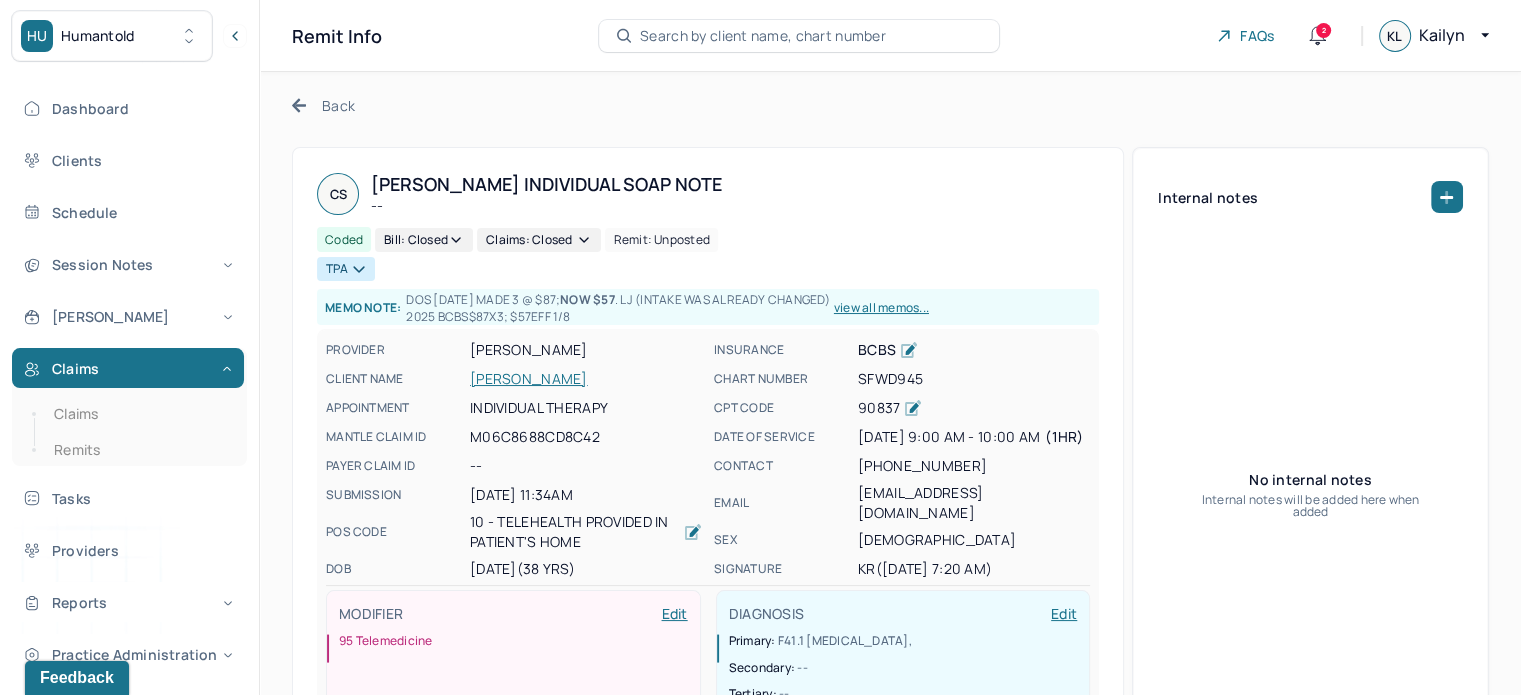click on "Back" at bounding box center [323, 105] 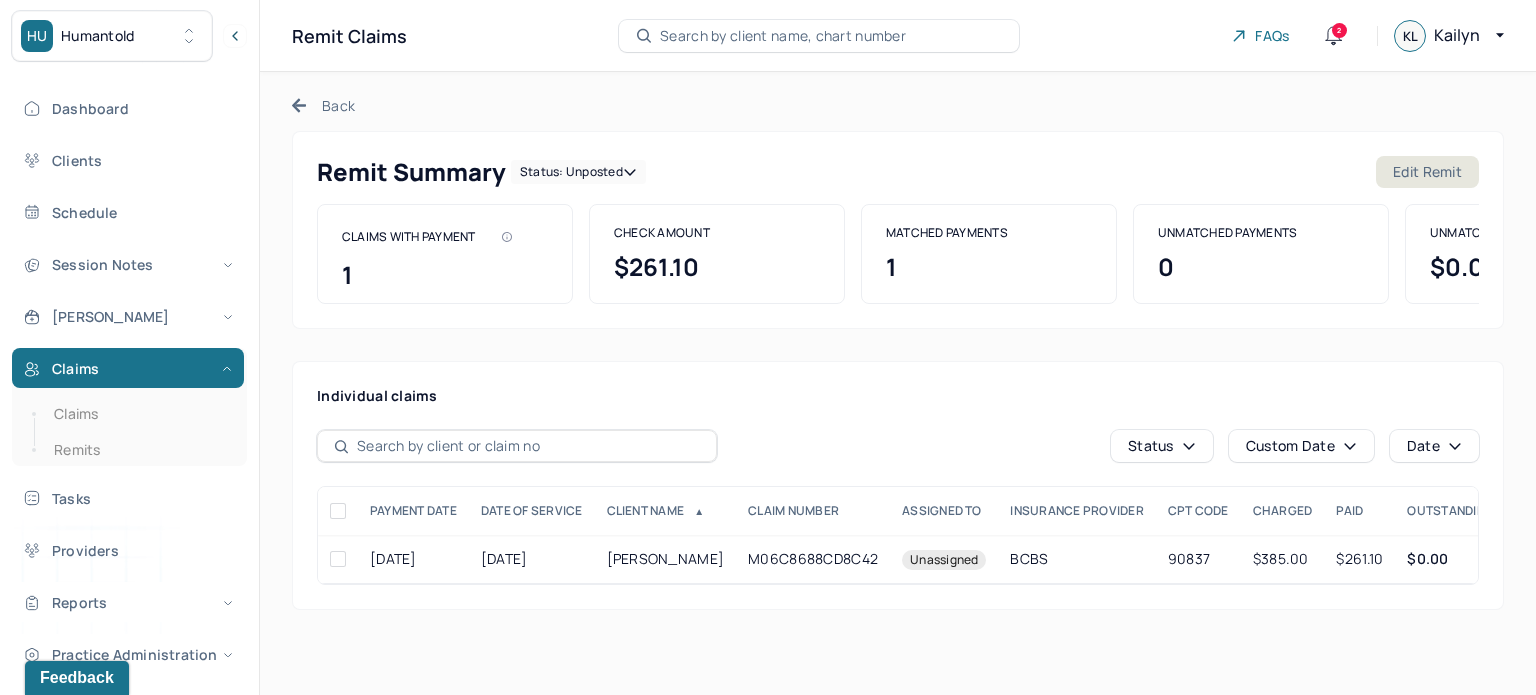 click on "Status: unposted" at bounding box center (578, 172) 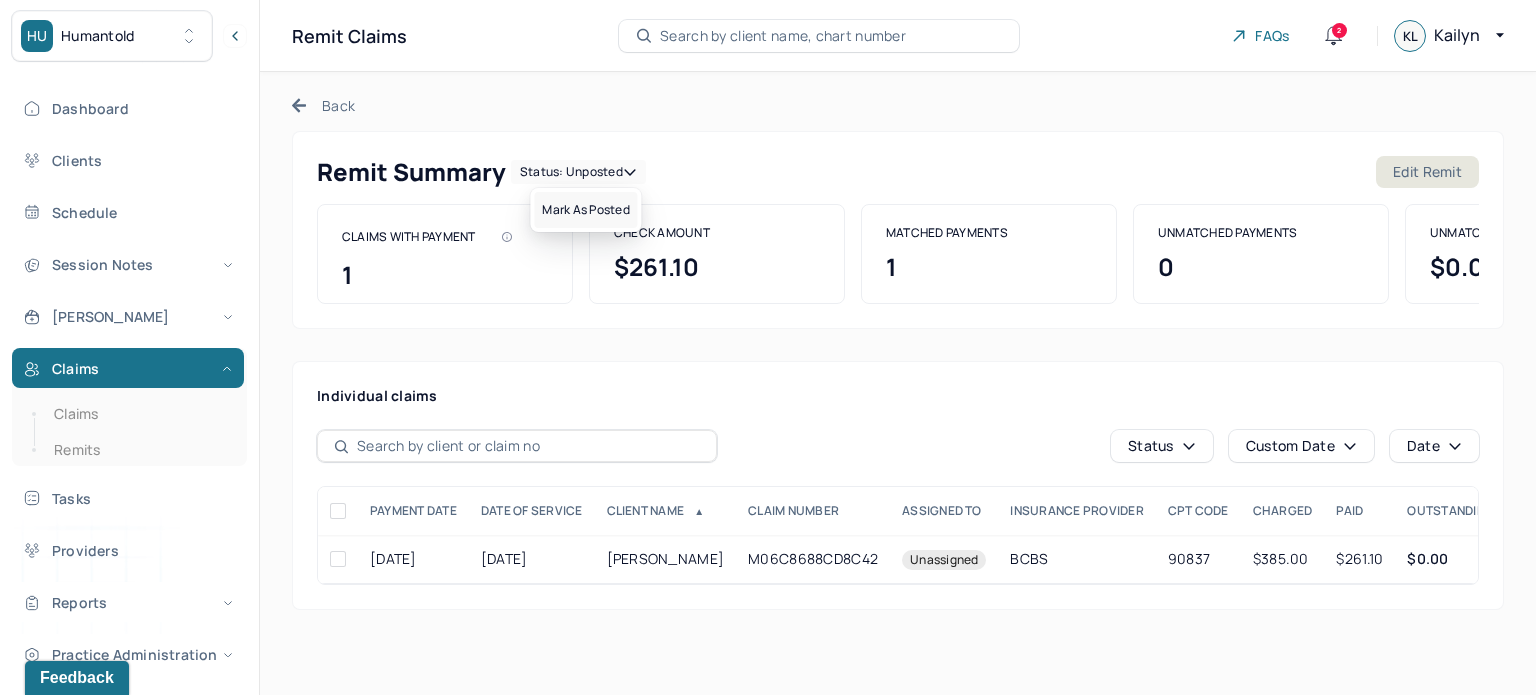 drag, startPoint x: 599, startPoint y: 212, endPoint x: 434, endPoint y: 107, distance: 195.57607 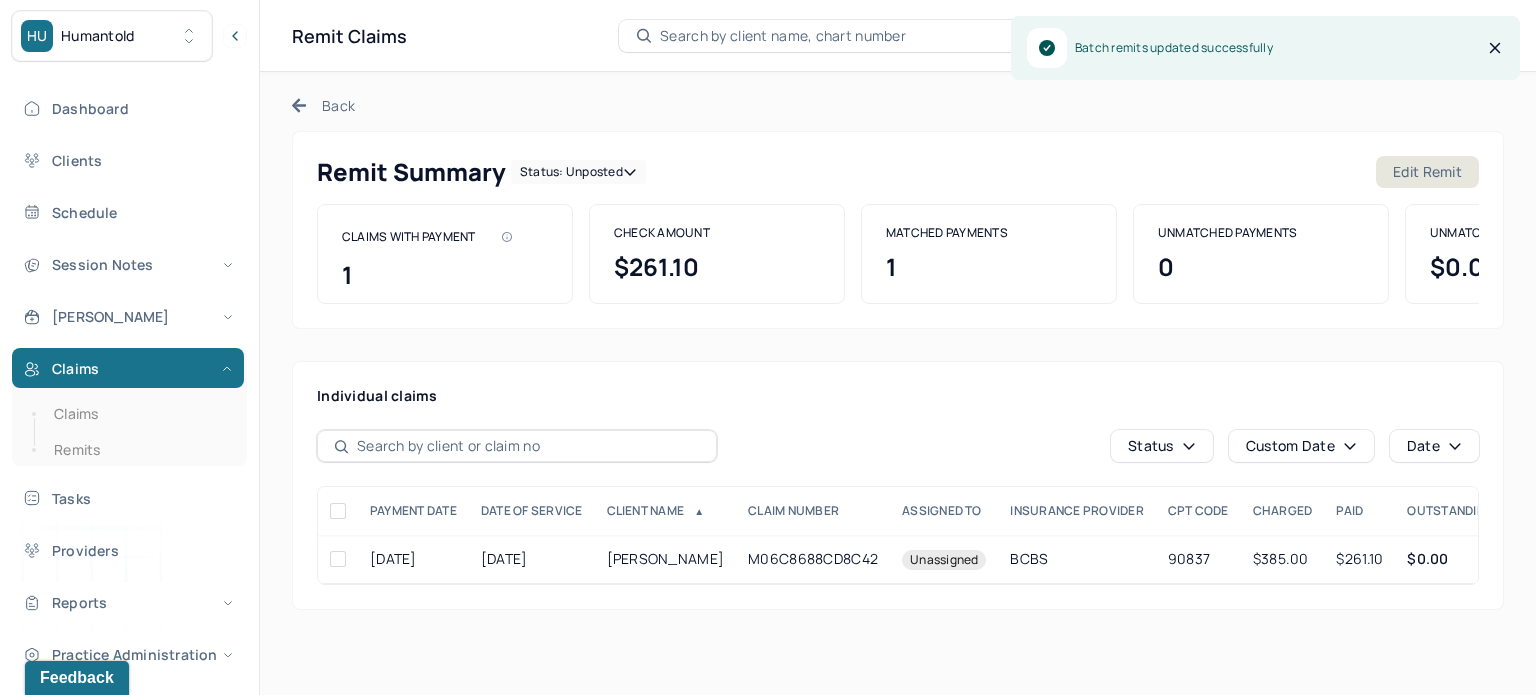 click on "Back" at bounding box center [323, 105] 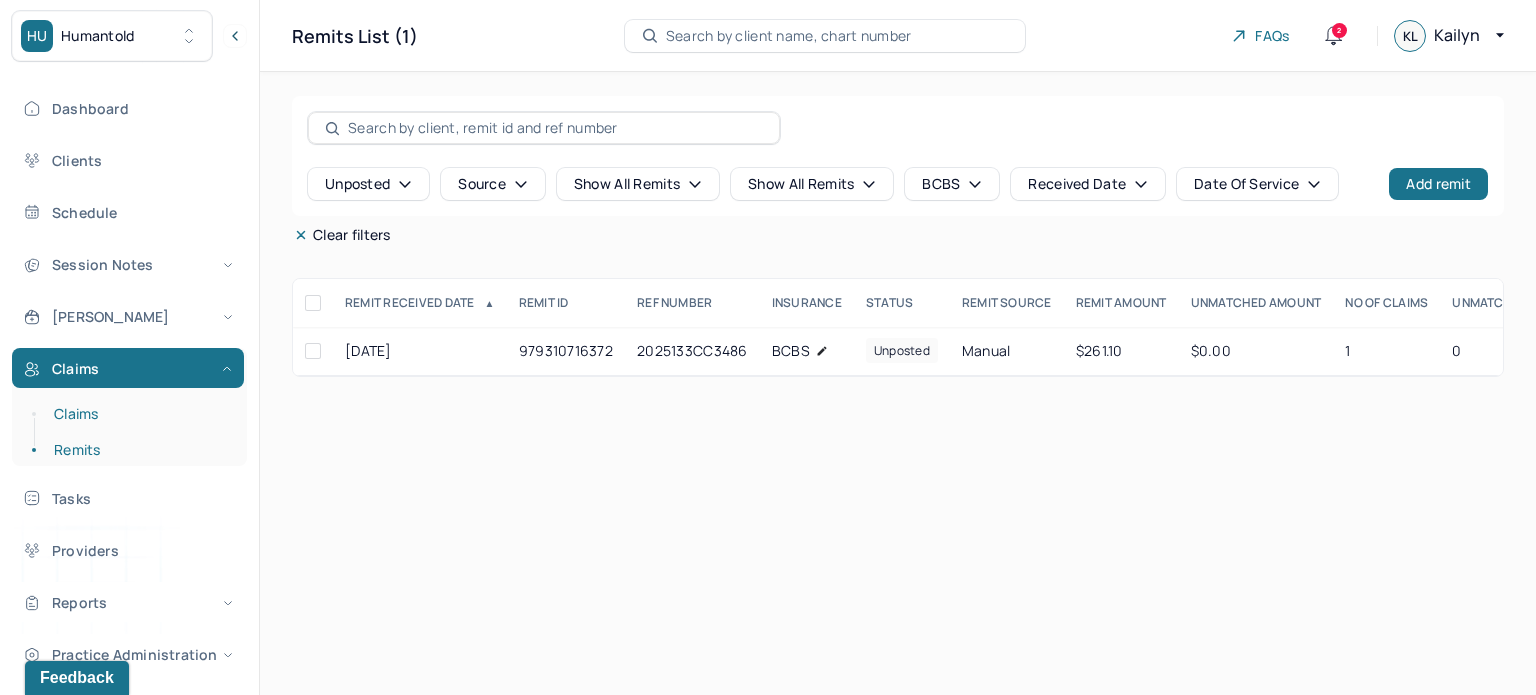 click on "Claims" at bounding box center [139, 414] 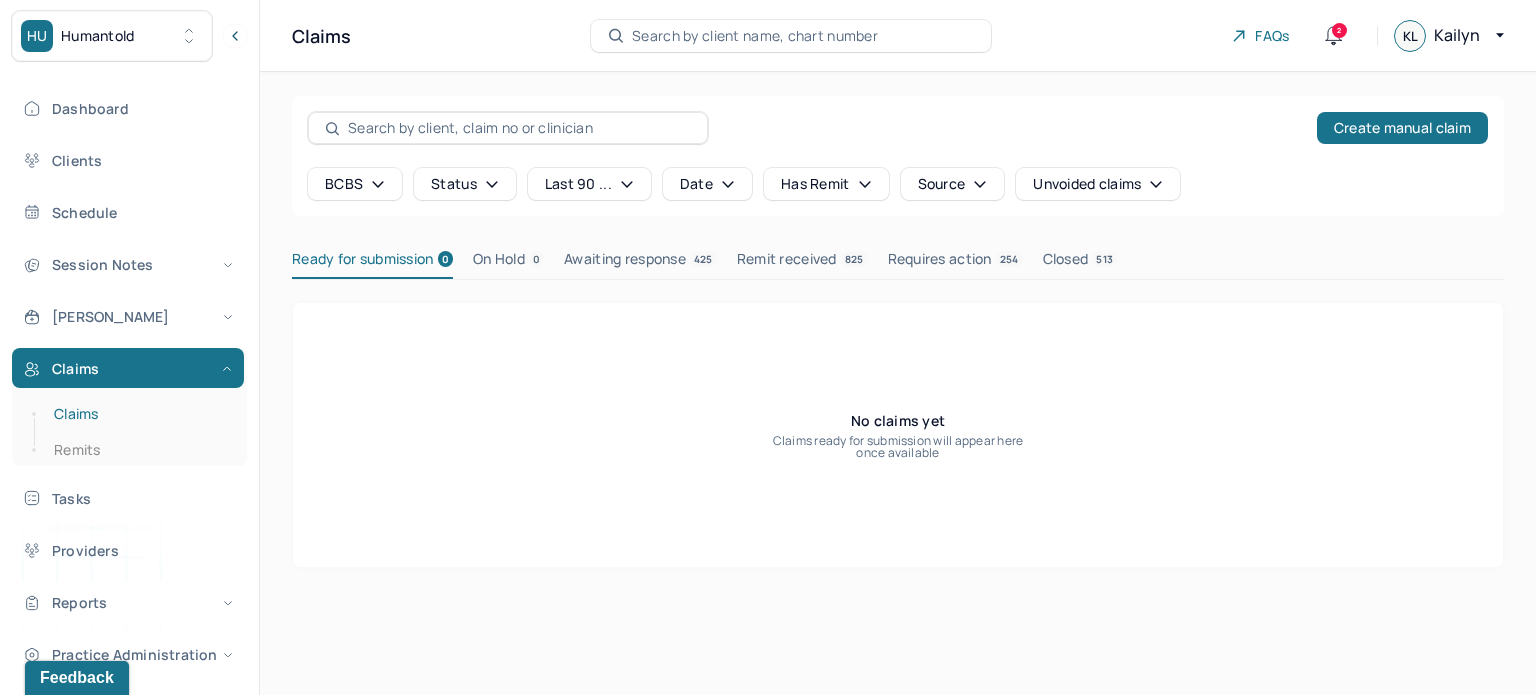 click on "Claims" at bounding box center [139, 414] 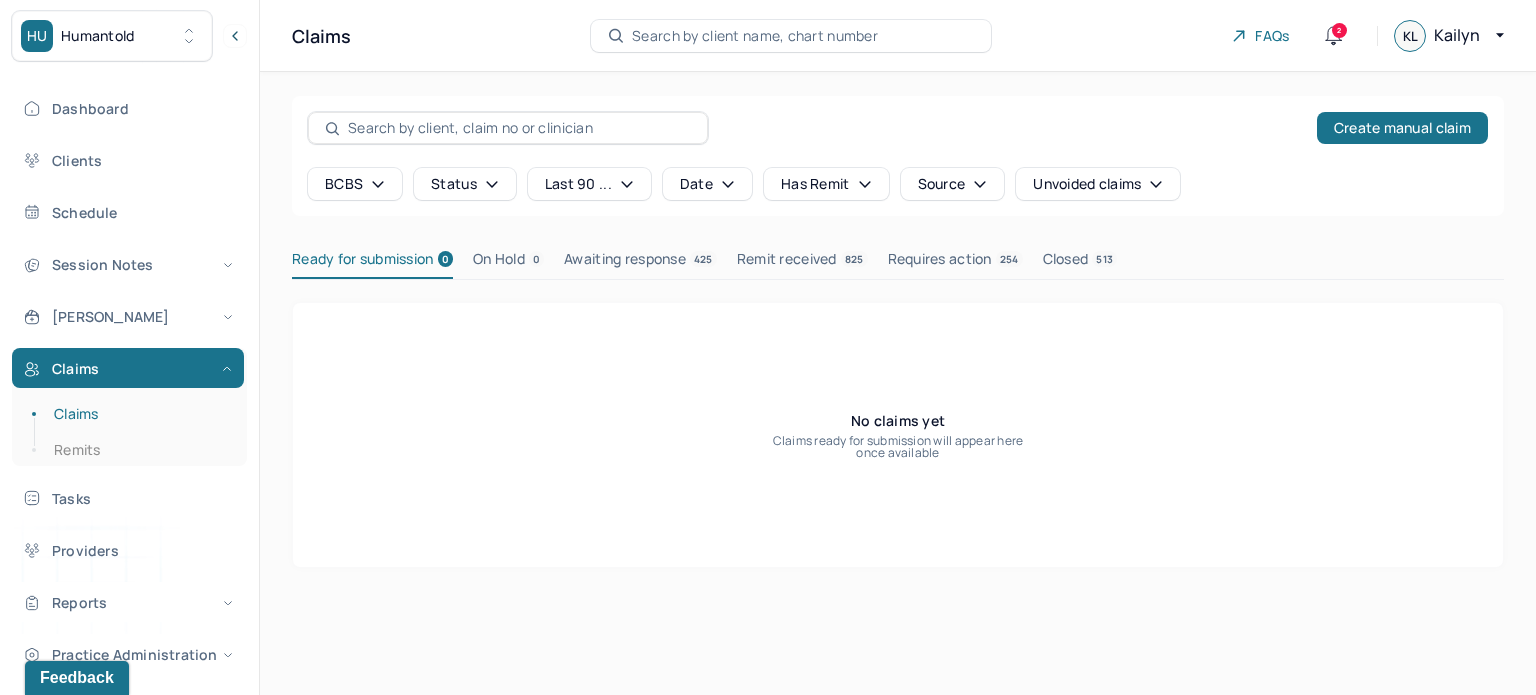 click on "BCBS" at bounding box center (355, 184) 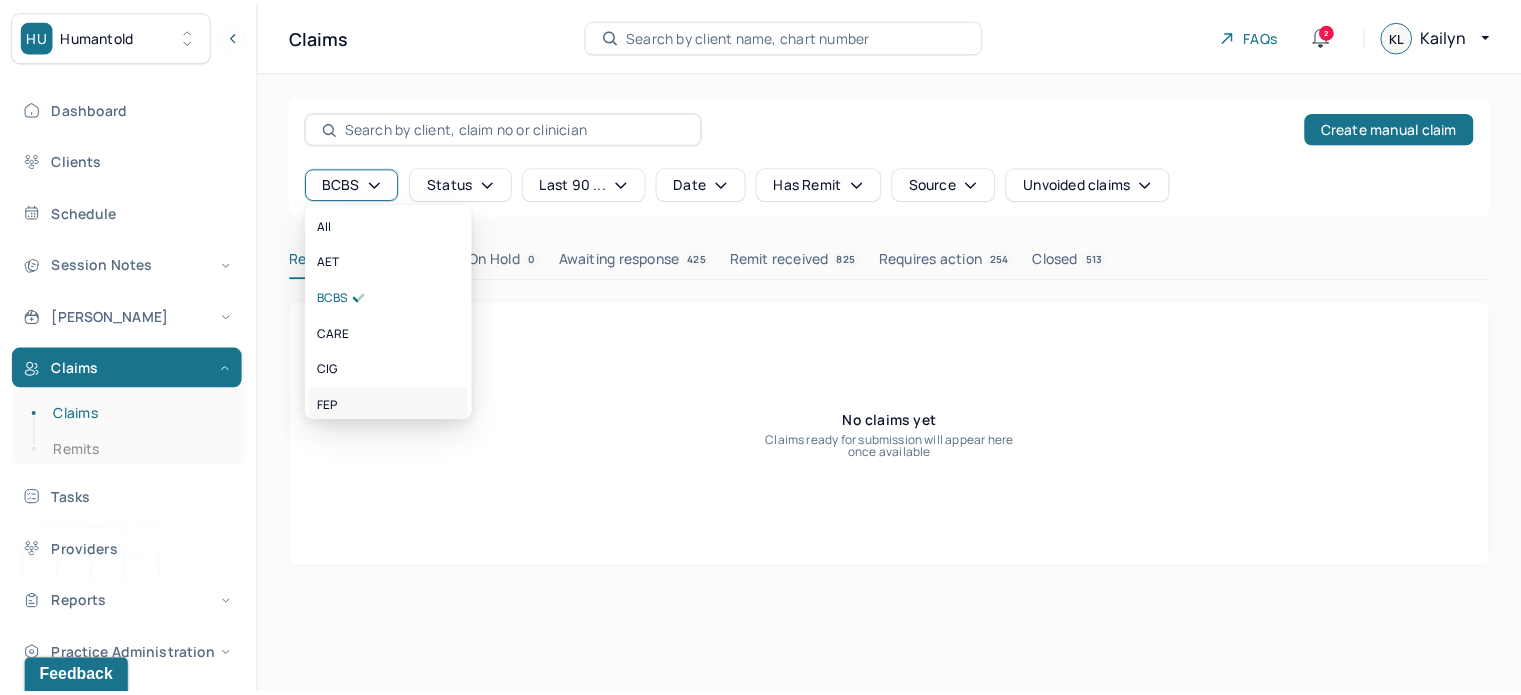 scroll, scrollTop: 4, scrollLeft: 0, axis: vertical 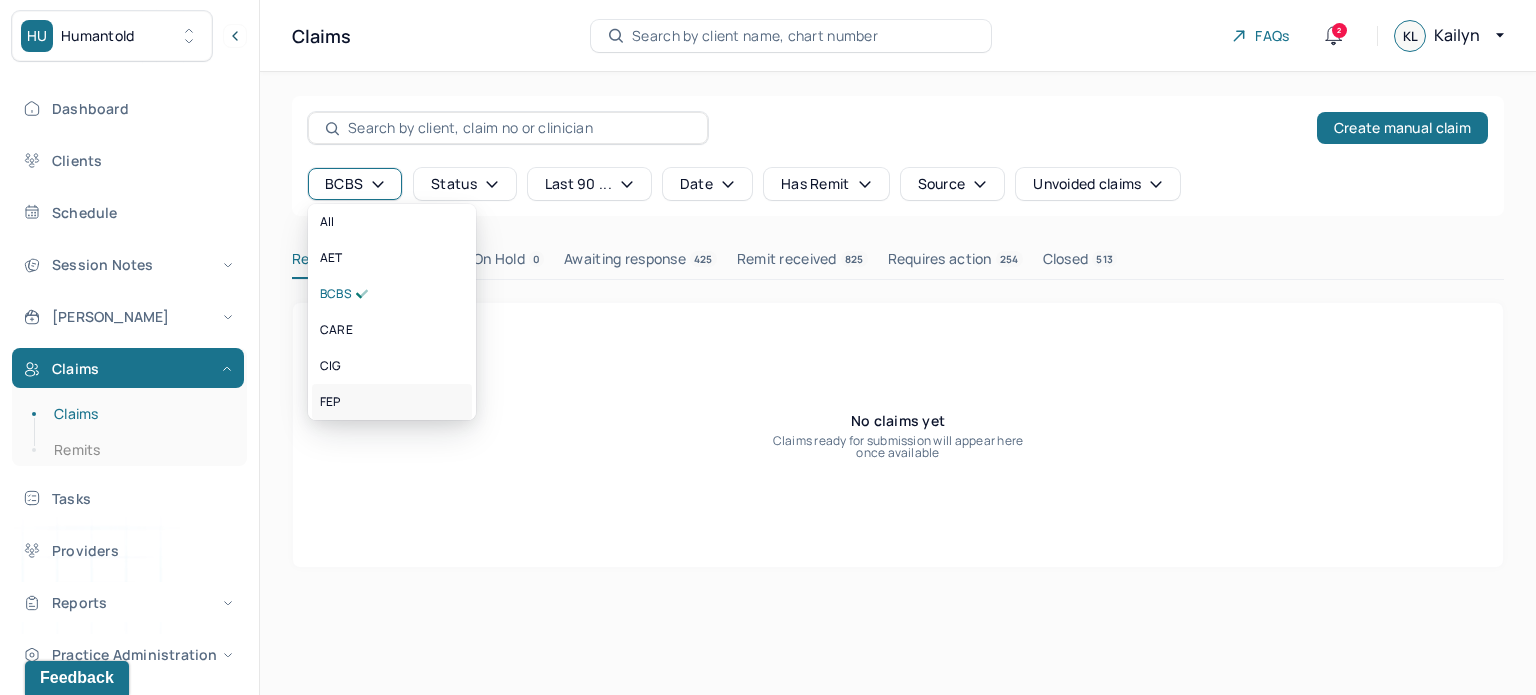 click on "FEP" at bounding box center (392, 402) 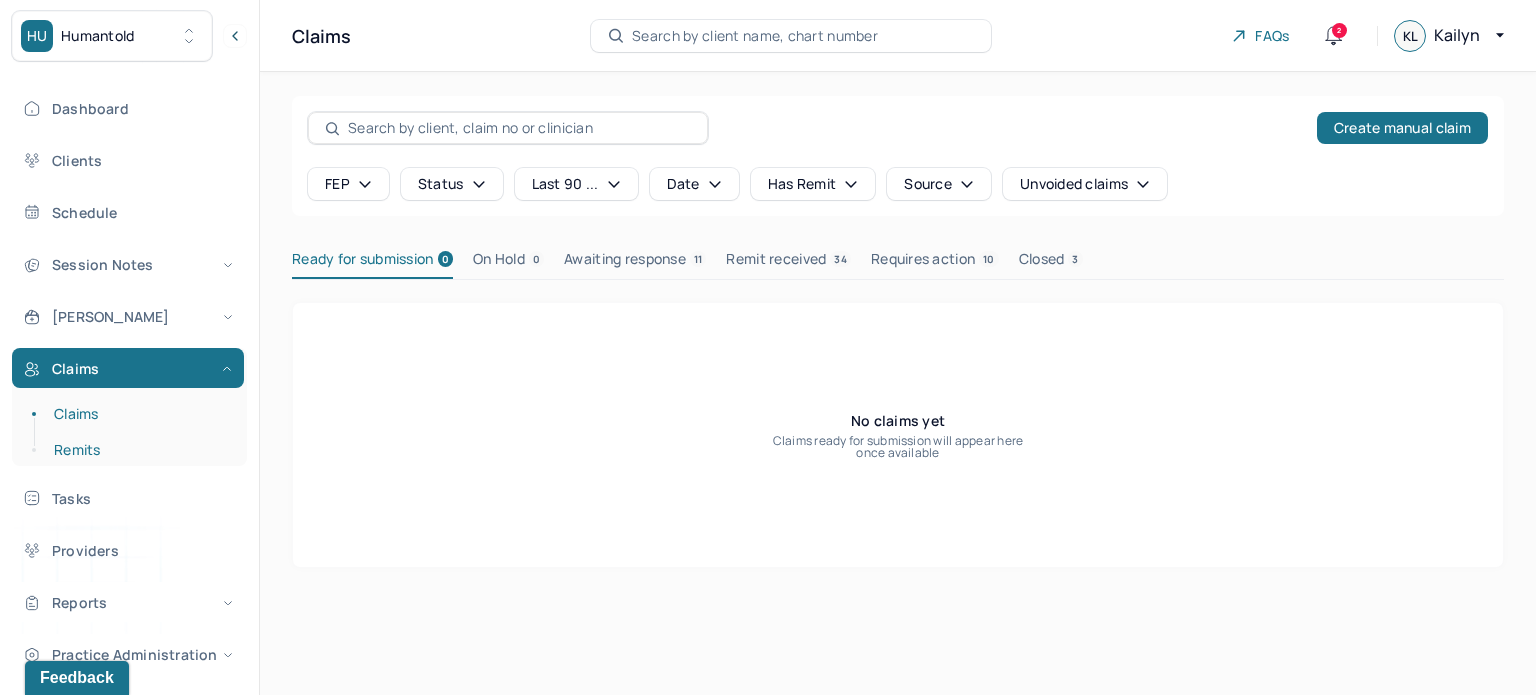 click on "Remits" at bounding box center (139, 450) 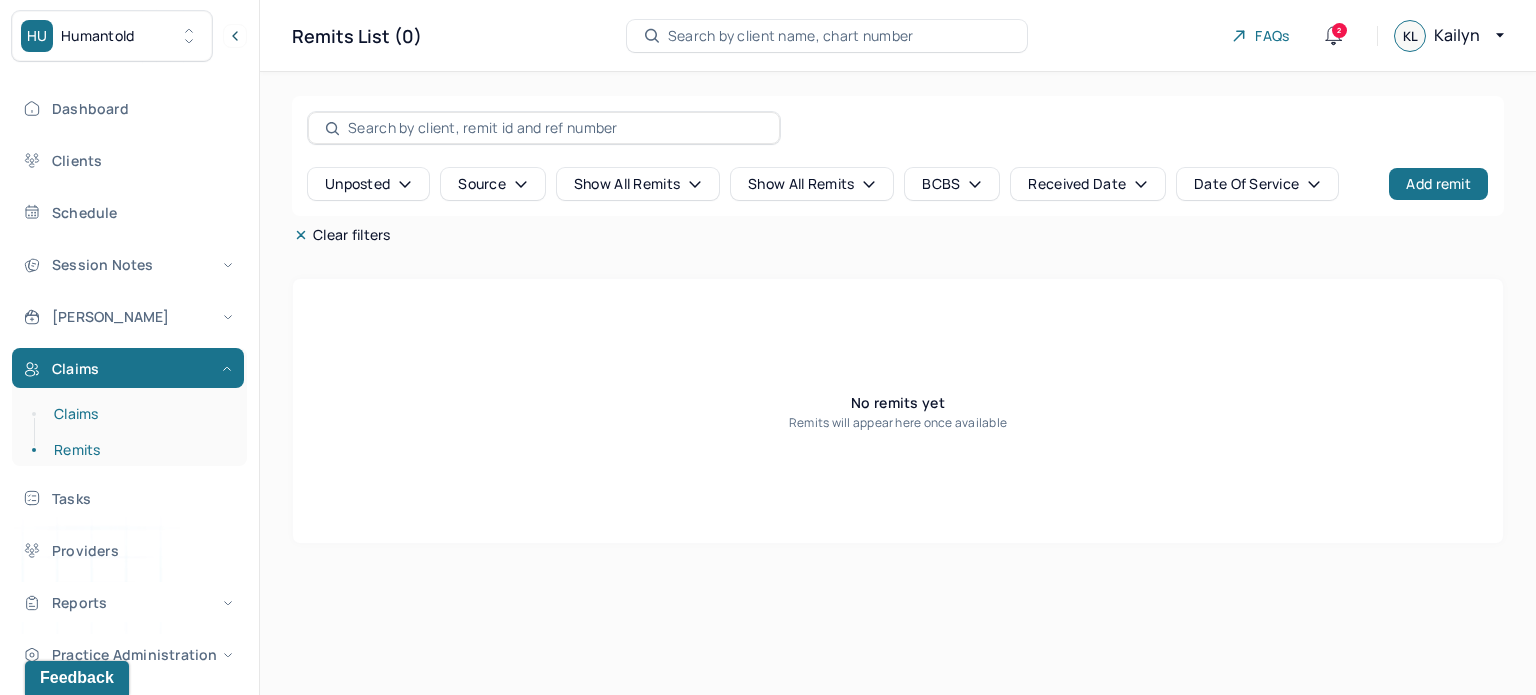 click on "Claims" at bounding box center [139, 414] 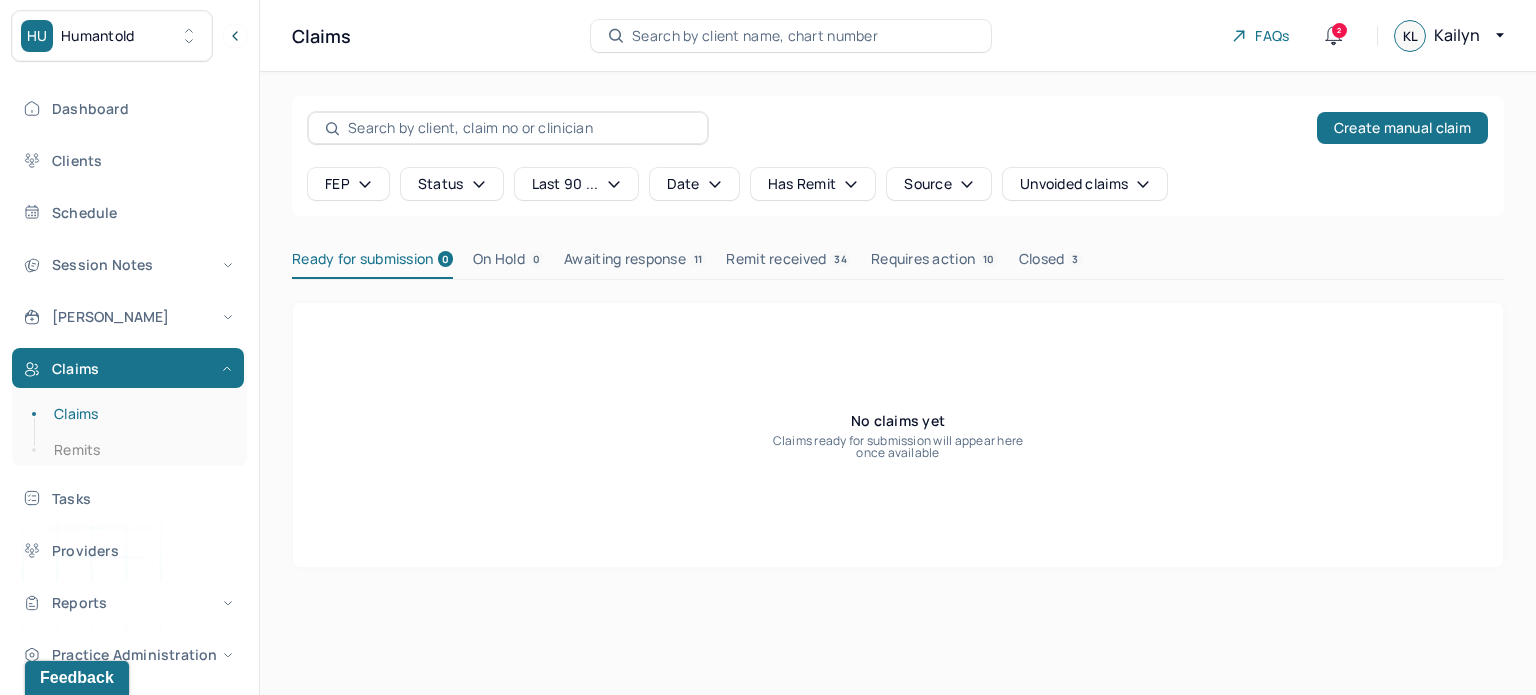 click on "FEP" at bounding box center (348, 184) 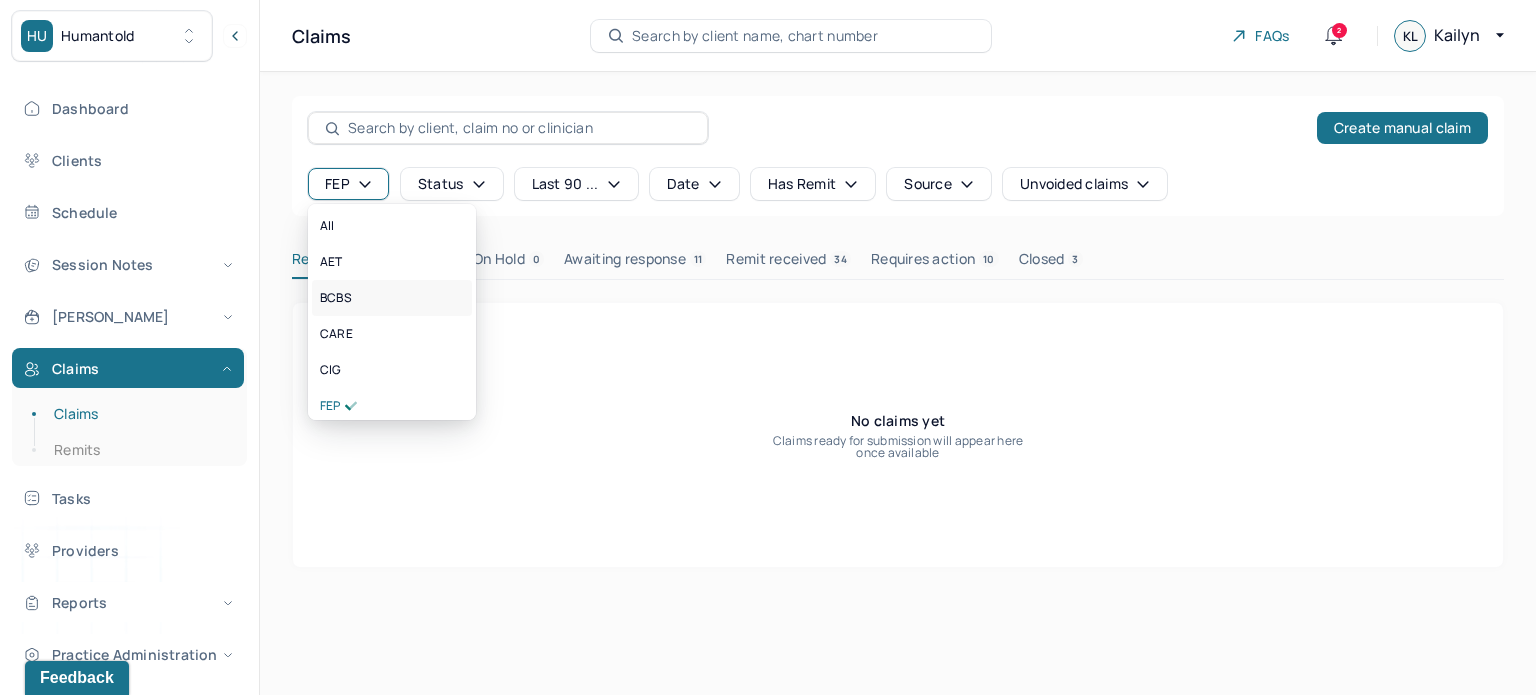 click on "BCBS" at bounding box center (392, 298) 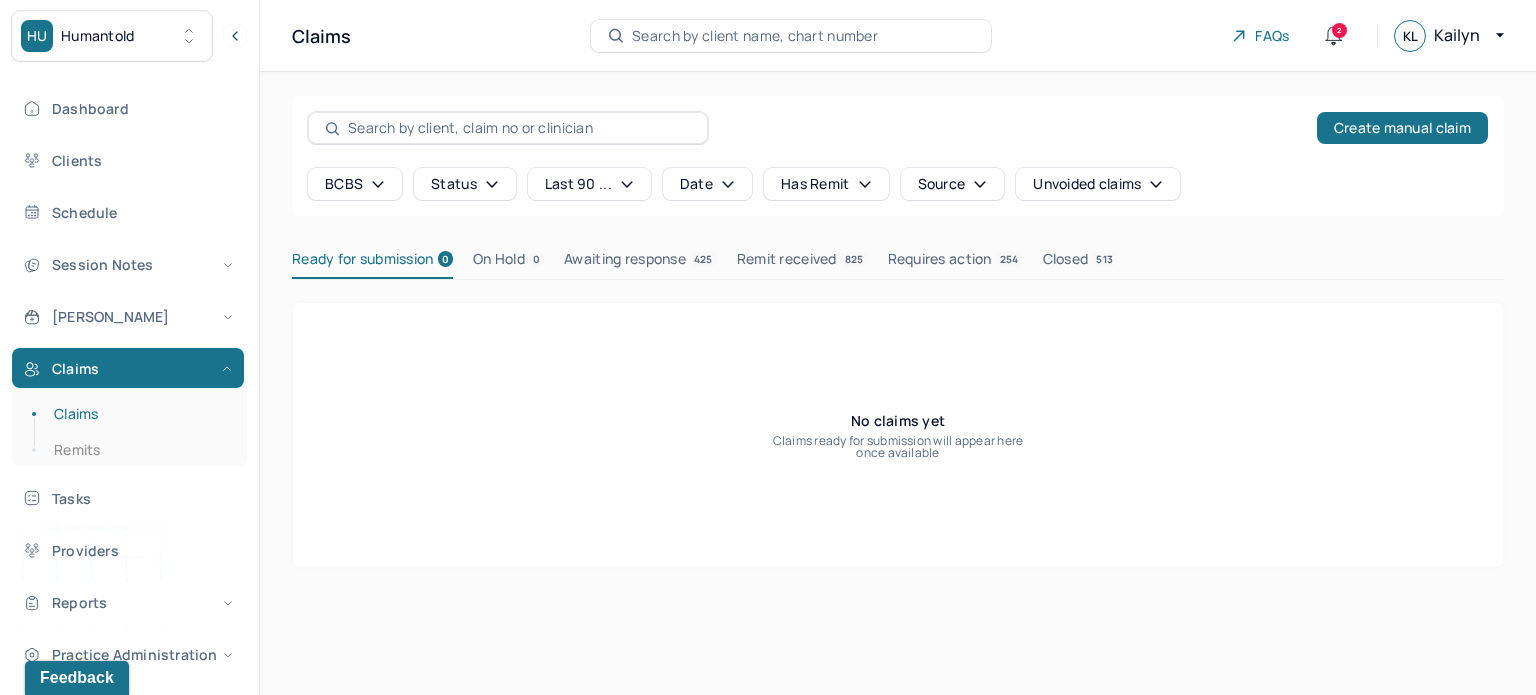 click on "Search by client name, chart number" at bounding box center (755, 36) 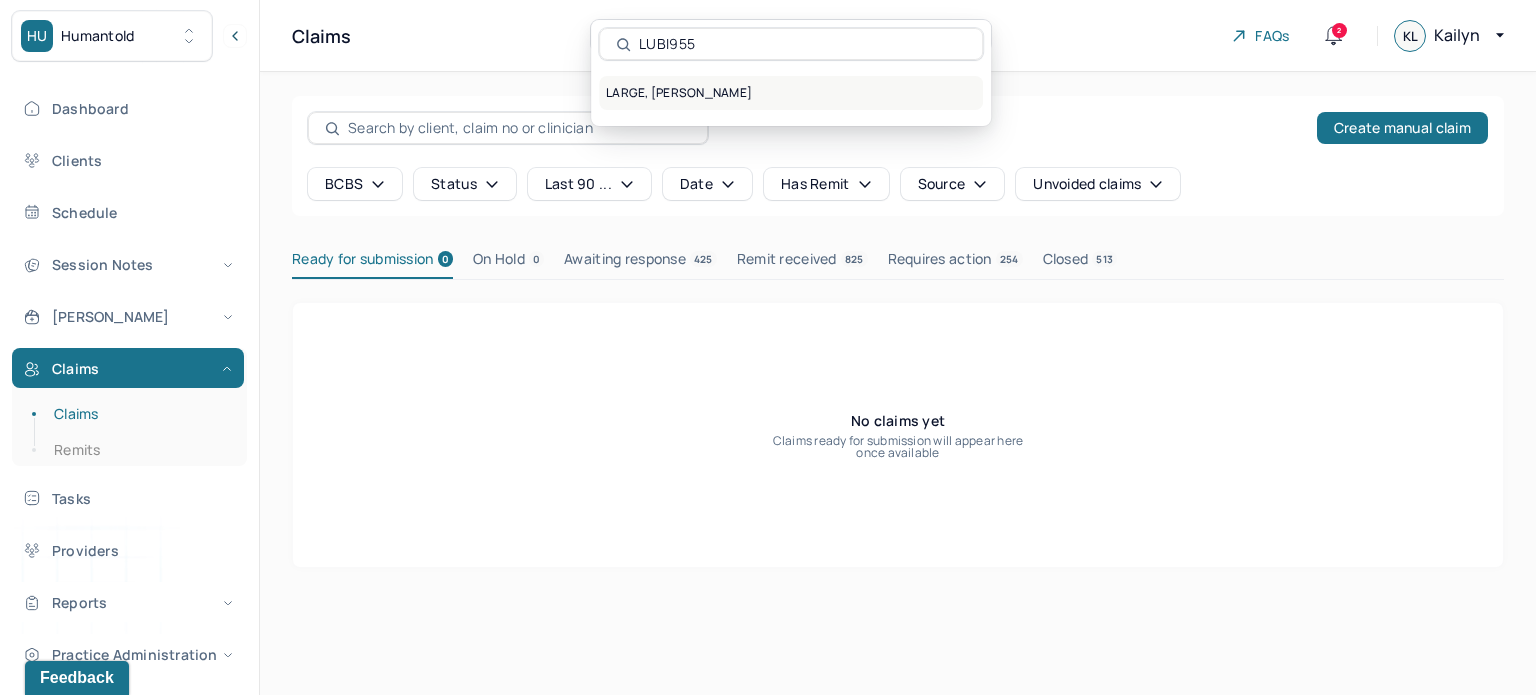 type on "LUBI955" 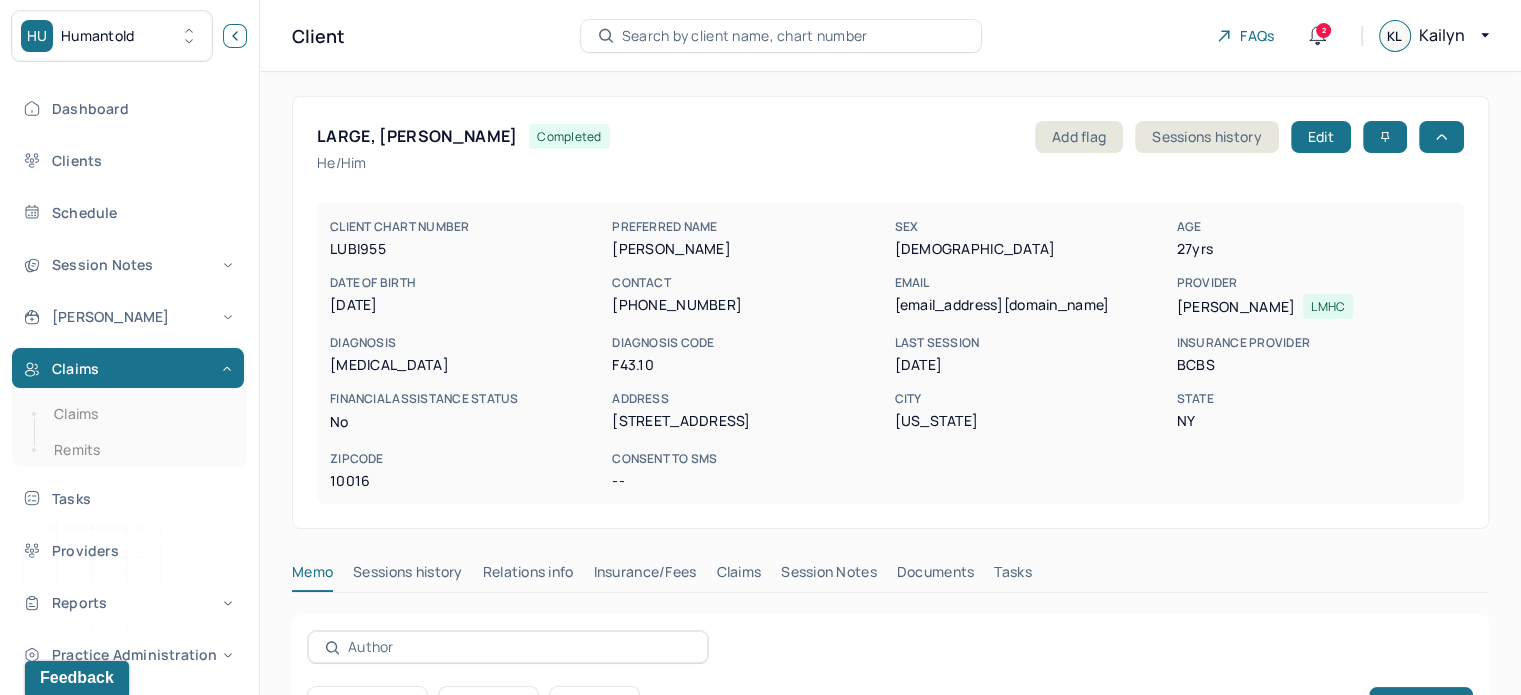 click at bounding box center [235, 36] 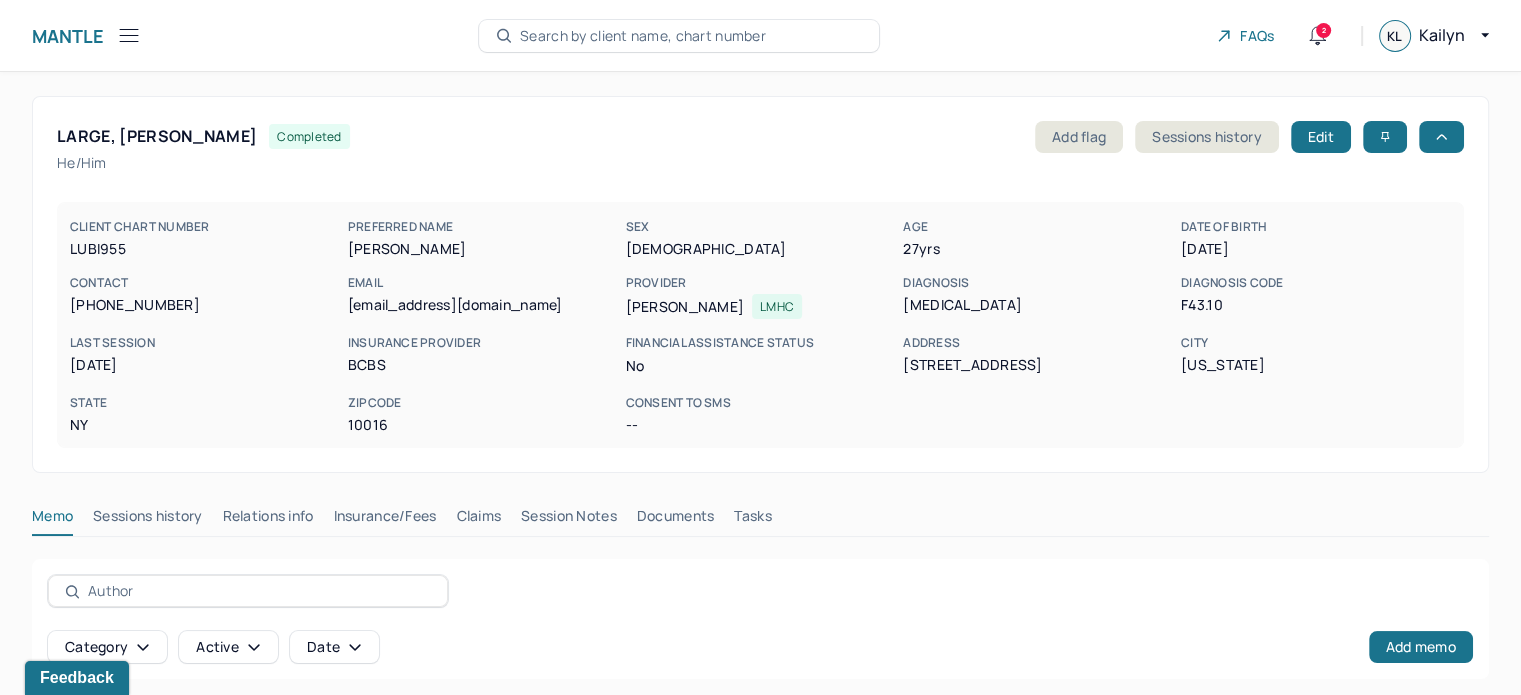 click on "Claims" at bounding box center [478, 520] 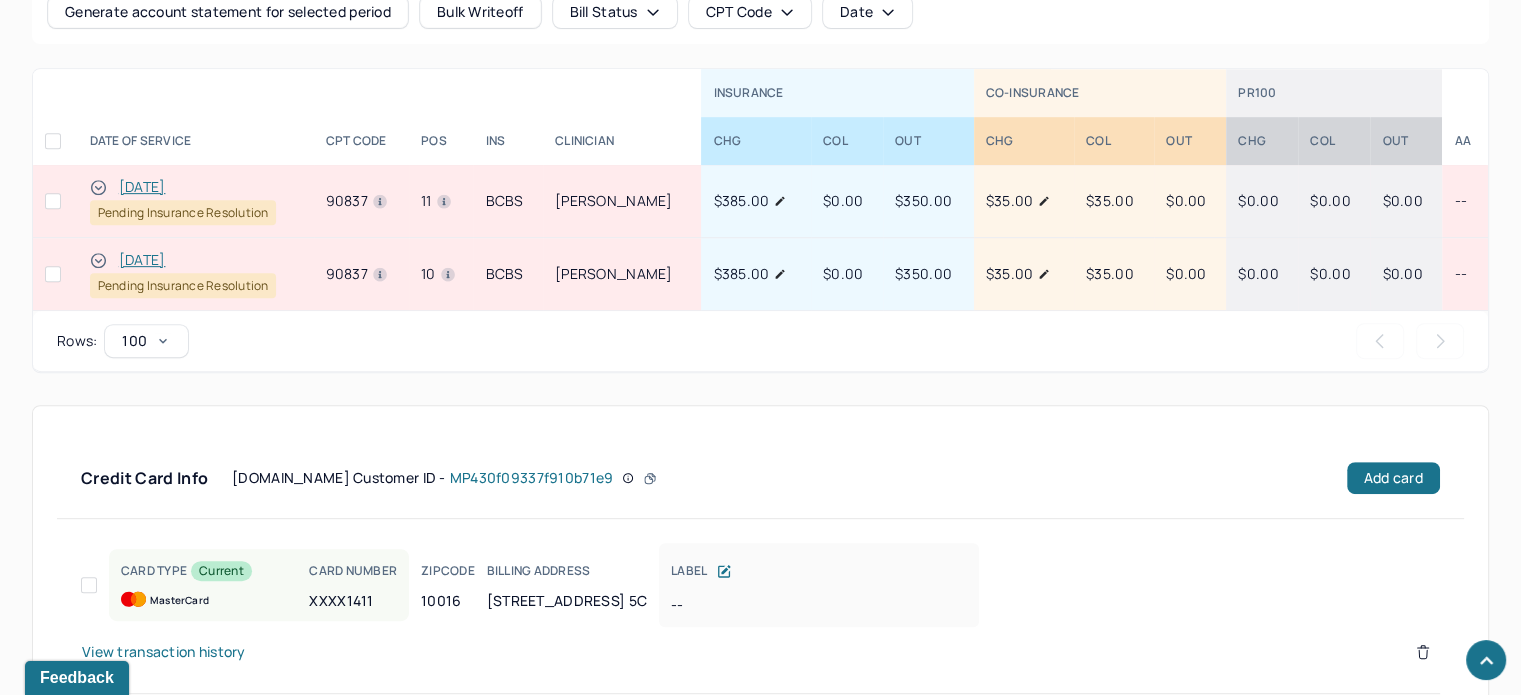 scroll, scrollTop: 900, scrollLeft: 0, axis: vertical 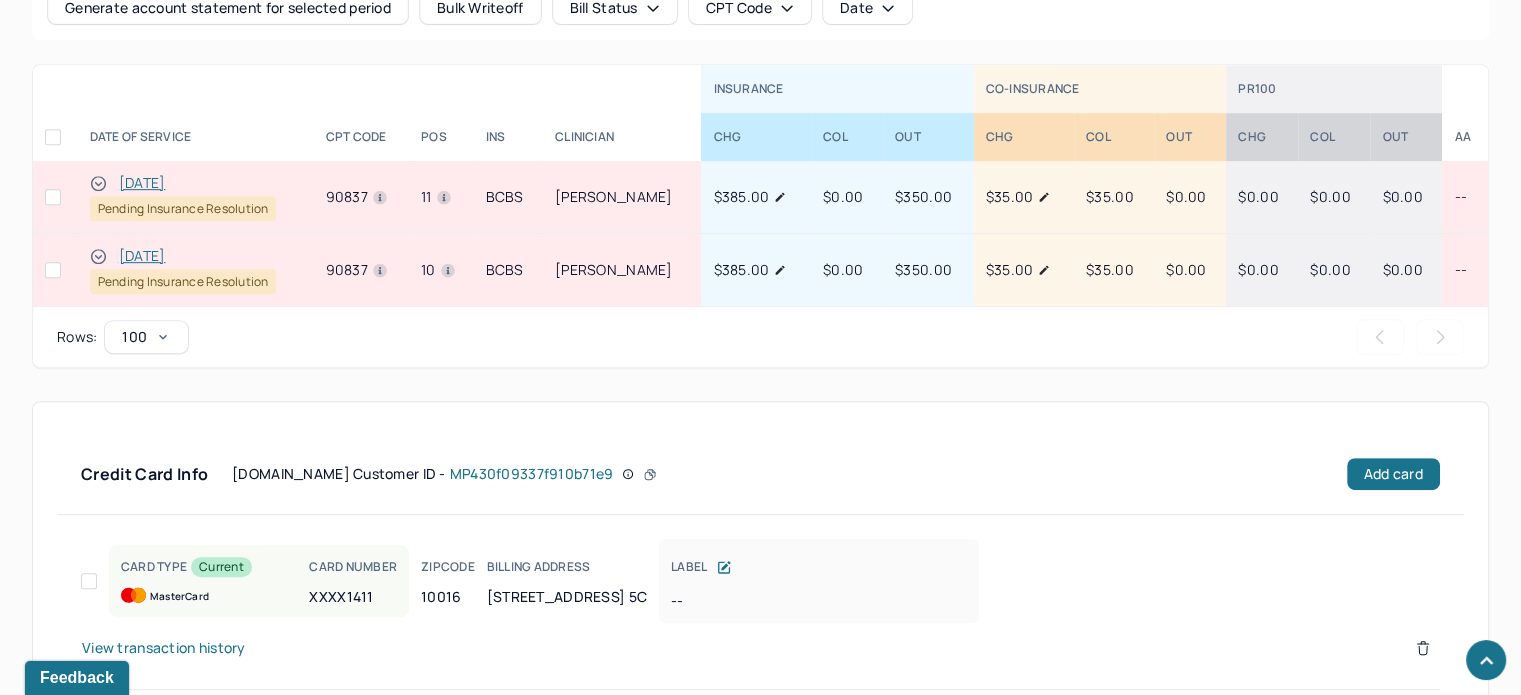click 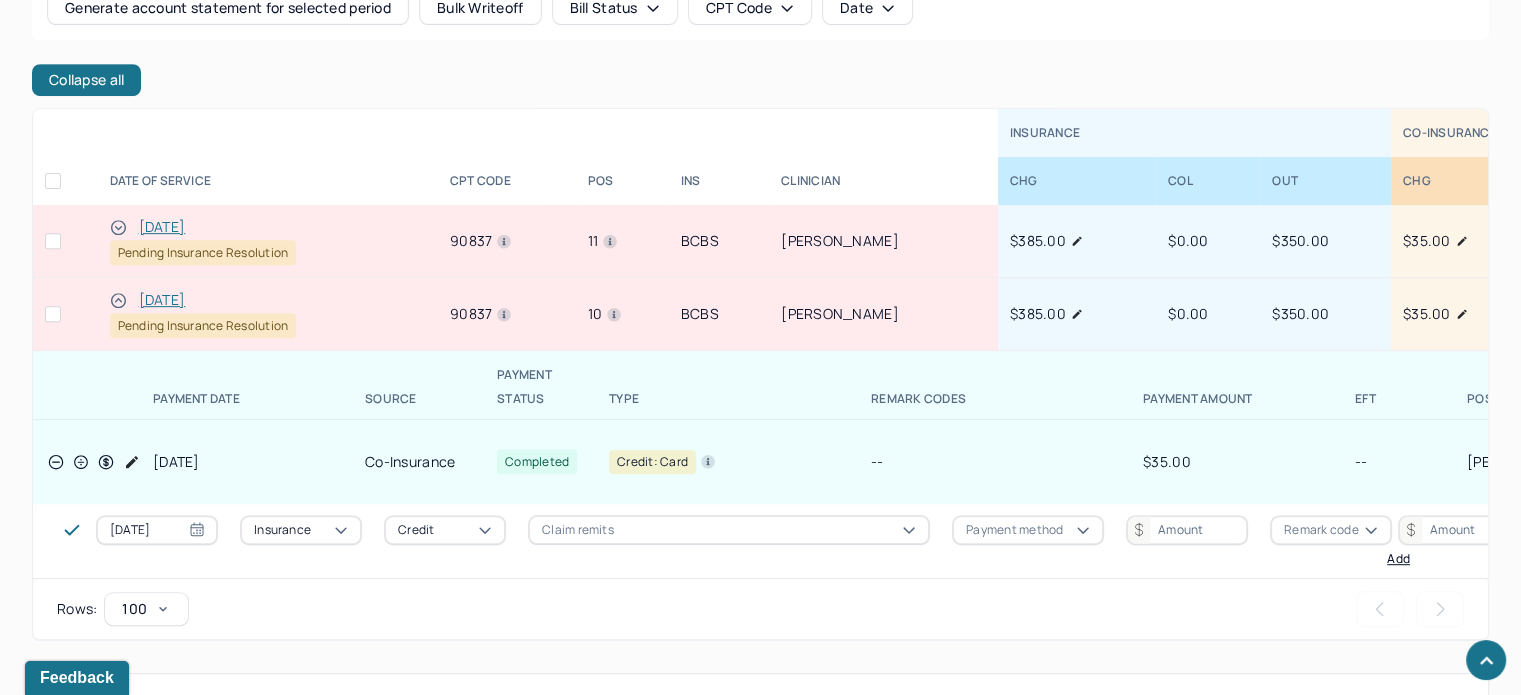 click on "[DATE]" at bounding box center [162, 300] 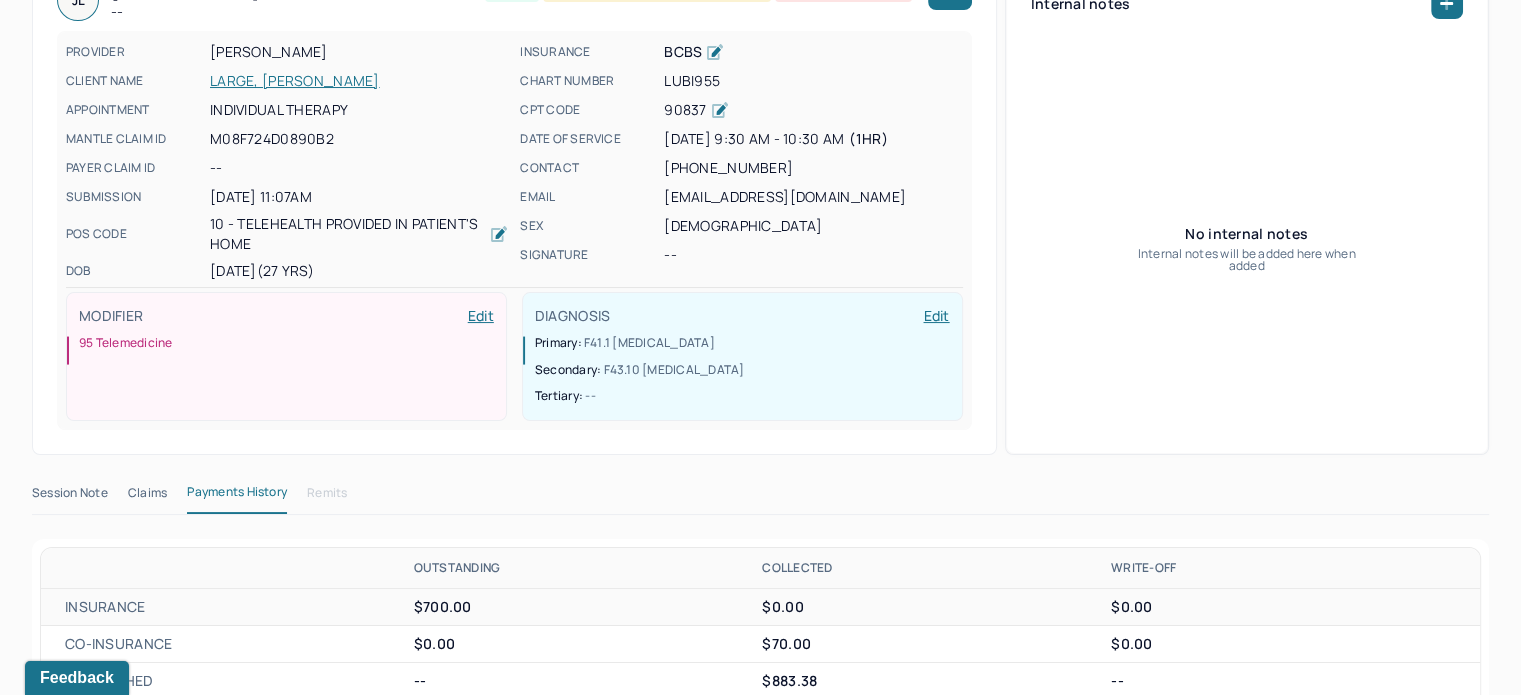 scroll, scrollTop: 200, scrollLeft: 0, axis: vertical 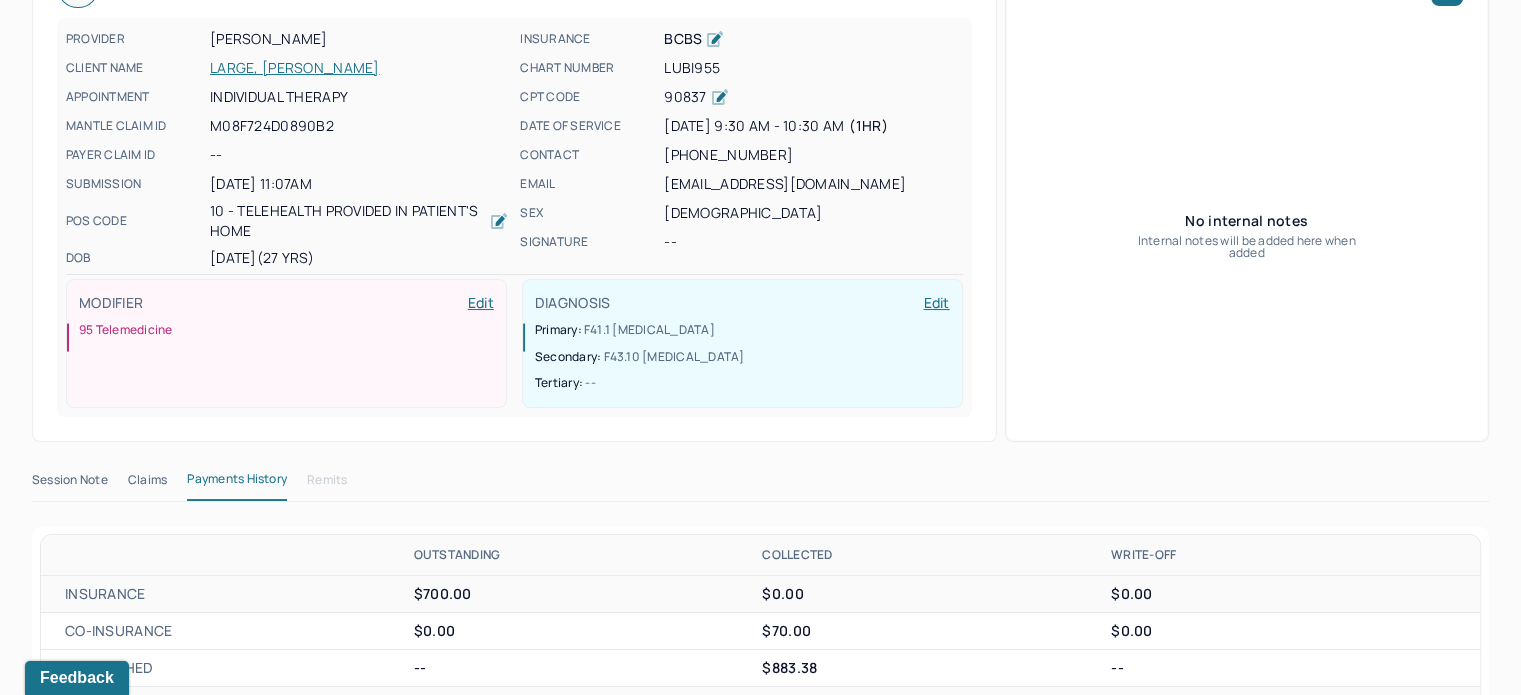 click on "Session Note     Claims     Payments History     Remits" at bounding box center (760, 484) 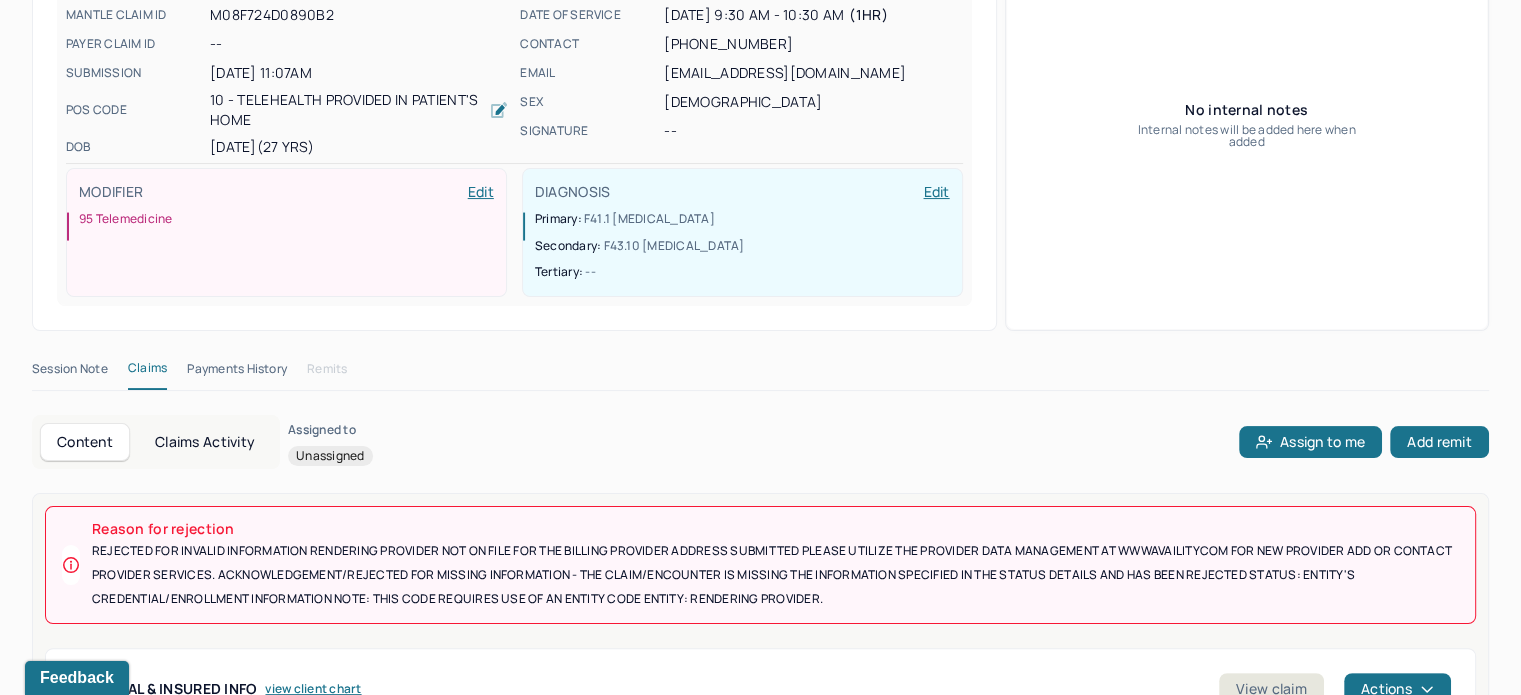 scroll, scrollTop: 402, scrollLeft: 0, axis: vertical 